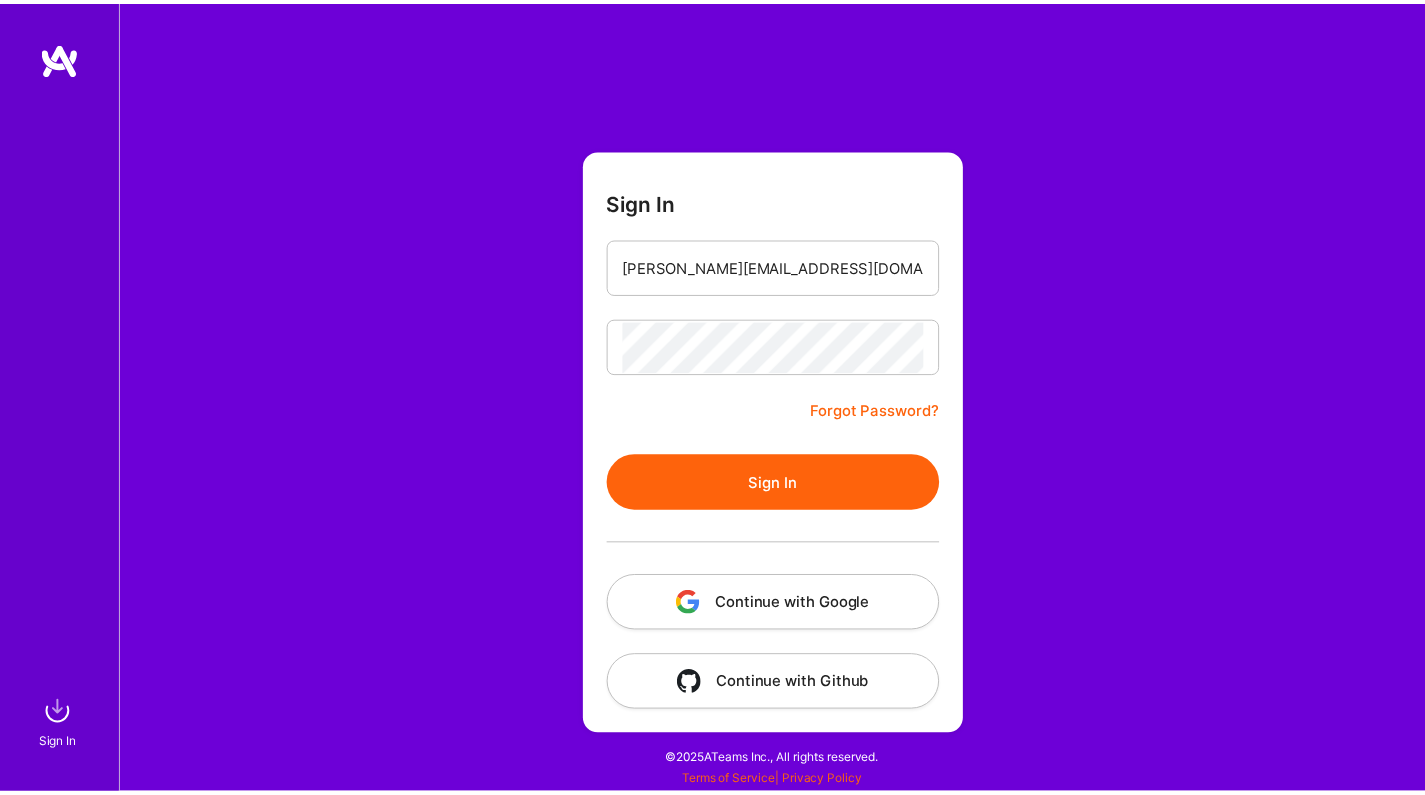 scroll, scrollTop: 0, scrollLeft: 0, axis: both 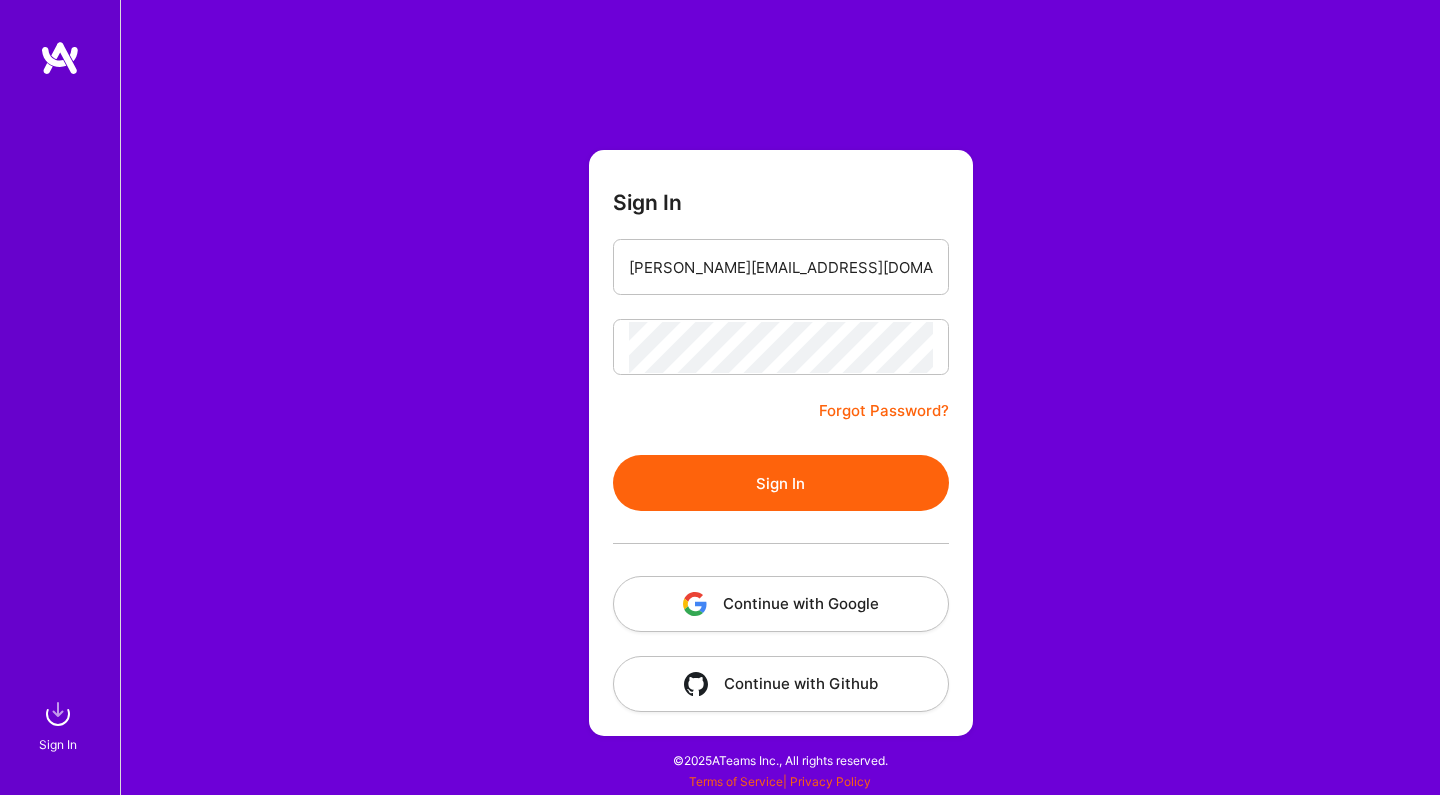 click on "Sign In" at bounding box center (781, 483) 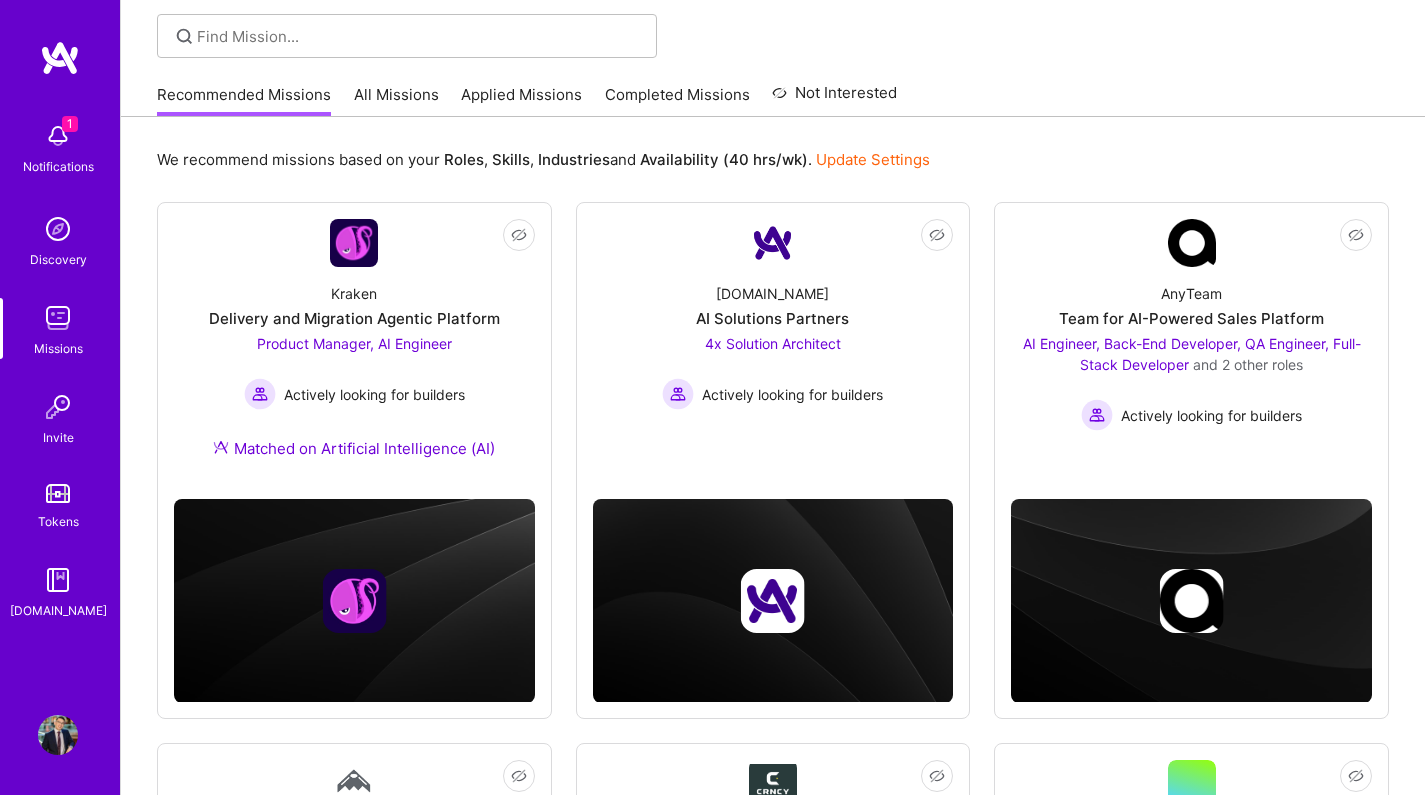 scroll, scrollTop: 136, scrollLeft: 0, axis: vertical 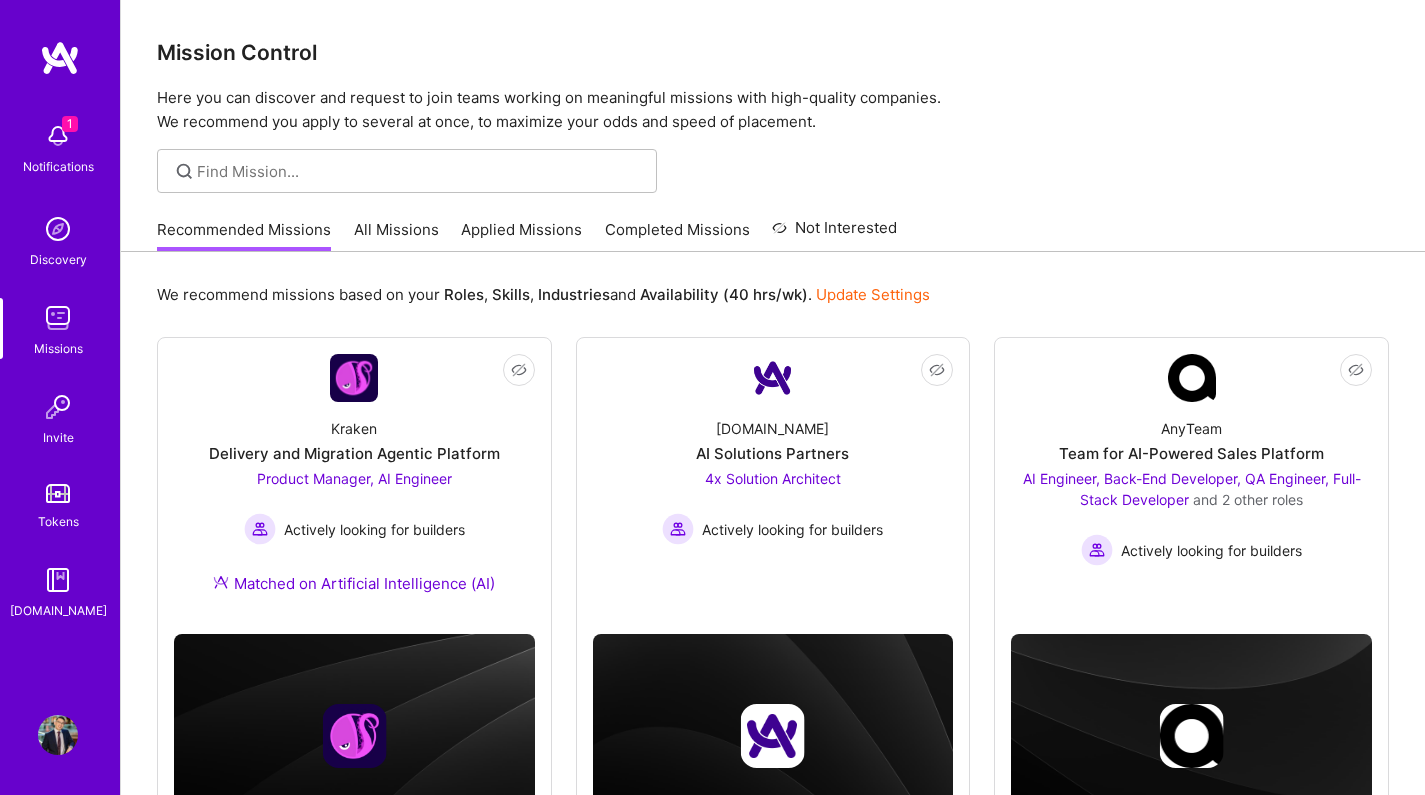 click at bounding box center [58, 229] 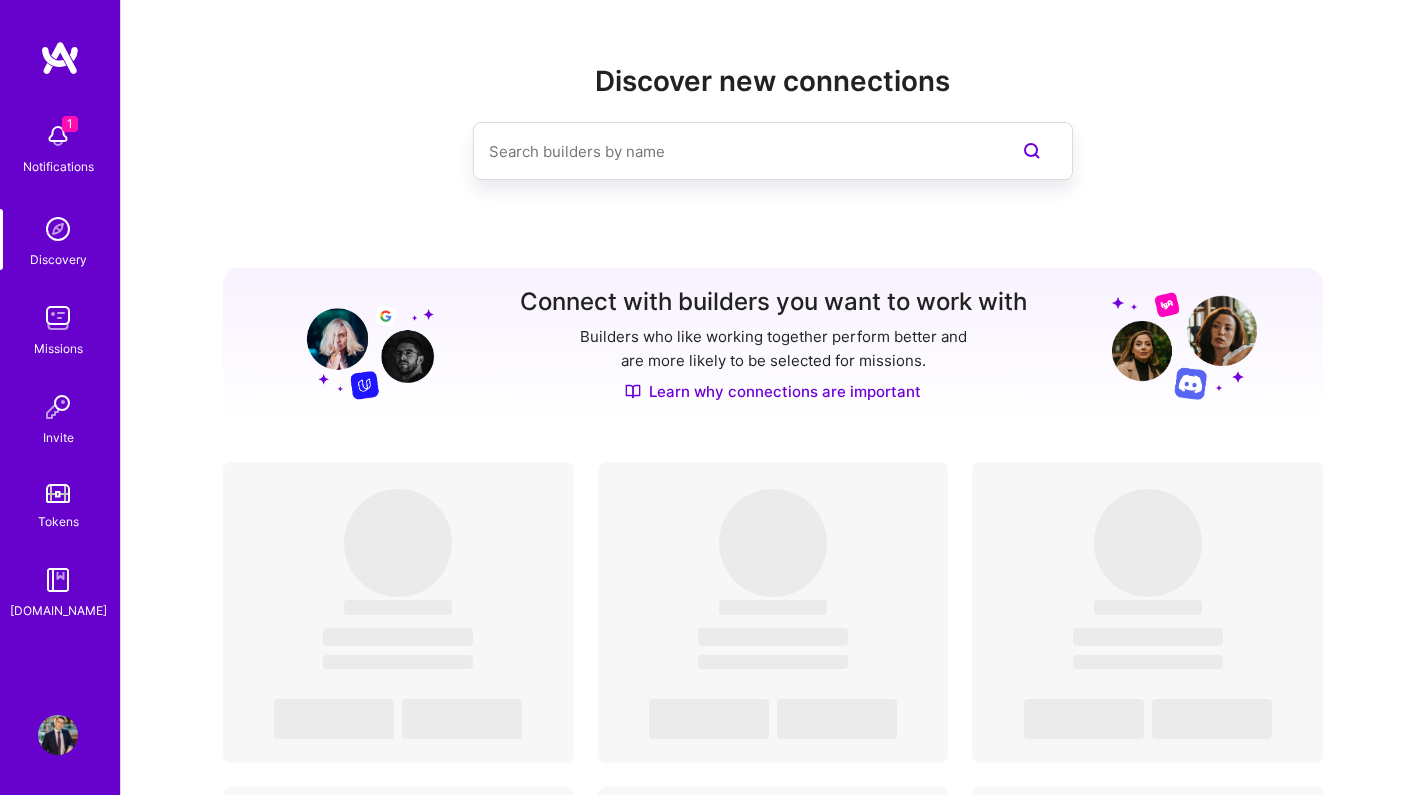 click at bounding box center (58, 318) 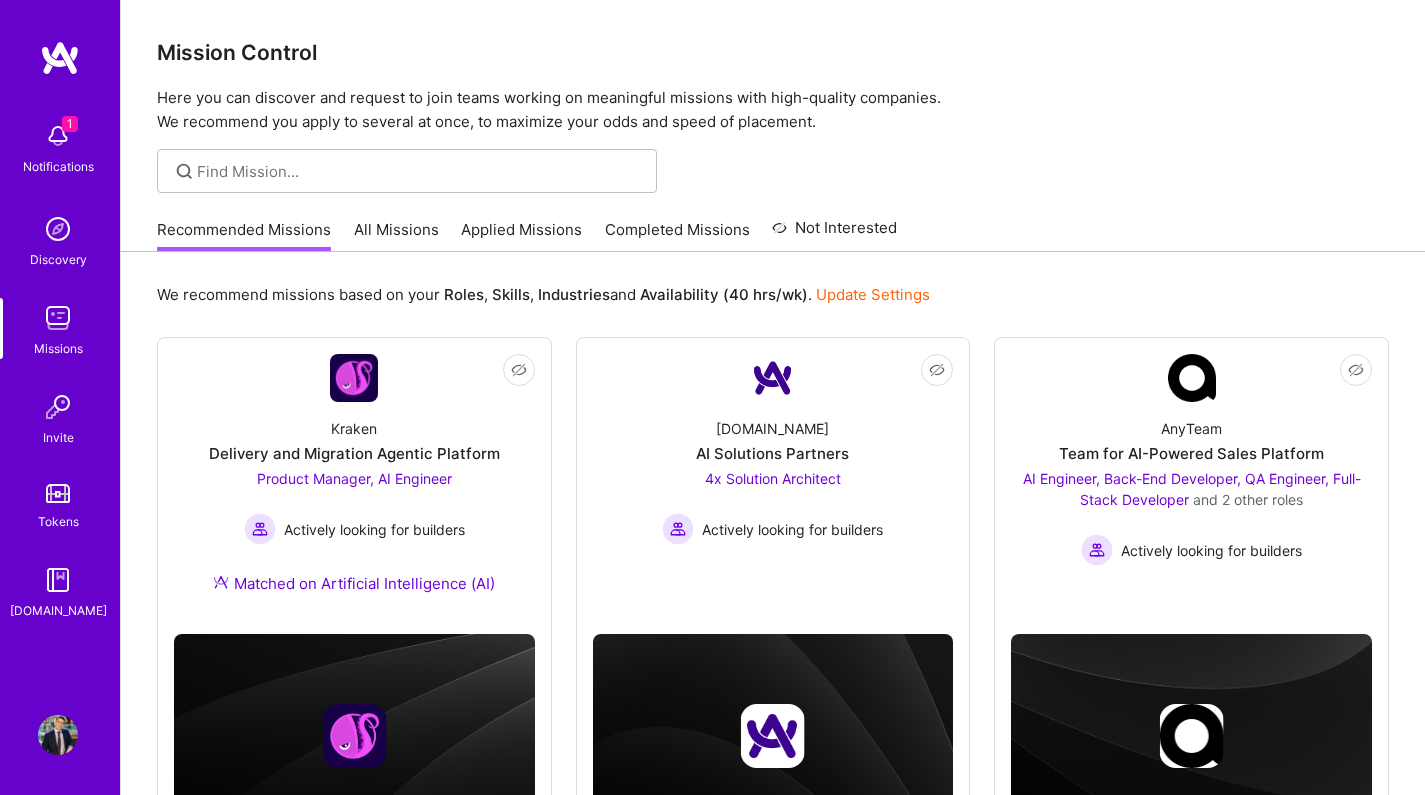 click on "Notifications" at bounding box center (58, 166) 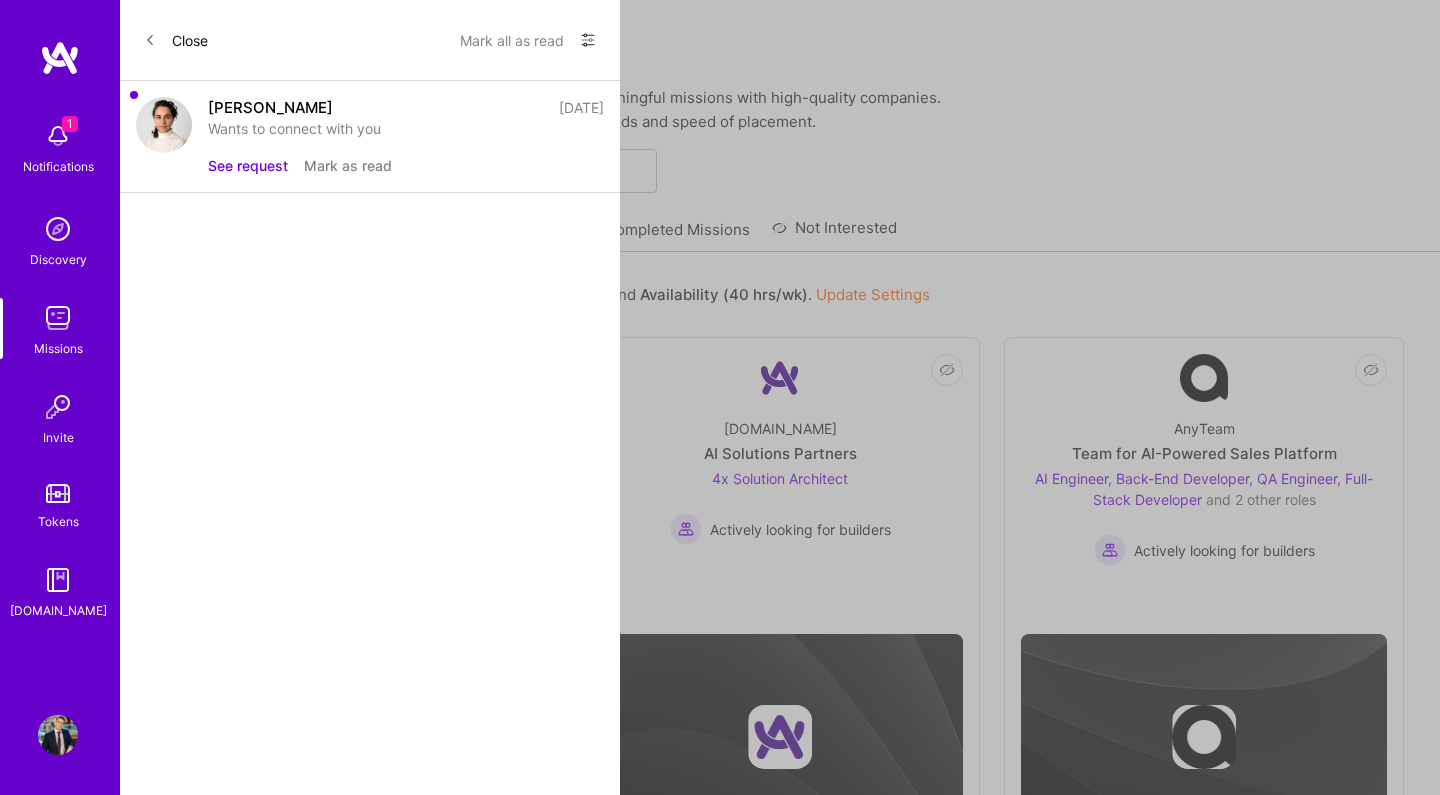 click on "See request" at bounding box center [248, 165] 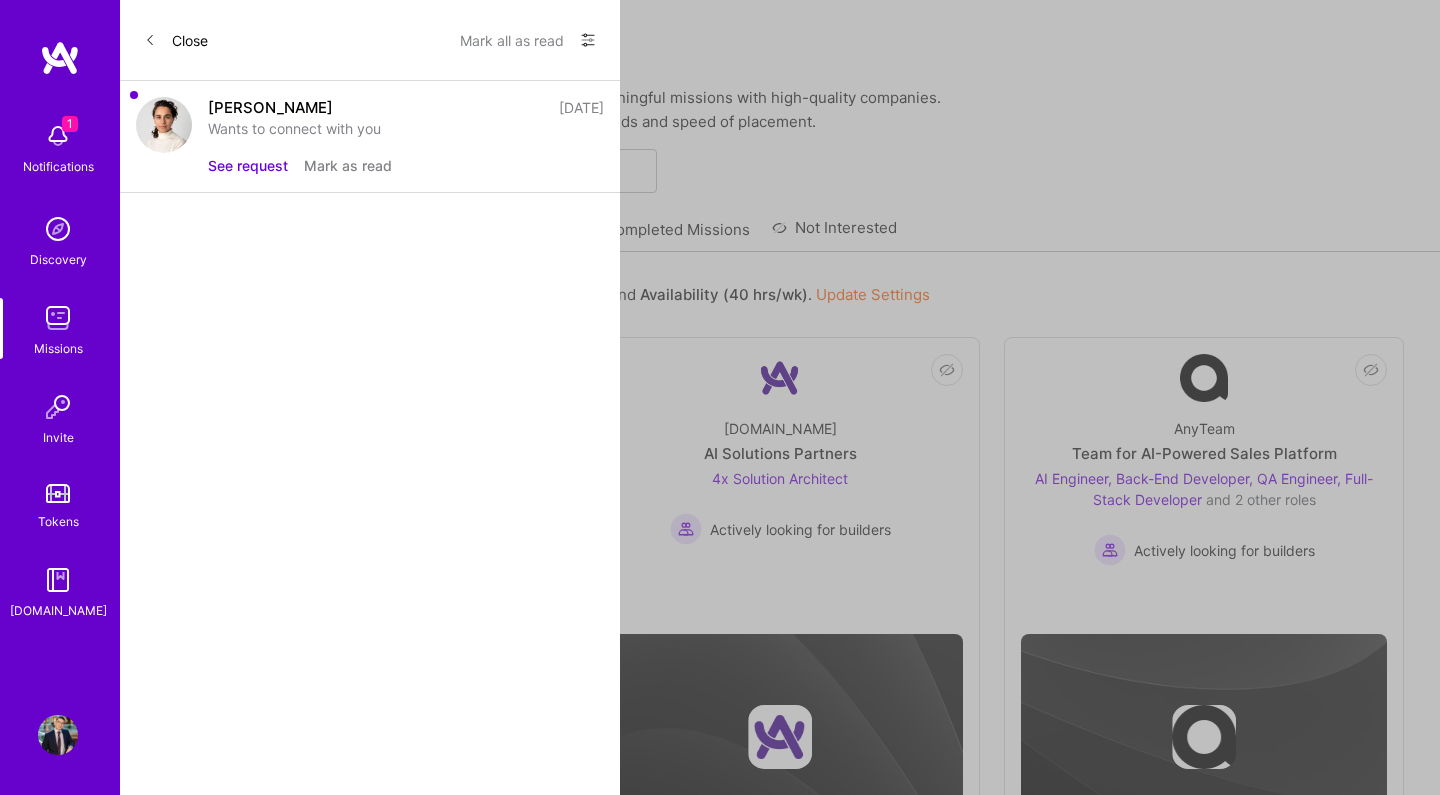 click on "See request" at bounding box center [248, 165] 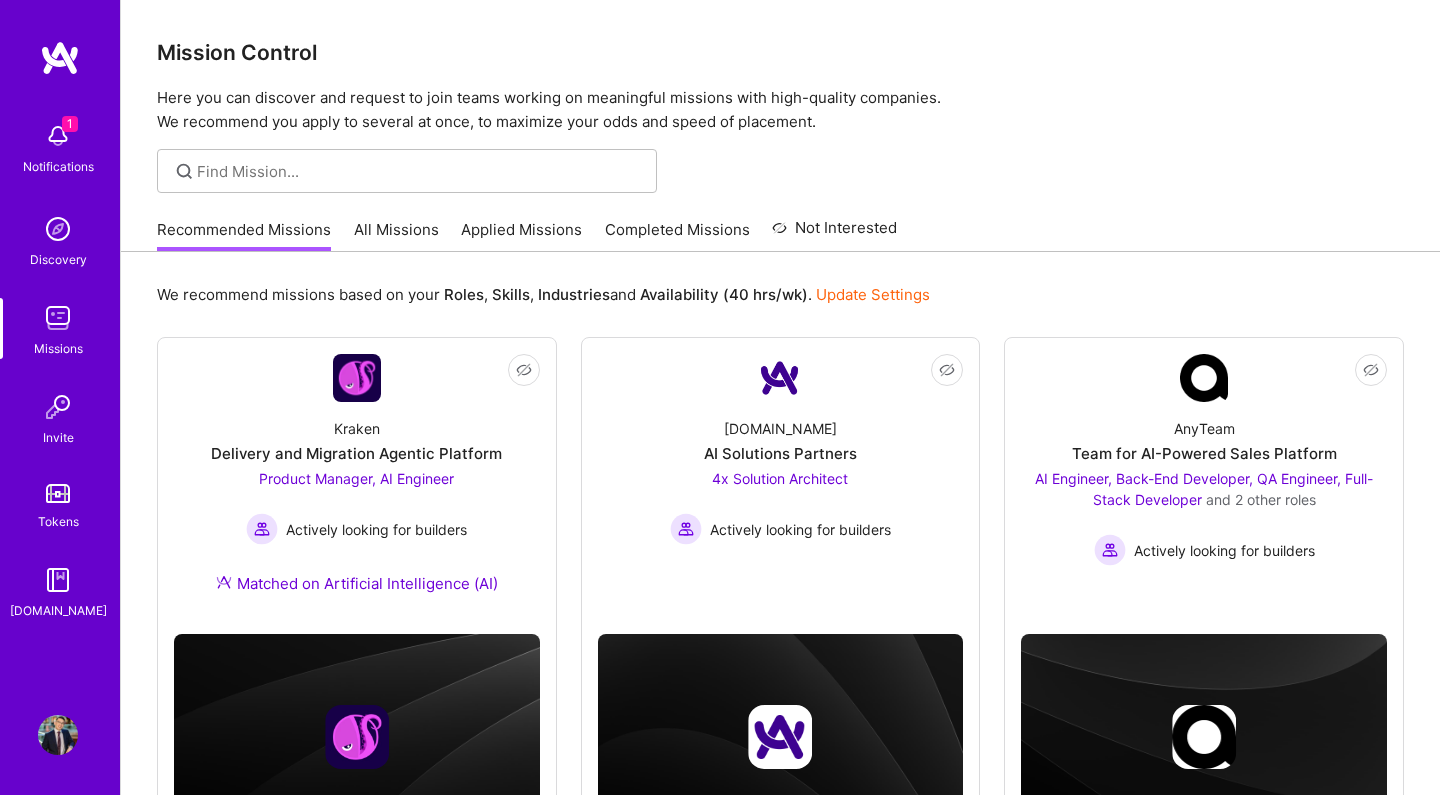 click at bounding box center [58, 318] 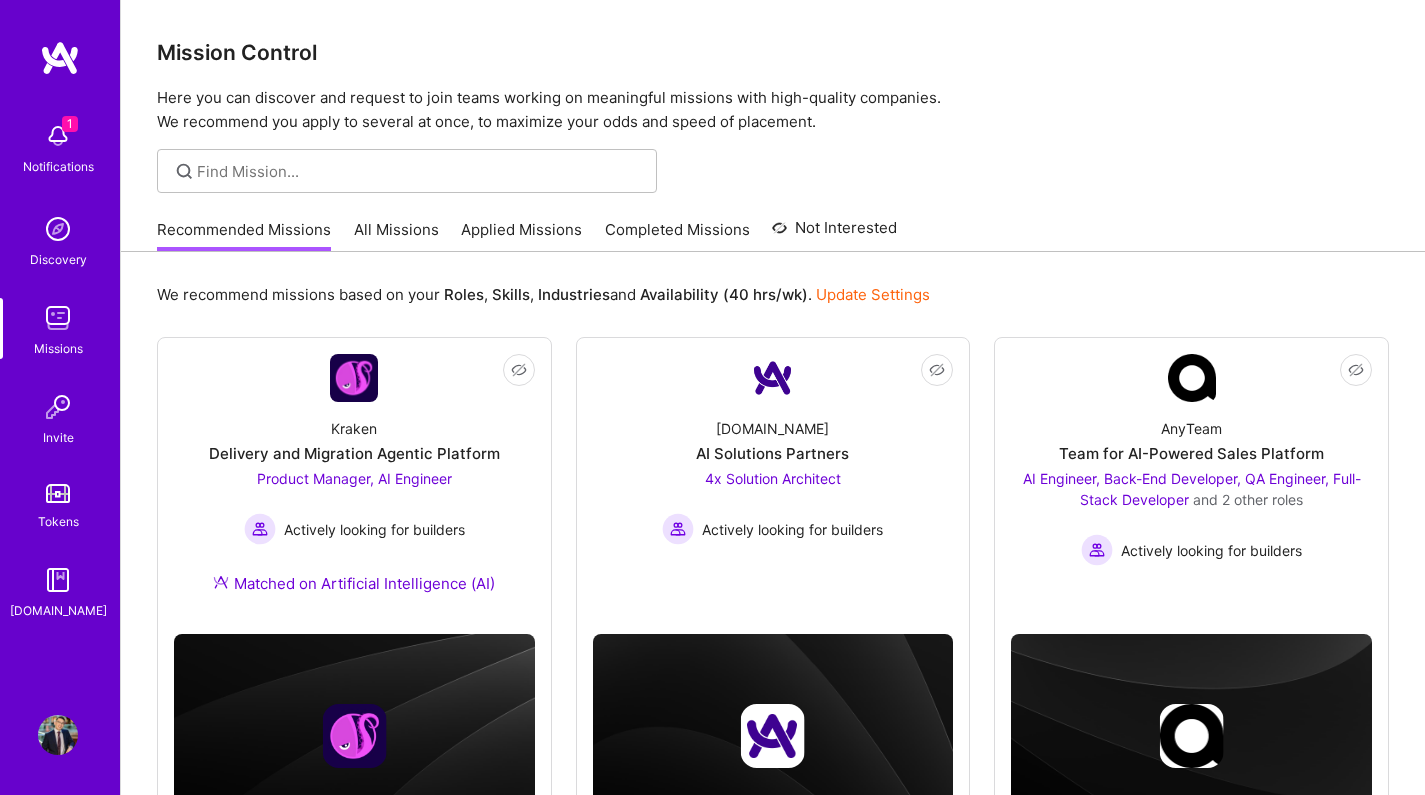 click on "All Missions" at bounding box center [396, 235] 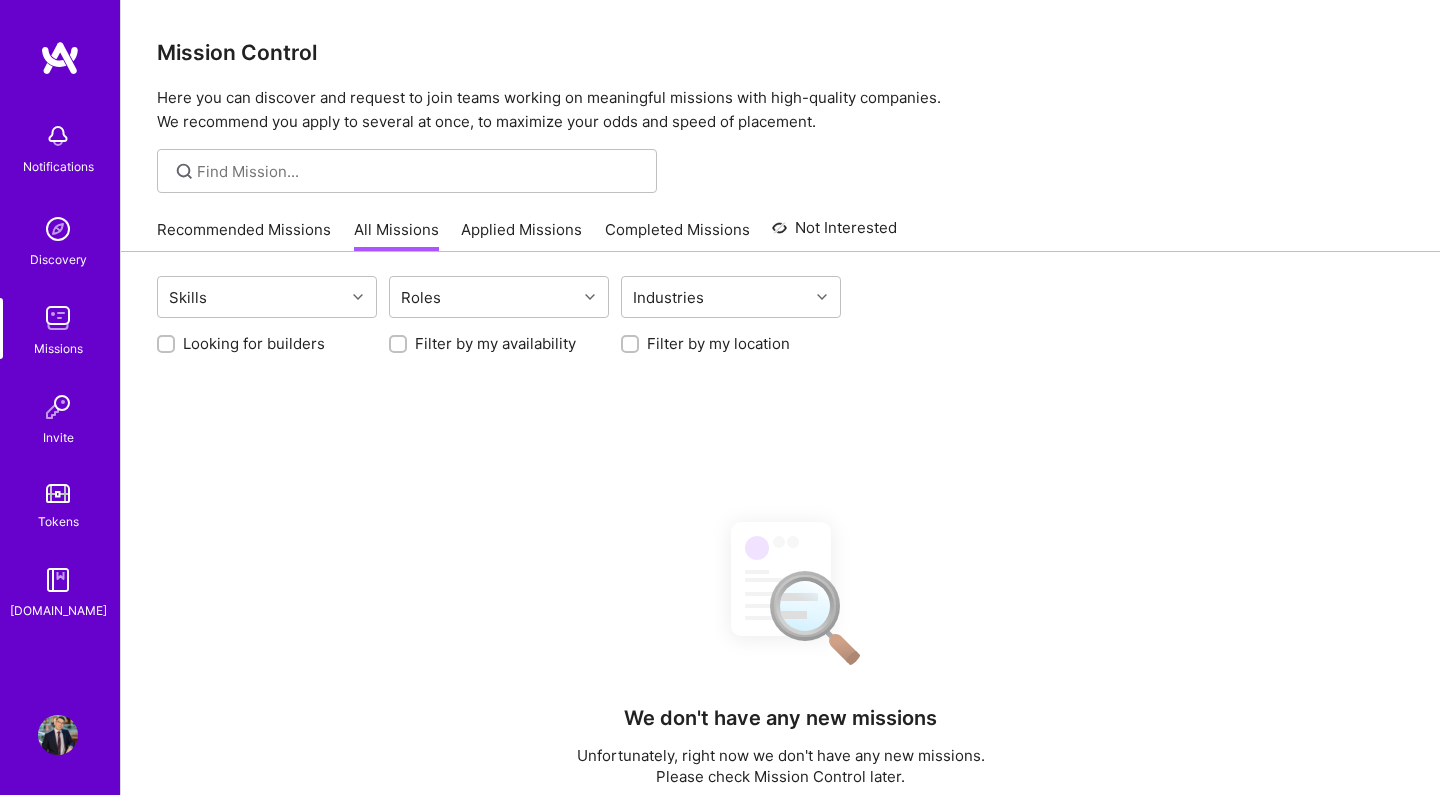 click on "Notifications Discovery Missions Invite Tokens A.Guide Profile
Close
Show all notifications
Show unread notifications only No notifications to show. Mission Control Here you can discover and request to join teams working on meaningful missions with high-quality companies. We recommend you apply to several at once, to maximize your odds and speed of placement. All Missions Recommended Missions   All Missions   Applied Missions   Completed Missions   Not Interested   Skills Roles Industries Looking for builders Filter by my availability Filter by my location We don't have any new missions Unfortunately, right now we don't have any new missions. Please check Mission Control later. © 2025  ATeams Inc., All rights reserved.  Terms of Service  |   Privacy Policy" at bounding box center [720, 577] 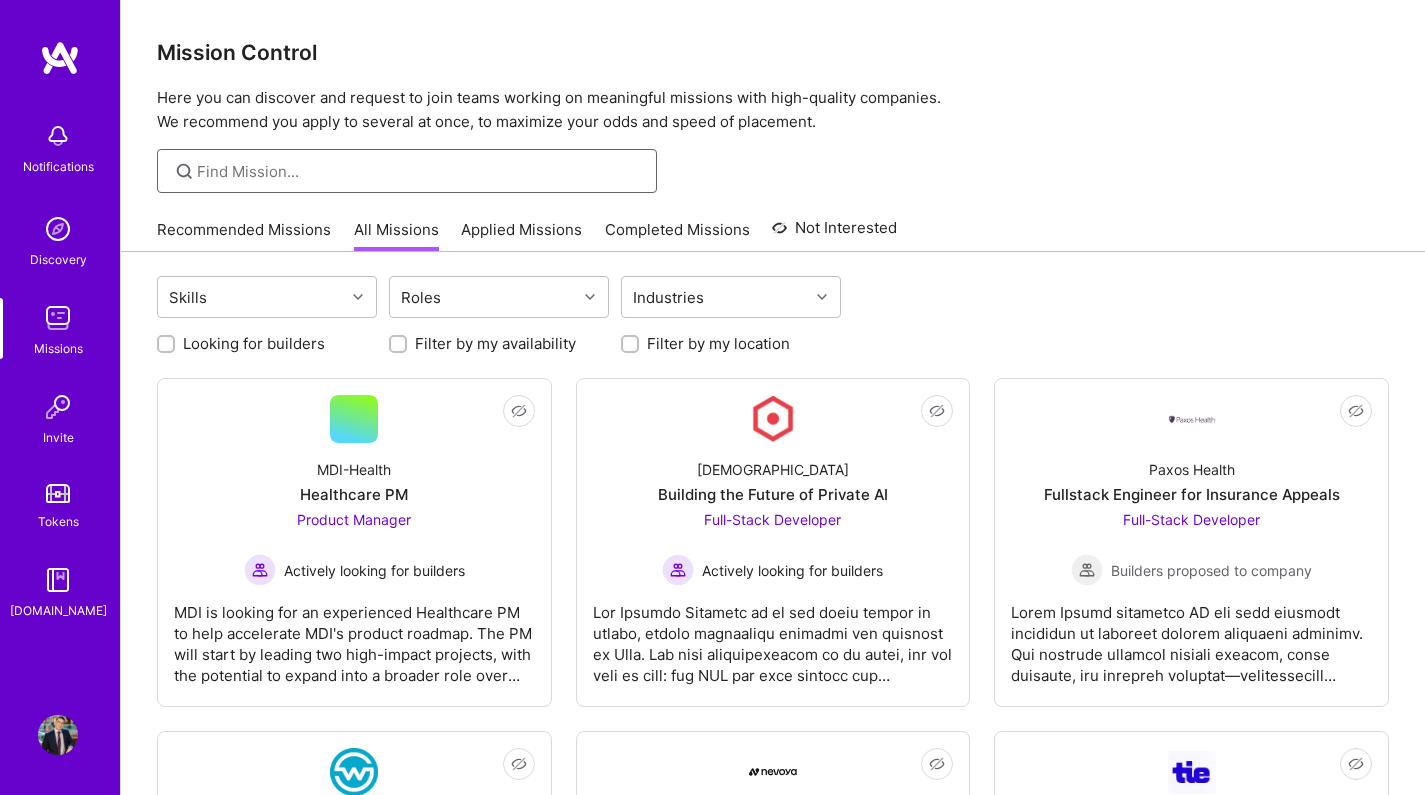 click at bounding box center (419, 171) 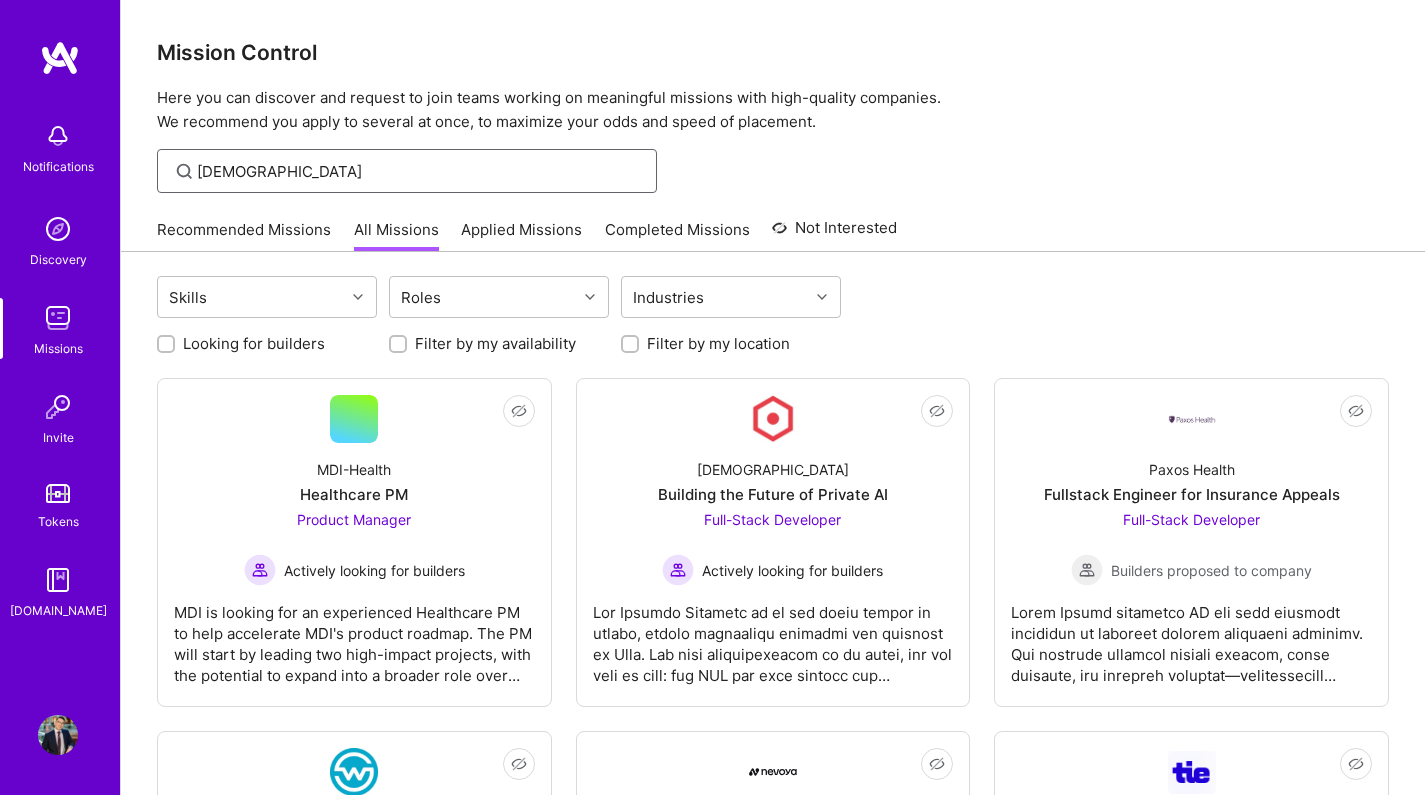 type on "voodoo" 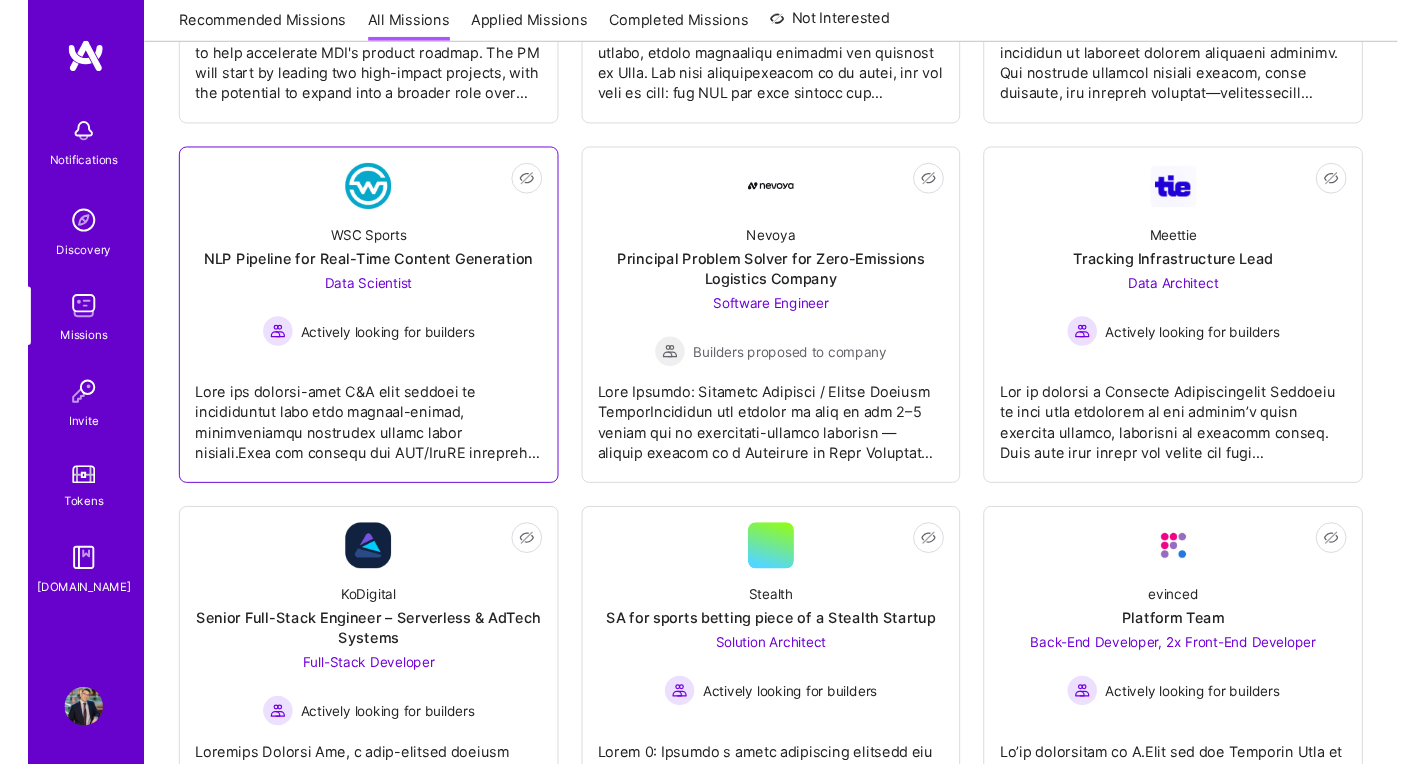 scroll, scrollTop: 578, scrollLeft: 0, axis: vertical 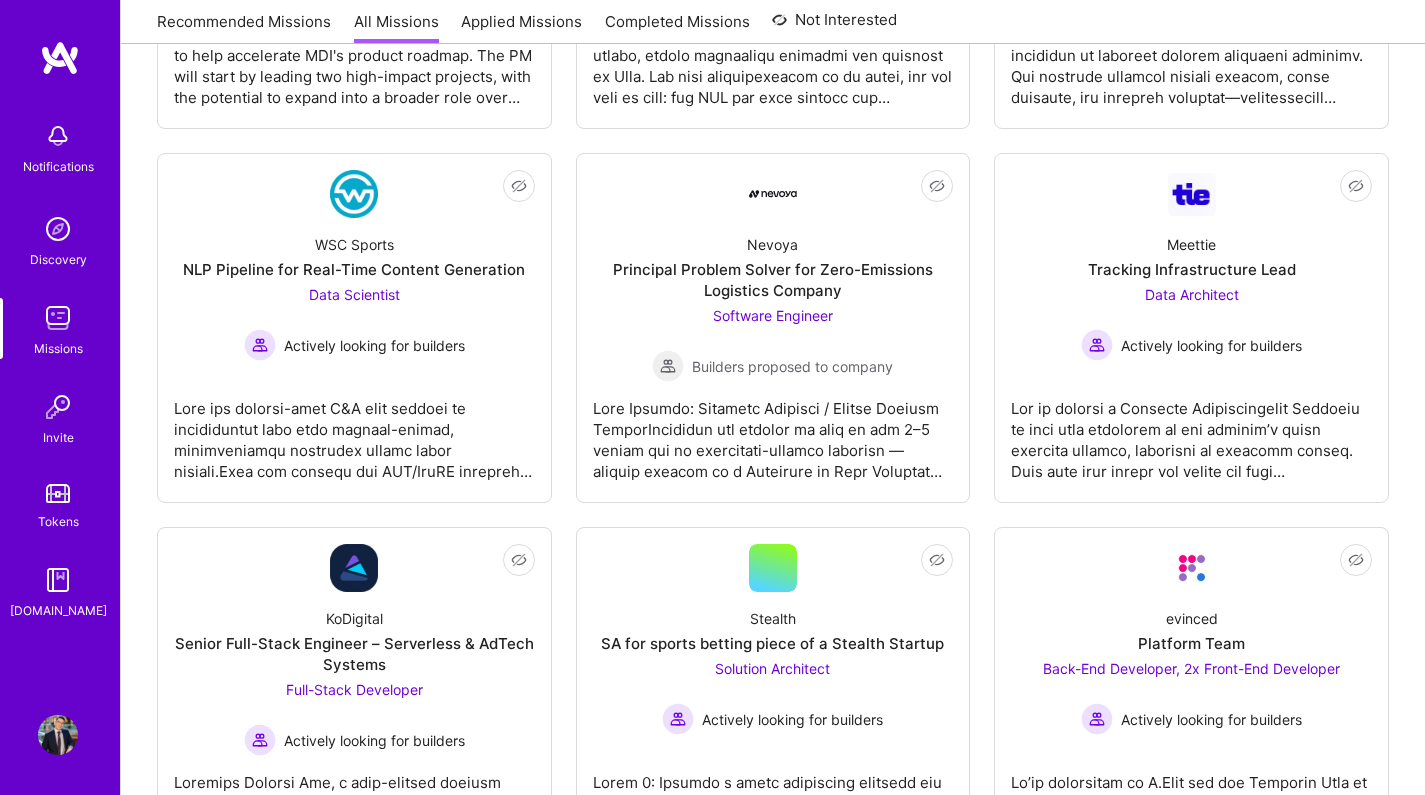 click on "Not Interested MDI-Health Healthcare PM Product Manager   Actively looking for builders Not Interested Kynismos Building the Future of Private AI Full-Stack Developer   Actively looking for builders Not Interested Paxos Health Fullstack Engineer for Insurance Appeals Full-Stack Developer   Builders proposed to company Not Interested WSC Sports NLP Pipeline for Real-Time Content Generation Data Scientist   Actively looking for builders Not Interested Nevoya Principal Problem Solver for Zero-Emissions Logistics Company Software Engineer   Builders proposed to company Not Interested Meettie Tracking Infrastructure Lead Data Architect   Actively looking for builders Not Interested KoDigital Senior Full-Stack Engineer – Serverless & AdTech Systems Full-Stack Developer   Actively looking for builders Not Interested Stealth SA for sports betting piece of a Stealth Startup Solution Architect   Actively looking for builders Not Interested evinced Platform Team Back-End Developer, 2x Front-End Developer   evinced" at bounding box center (773, 3070) 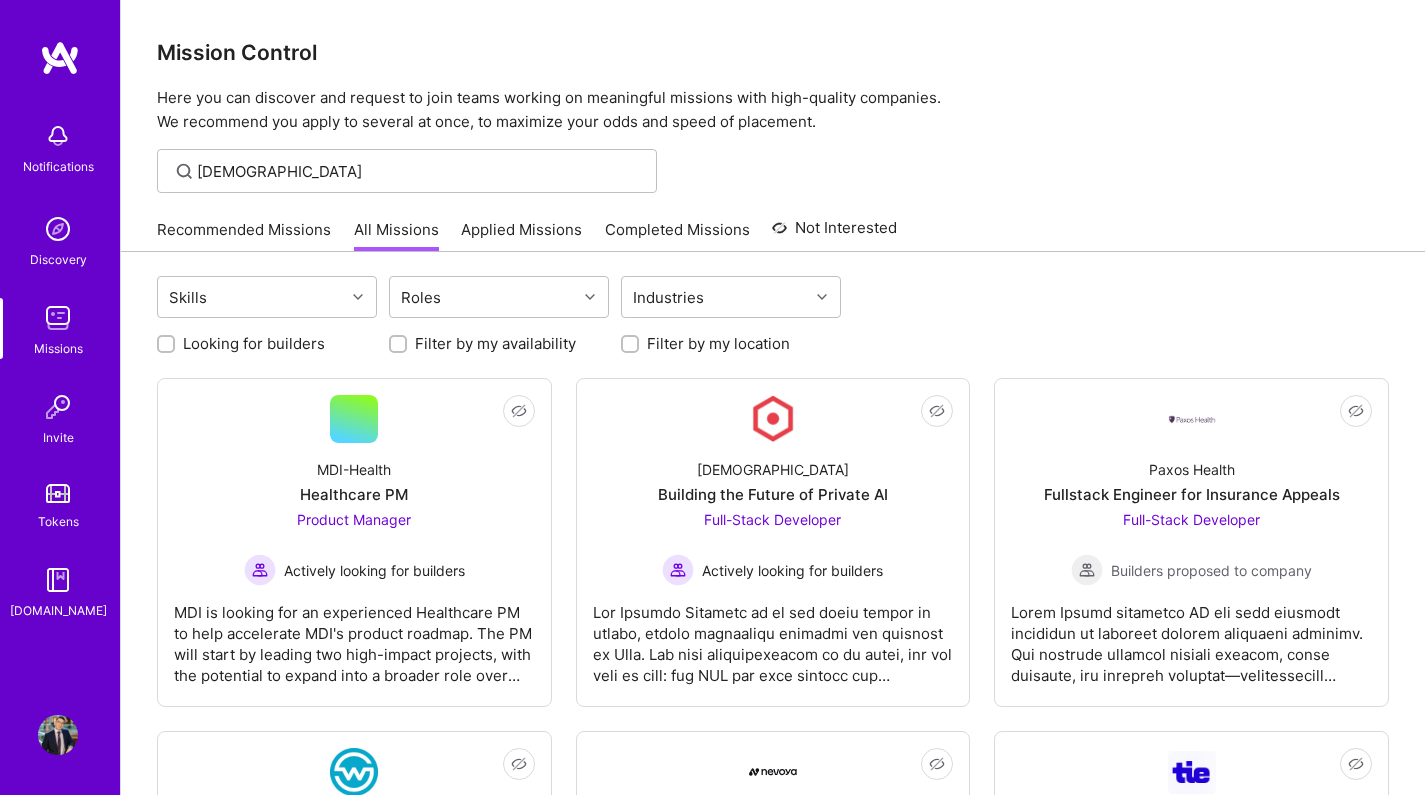 scroll, scrollTop: 0, scrollLeft: 0, axis: both 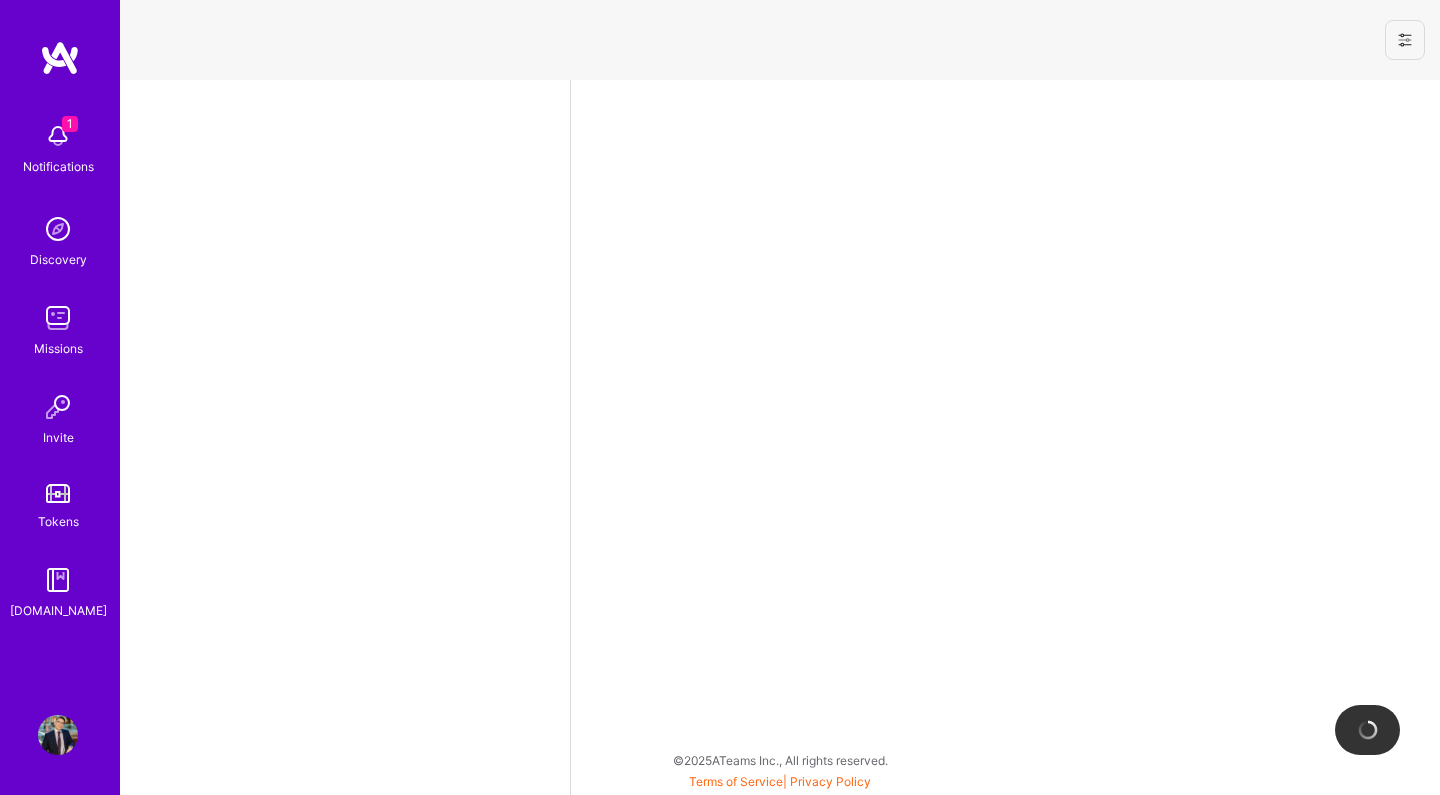 select on "CA" 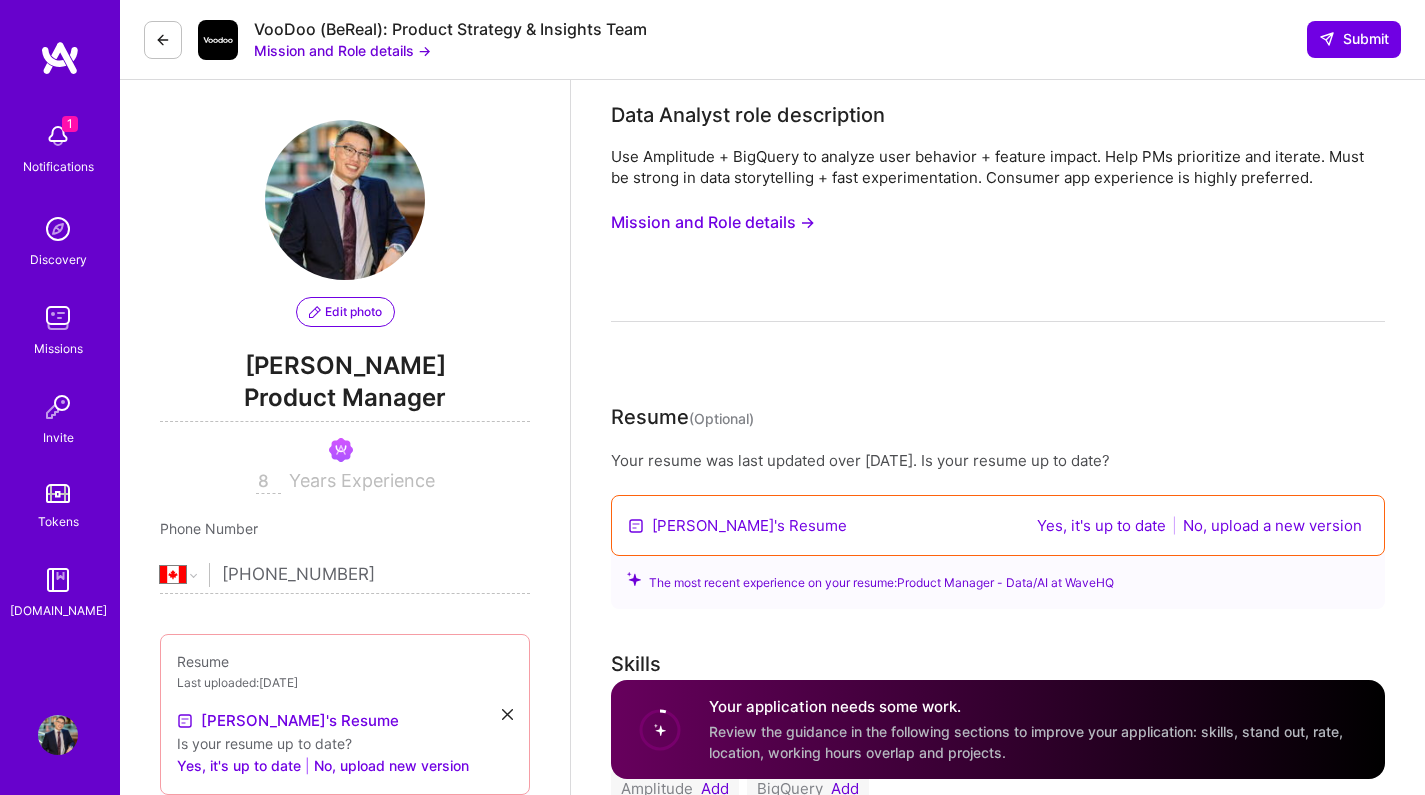 scroll, scrollTop: 0, scrollLeft: 0, axis: both 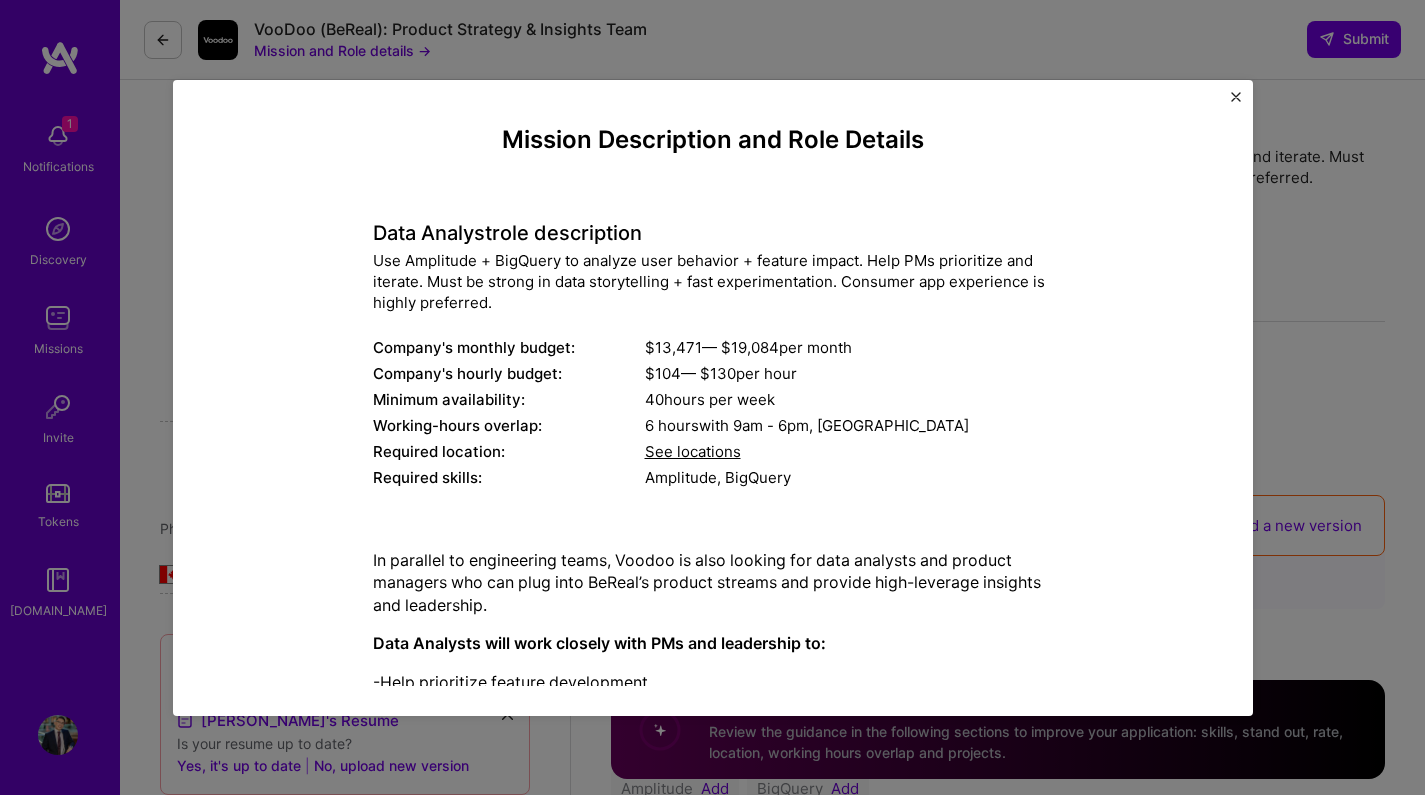 click on "Mission Description and Role Details Data Analyst  role description Use Amplitude + BigQuery to analyze user behavior + feature impact. Help PMs prioritize and iterate. Must be strong in data storytelling + fast experimentation. Consumer app experience is highly preferred. Company's monthly budget: $ 13,471  — $ 19,084  per month Company's hourly budget: $ 104  — $ 130  per hour Minimum availability: 40  hours per week Working-hours overlap: 6 hours  with   9am    -    6pm ,     Paris Required location: See locations Required skills: Amplitude, BigQuery In parallel to engineering teams, Voodoo is also looking for data analysts and product managers who can plug into BeReal’s product streams and provide high-leverage insights and leadership. Data Analysts will work closely with PMs and leadership to: -Help prioritize feature development -Run post-launch analyses using tools like  Amplitude and BigQuery -Surface key insights from experiment results -Move quickly and adapt as new features ship weekly" at bounding box center [712, 397] 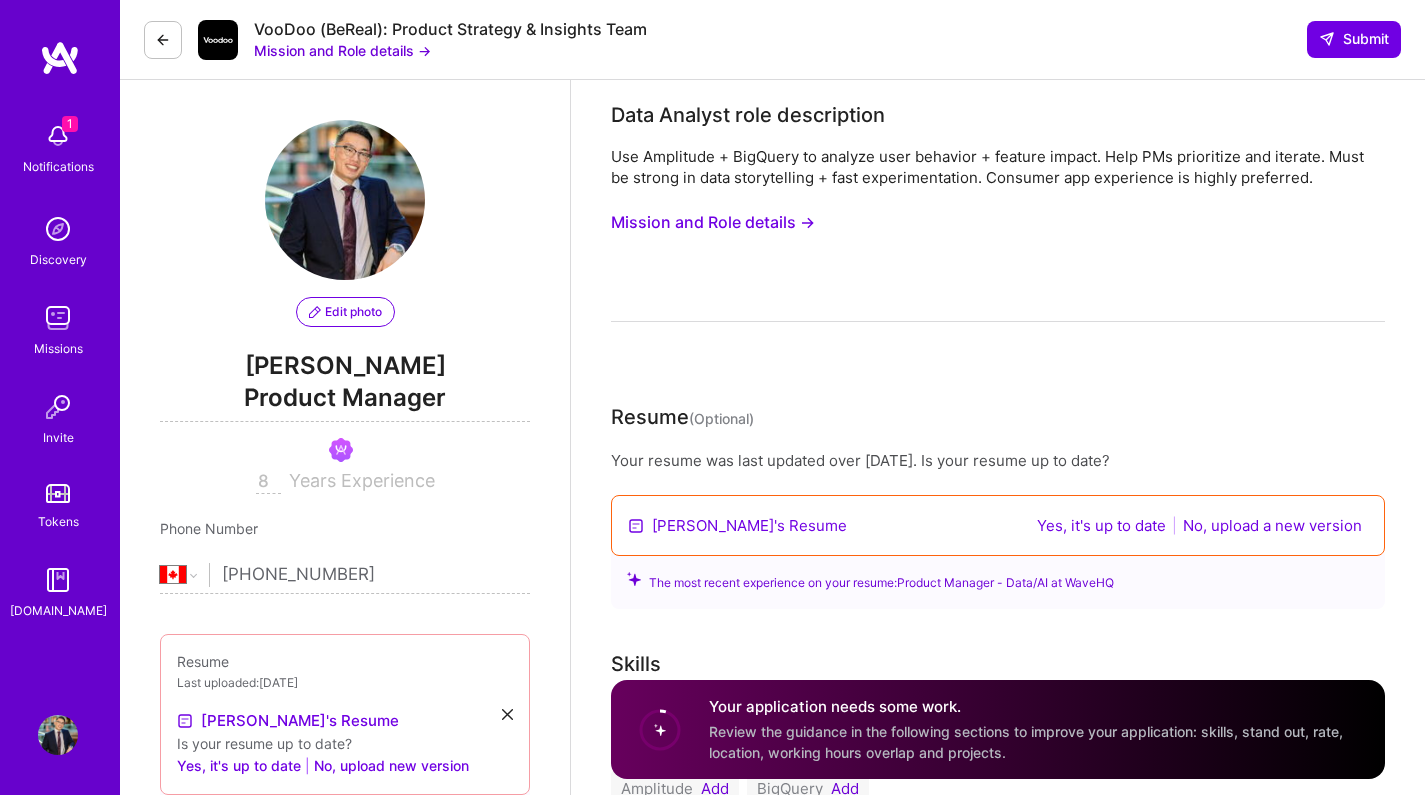 click on "Yes, it's up to date" at bounding box center [1101, 525] 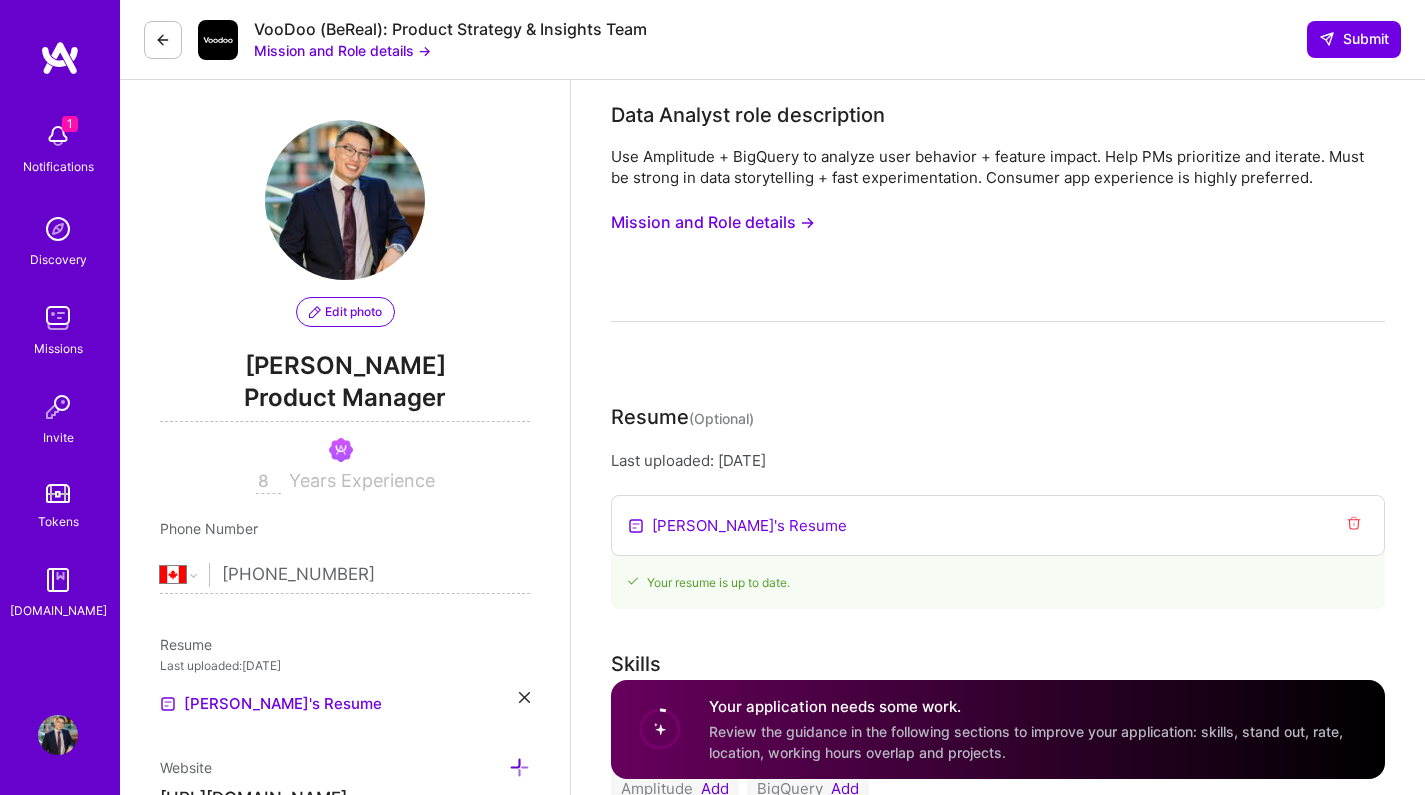 click on "Mission and Role details →" at bounding box center (342, 50) 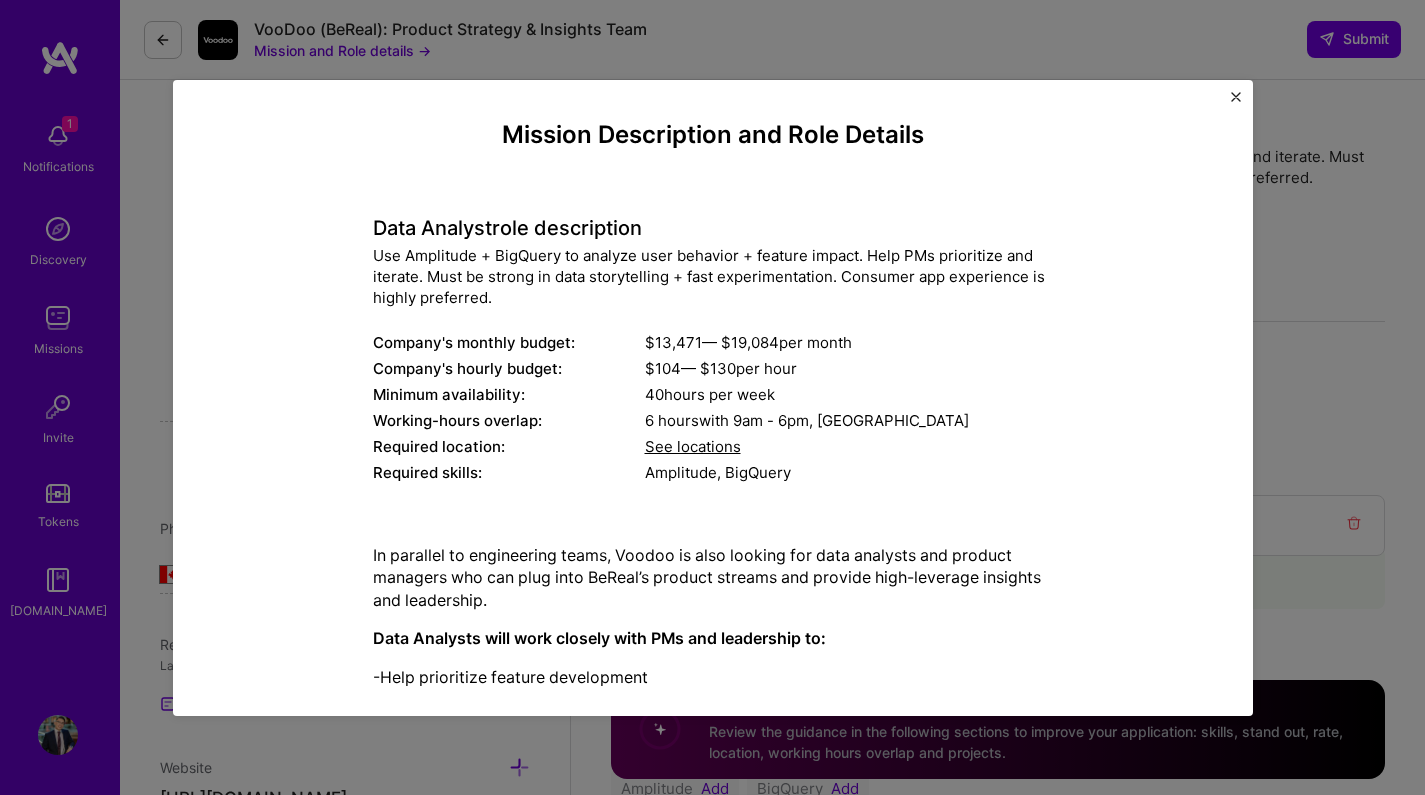 scroll, scrollTop: 6, scrollLeft: 0, axis: vertical 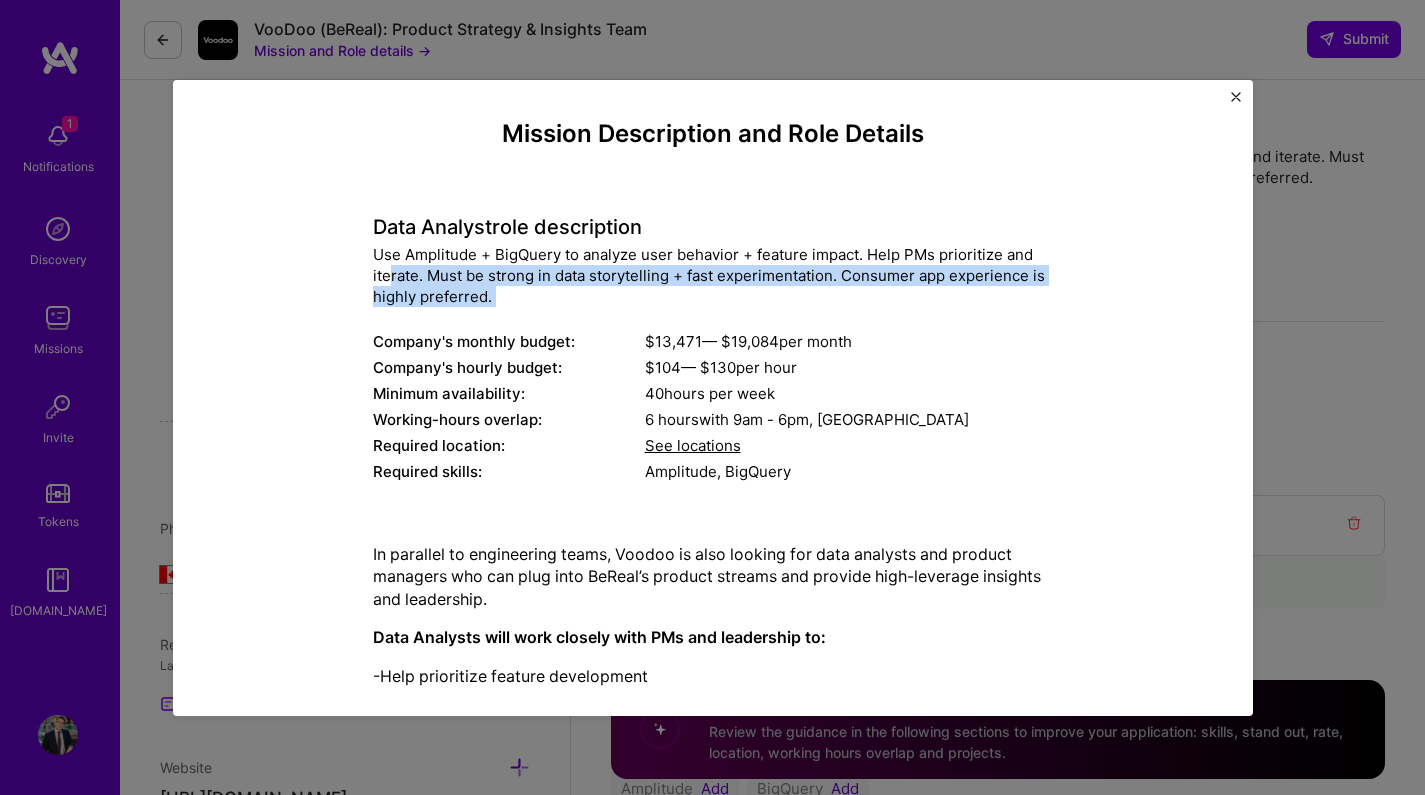 drag, startPoint x: 524, startPoint y: 307, endPoint x: 372, endPoint y: 268, distance: 156.92355 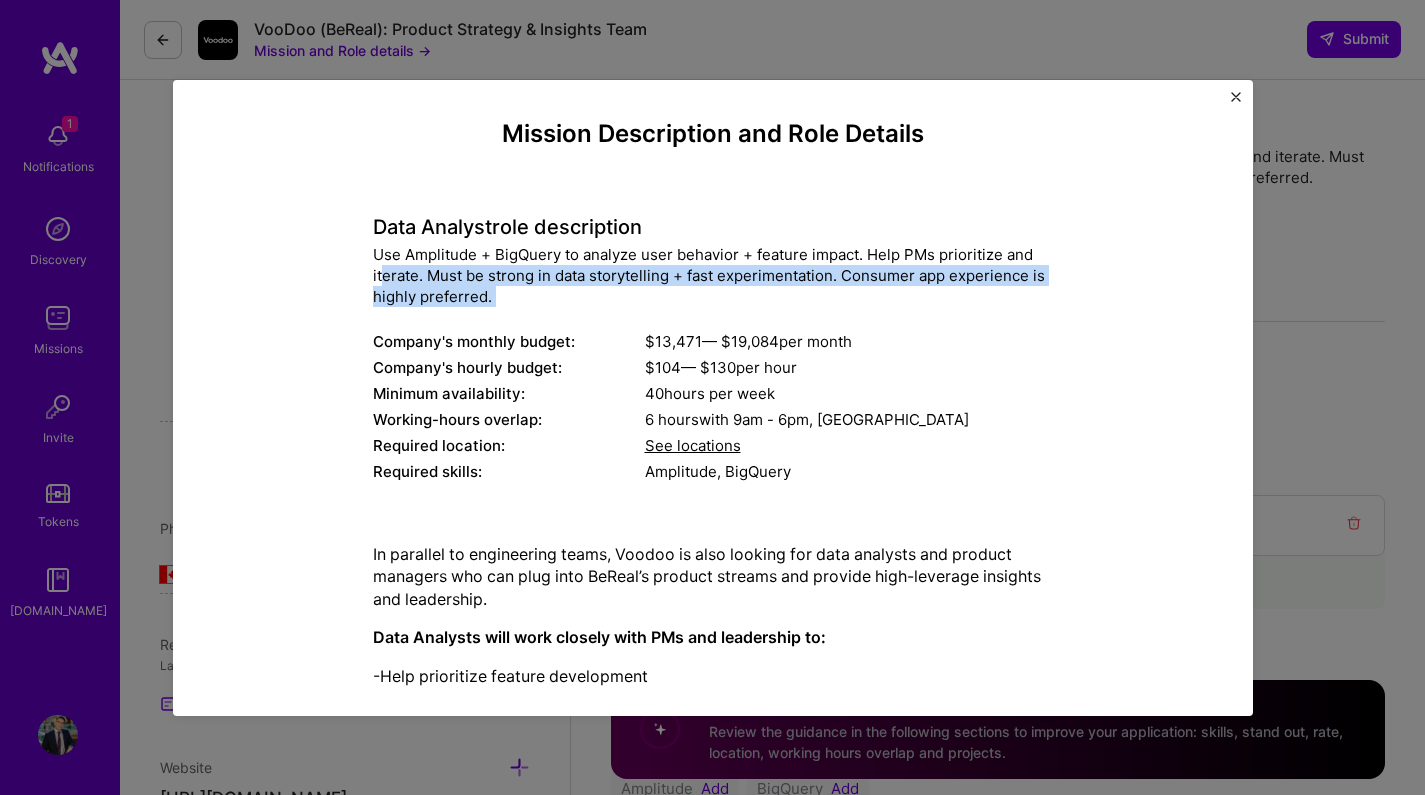 click on "Use Amplitude + BigQuery to analyze user behavior + feature impact. Help PMs prioritize and iterate. Must be strong in data storytelling + fast experimentation. Consumer app experience is highly preferred." at bounding box center [713, 275] 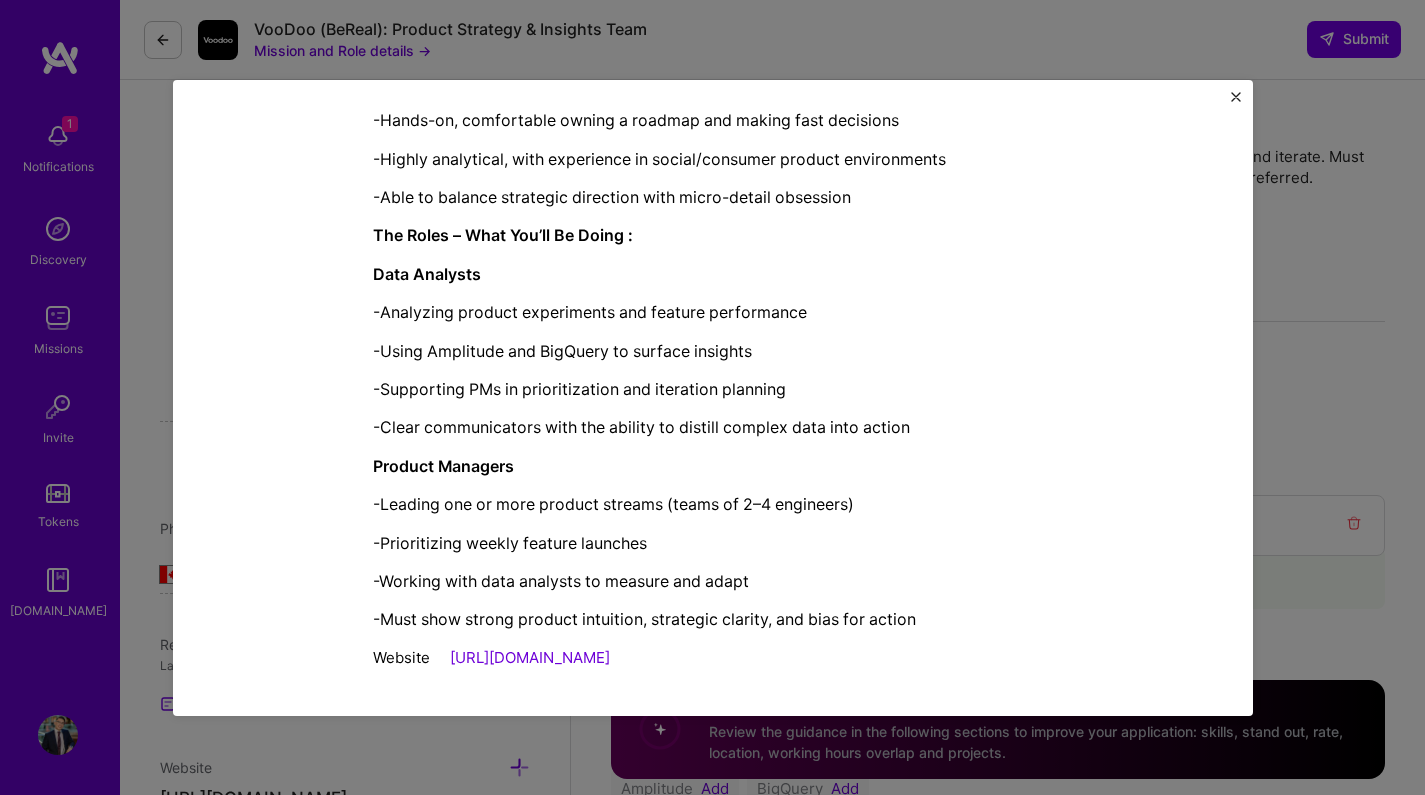 scroll, scrollTop: 858, scrollLeft: 0, axis: vertical 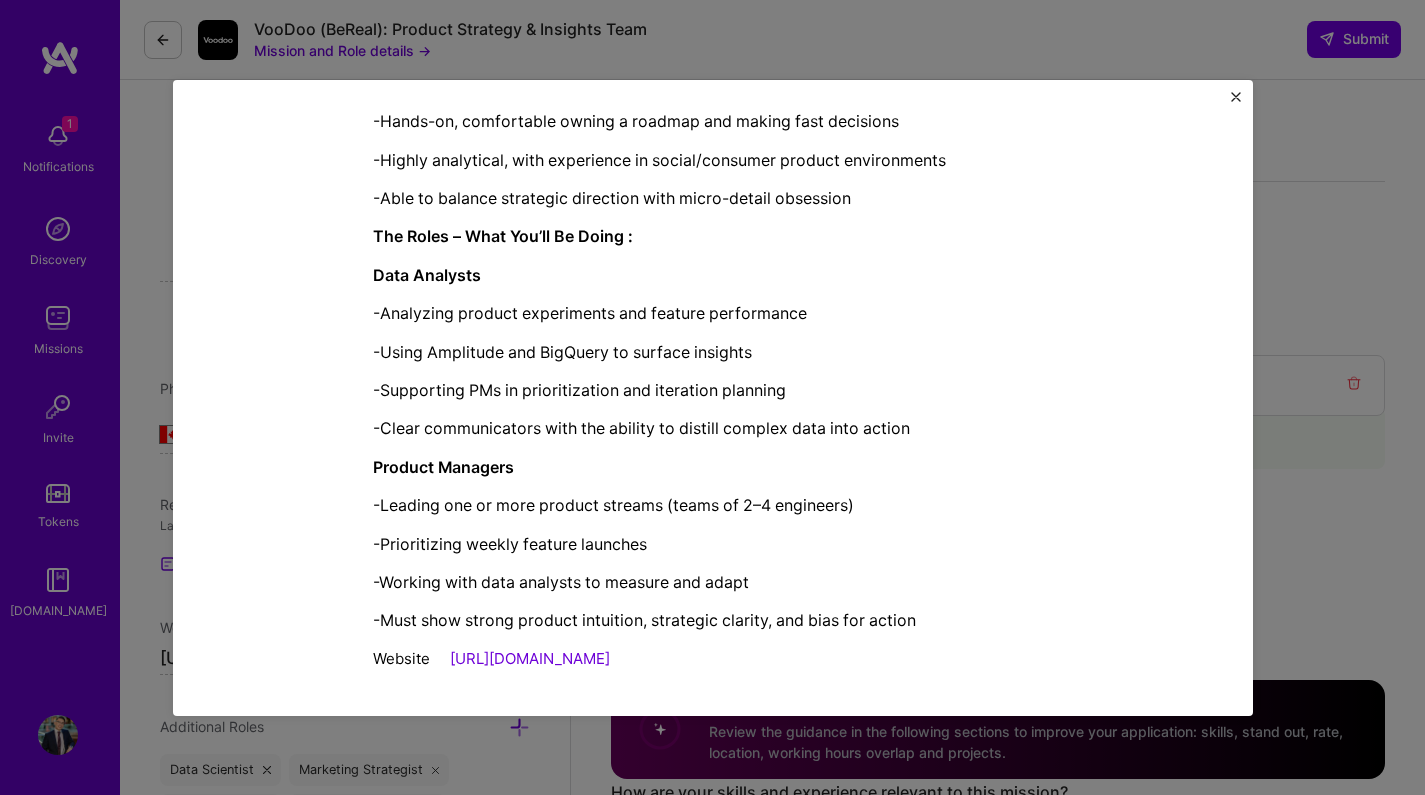 click on "Mission Description and Role Details Data Analyst  role description Use Amplitude + BigQuery to analyze user behavior + feature impact. Help PMs prioritize and iterate. Must be strong in data storytelling + fast experimentation. Consumer app experience is highly preferred. Company's monthly budget: $ 13,471  — $ 19,084  per month Company's hourly budget: $ 104  — $ 130  per hour Minimum availability: 40  hours per week Working-hours overlap: 6 hours  with   9am    -    6pm ,     Paris Required location: See locations Required skills: Amplitude, BigQuery In parallel to engineering teams, Voodoo is also looking for data analysts and product managers who can plug into BeReal’s product streams and provide high-leverage insights and leadership. Data Analysts will work closely with PMs and leadership to: -Help prioritize feature development -Run post-launch analyses using tools like  Amplitude and BigQuery -Surface key insights from experiment results -Move quickly and adapt as new features ship weekly" at bounding box center (712, 397) 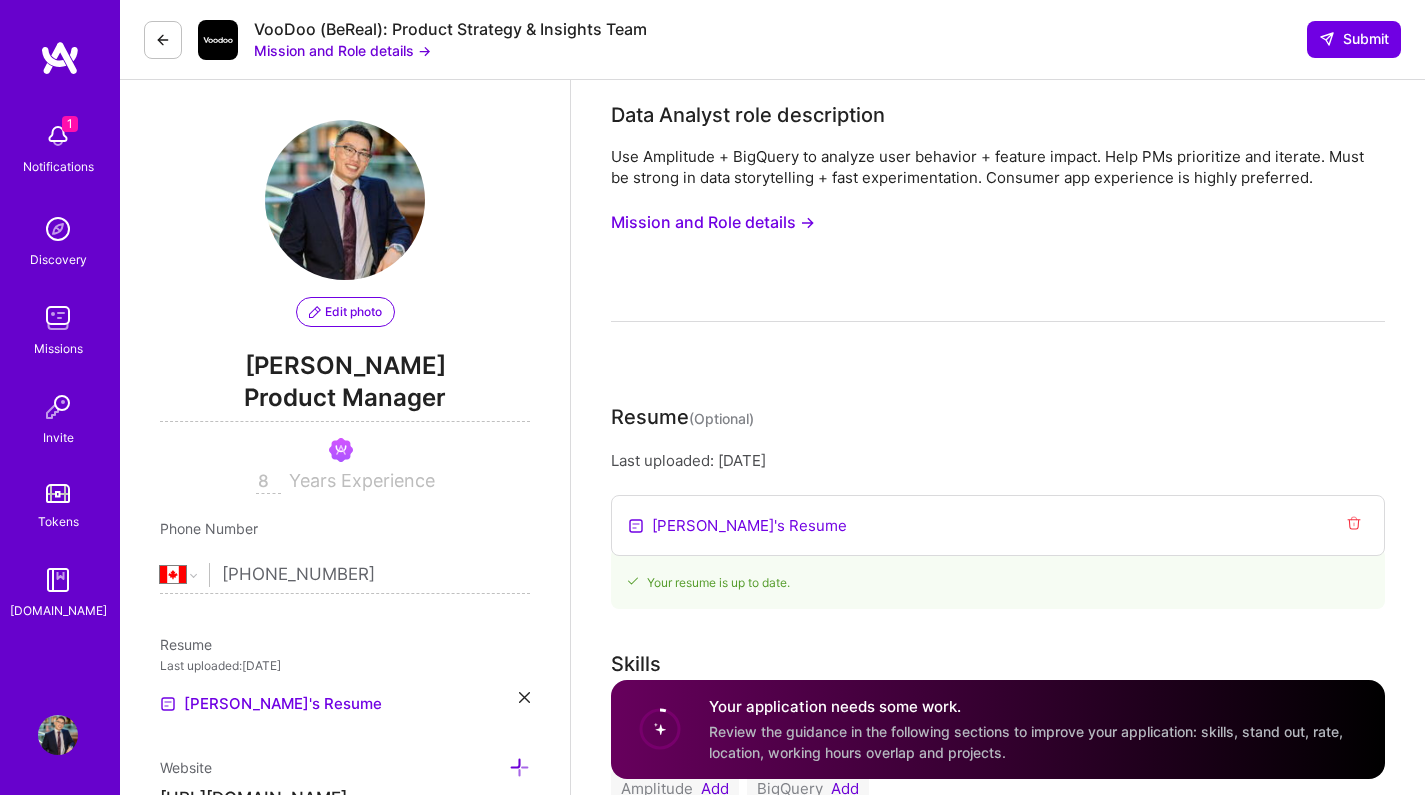 scroll, scrollTop: 0, scrollLeft: 0, axis: both 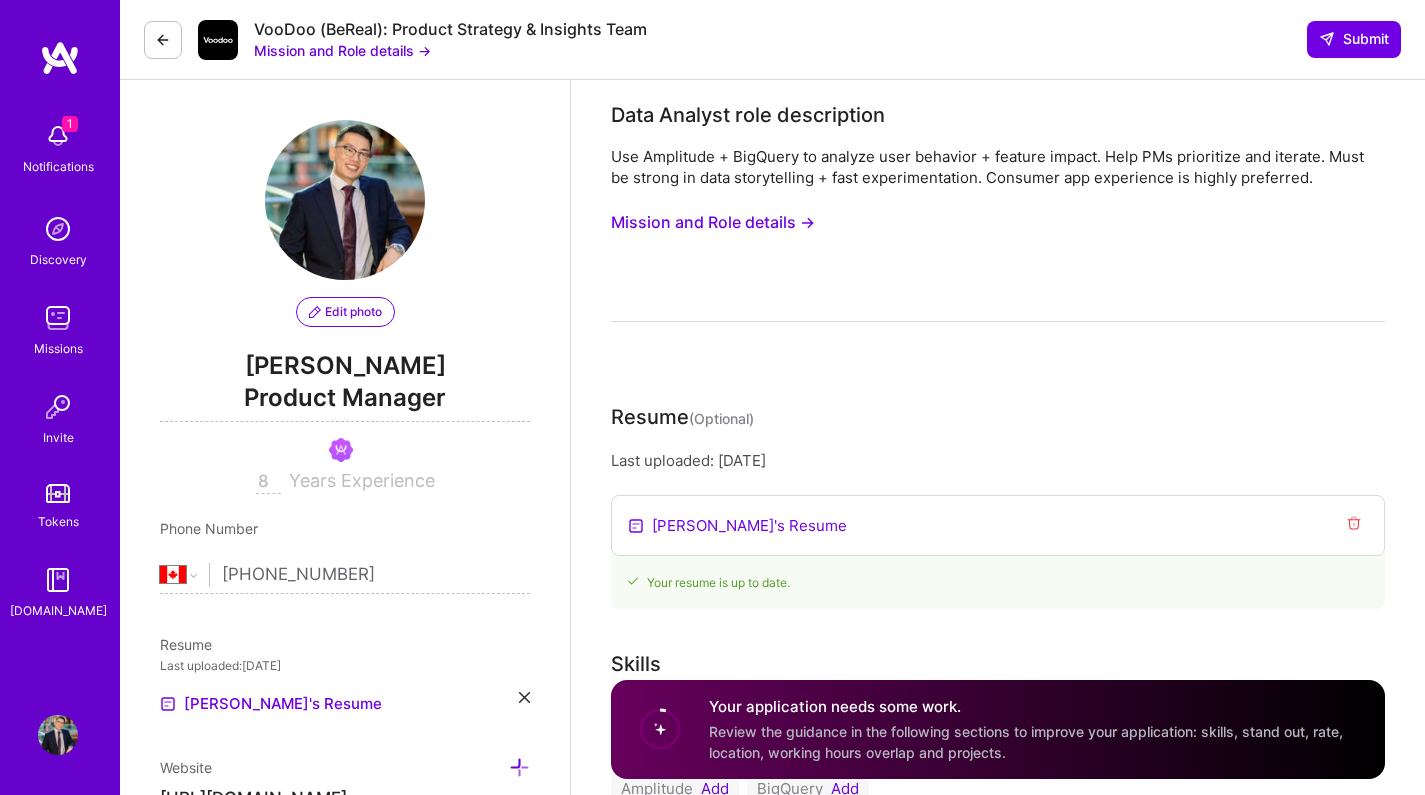 click on "Mission and Role details →" at bounding box center (342, 50) 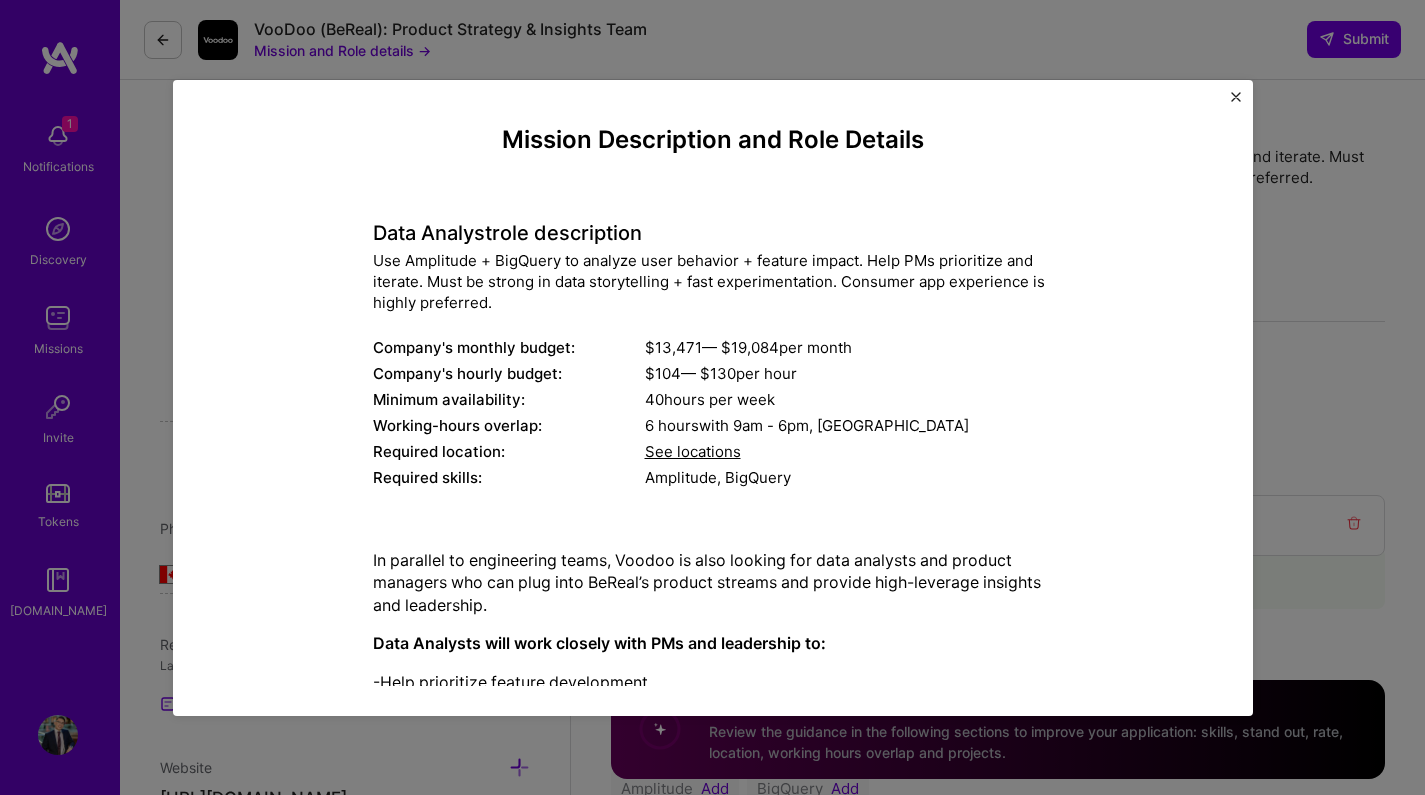 scroll, scrollTop: -1, scrollLeft: 0, axis: vertical 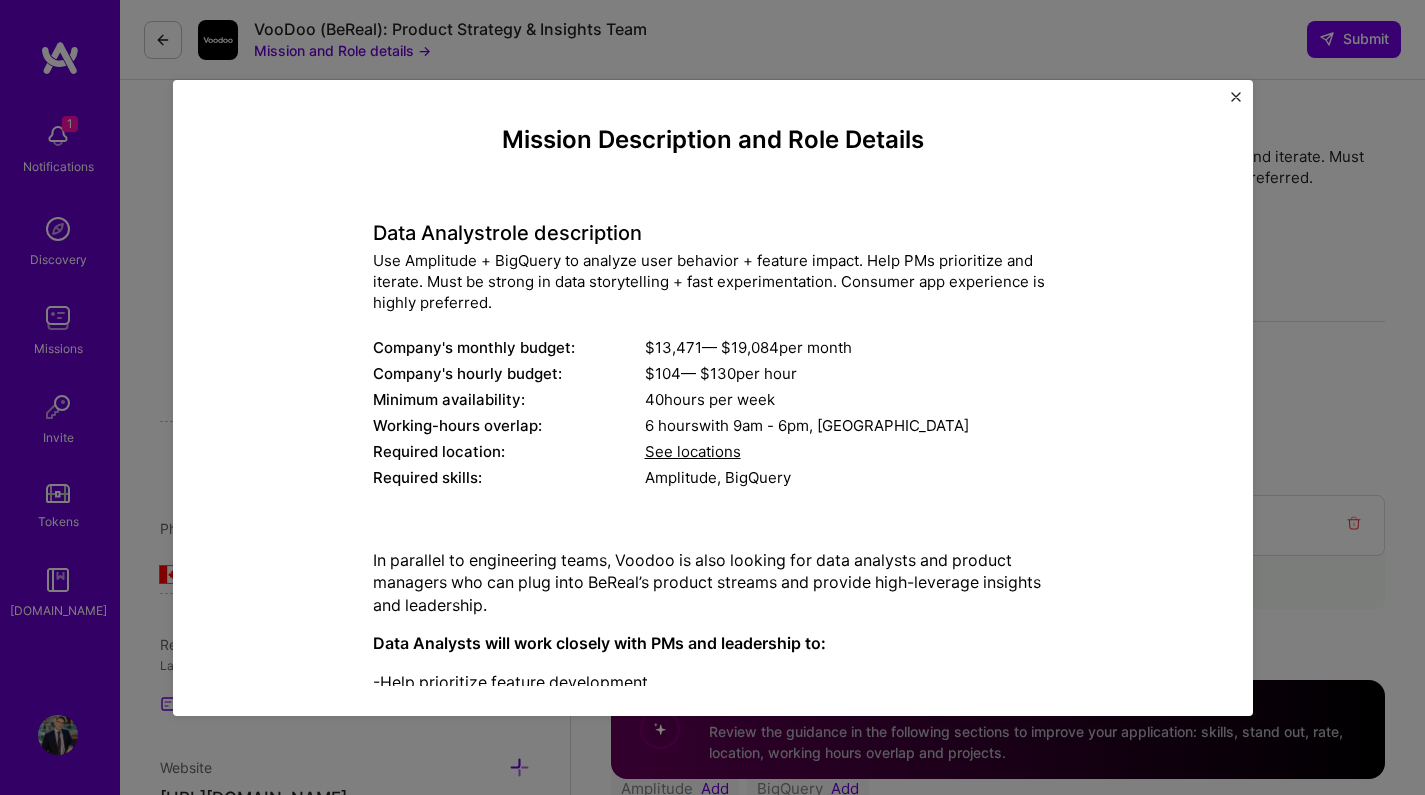 click on "Mission Description and Role Details Data Analyst  role description Use Amplitude + BigQuery to analyze user behavior + feature impact. Help PMs prioritize and iterate. Must be strong in data storytelling + fast experimentation. Consumer app experience is highly preferred. Company's monthly budget: $ 13,471  — $ 19,084  per month Company's hourly budget: $ 104  — $ 130  per hour Minimum availability: 40  hours per week Working-hours overlap: 6 hours  with   9am    -    6pm ,     Paris Required location: See locations Required skills: Amplitude, BigQuery In parallel to engineering teams, Voodoo is also looking for data analysts and product managers who can plug into BeReal’s product streams and provide high-leverage insights and leadership. Data Analysts will work closely with PMs and leadership to: -Help prioritize feature development -Run post-launch analyses using tools like  Amplitude and BigQuery -Surface key insights from experiment results -Move quickly and adapt as new features ship weekly" at bounding box center [712, 397] 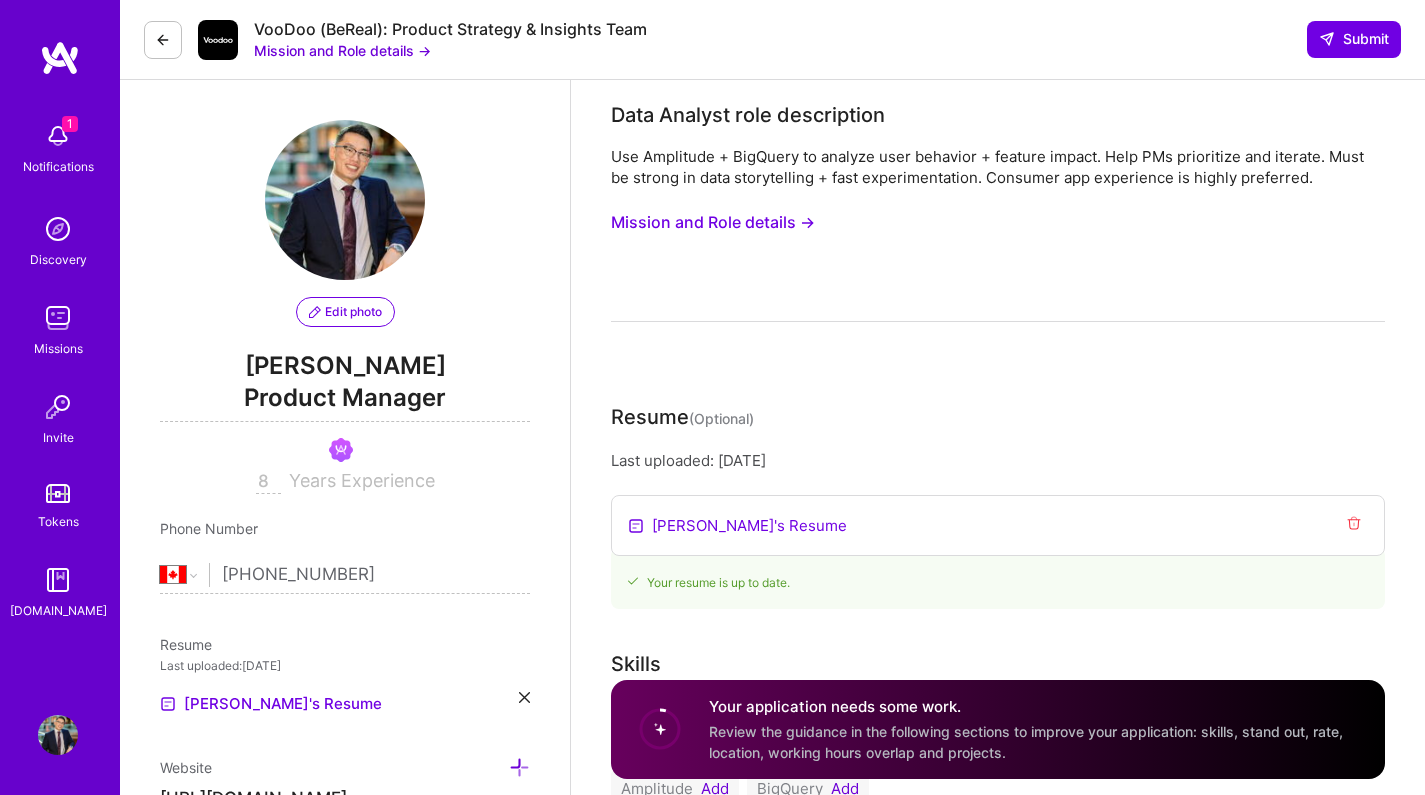 click on "Mission and Role details →" at bounding box center (713, 222) 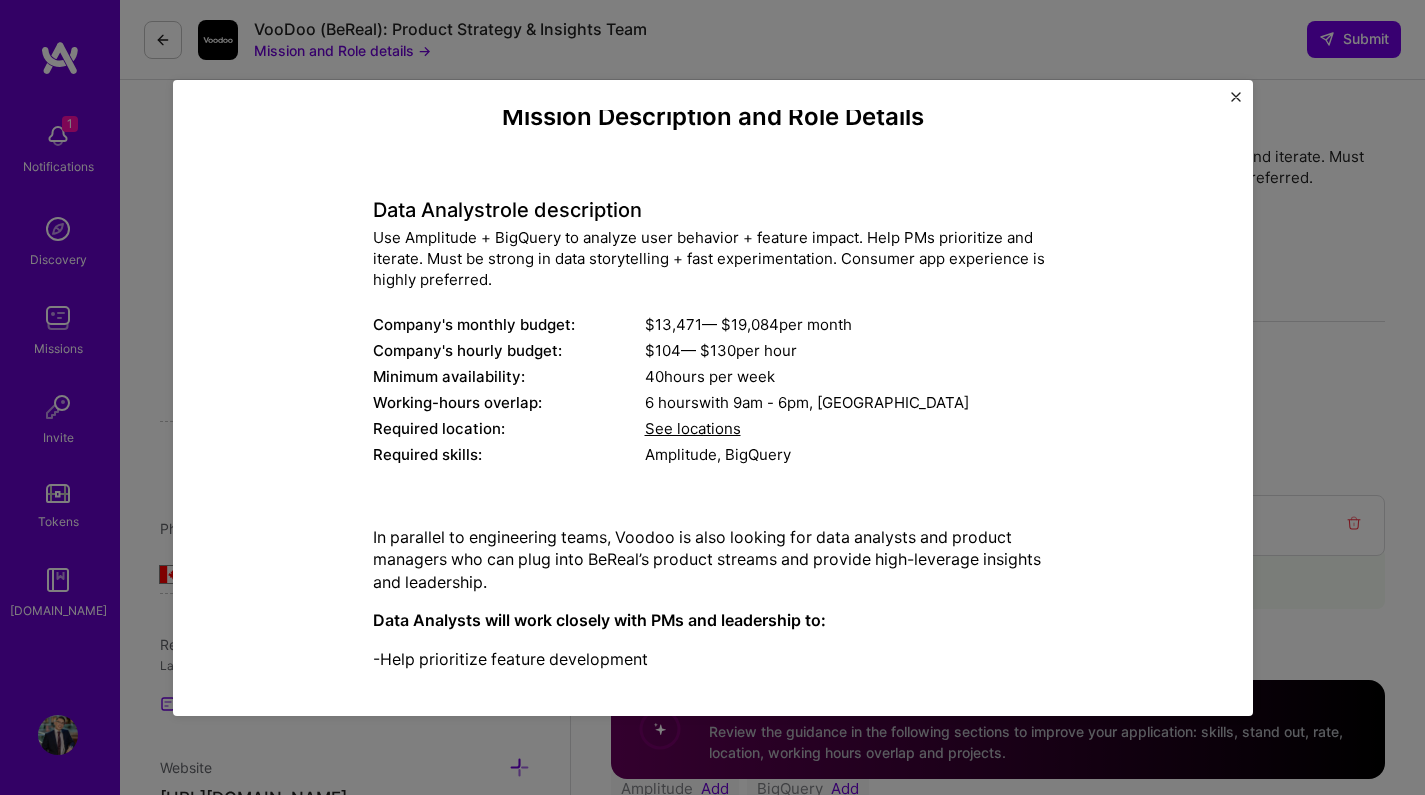 scroll, scrollTop: 25, scrollLeft: 0, axis: vertical 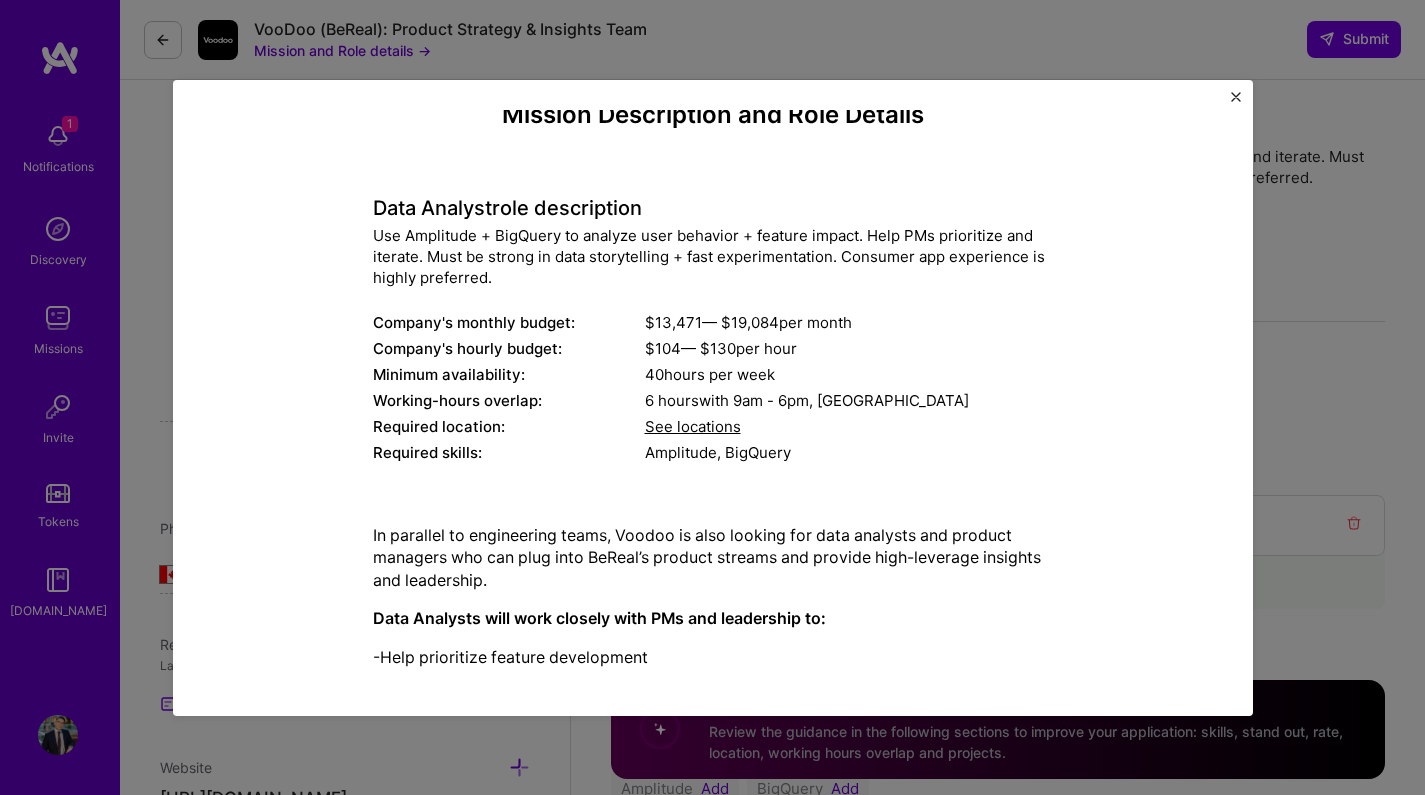 click on "Mission Description and Role Details Data Analyst  role description Use Amplitude + BigQuery to analyze user behavior + feature impact. Help PMs prioritize and iterate. Must be strong in data storytelling + fast experimentation. Consumer app experience is highly preferred. Company's monthly budget: $ 13,471  — $ 19,084  per month Company's hourly budget: $ 104  — $ 130  per hour Minimum availability: 40  hours per week Working-hours overlap: 6 hours  with   9am    -    6pm ,     Paris Required location: See locations Required skills: Amplitude, BigQuery In parallel to engineering teams, Voodoo is also looking for data analysts and product managers who can plug into BeReal’s product streams and provide high-leverage insights and leadership. Data Analysts will work closely with PMs and leadership to: -Help prioritize feature development -Run post-launch analyses using tools like  Amplitude and BigQuery -Surface key insights from experiment results -Move quickly and adapt as new features ship weekly" at bounding box center [712, 397] 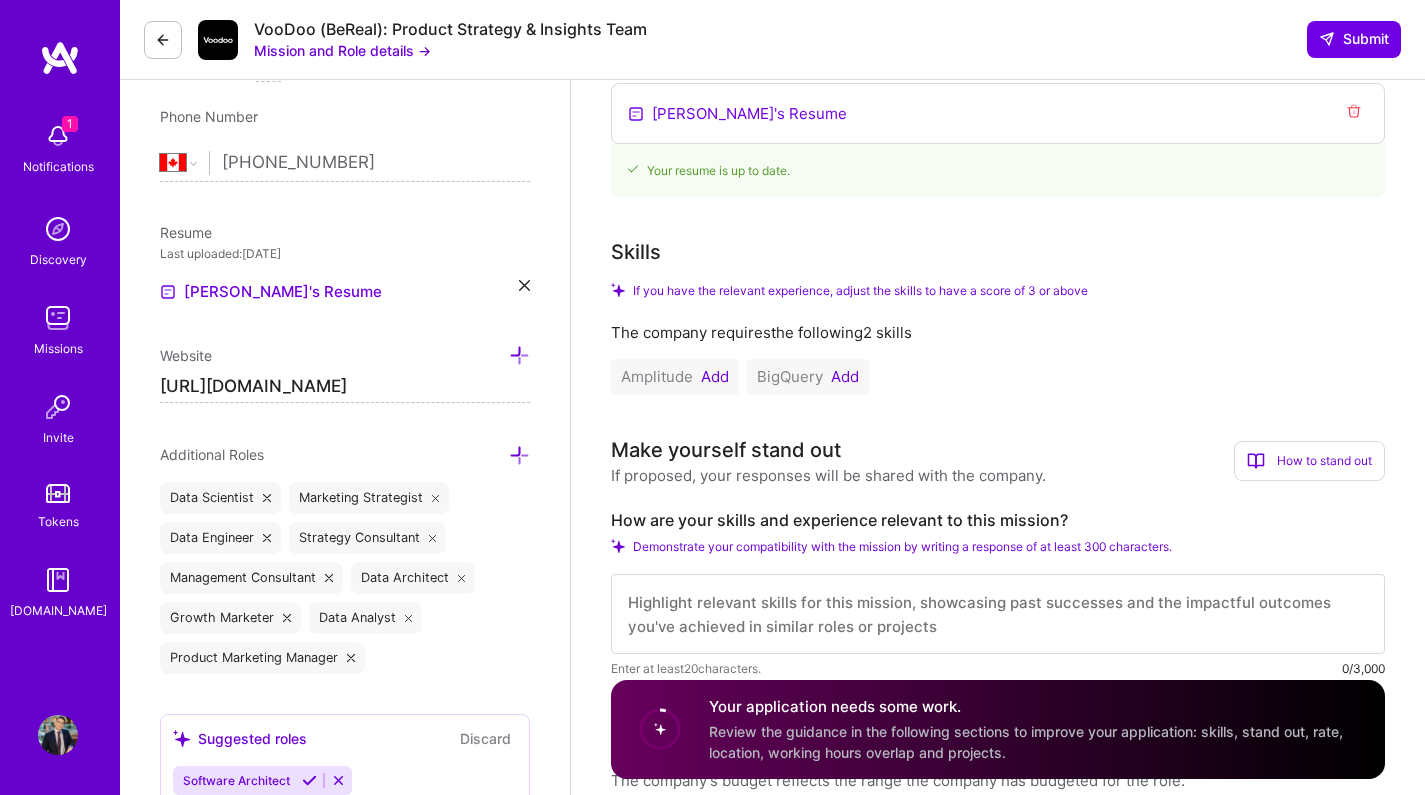 scroll, scrollTop: 413, scrollLeft: 0, axis: vertical 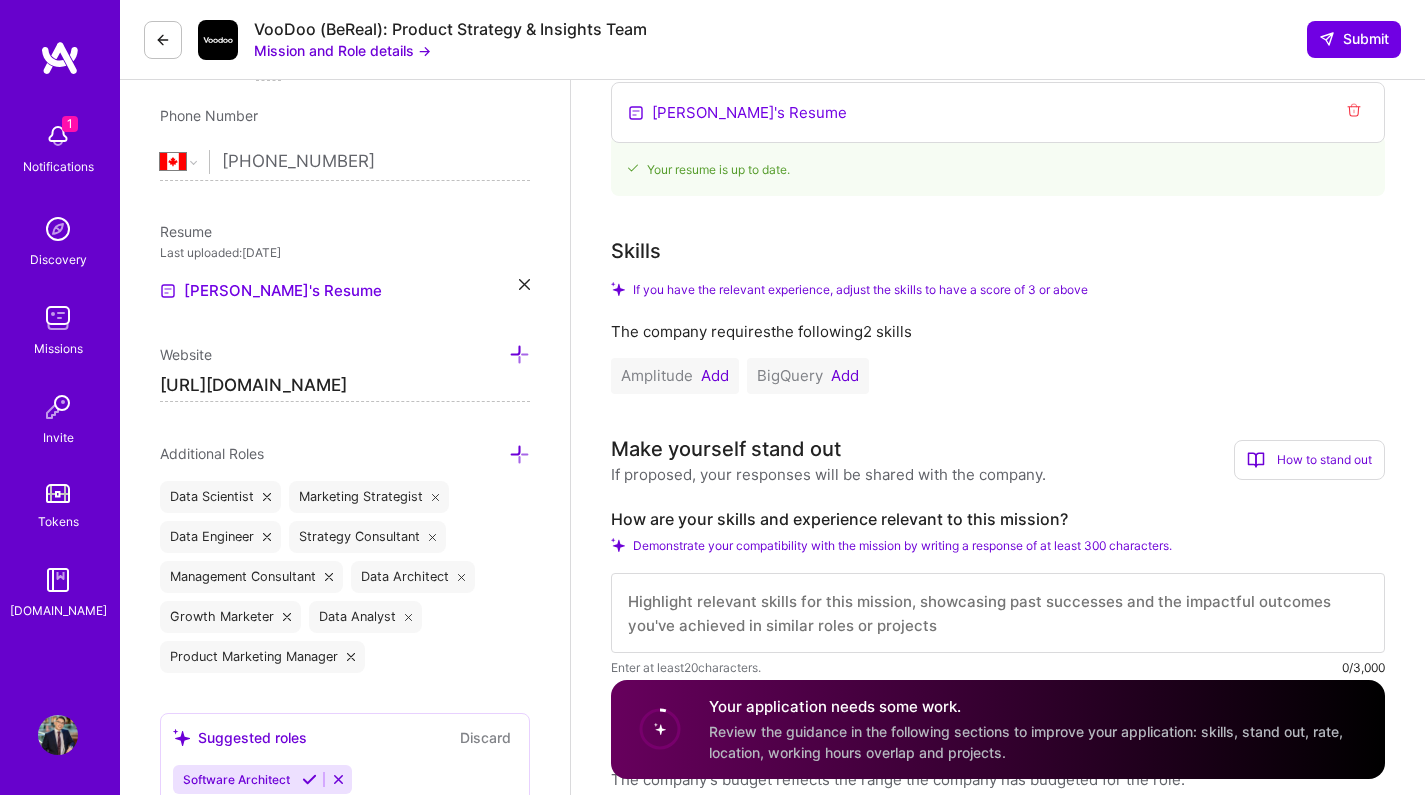 click on "Add" at bounding box center [715, 376] 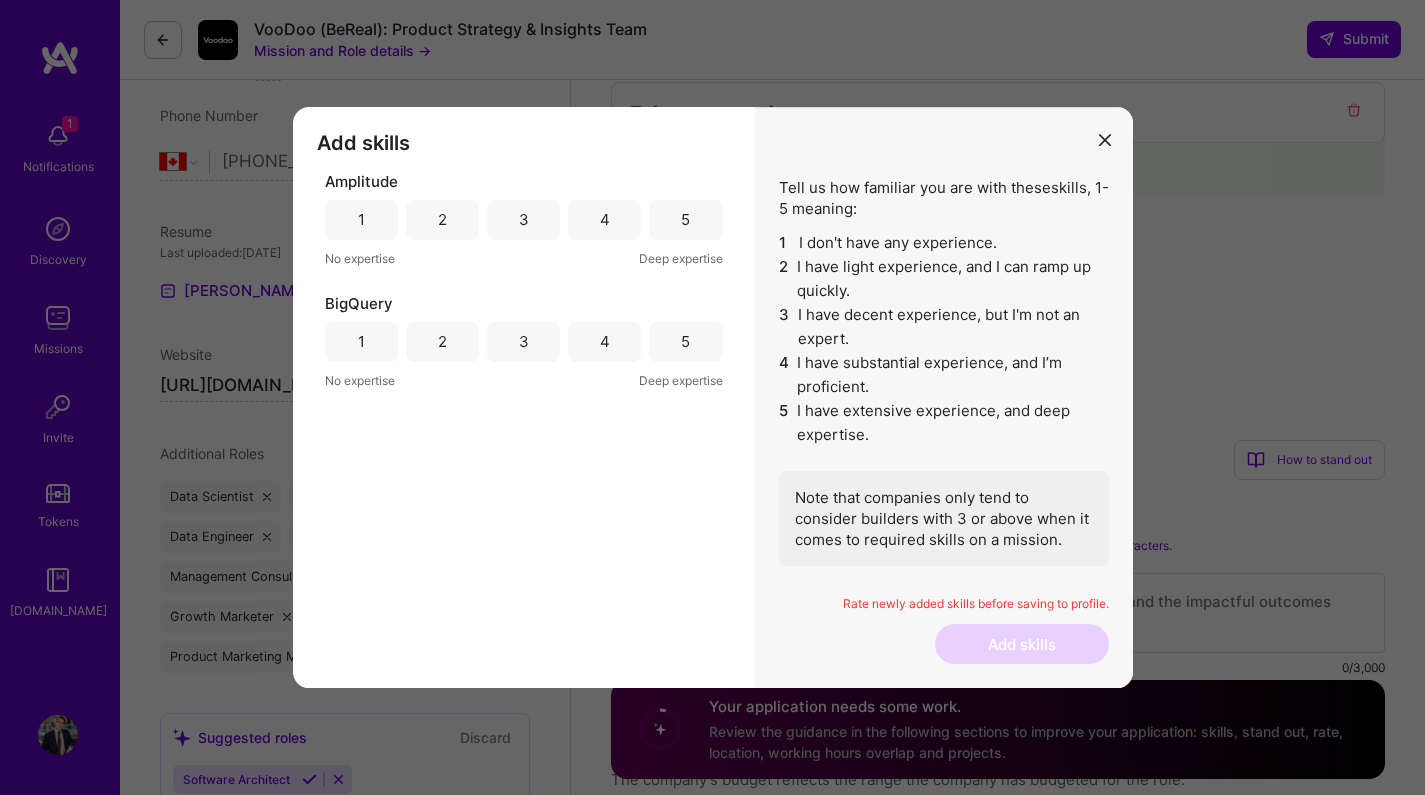 click on "5" at bounding box center [685, 220] 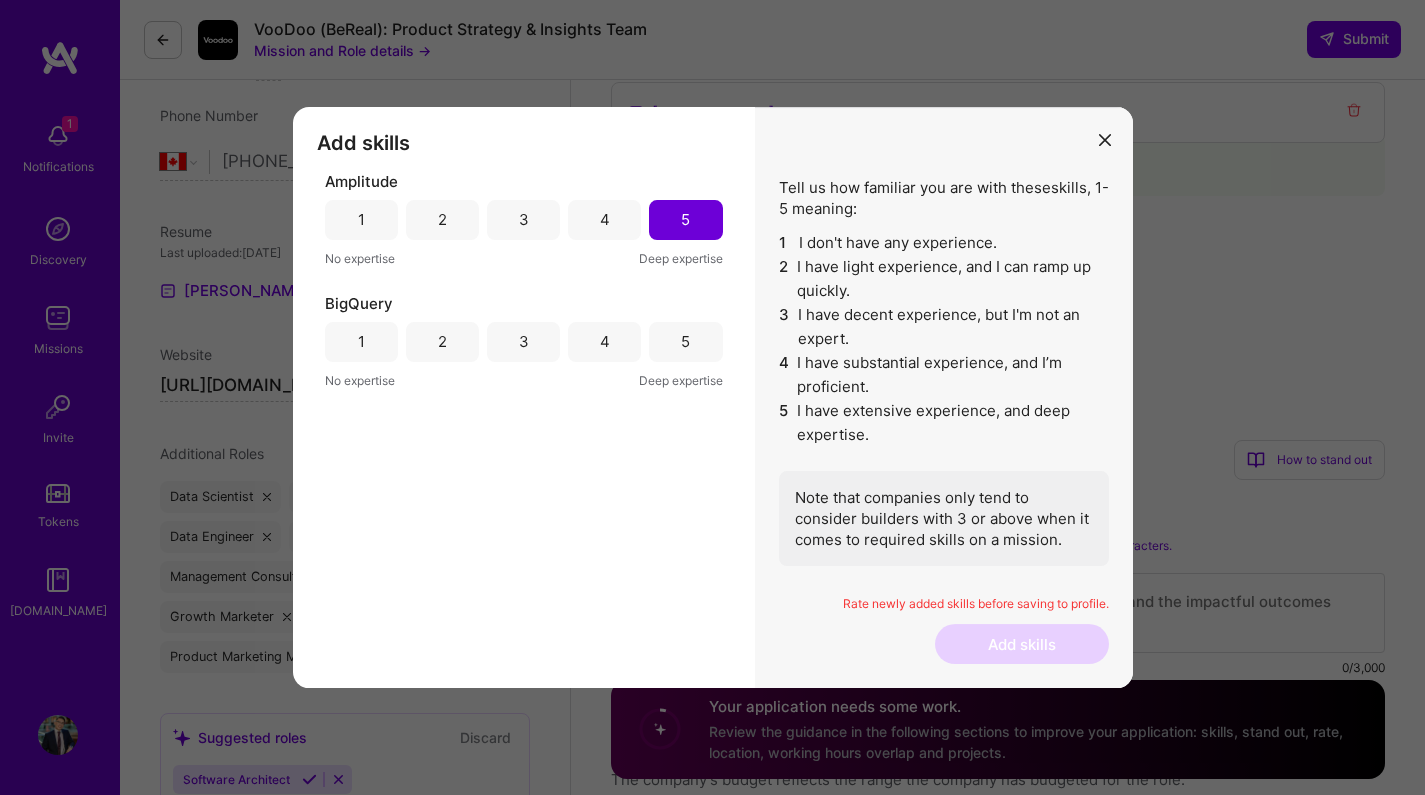 click on "4" at bounding box center (605, 341) 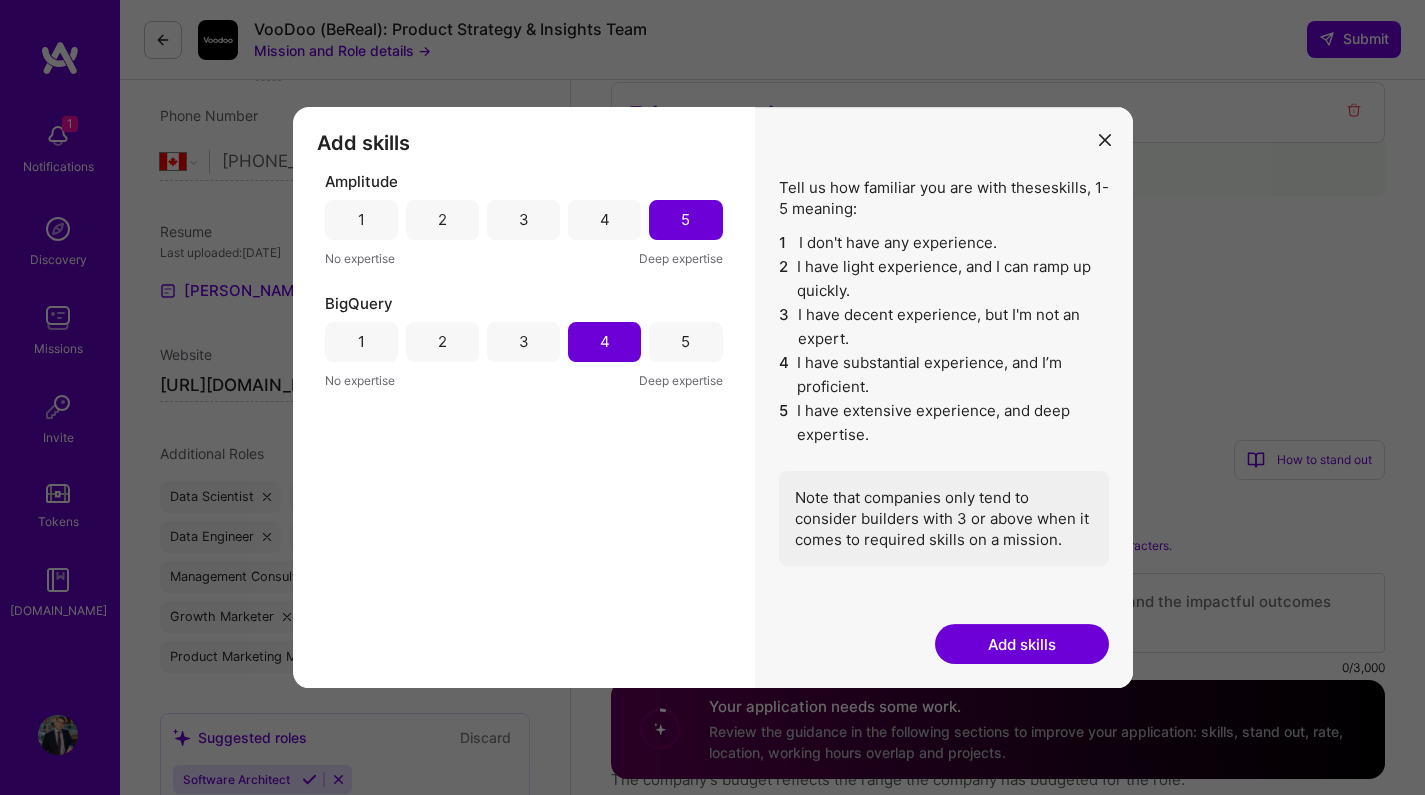 click on "Add skills" at bounding box center (1022, 644) 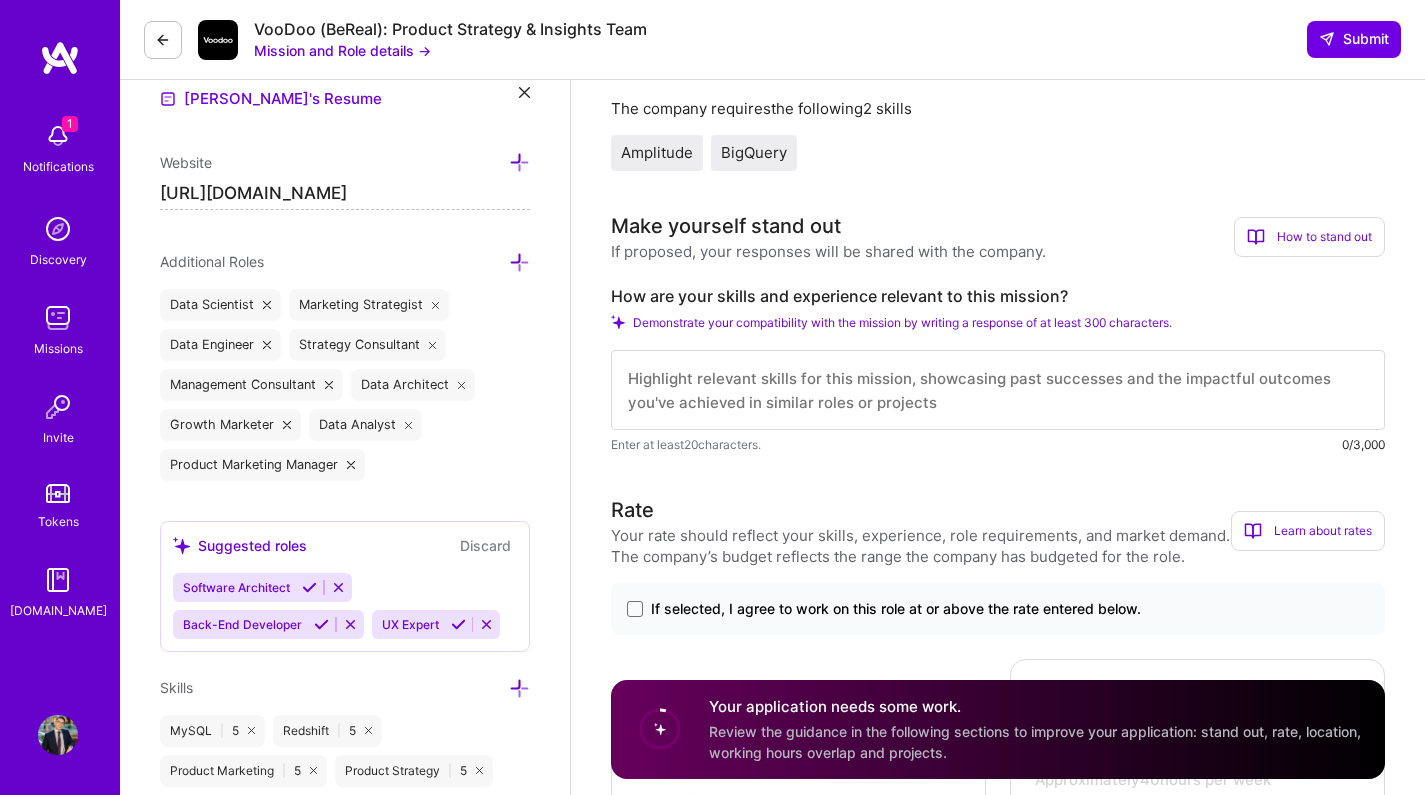 click at bounding box center (998, 390) 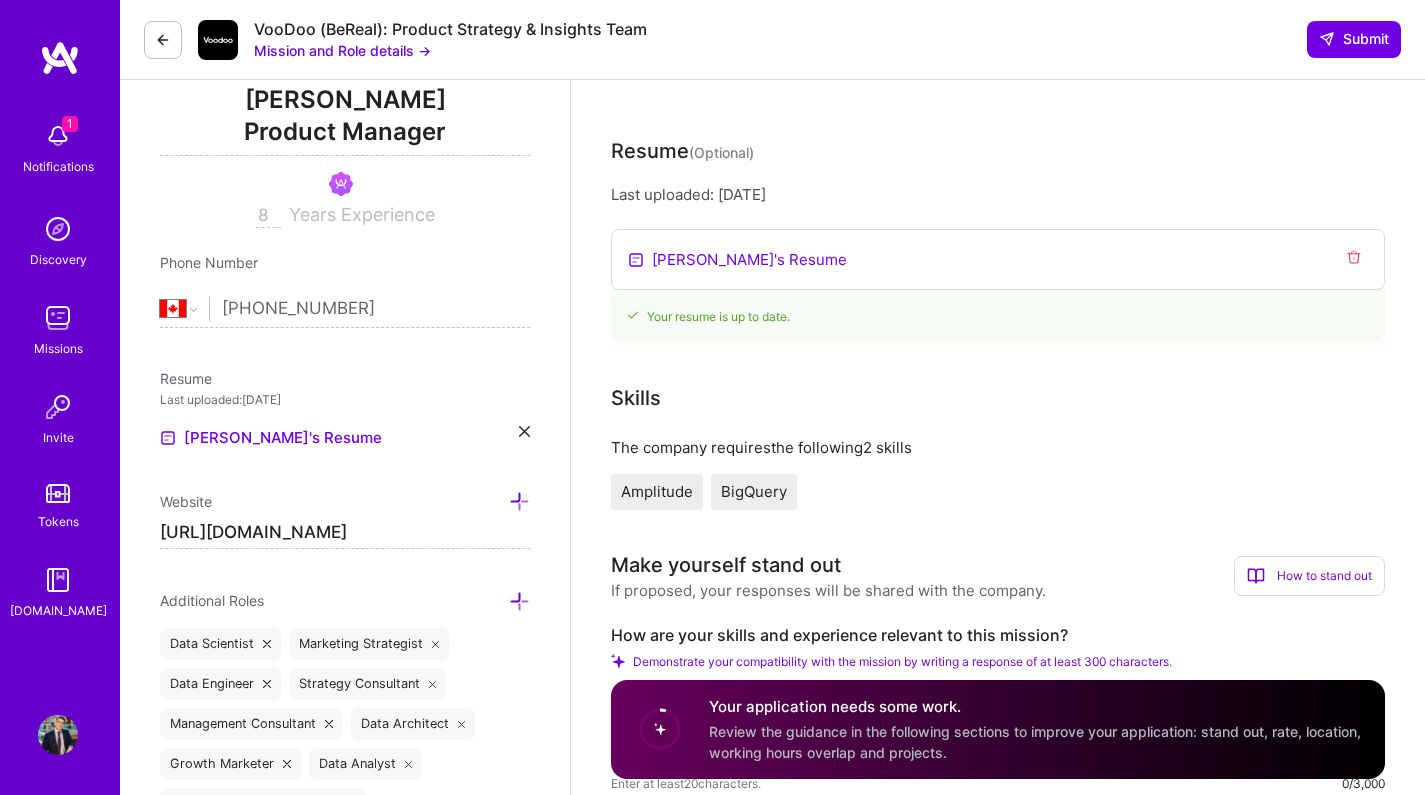 scroll, scrollTop: 109, scrollLeft: 0, axis: vertical 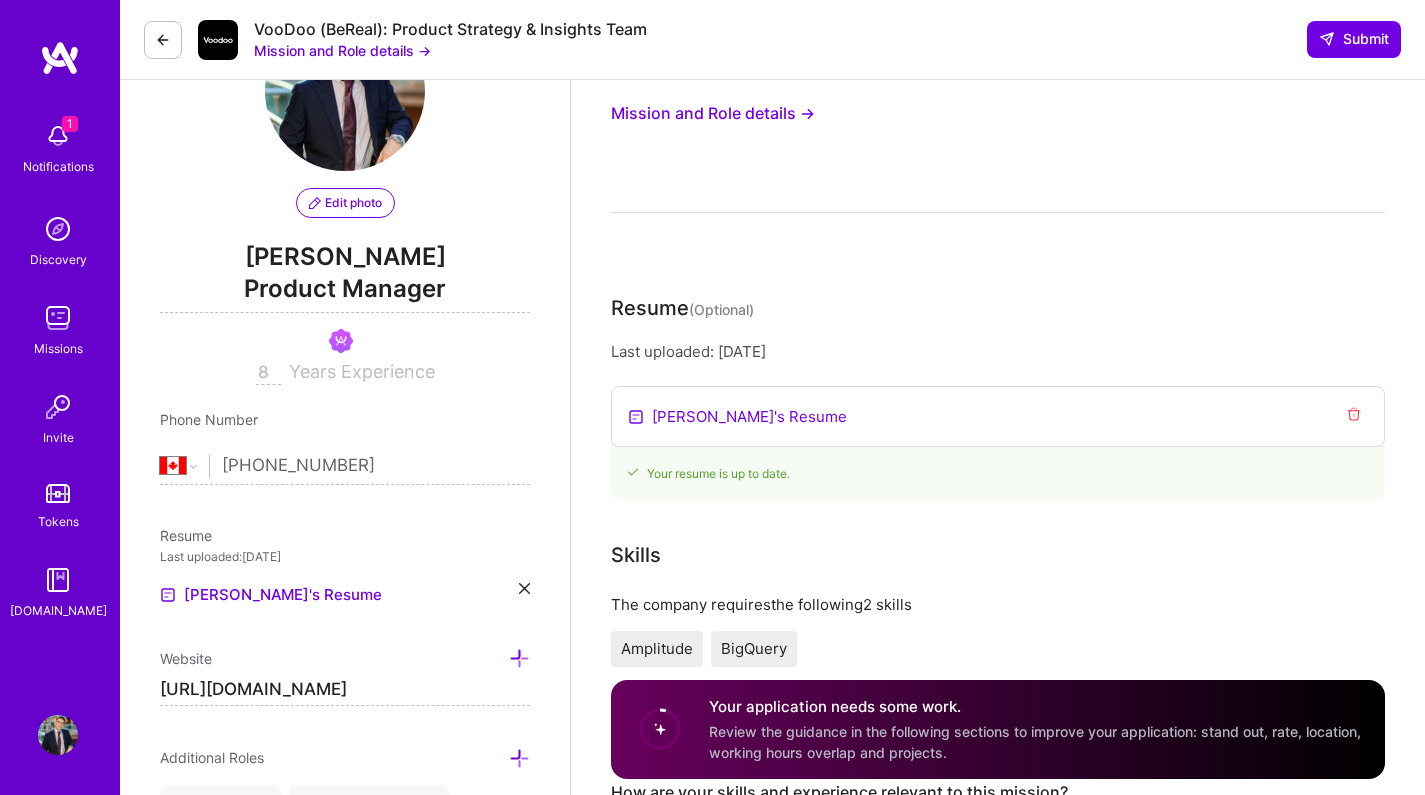 click on "VooDoo (BeReal): Product Strategy & Insights Team Mission and Role details → Submit" at bounding box center [772, 40] 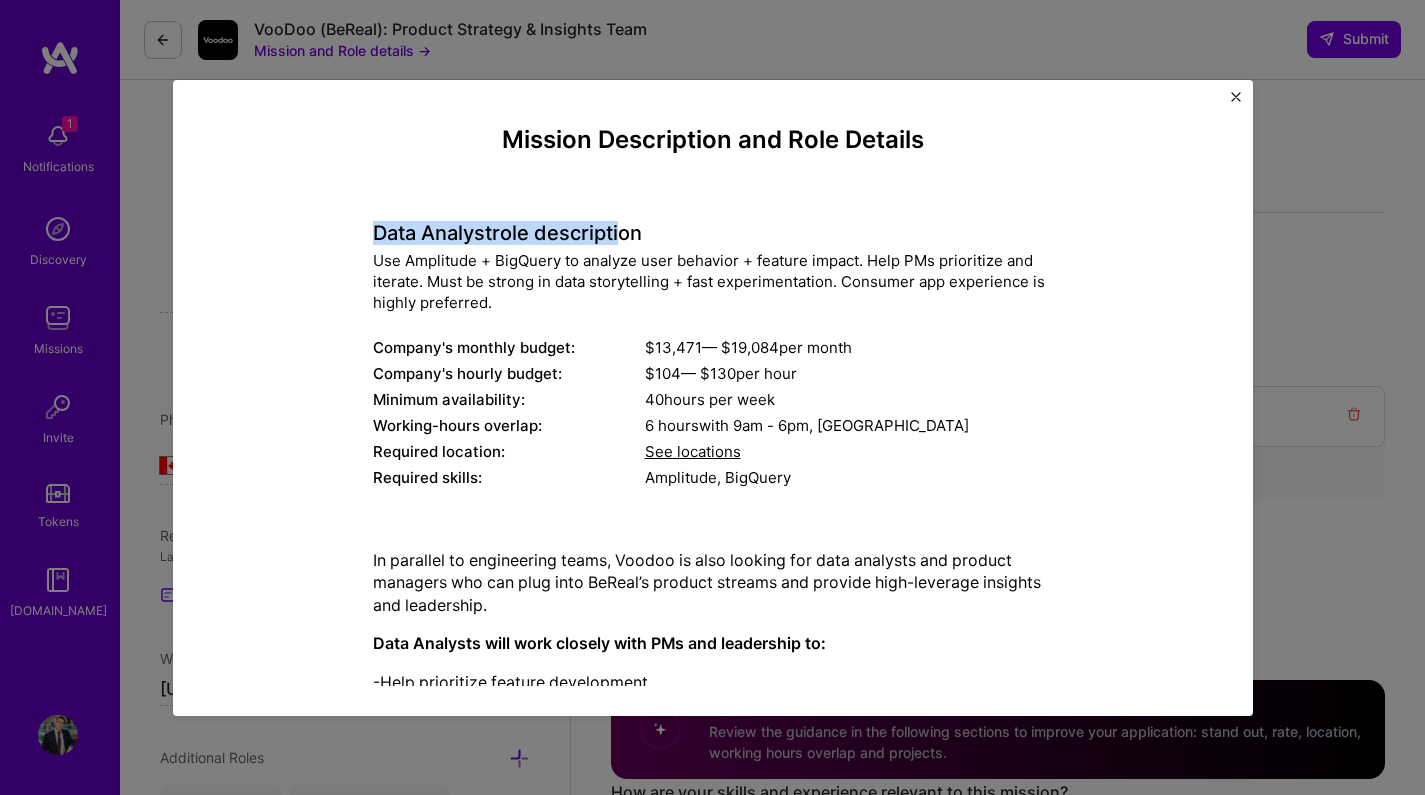 drag, startPoint x: 359, startPoint y: 229, endPoint x: 673, endPoint y: 246, distance: 314.45987 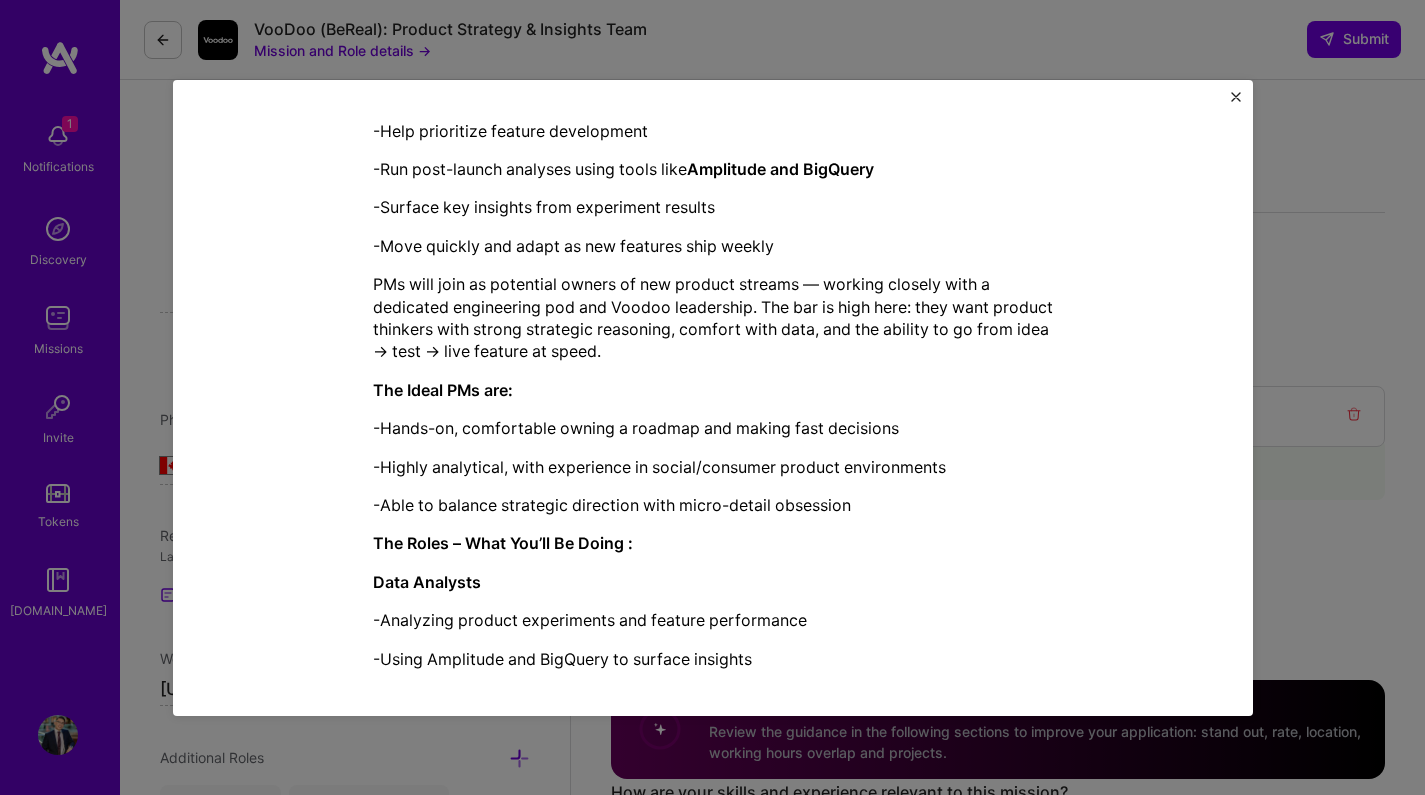 scroll, scrollTop: 618, scrollLeft: 0, axis: vertical 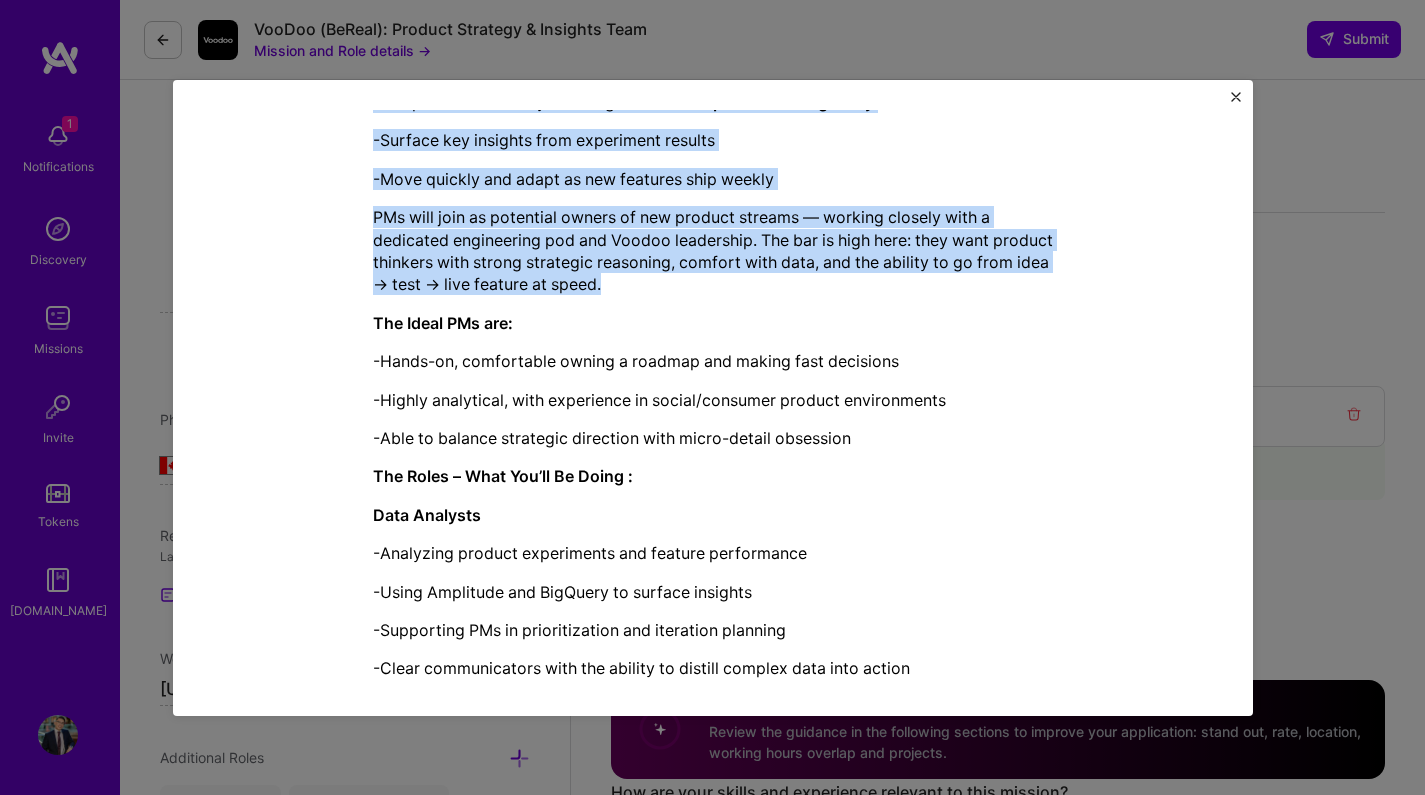 click on "PMs will join as potential owners of new product streams — working closely with a dedicated engineering pod and Voodoo leadership. The bar is high here: they want product thinkers with strong strategic reasoning, comfort with data, and the ability to go from idea → test → live feature at speed." at bounding box center (713, 251) 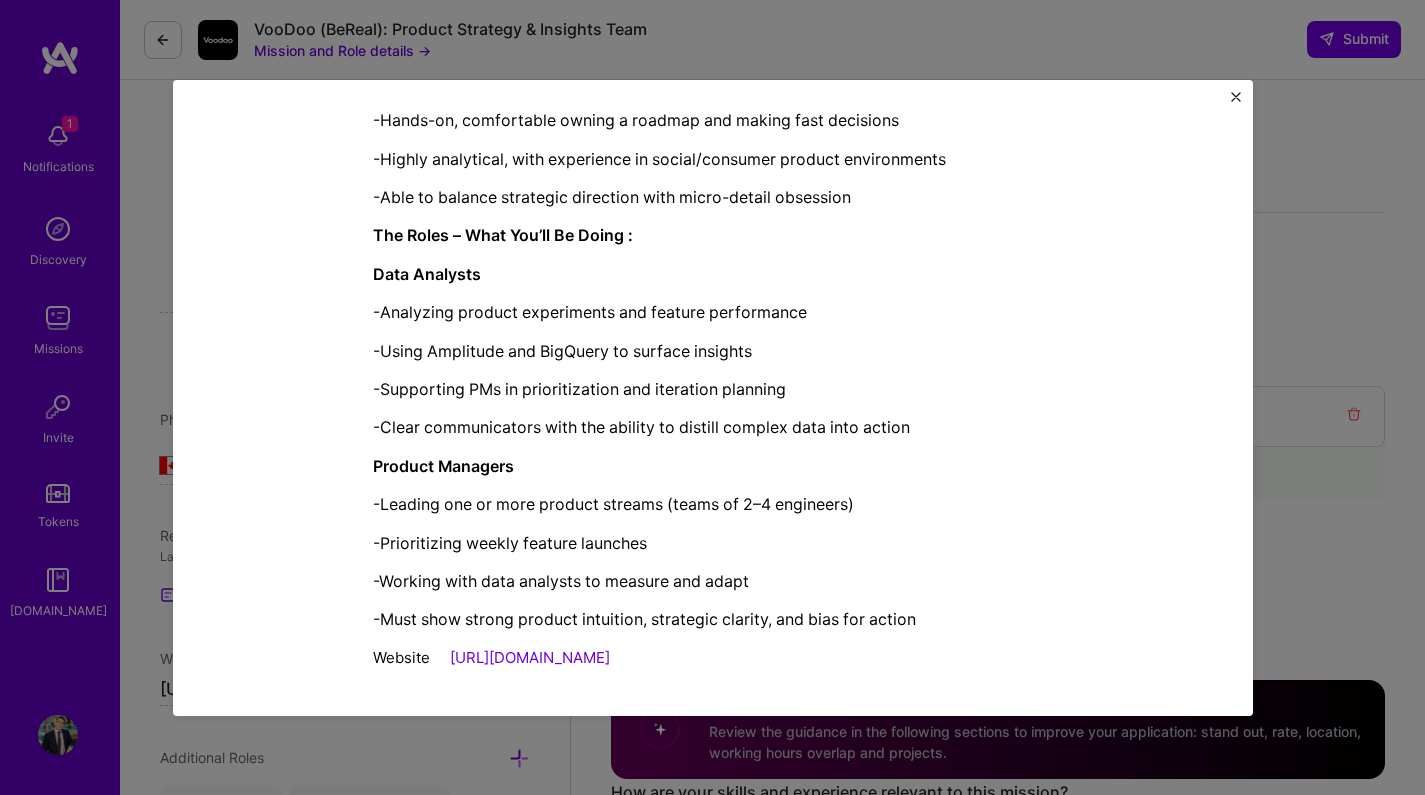 scroll, scrollTop: 858, scrollLeft: 0, axis: vertical 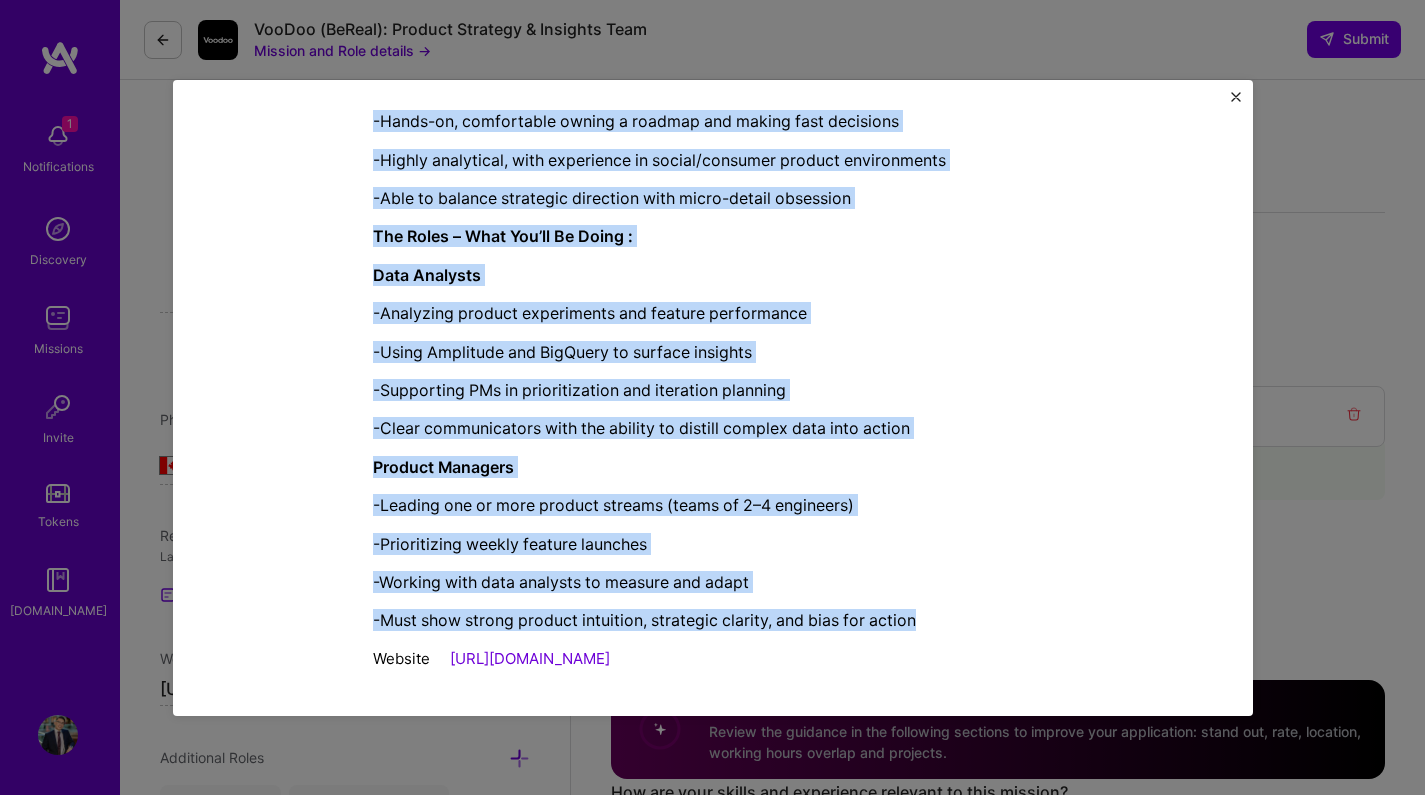 click on "-Must show strong product intuition, strategic clarity, and bias for action" at bounding box center [713, 620] 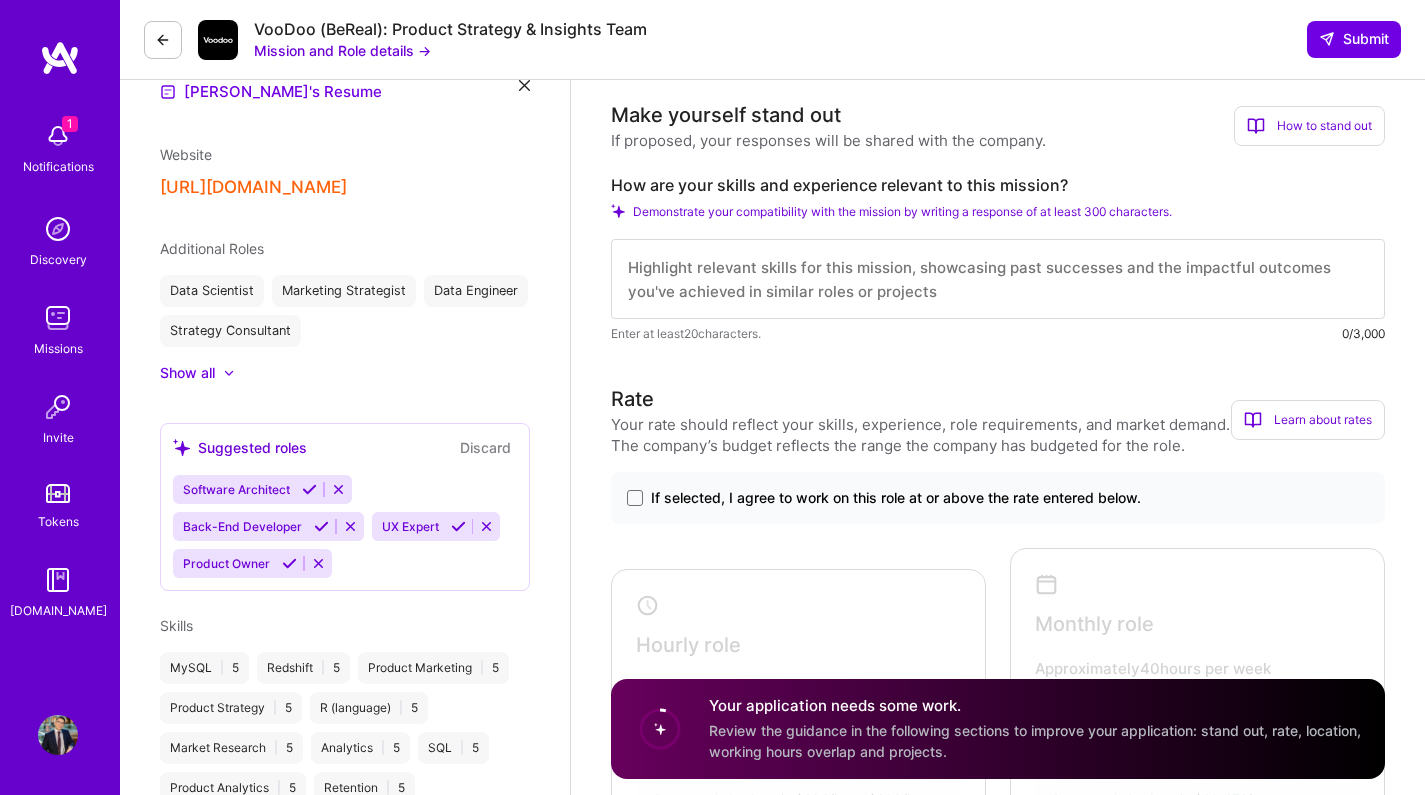 scroll, scrollTop: 567, scrollLeft: 0, axis: vertical 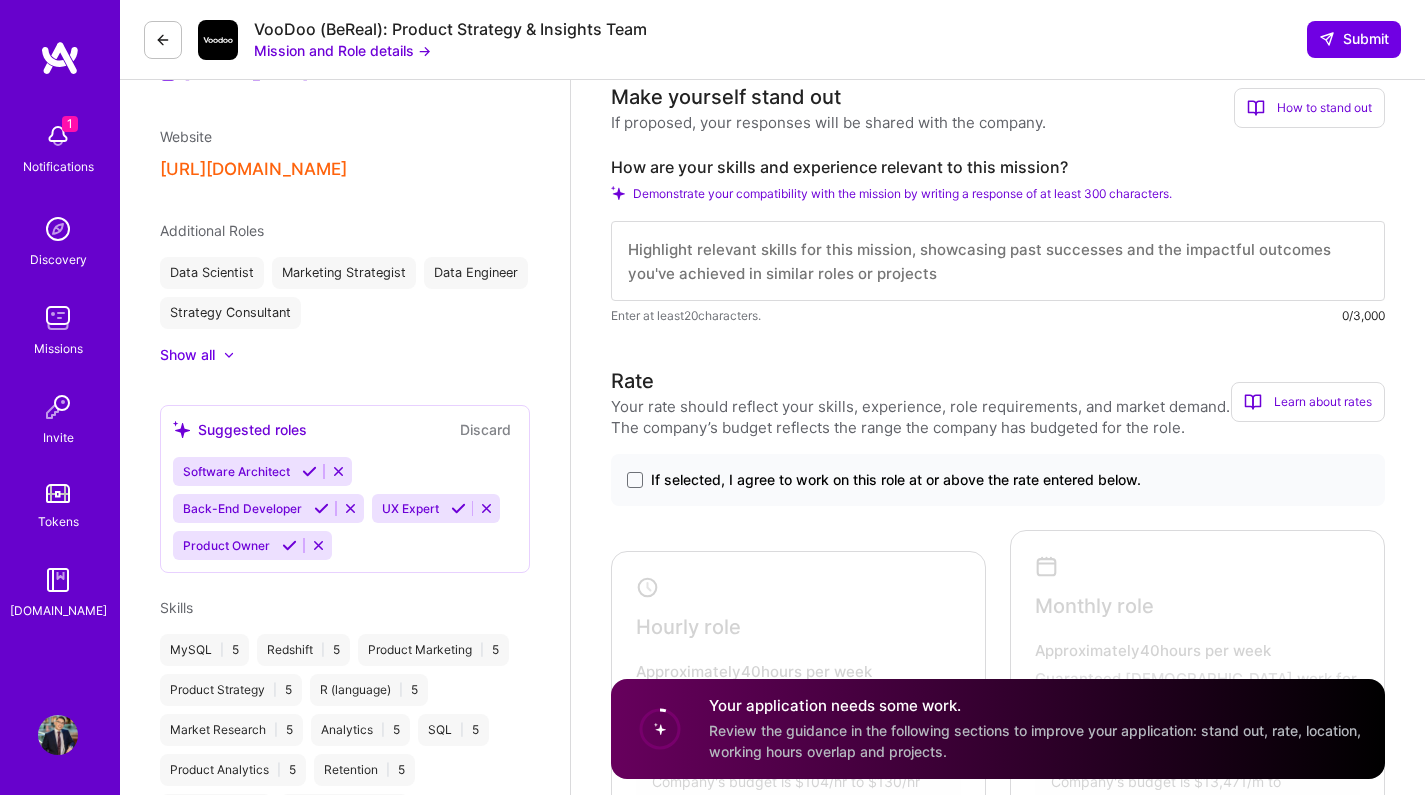 click on "How are your skills and experience relevant to this mission?" at bounding box center [998, 167] 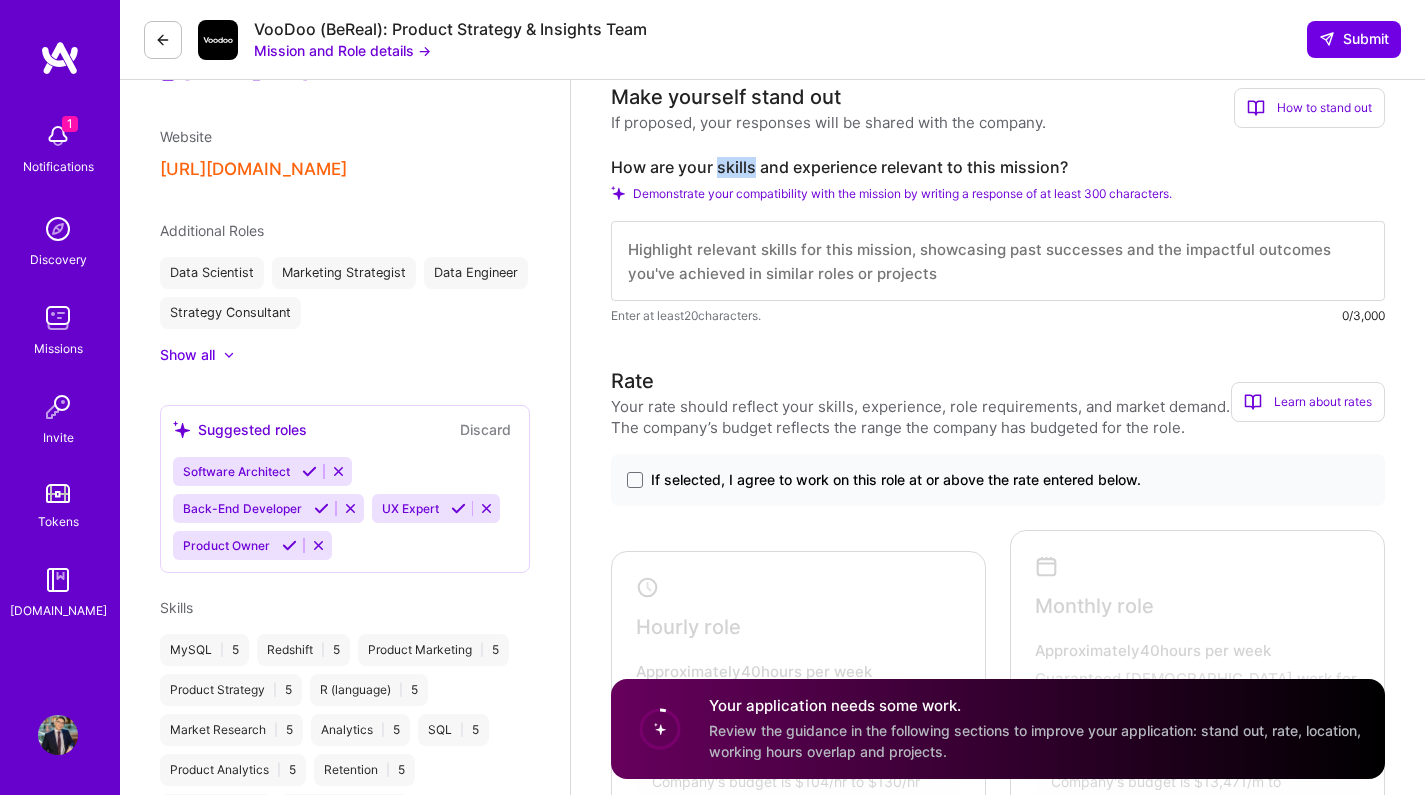 click on "How are your skills and experience relevant to this mission?" at bounding box center (998, 167) 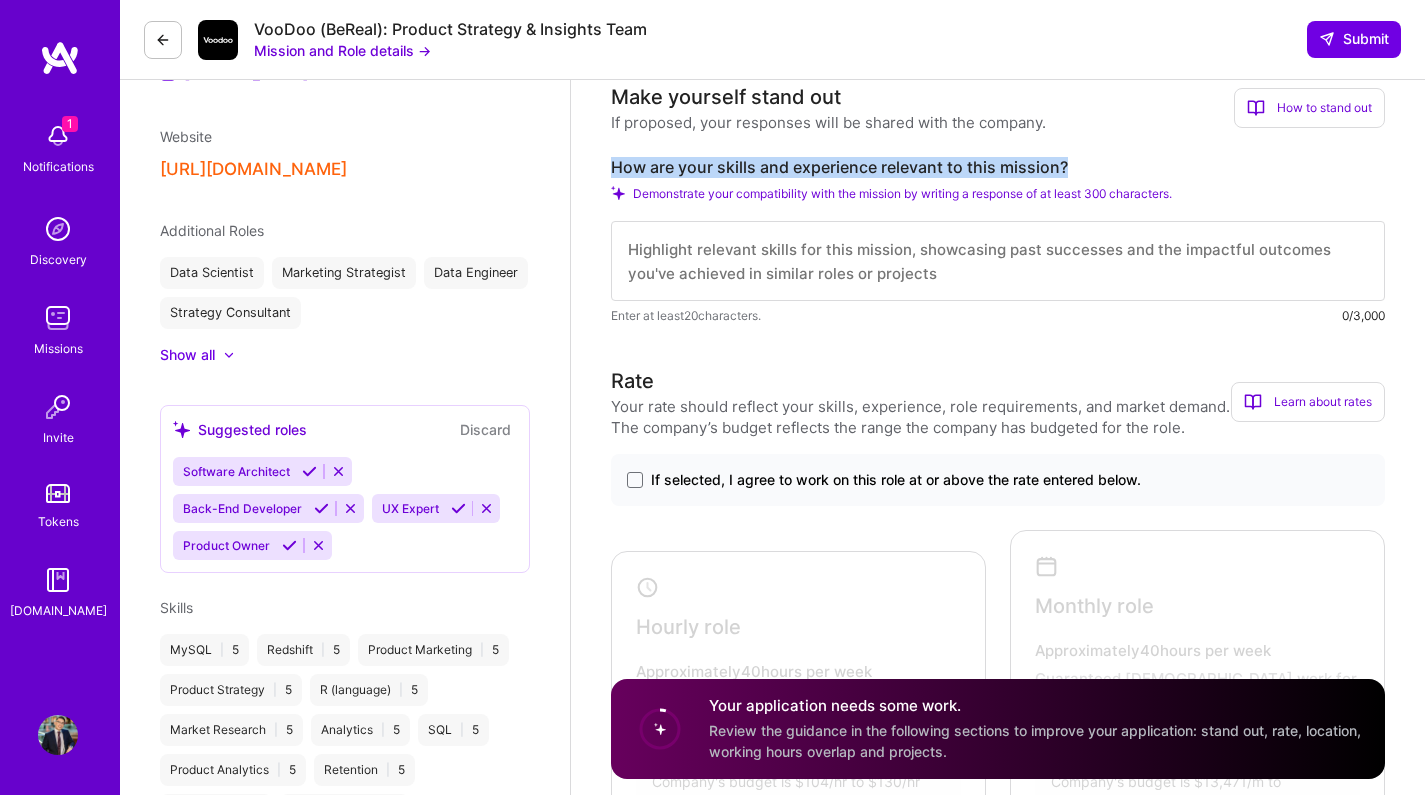 click on "How are your skills and experience relevant to this mission?" at bounding box center (998, 167) 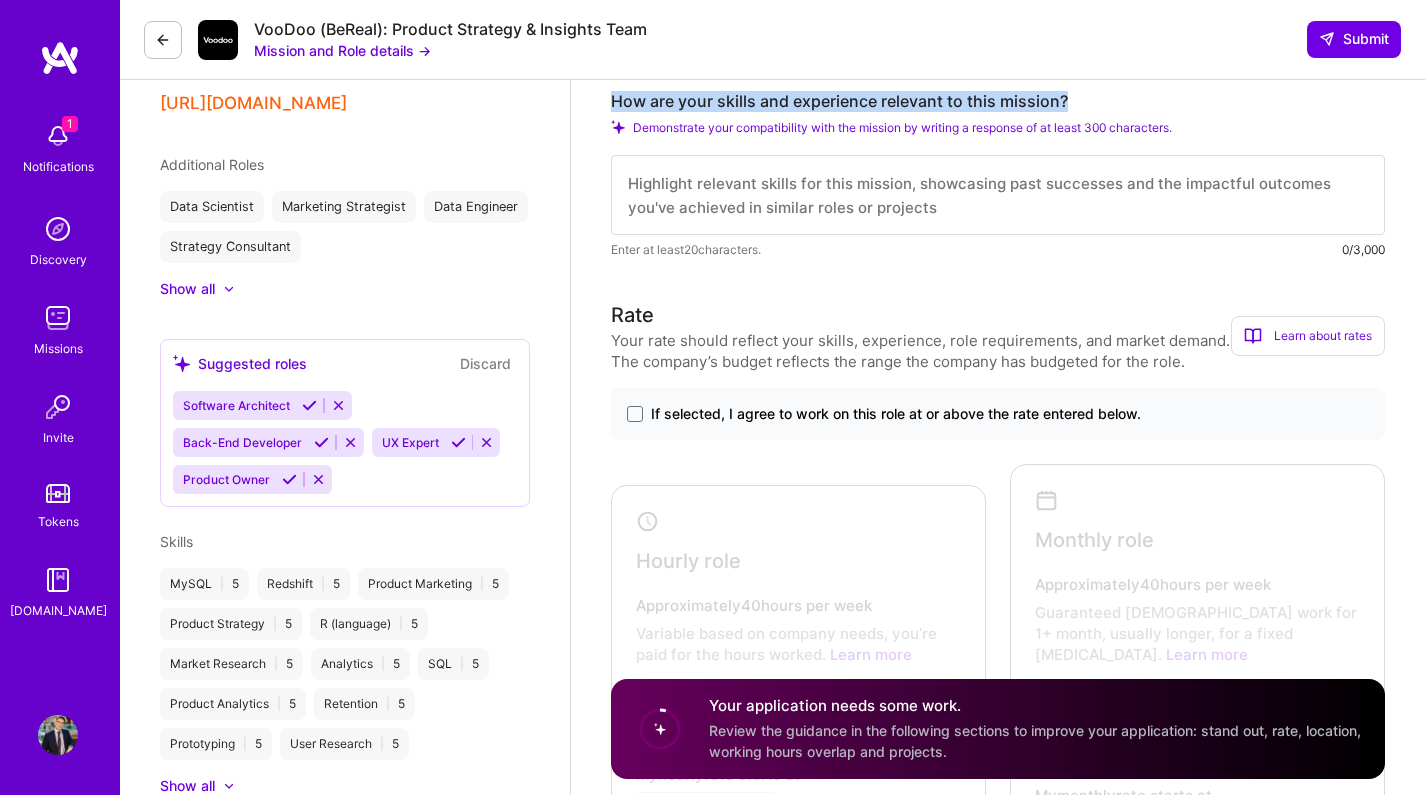 scroll, scrollTop: 631, scrollLeft: 0, axis: vertical 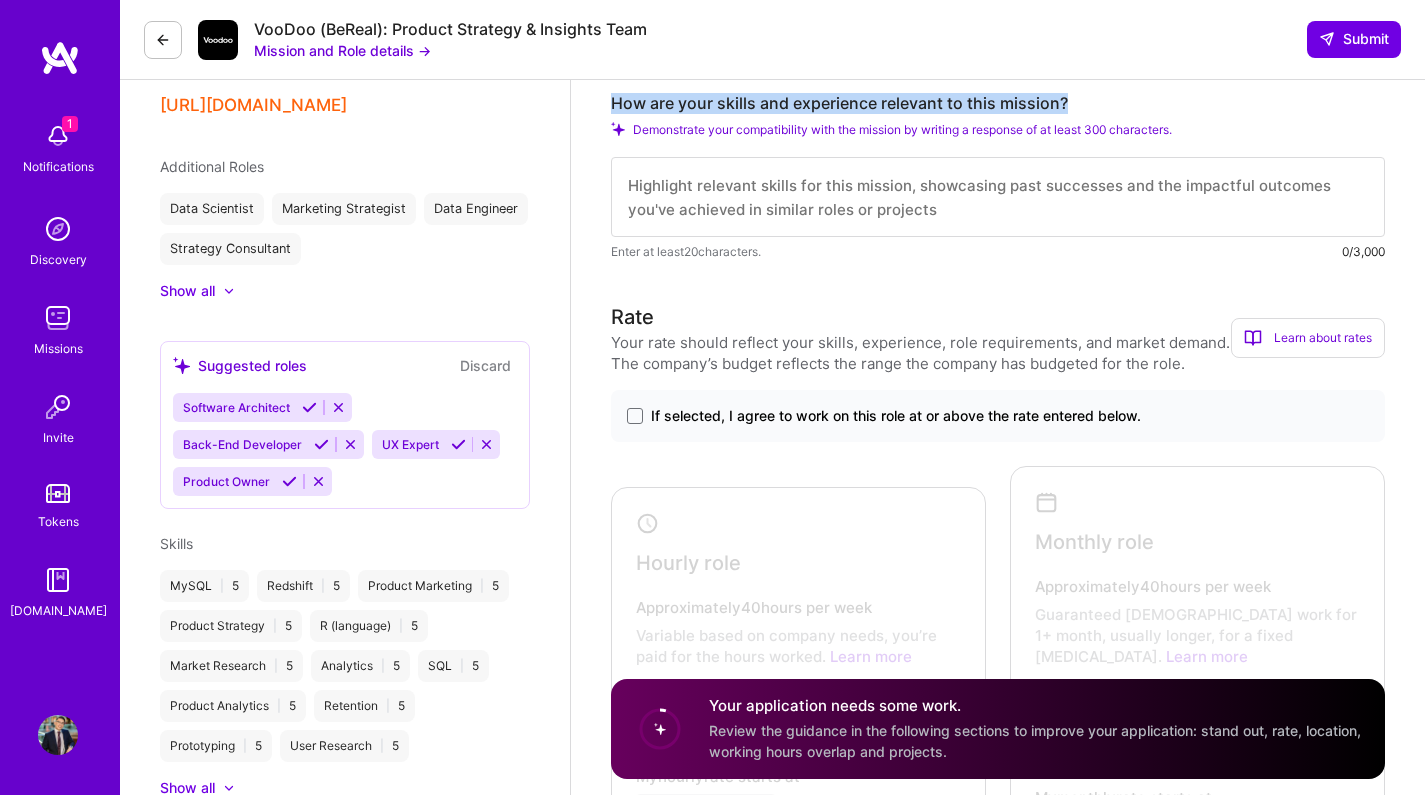 click at bounding box center (998, 197) 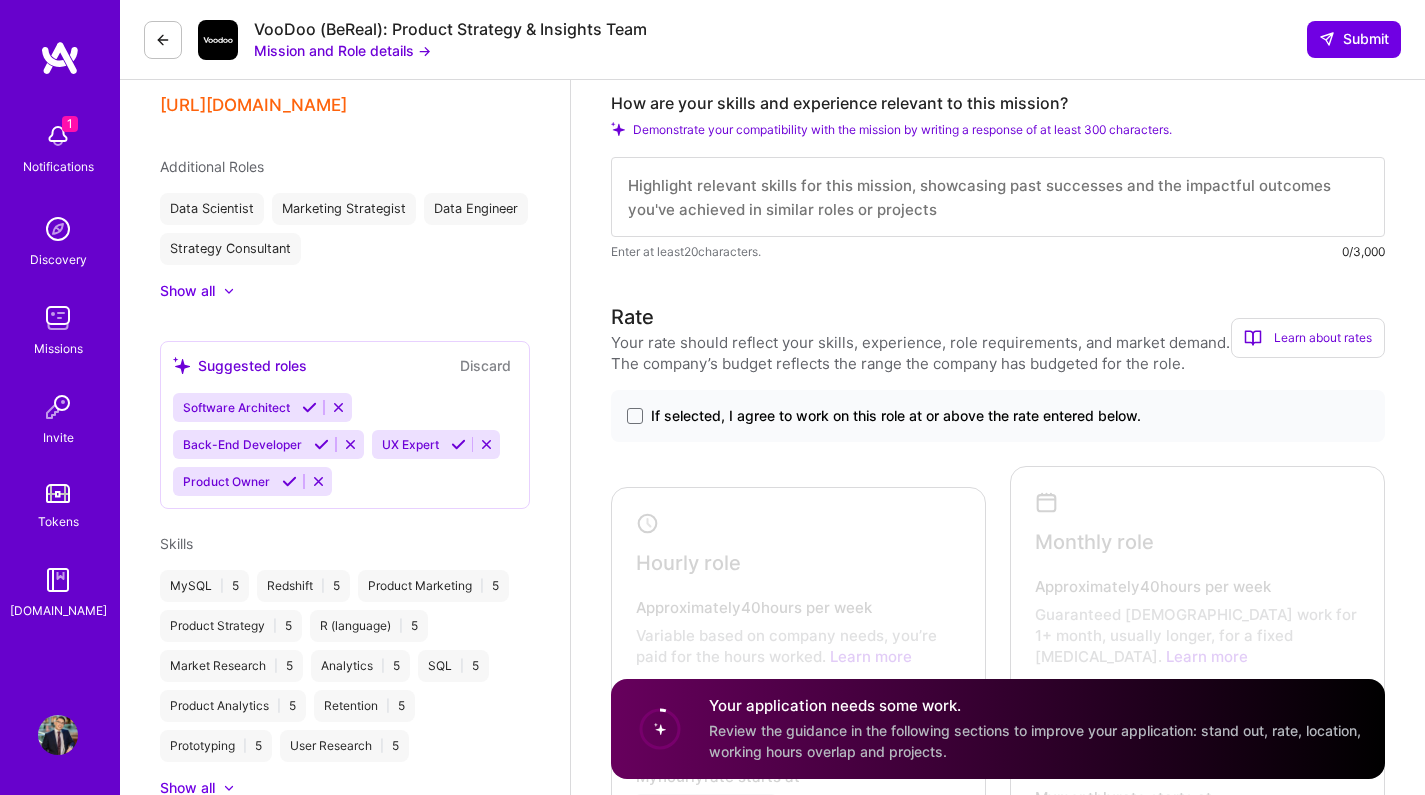 paste on "My experience is a direct match for this mission. As a former Product Manager now working as a data science consultant, I have a unique understanding of both sides of the table. I don't just provide data; I provide the actionable insights that PMs need to make high-leverage decisions in a fast-paced, weekly shipping environment. My background is purpose-built to help your team rapidly translate user behavior data from Amplitude and BigQuery into clear insights that guide feature prioritization.
Here are two brief examples of my relevant work:
Customer Segmentation & Growth: I led a data-driven initiative to segment a consumer app's user base into 9 distinct groups. This new framework enabled targeted A/B tests that generated $450K in incremental customer lifetime value with an ROI of over 370%.
Product Pricing & Demand Validation: To validate a new consumer fintech product, I designed and ran an A/B/N pricing experiment using Amplitude. The results provided clear price sensitivity insights and proved we..." 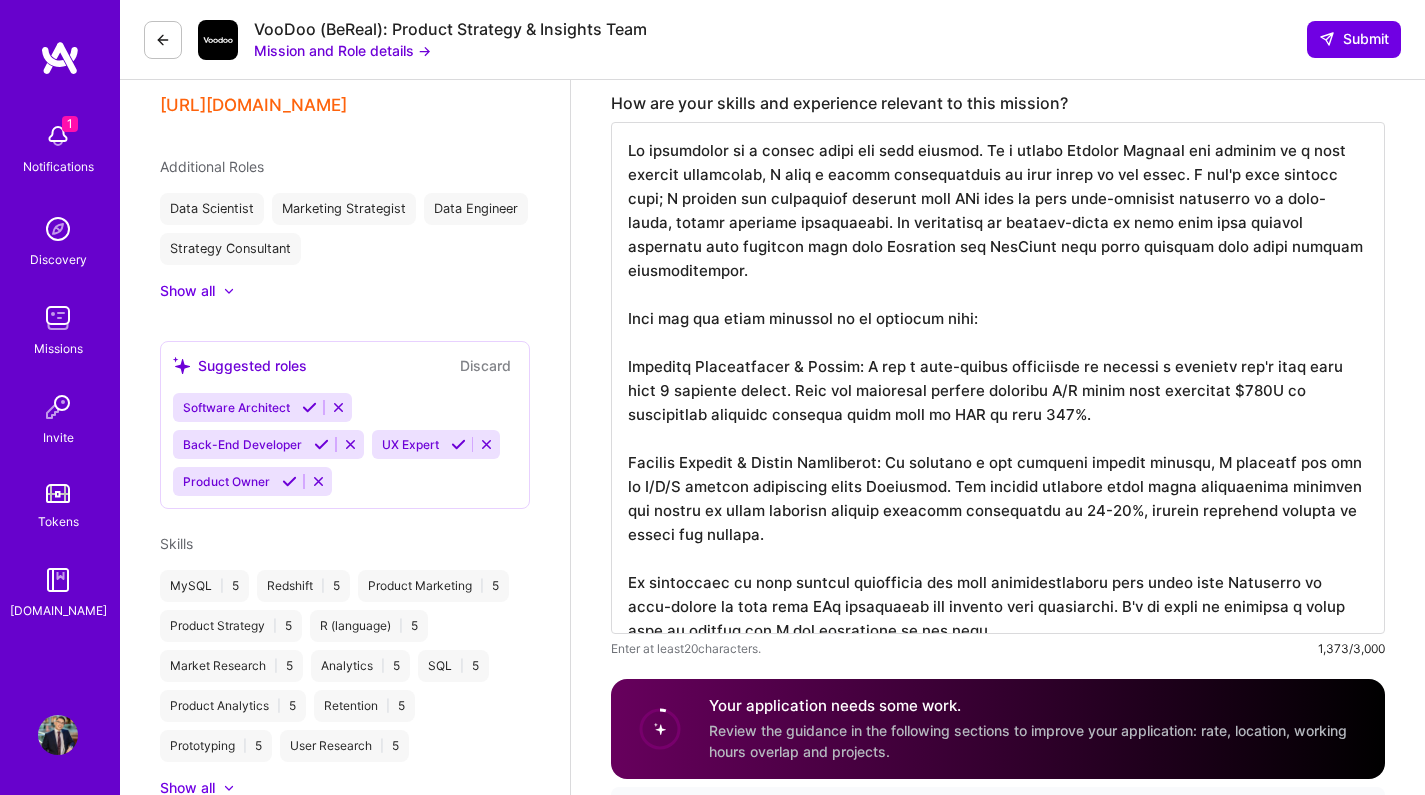 click at bounding box center (998, 378) 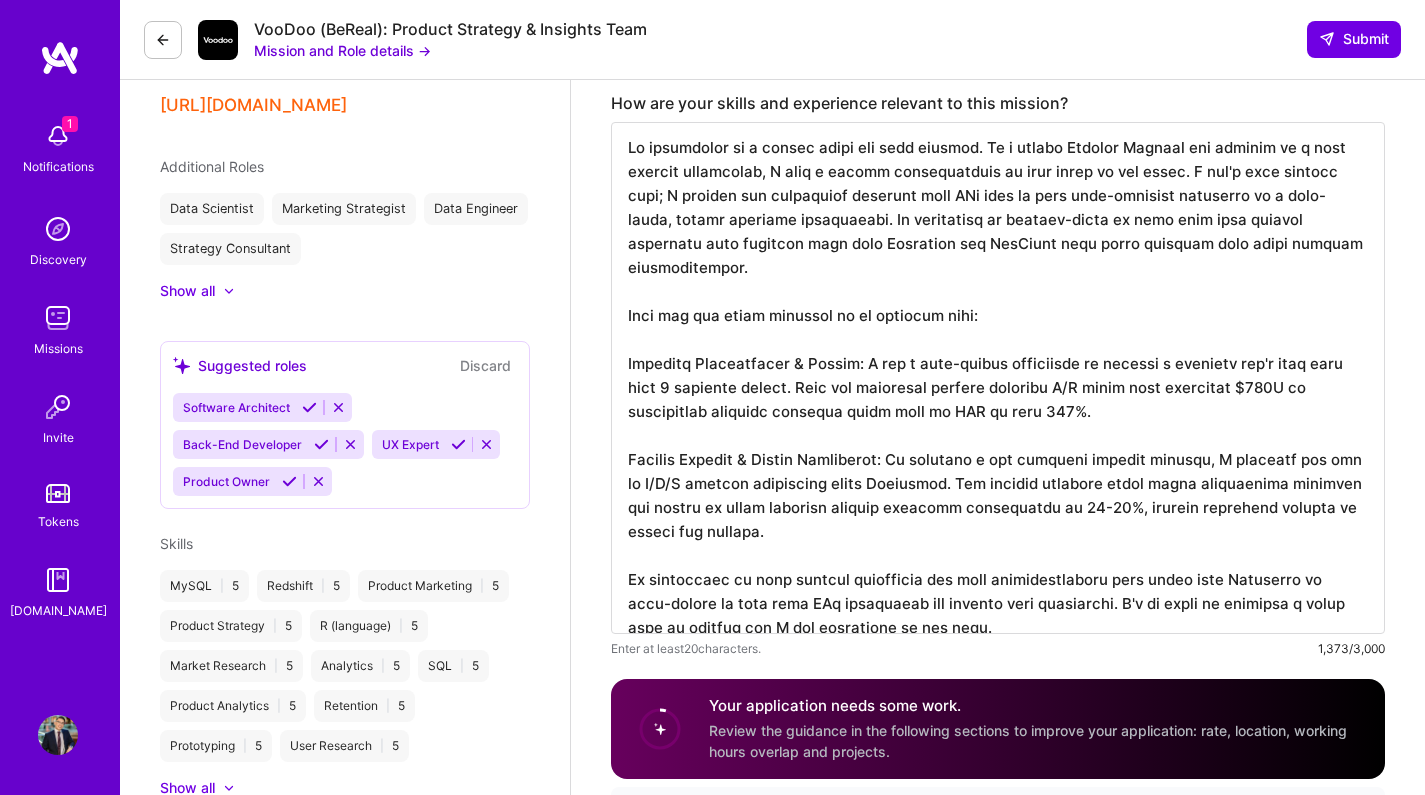 scroll, scrollTop: 2, scrollLeft: 0, axis: vertical 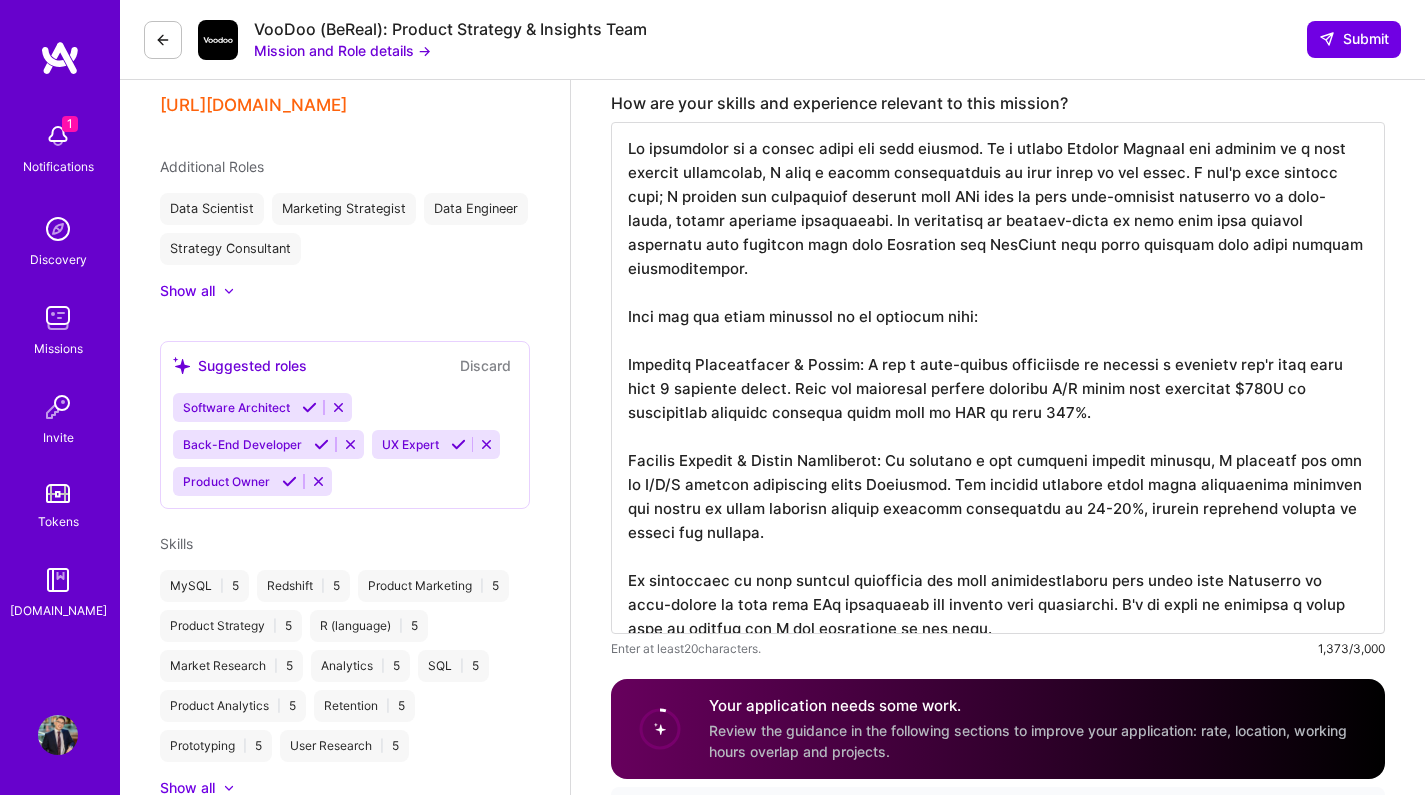click at bounding box center [998, 378] 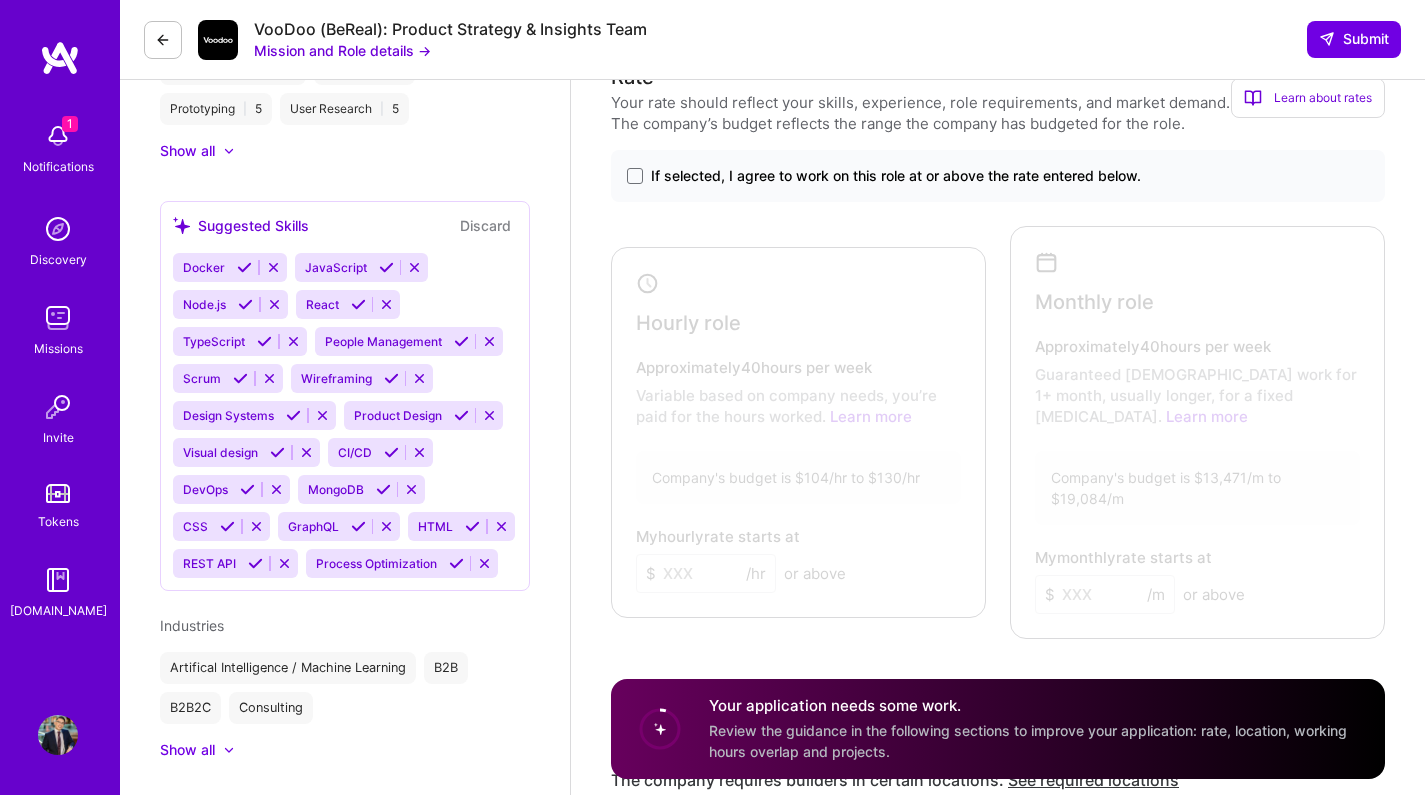 scroll, scrollTop: 1275, scrollLeft: 0, axis: vertical 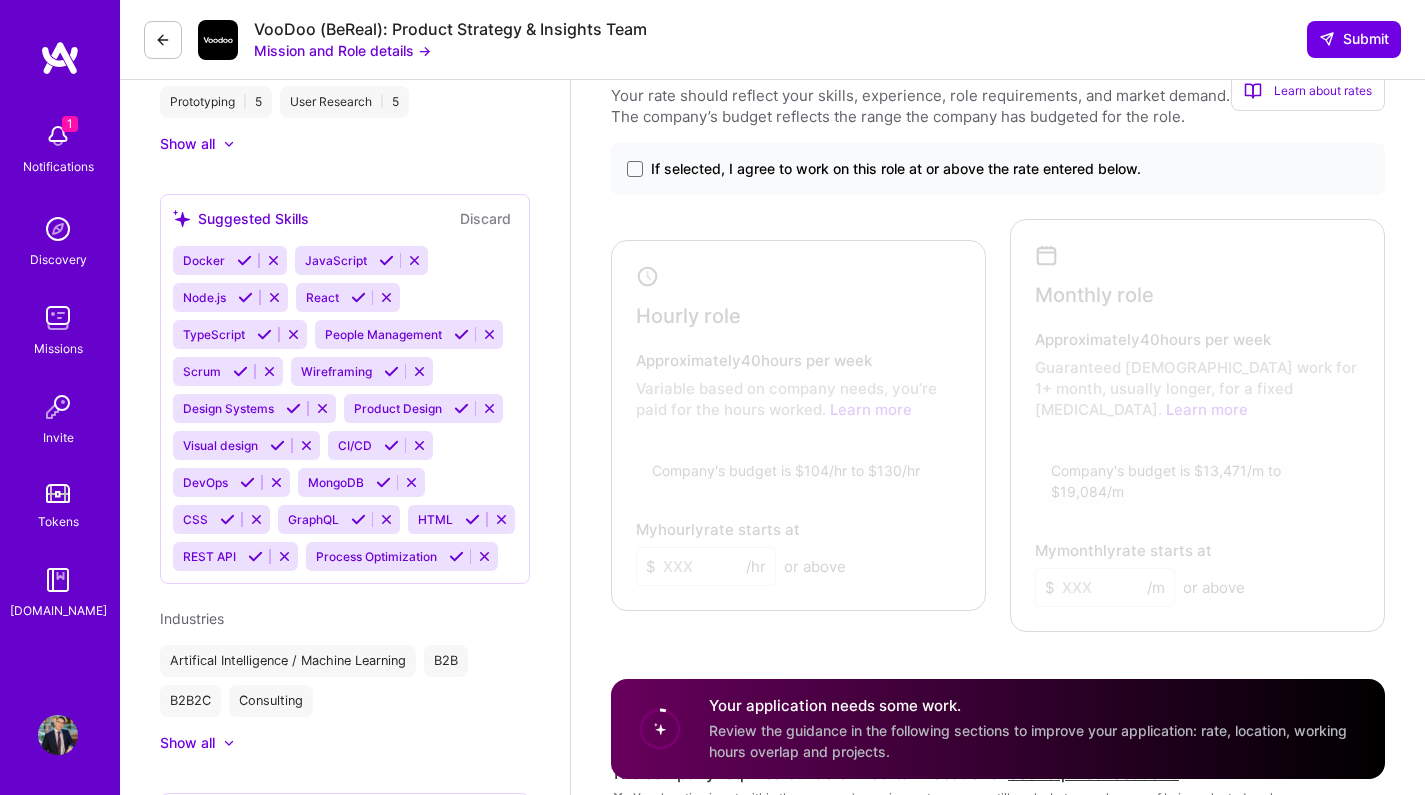type on "My experience is a direct match for this mission. As a former Product Manager now working as a data science consultant, I have a unique understanding of both sides of the table. I don't just provide data; I provide the actionable insights that PMs need to make high-leverage decisions in a fast-paced, weekly shipping environment. My background is purpose-built to help your team rapidly translate user behavior data from Amplitude and BigQuery into clear insights that guide feature prioritization.
Here are two brief examples of my relevant work:
Customer Segmentation & Growth: I led a data-driven initiative to segment a consumer app's user base into 9 distinct groups. This new framework enabled targeted A/B tests that generated $450K in incremental customer lifetime value with an ROI of over 370%.
Product Pricing & Demand Validation: To validate a new consumer fintech product, I designed and ran an A/B/N pricing experiment using Amplitude. The results provided clear price sensitivity insights and proved we..." 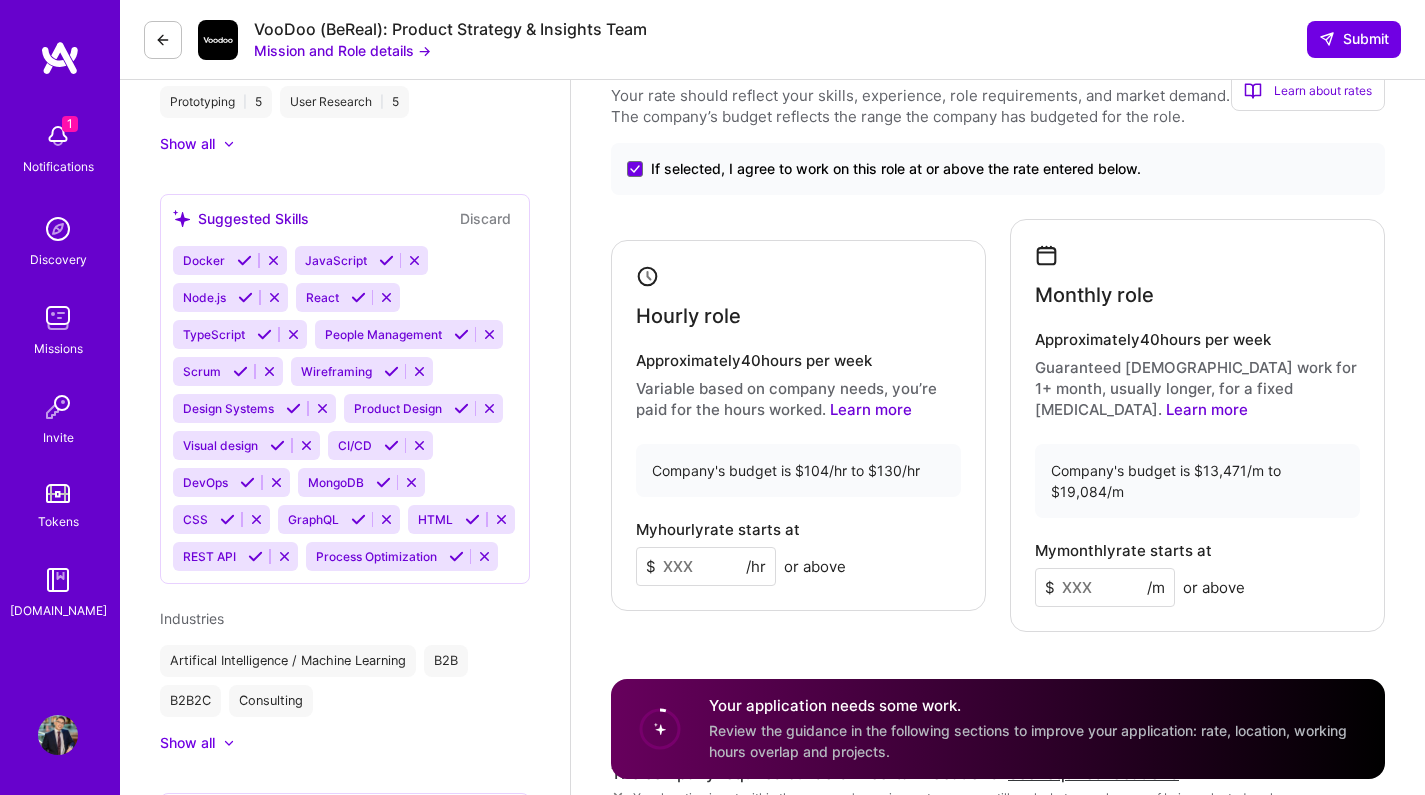 click at bounding box center [706, 566] 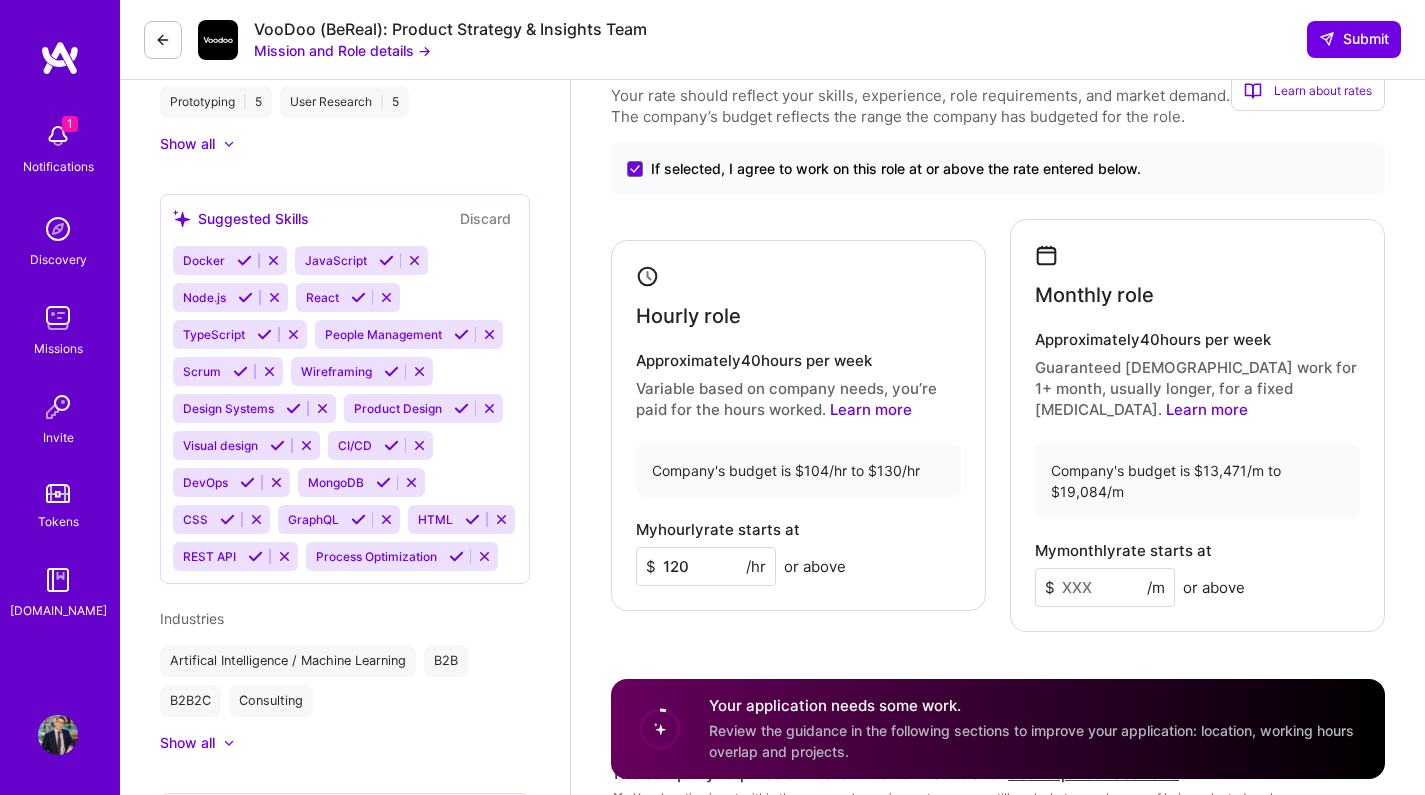 type on "120" 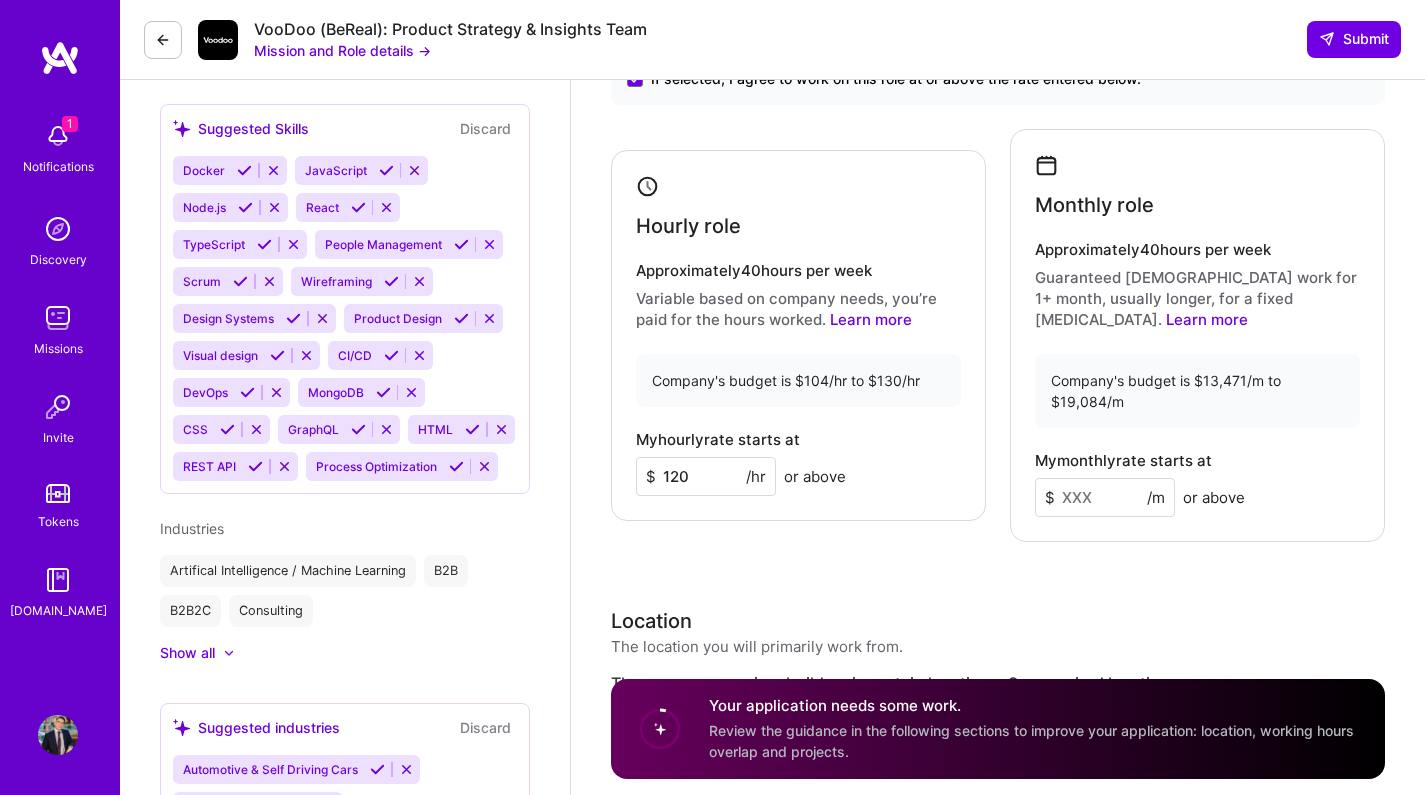 scroll, scrollTop: 1367, scrollLeft: 0, axis: vertical 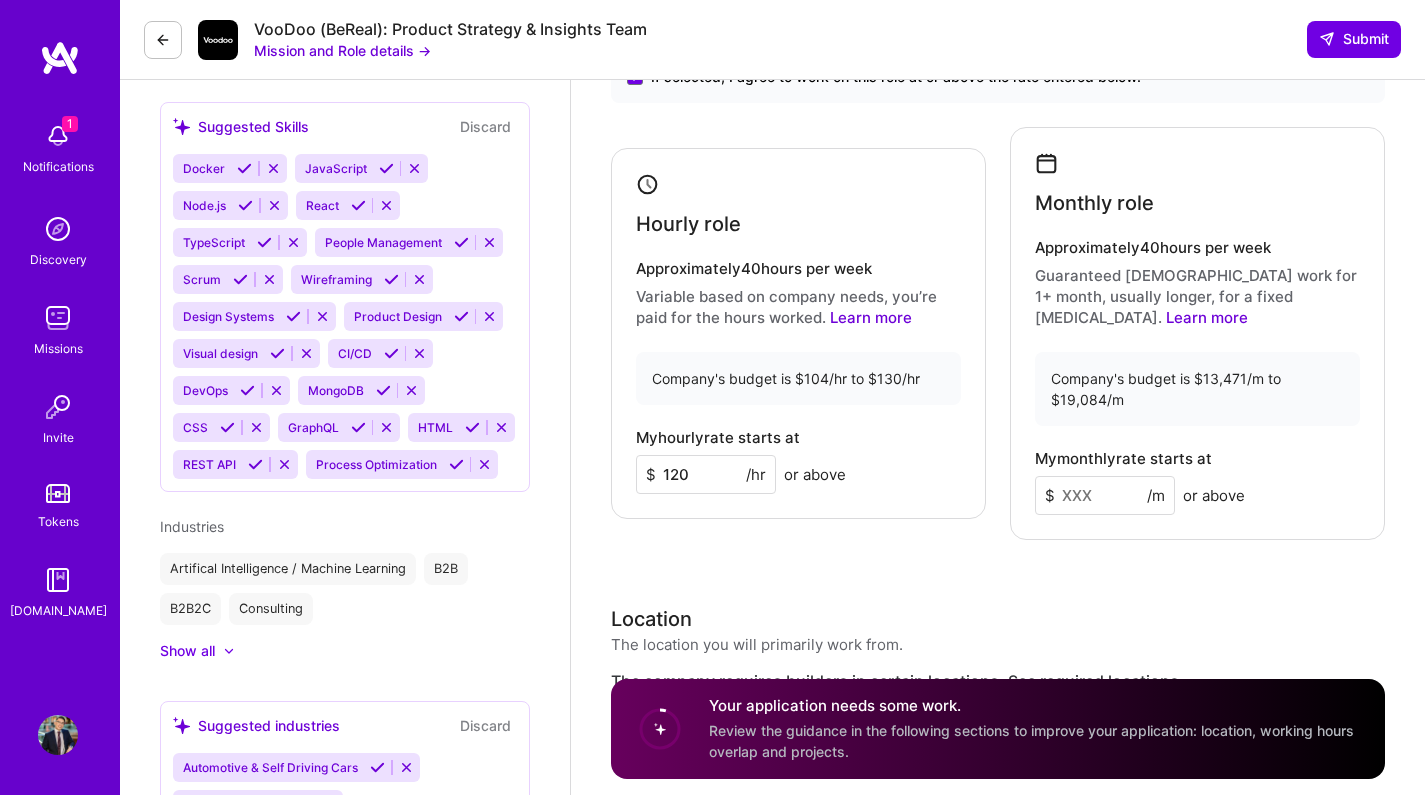click at bounding box center (1105, 495) 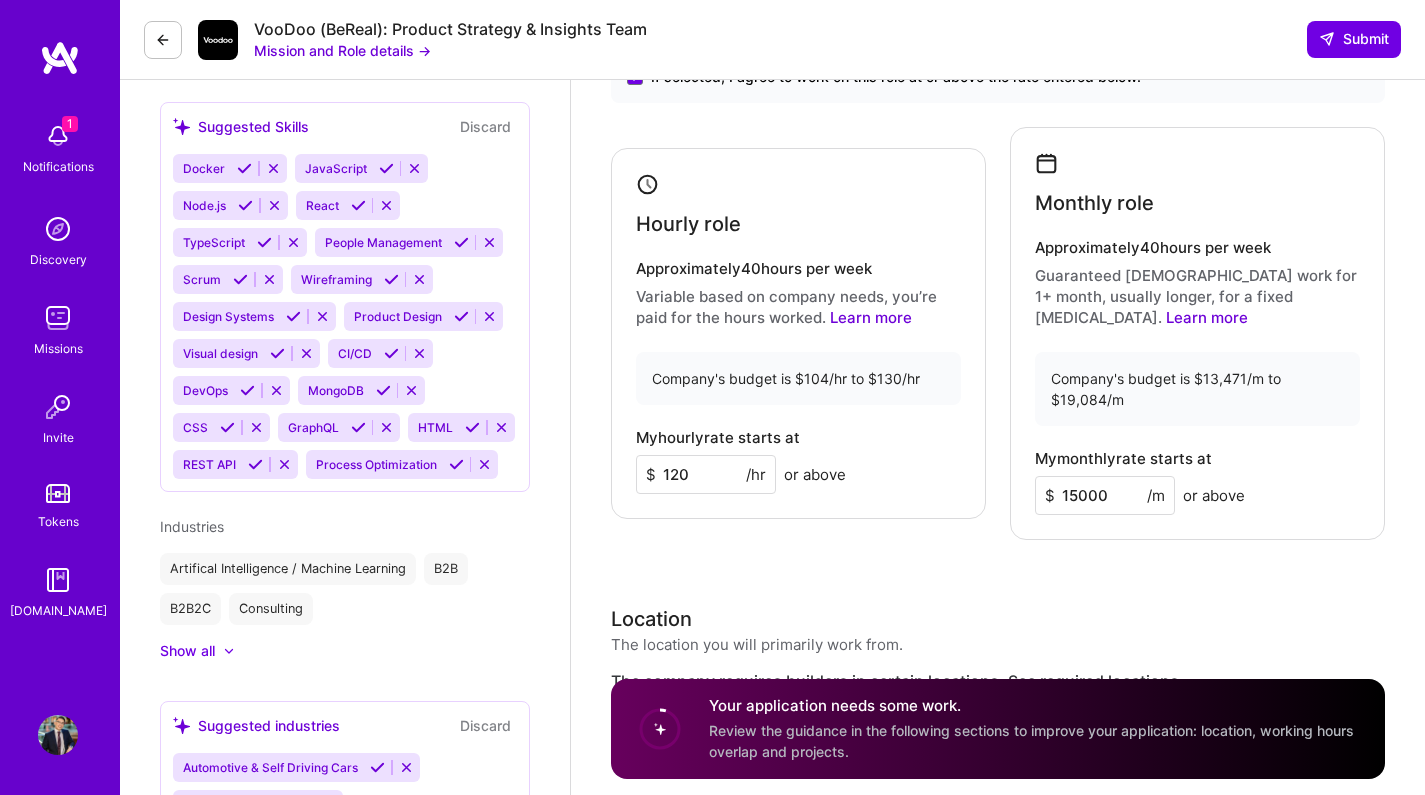 click on "Rate Your rate should reflect your skills, experience, role requirements, and market demand. The company’s budget reflects the range the company has budgeted for the role. Learn about rates Tips for setting your rate Companies set the preferred rate range in accordance with their budget and the guidance from the A.Team platform based on rates from similar roles in past missions. How to determine your rate? Your rate should reflect your skills, experience, the mission requirements, and market demand. On most missions you can use the company's budget to help guide your decision.   What’s the difference between hourly and monthly rates? Hourly rates are missions with variable time commitments based on company needs. Monthly rates are retainer missions where you’re guaranteed full time work and a fixed monthly income for a minimum of one month, but often longer. Learn how to set your rates Open A.Guide   If selected, I agree to work on this role at or above the rate entered below. Hourly role Approximately" at bounding box center [998, 520] 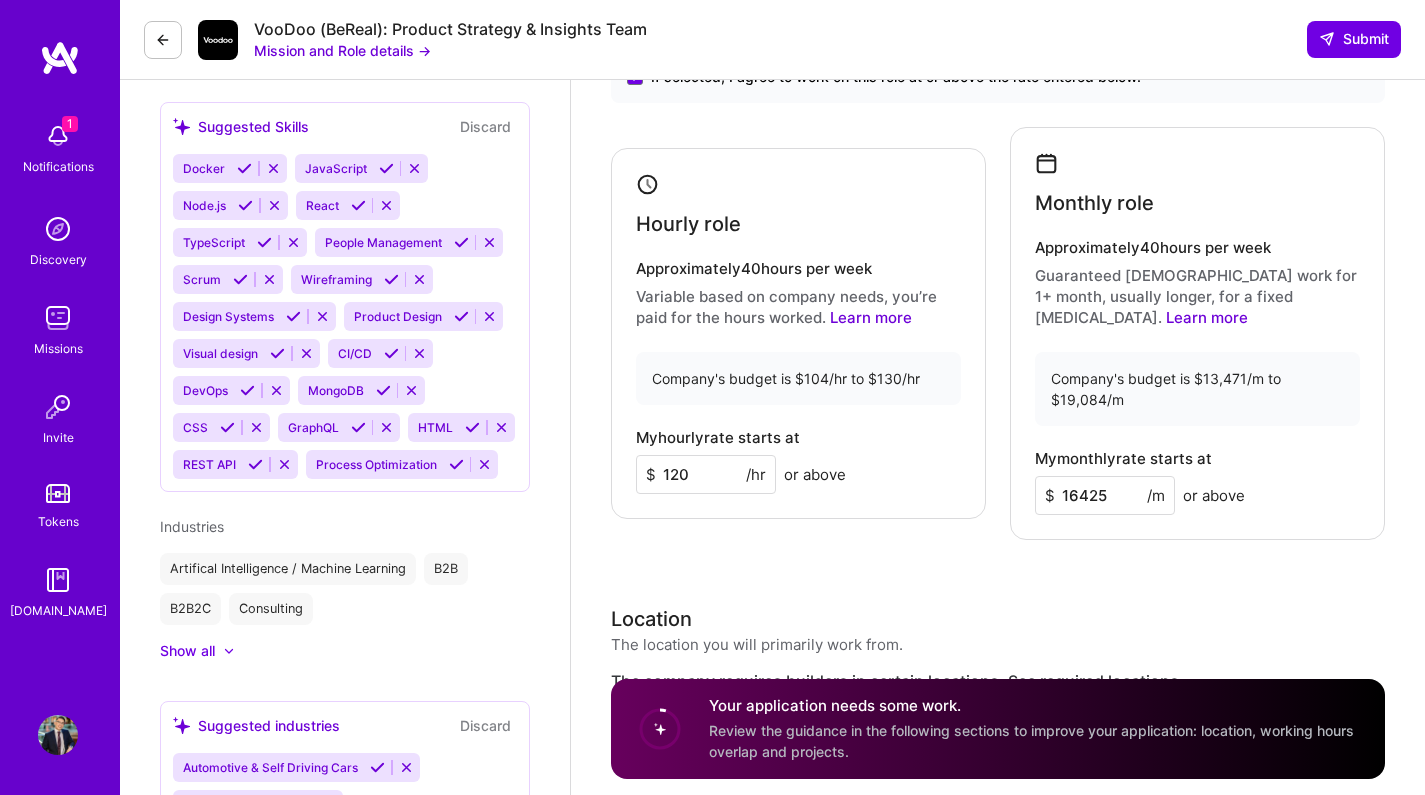 type on "16425" 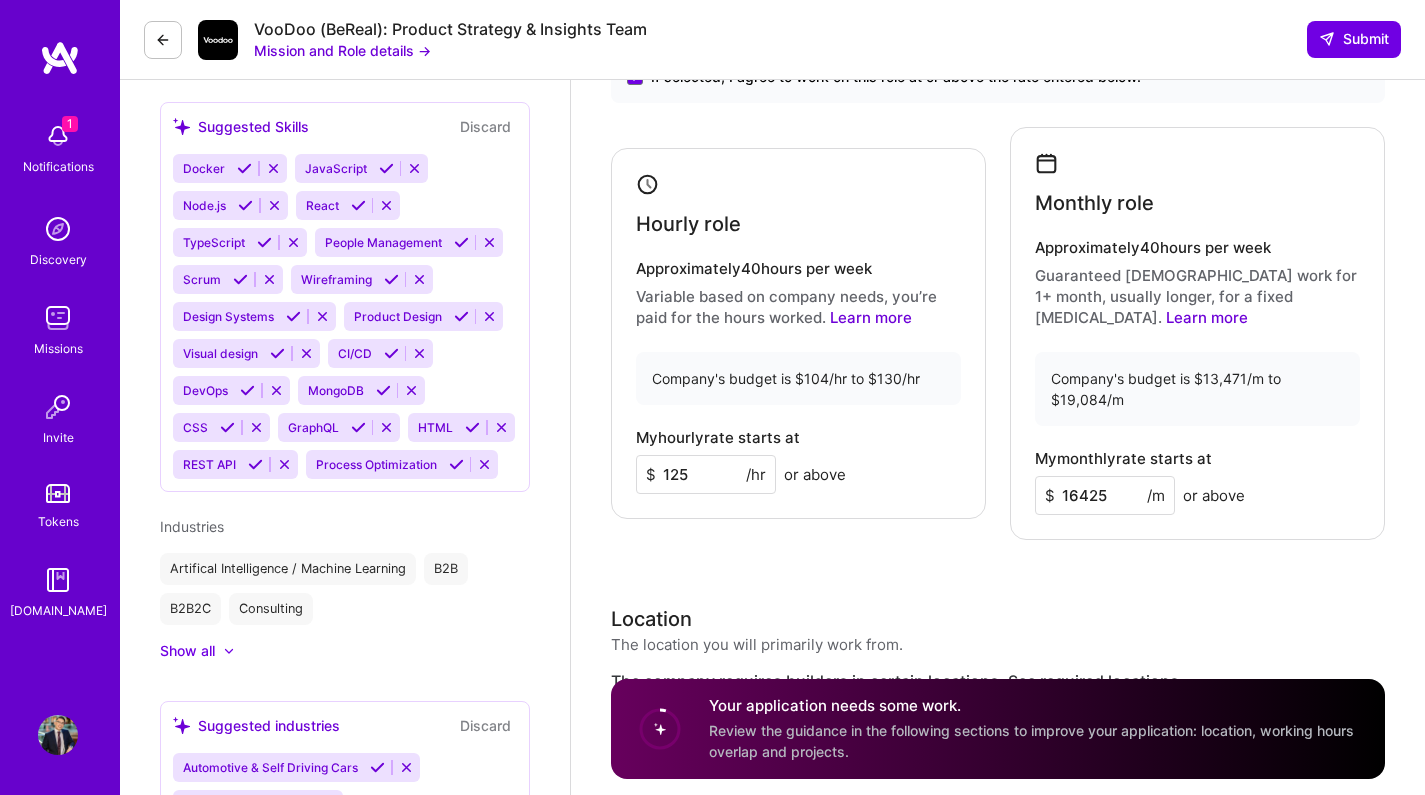 type on "125" 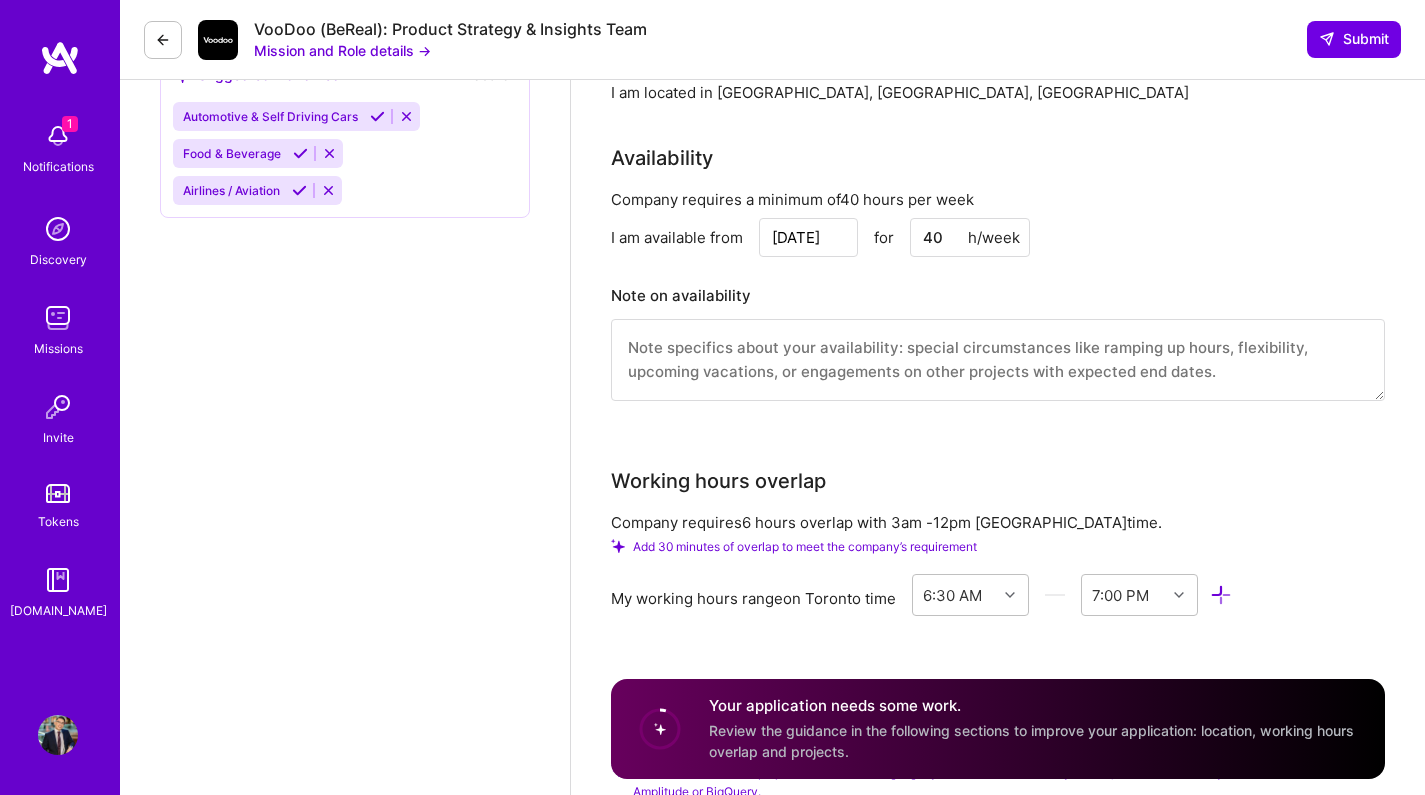scroll, scrollTop: 2025, scrollLeft: 0, axis: vertical 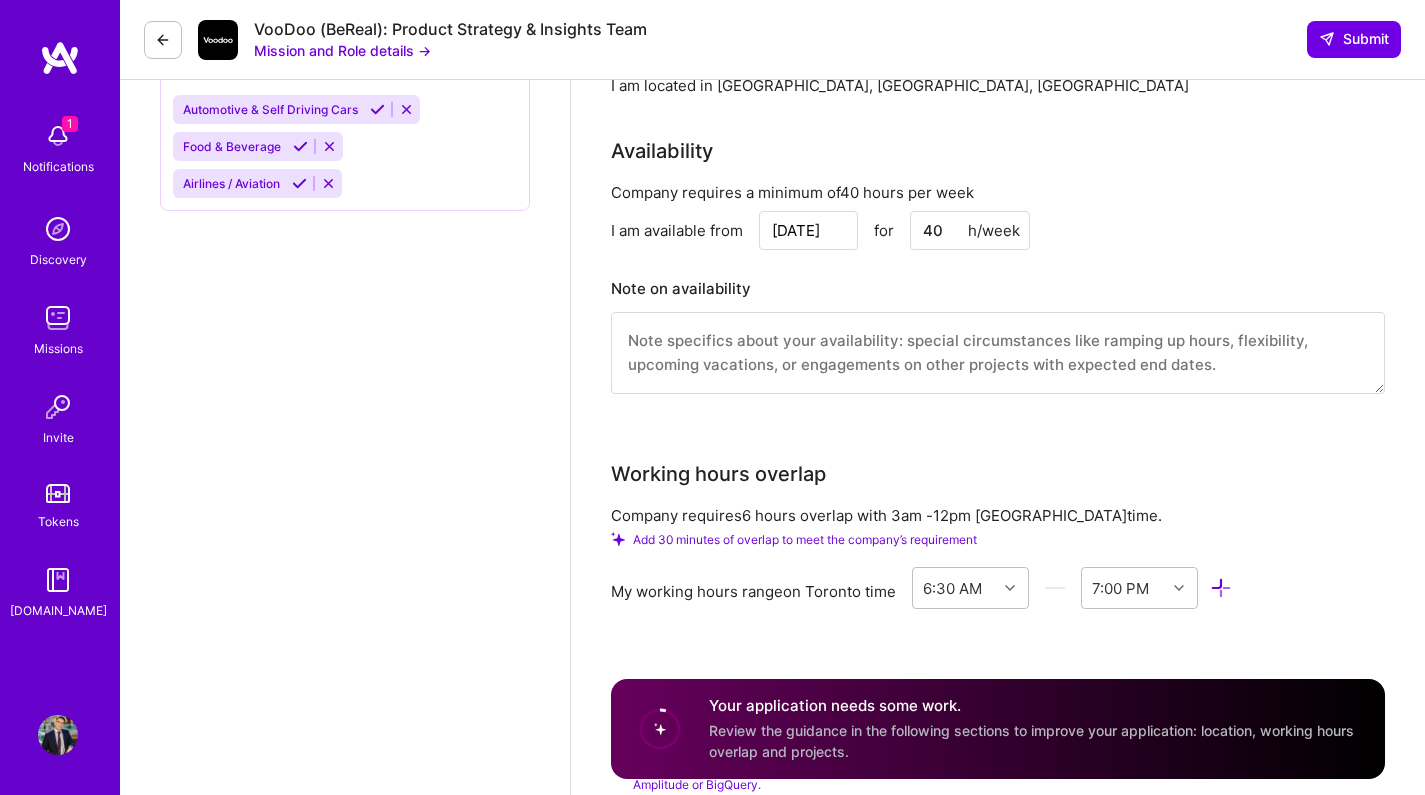 click at bounding box center (998, 353) 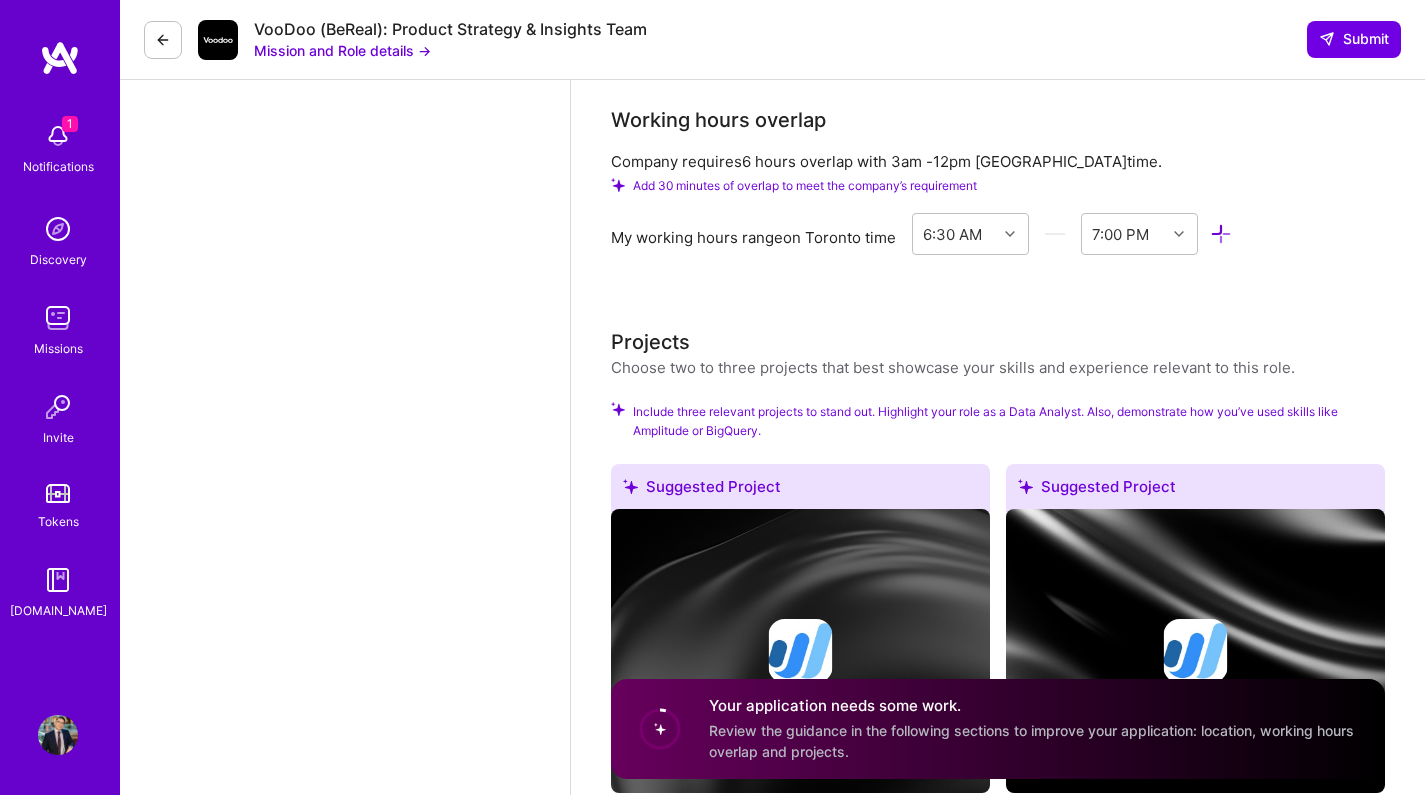 scroll, scrollTop: 2381, scrollLeft: 0, axis: vertical 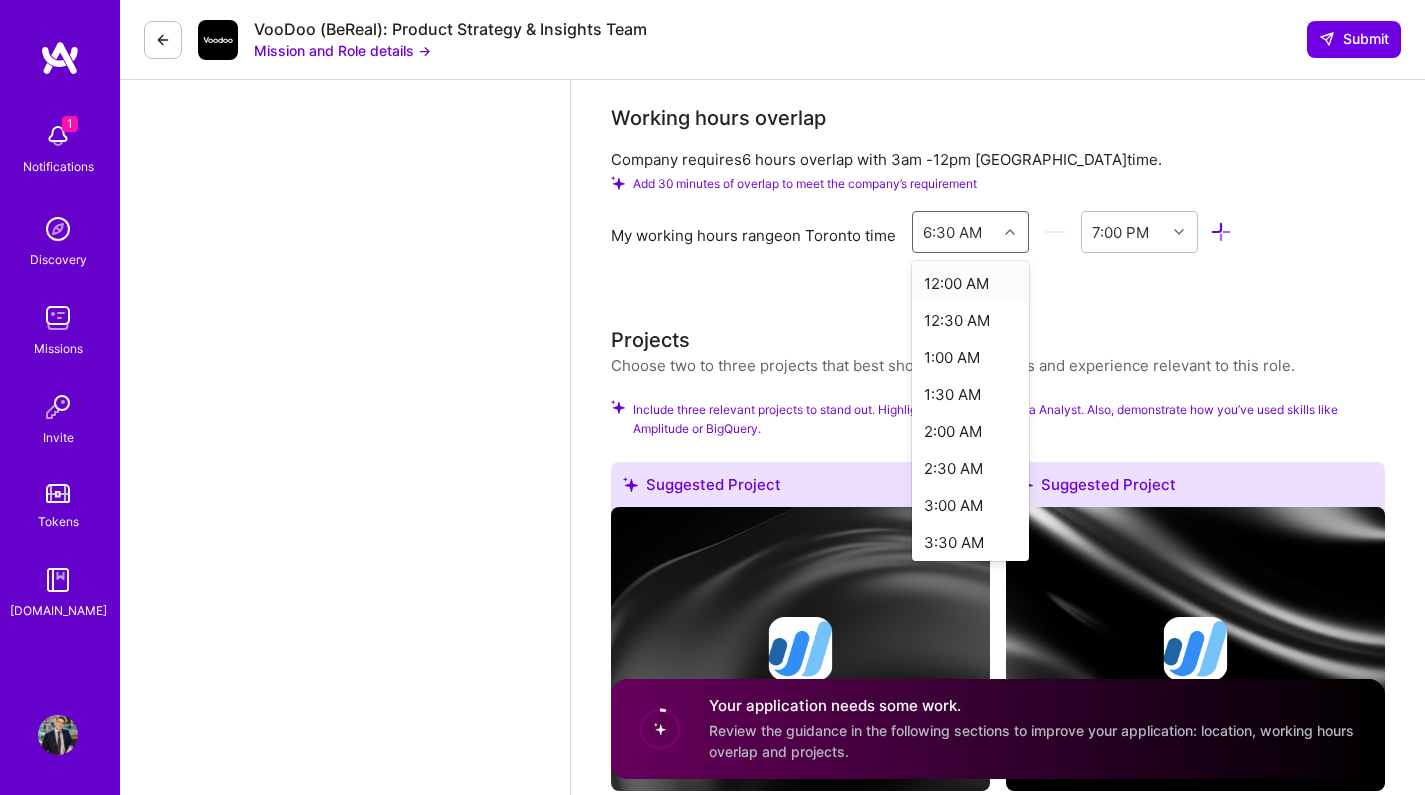 click at bounding box center [1010, 232] 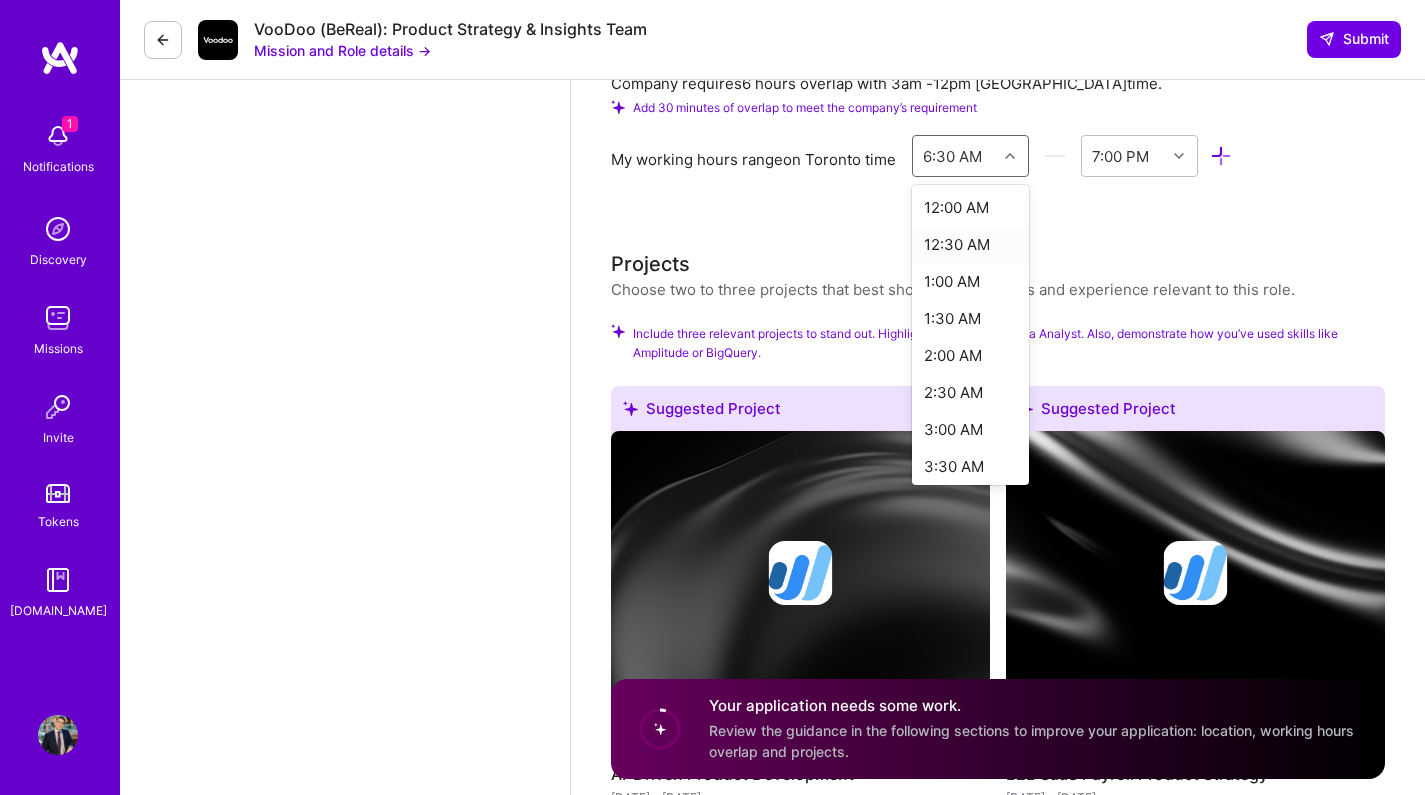 scroll, scrollTop: 2479, scrollLeft: 0, axis: vertical 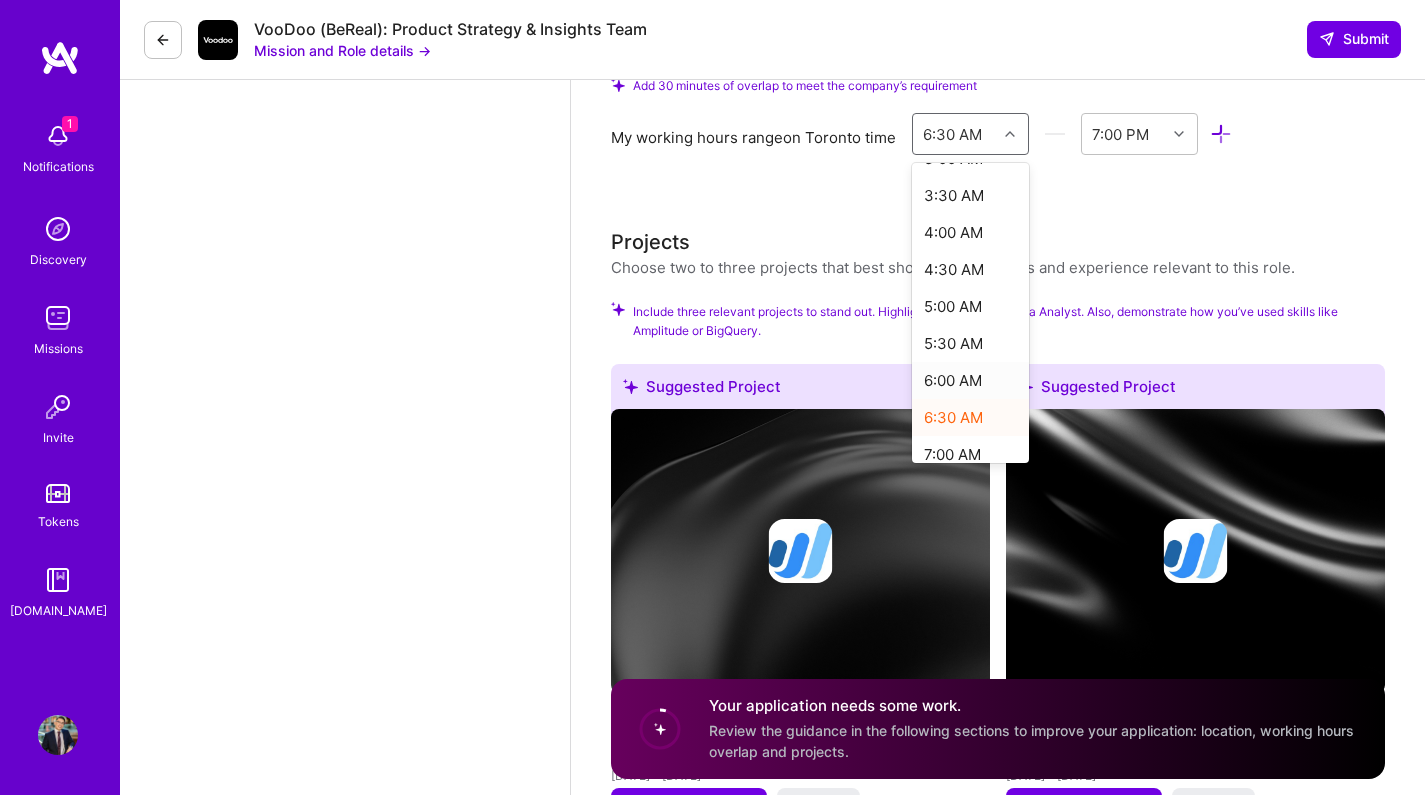 click on "6:00 AM" at bounding box center (970, 380) 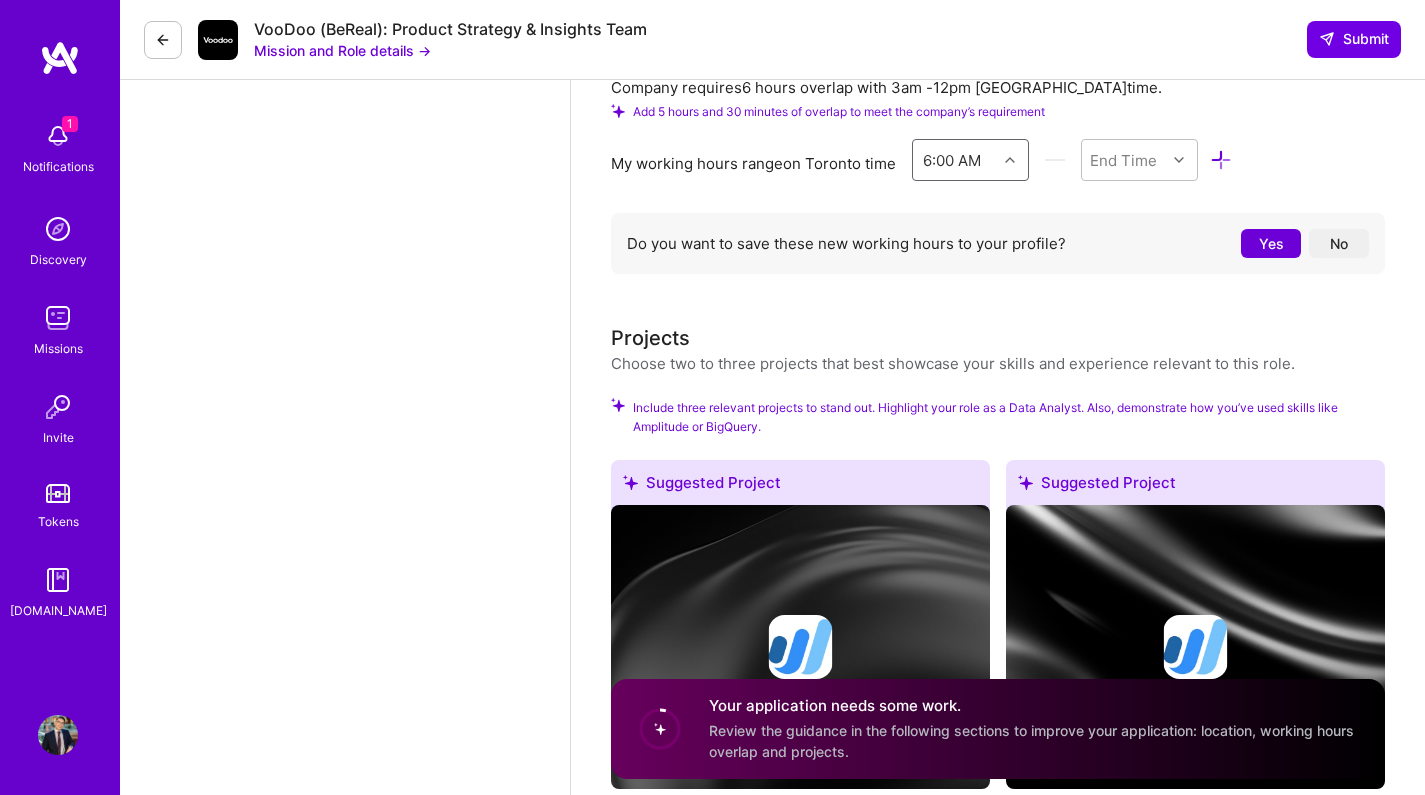 scroll, scrollTop: 2447, scrollLeft: 0, axis: vertical 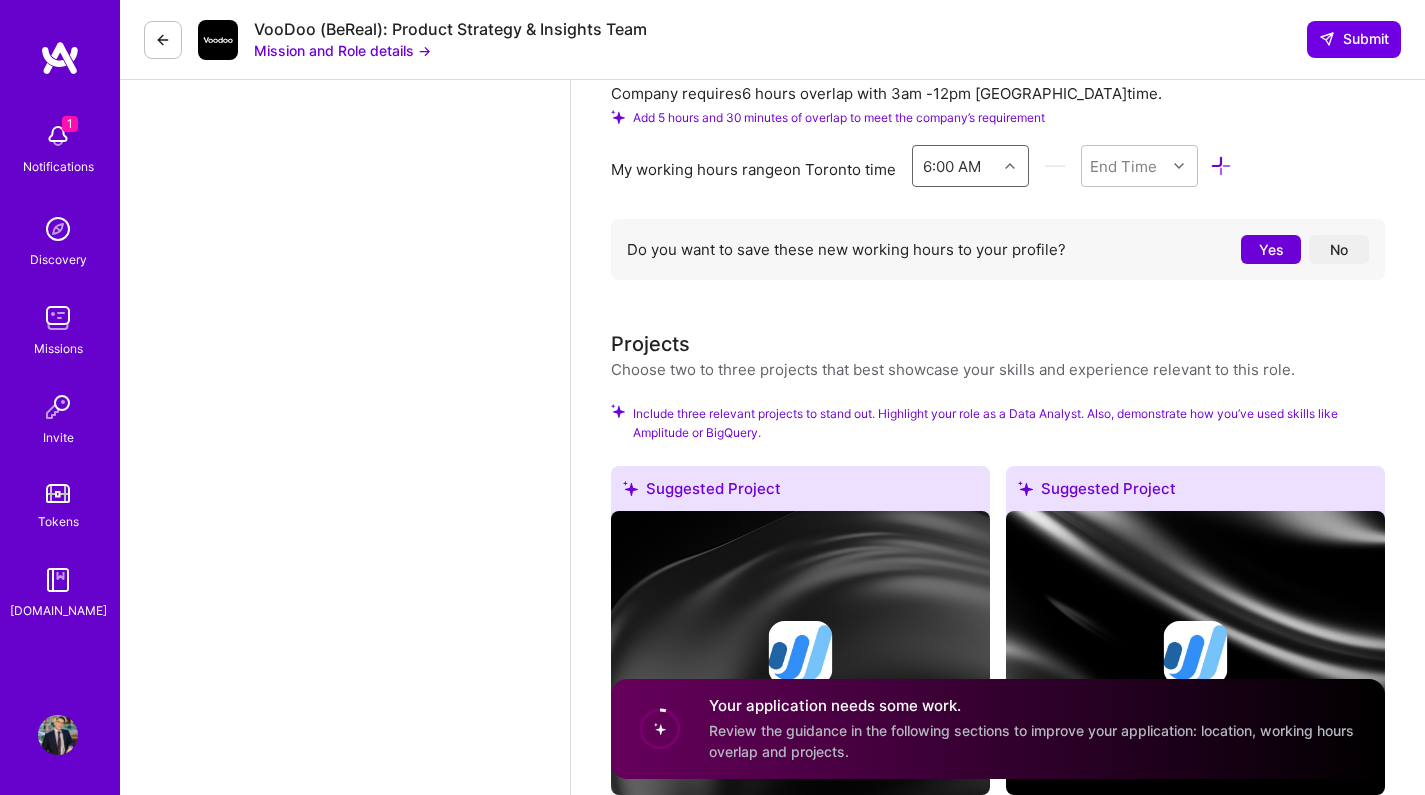 click on "Company requires  6 hours   overlap with     3am    -  12pm   Toronto  time.   Add 5 hours and 30 minutes of overlap to meet the company’s requirement My working hours range  on Toronto time option 6:00 AM, selected.   Select is focused ,type to refine list, press Down to open the menu,  6:00 AM End Time Do you want to save these new working hours to your profile? Yes No" at bounding box center (998, 186) 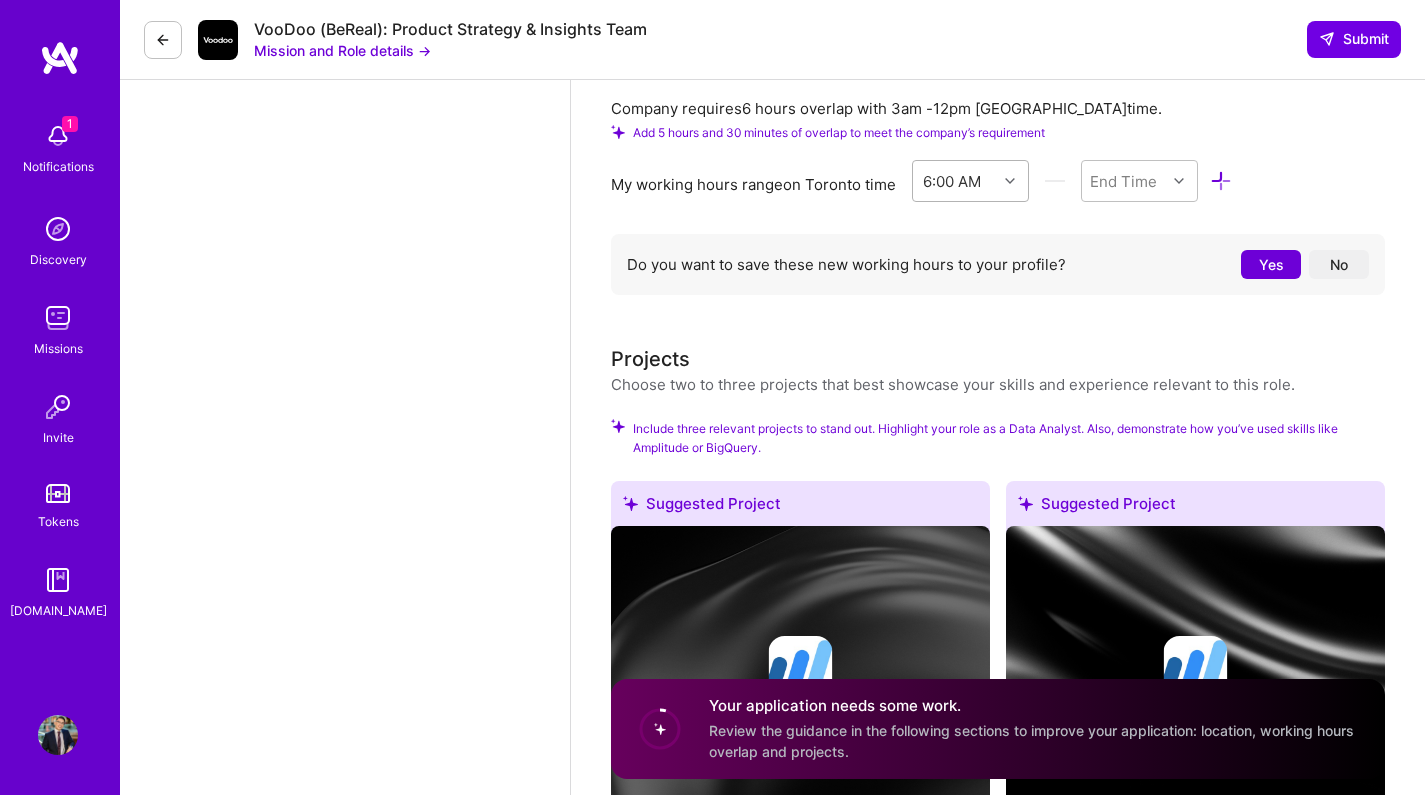 scroll, scrollTop: 2428, scrollLeft: 0, axis: vertical 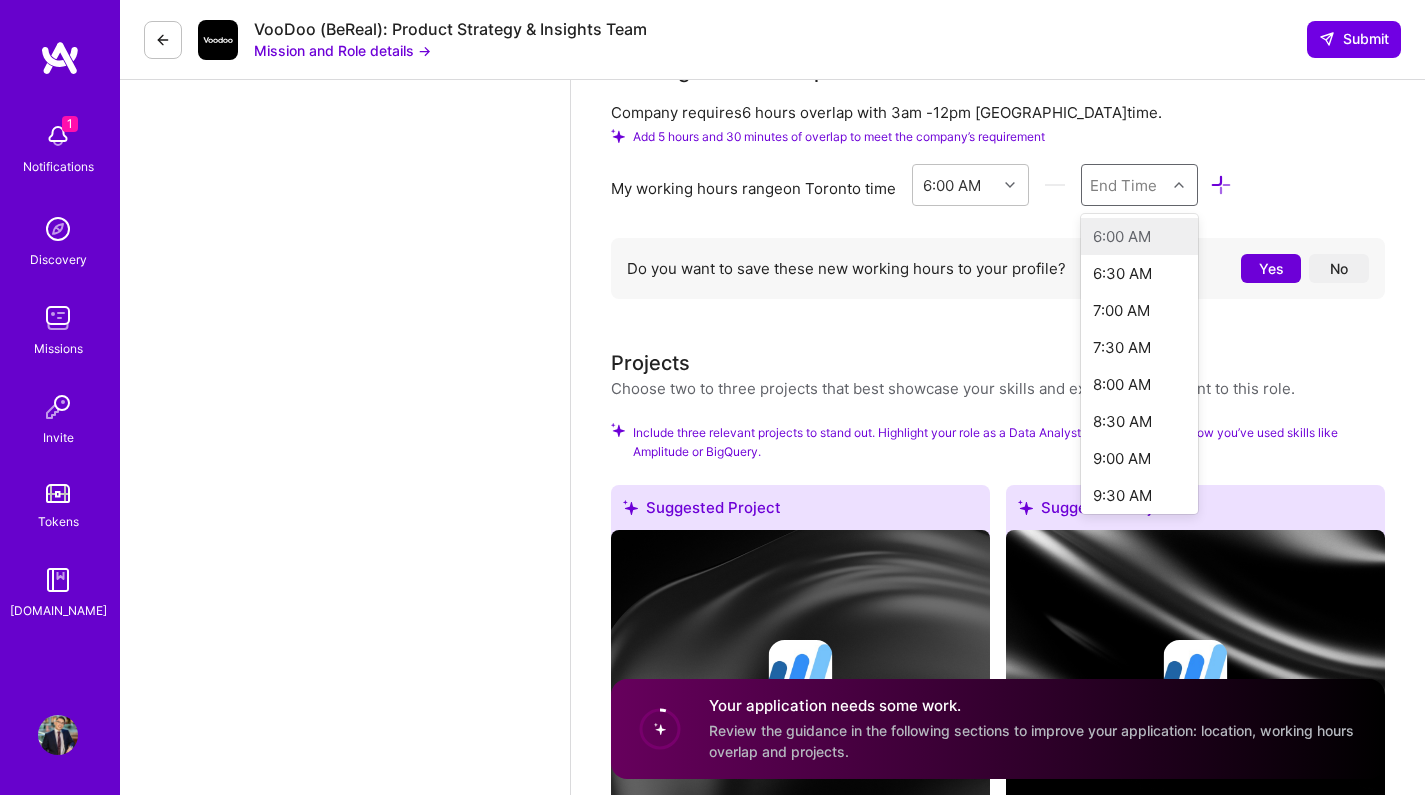 click on "End Time" at bounding box center [1123, 184] 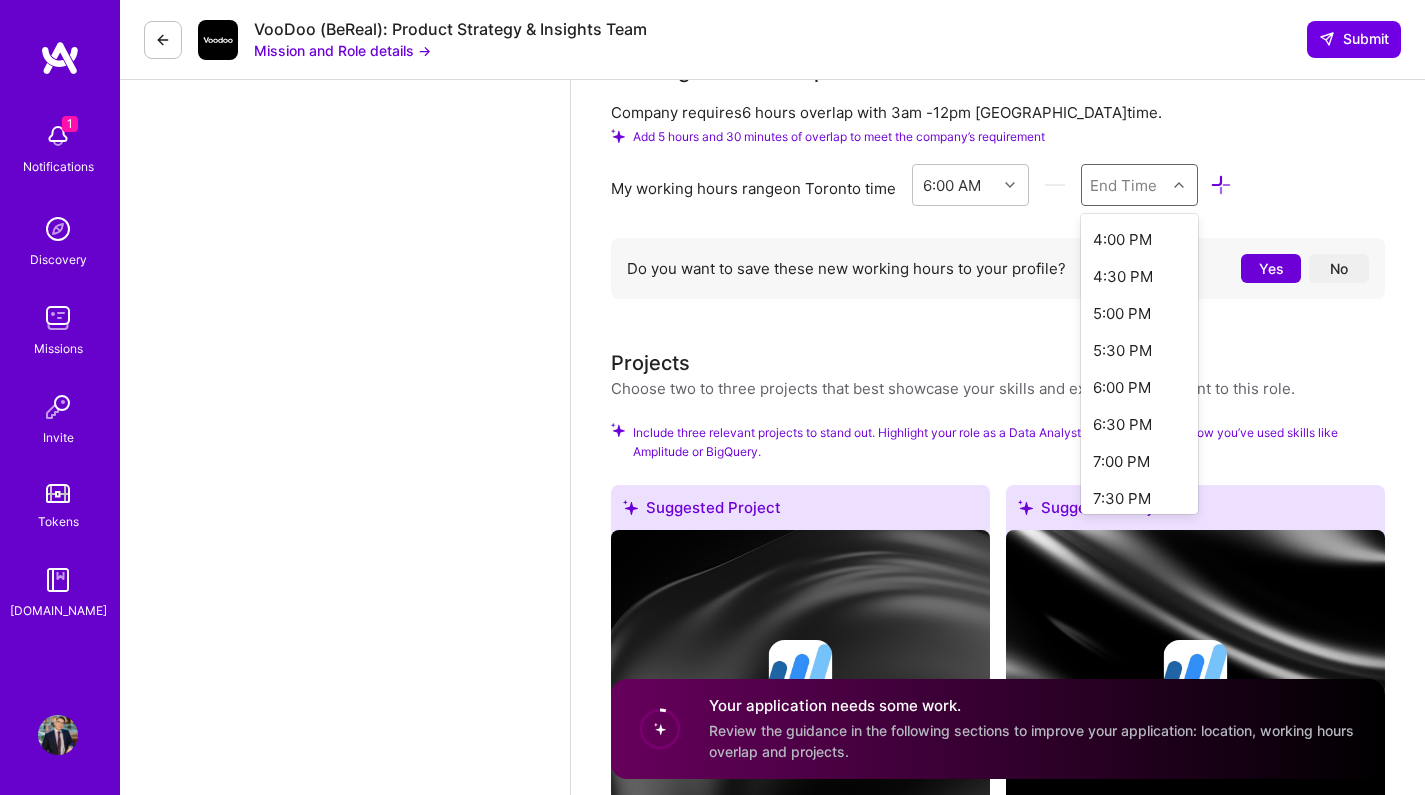 scroll, scrollTop: 739, scrollLeft: 0, axis: vertical 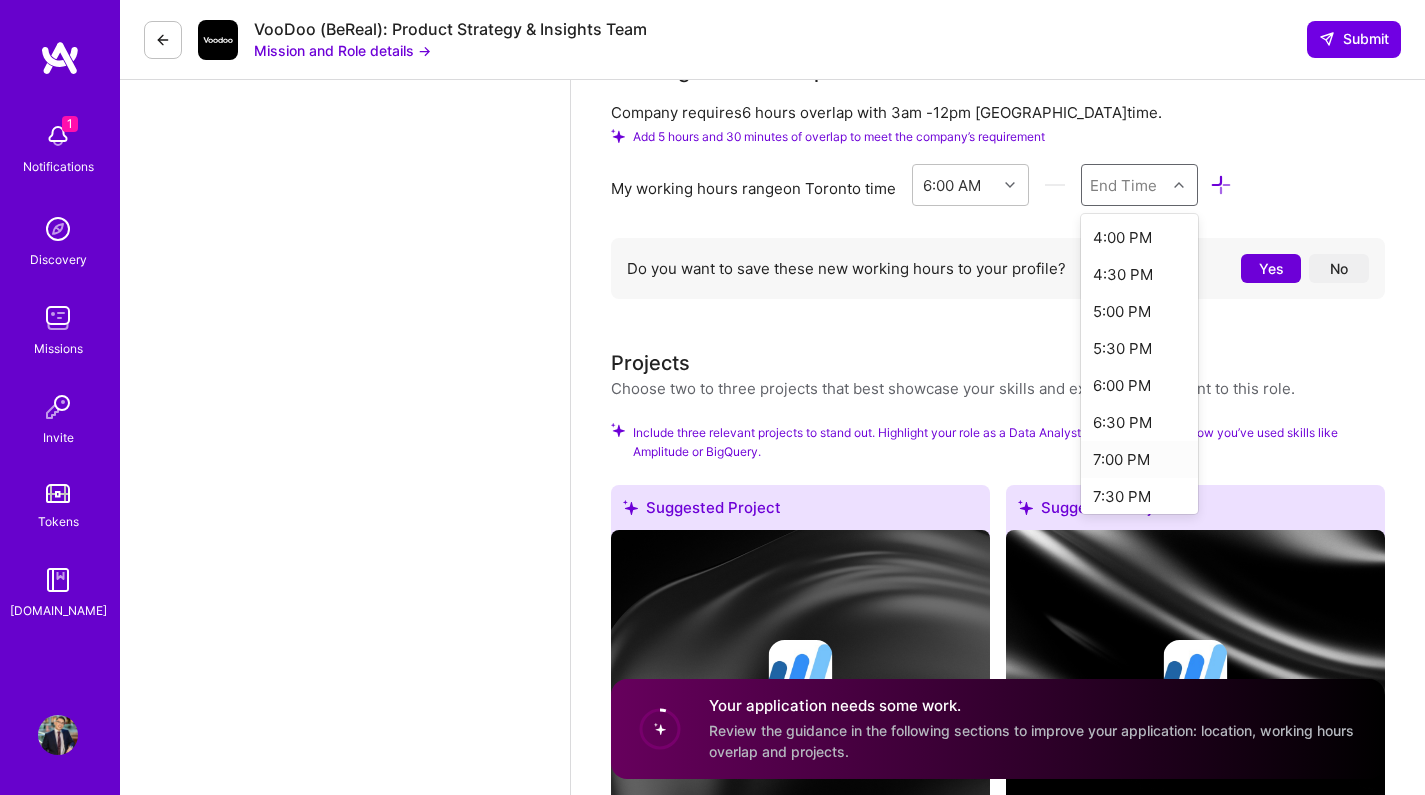 click on "7:00 PM" at bounding box center [1139, 459] 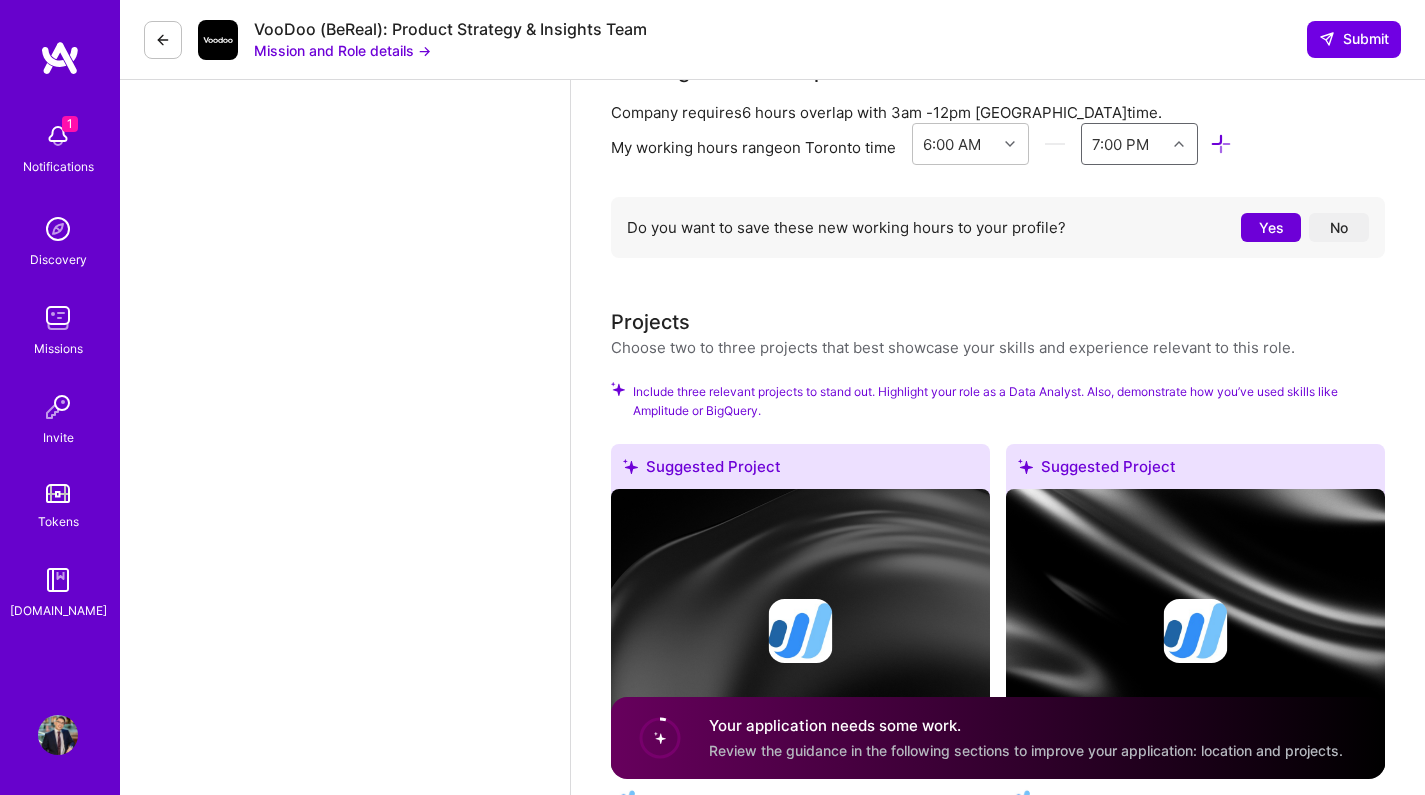 click on "Do you want to save these new working hours to your profile? Yes No" at bounding box center (998, 227) 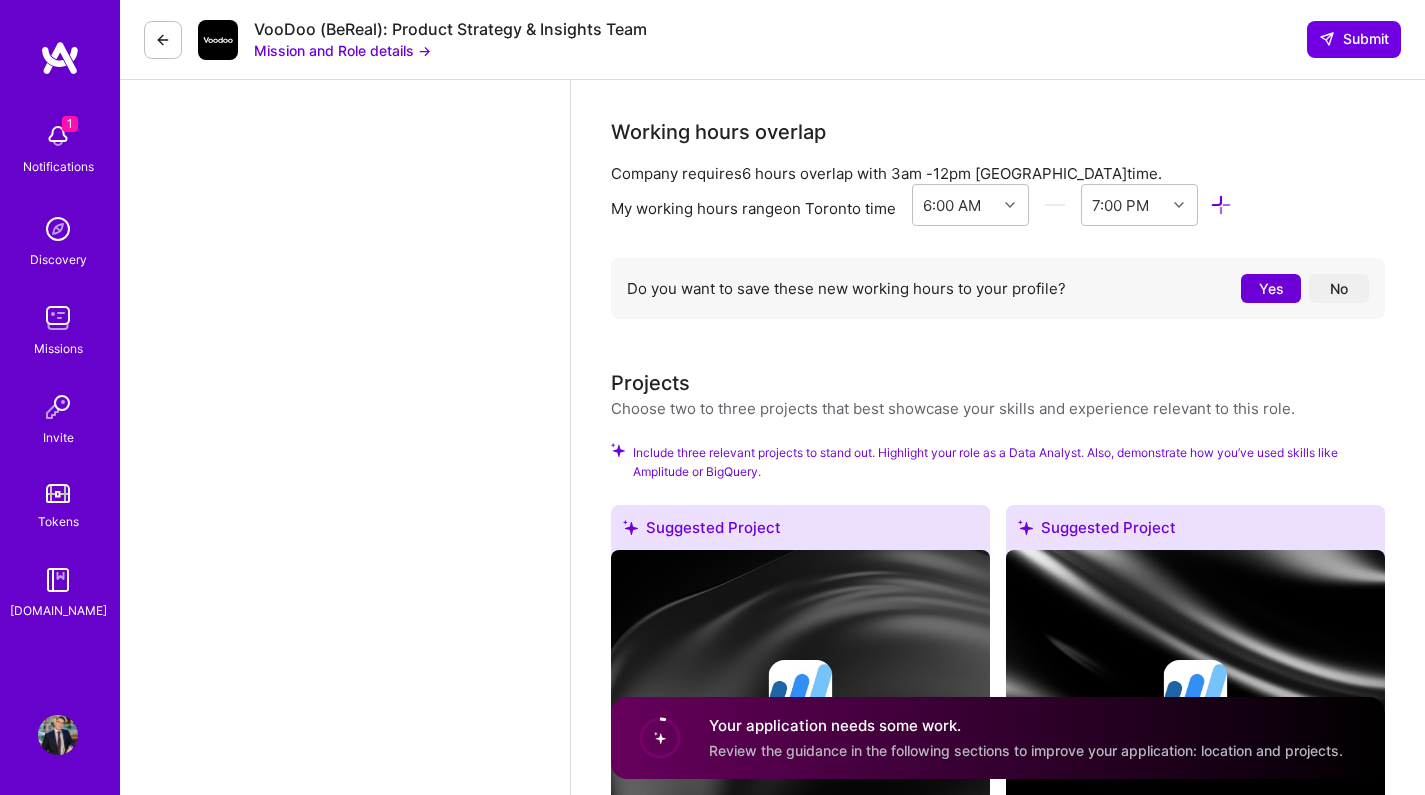 scroll, scrollTop: 2343, scrollLeft: 0, axis: vertical 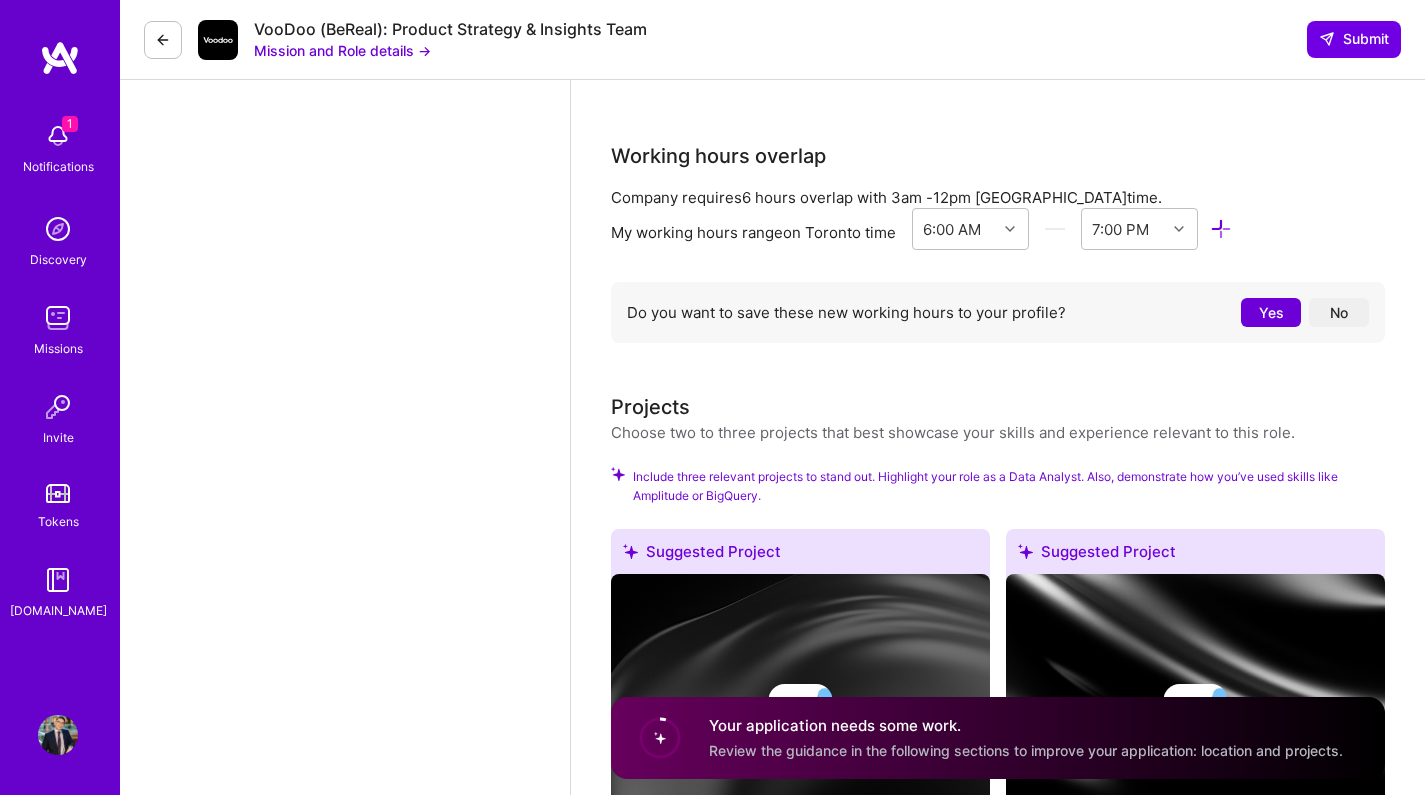 click on "Yes" at bounding box center (1271, 312) 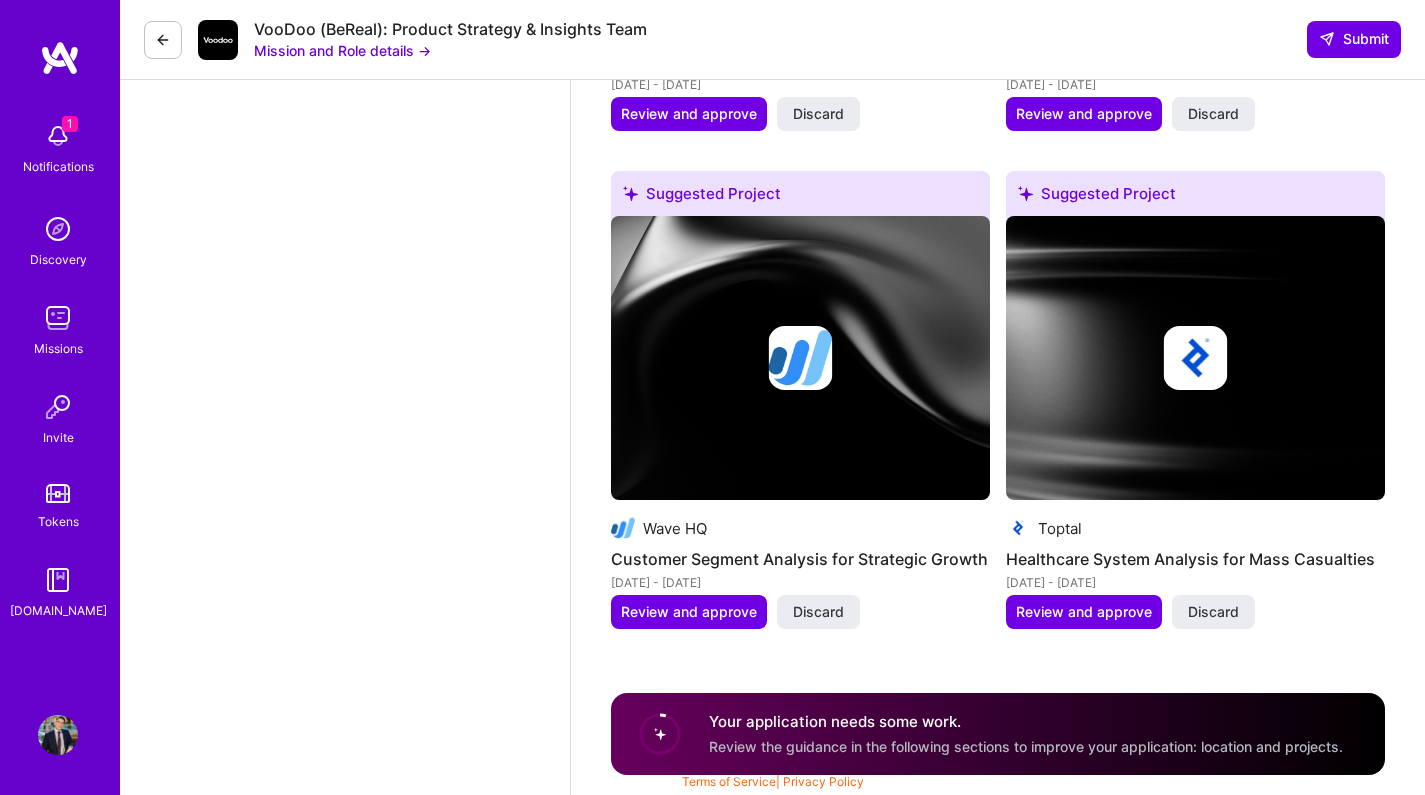 scroll, scrollTop: 3132, scrollLeft: 0, axis: vertical 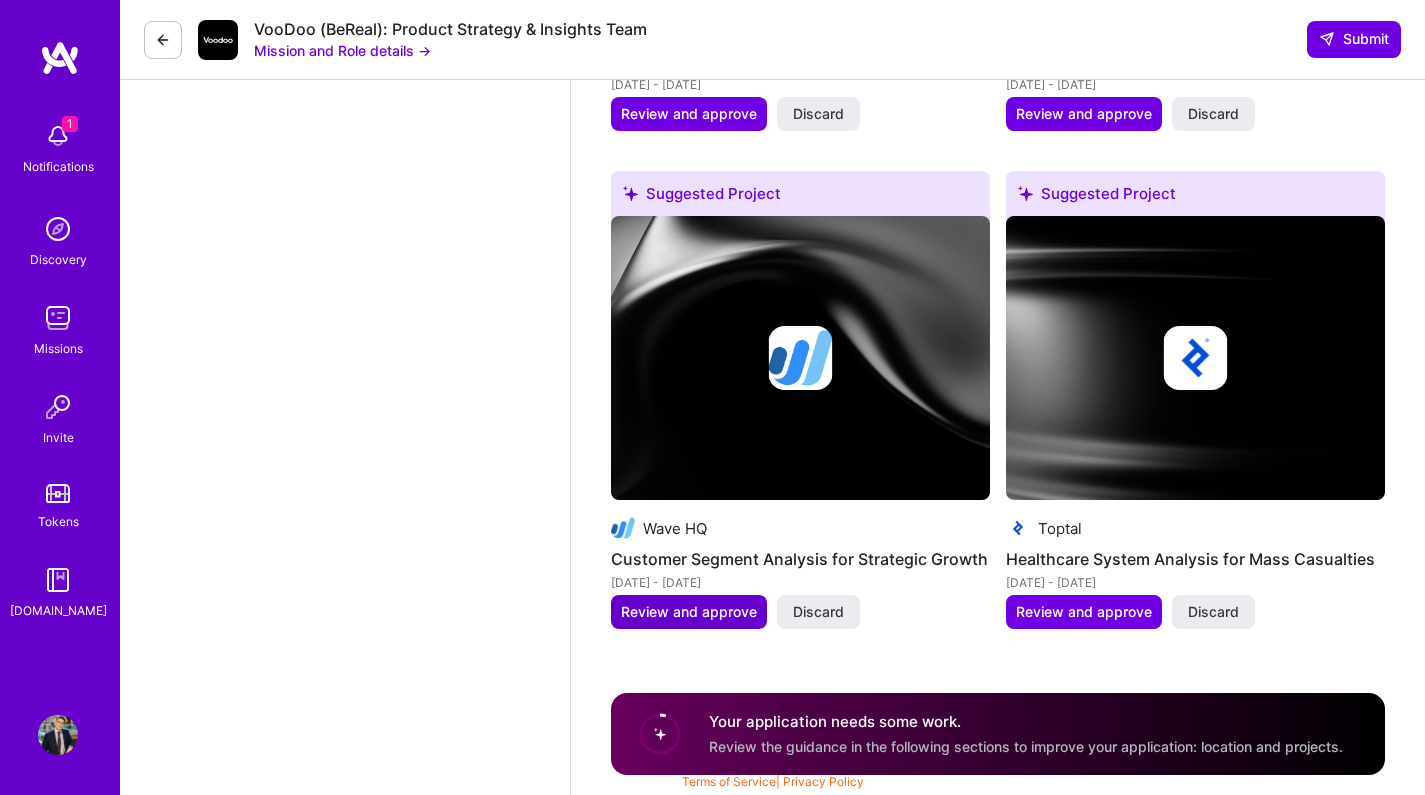click on "Review and approve" at bounding box center [689, 612] 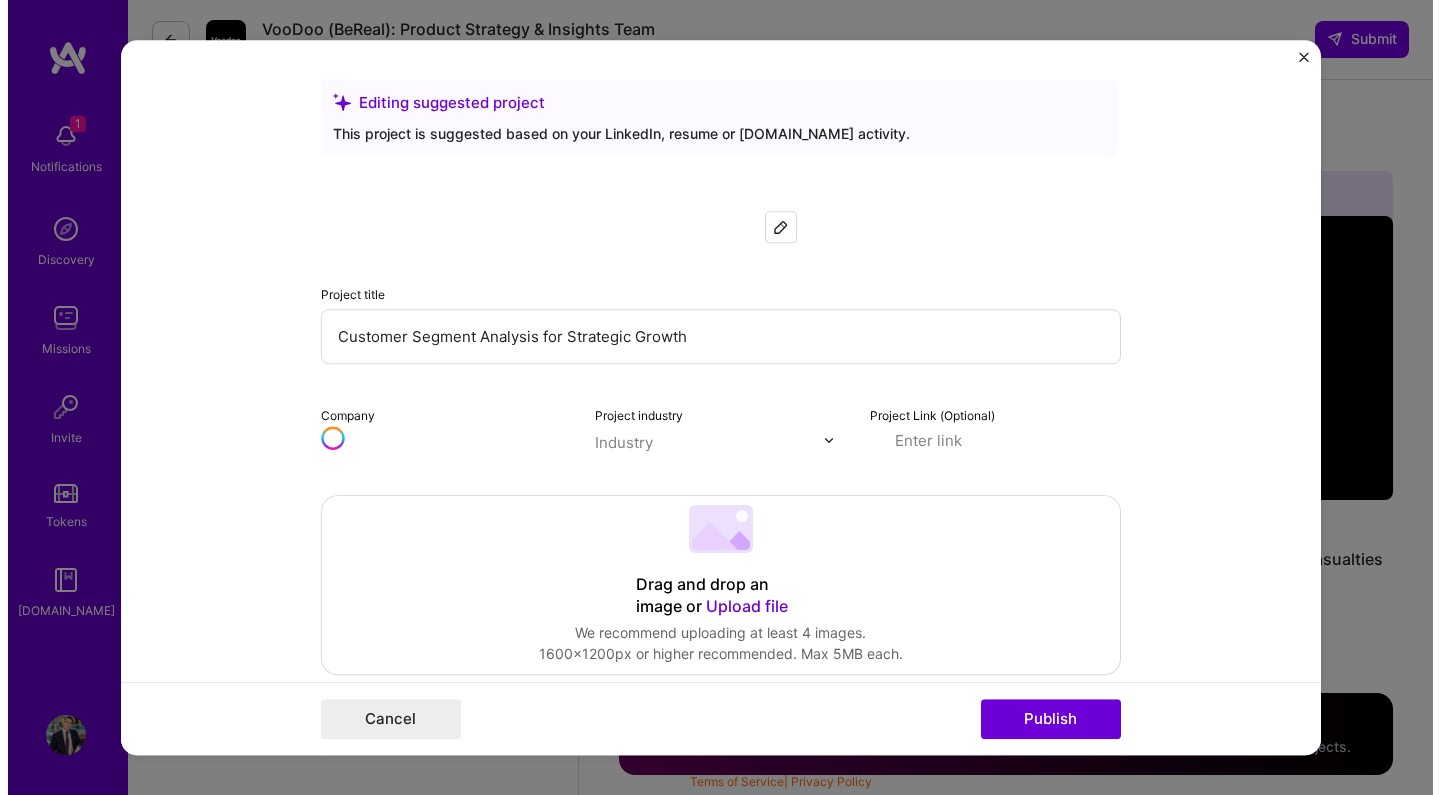 scroll, scrollTop: 3122, scrollLeft: 0, axis: vertical 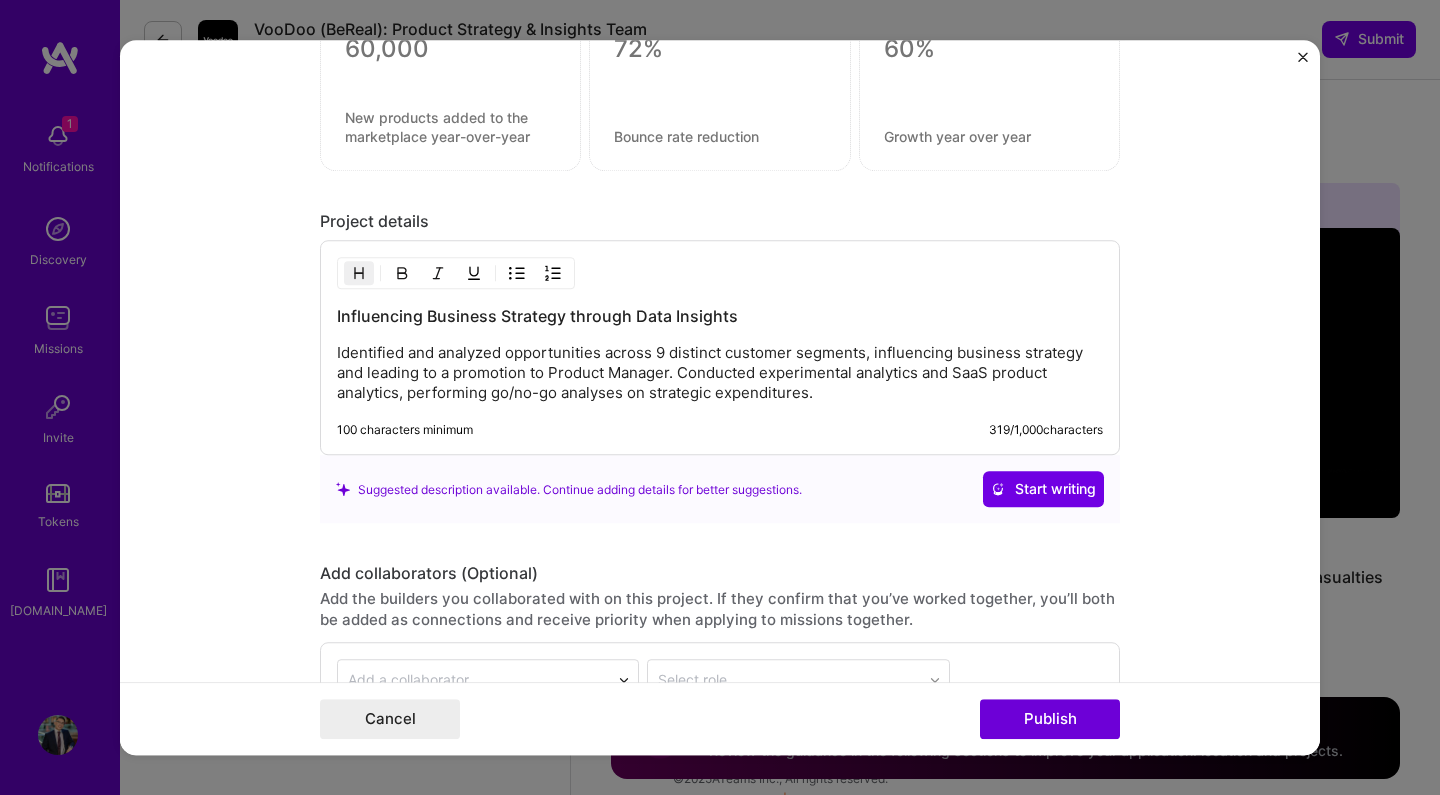 click on "Identified and analyzed opportunities across 9 distinct customer segments, influencing business strategy and leading to a promotion to Product Manager. Conducted experimental analytics and SaaS product analytics, performing go/no-go analyses on strategic expenditures." at bounding box center (720, 373) 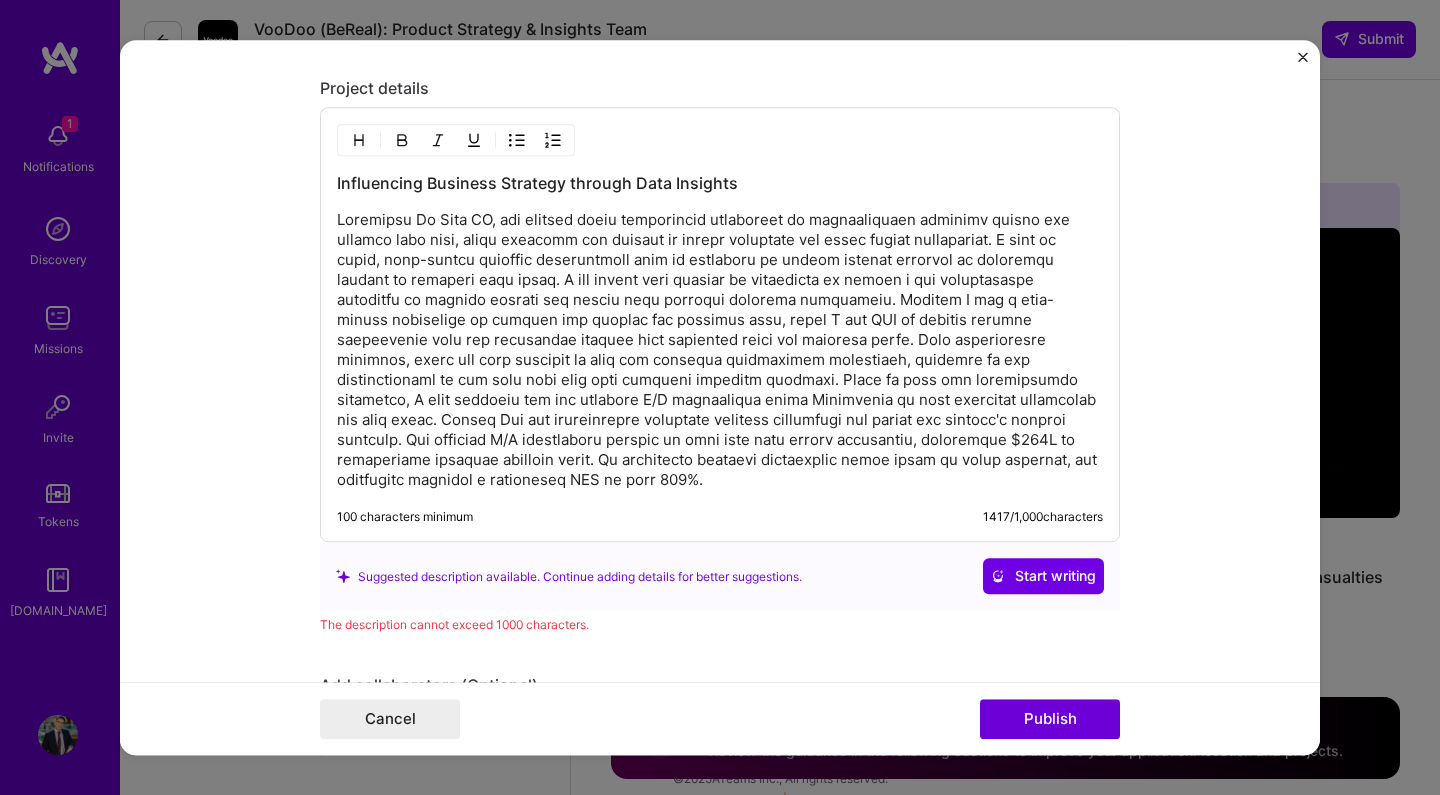 scroll, scrollTop: 1924, scrollLeft: 0, axis: vertical 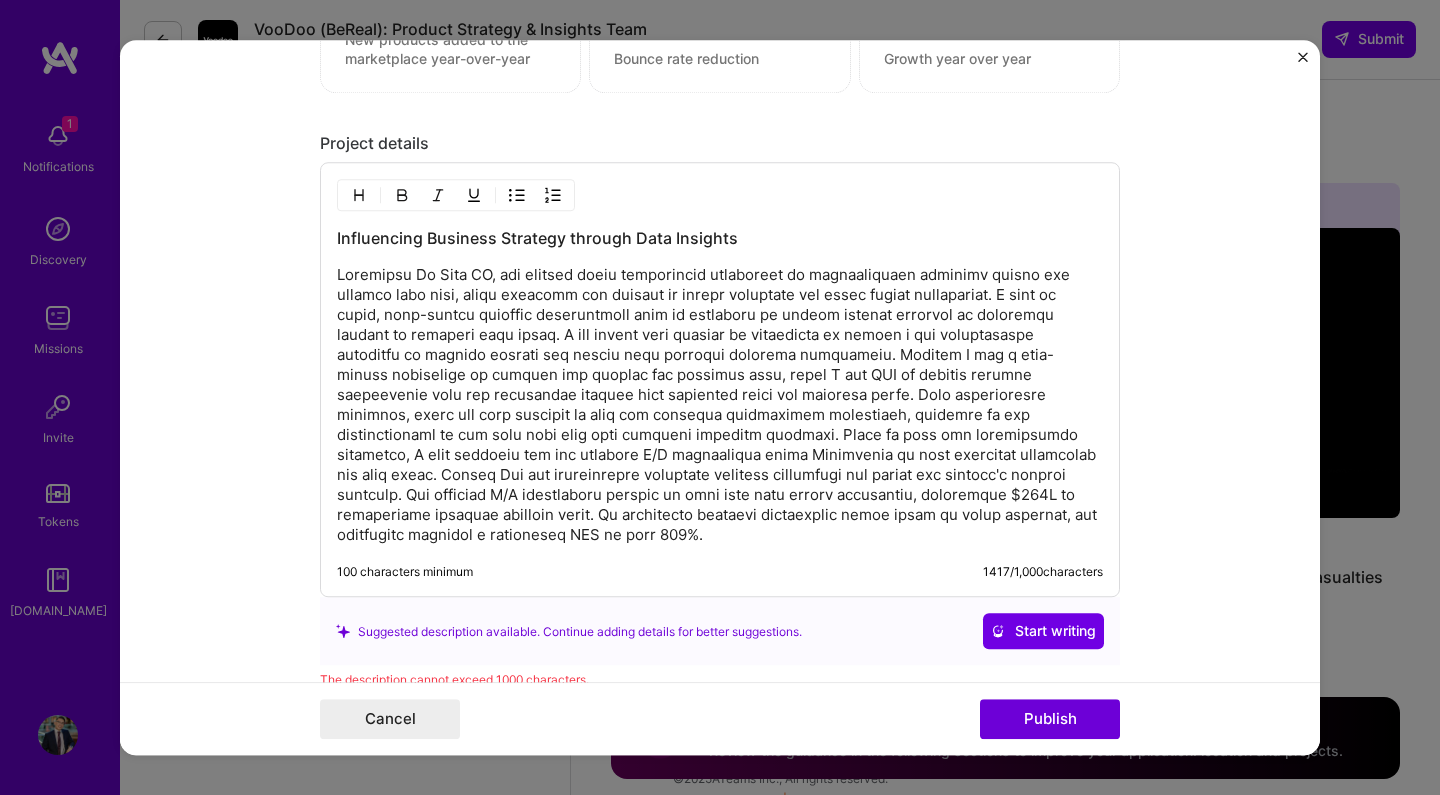 click at bounding box center [720, 405] 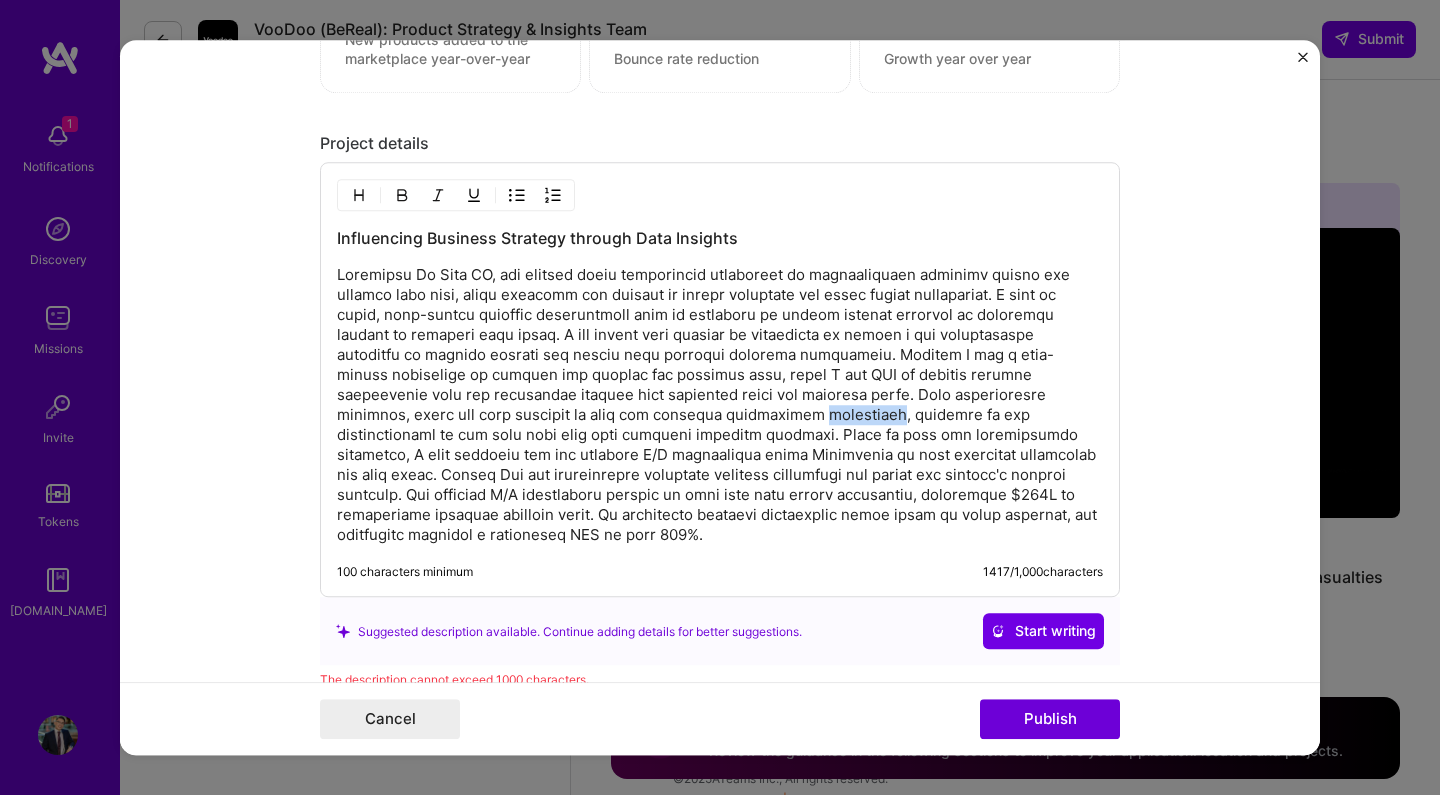 click at bounding box center (720, 405) 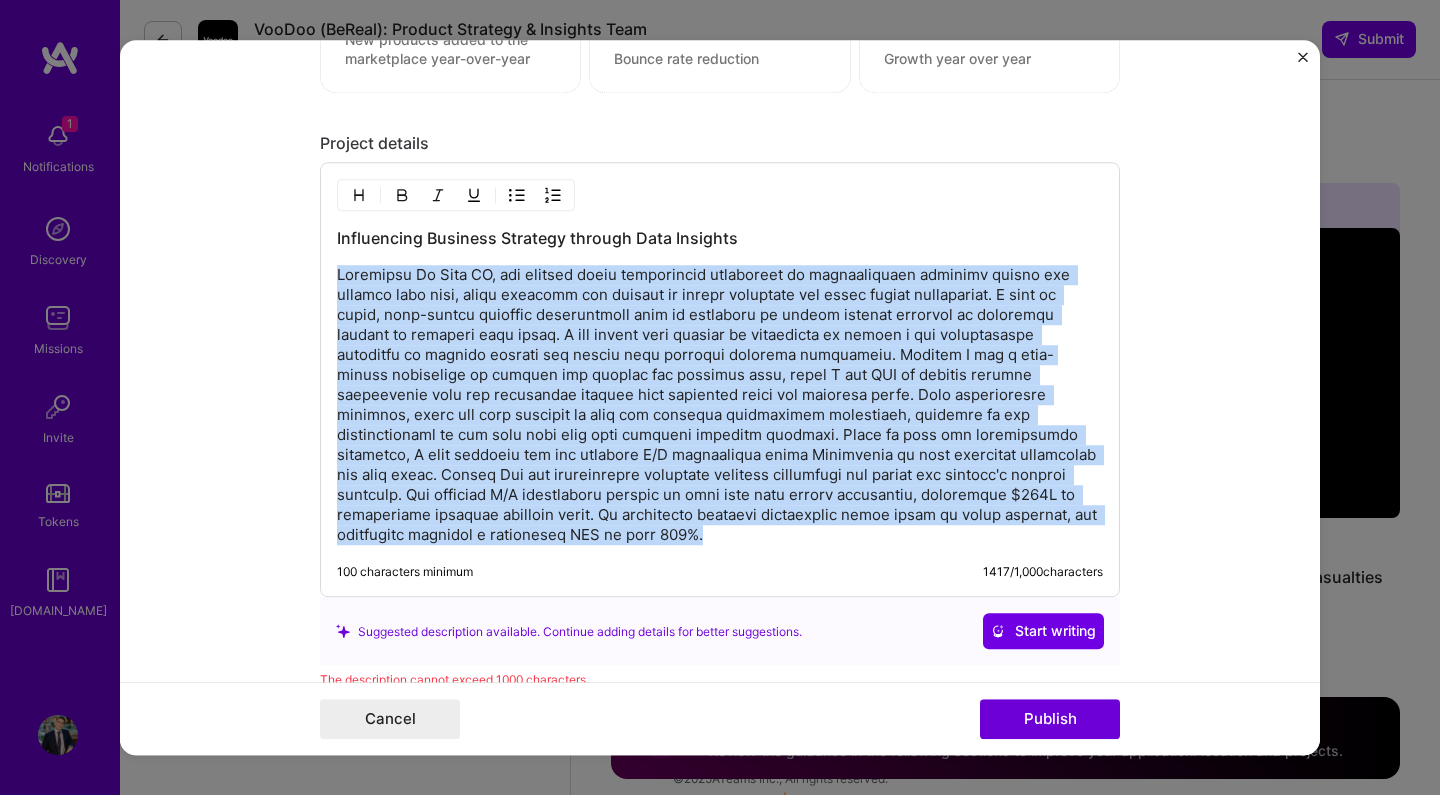 click at bounding box center [720, 405] 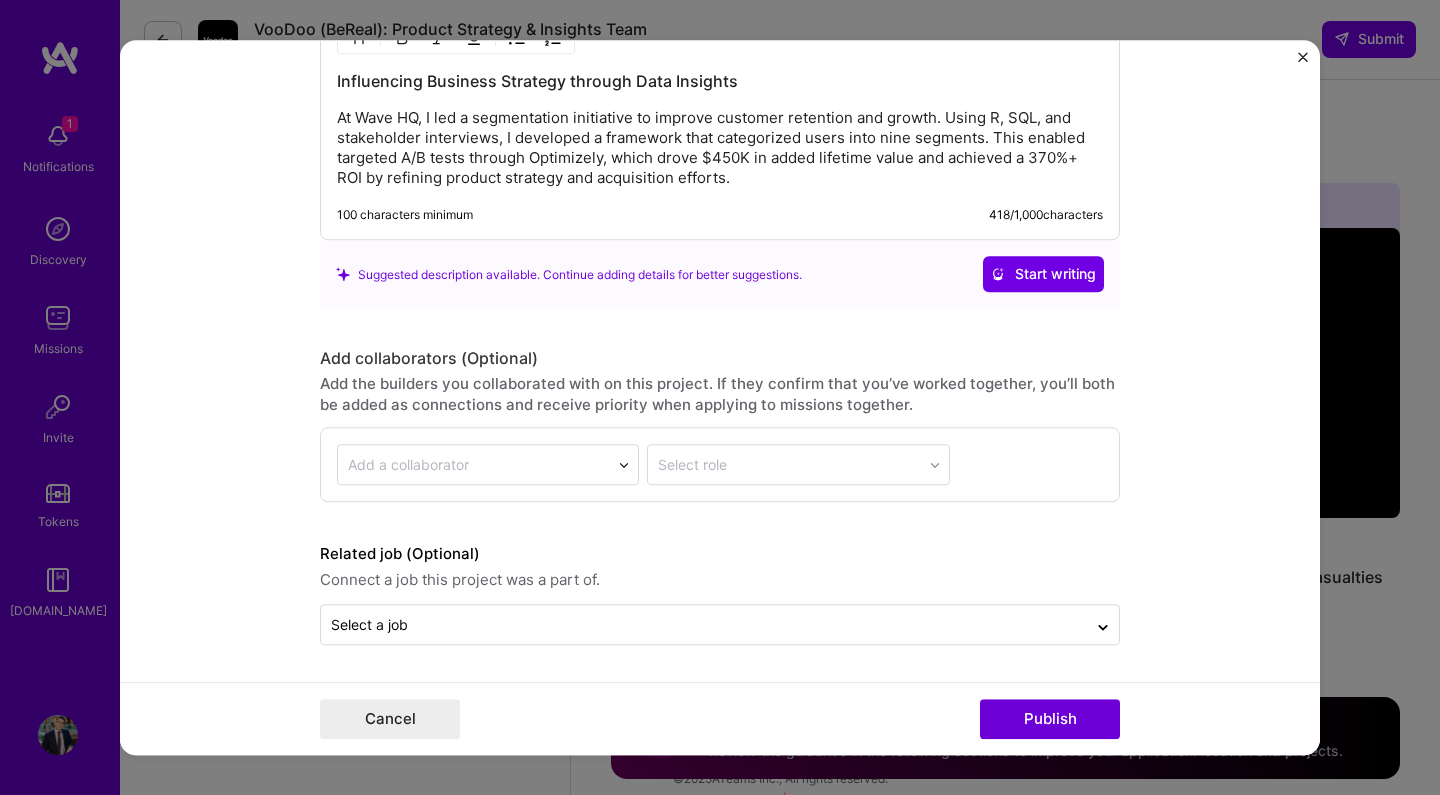 scroll, scrollTop: 2080, scrollLeft: 0, axis: vertical 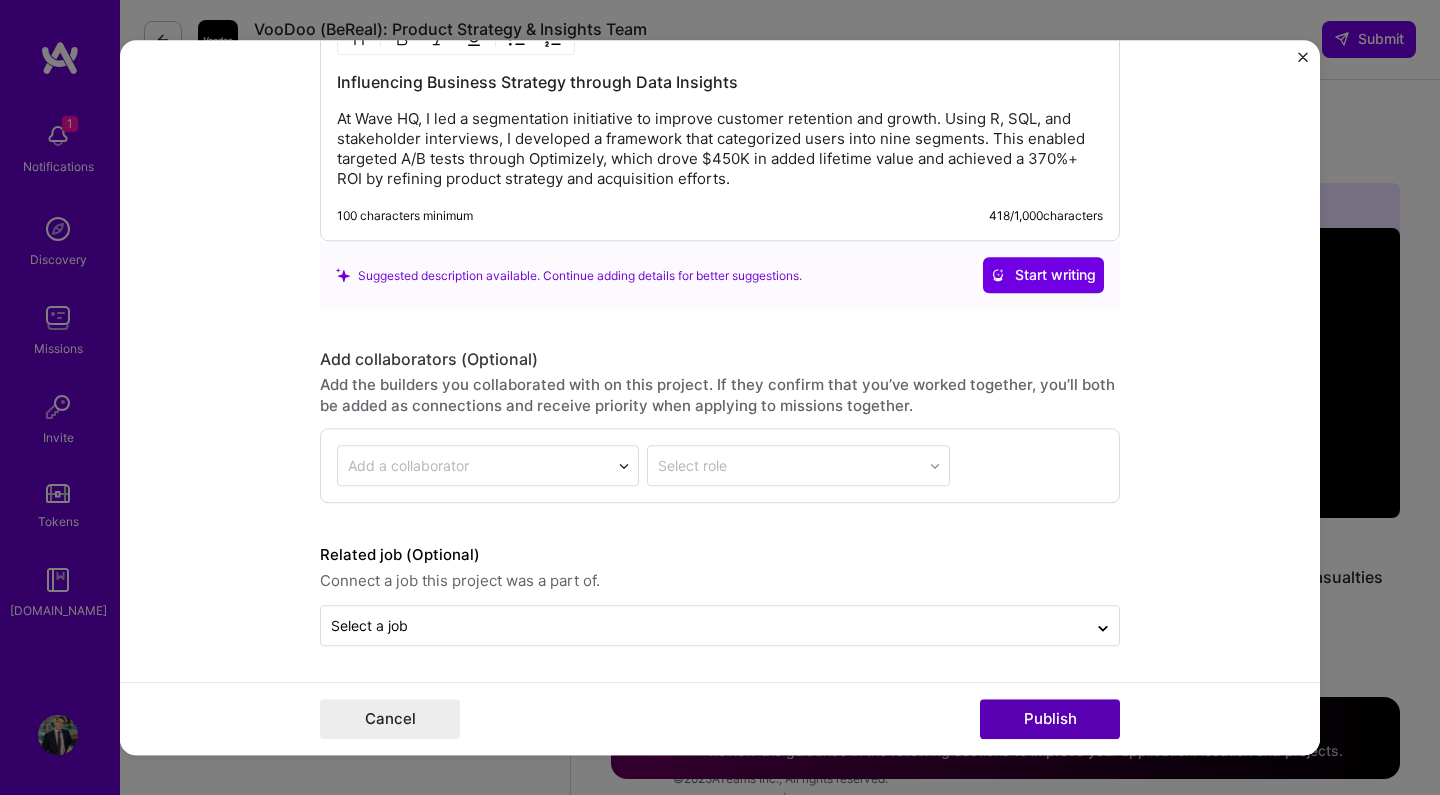 click on "Publish" at bounding box center [1050, 719] 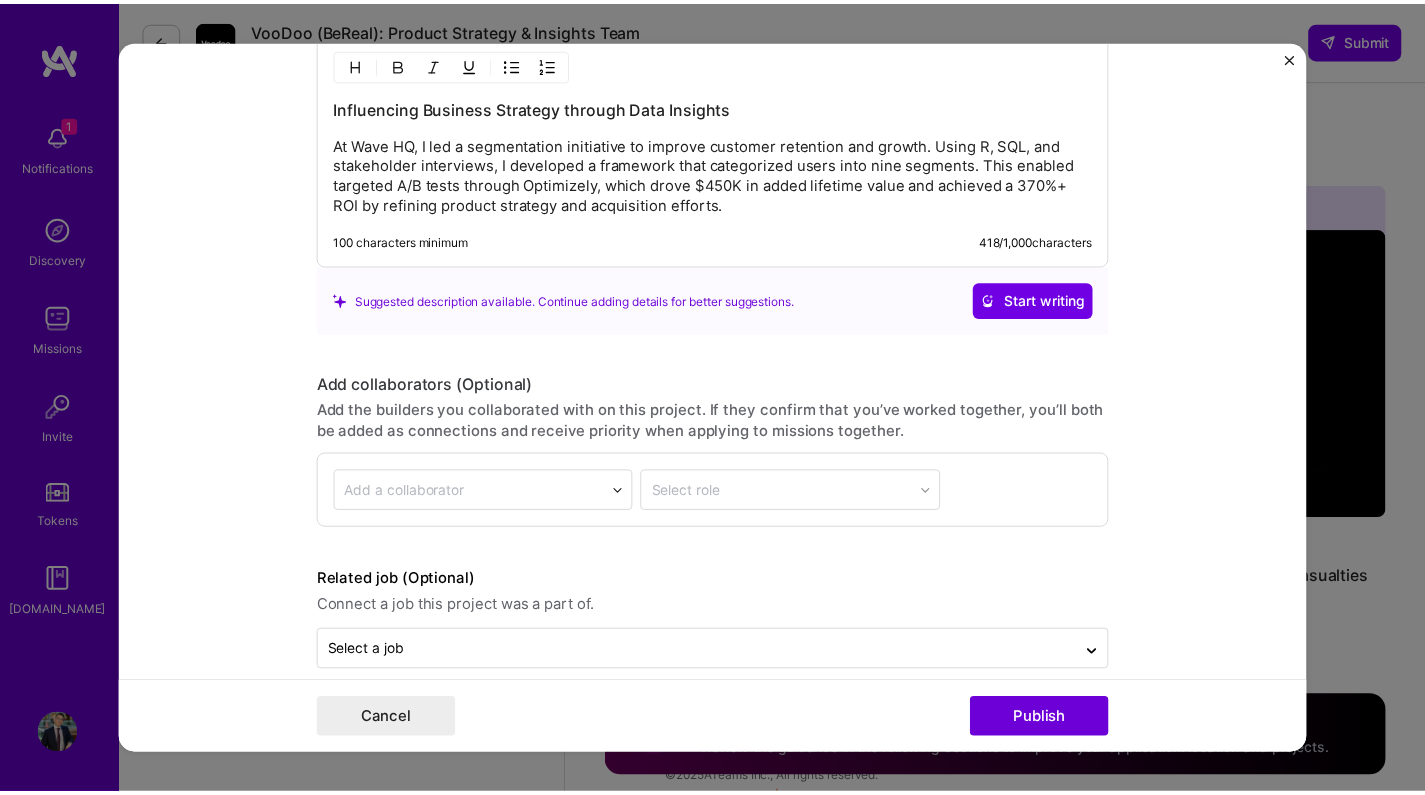 scroll, scrollTop: 671, scrollLeft: 0, axis: vertical 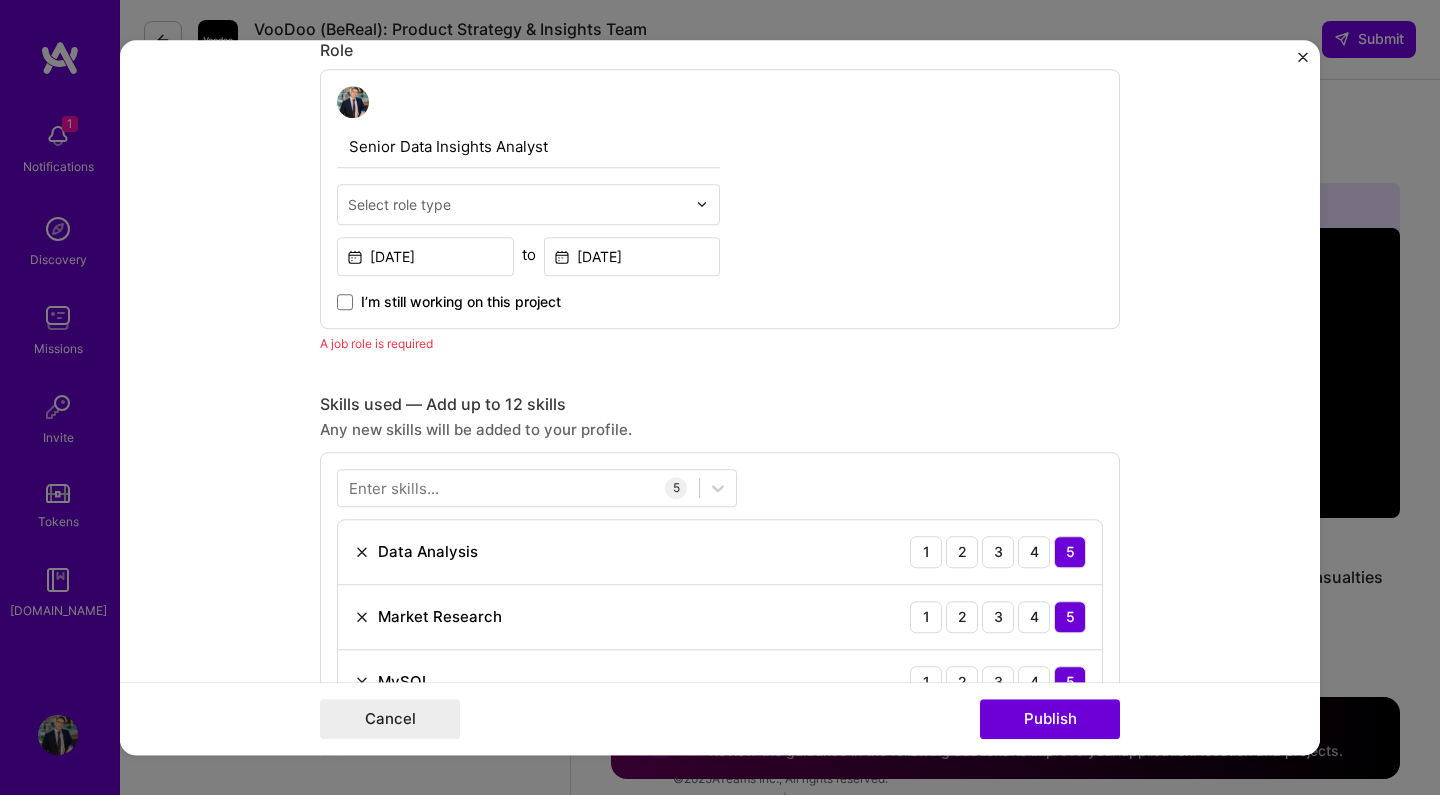 click at bounding box center [517, 204] 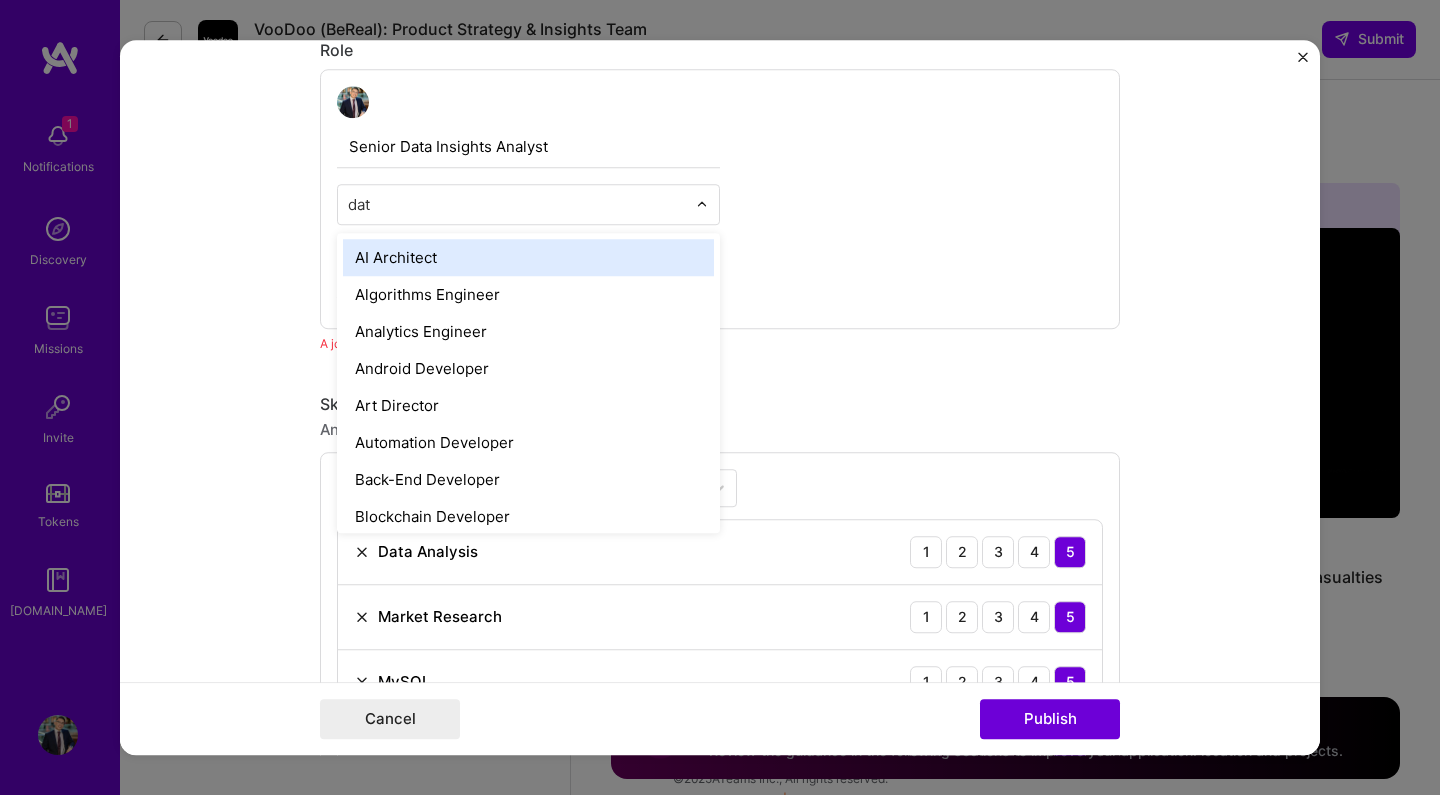 type on "data" 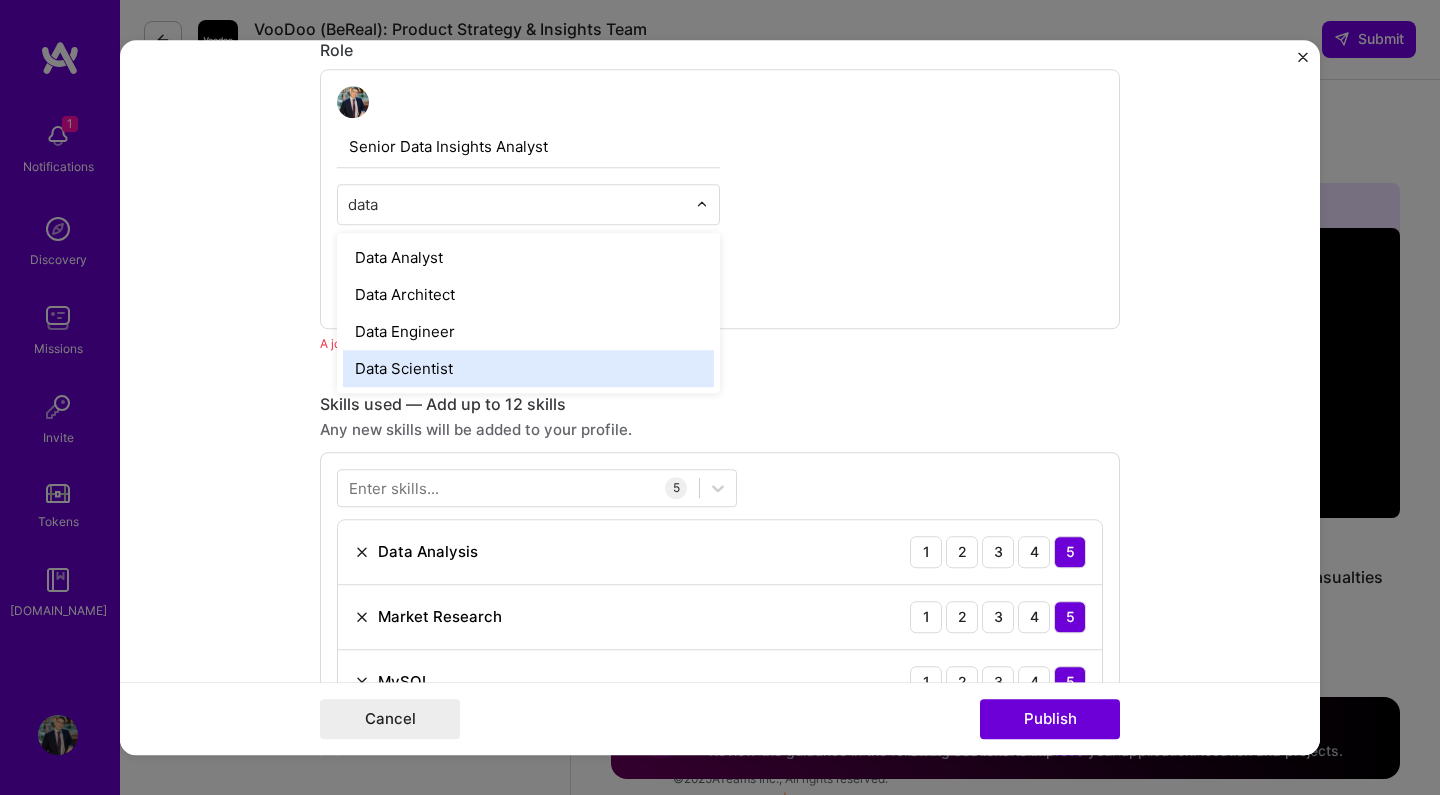 click on "Data Scientist" at bounding box center (528, 368) 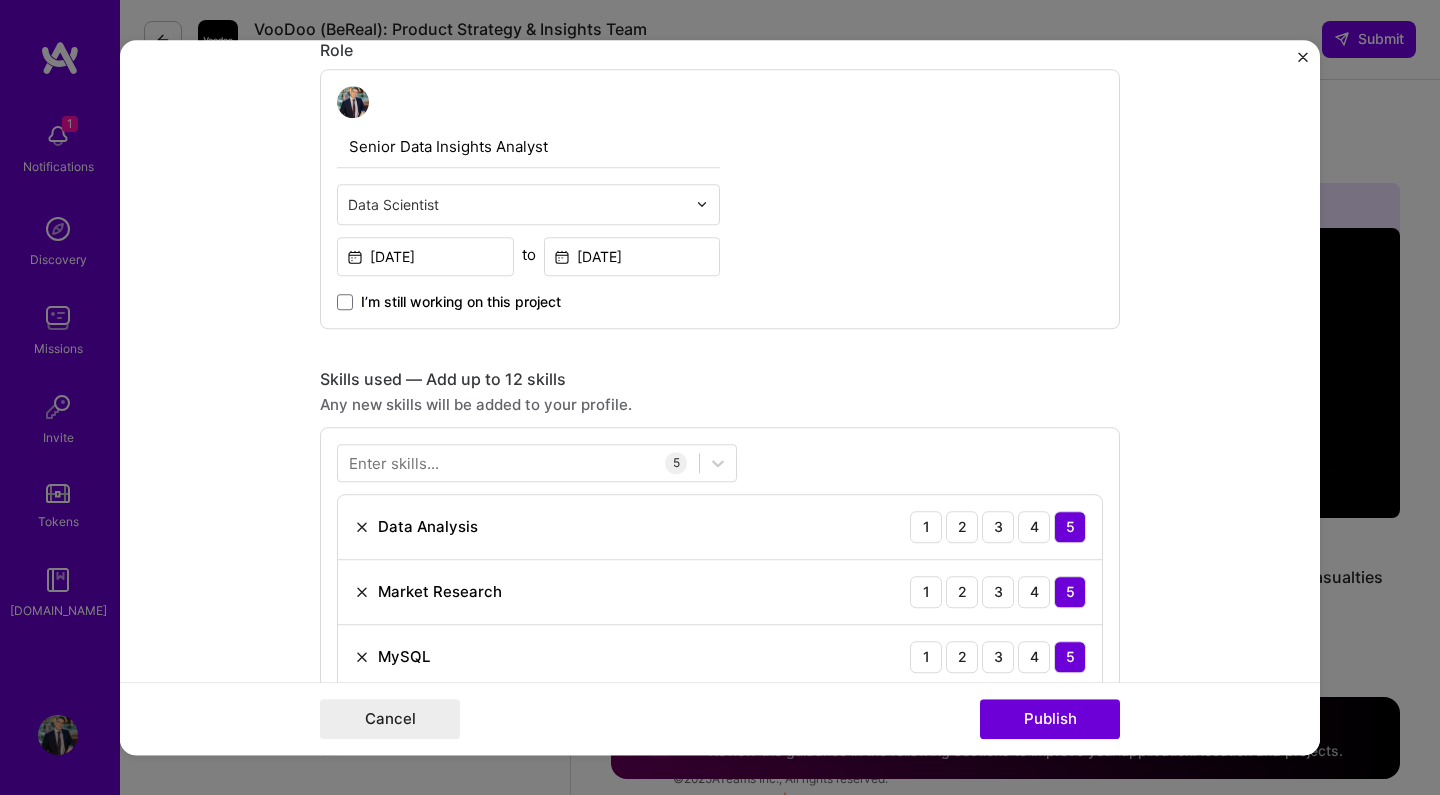 click on "Senior Data Insights Analyst" at bounding box center [528, 147] 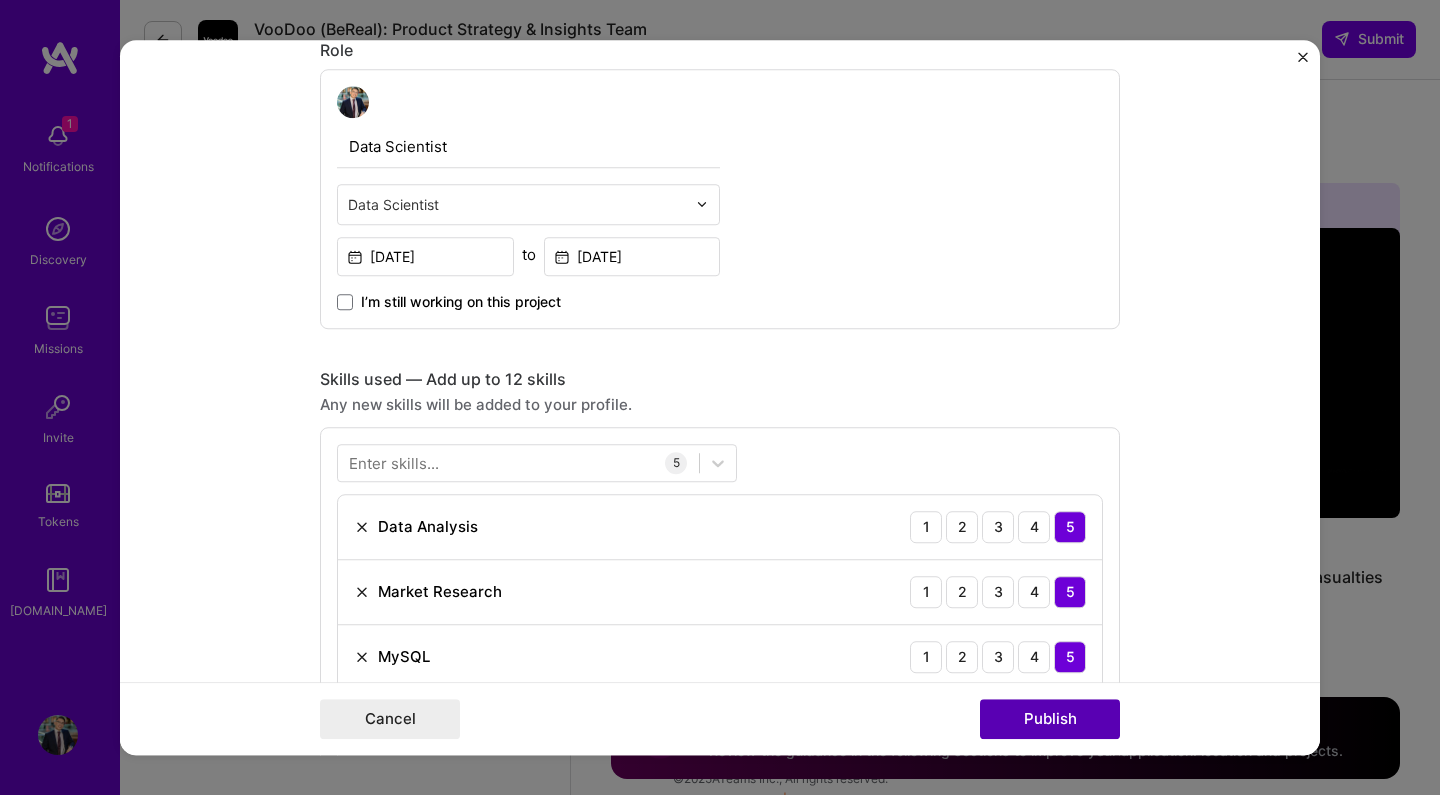 type on "Data Scientist" 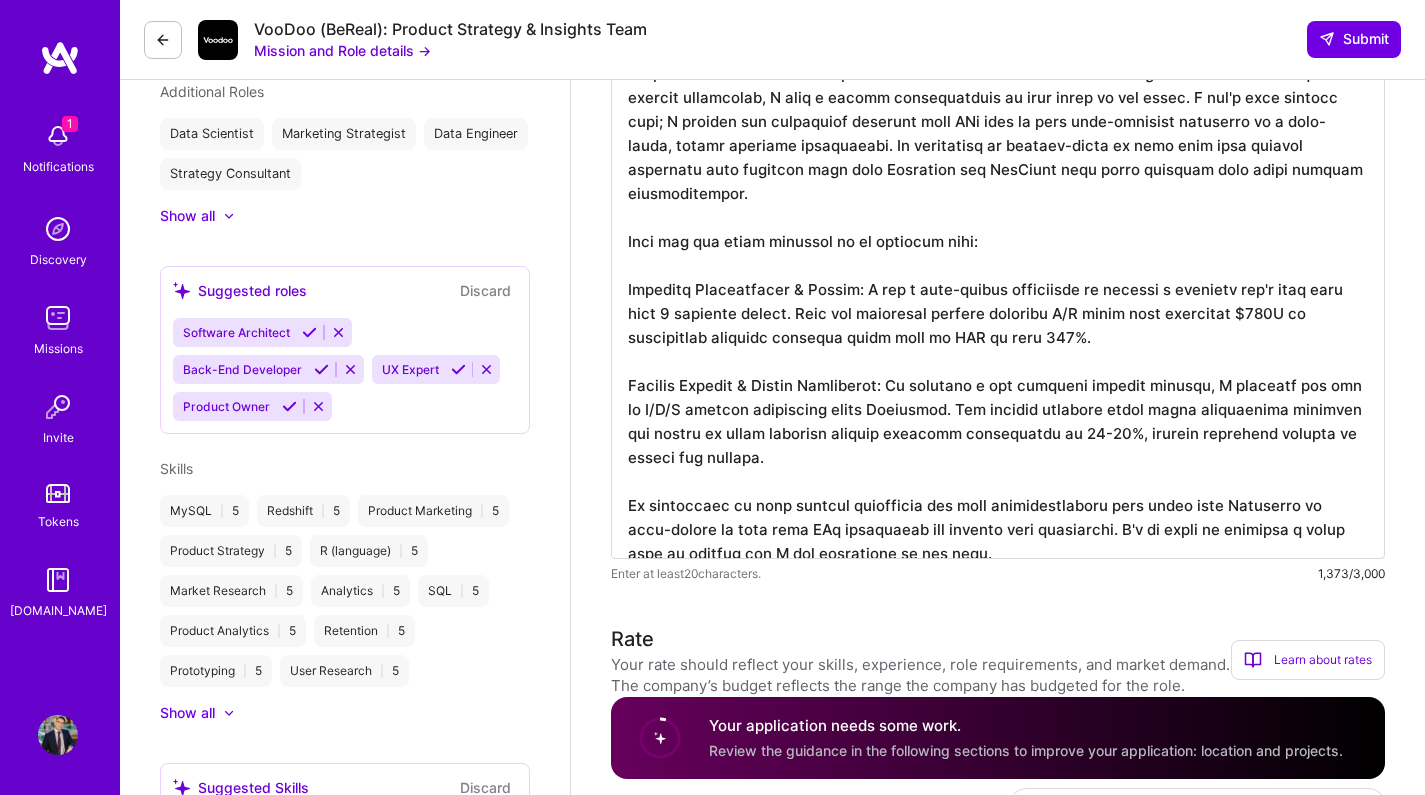 scroll, scrollTop: 698, scrollLeft: 0, axis: vertical 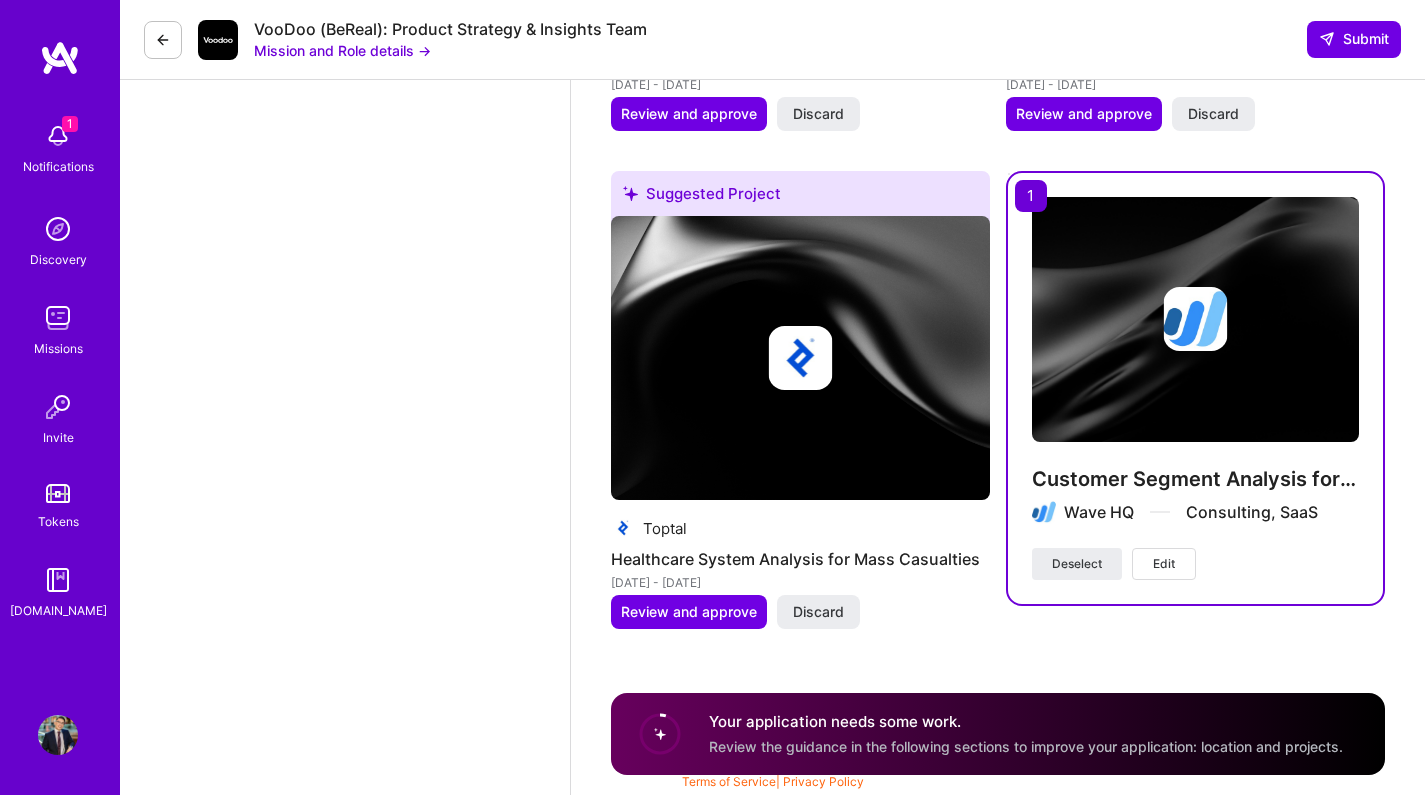 click on "Your application needs some work." at bounding box center (1026, 721) 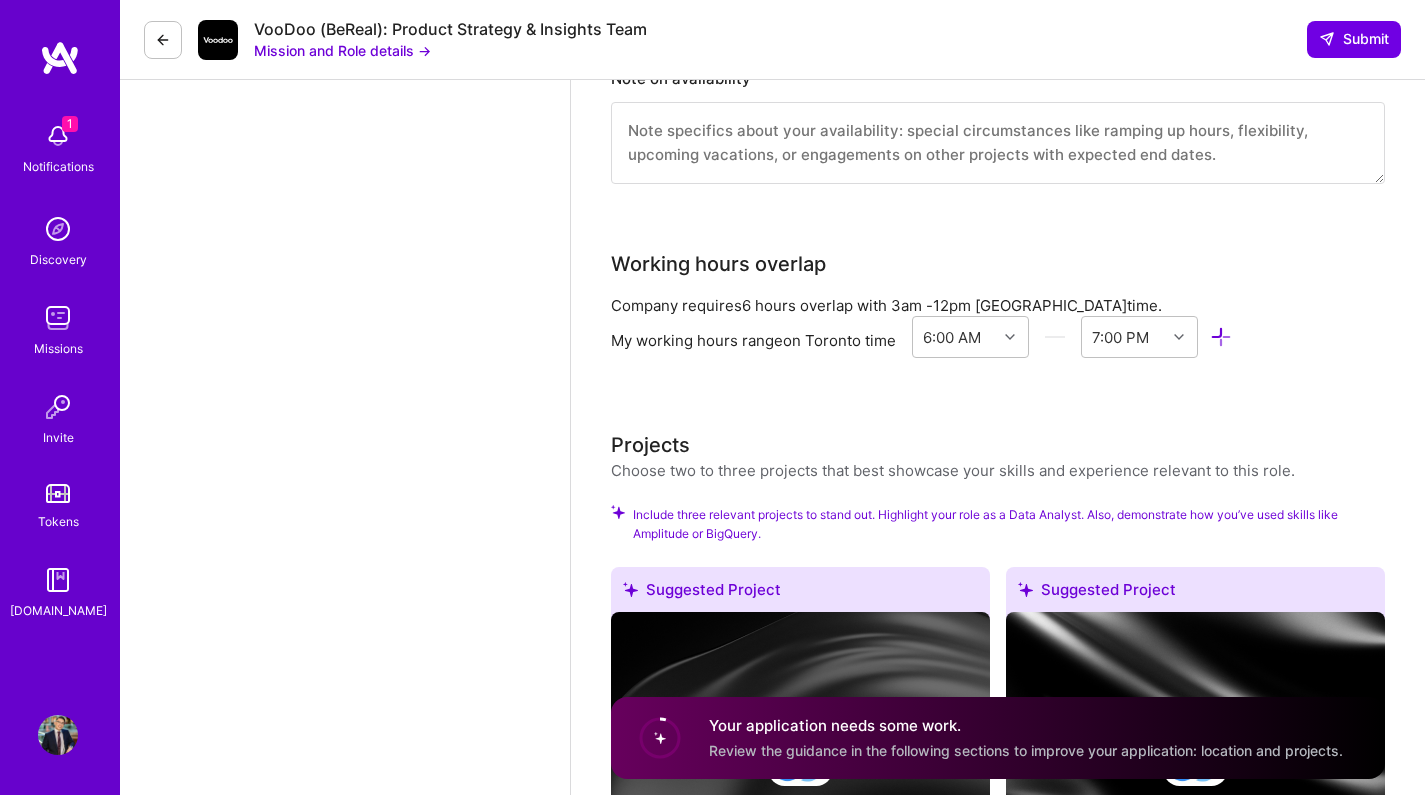 scroll, scrollTop: 2231, scrollLeft: 0, axis: vertical 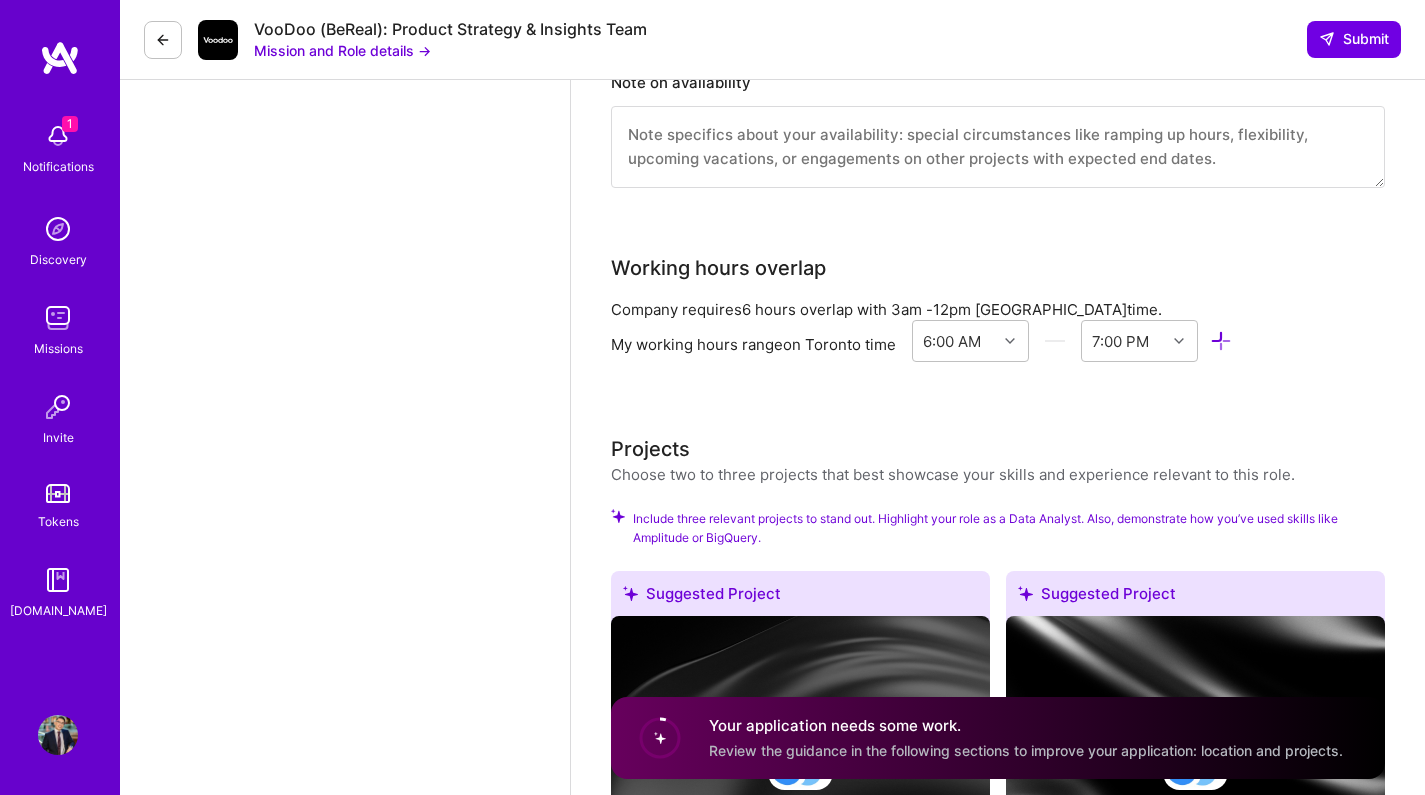 click on "Include three relevant projects to stand out. Highlight your role as a Data Analyst. Also, demonstrate how you’ve used skills like Amplitude or BigQuery." at bounding box center [1009, 528] 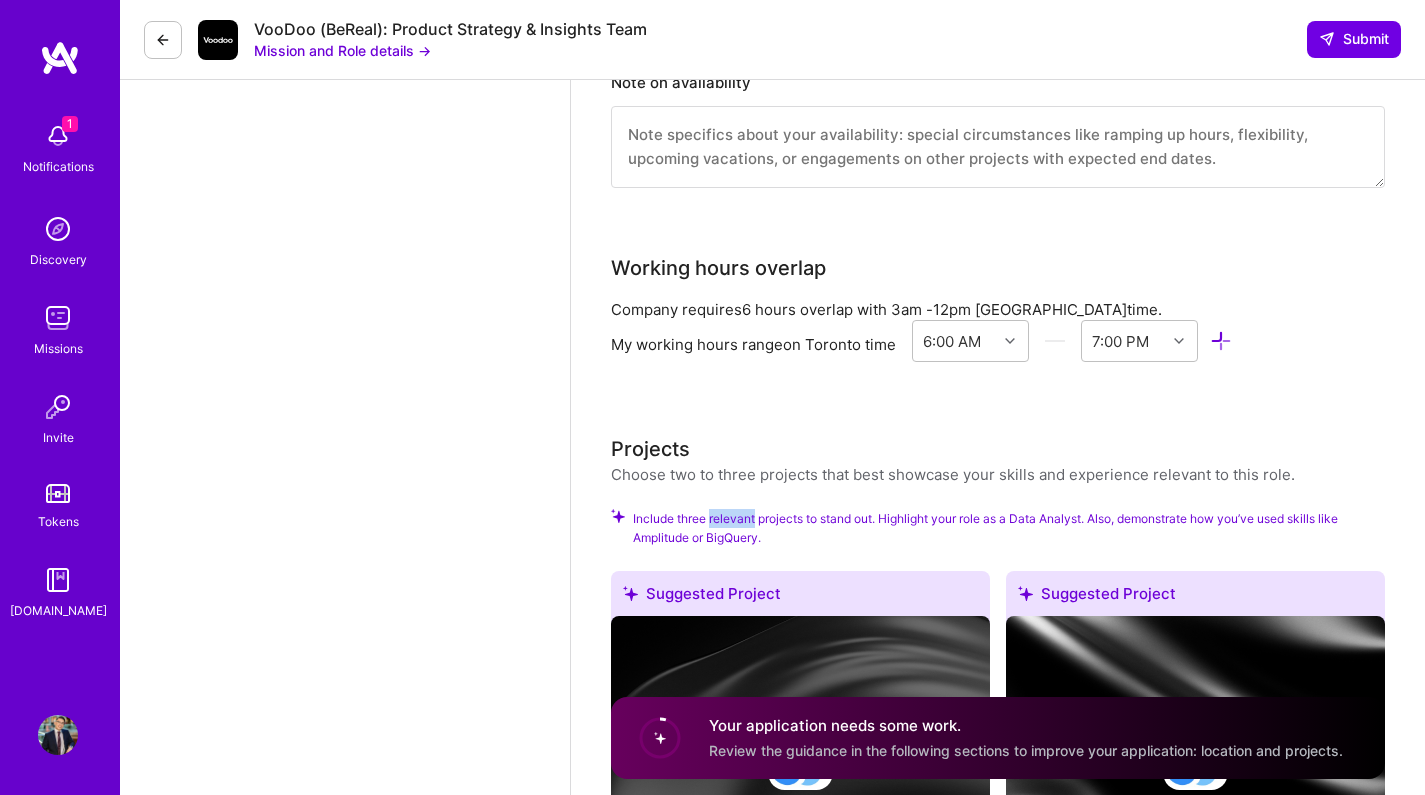 click on "Include three relevant projects to stand out. Highlight your role as a Data Analyst. Also, demonstrate how you’ve used skills like Amplitude or BigQuery." at bounding box center [1009, 528] 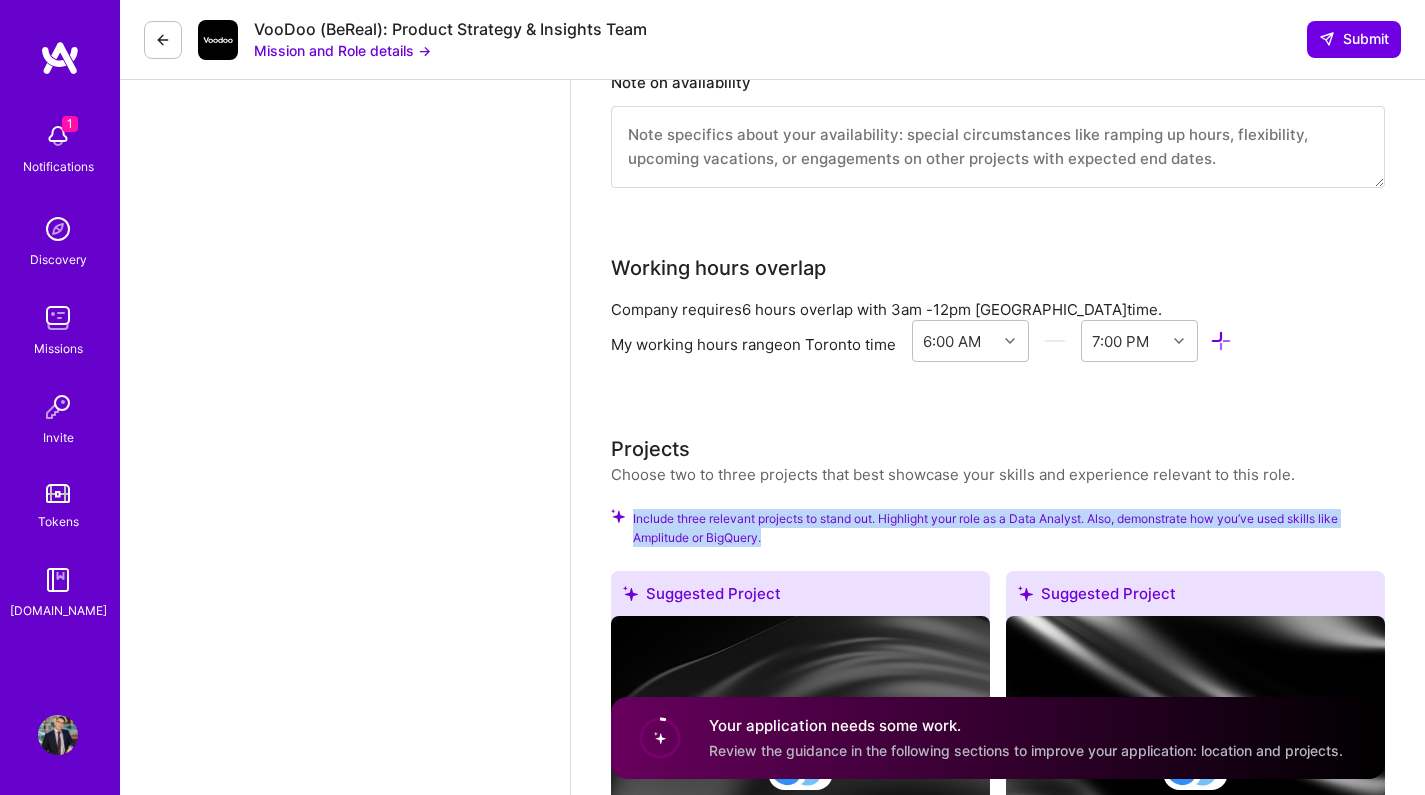 click on "Include three relevant projects to stand out. Highlight your role as a Data Analyst. Also, demonstrate how you’ve used skills like Amplitude or BigQuery." at bounding box center (1009, 528) 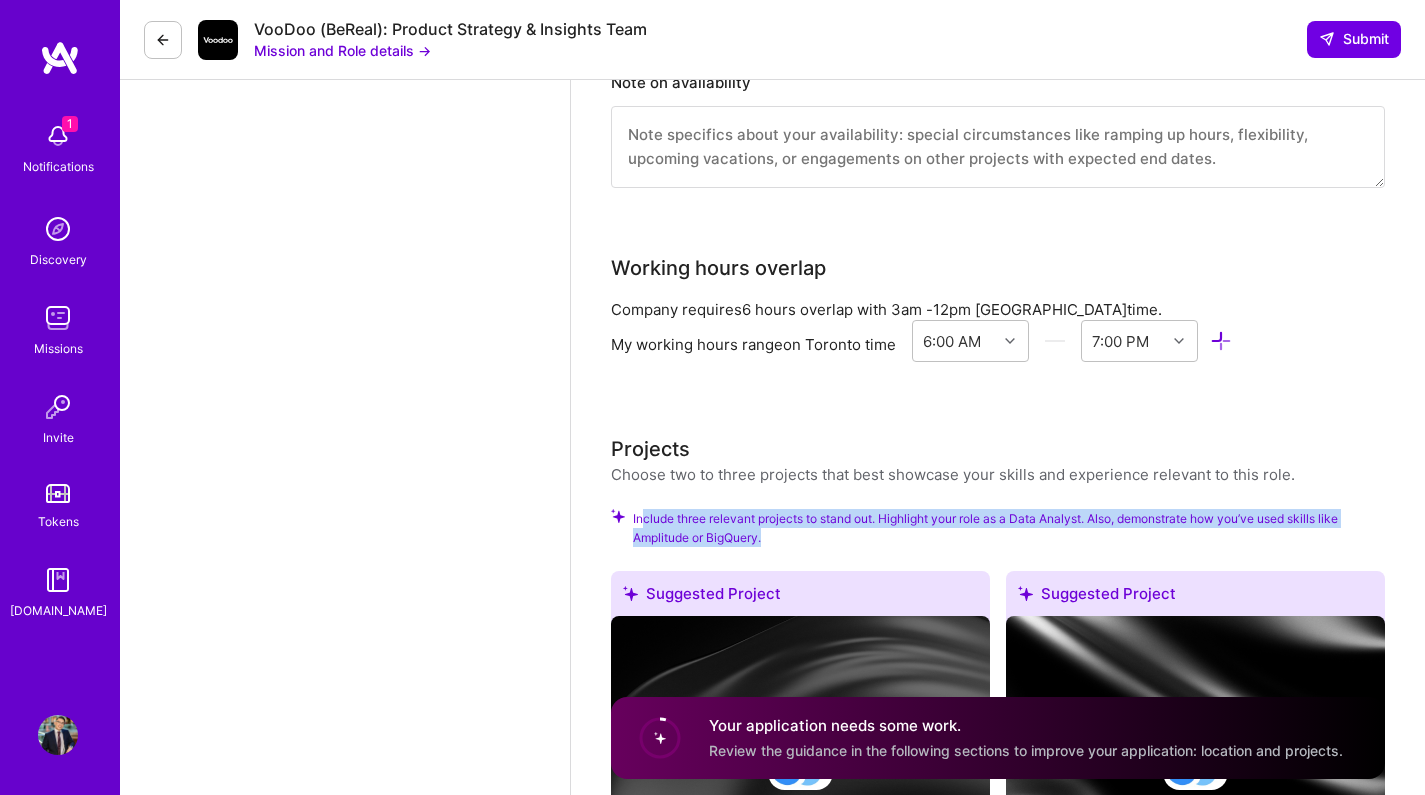 drag, startPoint x: 833, startPoint y: 542, endPoint x: 641, endPoint y: 521, distance: 193.14502 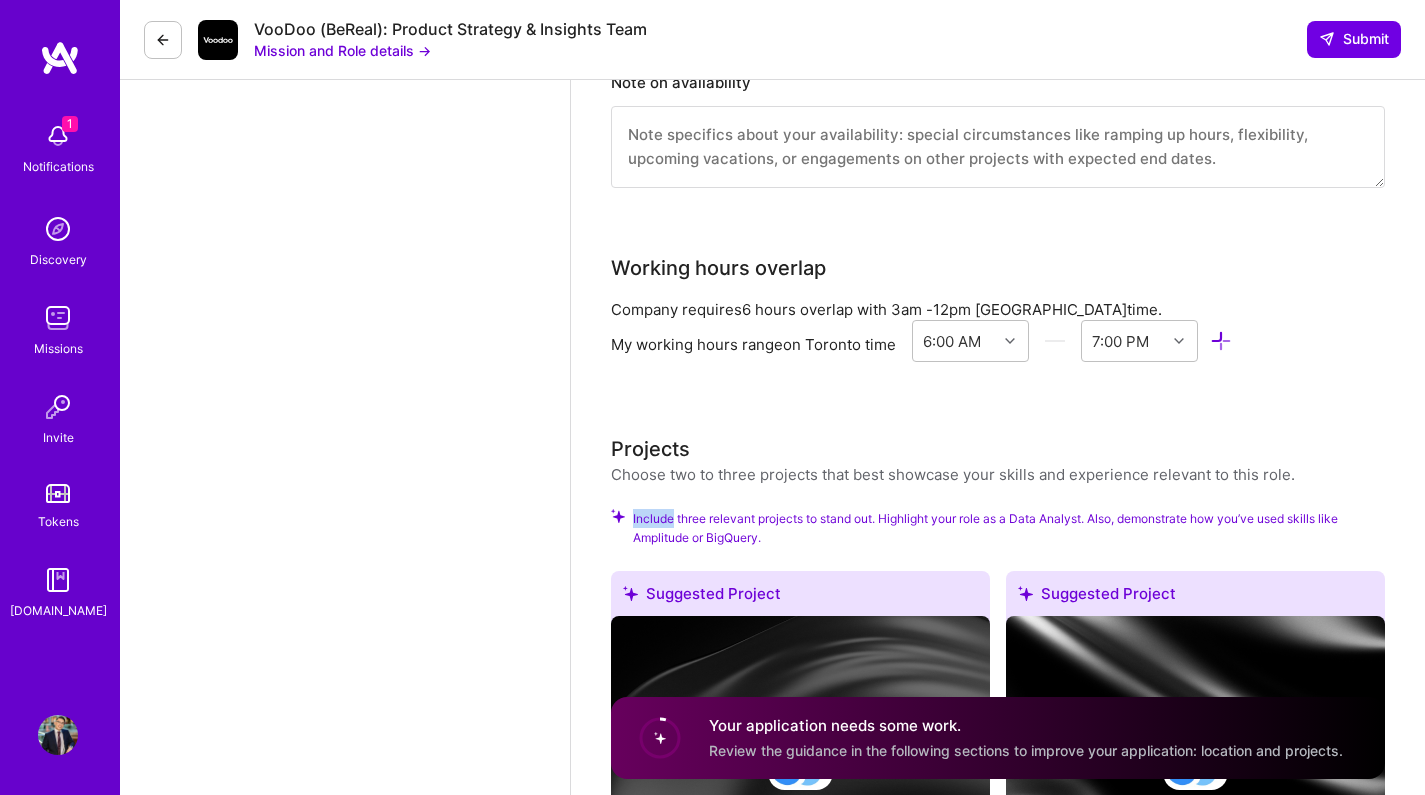 click on "Include three relevant projects to stand out. Highlight your role as a Data Analyst. Also, demonstrate how you’ve used skills like Amplitude or BigQuery." at bounding box center (1009, 528) 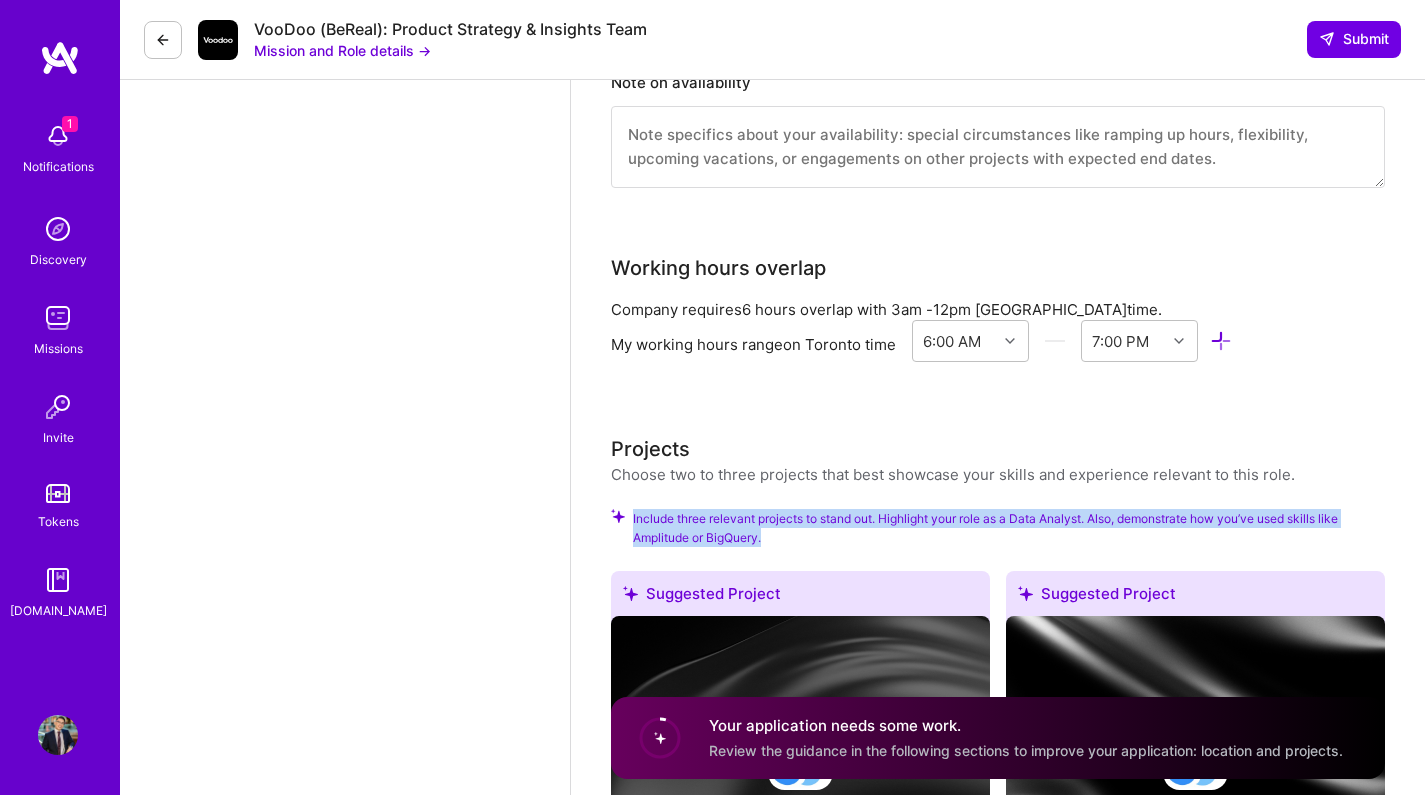 click on "Include three relevant projects to stand out. Highlight your role as a Data Analyst. Also, demonstrate how you’ve used skills like Amplitude or BigQuery." at bounding box center [1009, 528] 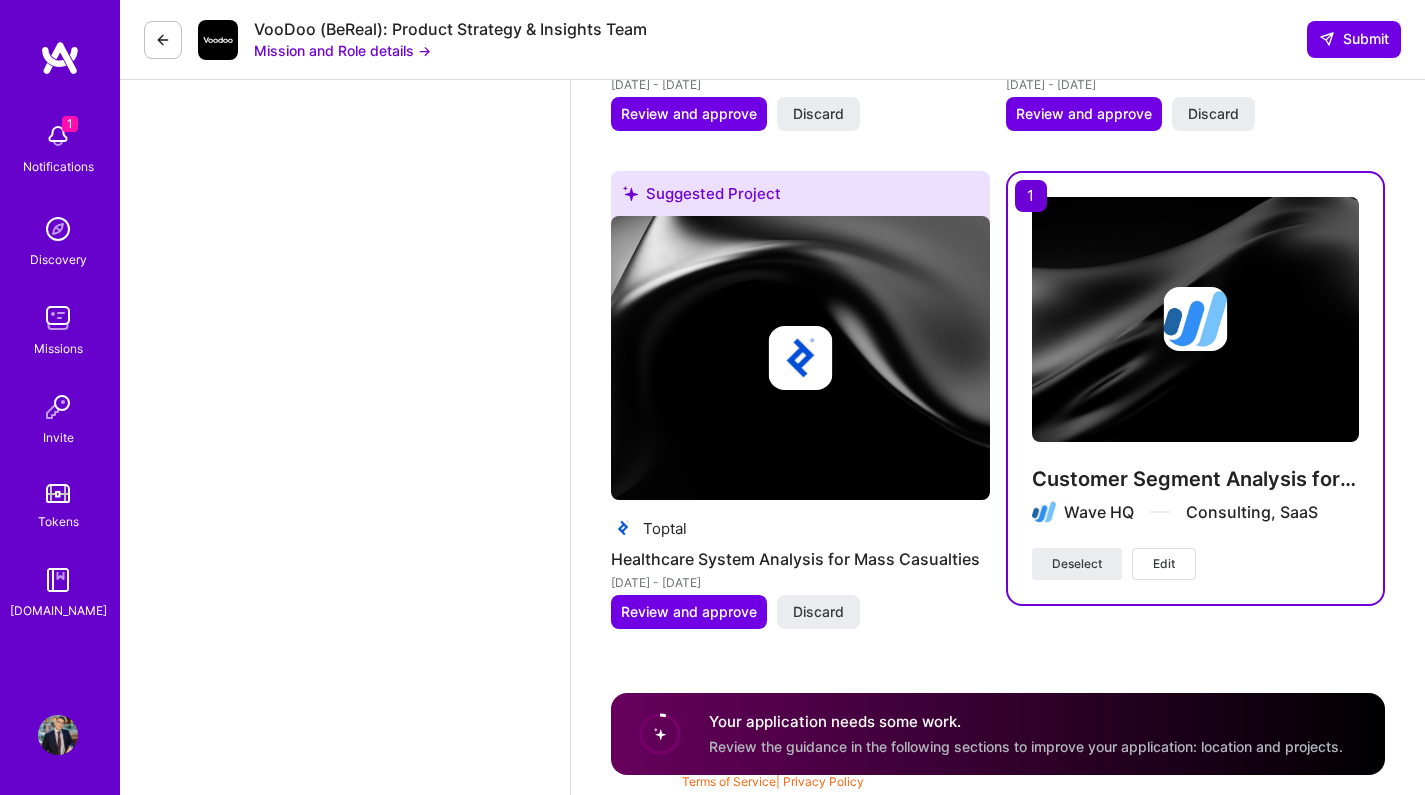 scroll, scrollTop: 3132, scrollLeft: 0, axis: vertical 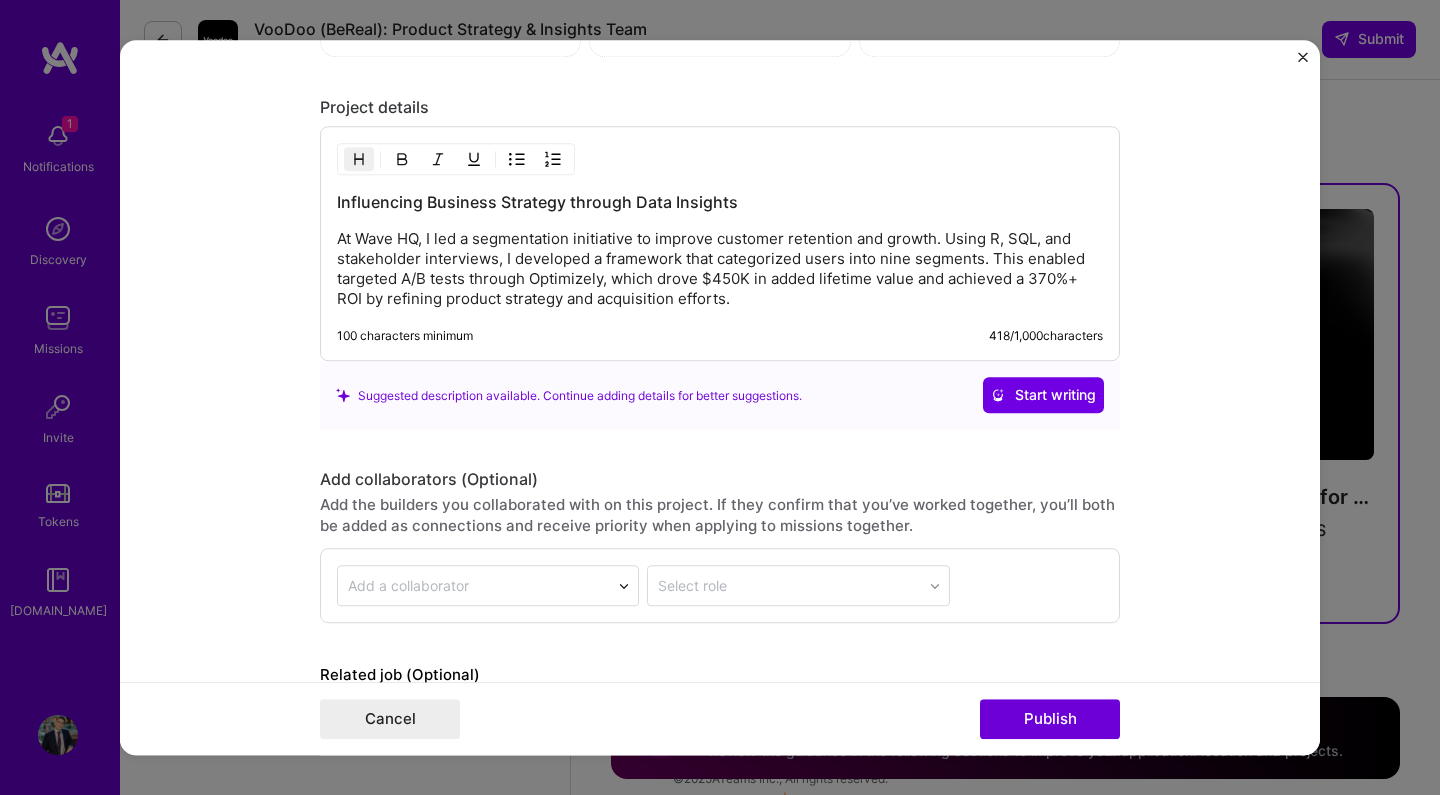 click on "At Wave HQ, I led a segmentation initiative to improve customer retention and growth. Using R, SQL, and stakeholder interviews, I developed a framework that categorized users into nine segments. This enabled targeted A/B tests through Optimizely, which drove $450K in added lifetime value and achieved a 370%+ ROI by refining product strategy and acquisition efforts." at bounding box center [720, 269] 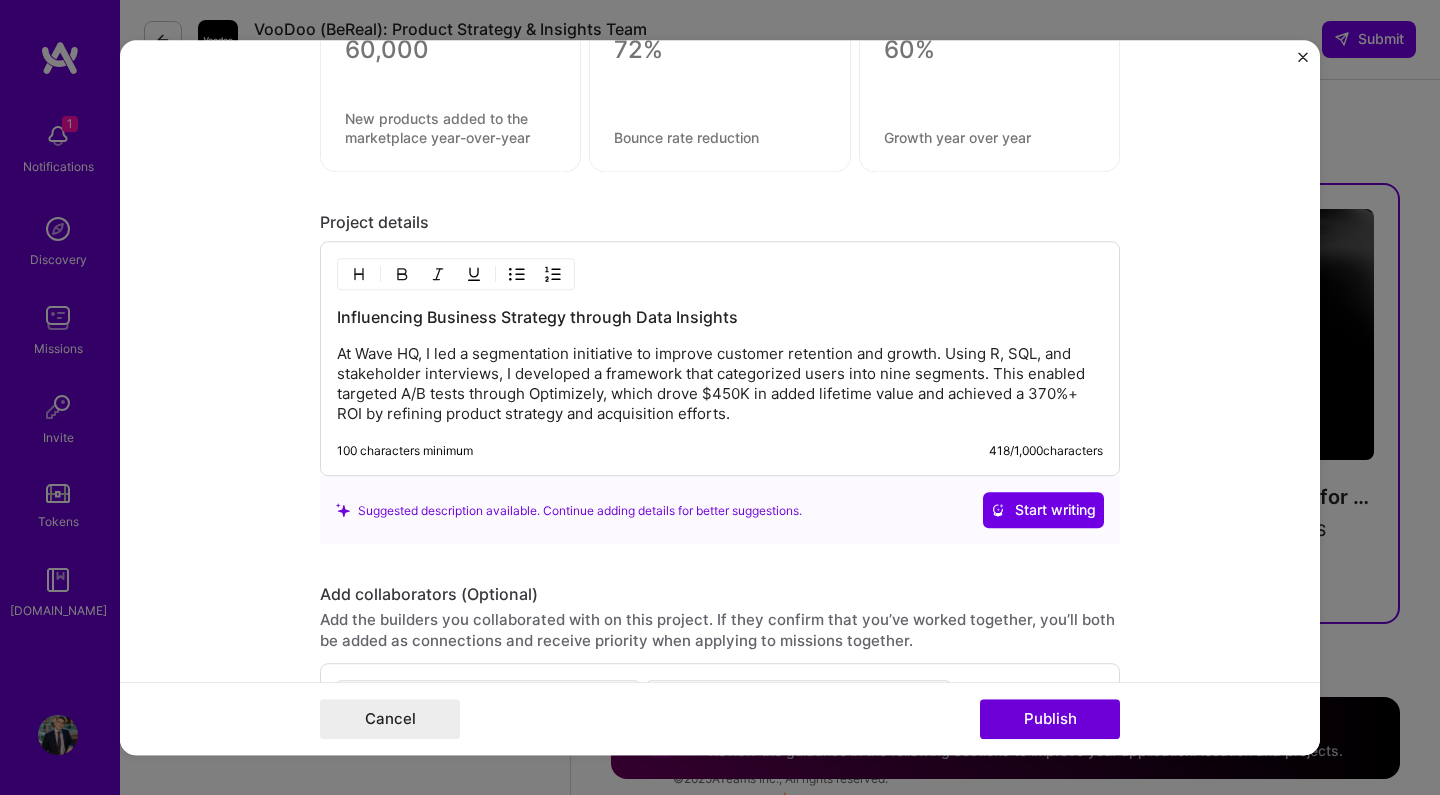 scroll, scrollTop: 1798, scrollLeft: 0, axis: vertical 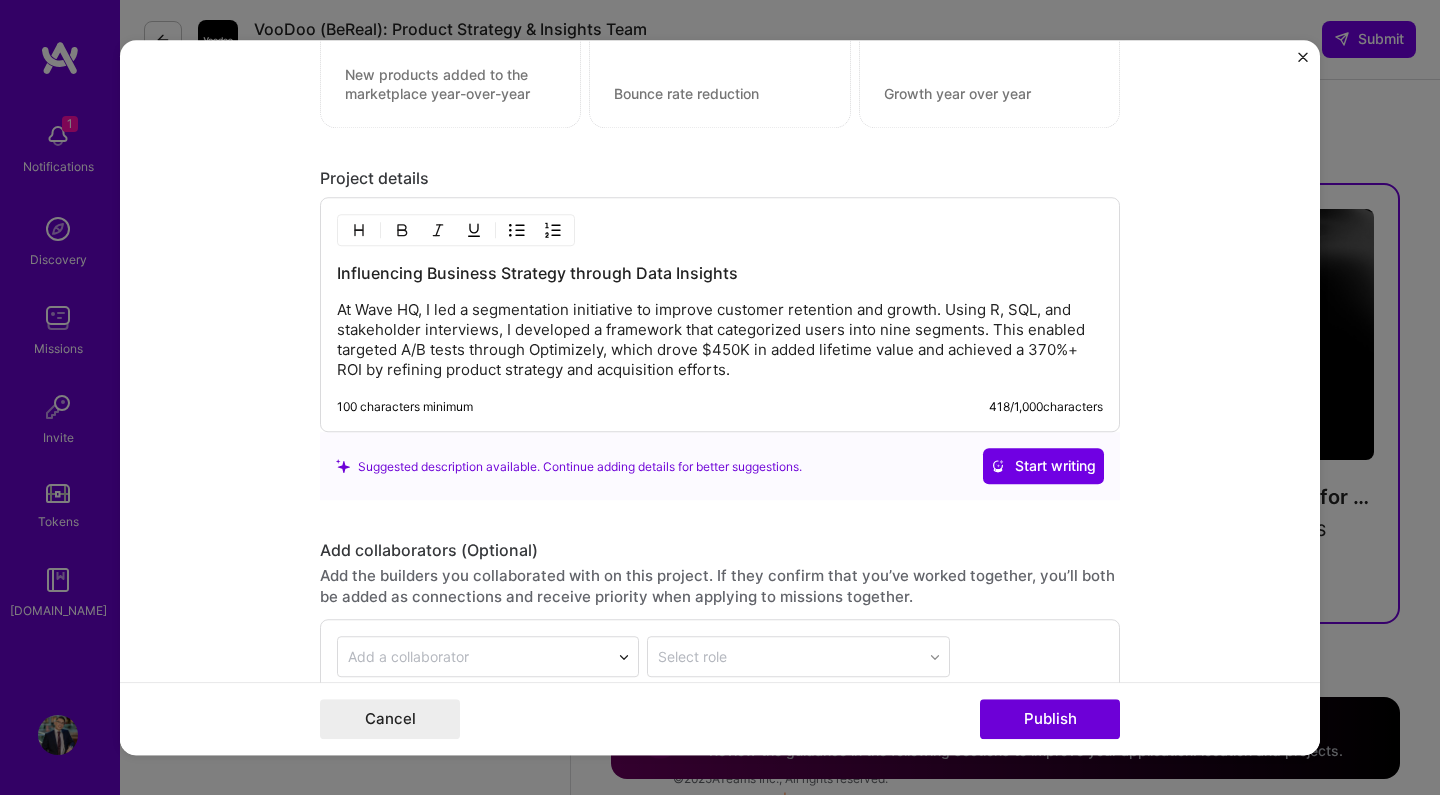 type 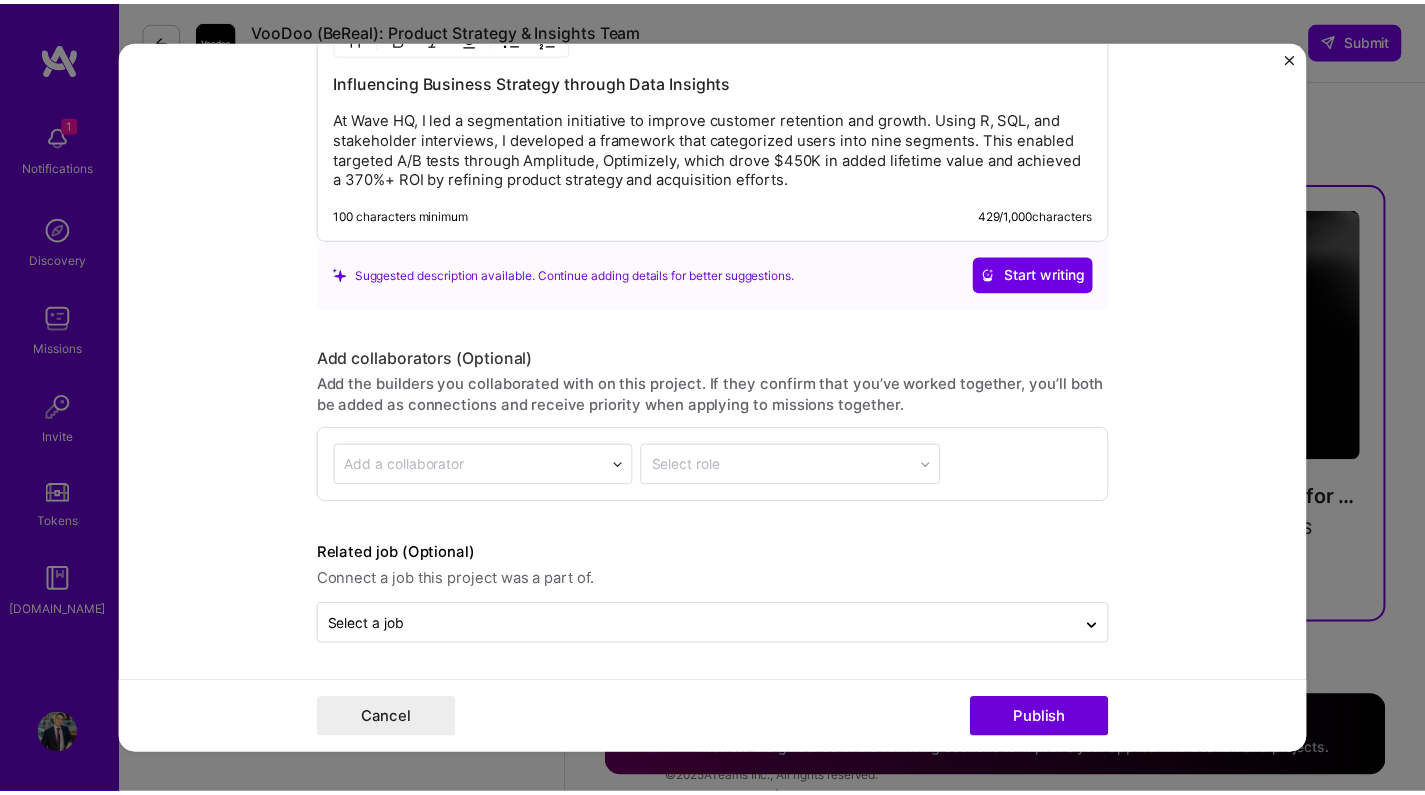 scroll, scrollTop: 1989, scrollLeft: 0, axis: vertical 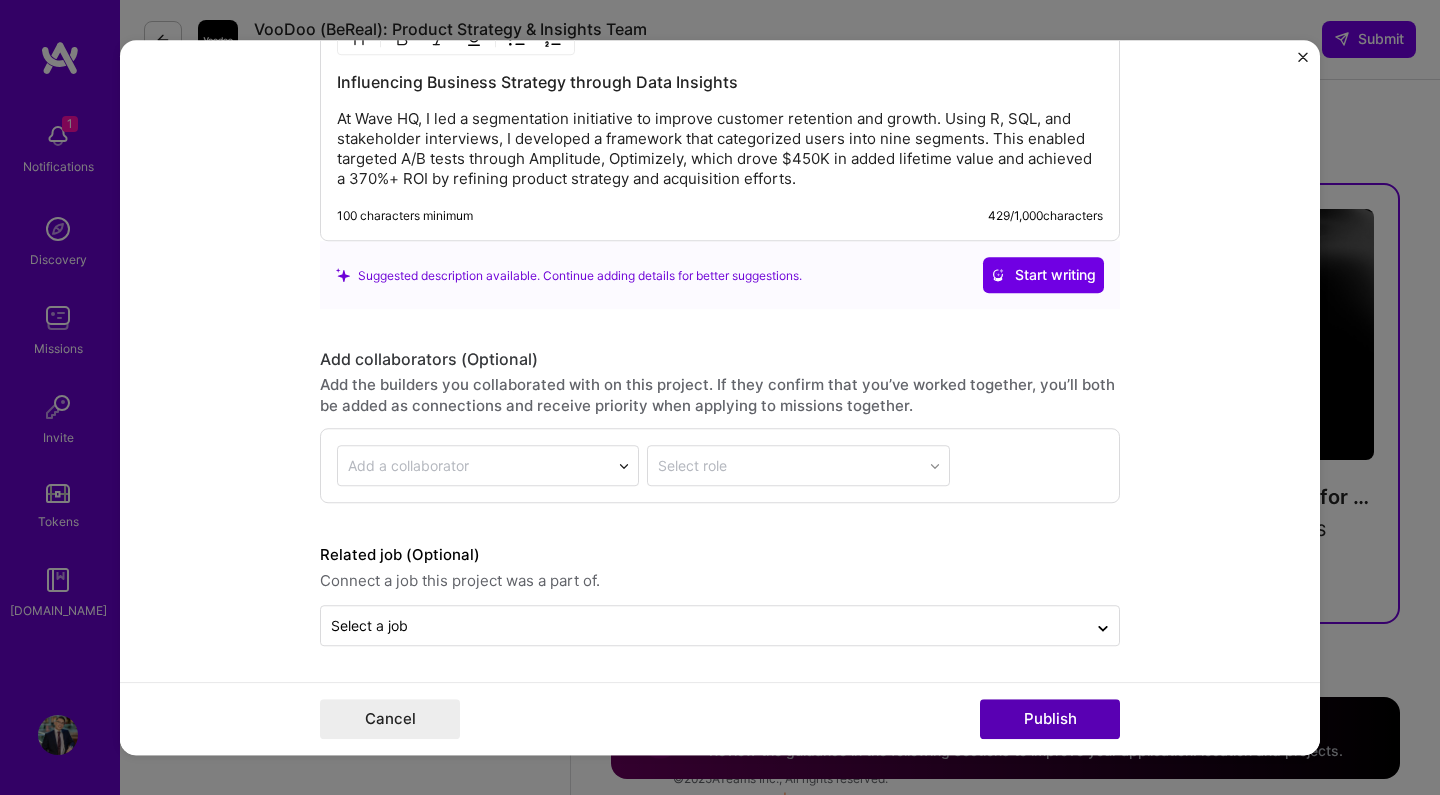 click on "Publish" at bounding box center (1050, 719) 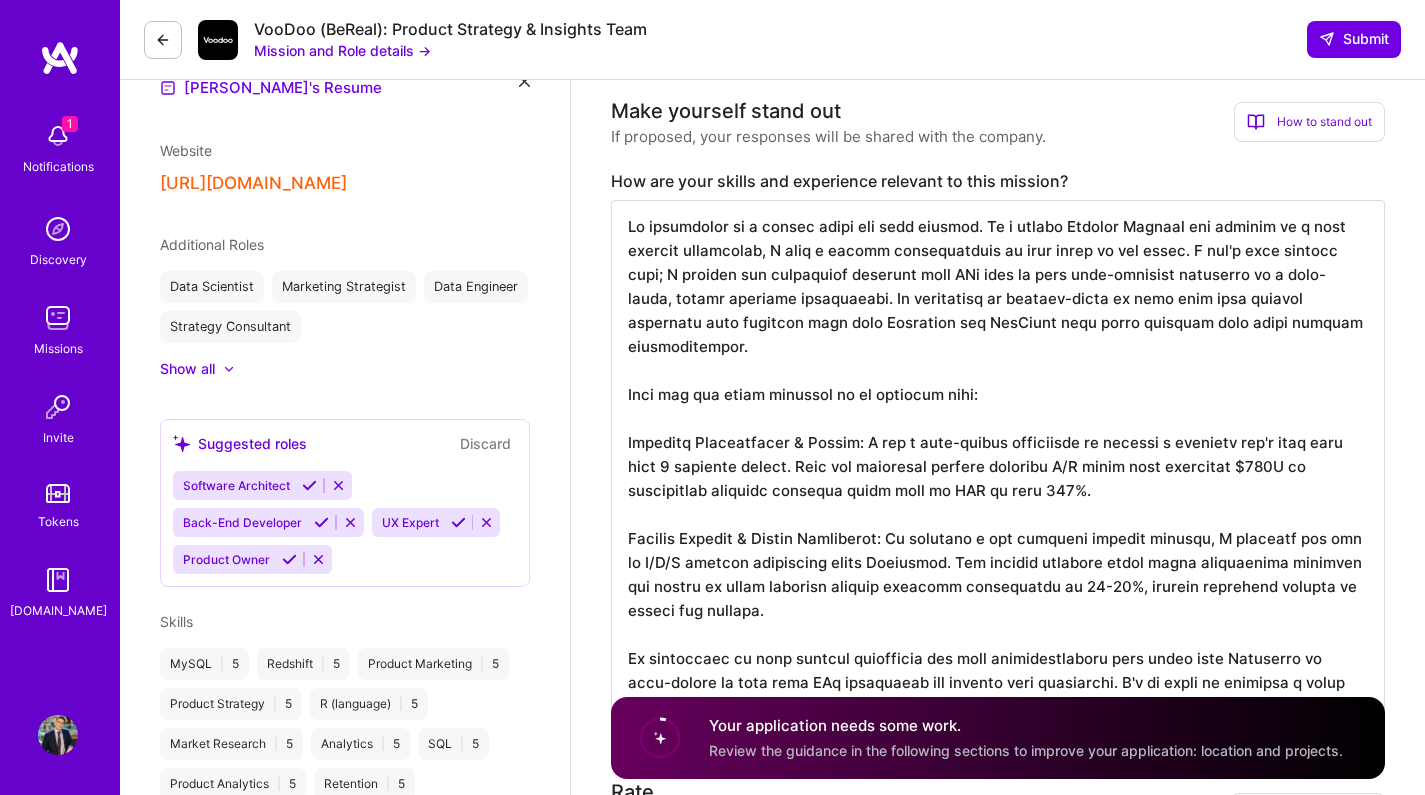 scroll, scrollTop: 498, scrollLeft: 0, axis: vertical 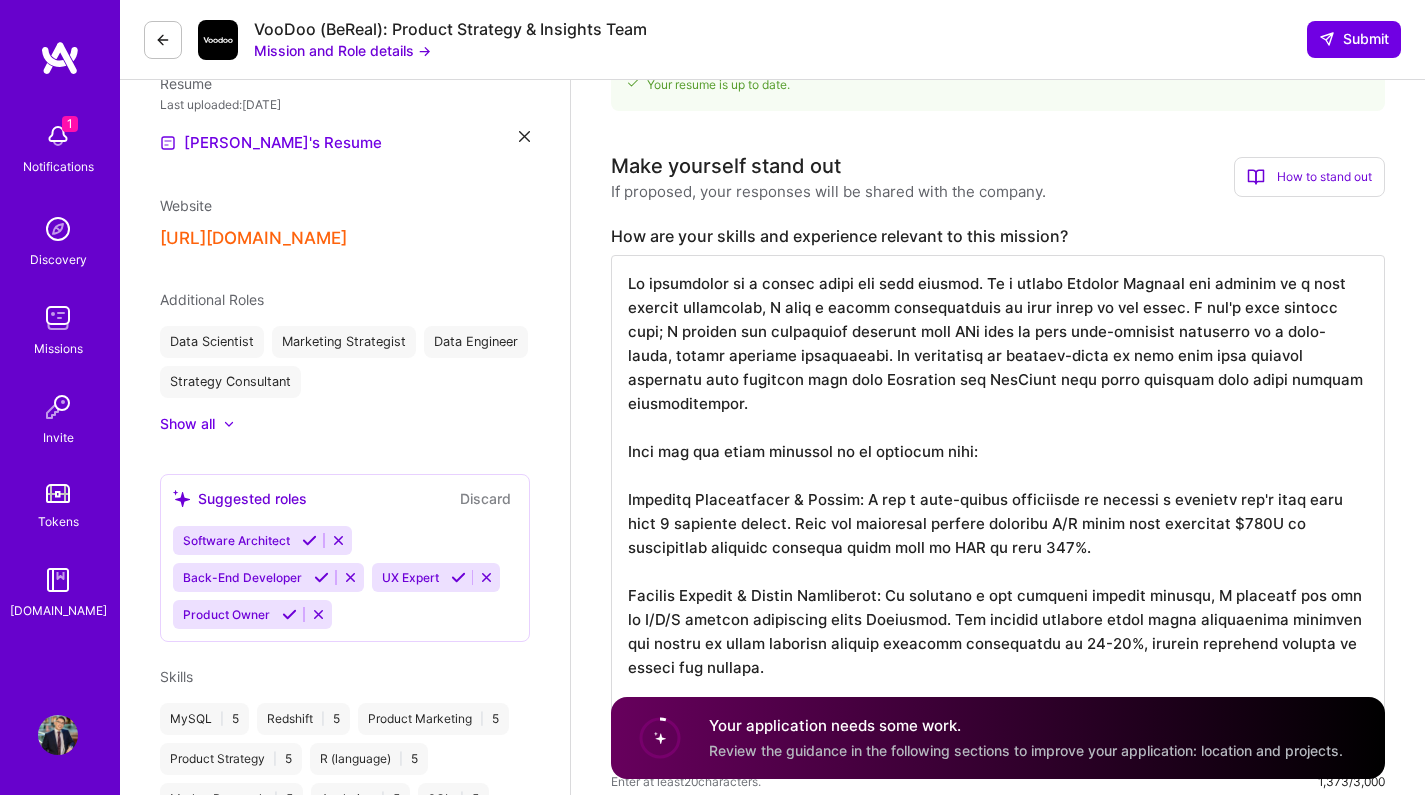click at bounding box center [998, 511] 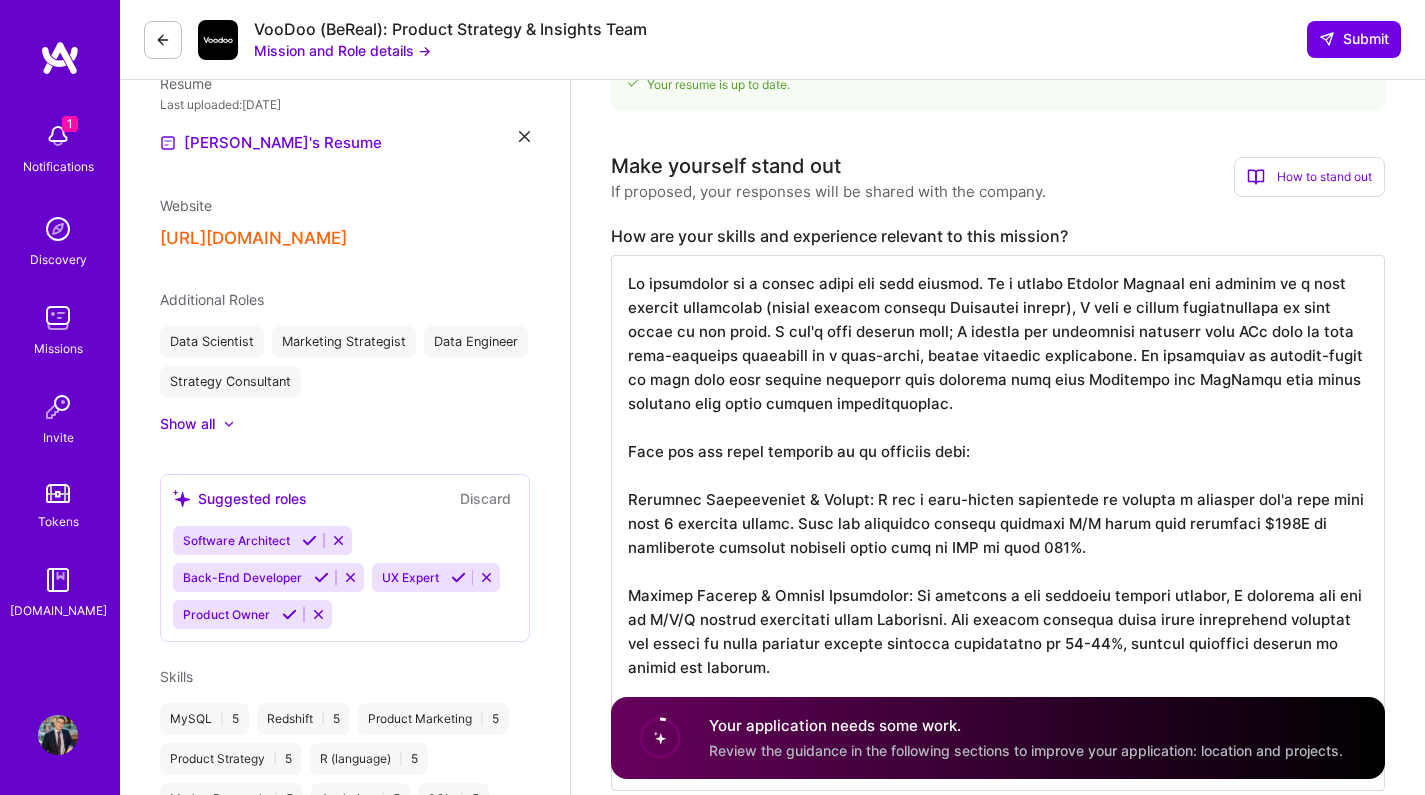 click at bounding box center [998, 523] 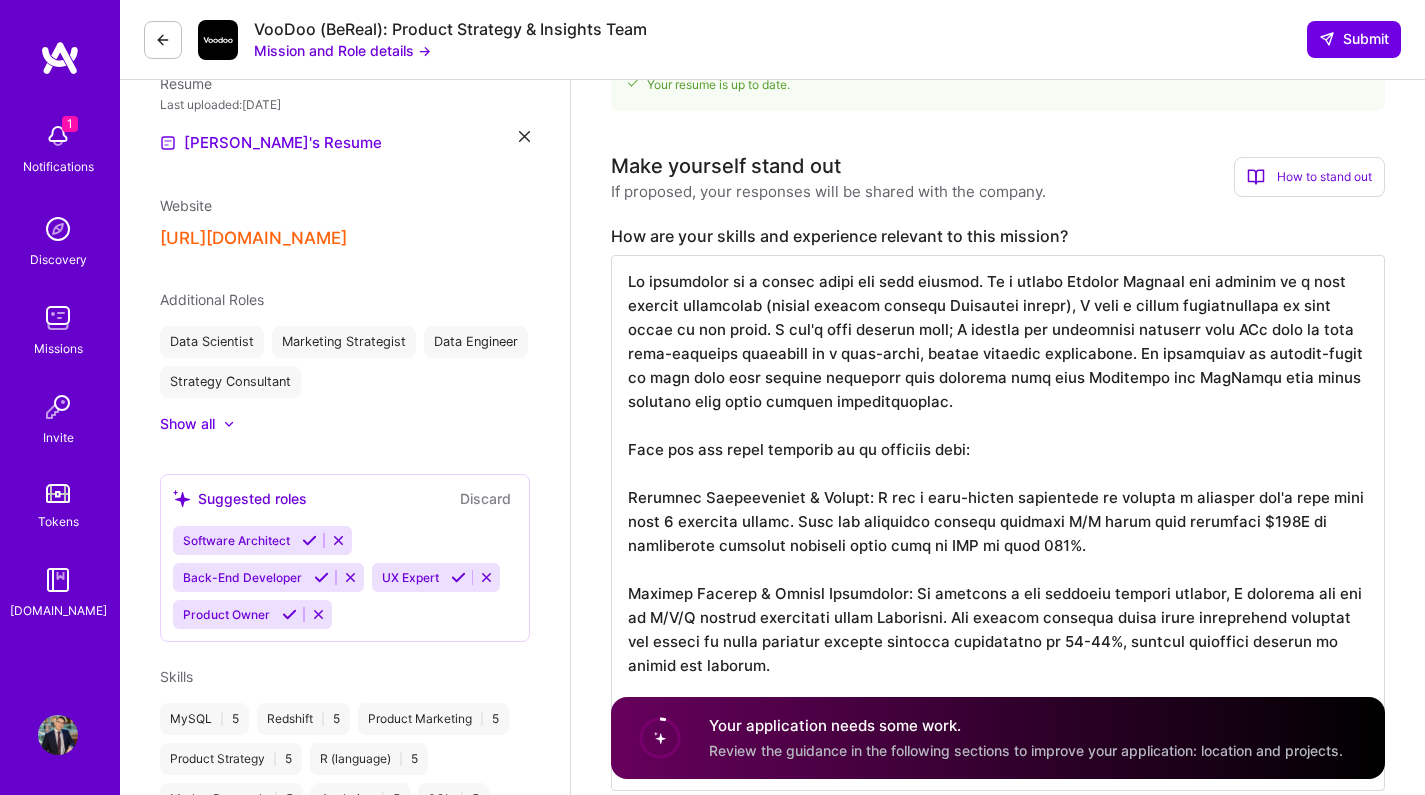 scroll, scrollTop: 2, scrollLeft: 0, axis: vertical 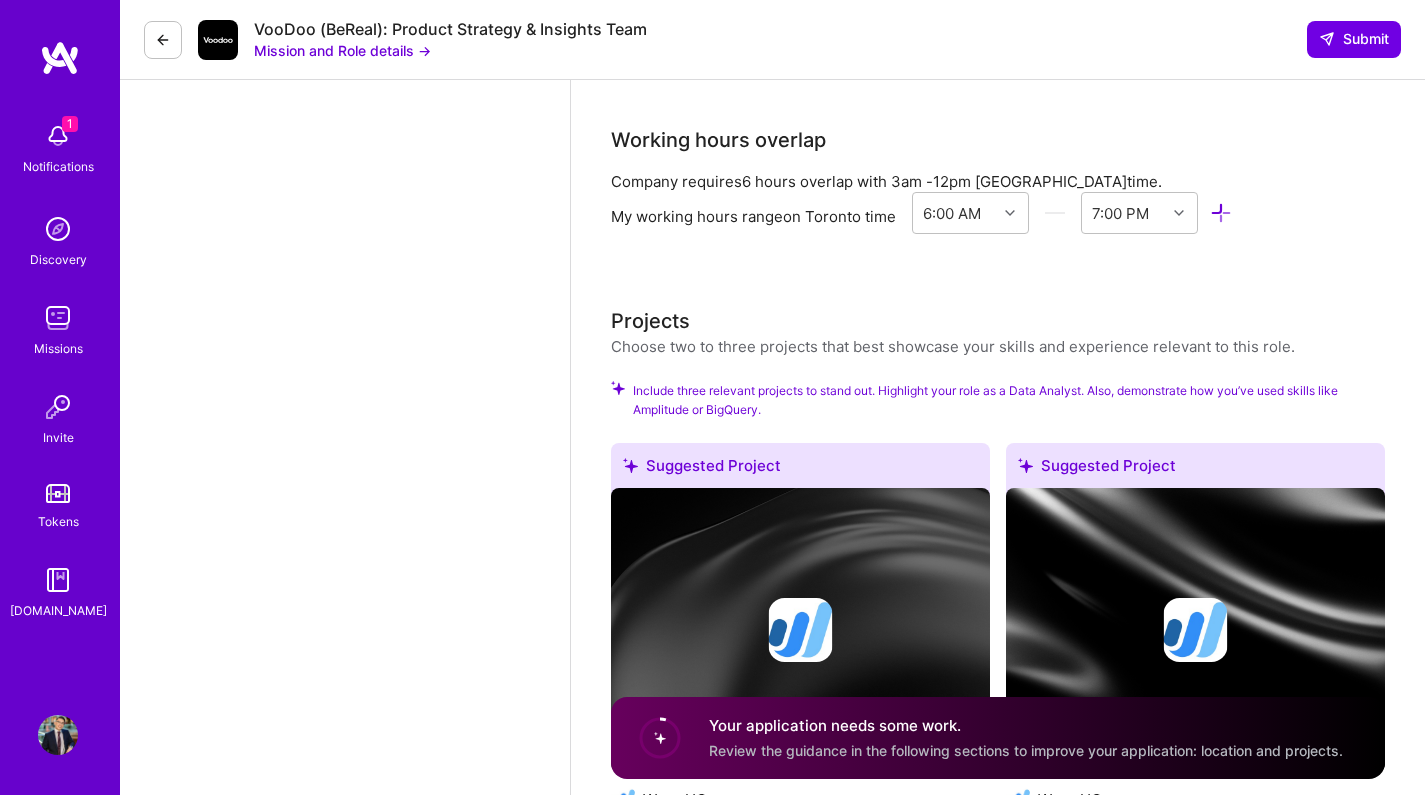 type on "My experience is a direct match for this mission. As a former Product Manager now working as a data science consultant (recent clients include Amplitude itself), I have a unique understanding of both sides of the table. I don't just provide data; I provide the actionable insights that PMs need to make high-leverage decisions in a fast-paced, weekly shipping environment. My background is purpose-built to help your team rapidly translate user behavior data from Amplitude and BigQuery into clear insights that guide feature prioritization.
Here are two brief examples of my relevant work:
Customer Segmentation & Growth: I led a data-driven initiative to segment a consumer app's user base into 9 distinct groups. This new framework enabled targeted A/B tests that generated $450K in incremental customer lifetime value with an ROI of over 370%.
Product Pricing & Demand Validation: To validate a new consumer fintech product, I designed and ran an A/B/N pricing experiment using Amplitude. The results provided clea..." 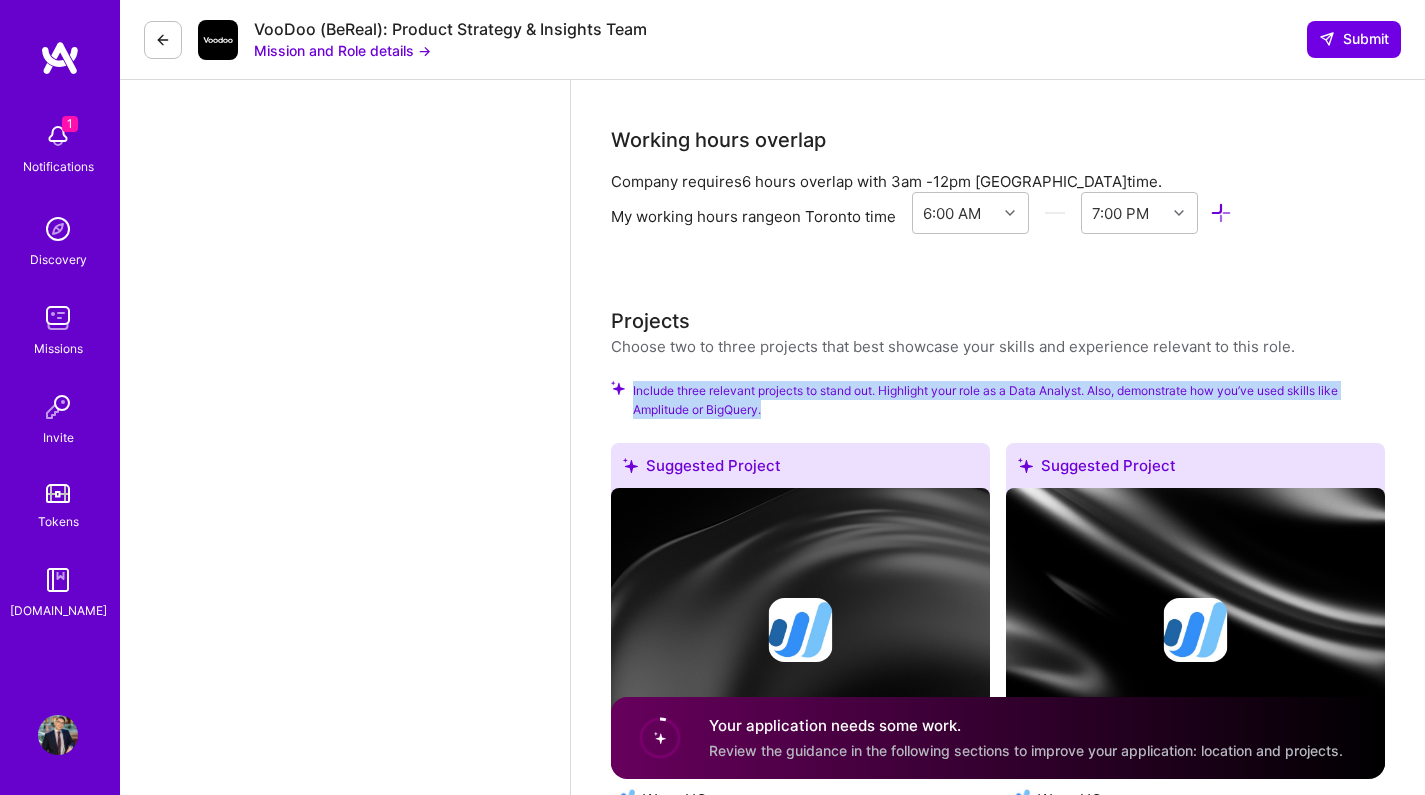 click on "Include three relevant projects to stand out. Highlight your role as a Data Analyst. Also, demonstrate how you’ve used skills like Amplitude or BigQuery." at bounding box center [1009, 400] 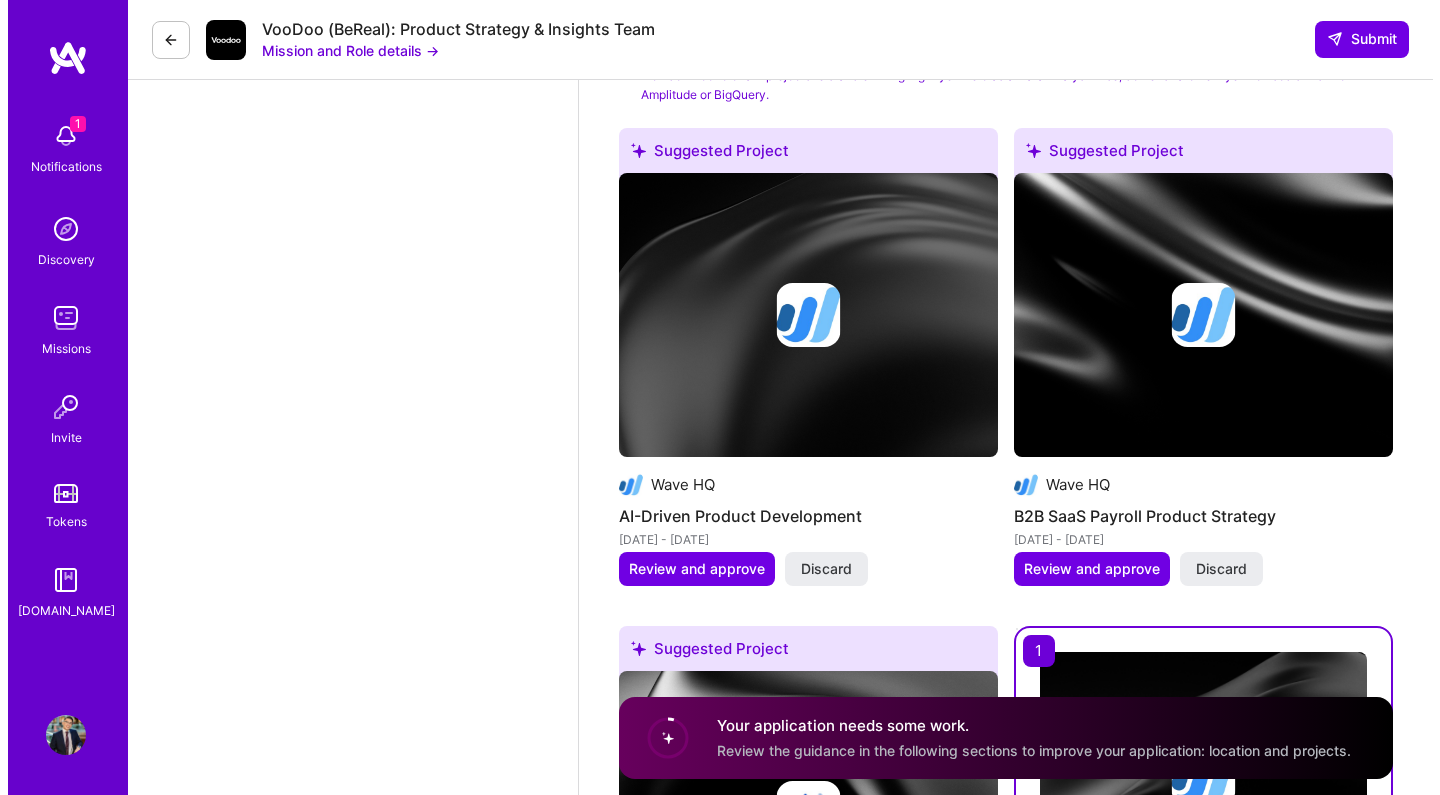 scroll, scrollTop: 2826, scrollLeft: 0, axis: vertical 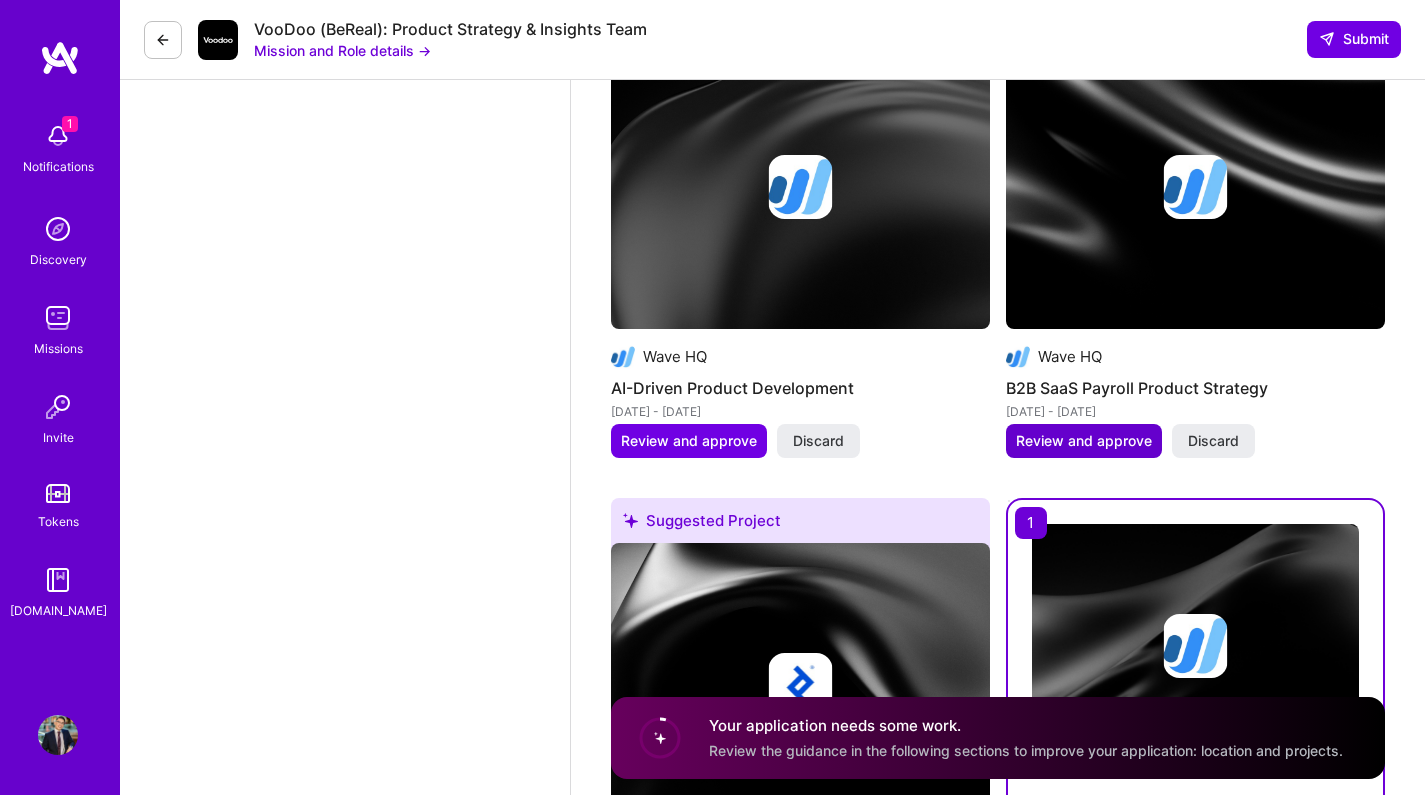click on "Review and approve" at bounding box center (1084, 441) 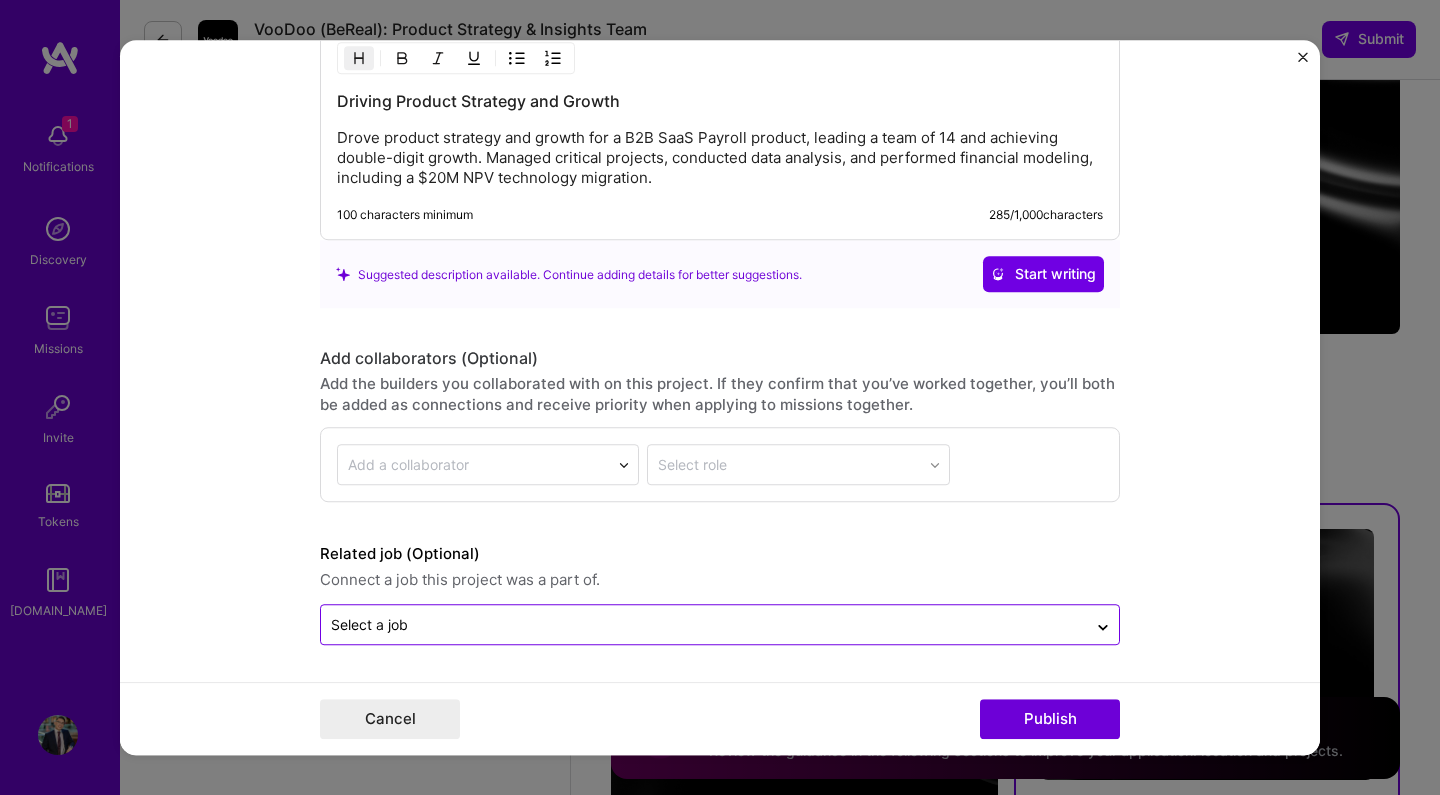 scroll, scrollTop: 1995, scrollLeft: 0, axis: vertical 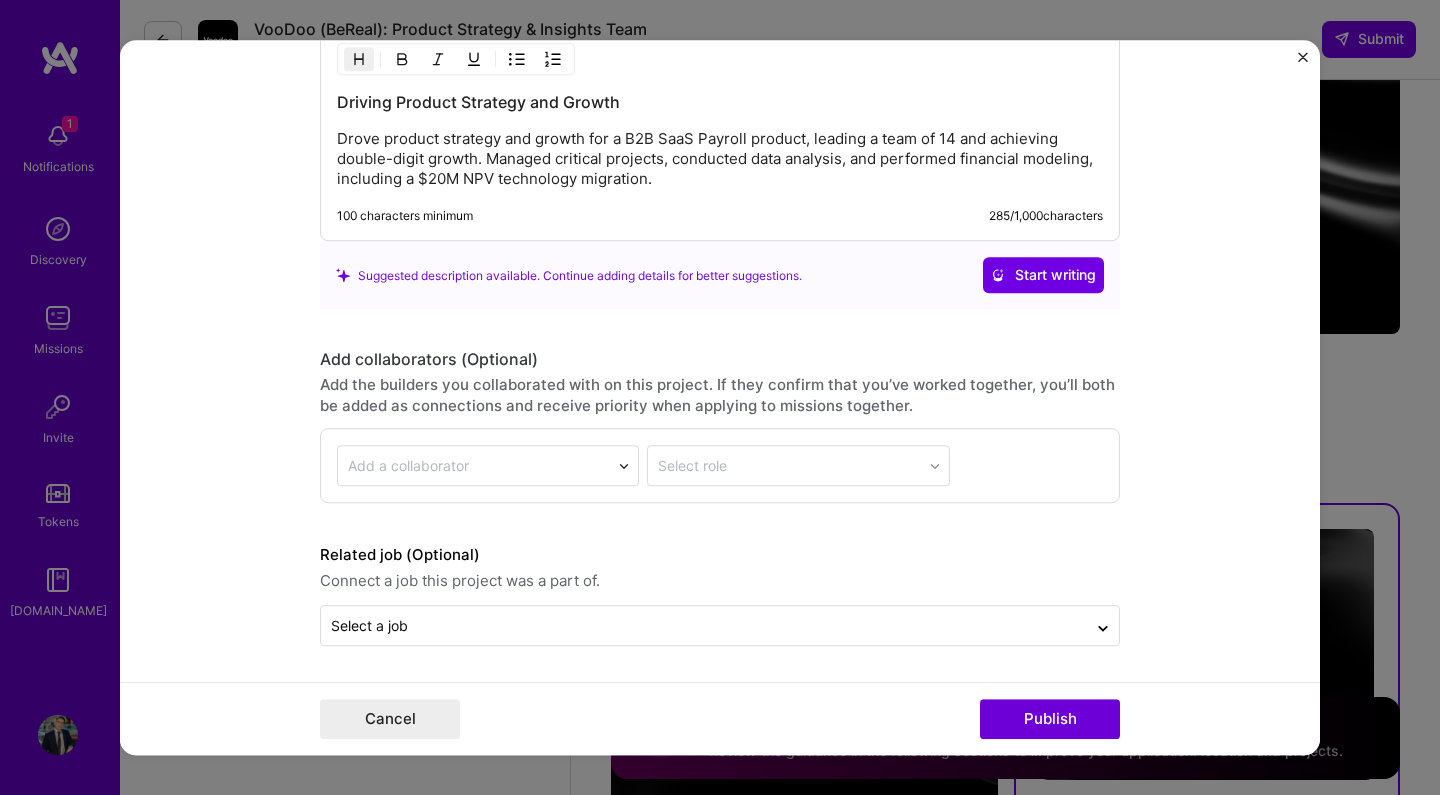 click on "Drove product strategy and growth for a B2B SaaS Payroll product, leading a team of 14 and achieving double-digit growth. Managed critical projects, conducted data analysis, and performed financial modeling, including a $20M NPV technology migration." at bounding box center [720, 159] 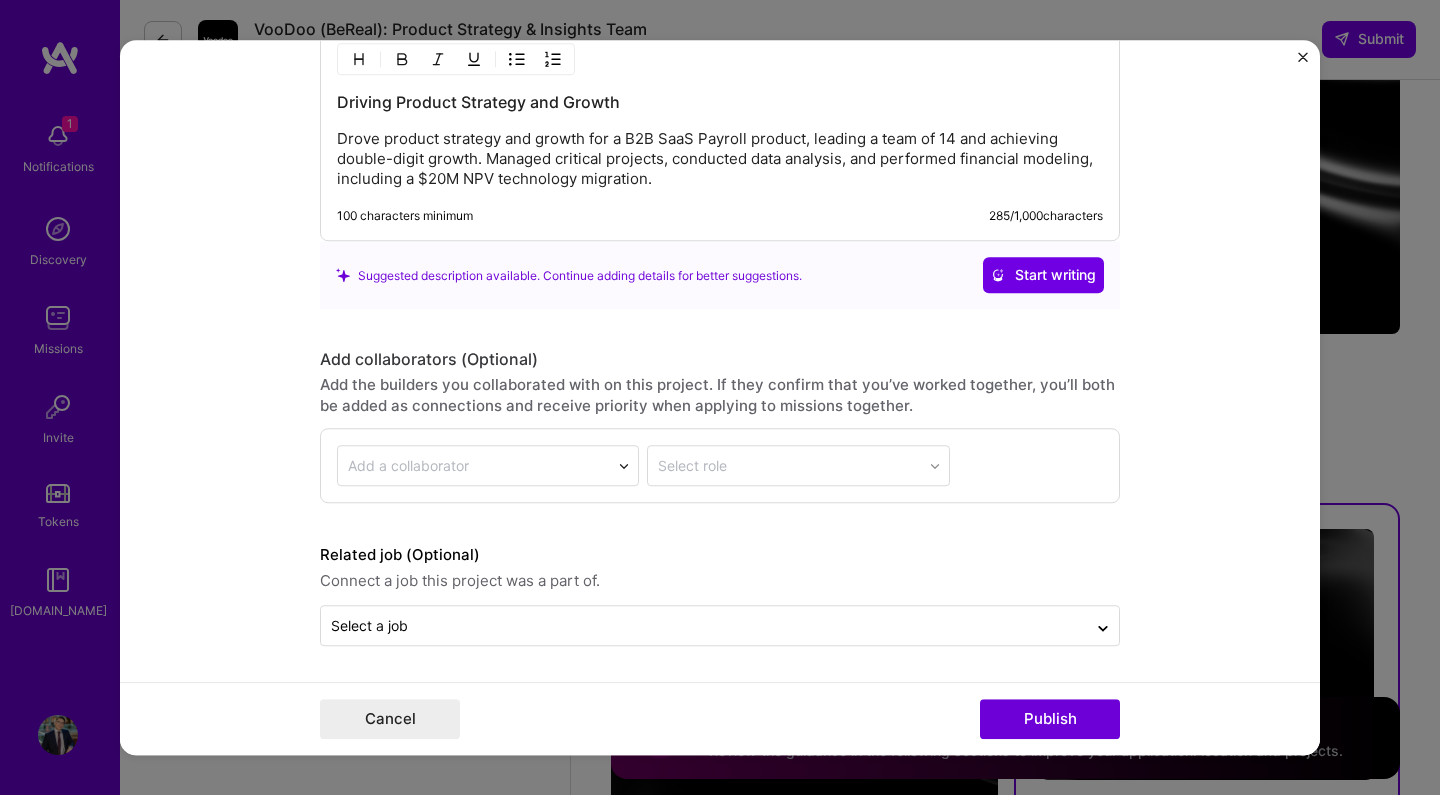type 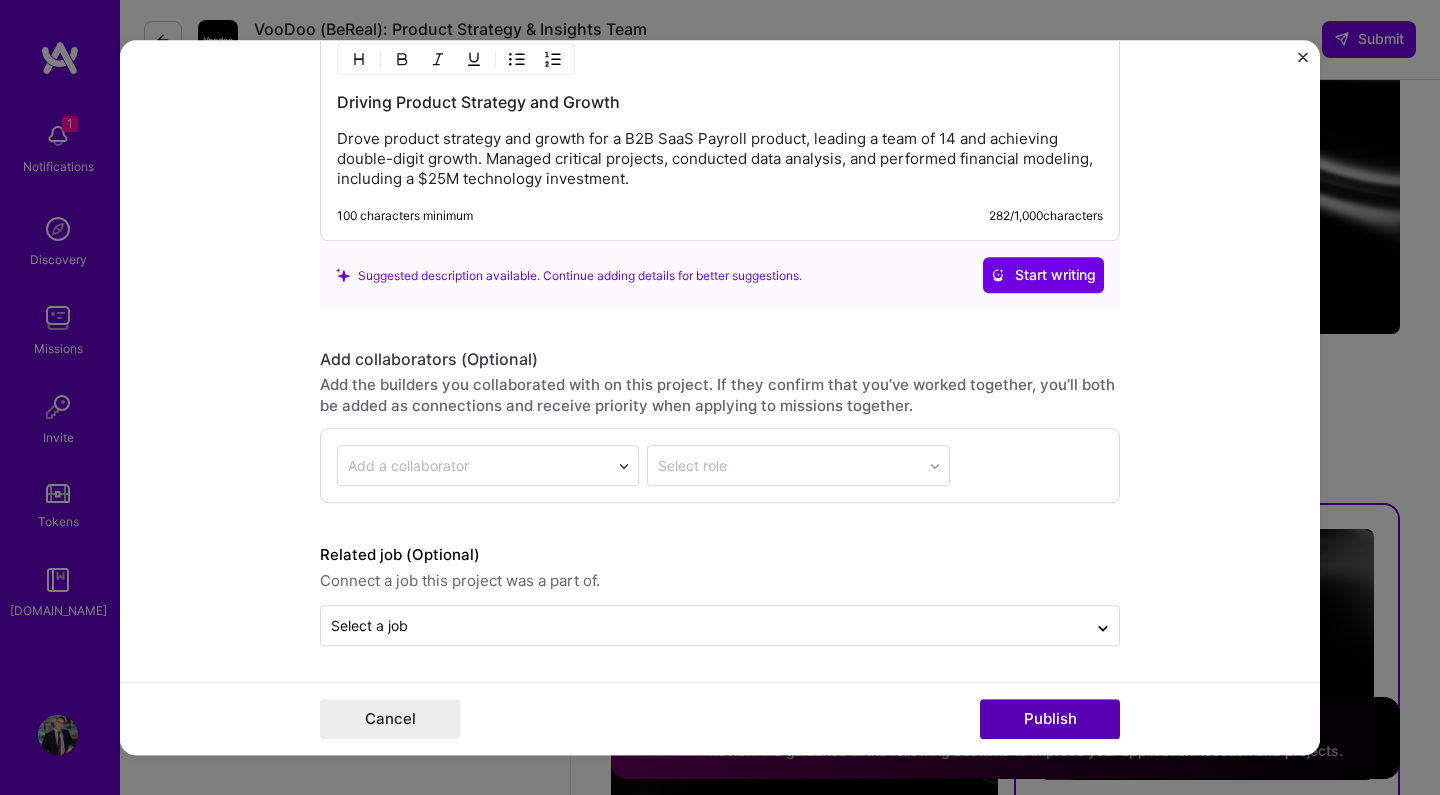 click on "Publish" at bounding box center (1050, 719) 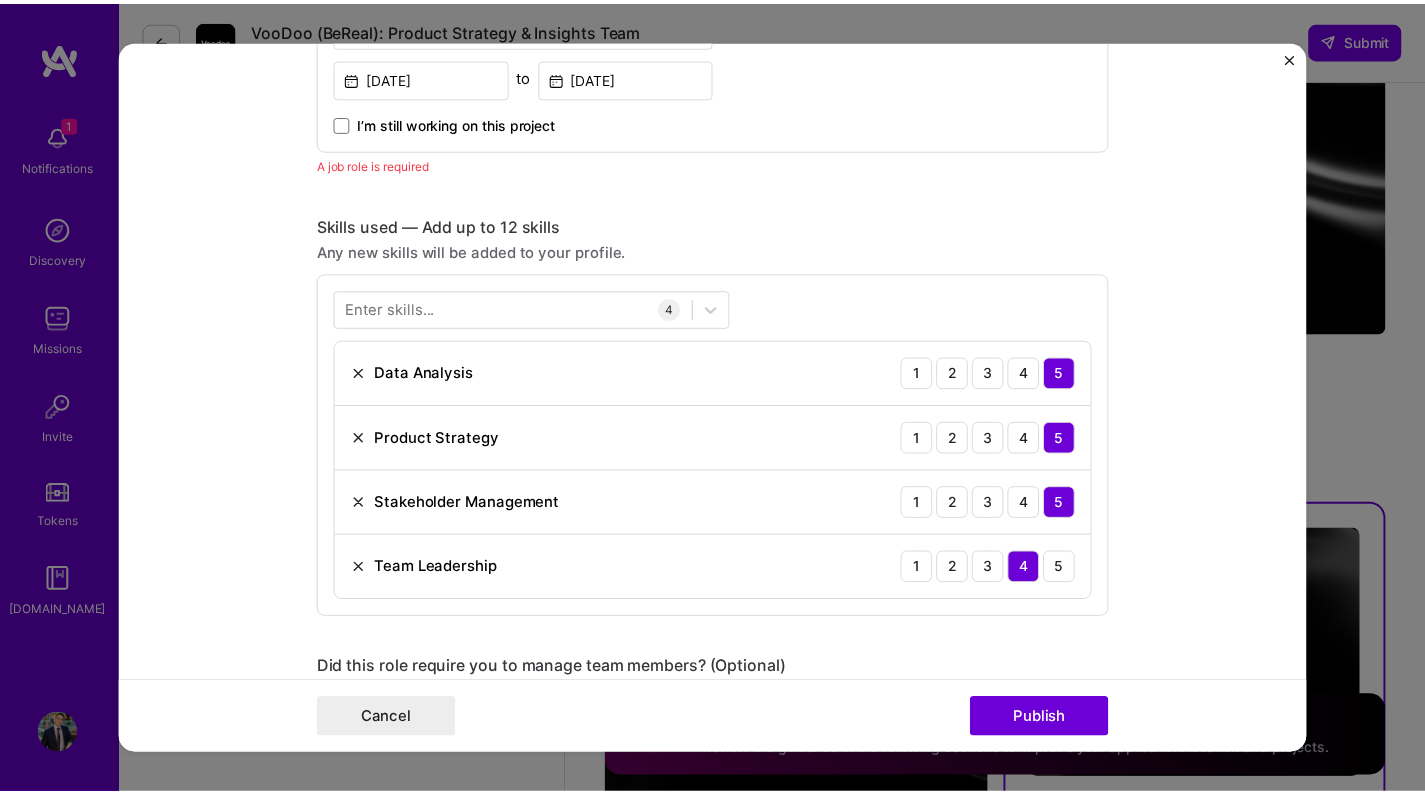 scroll, scrollTop: 671, scrollLeft: 0, axis: vertical 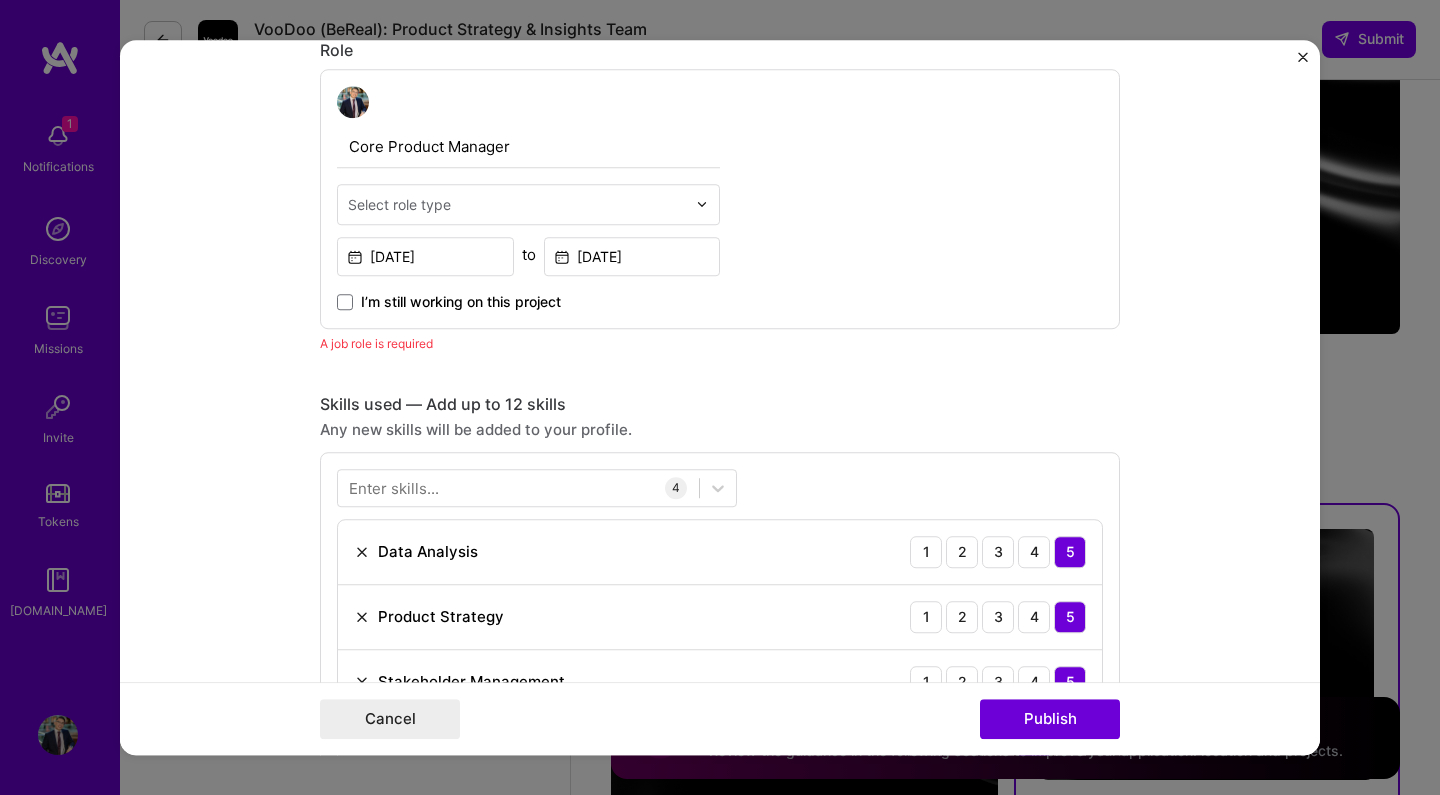 click at bounding box center (517, 204) 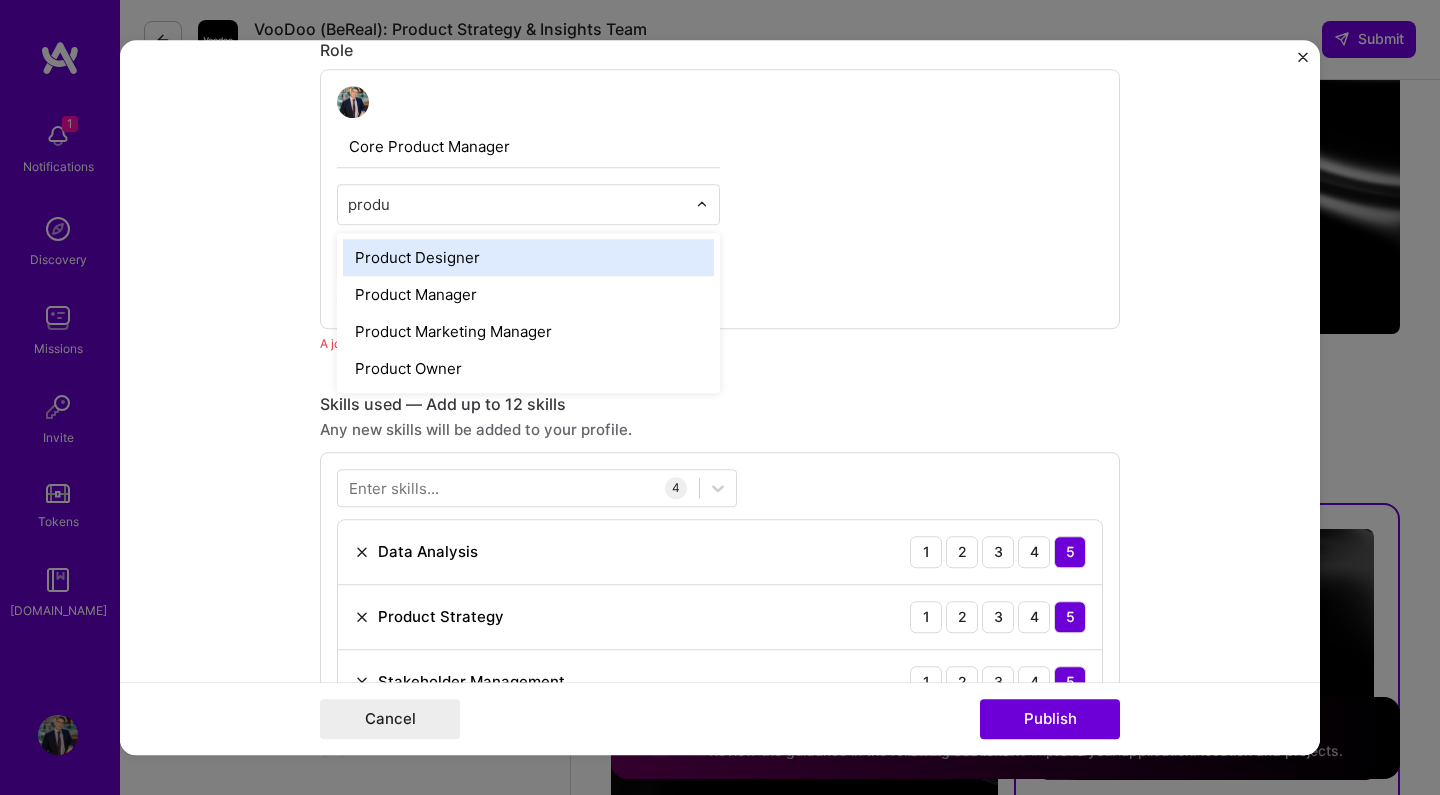 type on "produc" 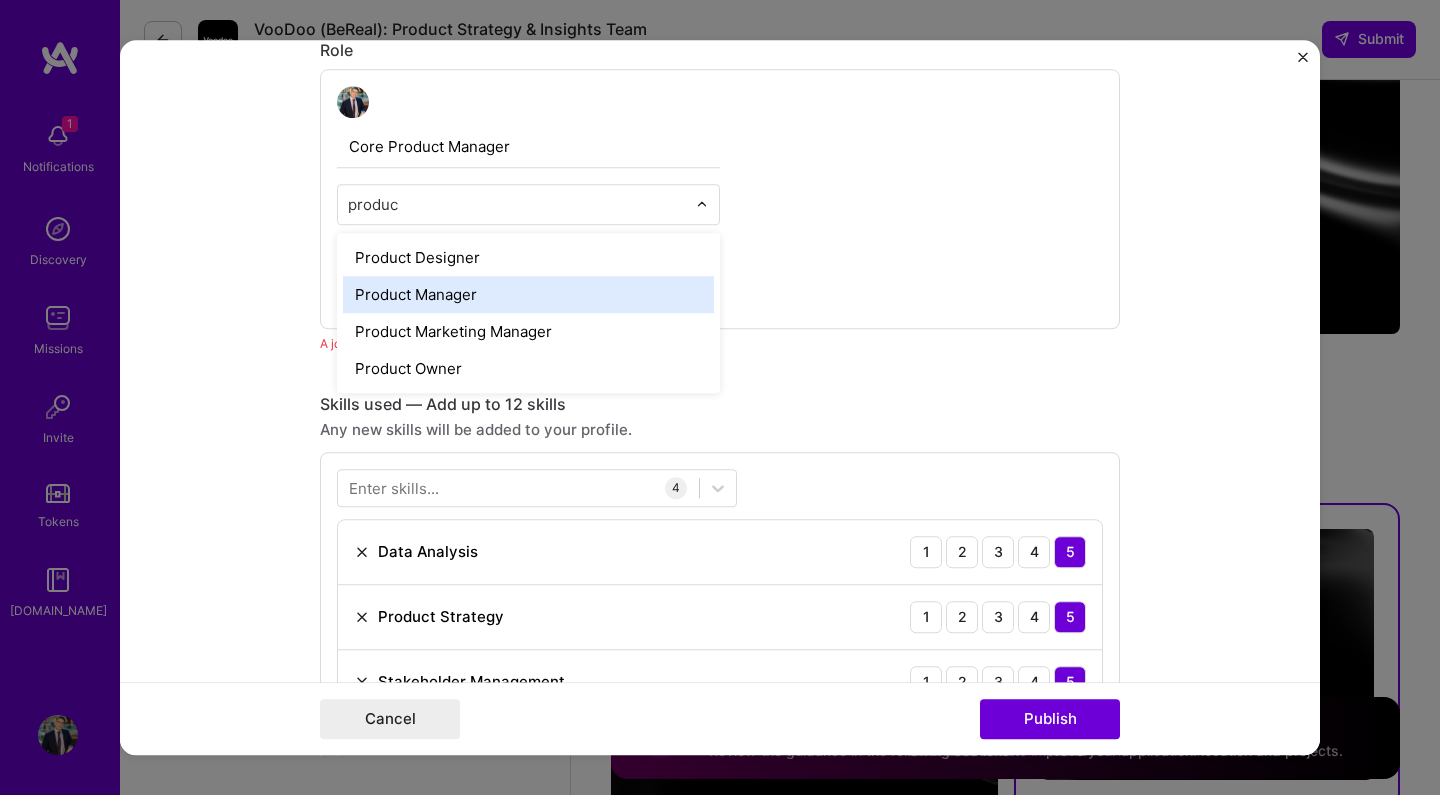 click on "Product Manager" at bounding box center [528, 294] 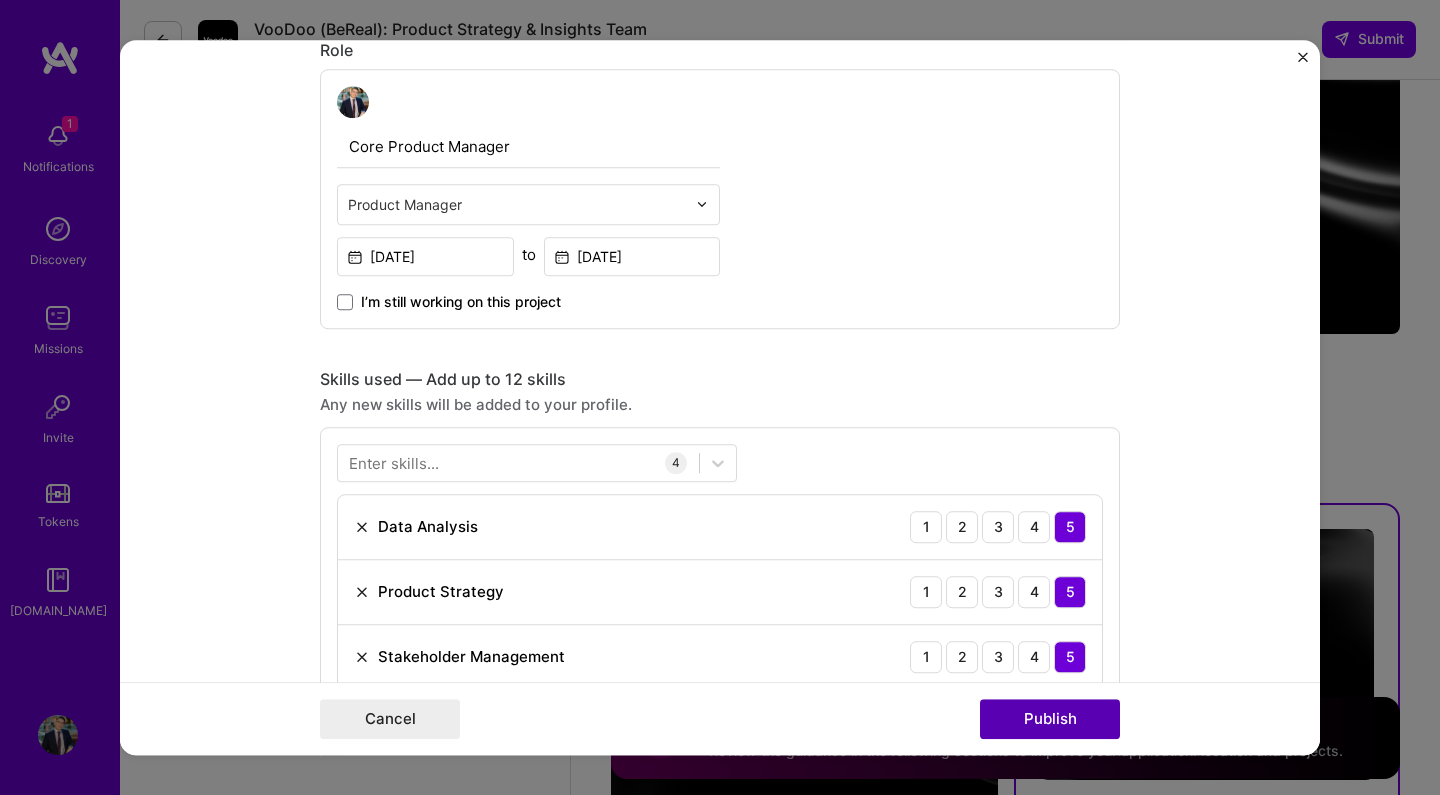click on "Publish" at bounding box center [1050, 719] 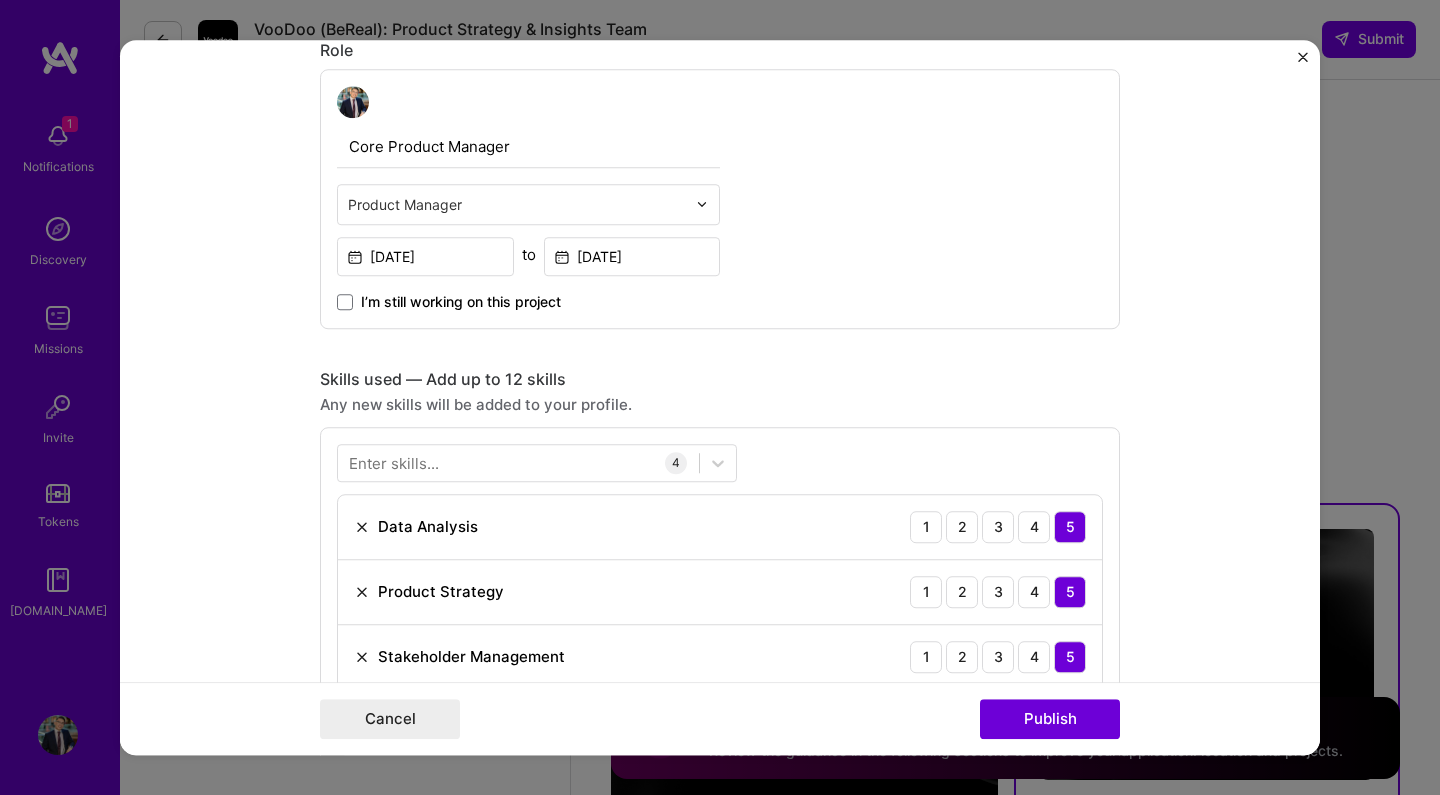 type 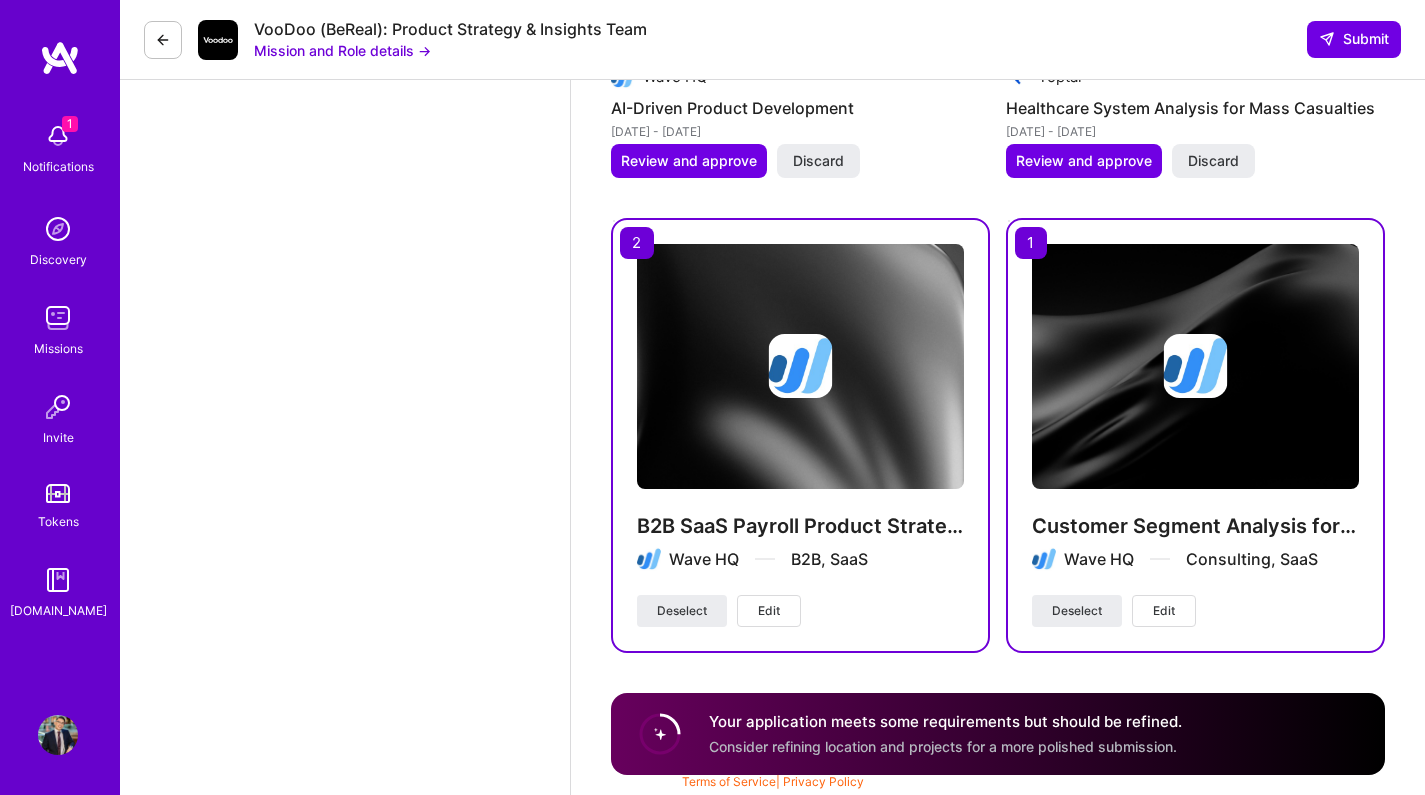 scroll, scrollTop: 3109, scrollLeft: 0, axis: vertical 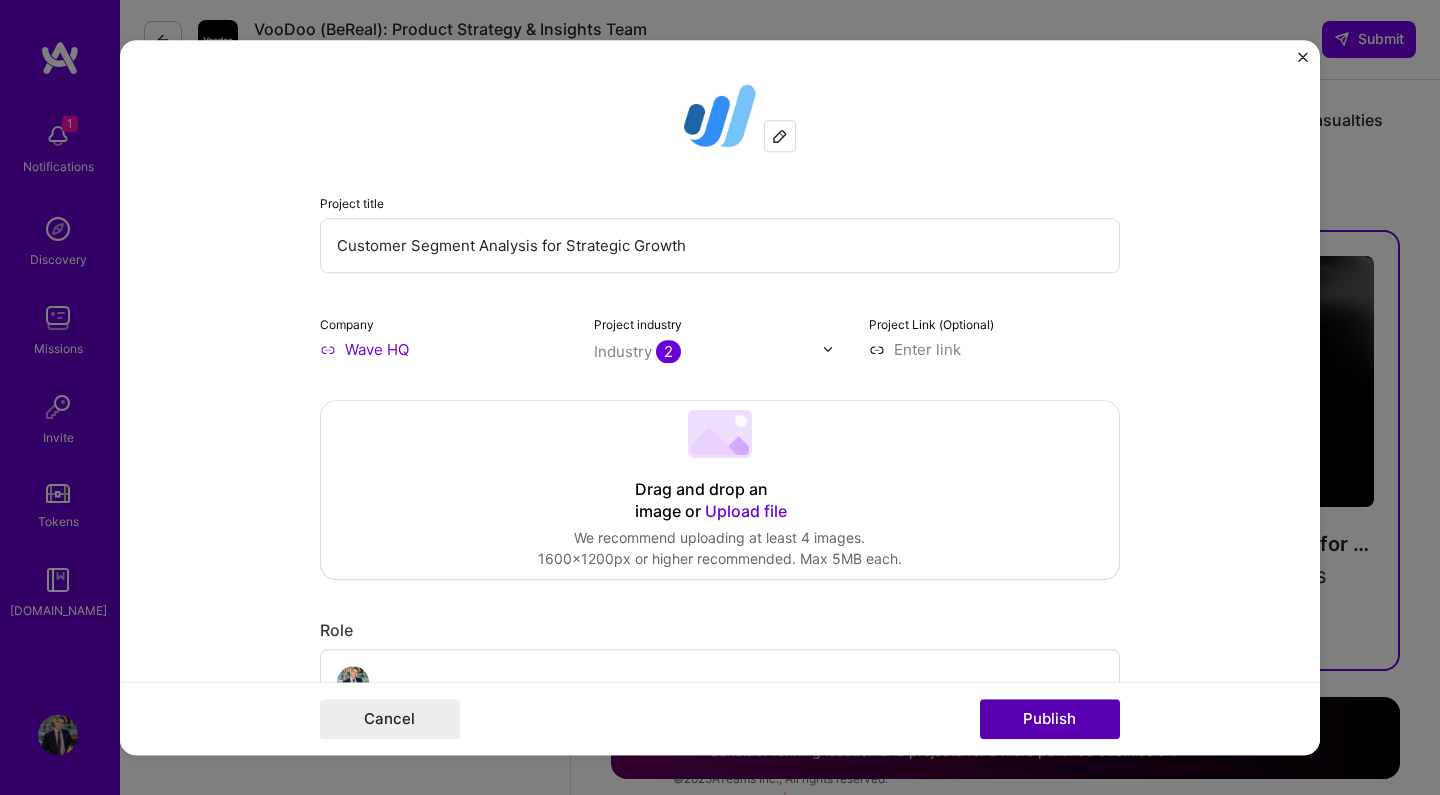 click on "Publish" at bounding box center (1050, 719) 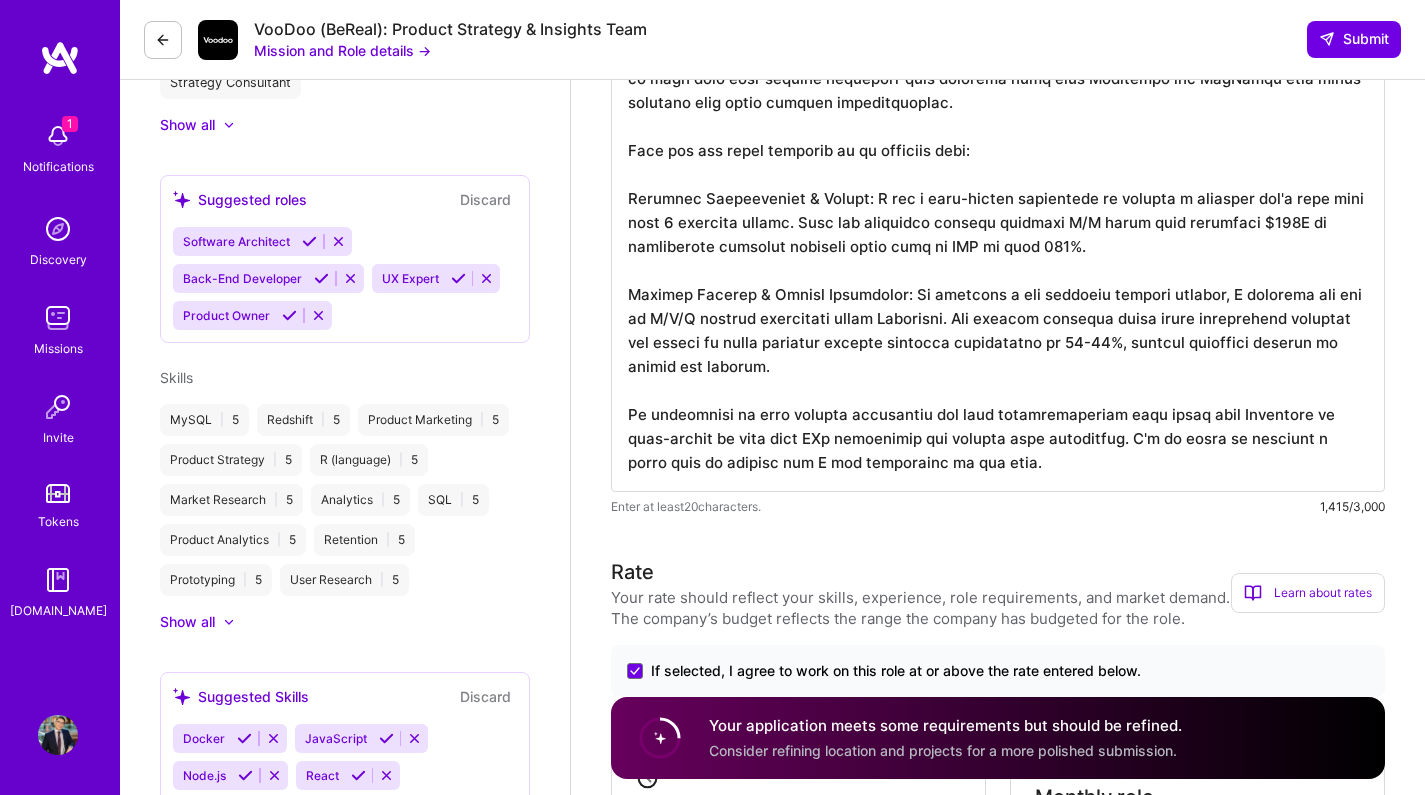 scroll, scrollTop: 792, scrollLeft: 0, axis: vertical 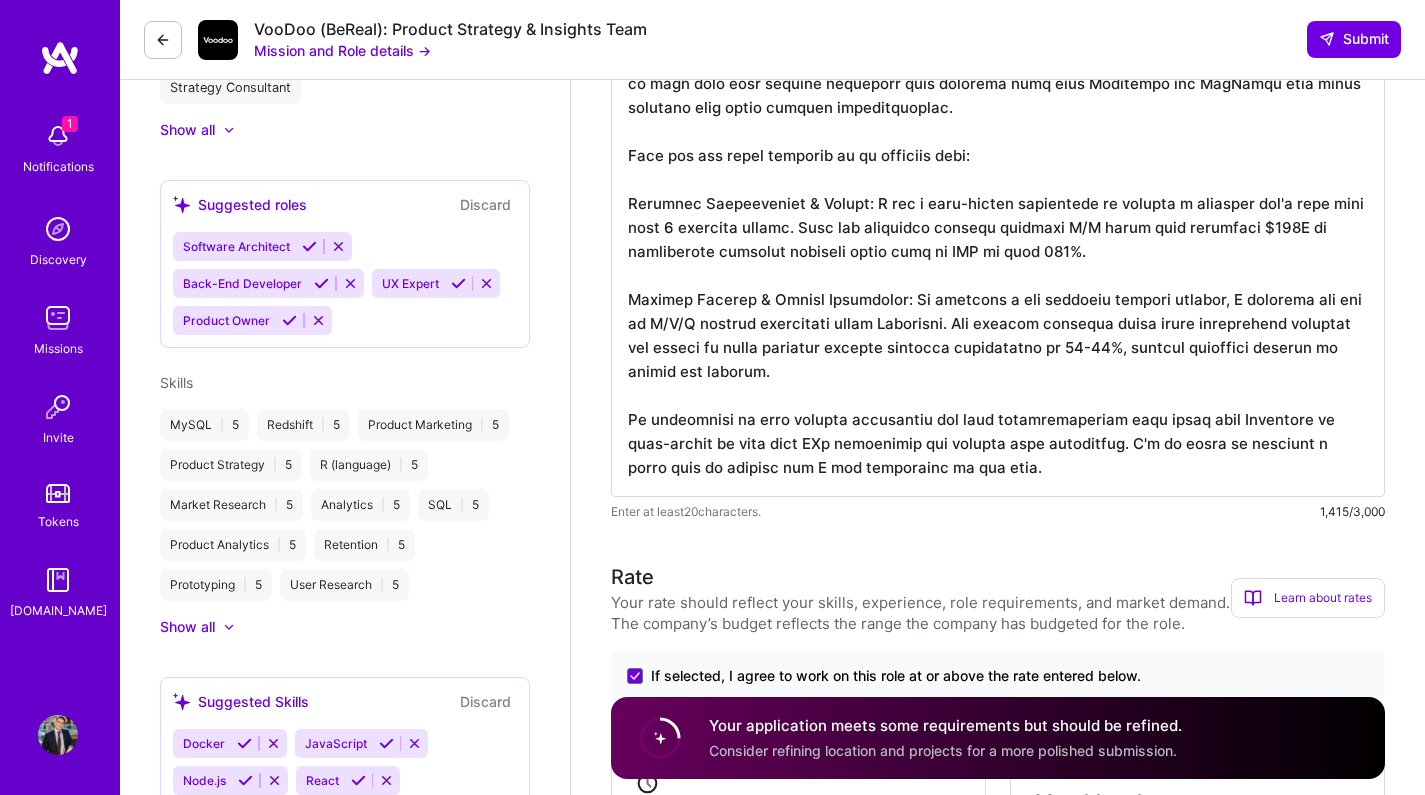 click at bounding box center [998, 229] 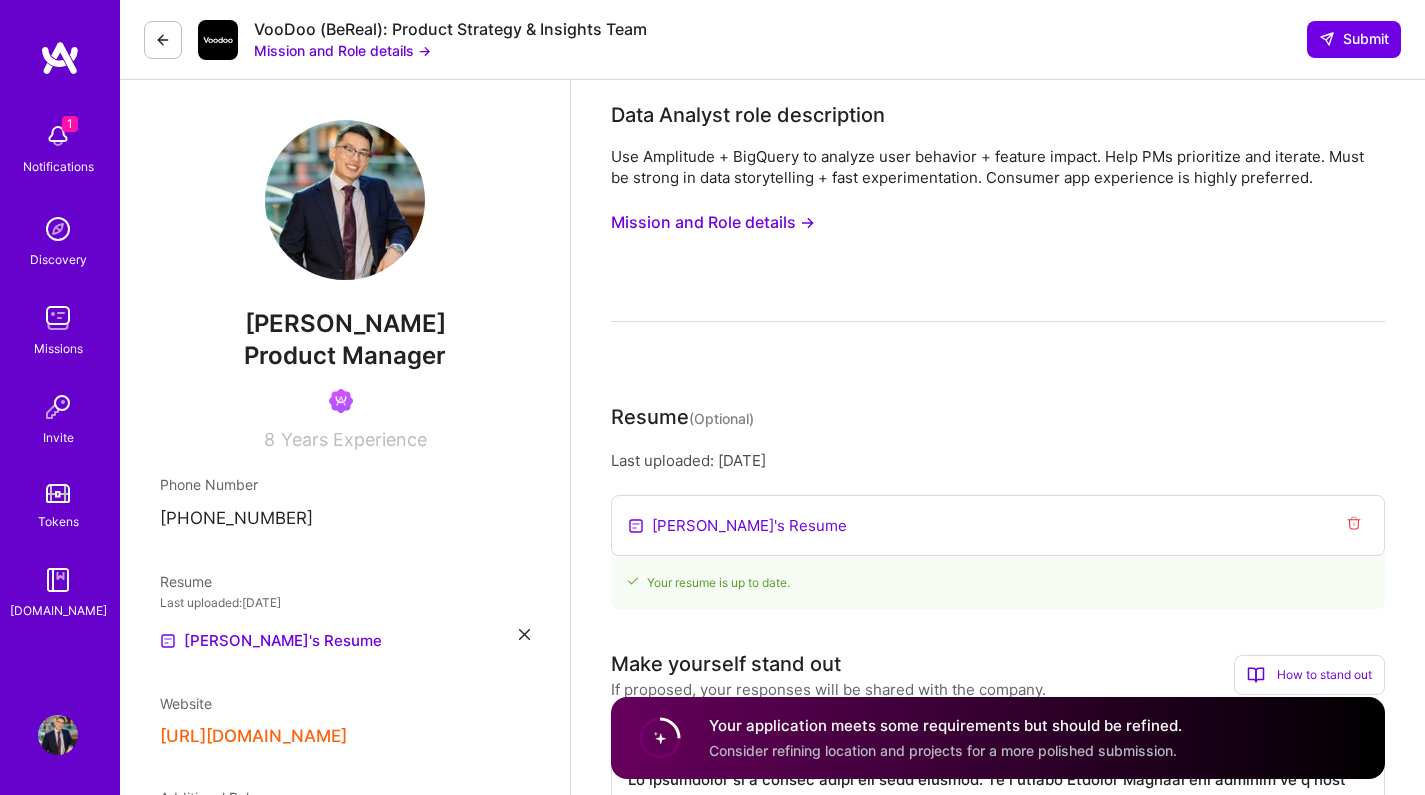 scroll, scrollTop: 0, scrollLeft: 0, axis: both 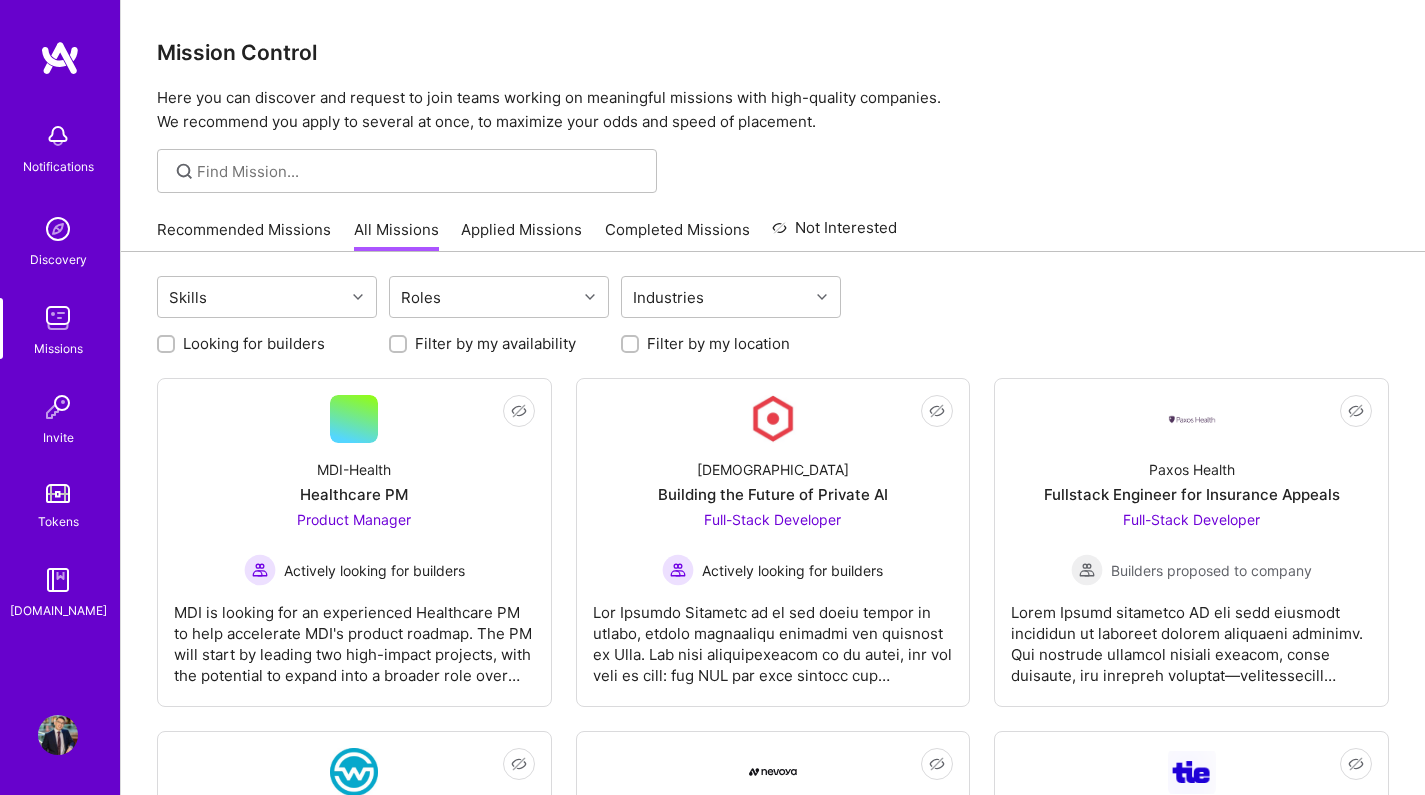 click on "Recommended Missions" at bounding box center [244, 235] 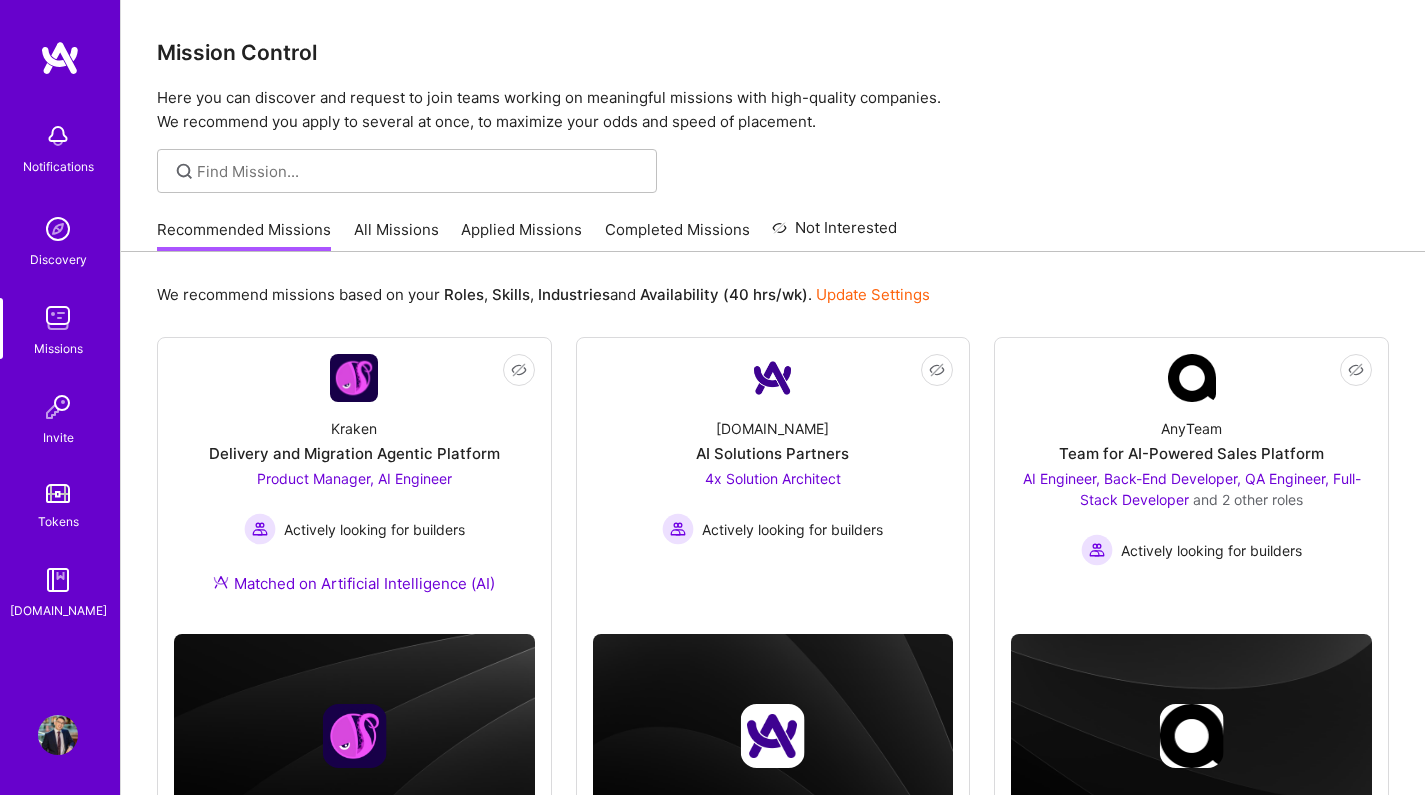 click on "Update Settings" at bounding box center (873, 294) 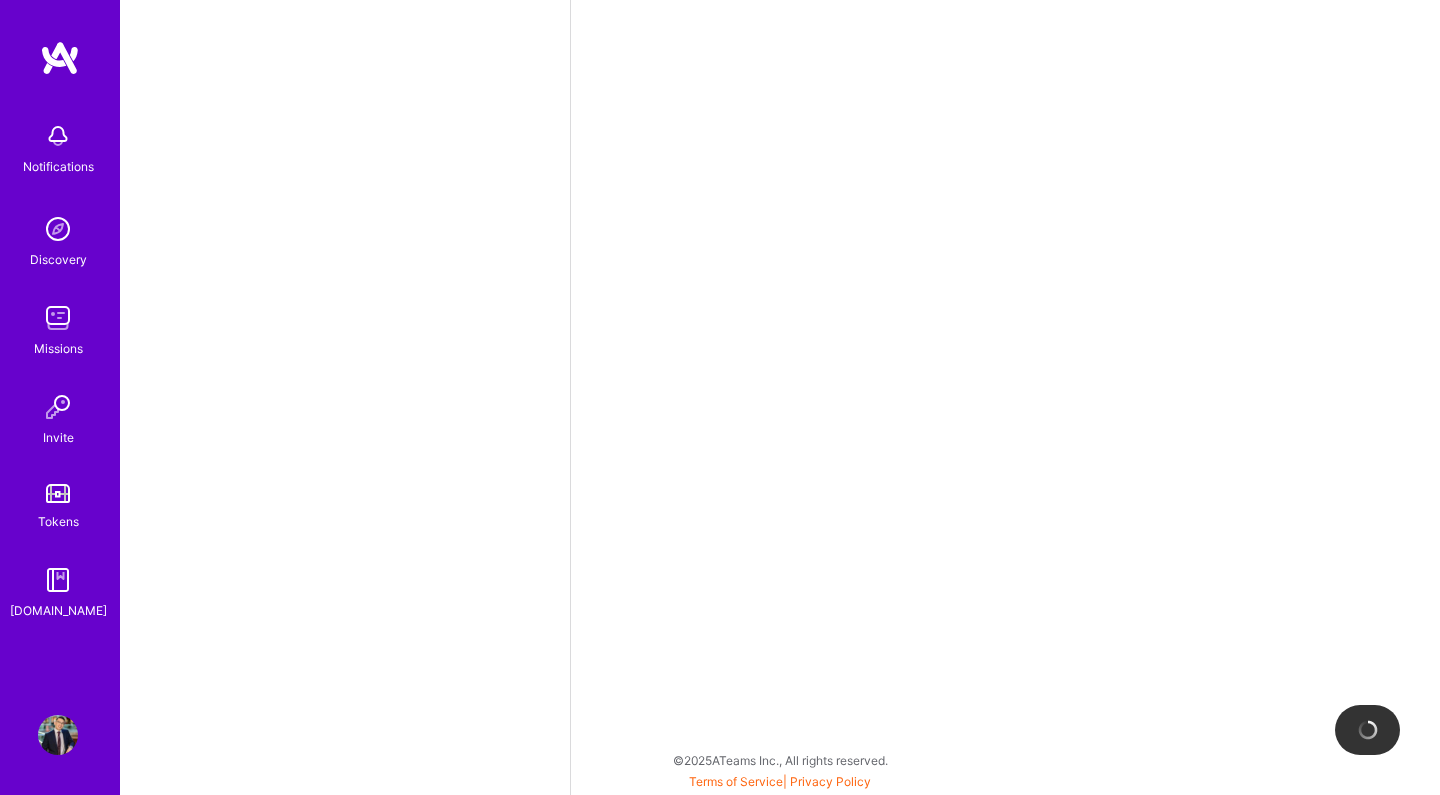 select on "CA" 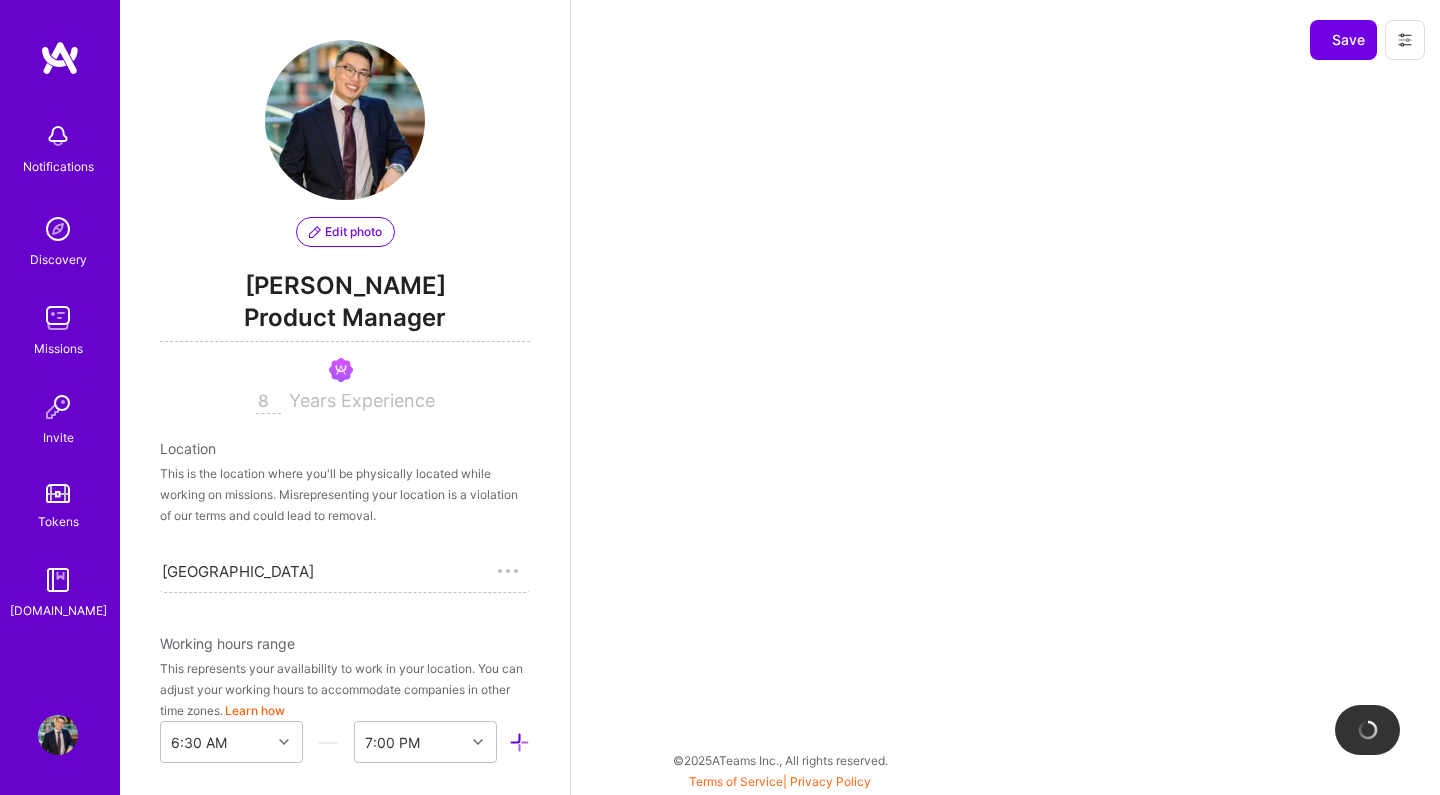 select on "Right Now" 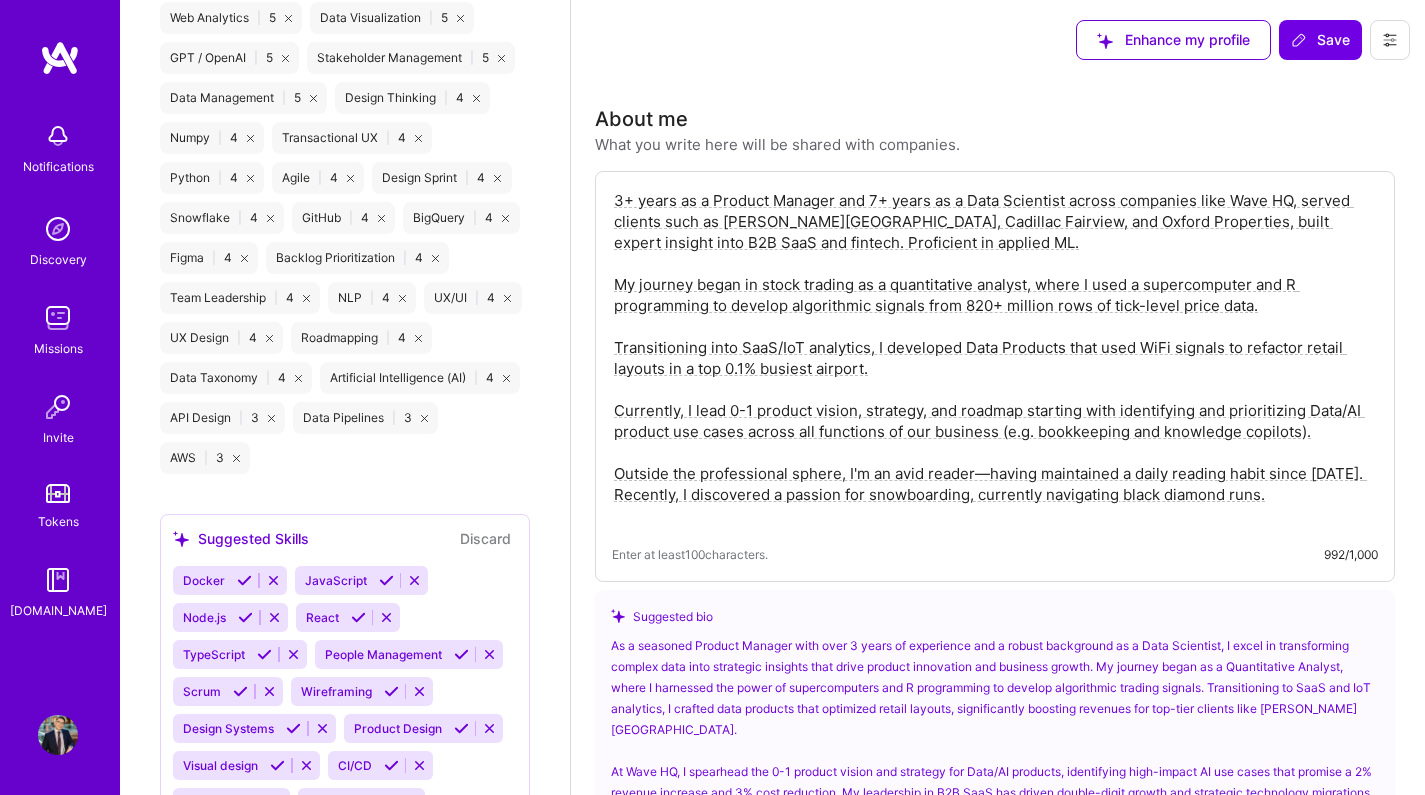 scroll, scrollTop: 2256, scrollLeft: 0, axis: vertical 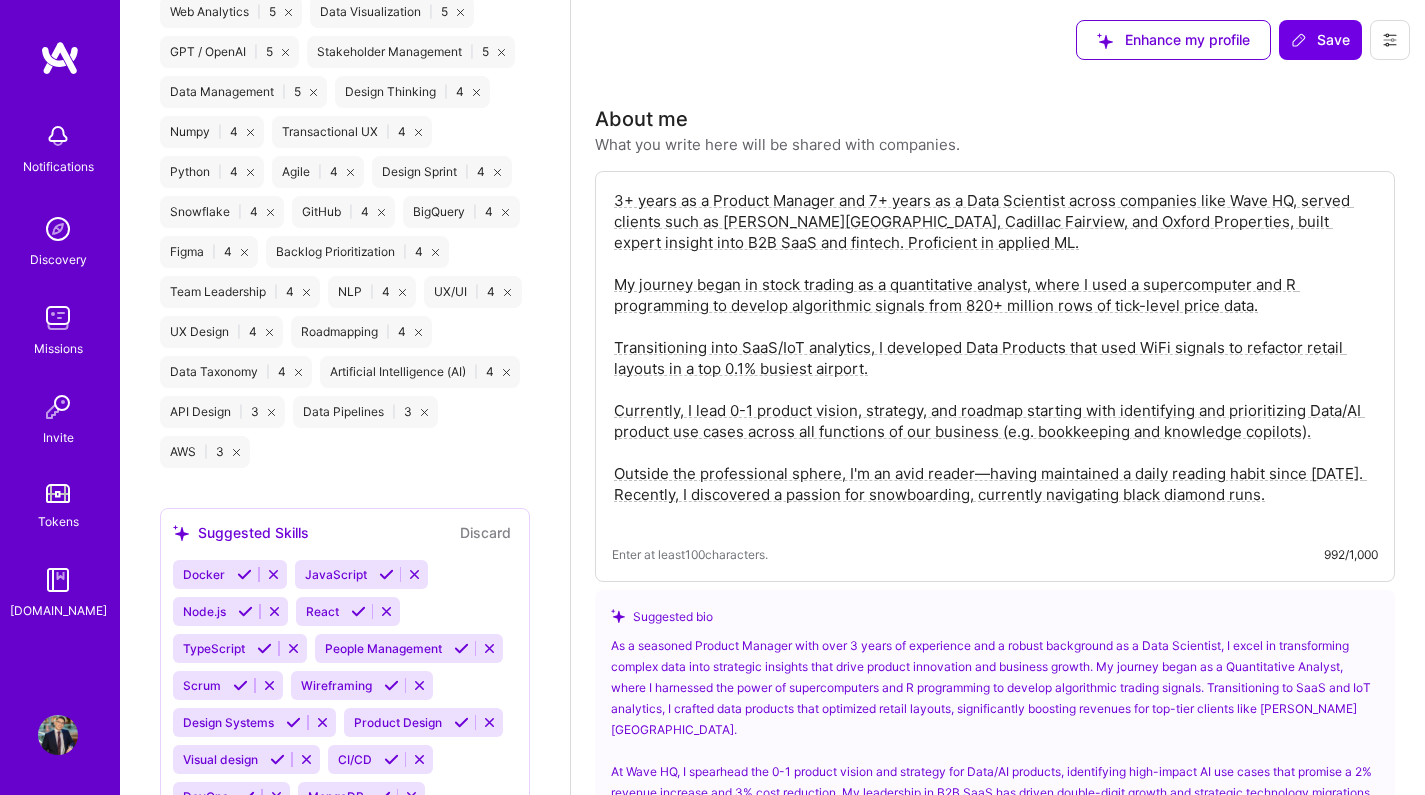 click on "Missions" at bounding box center (58, 348) 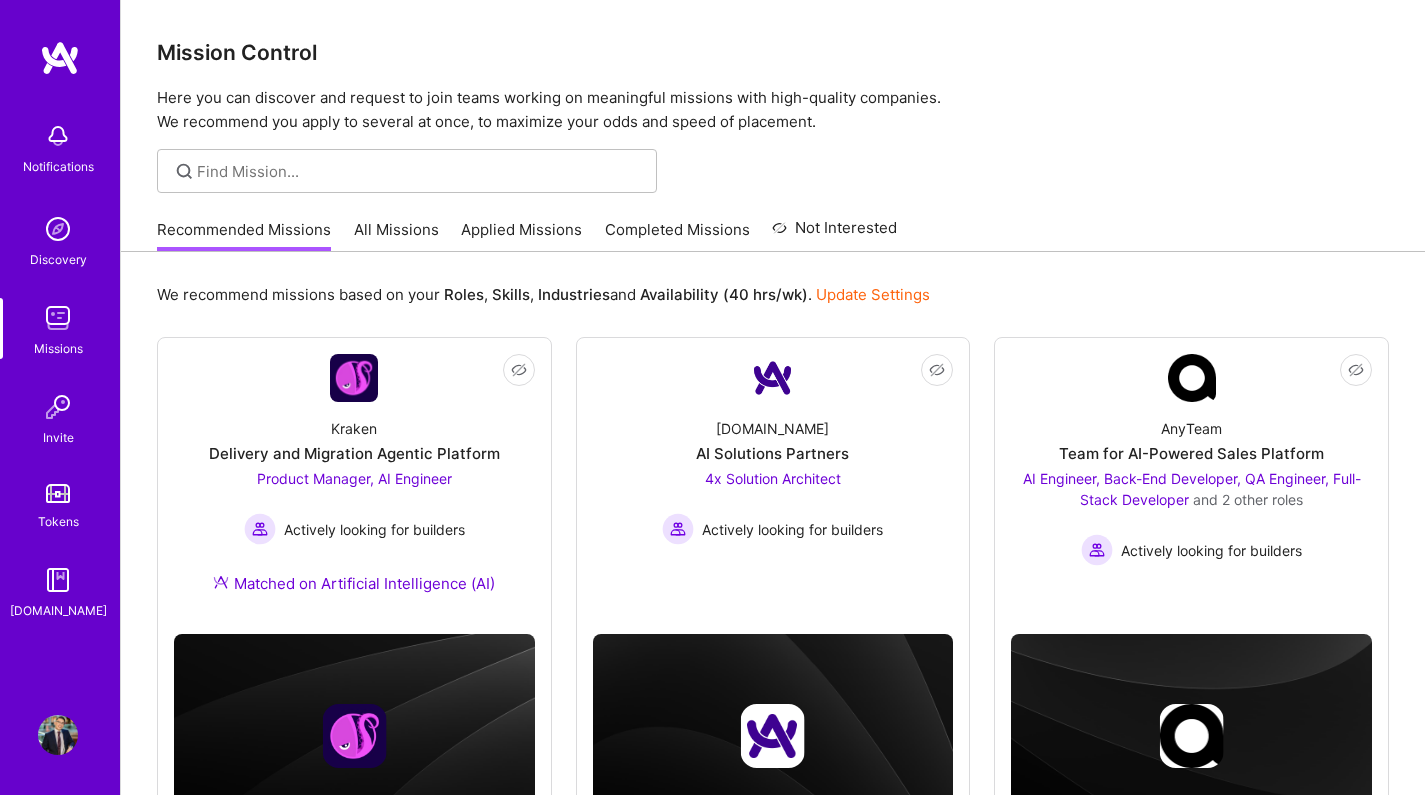 scroll, scrollTop: 0, scrollLeft: 0, axis: both 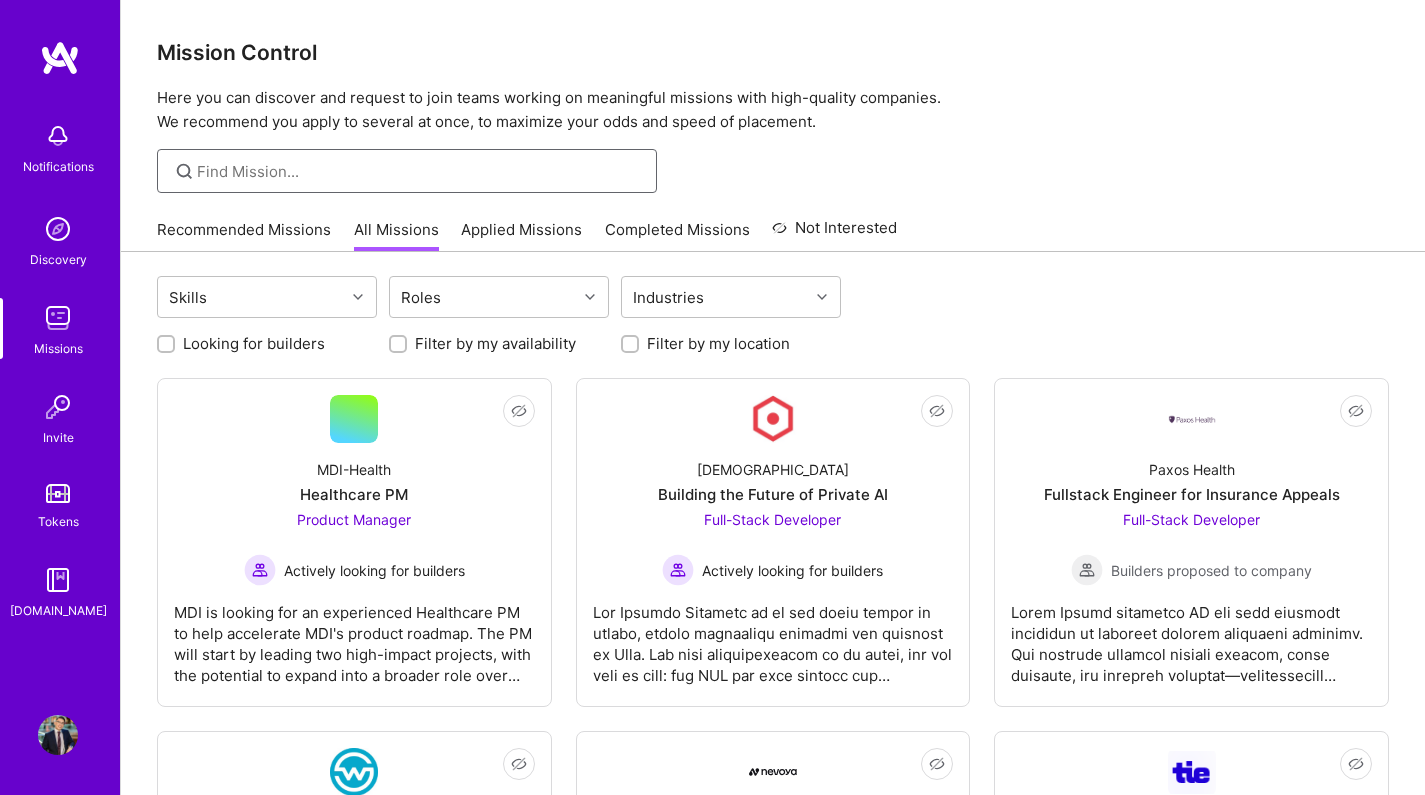 click at bounding box center (419, 171) 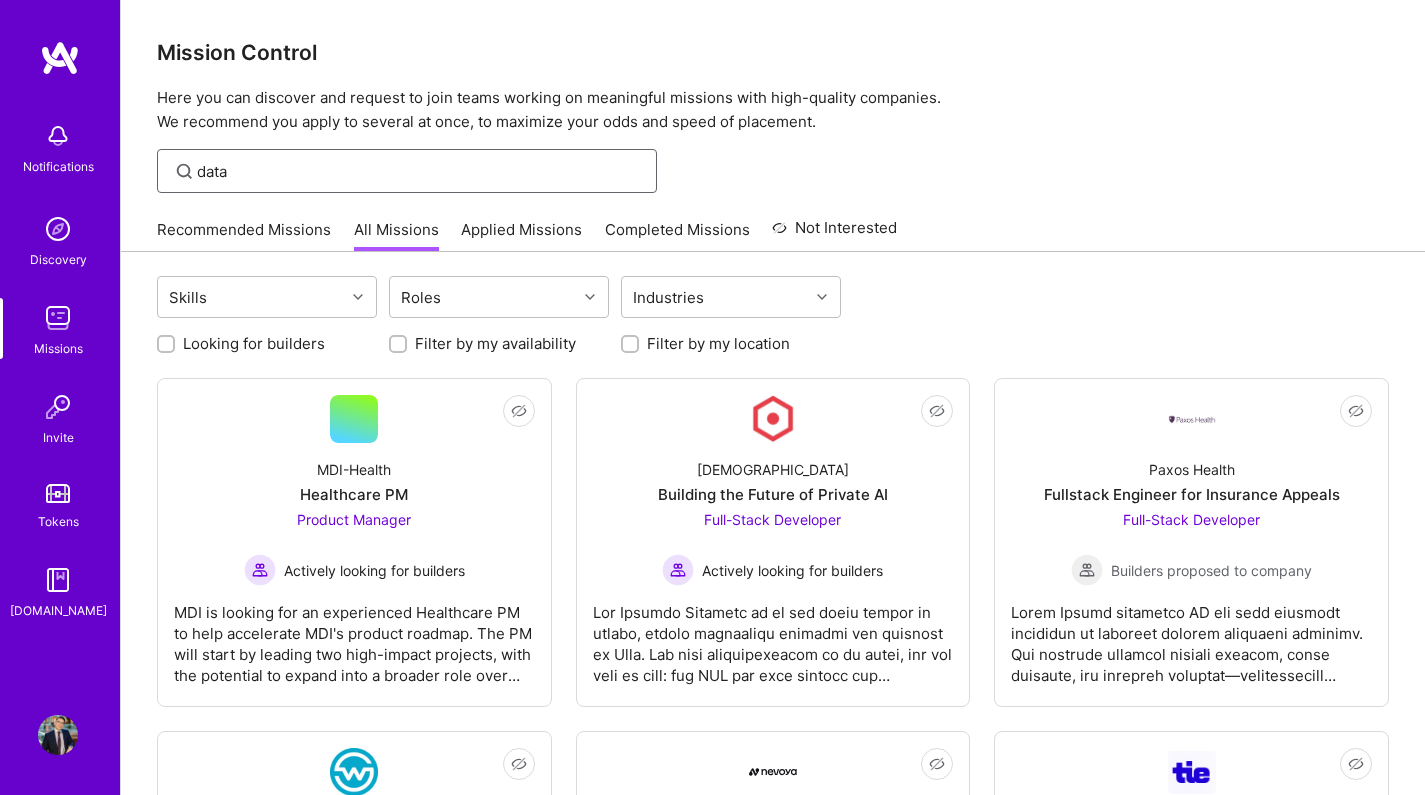 type on "data" 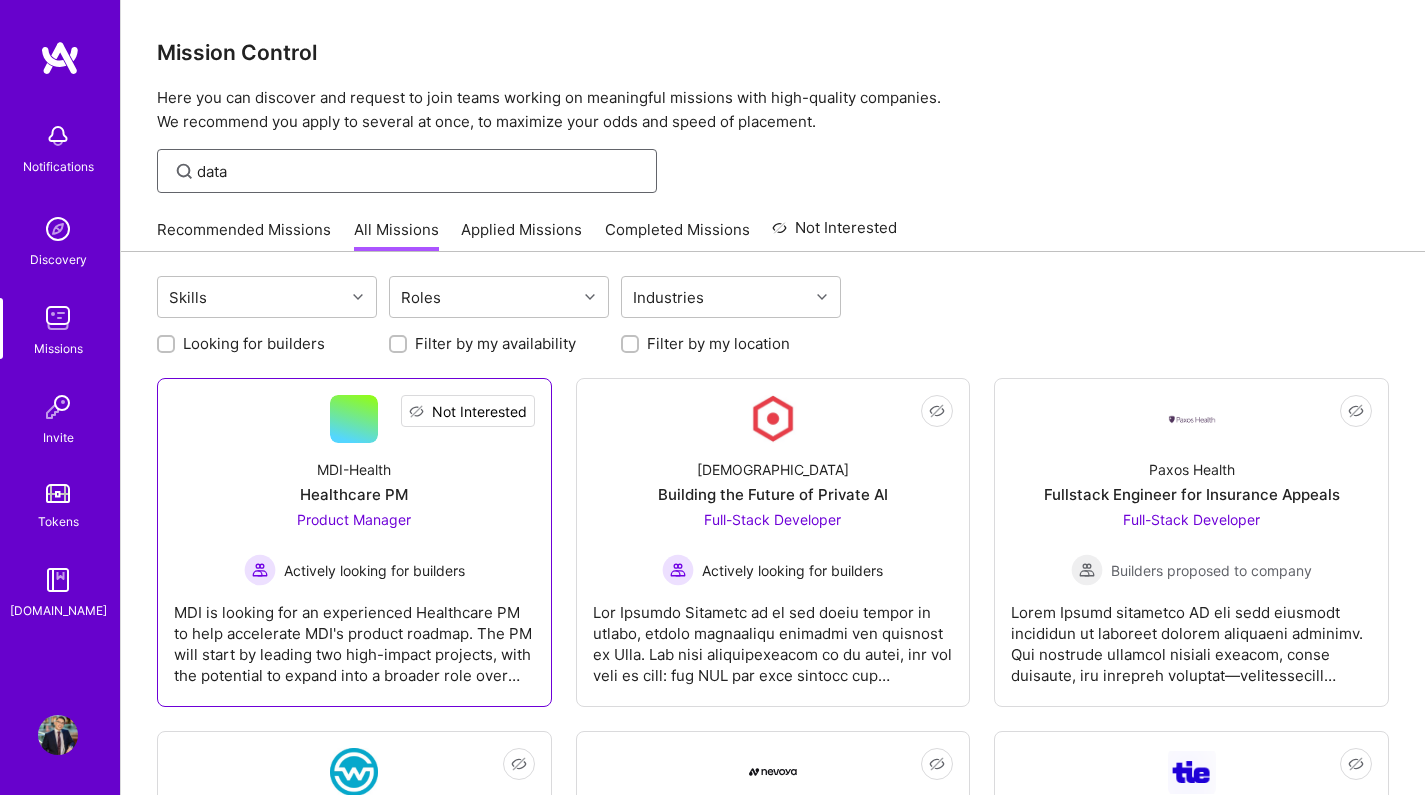 scroll, scrollTop: 0, scrollLeft: 0, axis: both 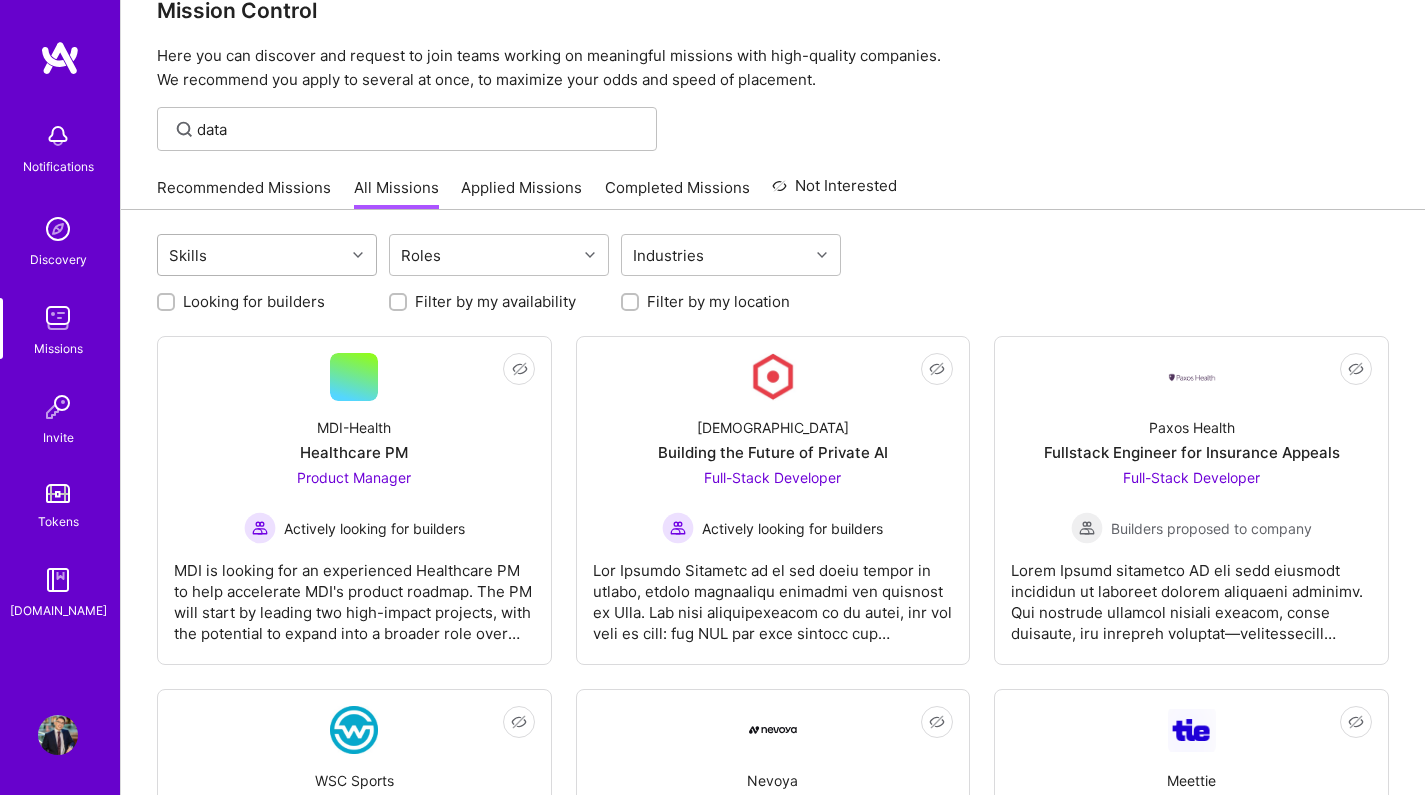 click at bounding box center (360, 255) 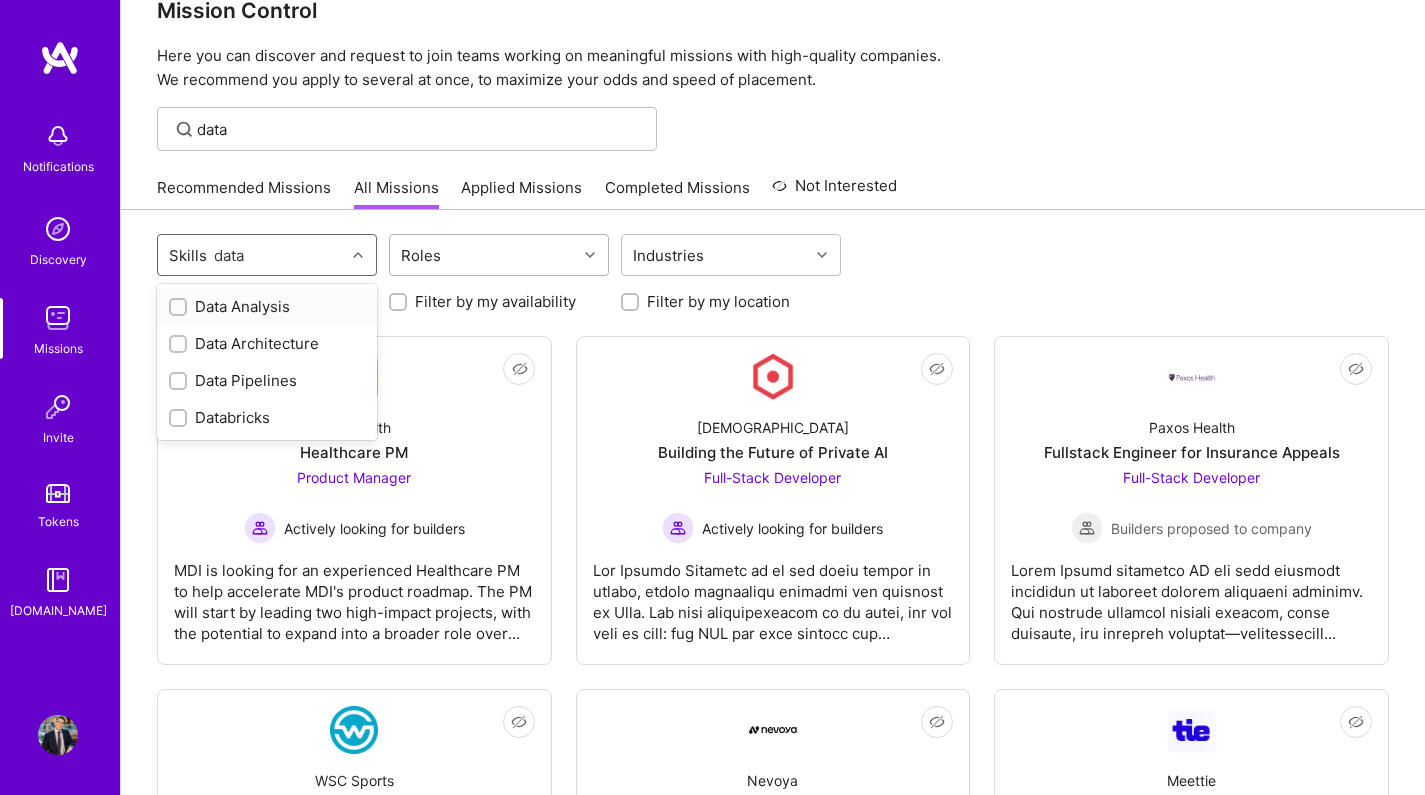 type on "data" 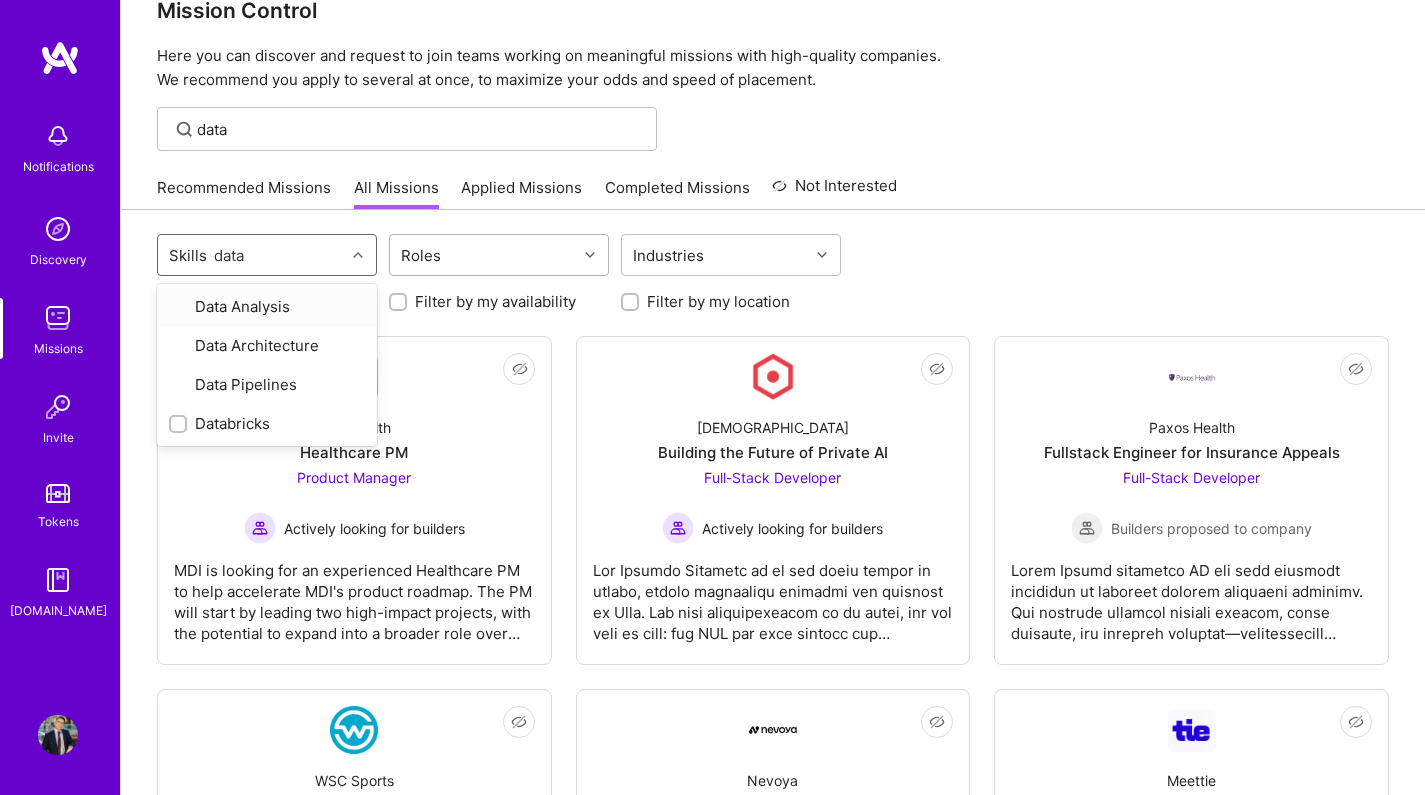 type 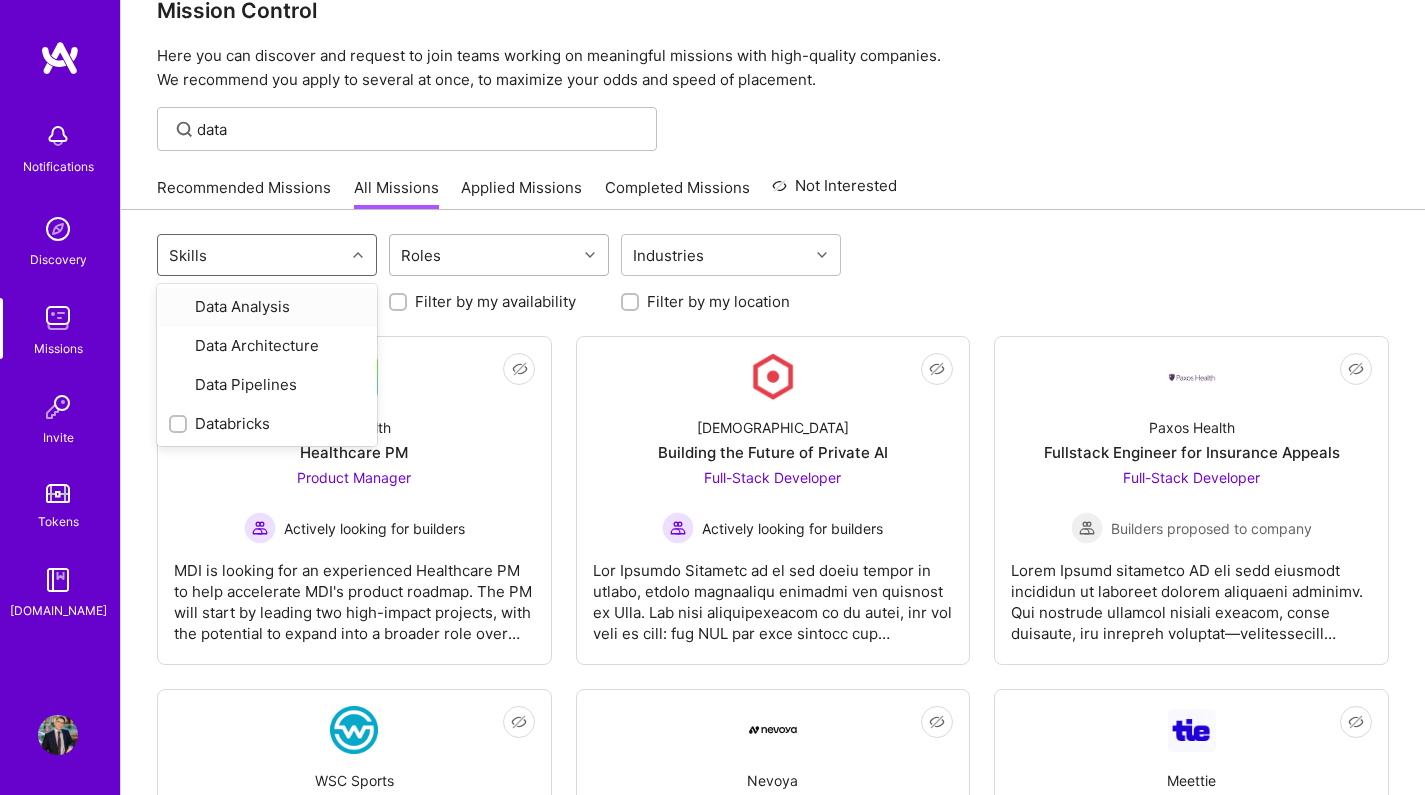 click on "Roles" at bounding box center (483, 255) 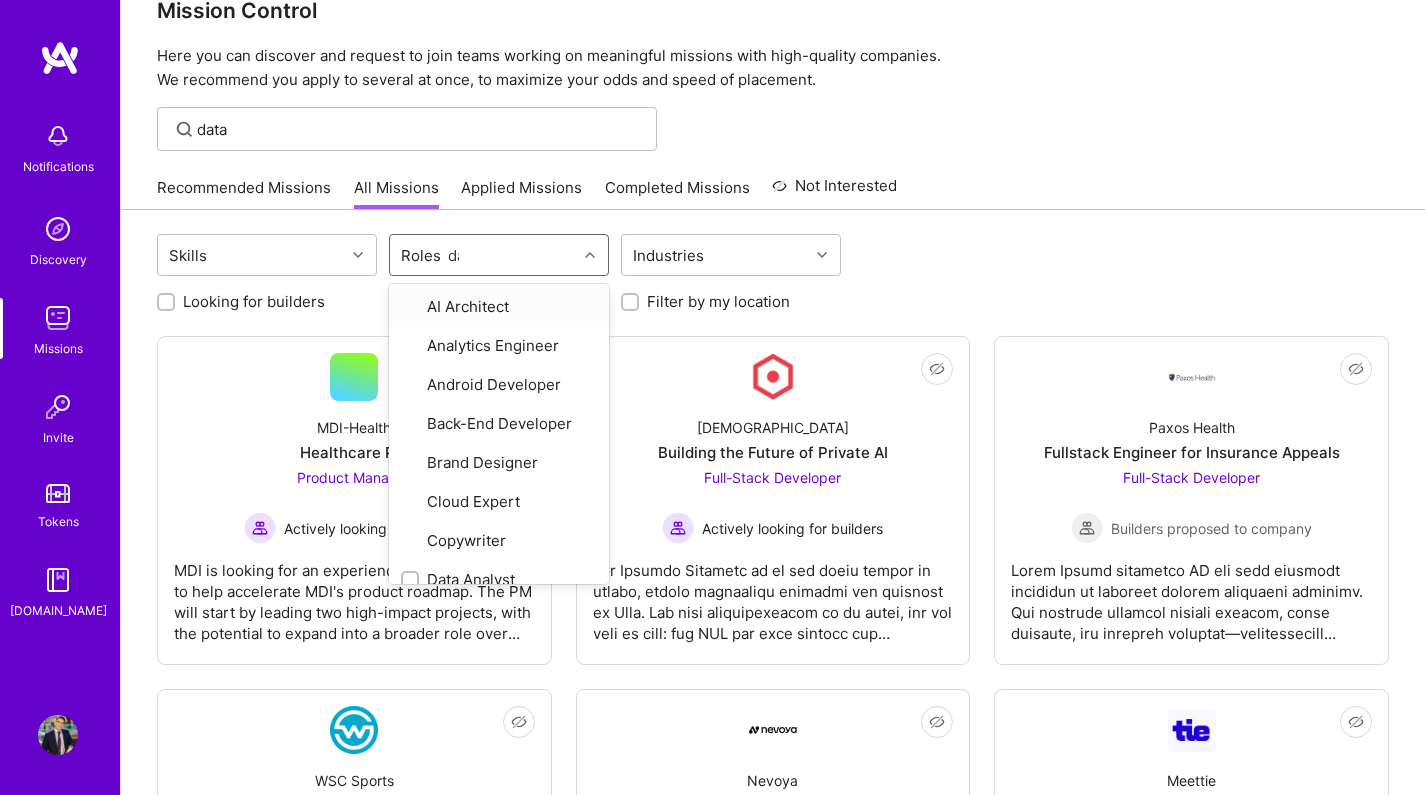 type on "data" 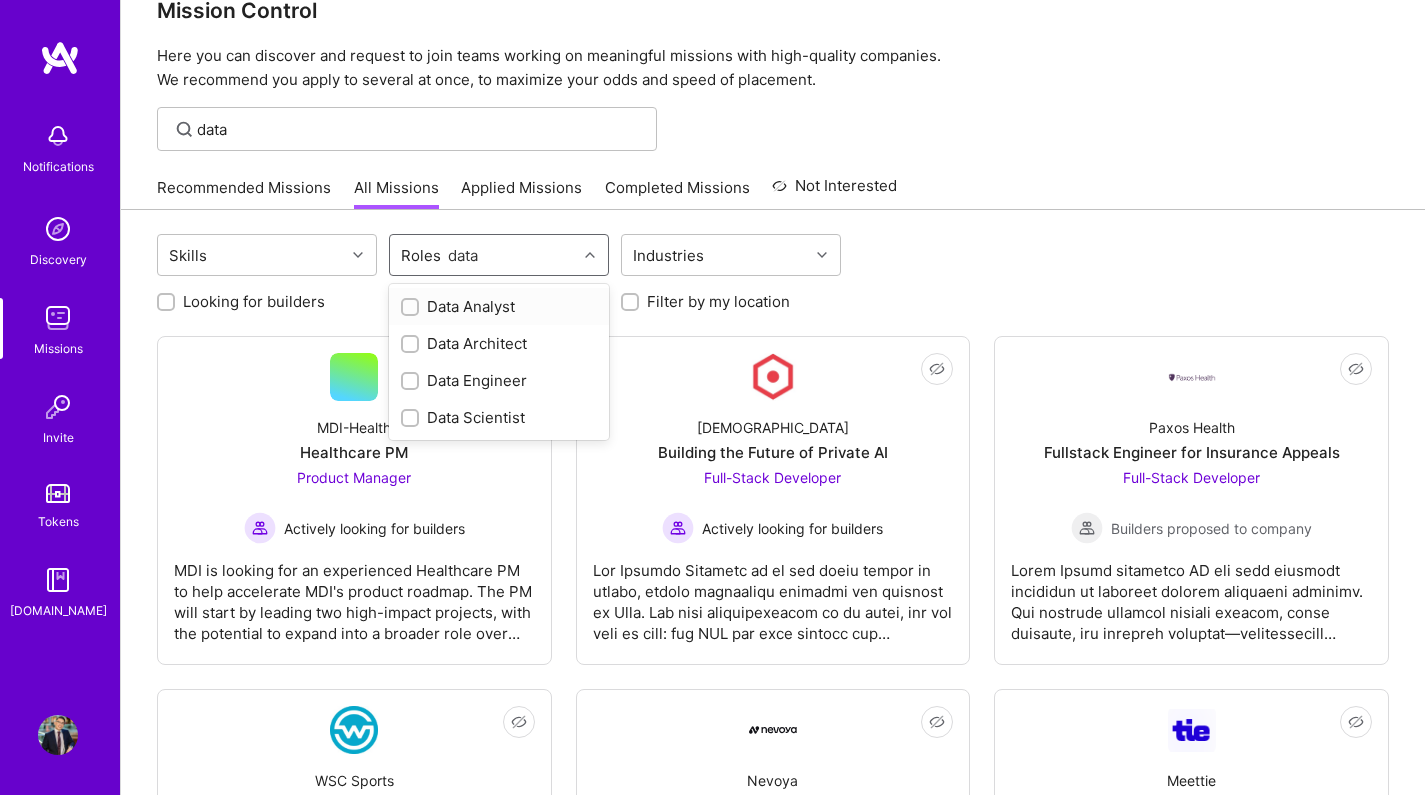 click at bounding box center (412, 308) 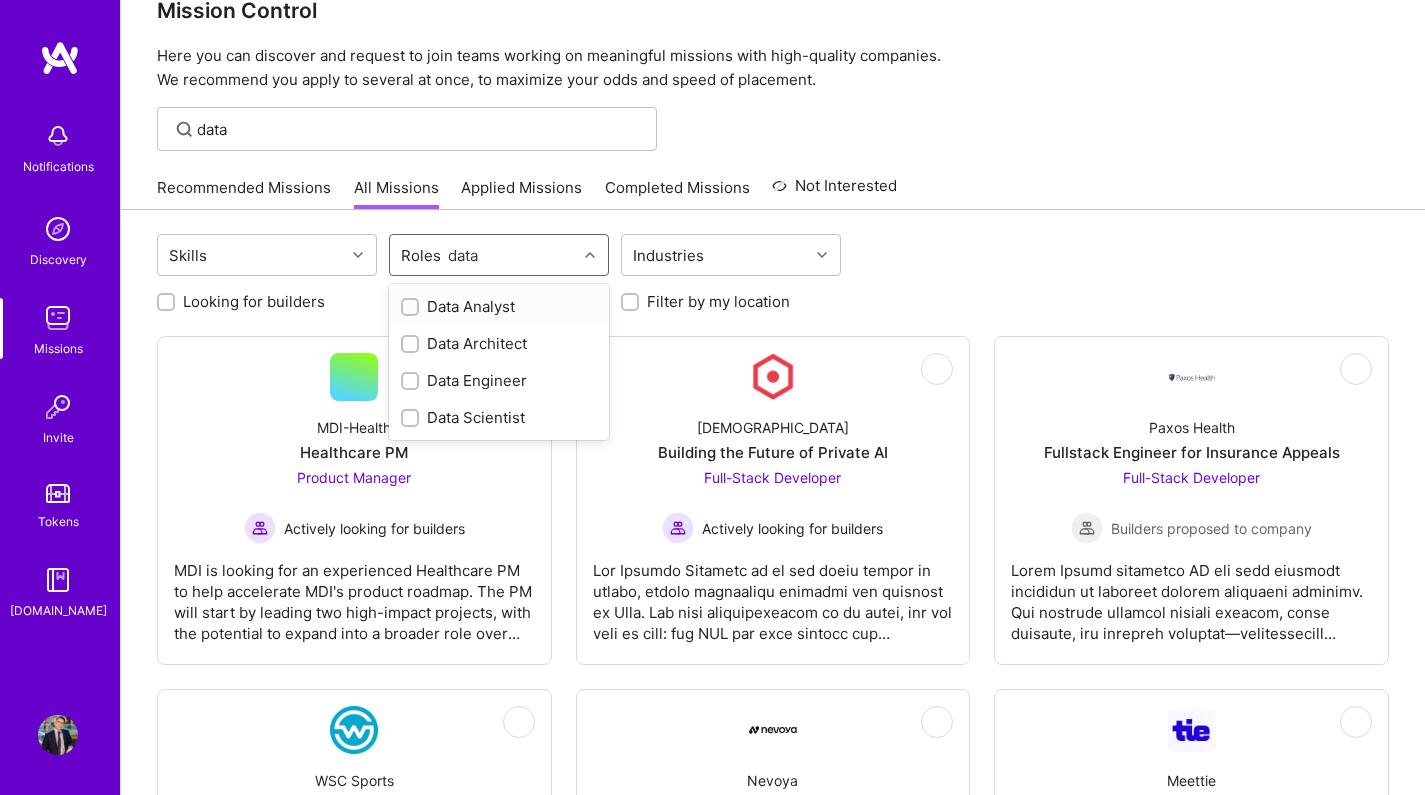 checkbox on "true" 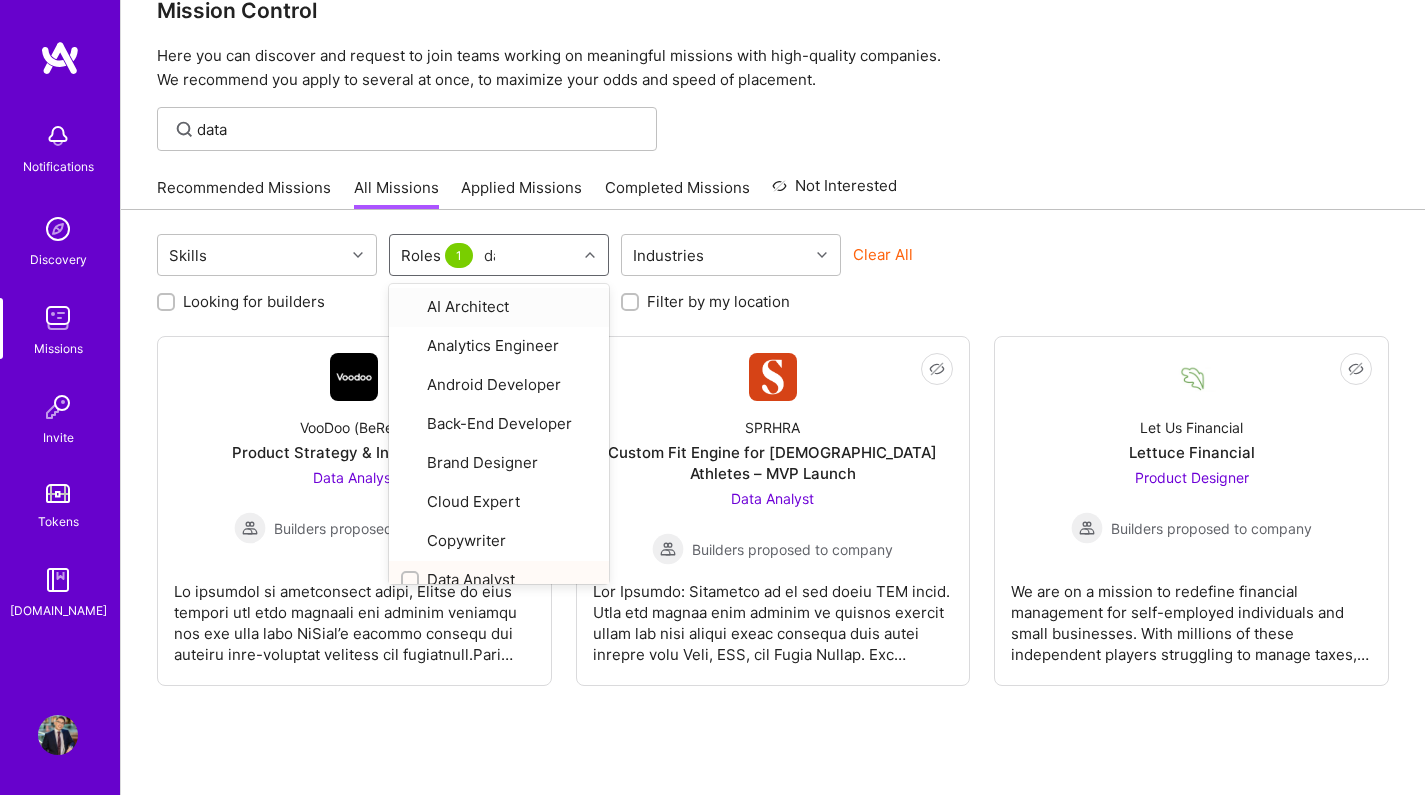 type on "data" 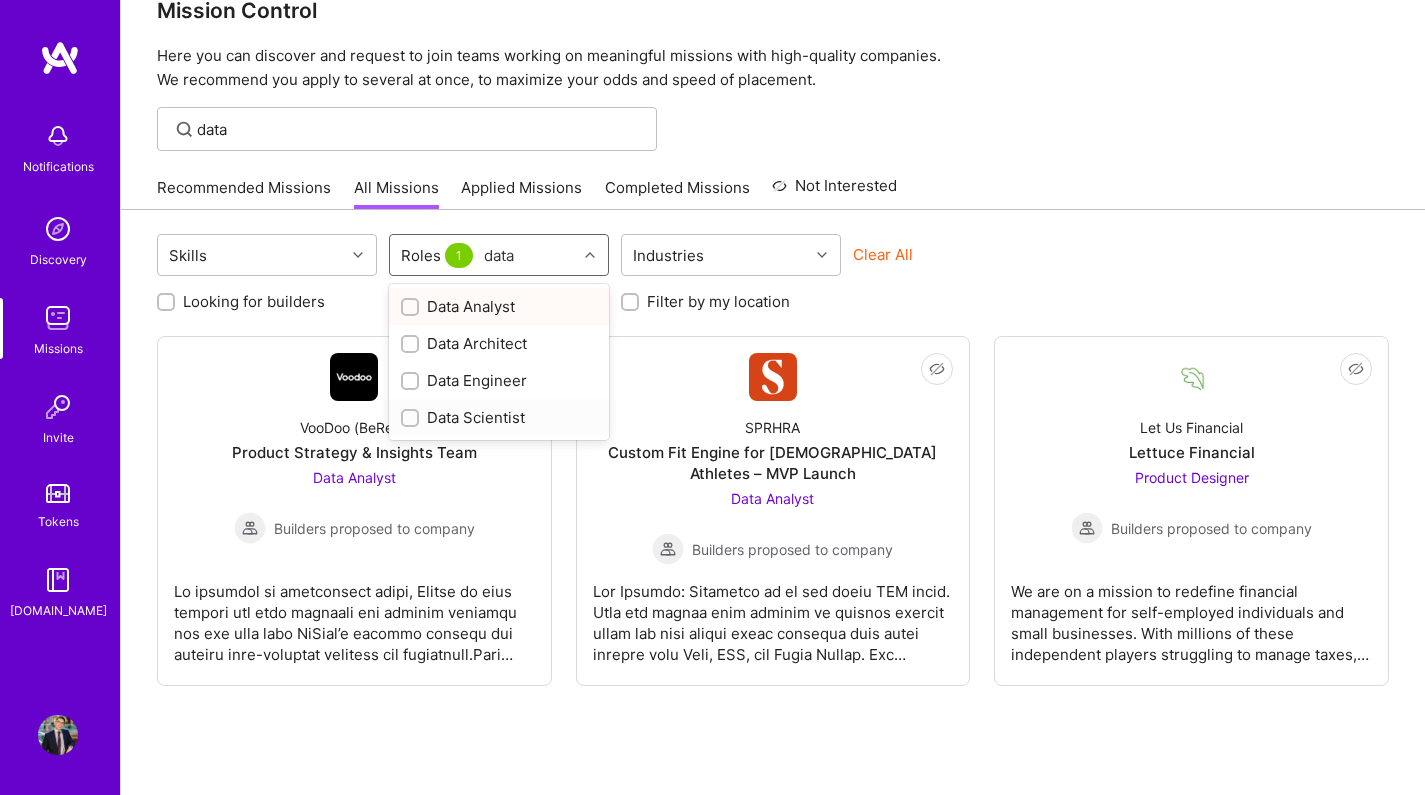 click at bounding box center (410, 417) 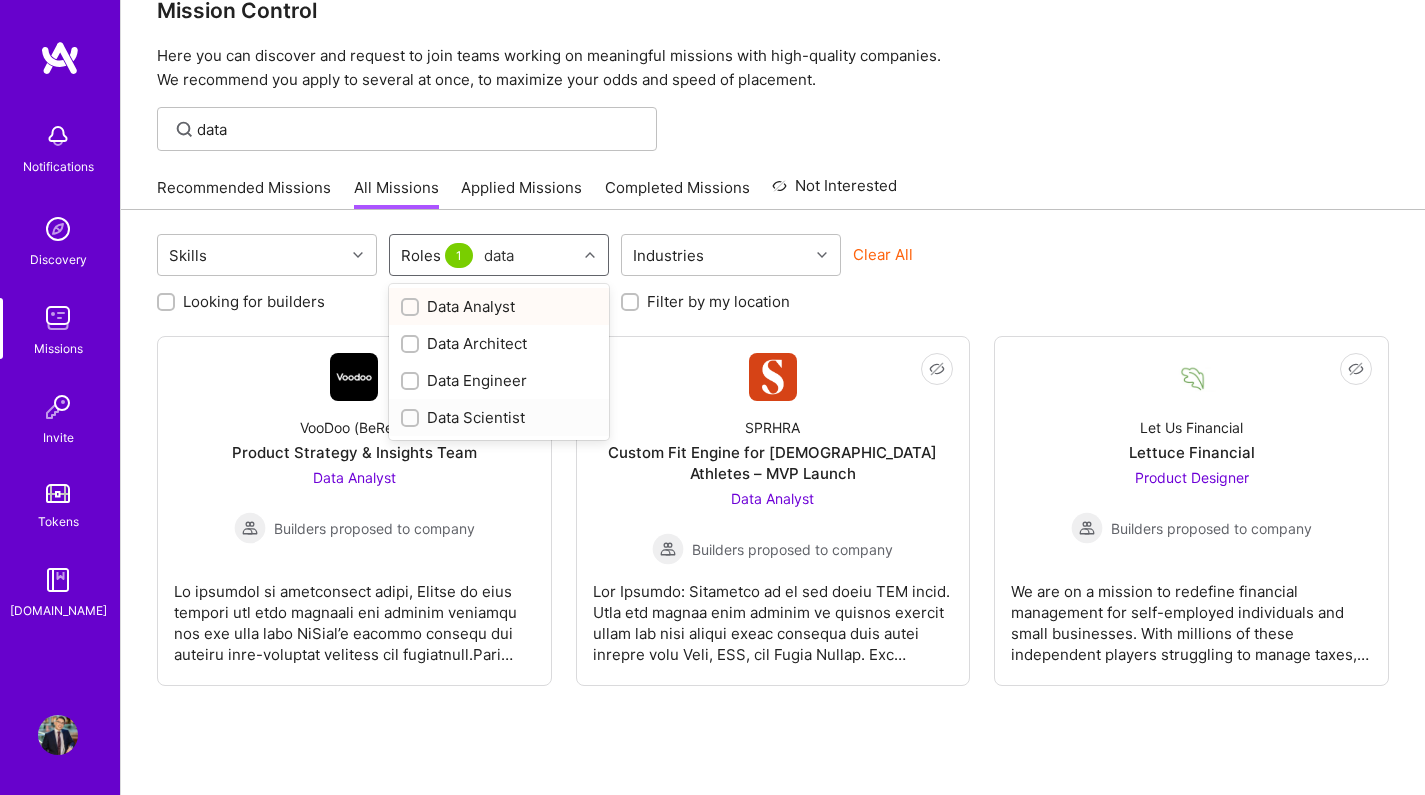 click at bounding box center [412, 419] 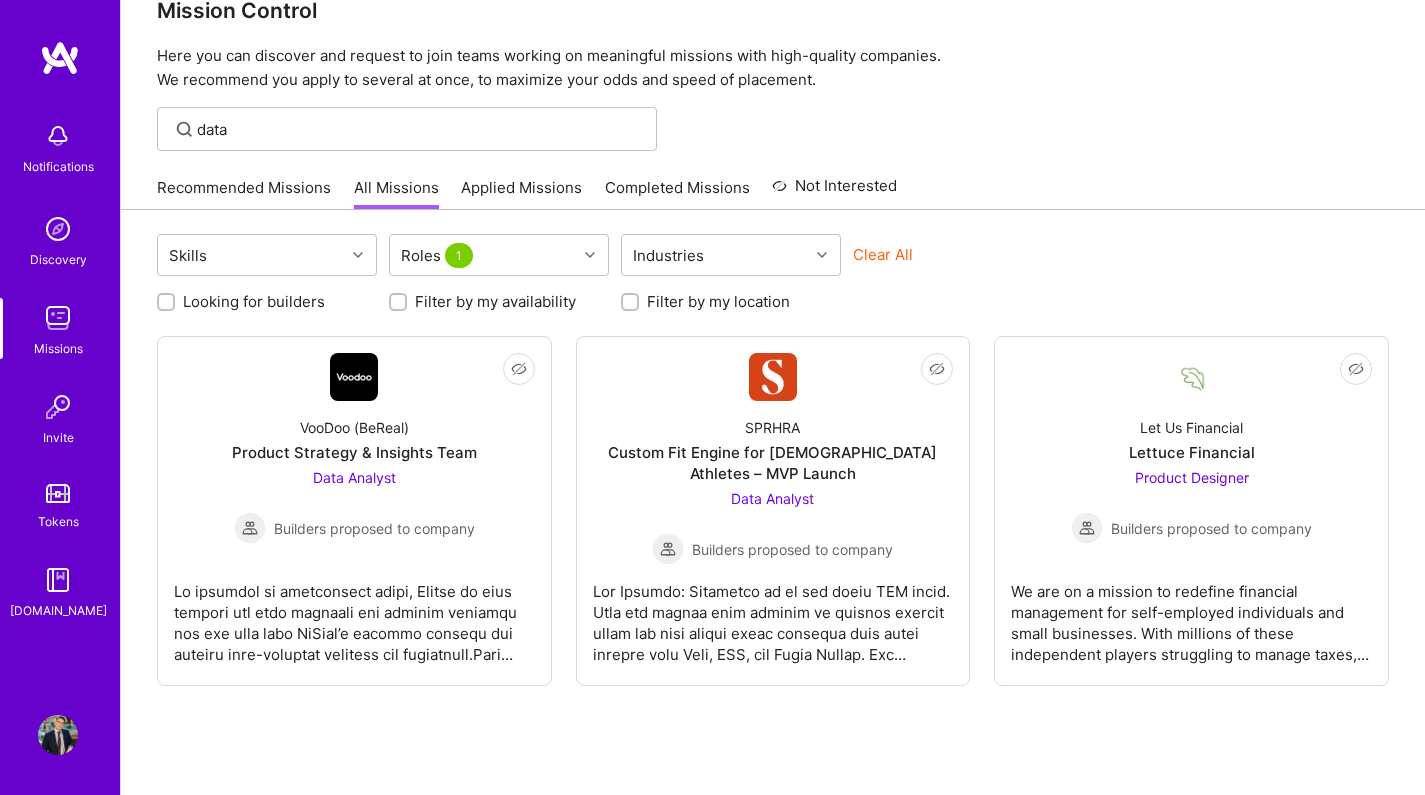 click on "Skills Roles 1 Industries Clear All Looking for builders Filter by my availability Filter by my location Not Interested VooDoo (BeReal) Product Strategy & Insights Team Data Analyst   Builders proposed to company Not Interested SPRHRA Custom Fit Engine for Female Athletes – MVP Launch Data Analyst   Builders proposed to company Not Interested Let Us Financial Lettuce Financial Product Designer   Builders proposed to company" at bounding box center [773, 528] 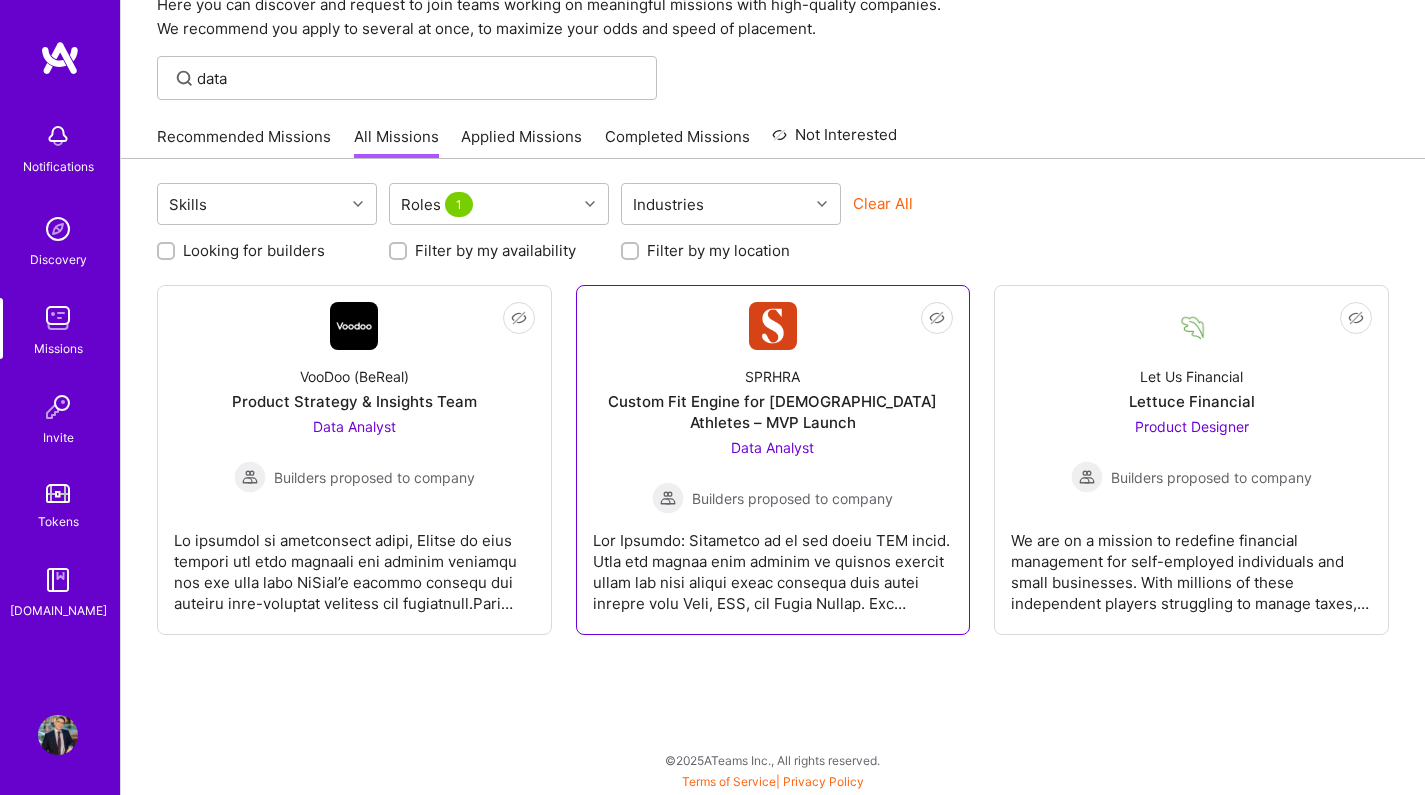 scroll, scrollTop: 93, scrollLeft: 0, axis: vertical 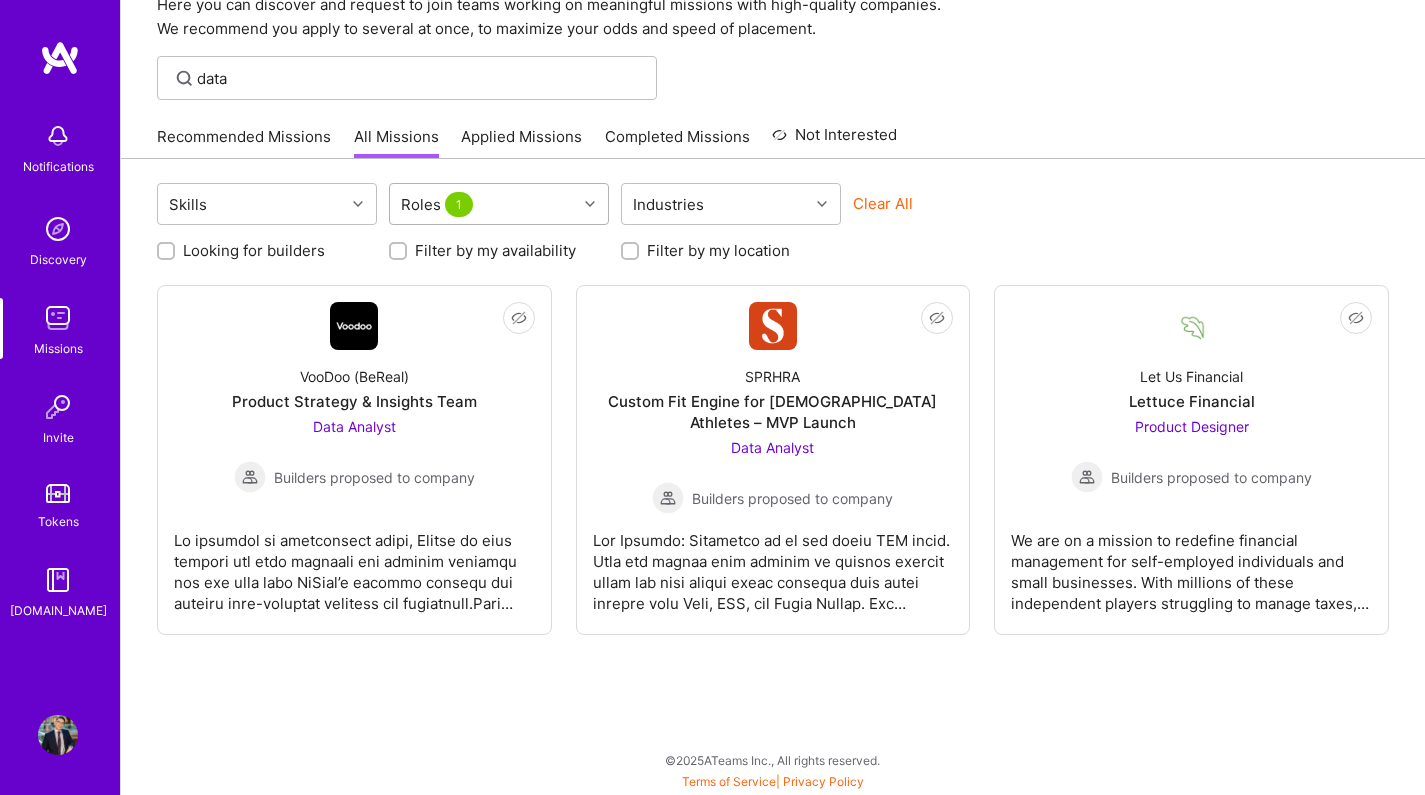 click on "Roles 1" at bounding box center [483, 204] 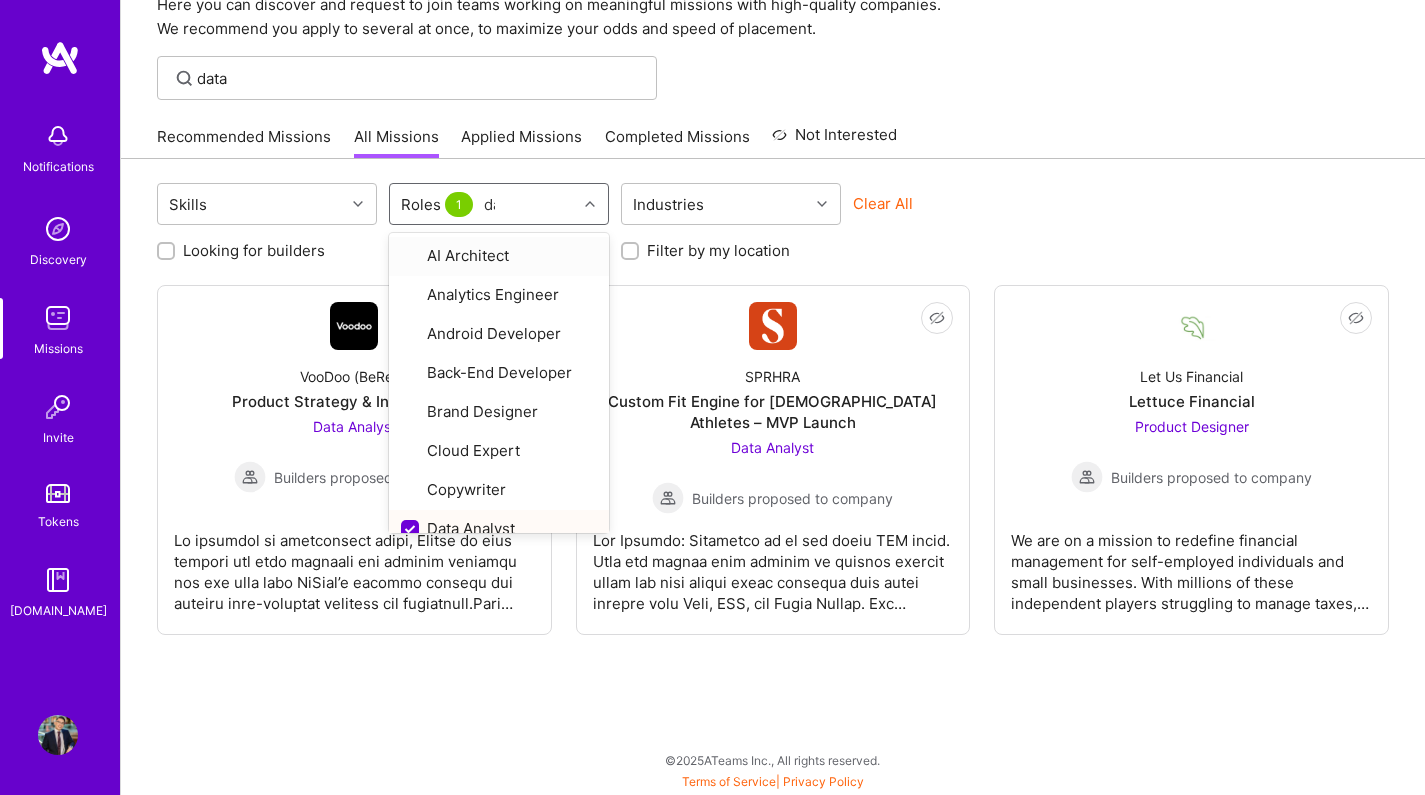 type on "data" 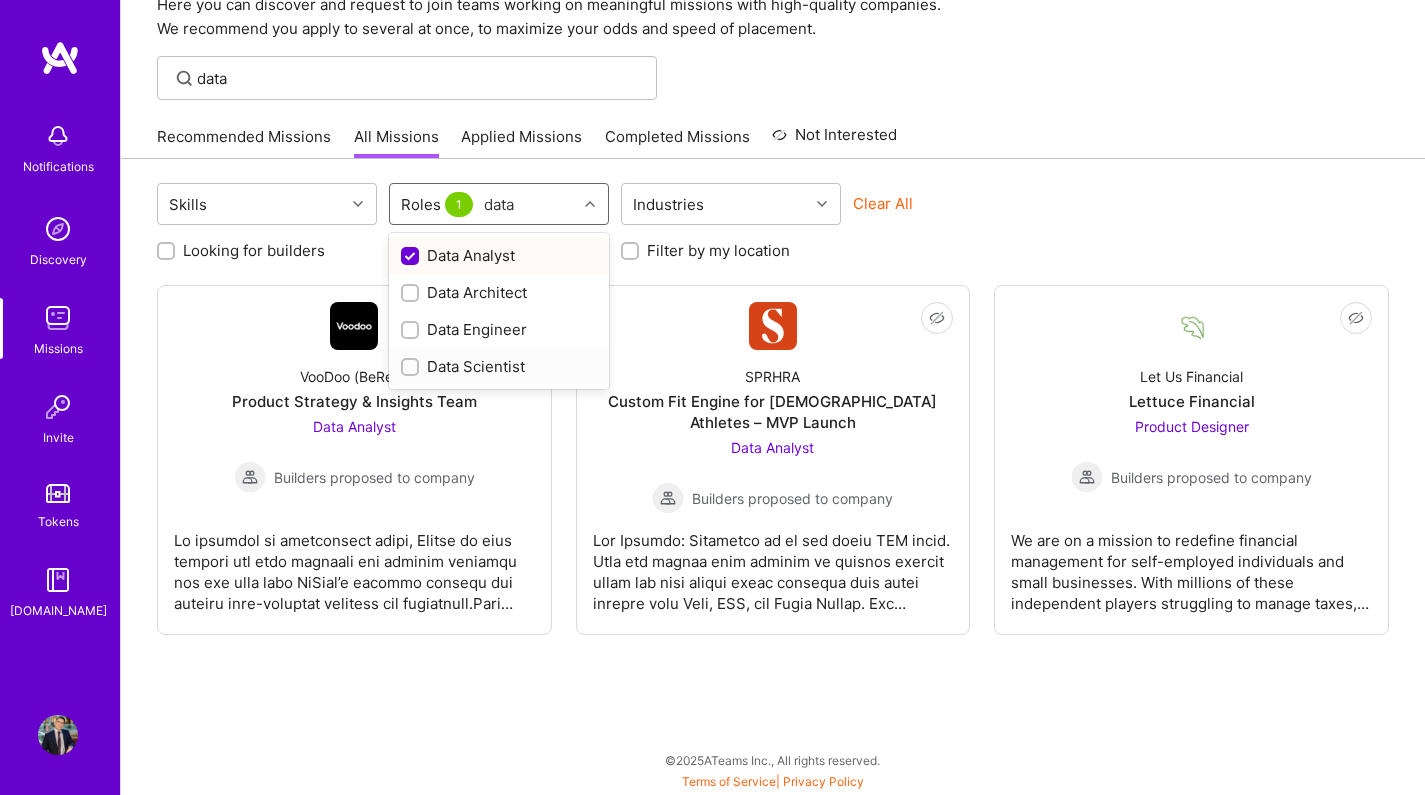 click at bounding box center [412, 368] 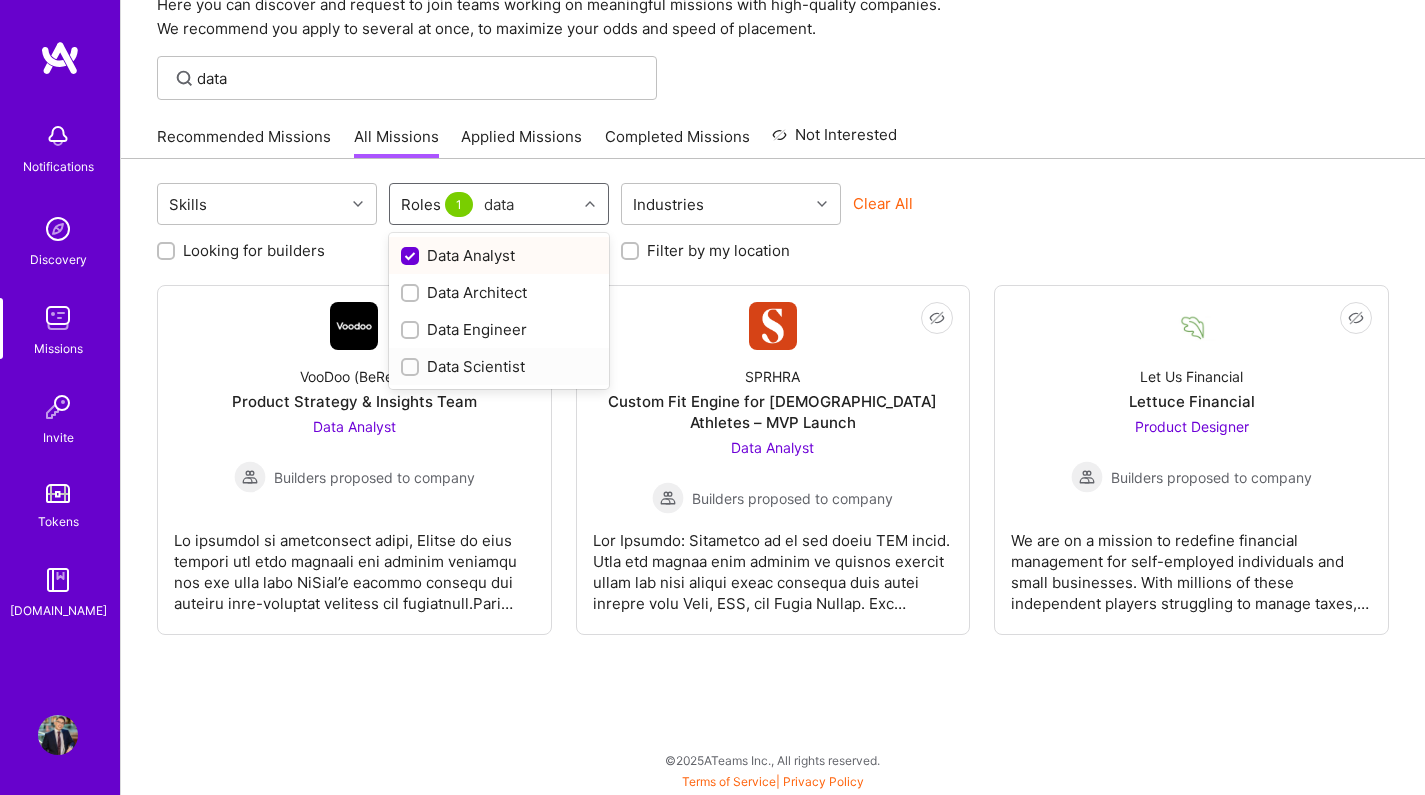checkbox on "true" 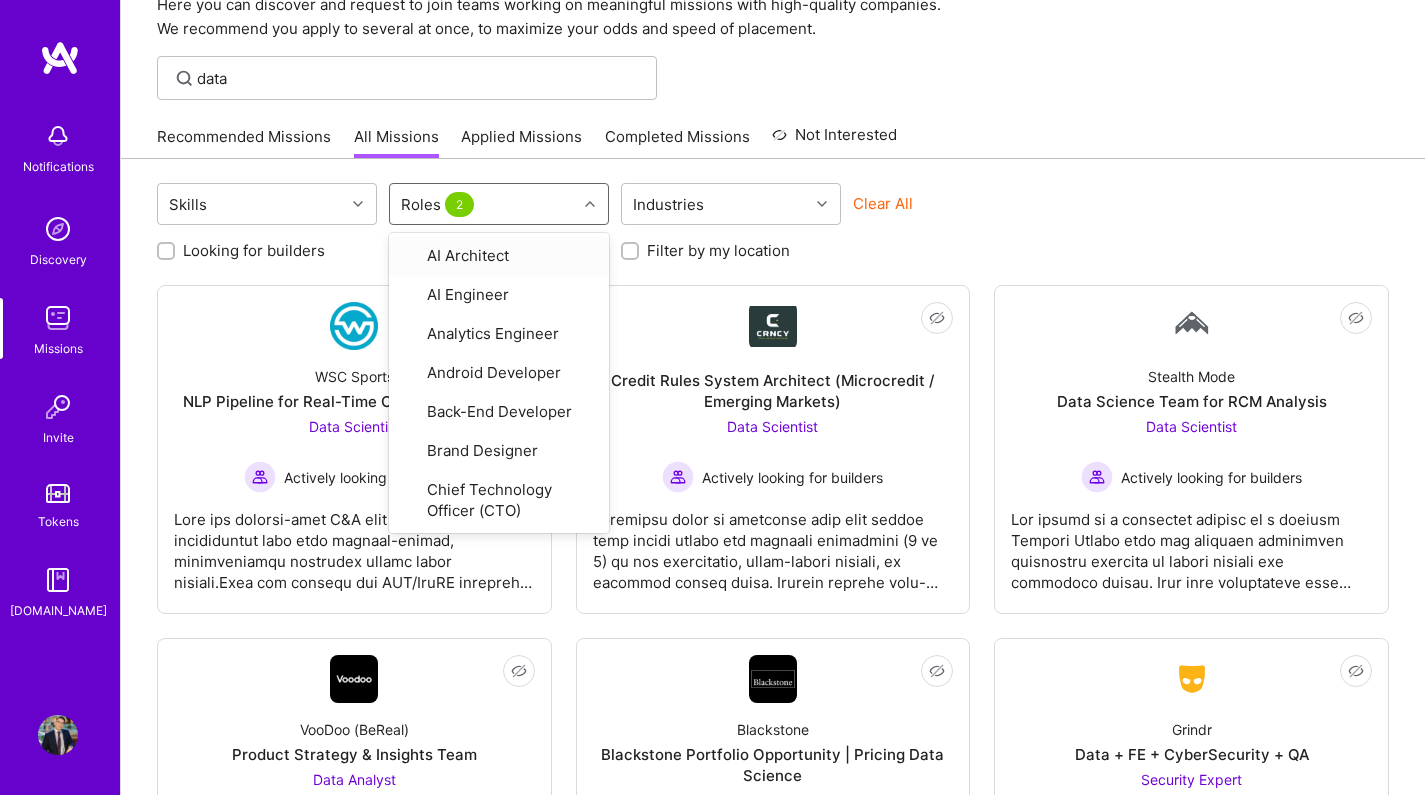 click on "Skills option Data Scientist, selected. option AI Architect focused, 1 of 40. 40 results available. Use Up and Down to choose options, press Enter to select the currently focused option, press Escape to exit the menu, press Tab to select the option and exit the menu. Roles 2 AI Architect AI Engineer Analytics Engineer Android Developer Back-End Developer Brand Designer Chief Technology Officer (CTO) Cloud Expert Copywriter Data Analyst Data Architect Data Engineer Data Scientist DevOps Engineer Engineering Manager Financial Advisory Consultant Front-End Developer Full-Stack Developer Graphics Designer Growth Marketer iOS Developer IT Consultant Marketing Strategist ML Engineer MLOps Mobile Developer Product Designer Product Manager Product Marketing Manager Product Owner Program Manager Project Manager QA Engineer Risk & Compliance Consultant Security Expert Software Architect Software Engineer Solution Architect Strategy Consultant UX Expert Industries Clear All" at bounding box center (773, 206) 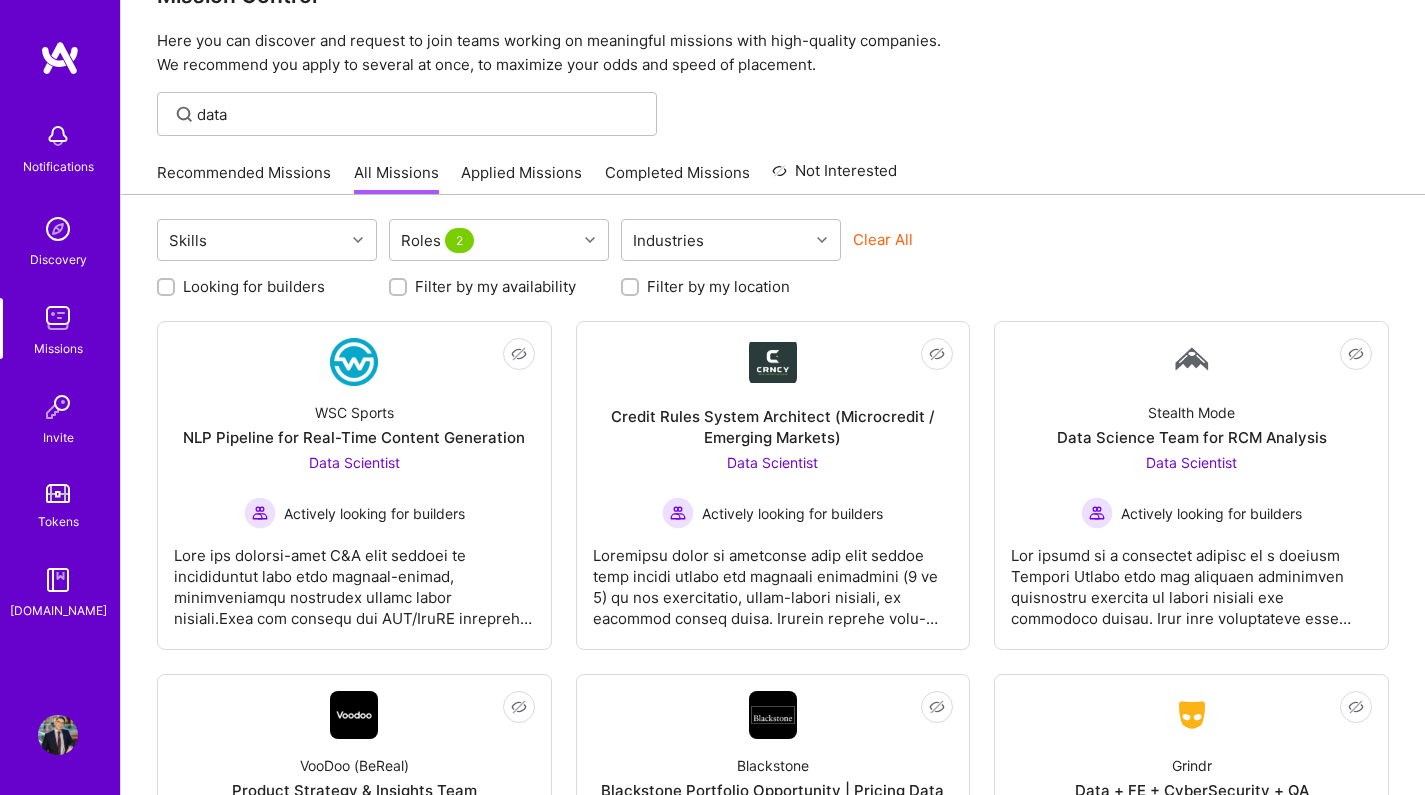 scroll, scrollTop: 0, scrollLeft: 0, axis: both 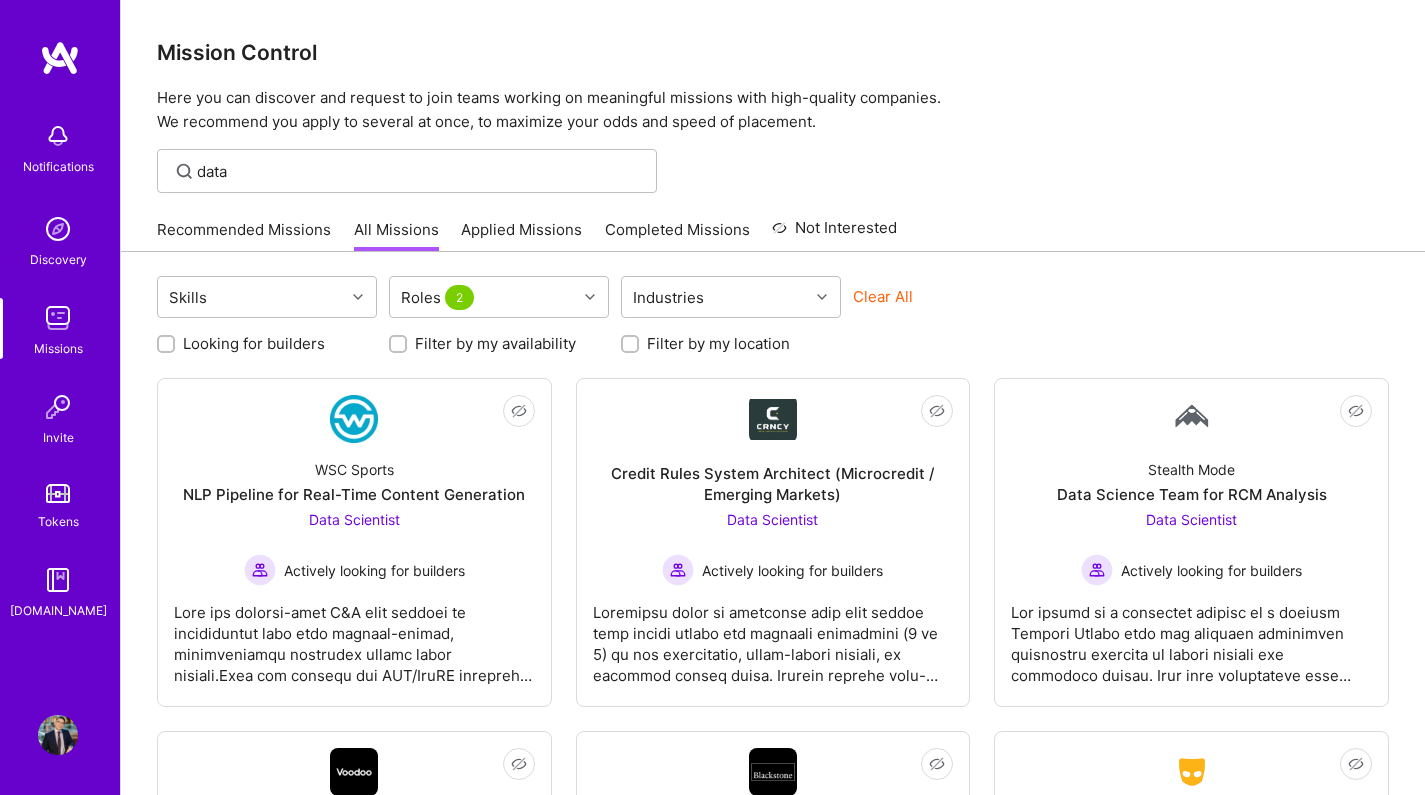 click at bounding box center [58, 735] 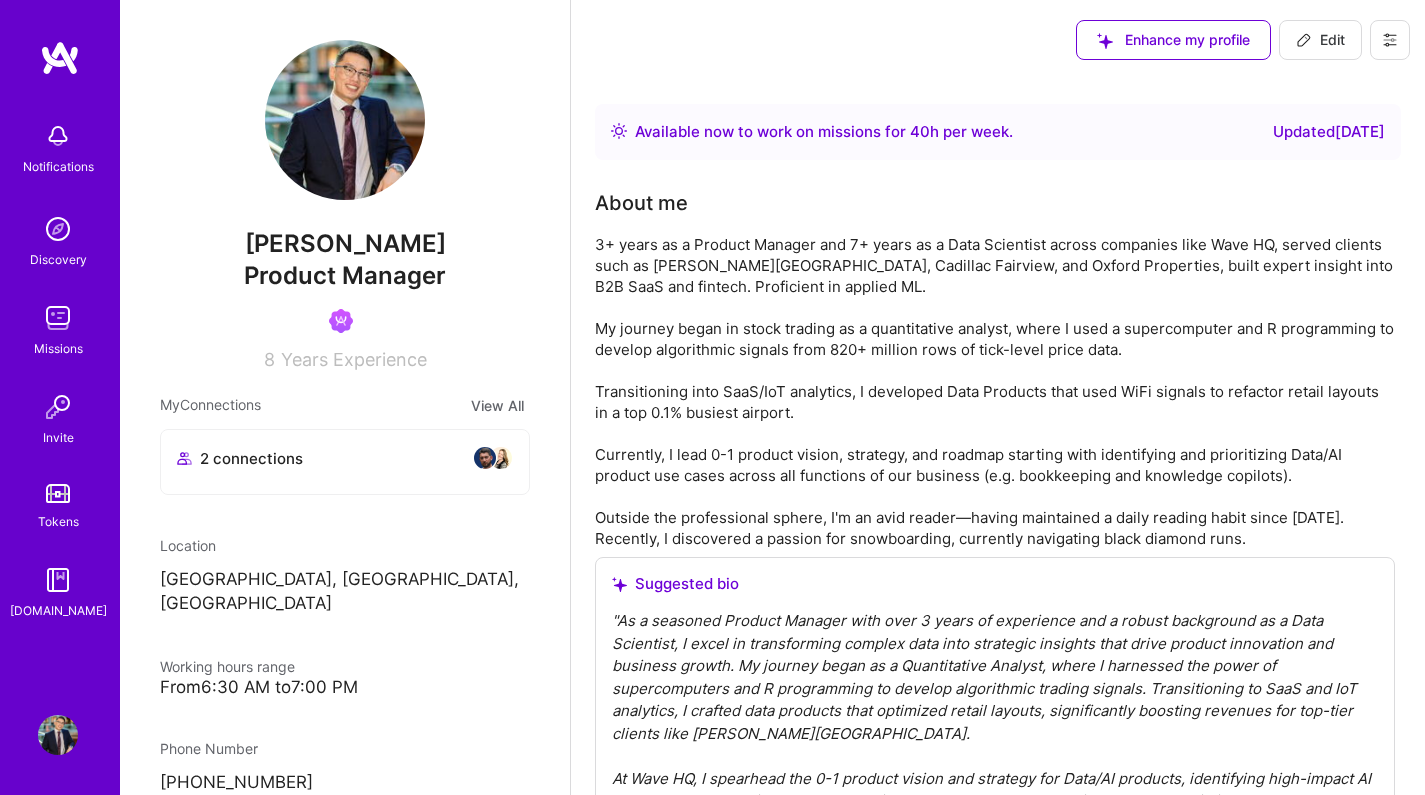 scroll, scrollTop: 0, scrollLeft: 0, axis: both 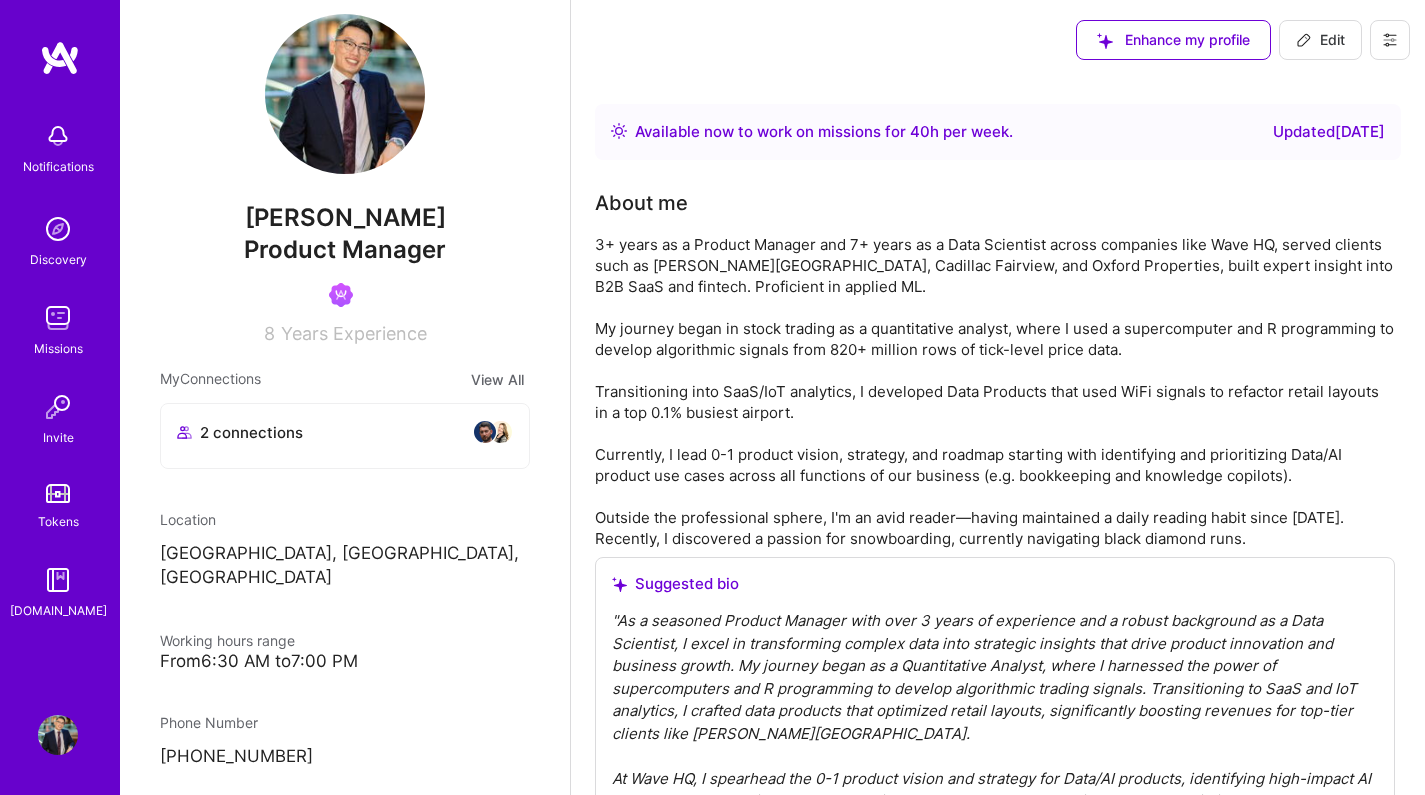 click 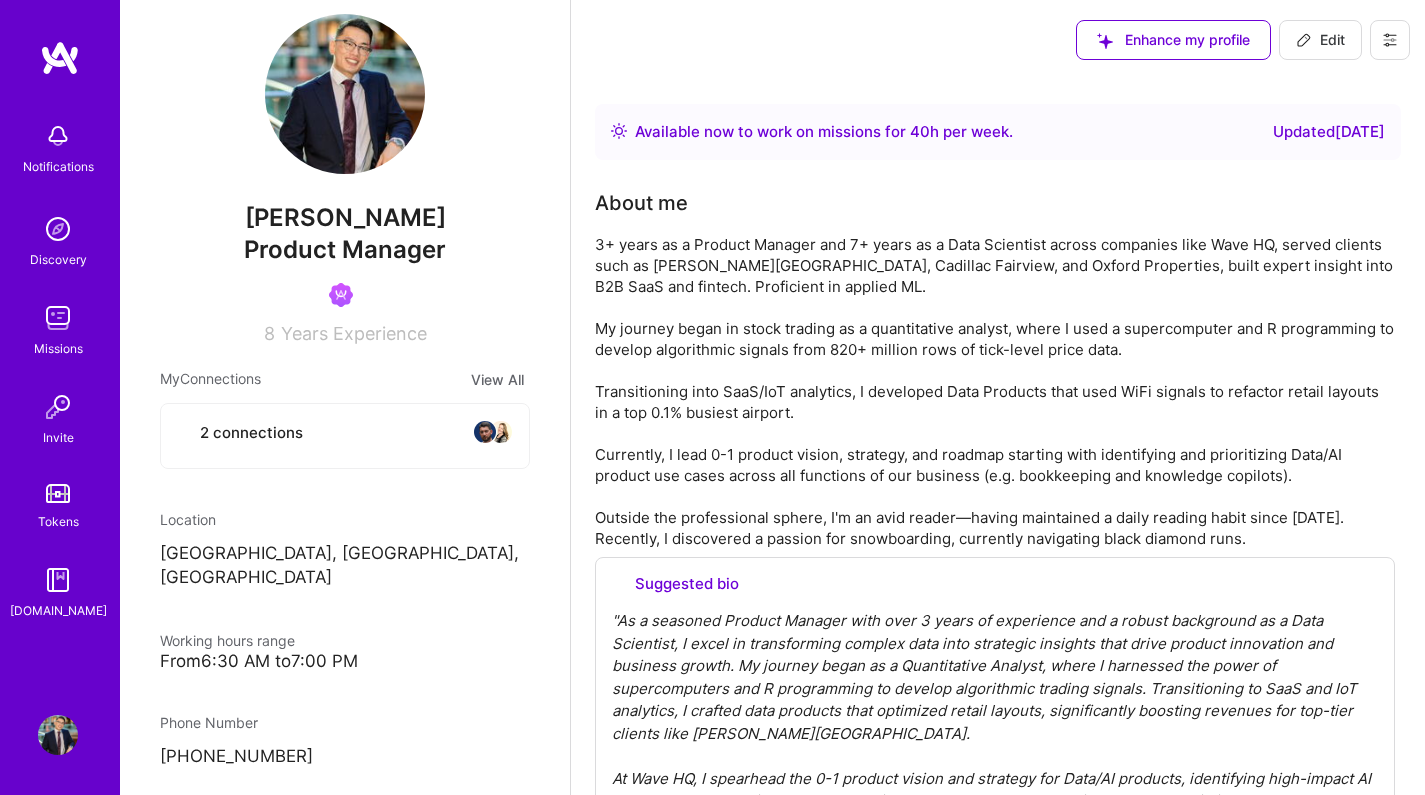 select on "CA" 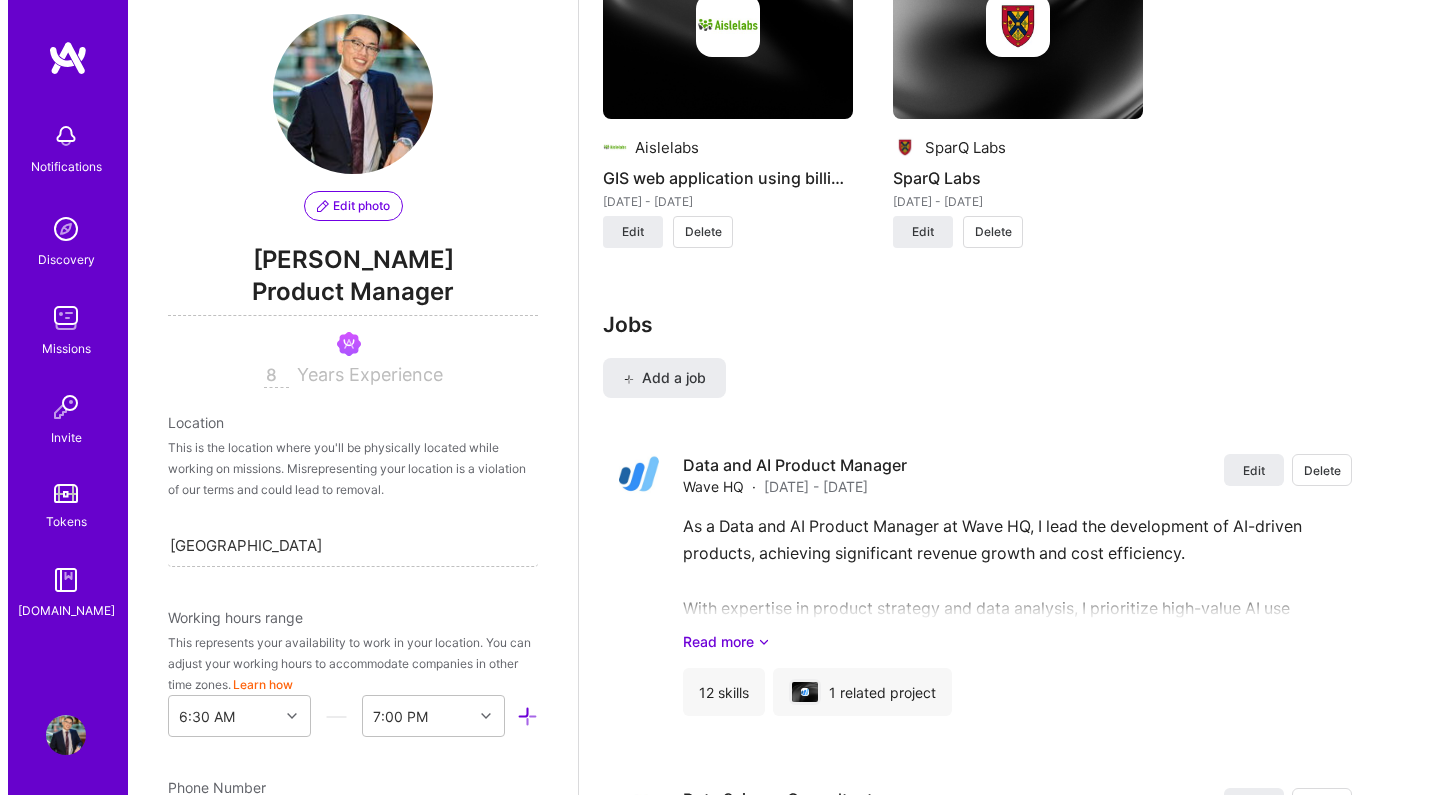 scroll, scrollTop: 5001, scrollLeft: 0, axis: vertical 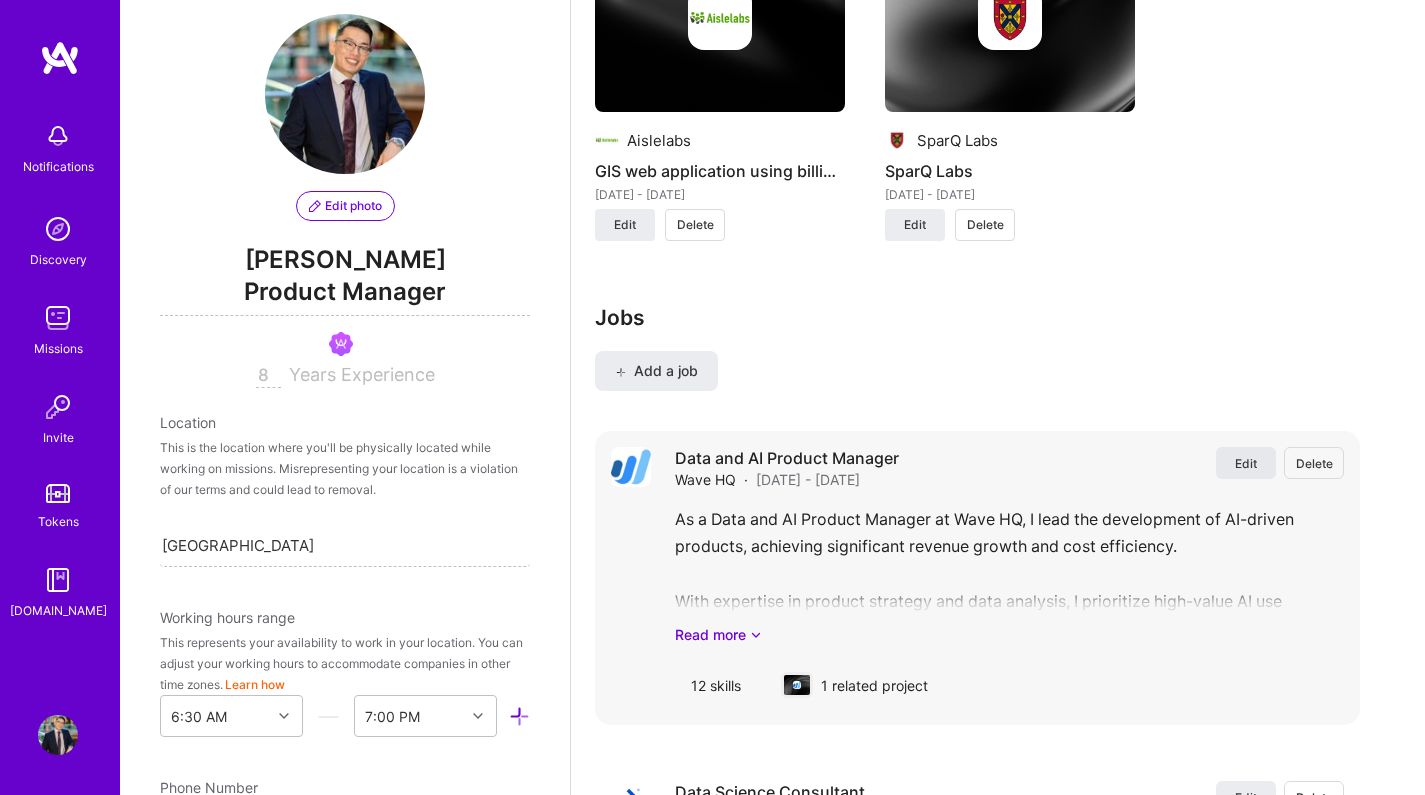 click on "Edit" at bounding box center (1246, 463) 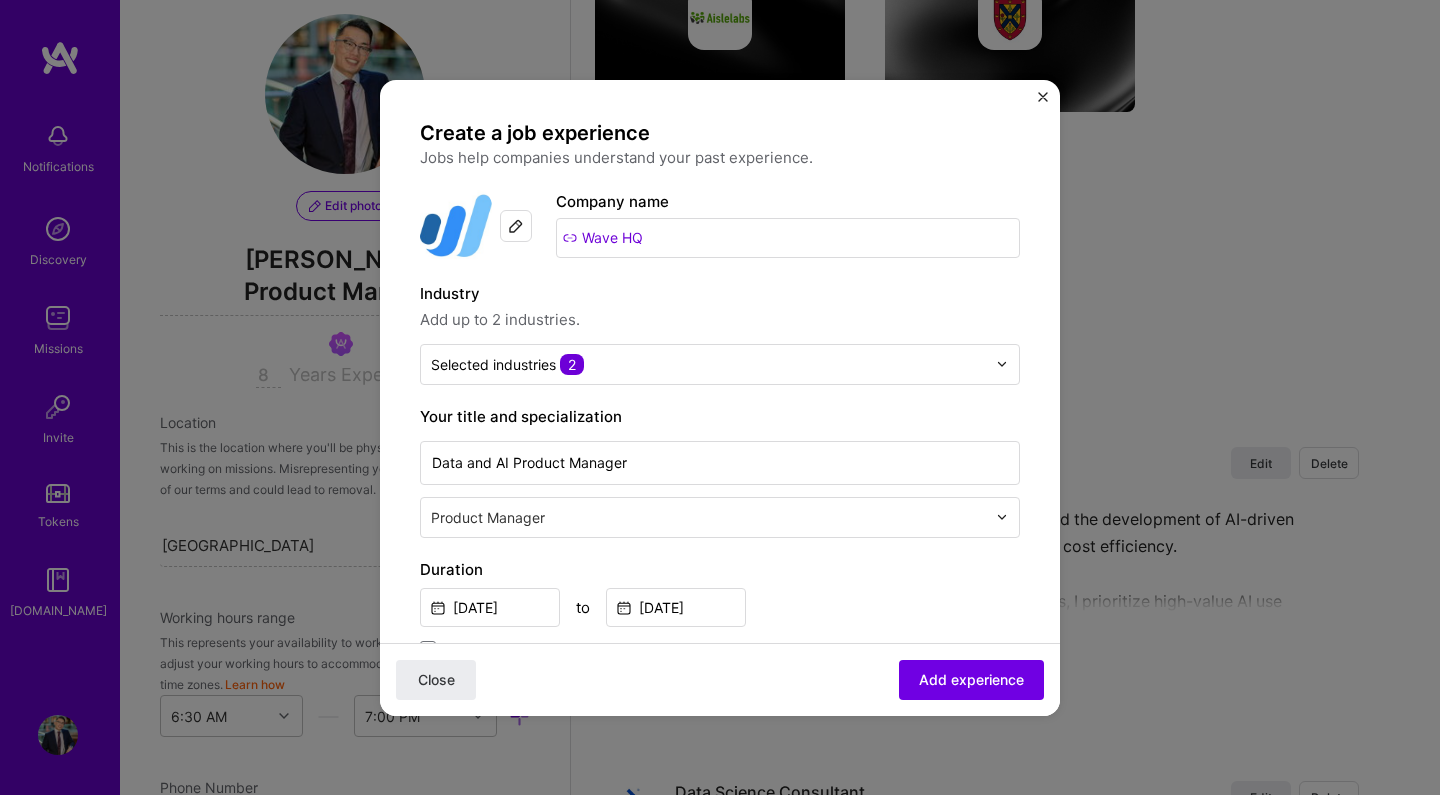 scroll, scrollTop: -5, scrollLeft: 0, axis: vertical 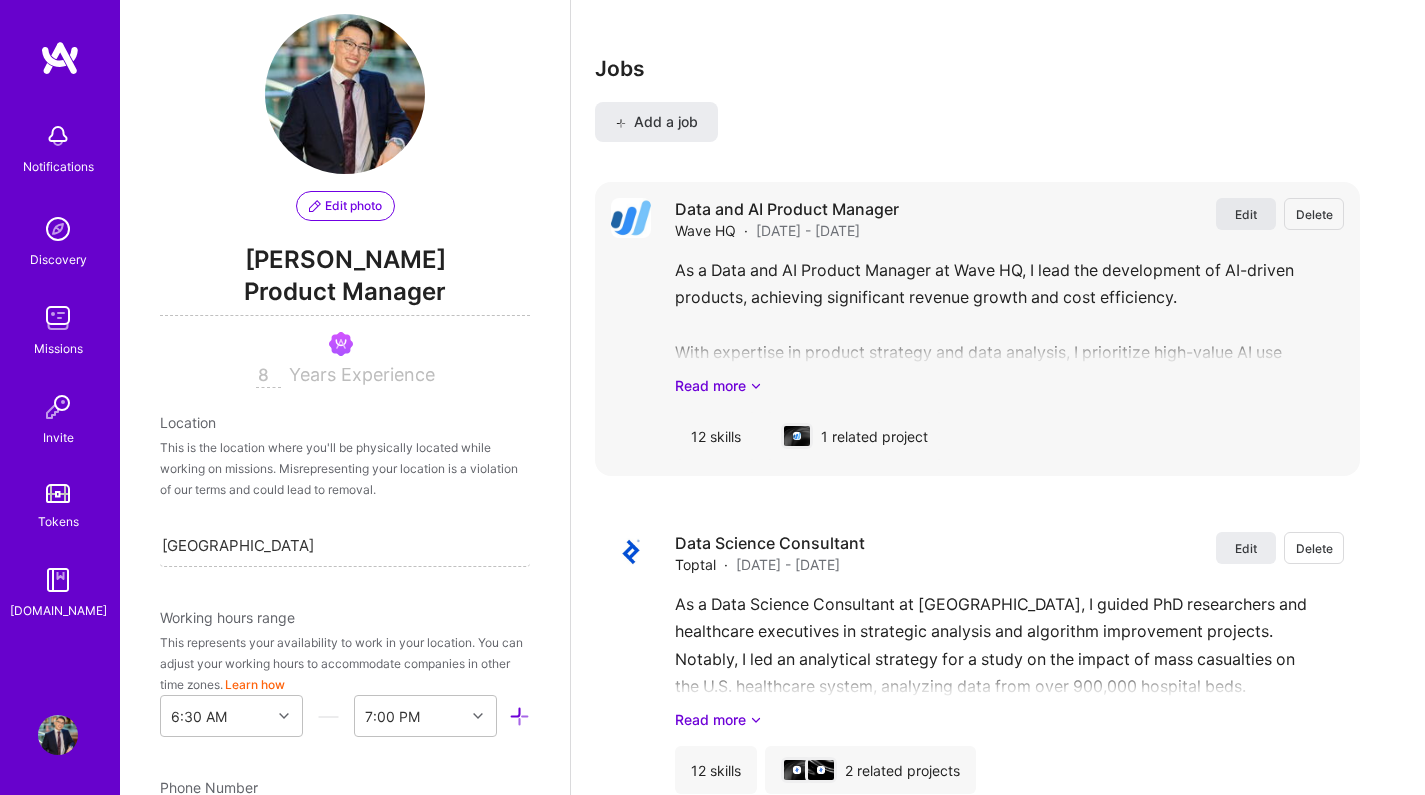 click on "Edit" at bounding box center (1246, 214) 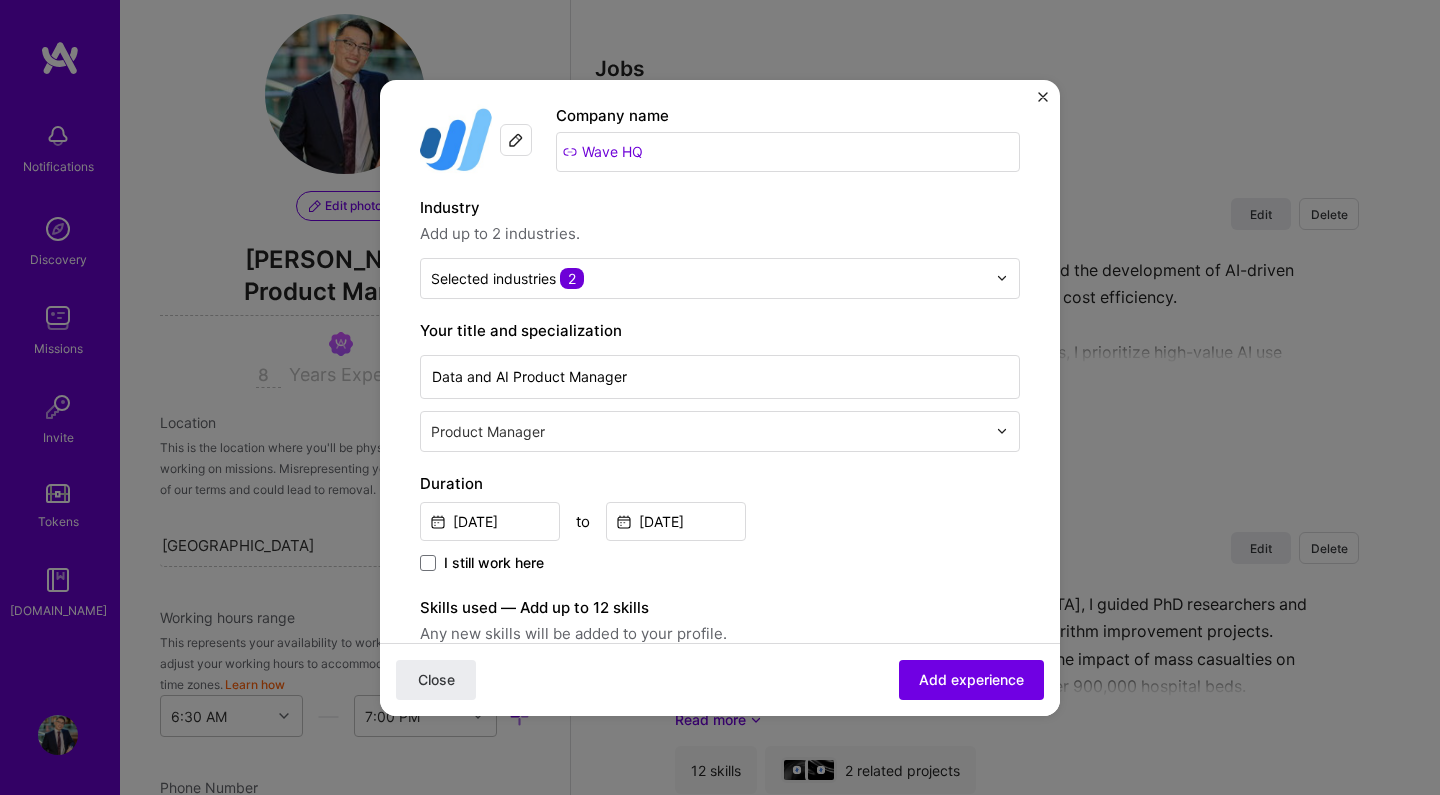 scroll, scrollTop: 87, scrollLeft: 0, axis: vertical 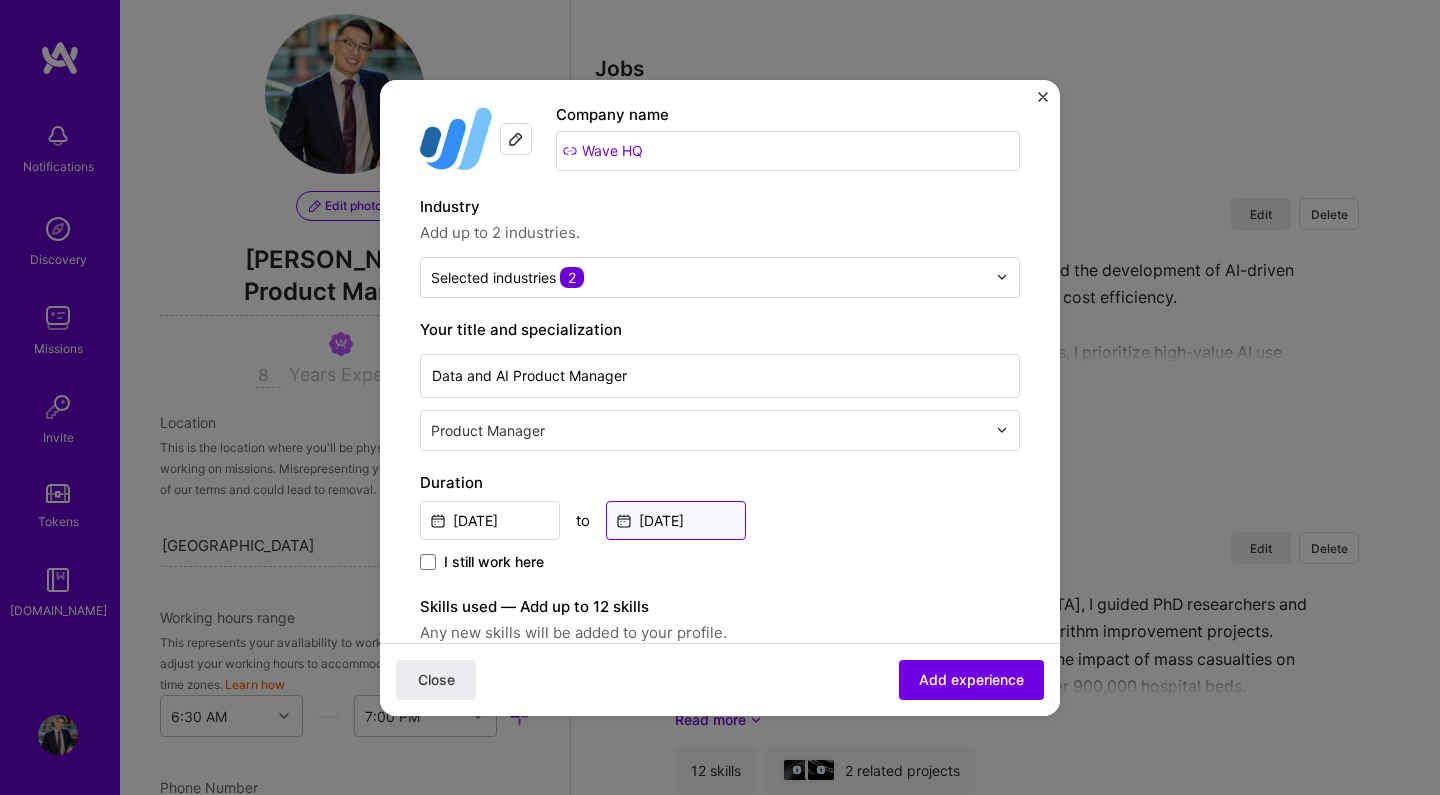 click on "Sep, 2024" at bounding box center [676, 520] 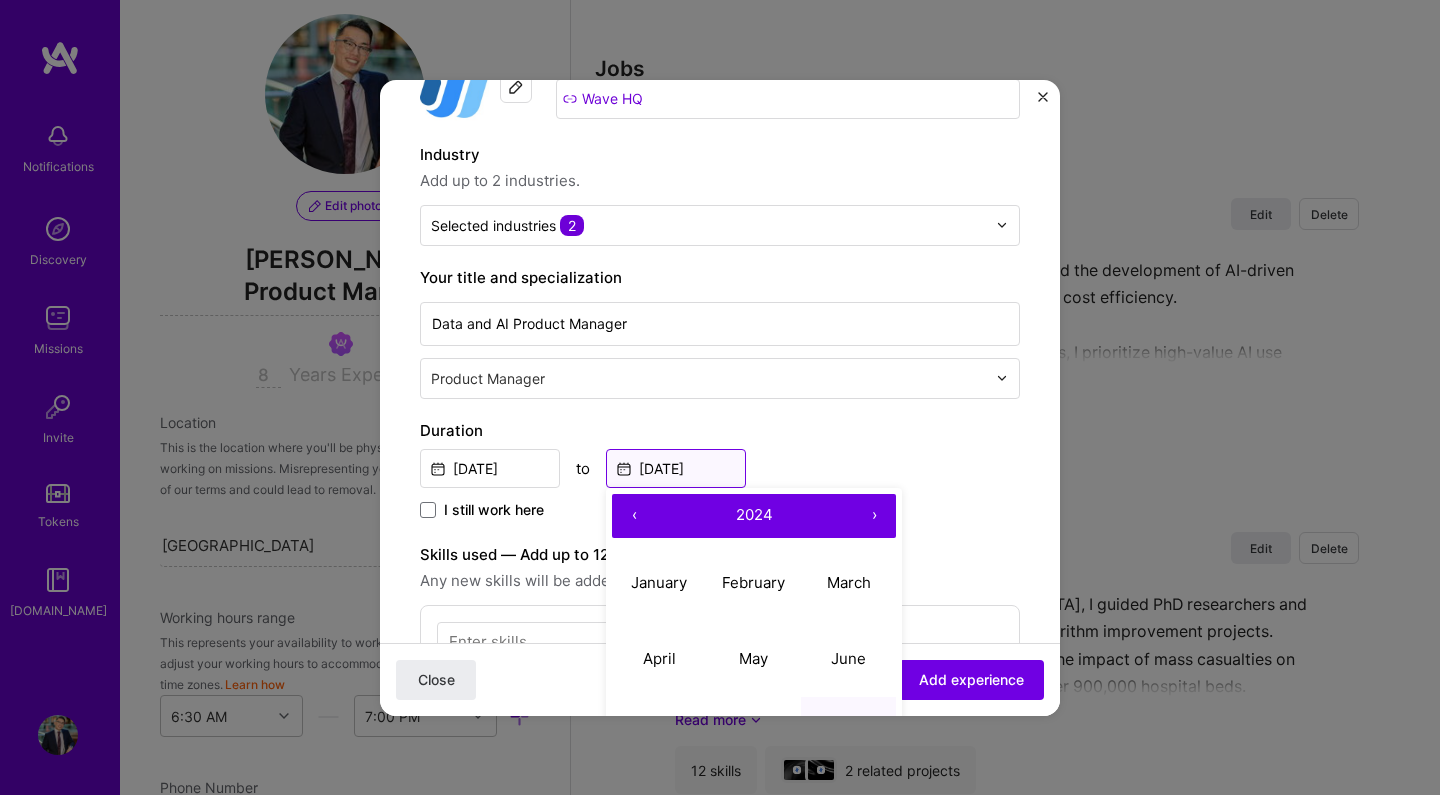 scroll, scrollTop: 150, scrollLeft: 0, axis: vertical 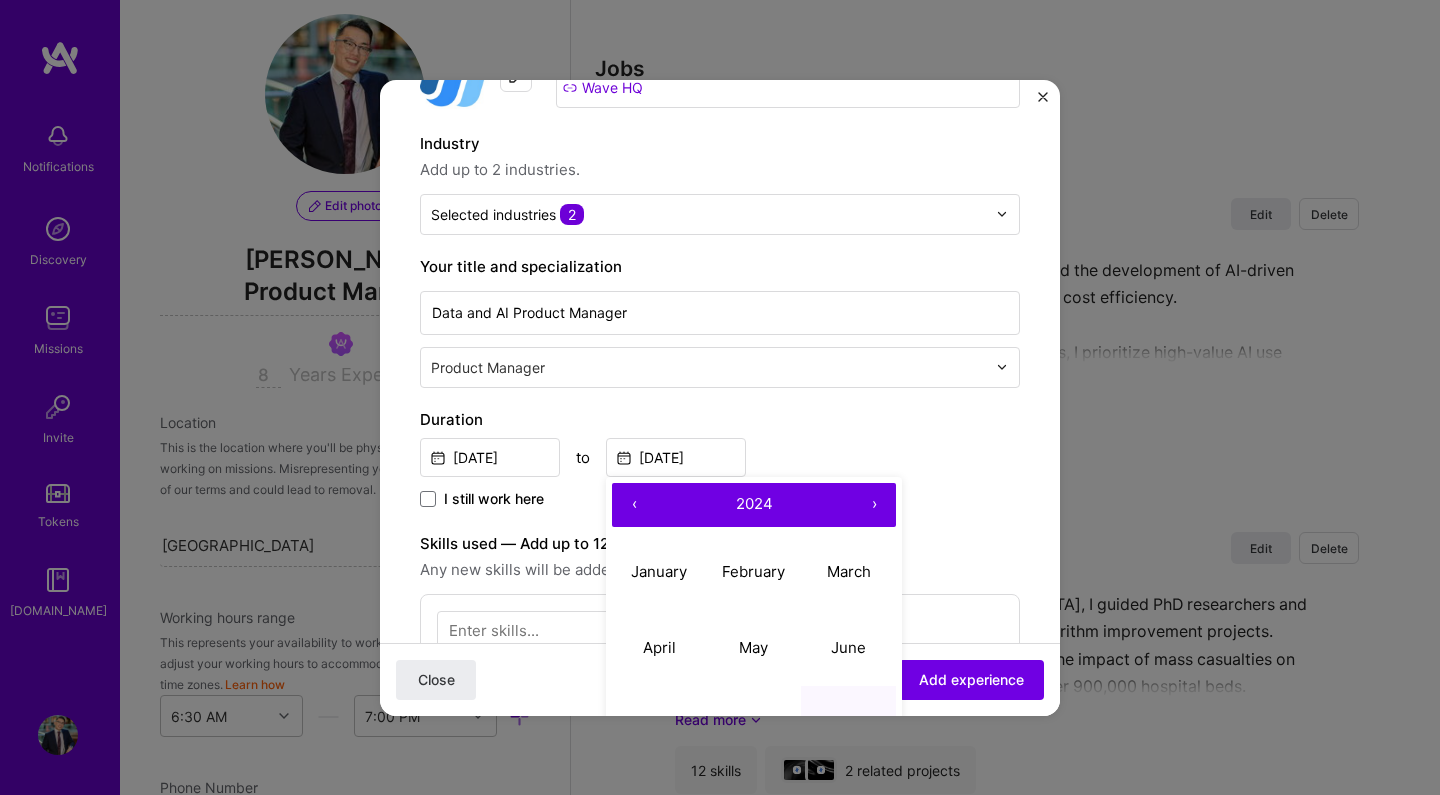 click on "›" at bounding box center [874, 505] 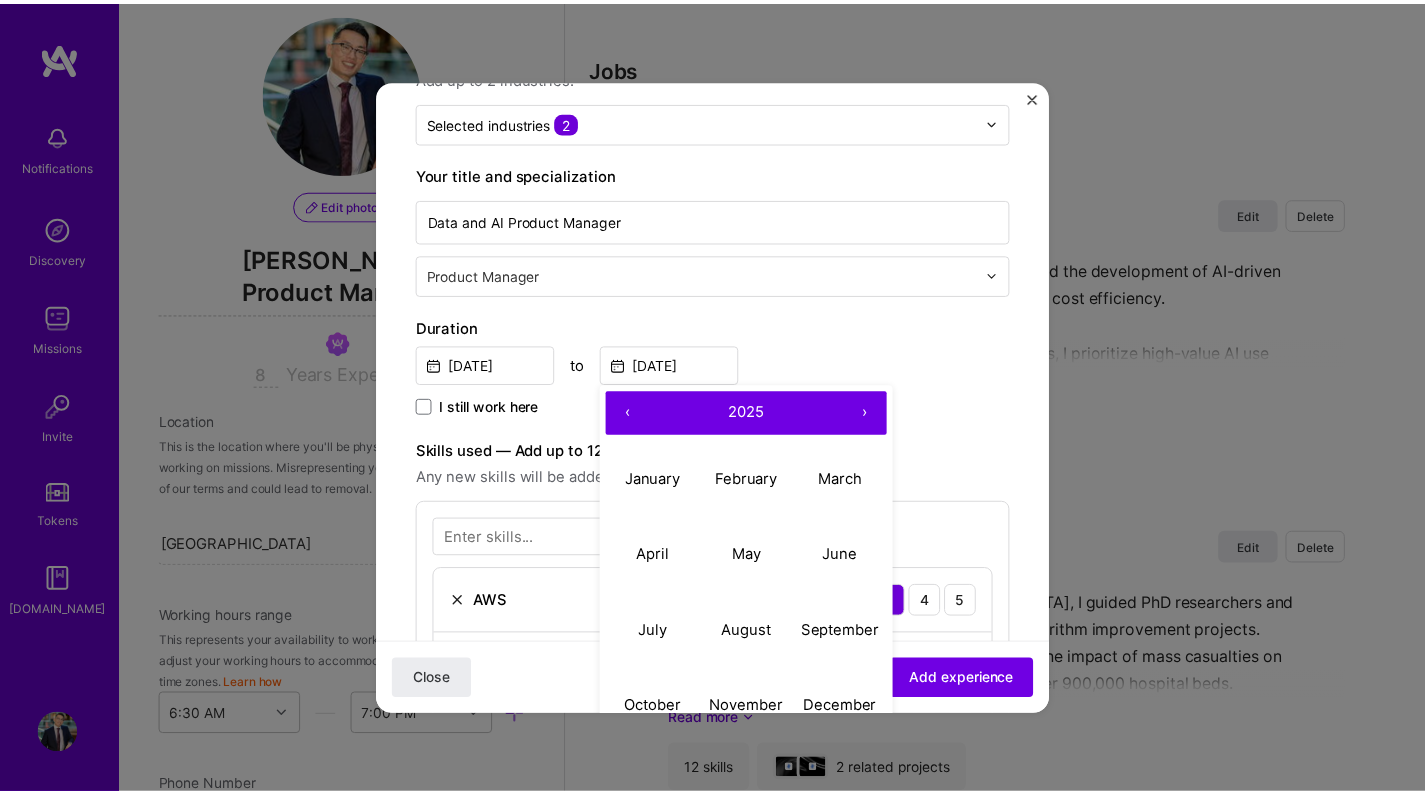 scroll, scrollTop: 314, scrollLeft: 0, axis: vertical 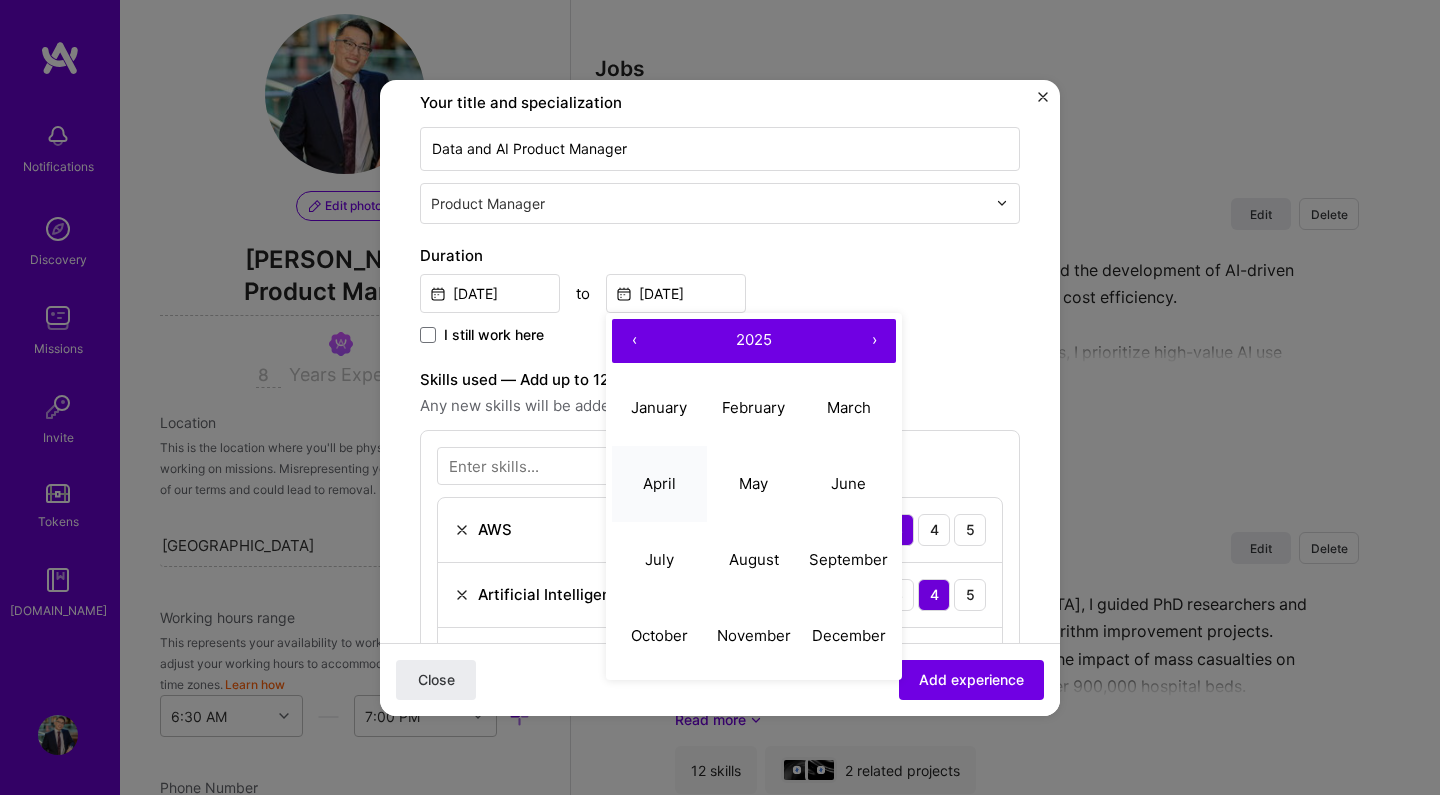 click on "April" at bounding box center (659, 484) 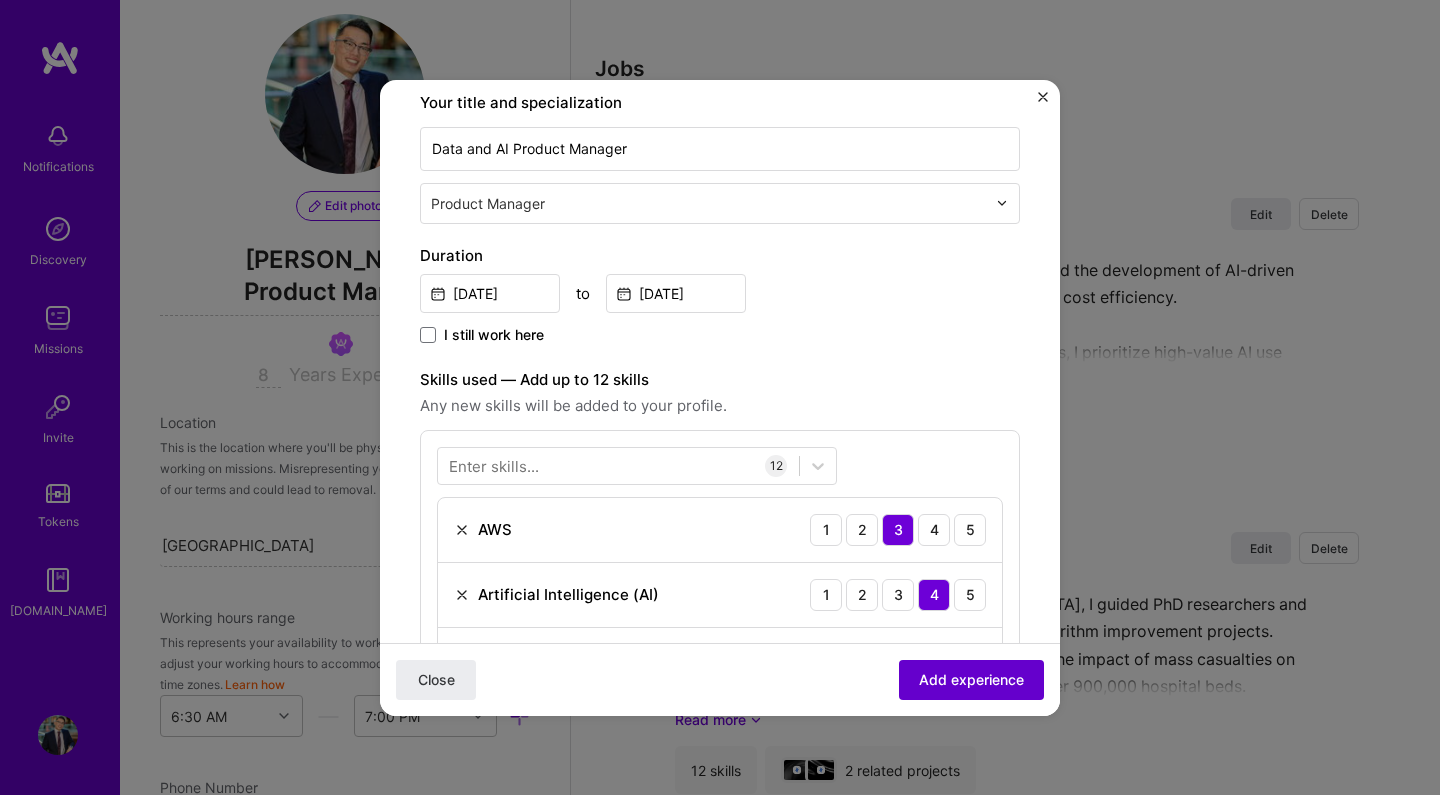 click on "Add experience" at bounding box center (971, 679) 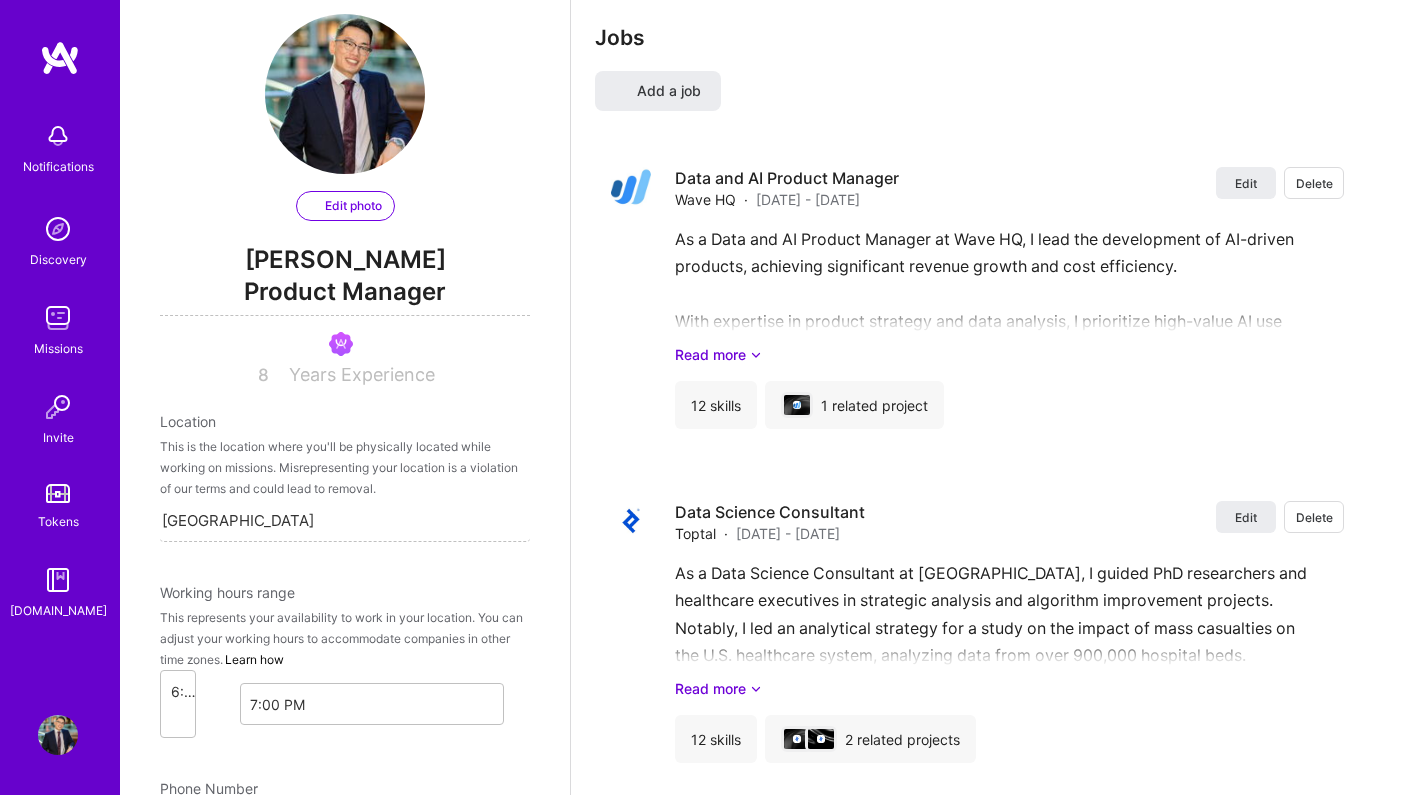 select on "CA" 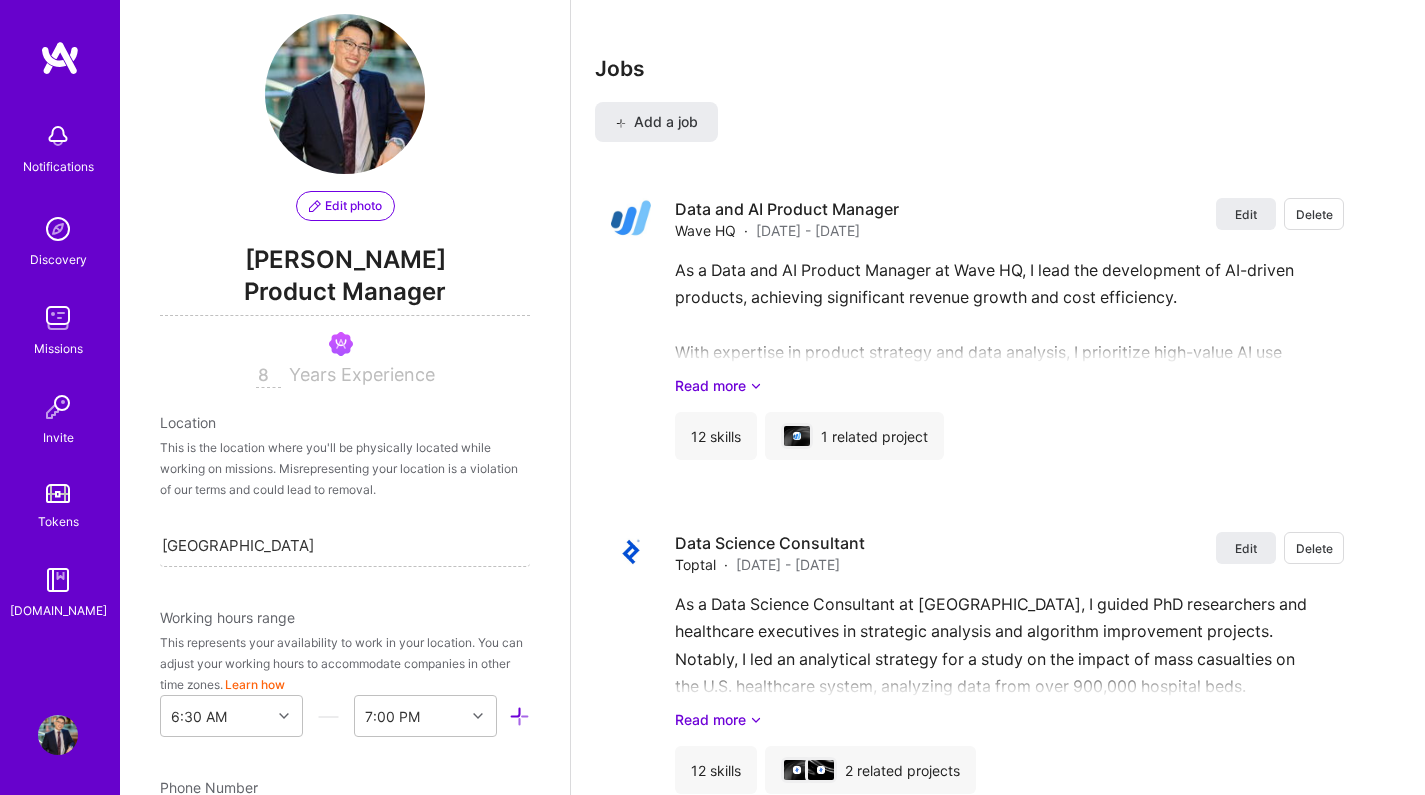 click on "About me" at bounding box center (641, -5131) 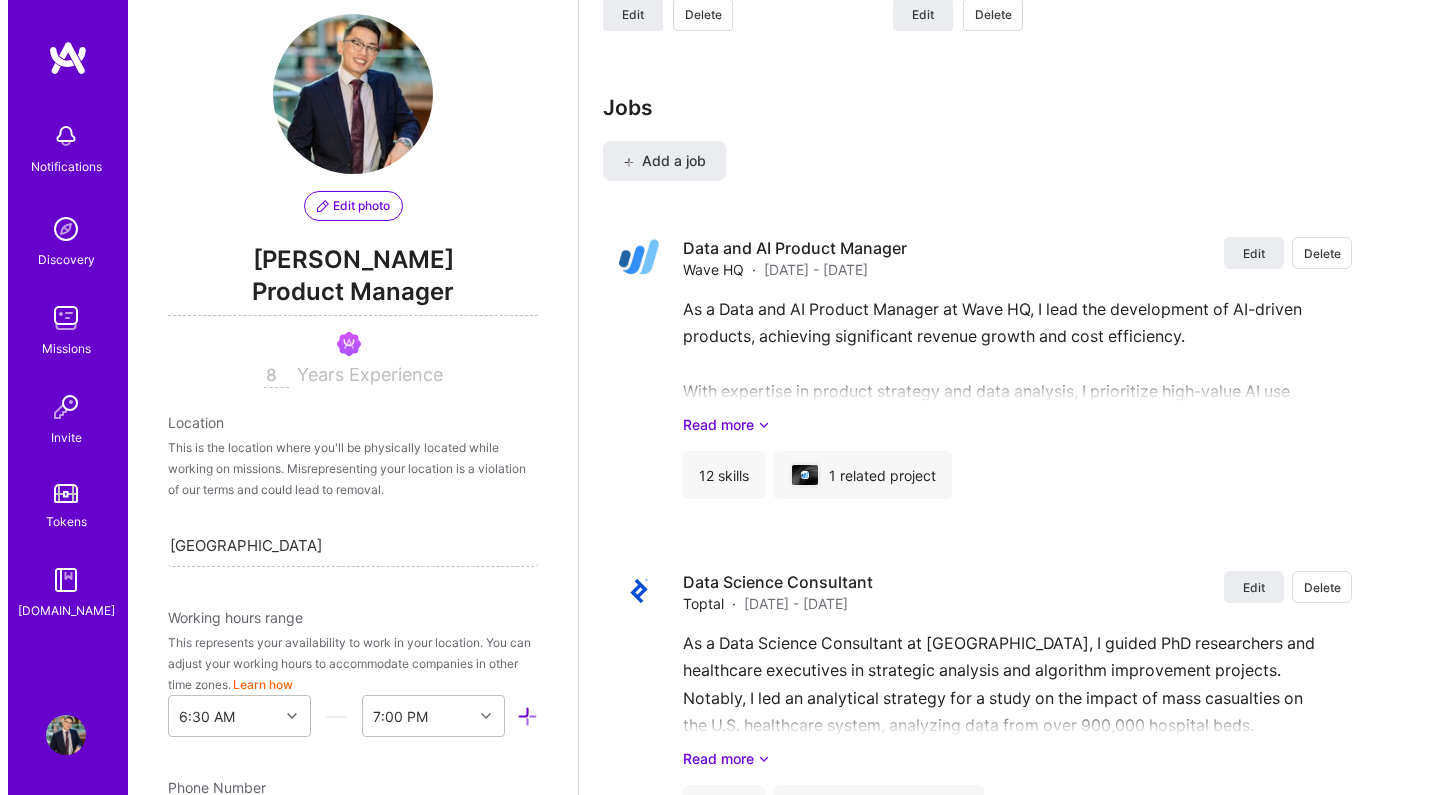 scroll, scrollTop: 5235, scrollLeft: 0, axis: vertical 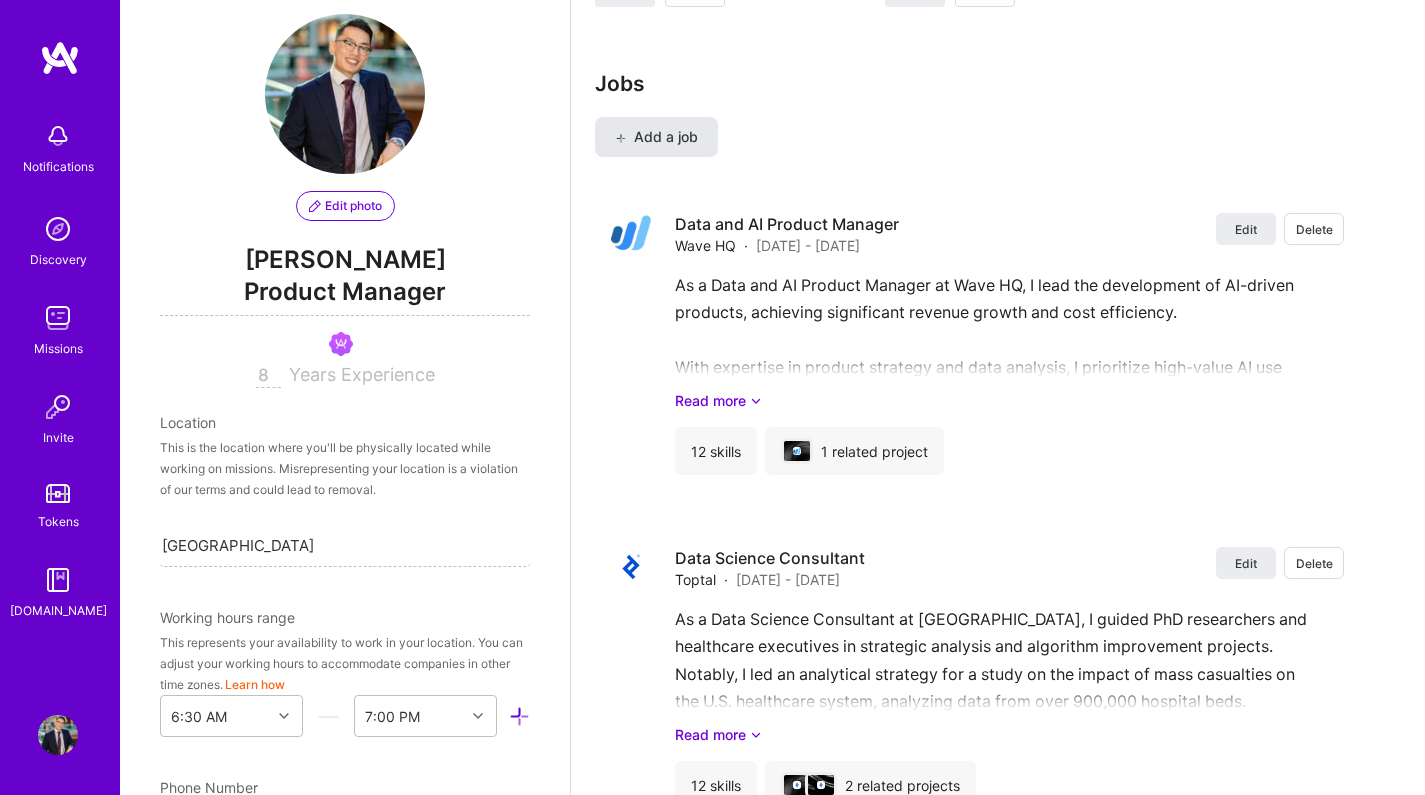 click on "Add a job" at bounding box center (656, 137) 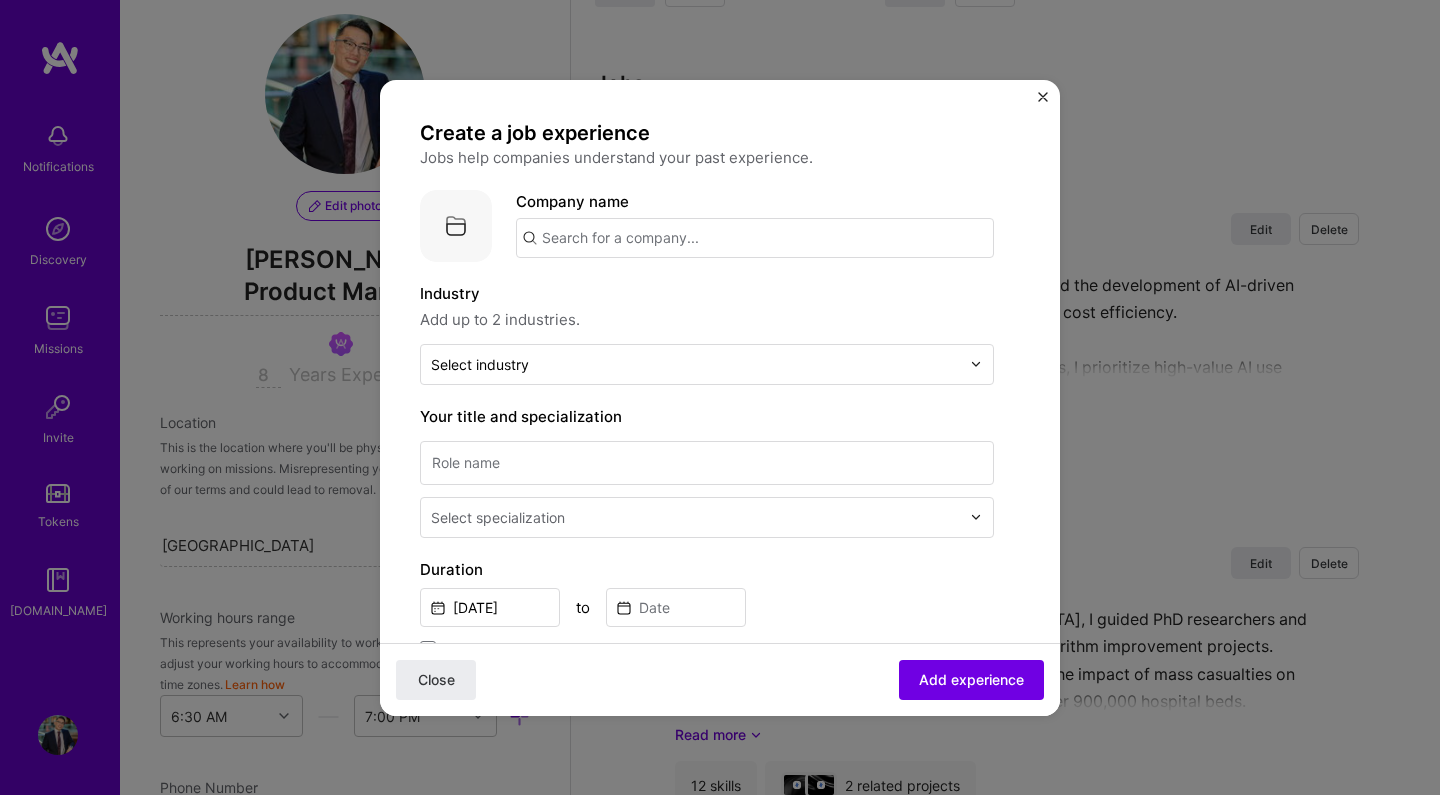 click at bounding box center [755, 238] 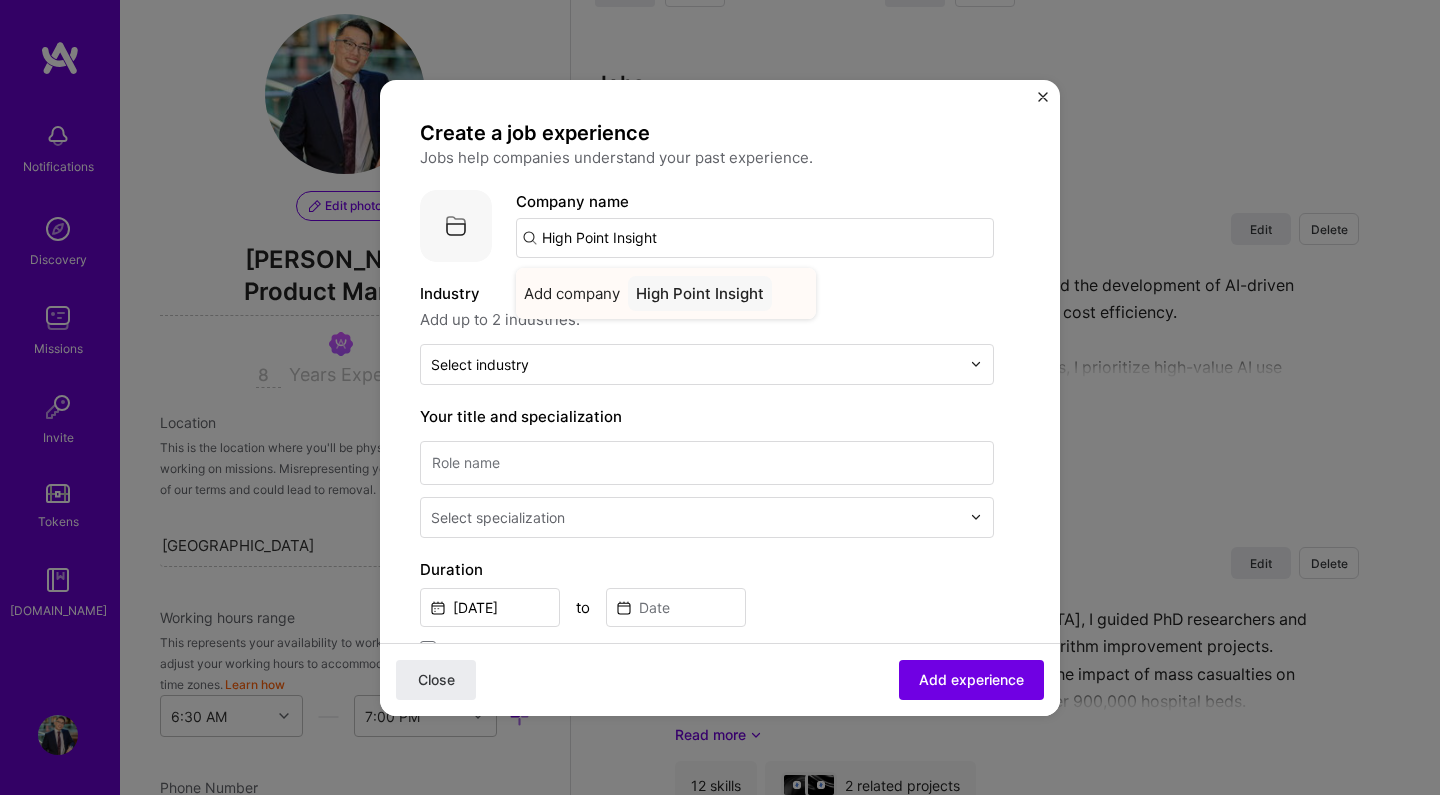 type on "High Point Insight" 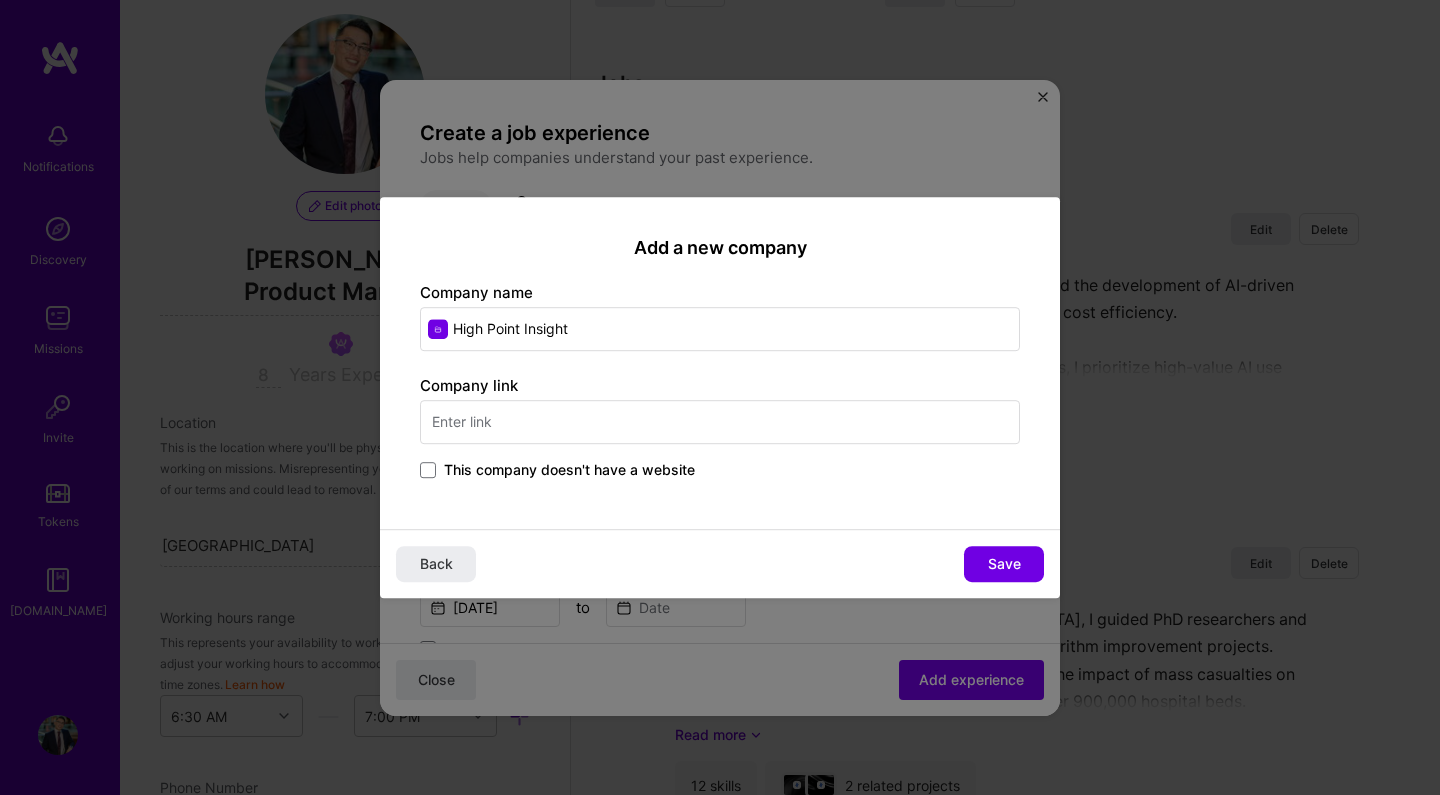 click at bounding box center [720, 422] 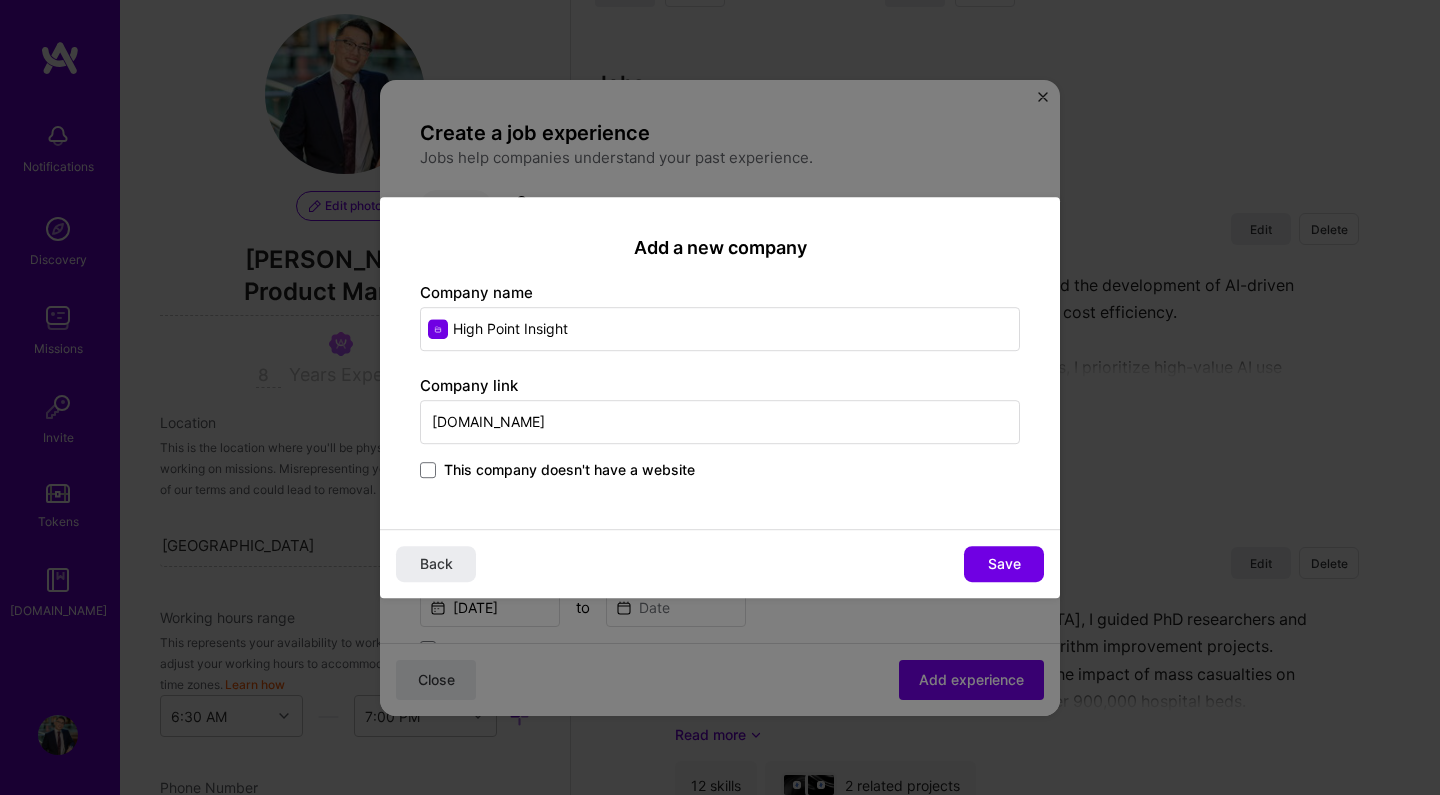 type on "highpointinsight.com" 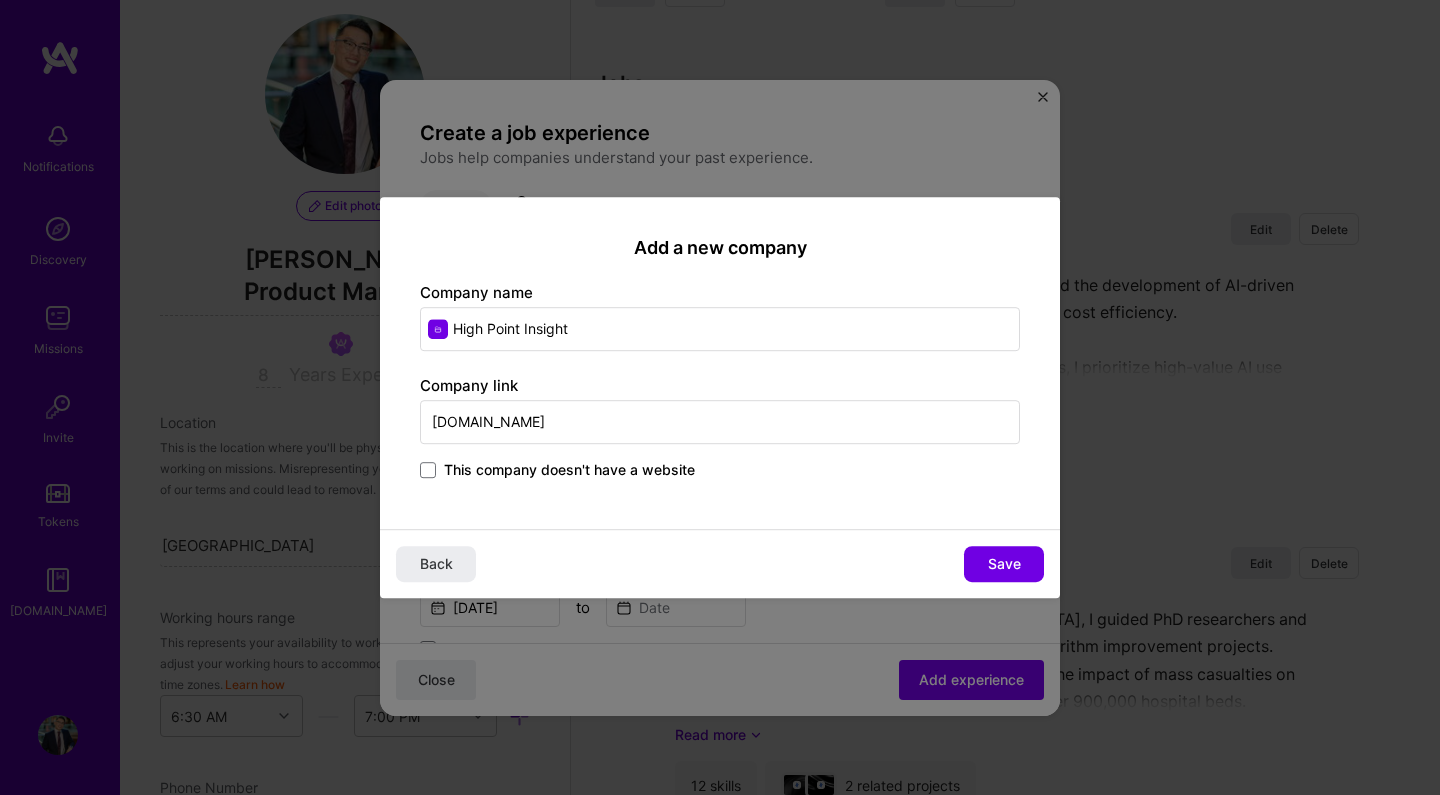 click on "Add a new company Company name High Point Insight Company link highpointinsight.com This company doesn't have a website" at bounding box center [720, 363] 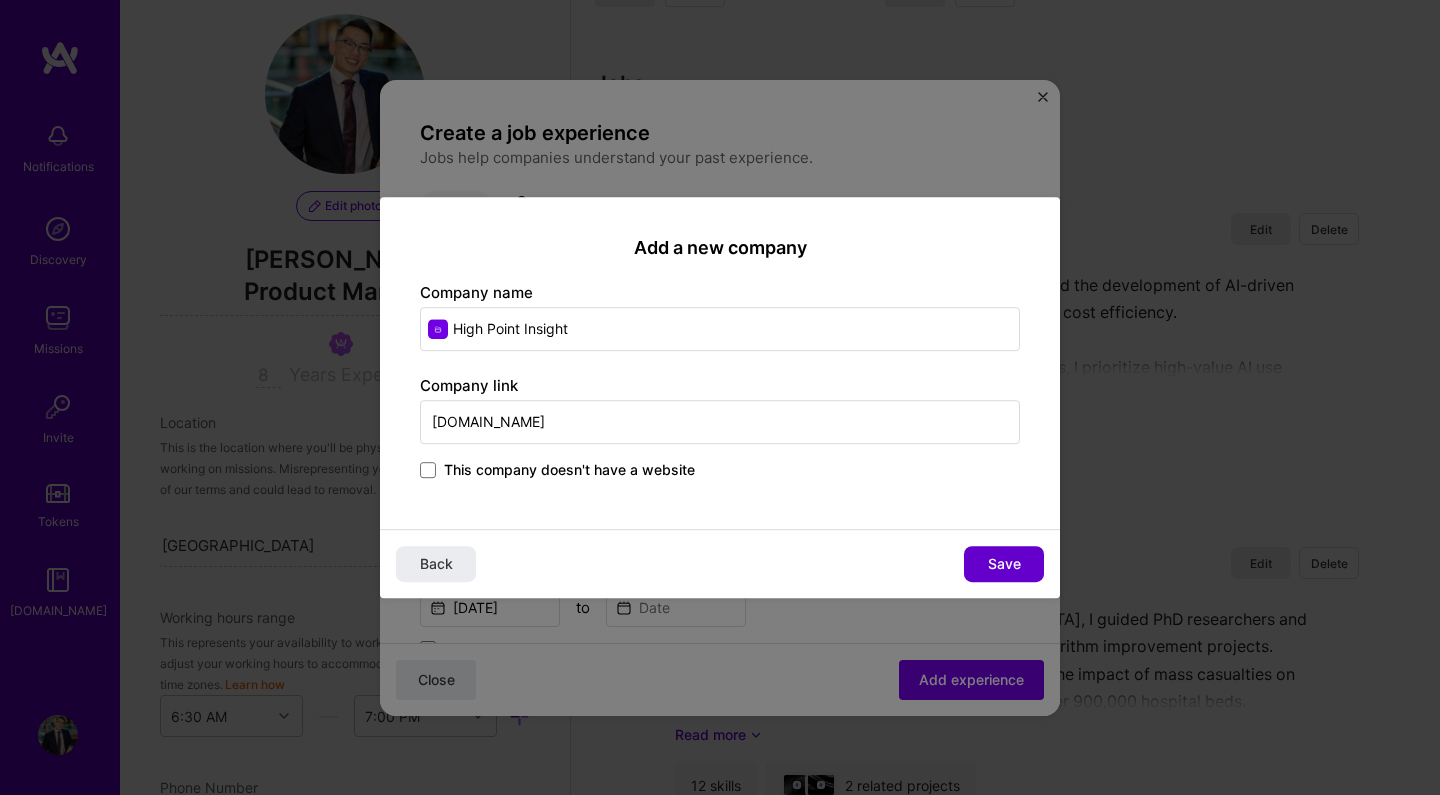 click on "Save" at bounding box center [1004, 564] 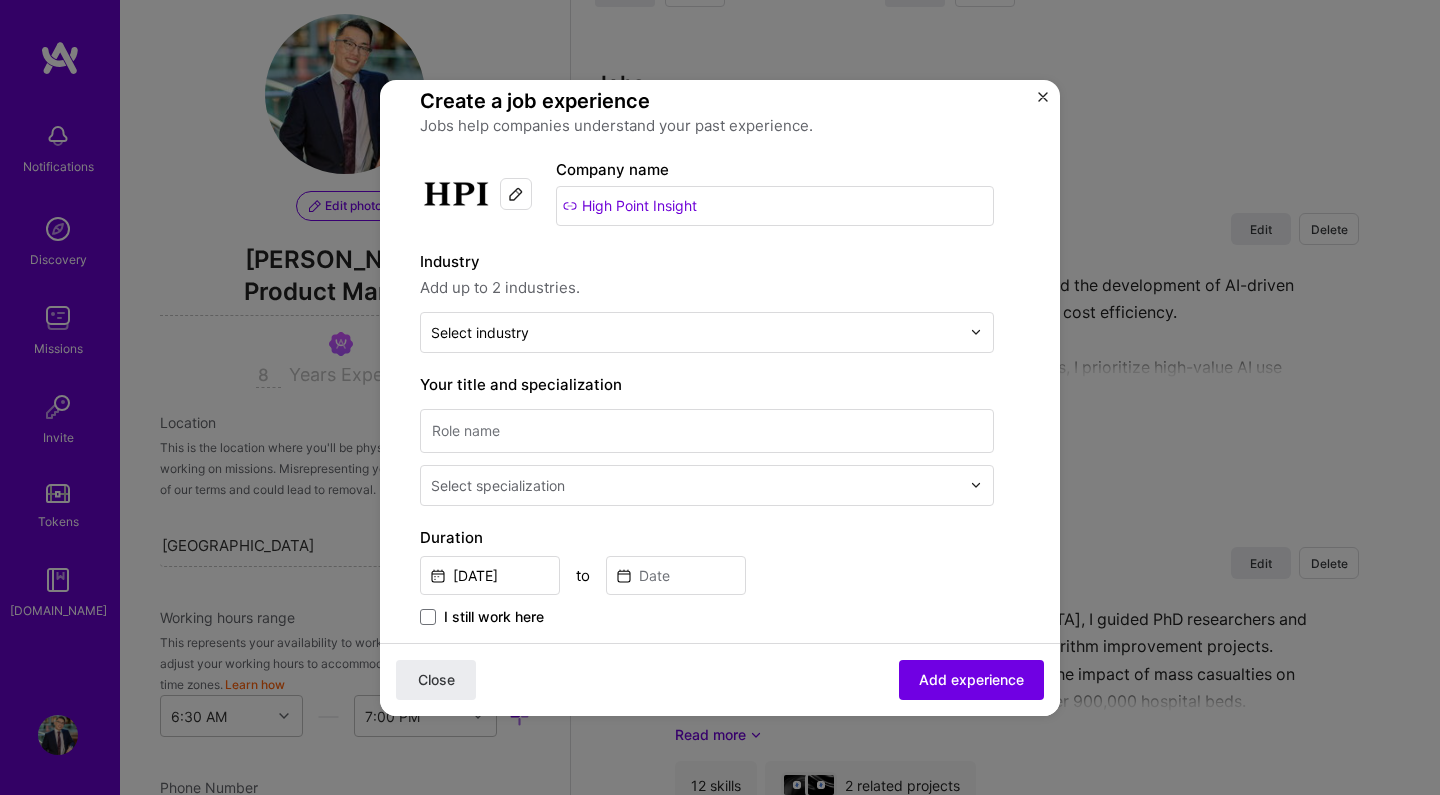 scroll, scrollTop: 47, scrollLeft: 0, axis: vertical 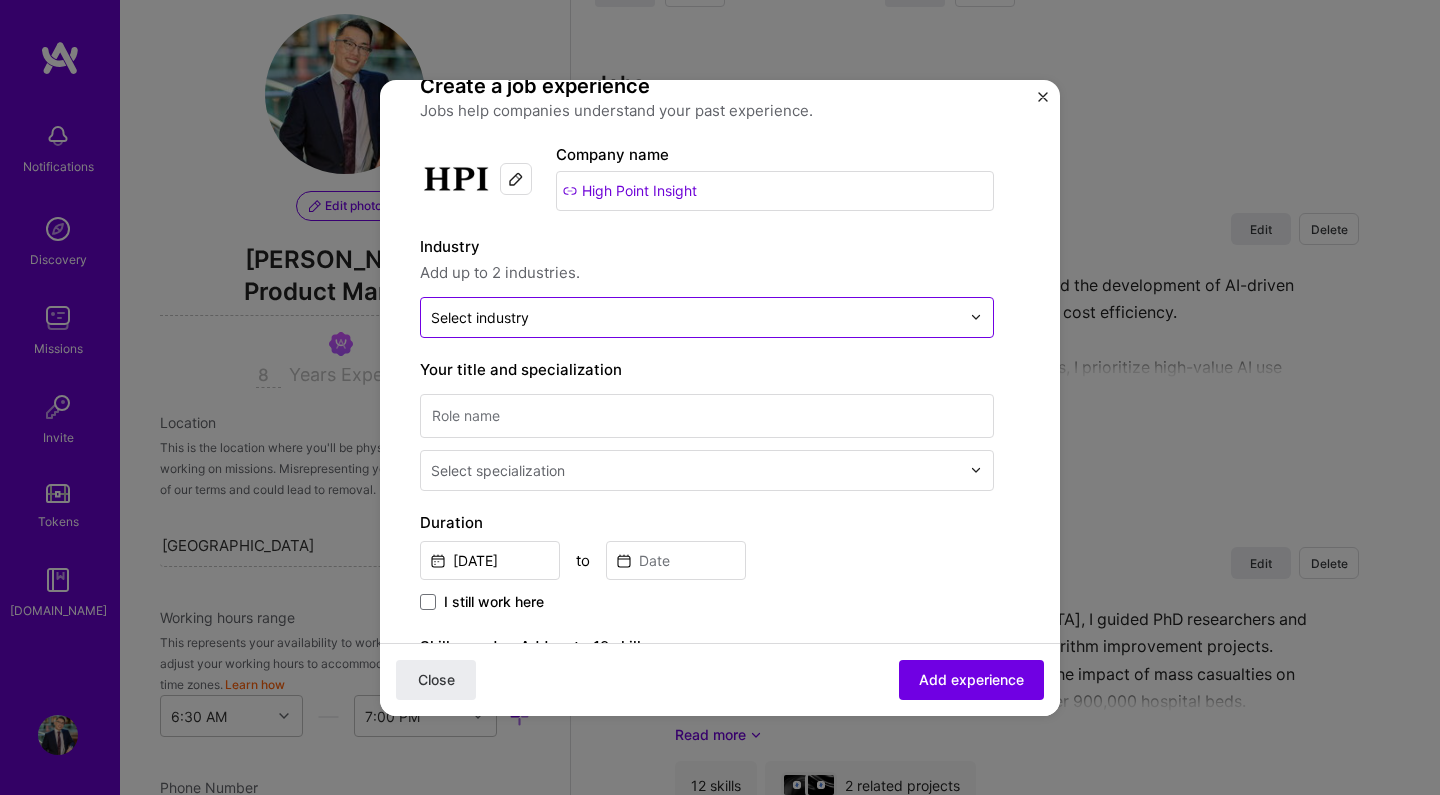 click at bounding box center [695, 317] 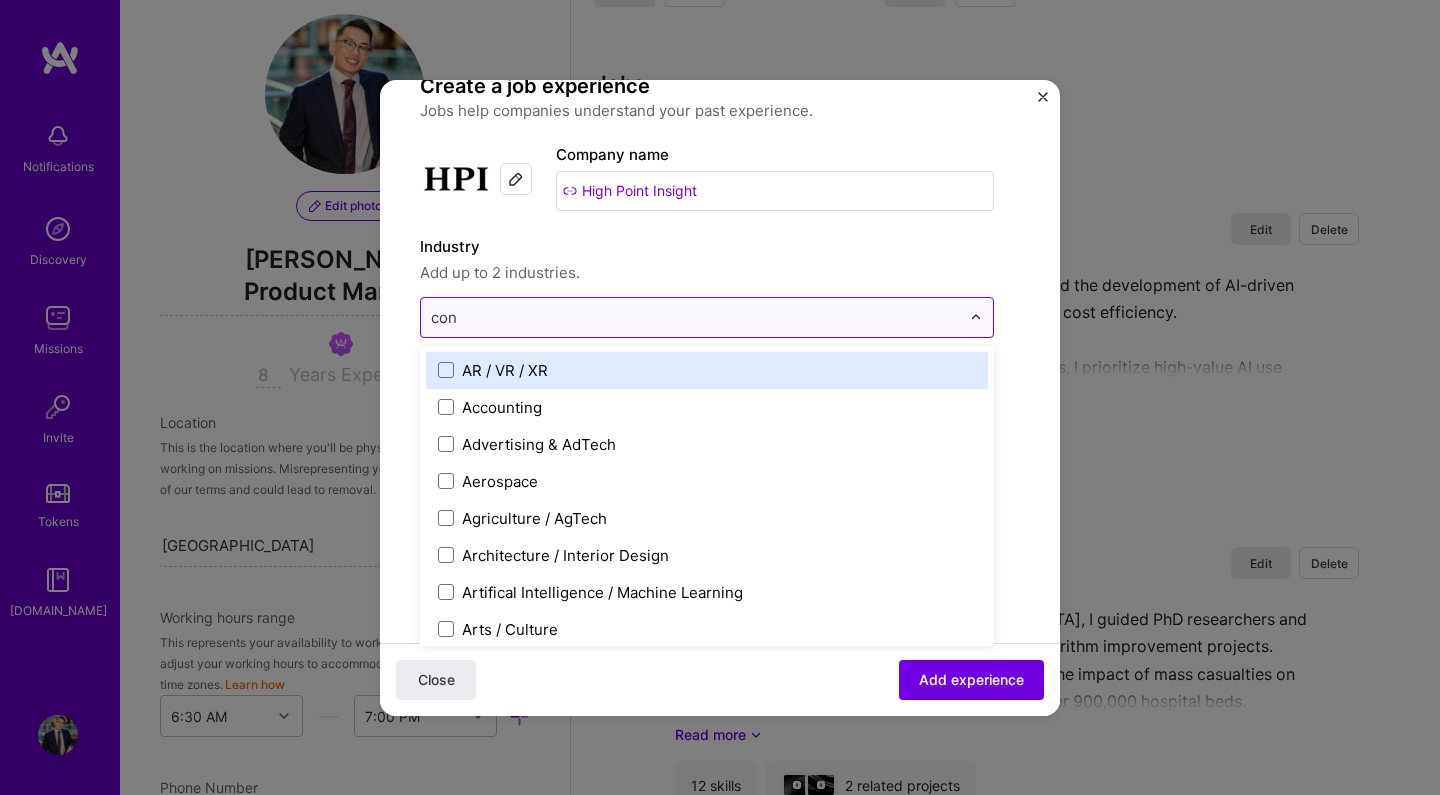 type on "cons" 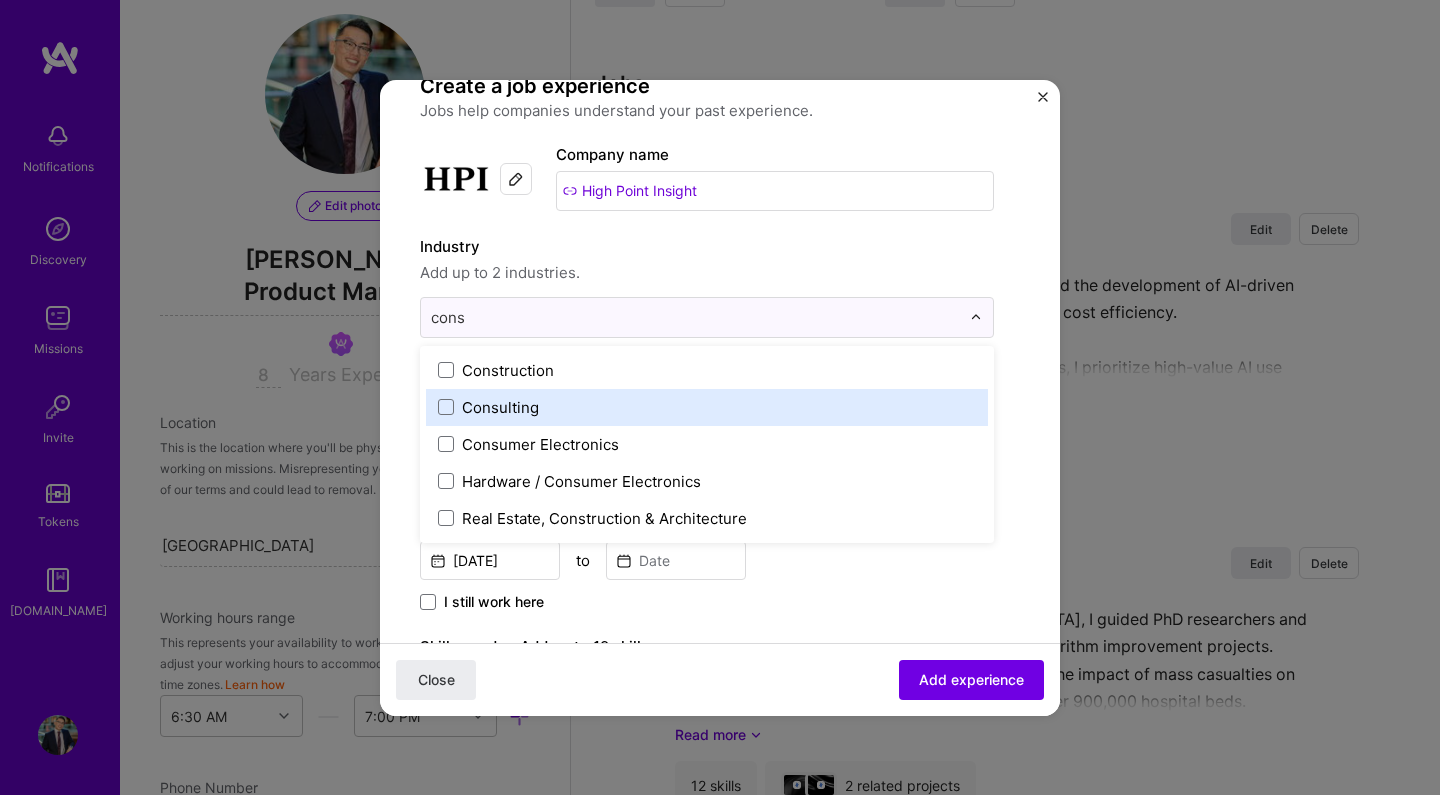 click on "Consulting" at bounding box center [500, 407] 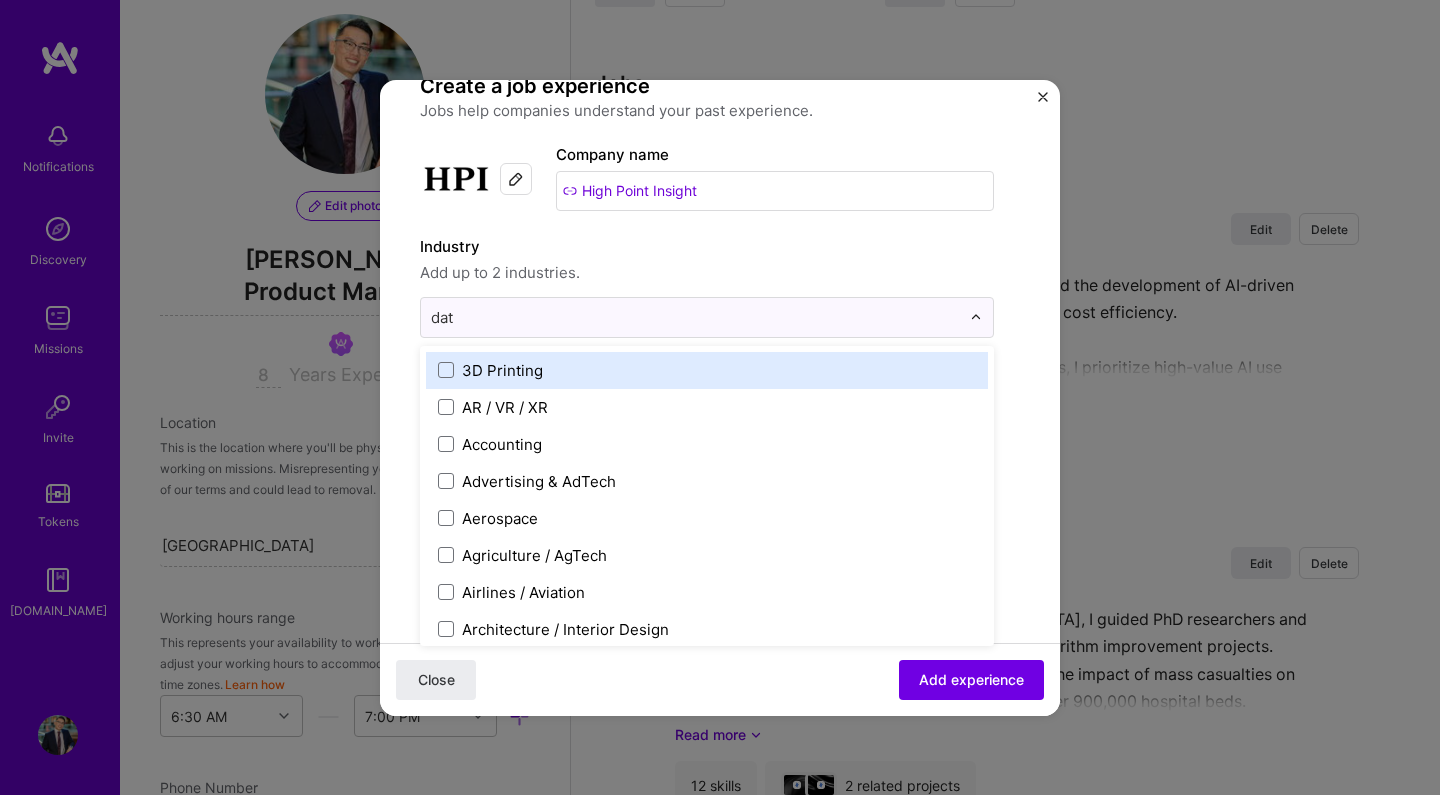 type on "data" 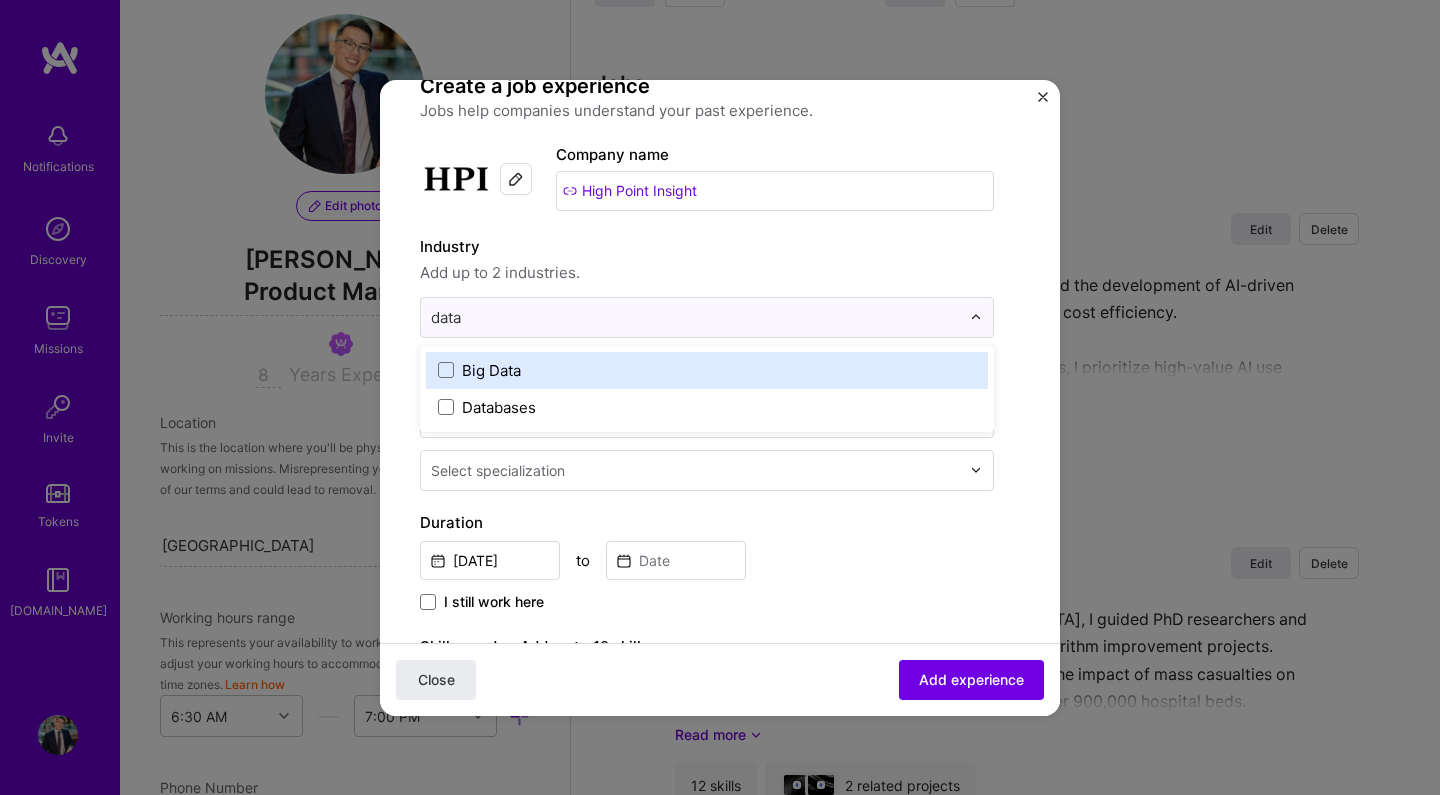 click on "Big Data" at bounding box center (707, 370) 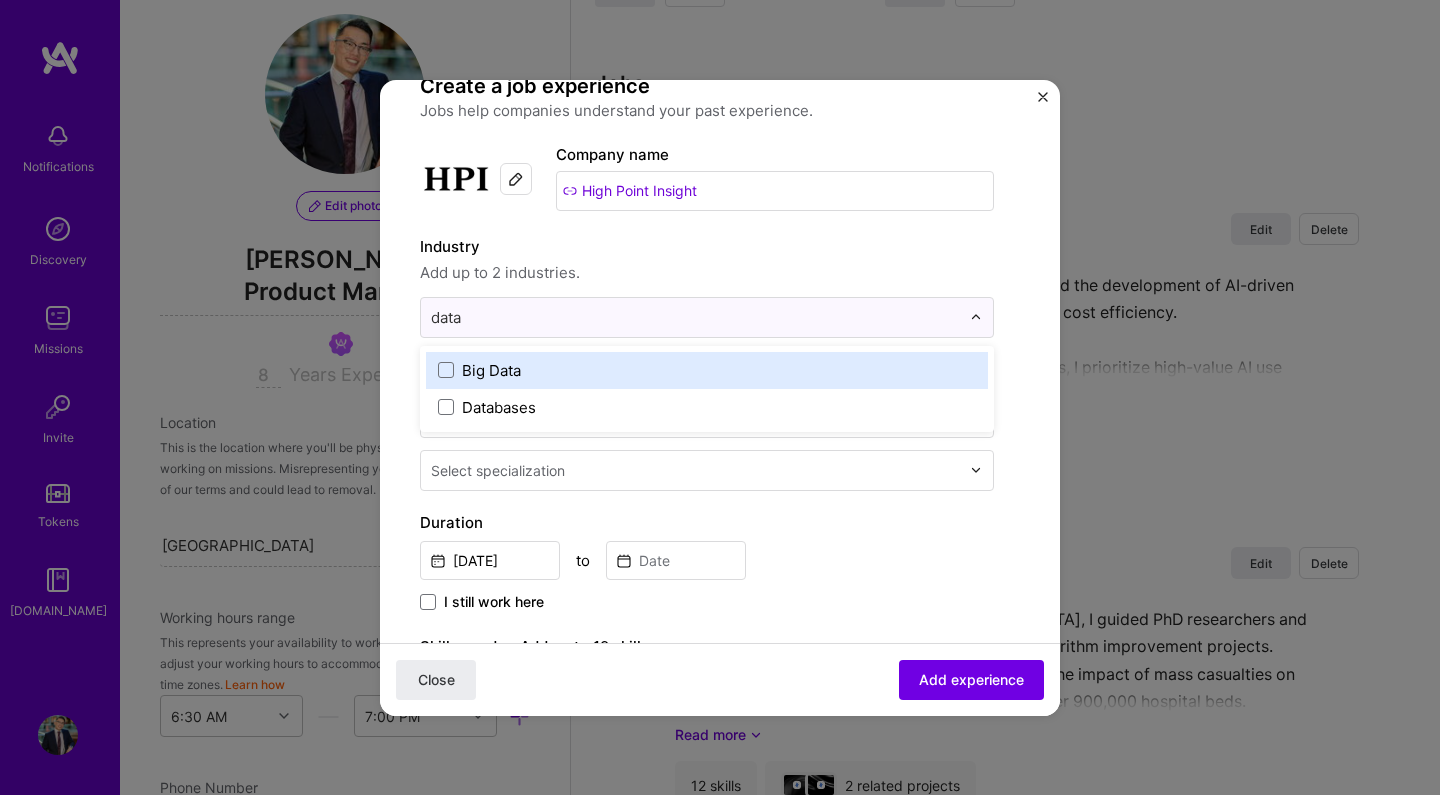 type 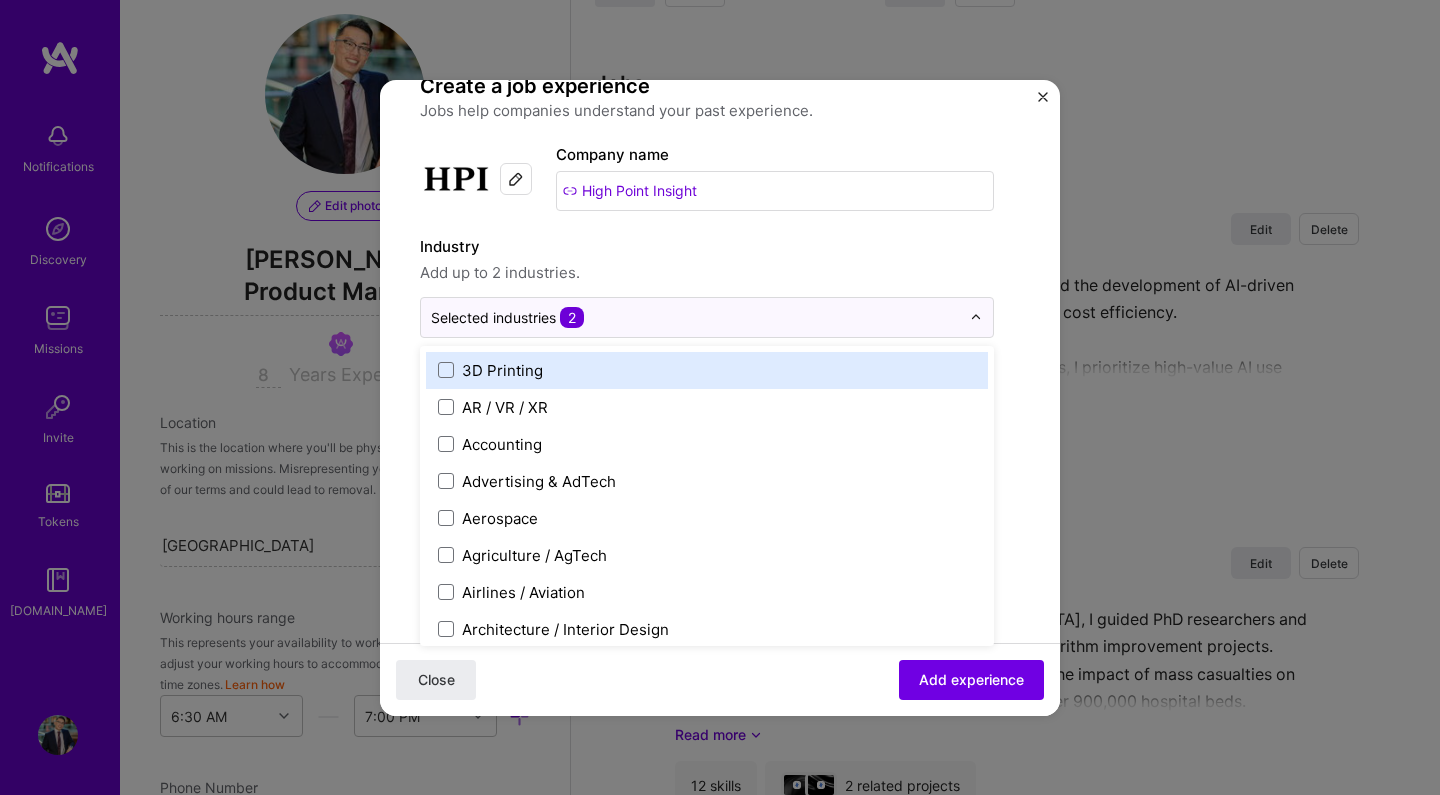 click on "Add up to 2 industries." at bounding box center (707, 273) 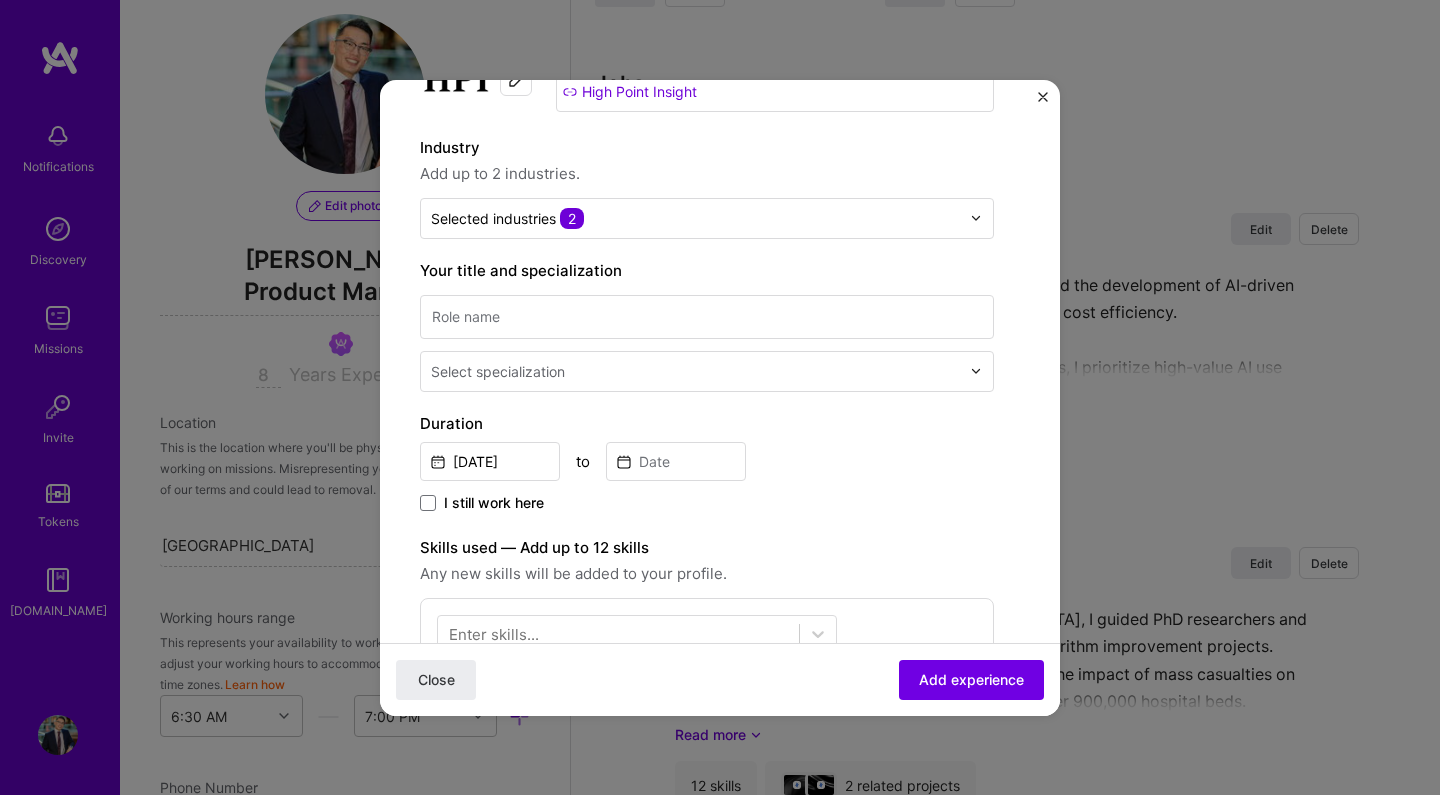 scroll, scrollTop: 168, scrollLeft: 0, axis: vertical 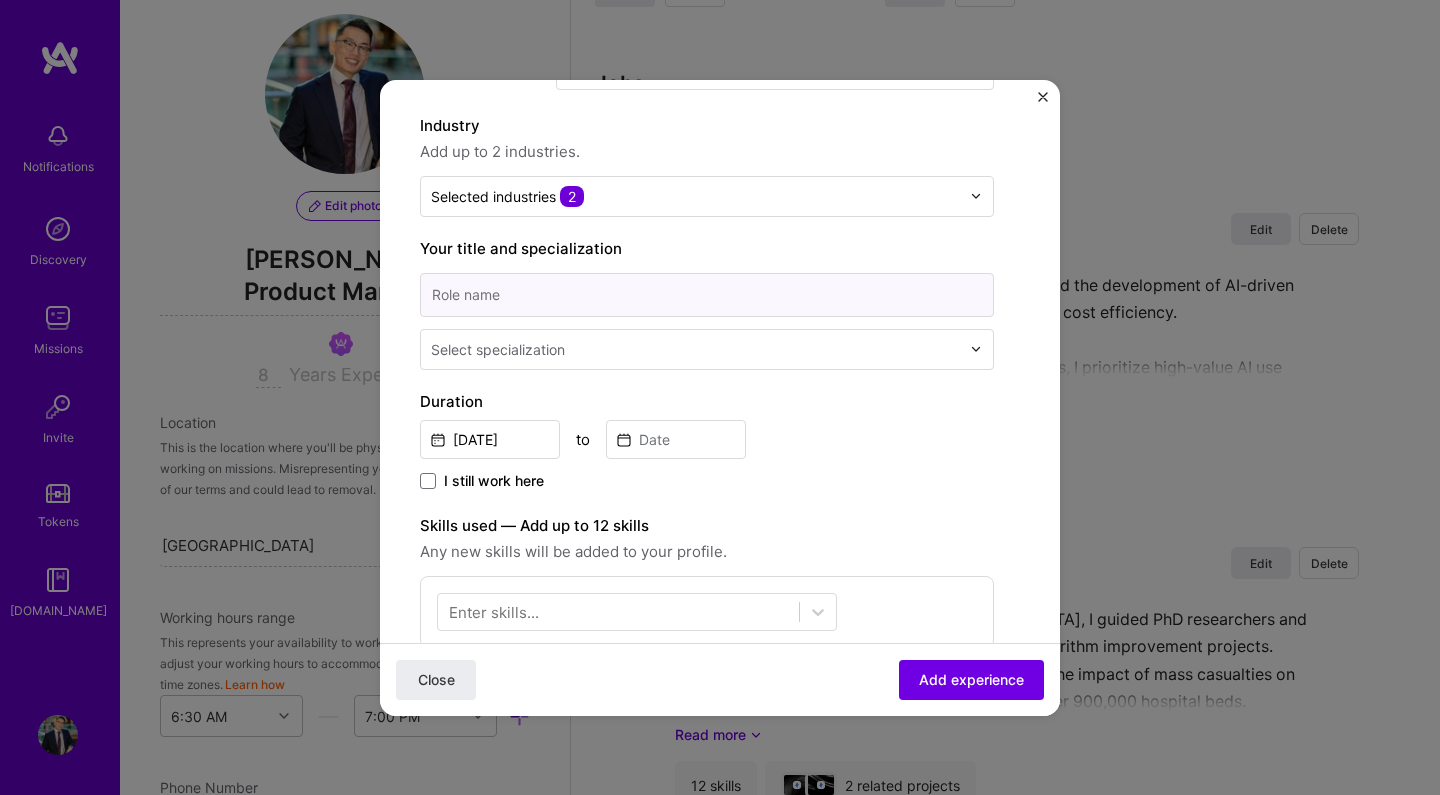 click at bounding box center [707, 295] 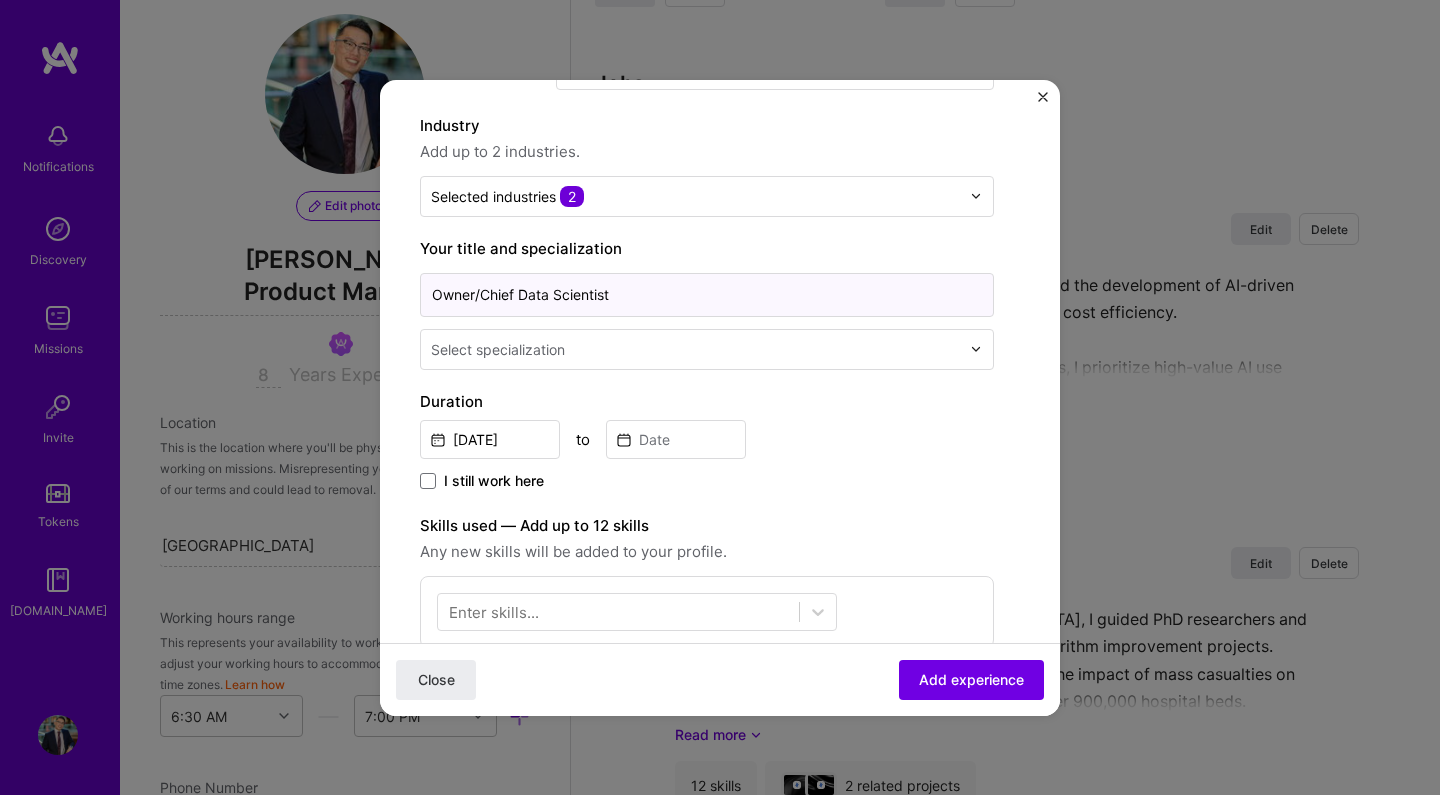 type on "Owner/Chief Data Scientist" 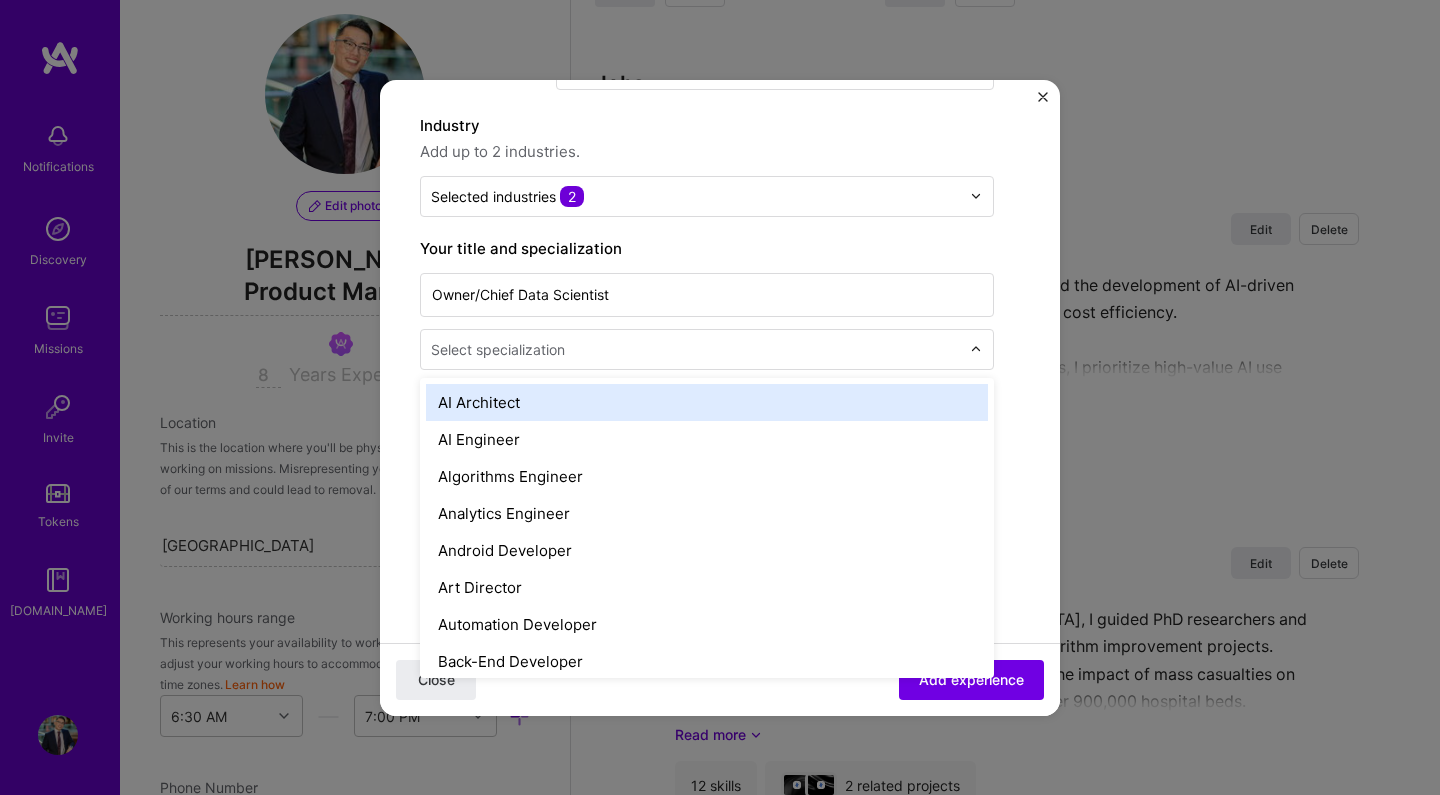 click at bounding box center [697, 349] 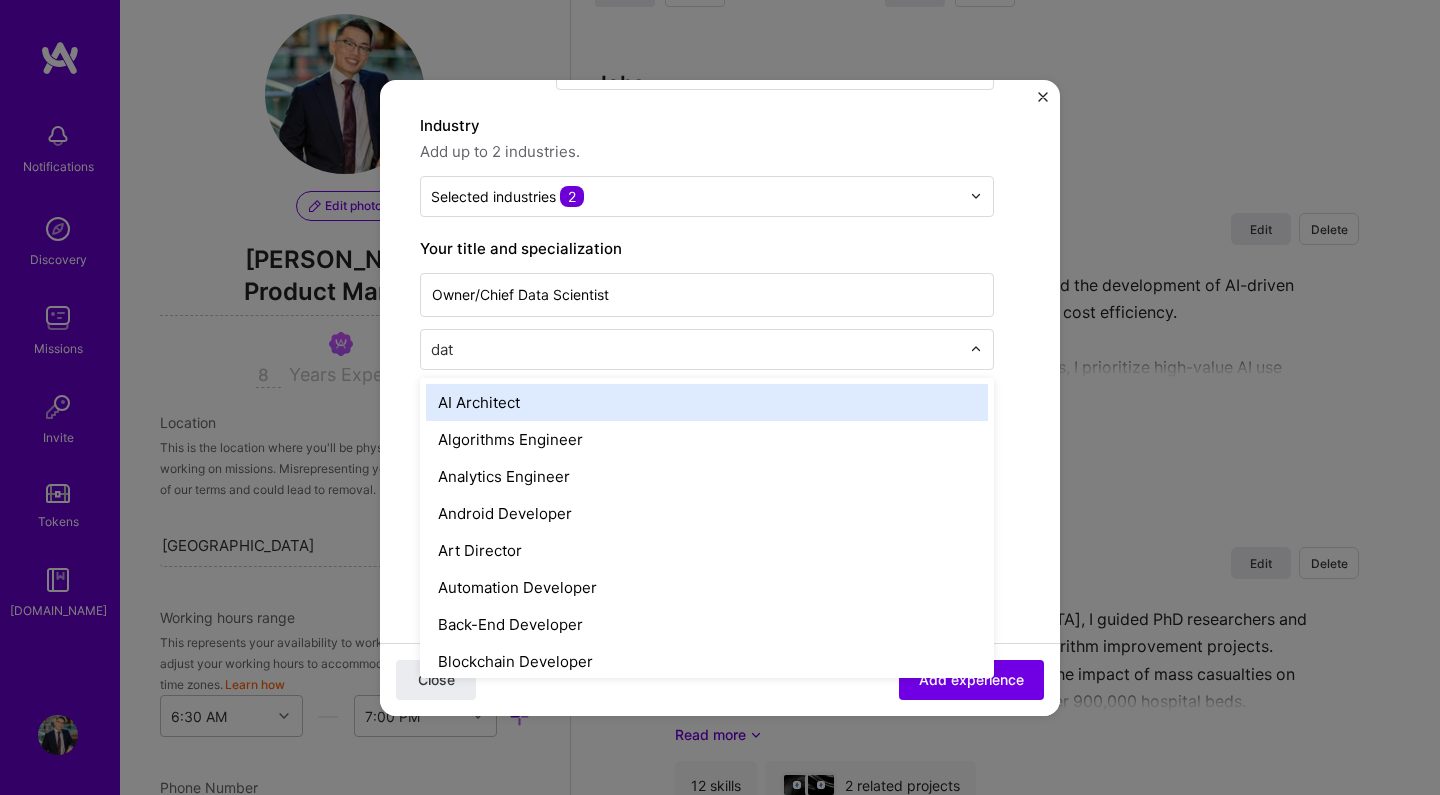 type on "data" 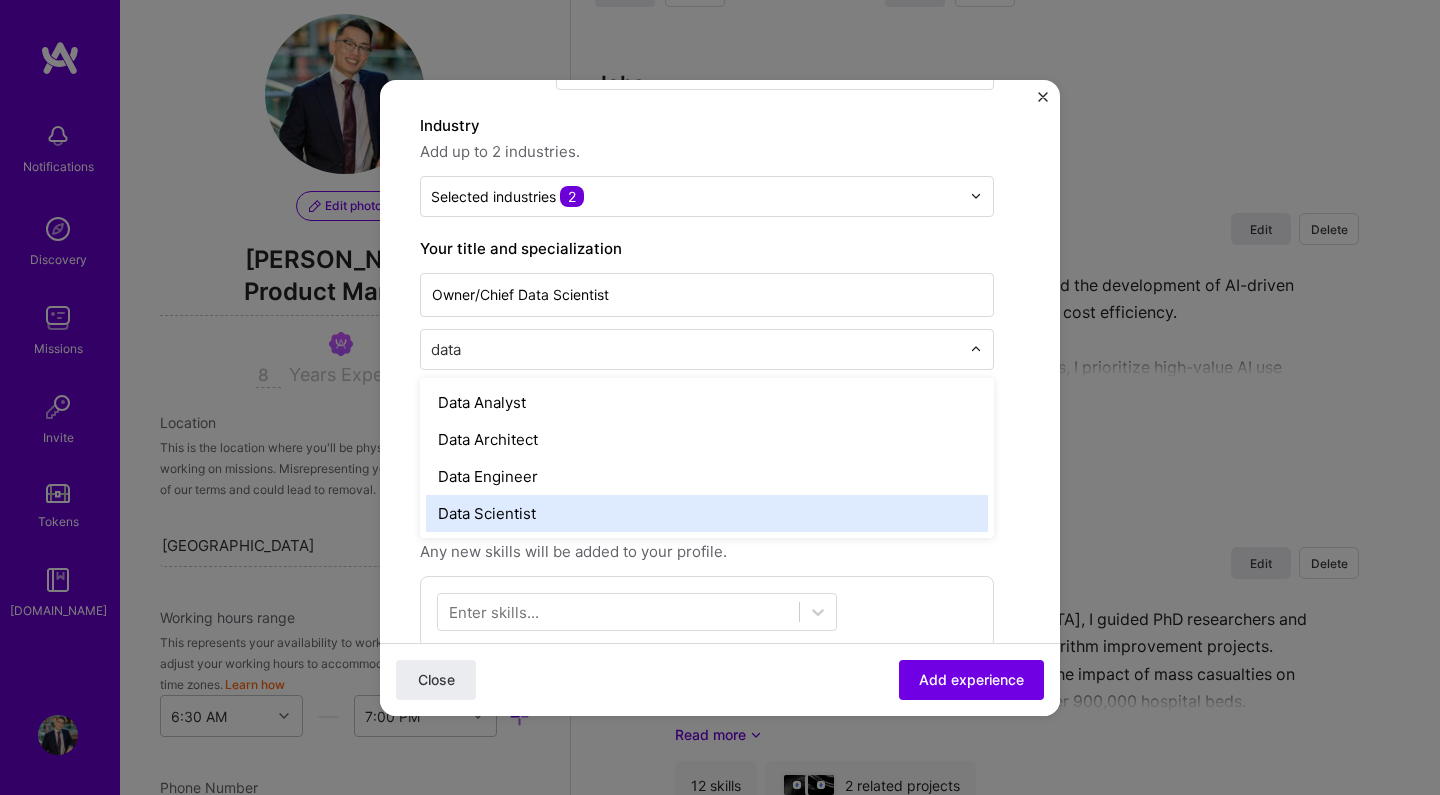 click on "Data Scientist" at bounding box center (707, 513) 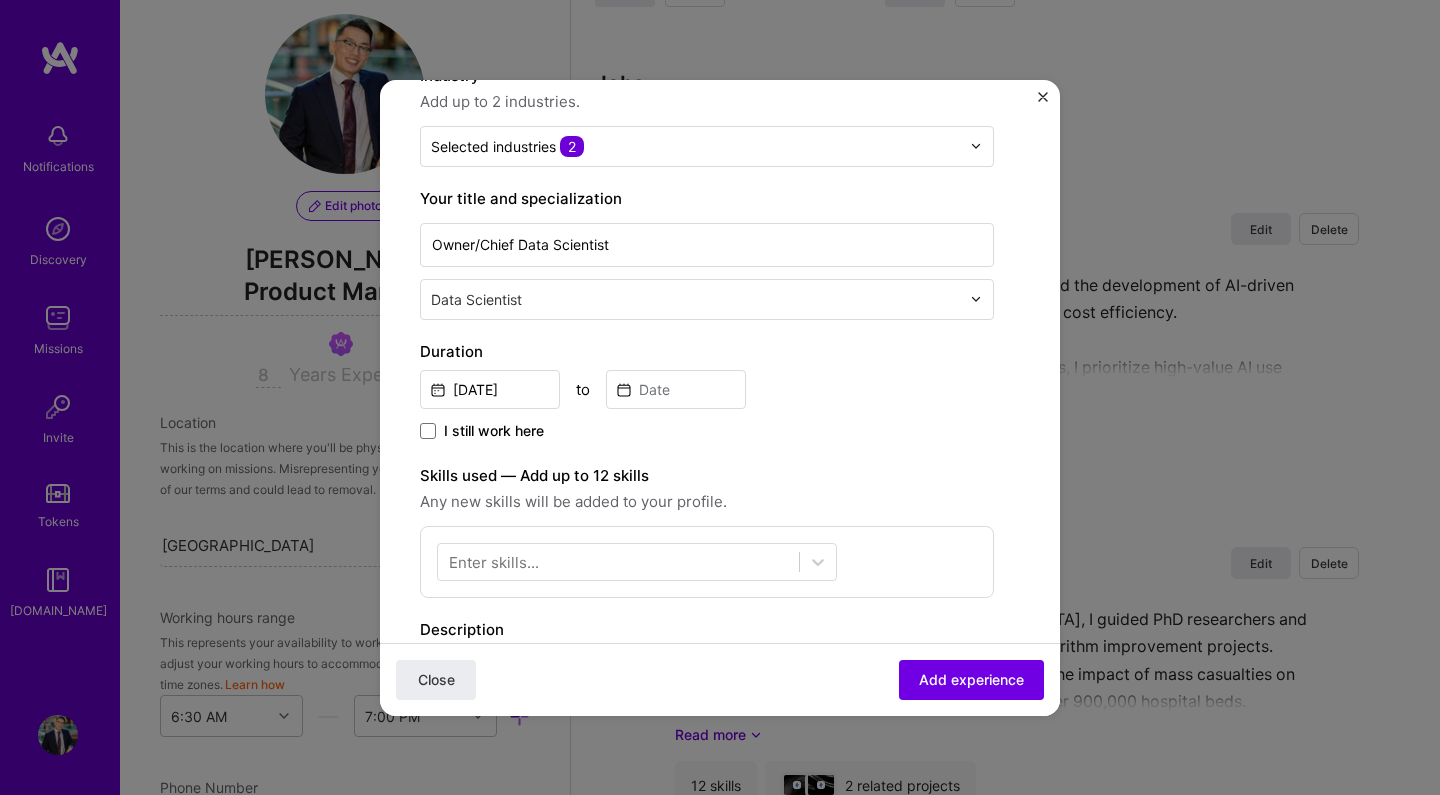 scroll, scrollTop: 274, scrollLeft: 0, axis: vertical 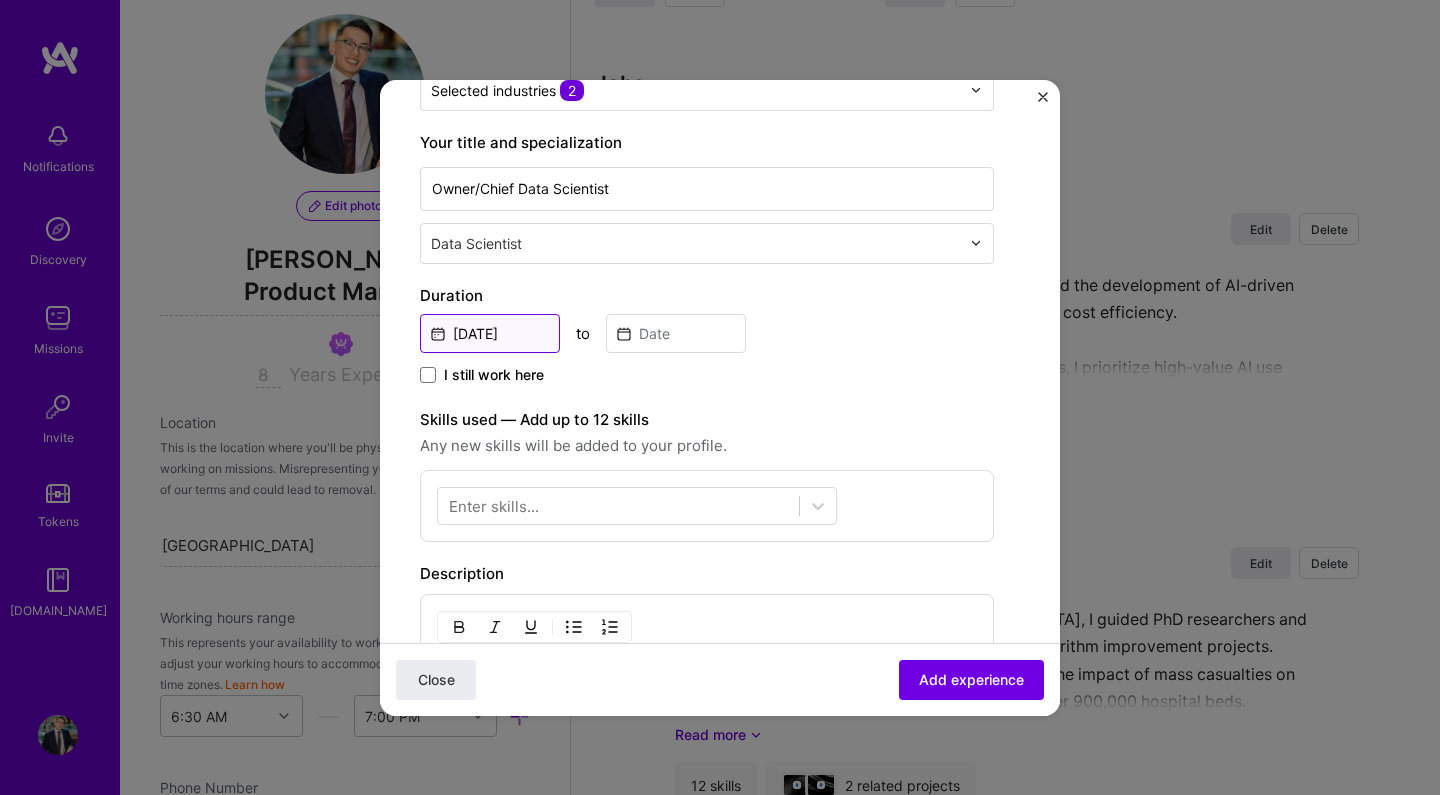 click on "[DATE]" at bounding box center (490, 333) 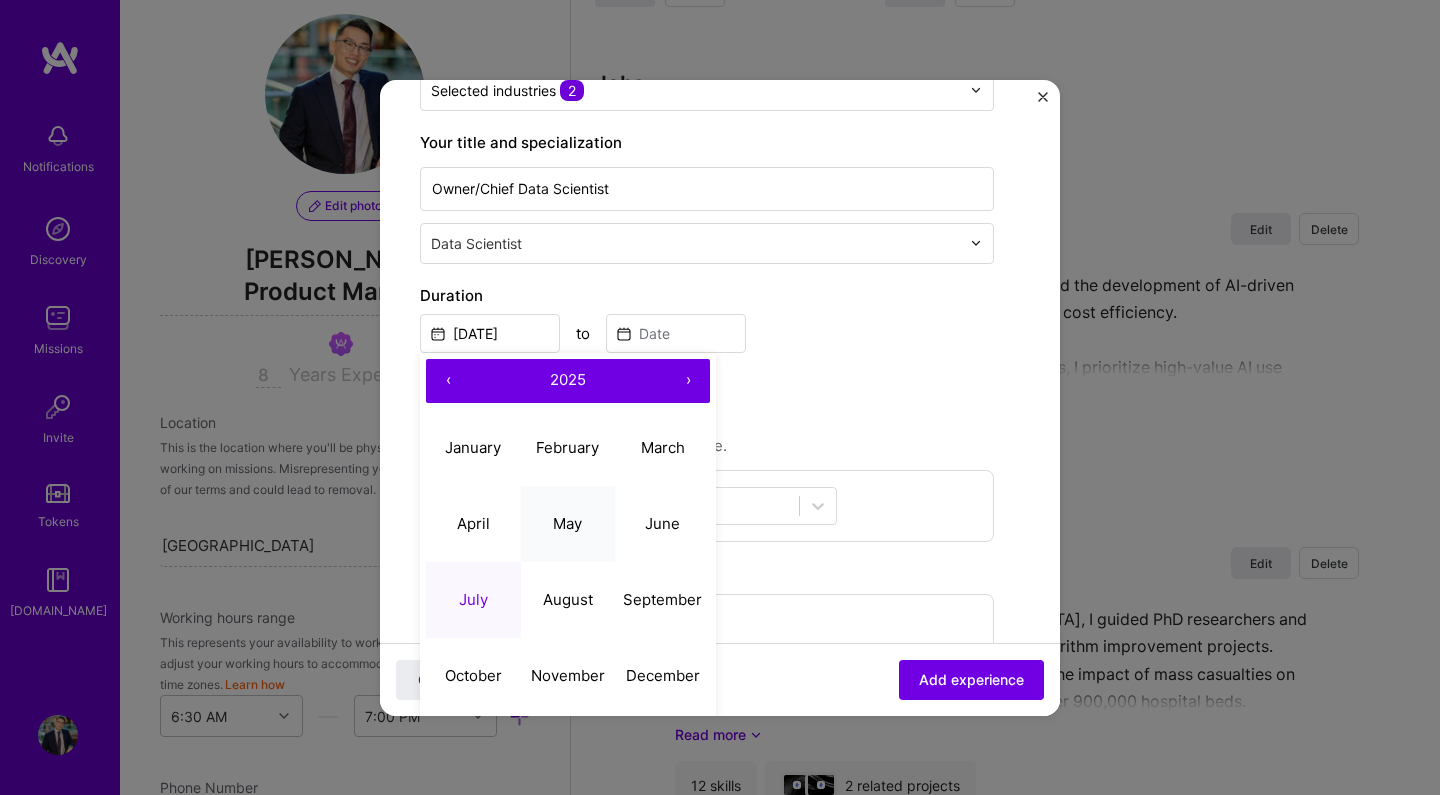 click on "May" at bounding box center (568, 524) 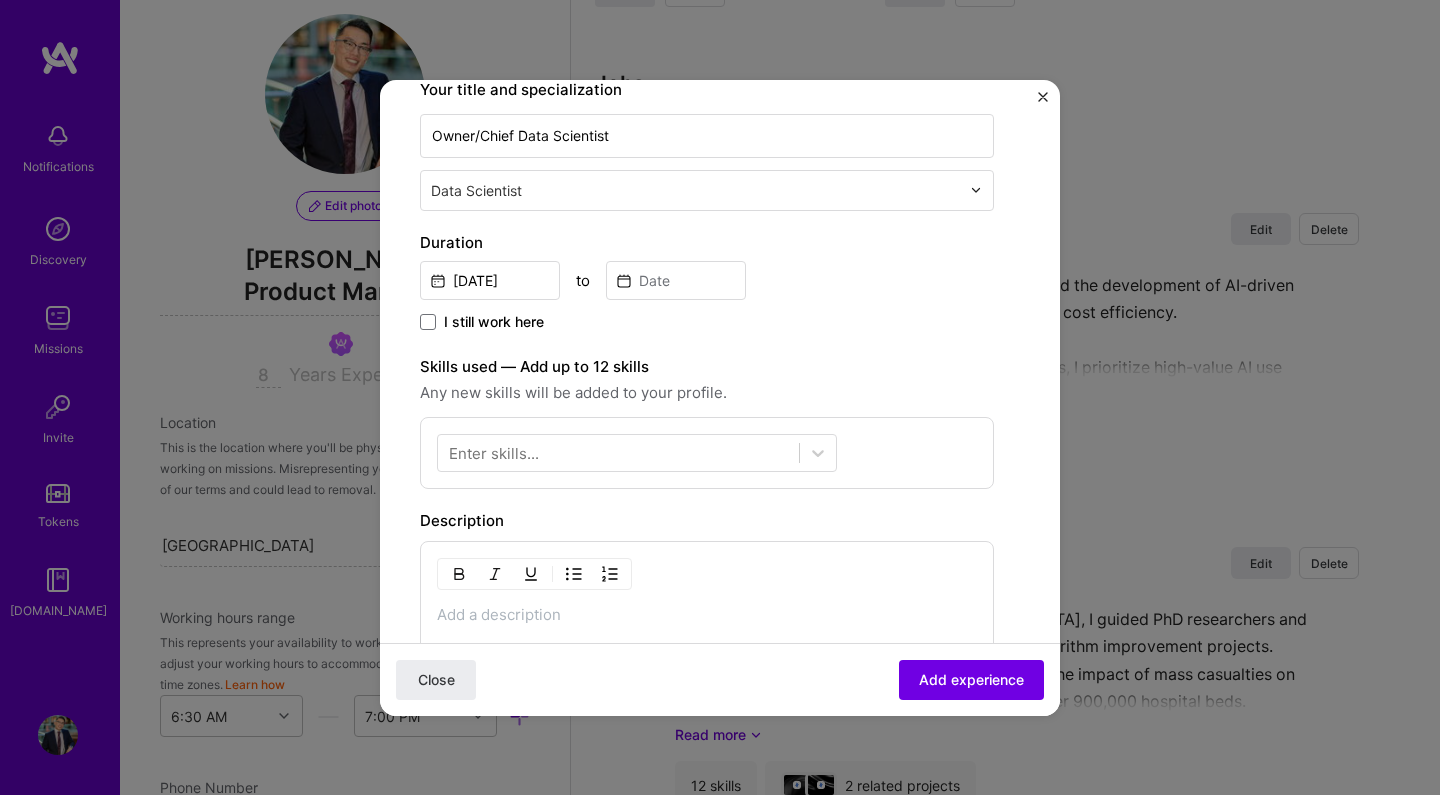 scroll, scrollTop: 359, scrollLeft: 0, axis: vertical 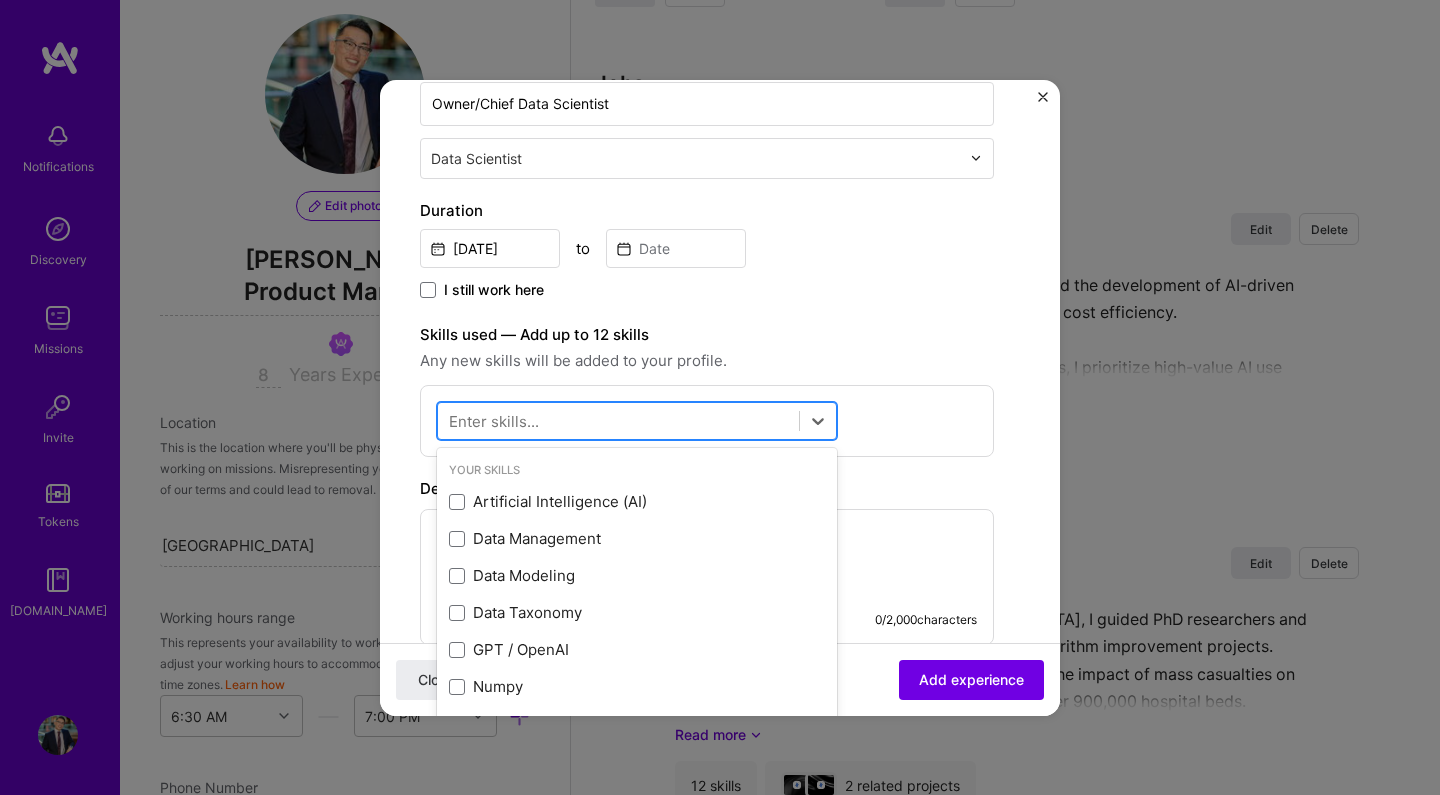 click at bounding box center [618, 420] 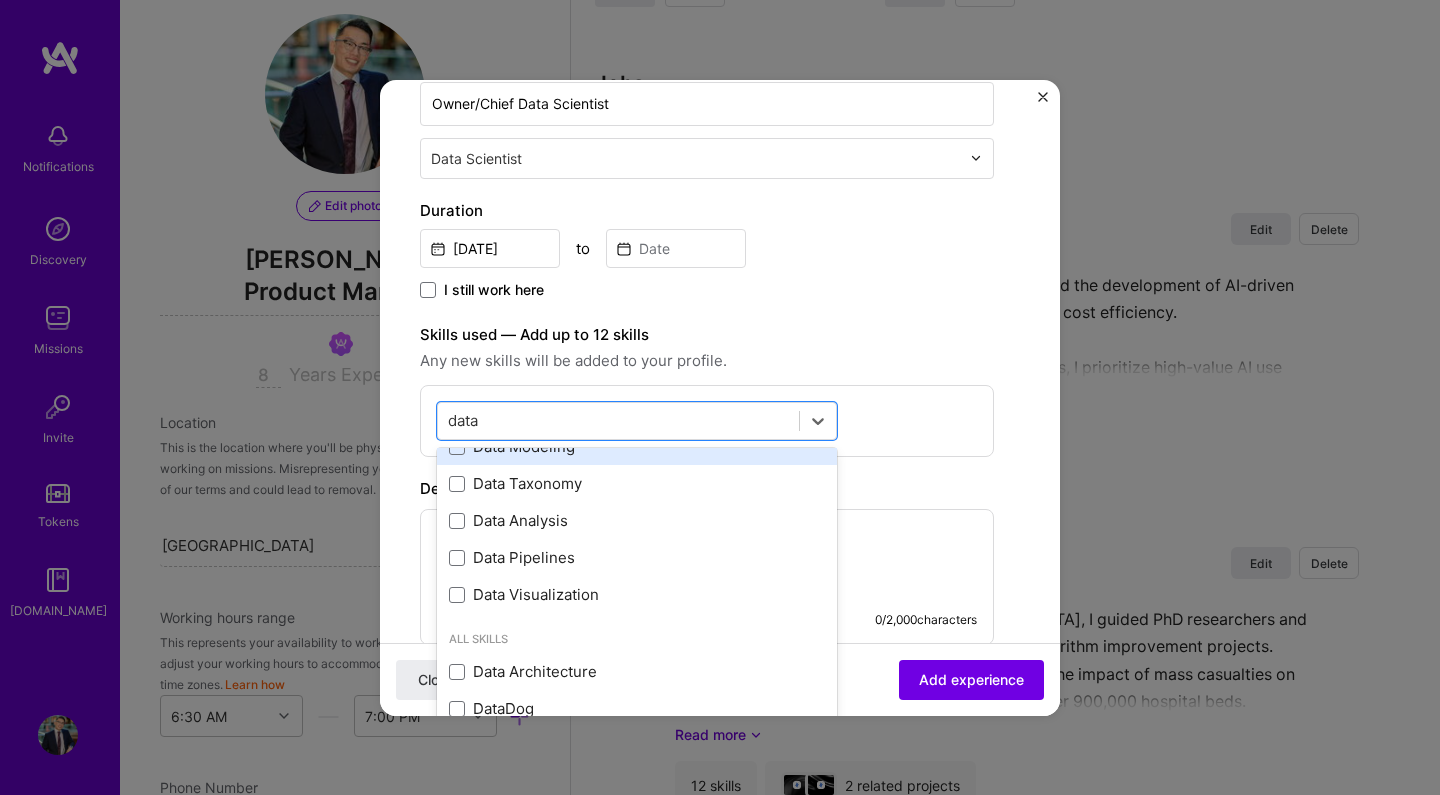 scroll, scrollTop: 121, scrollLeft: 0, axis: vertical 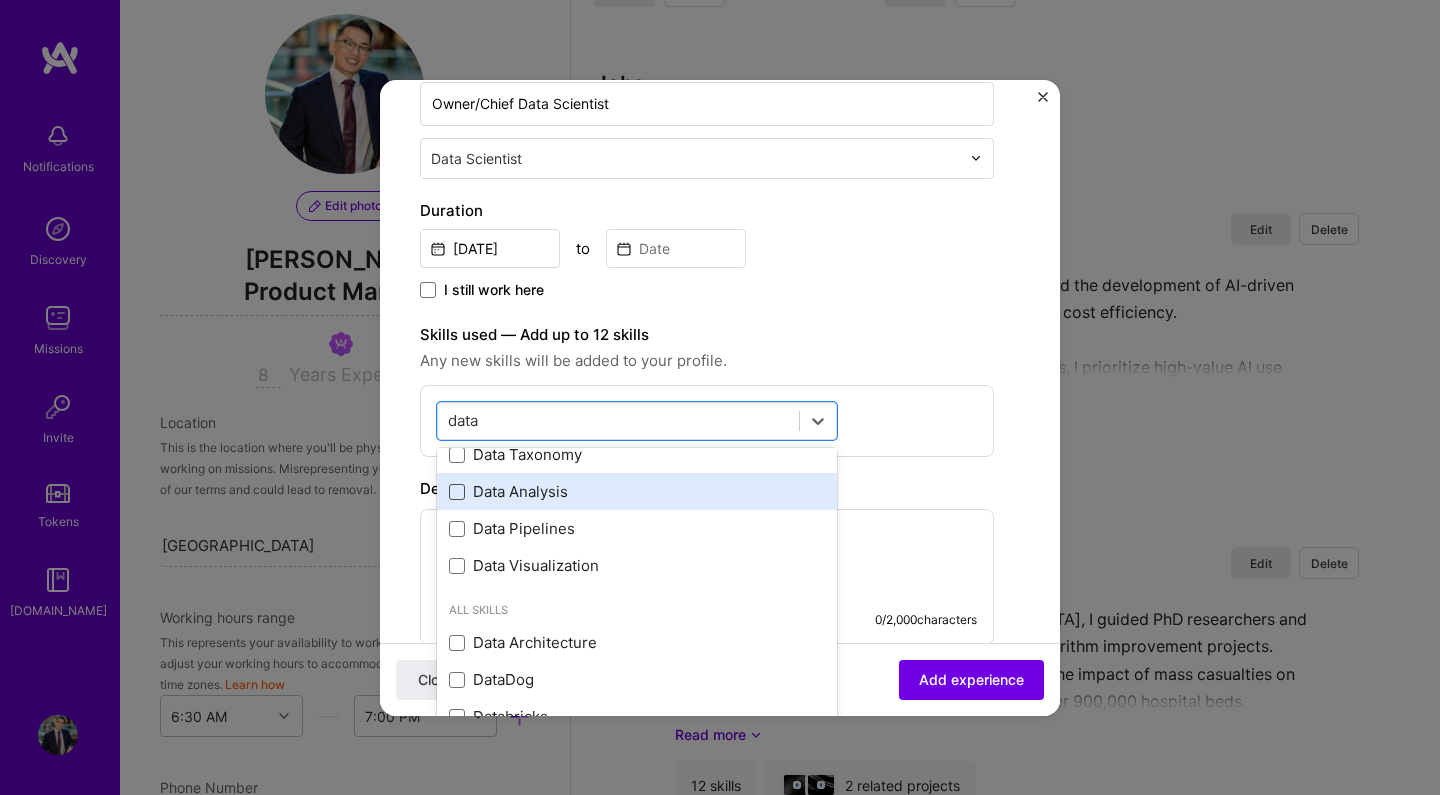 click at bounding box center [457, 492] 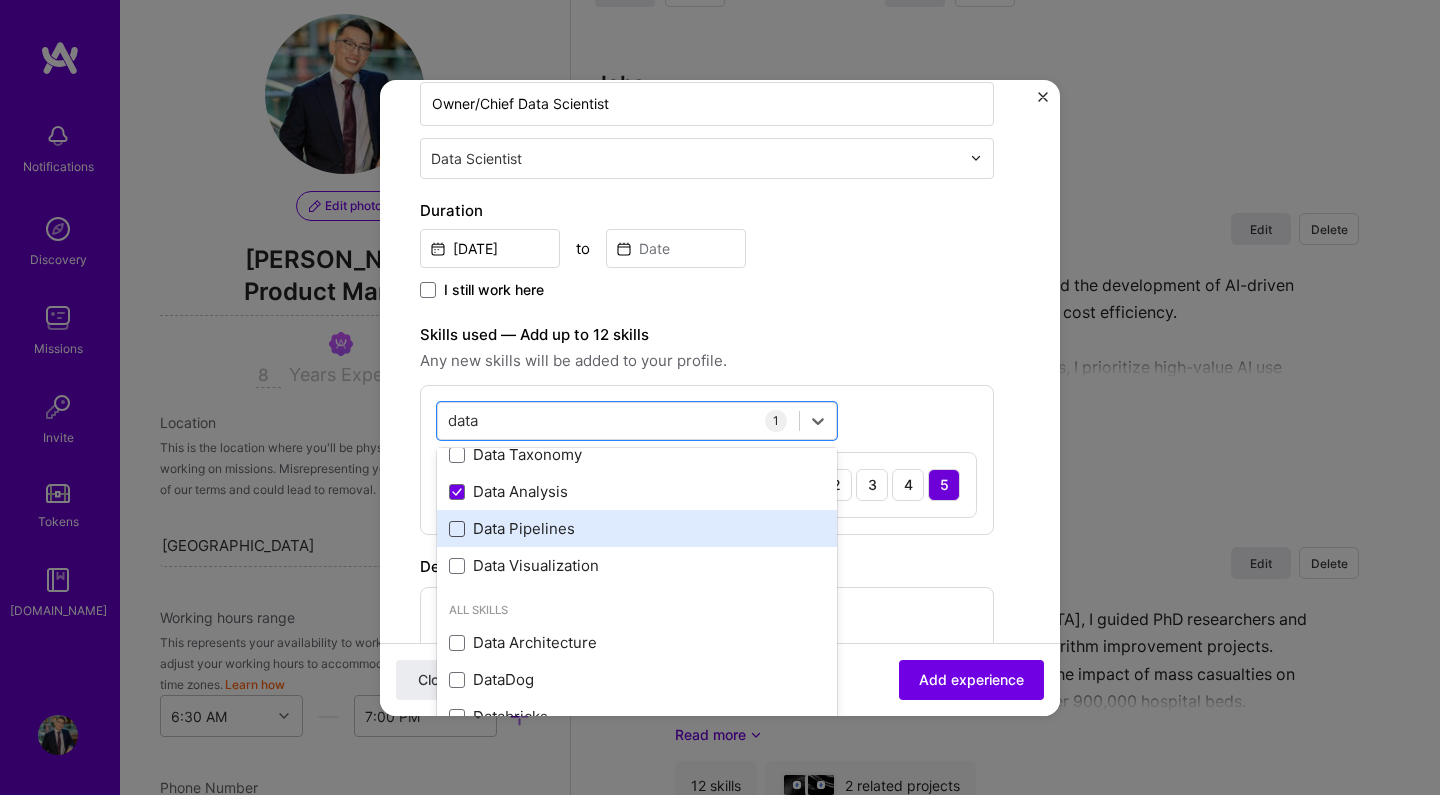 click at bounding box center [457, 529] 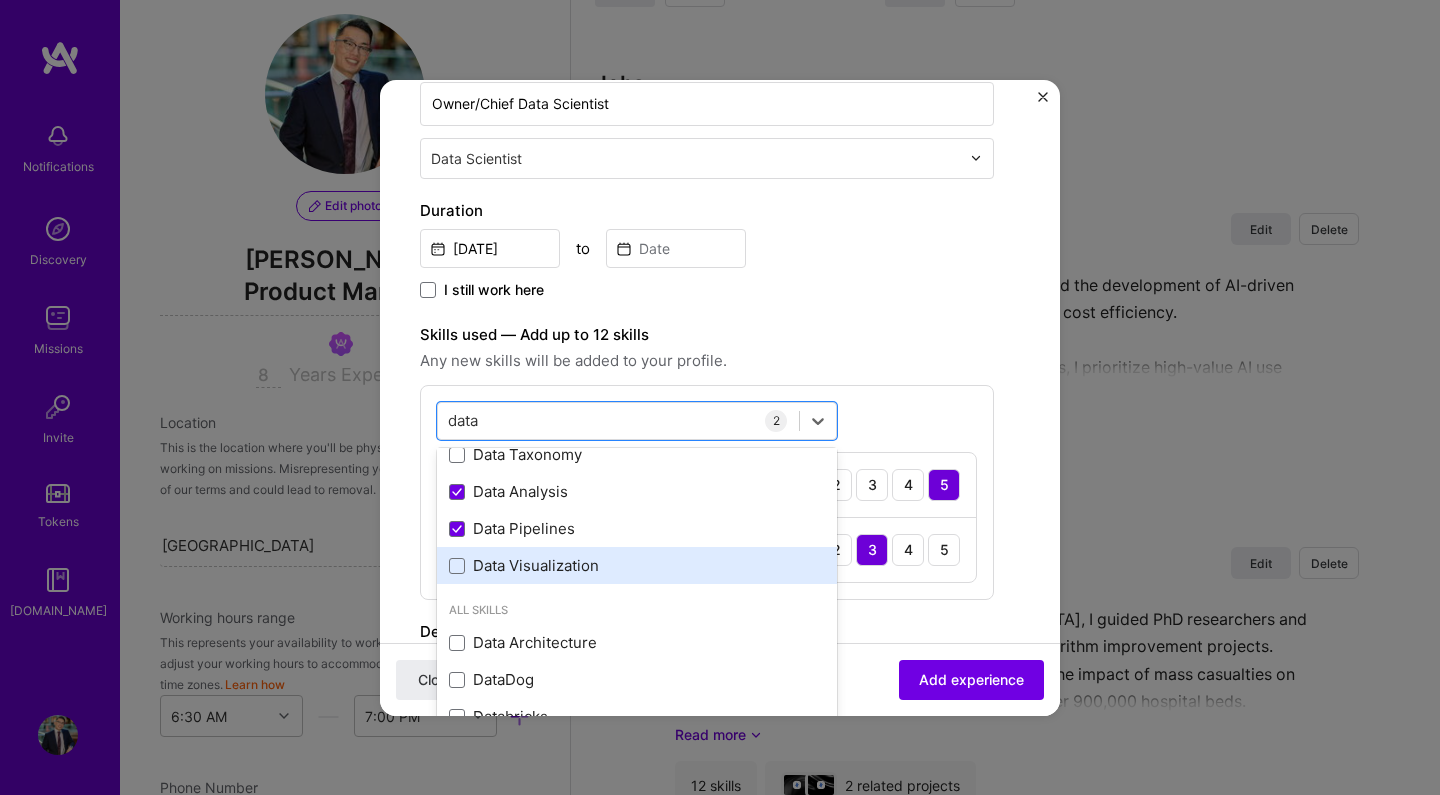 click on "Data Visualization" at bounding box center [637, 565] 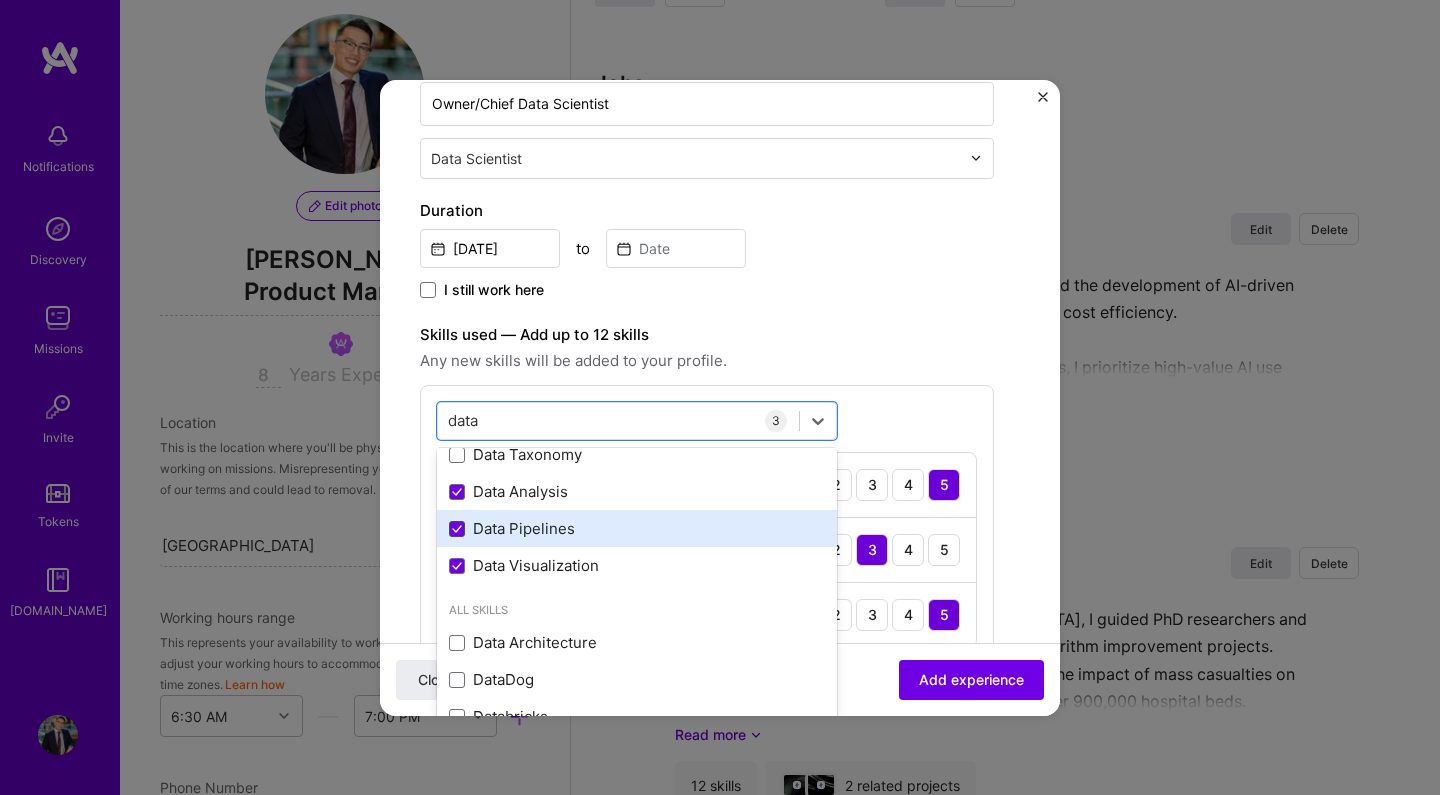 click 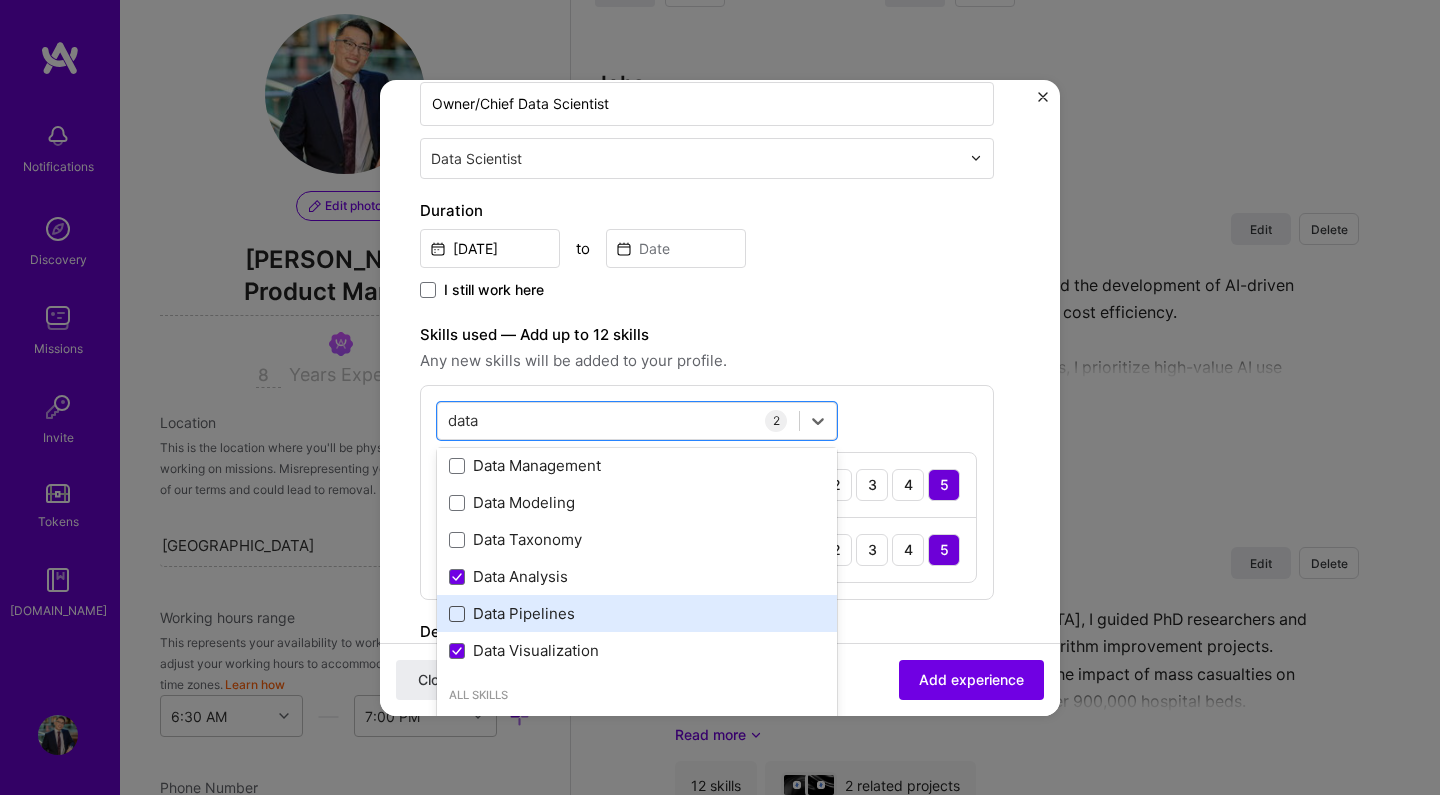 scroll, scrollTop: 0, scrollLeft: 0, axis: both 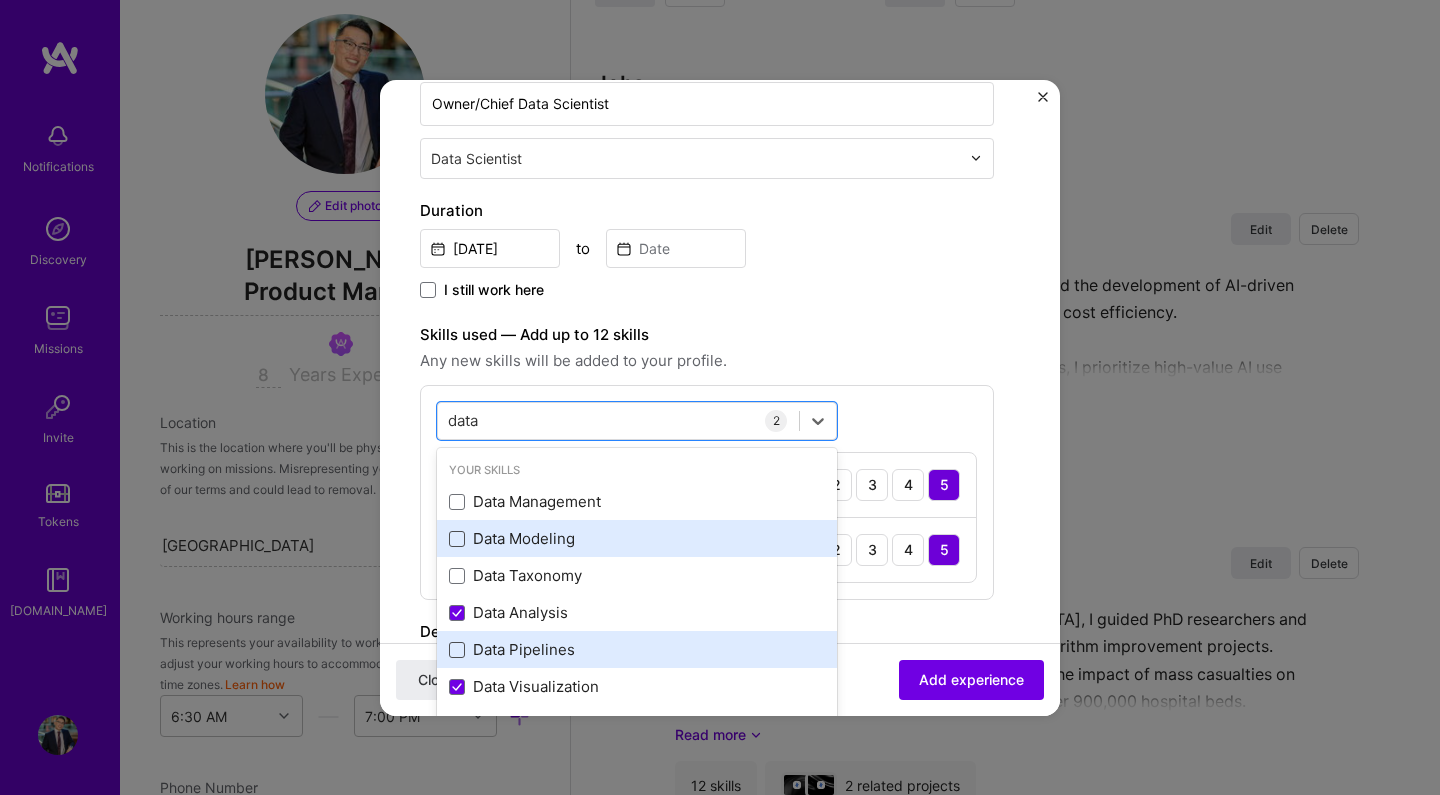 click at bounding box center (457, 539) 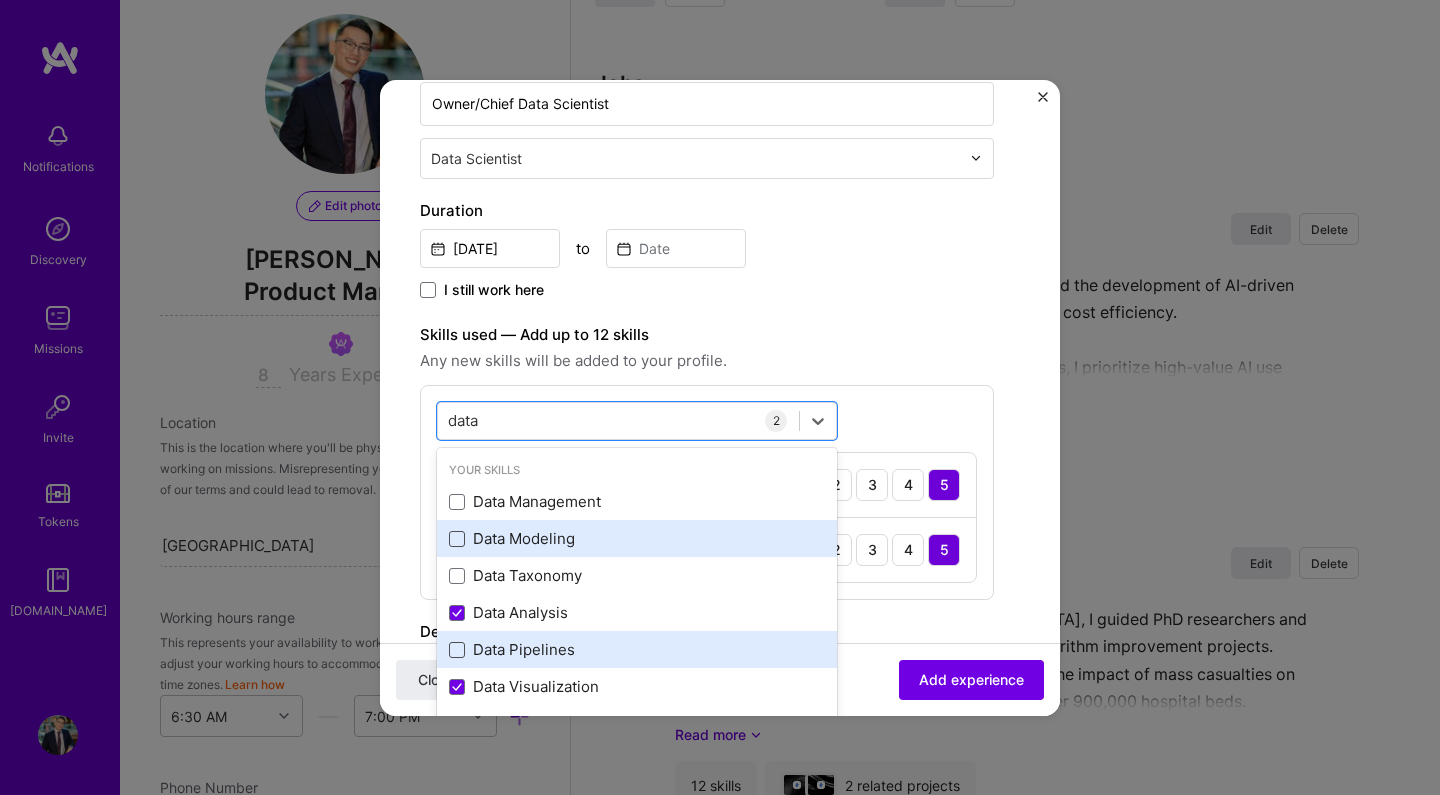 click at bounding box center (0, 0) 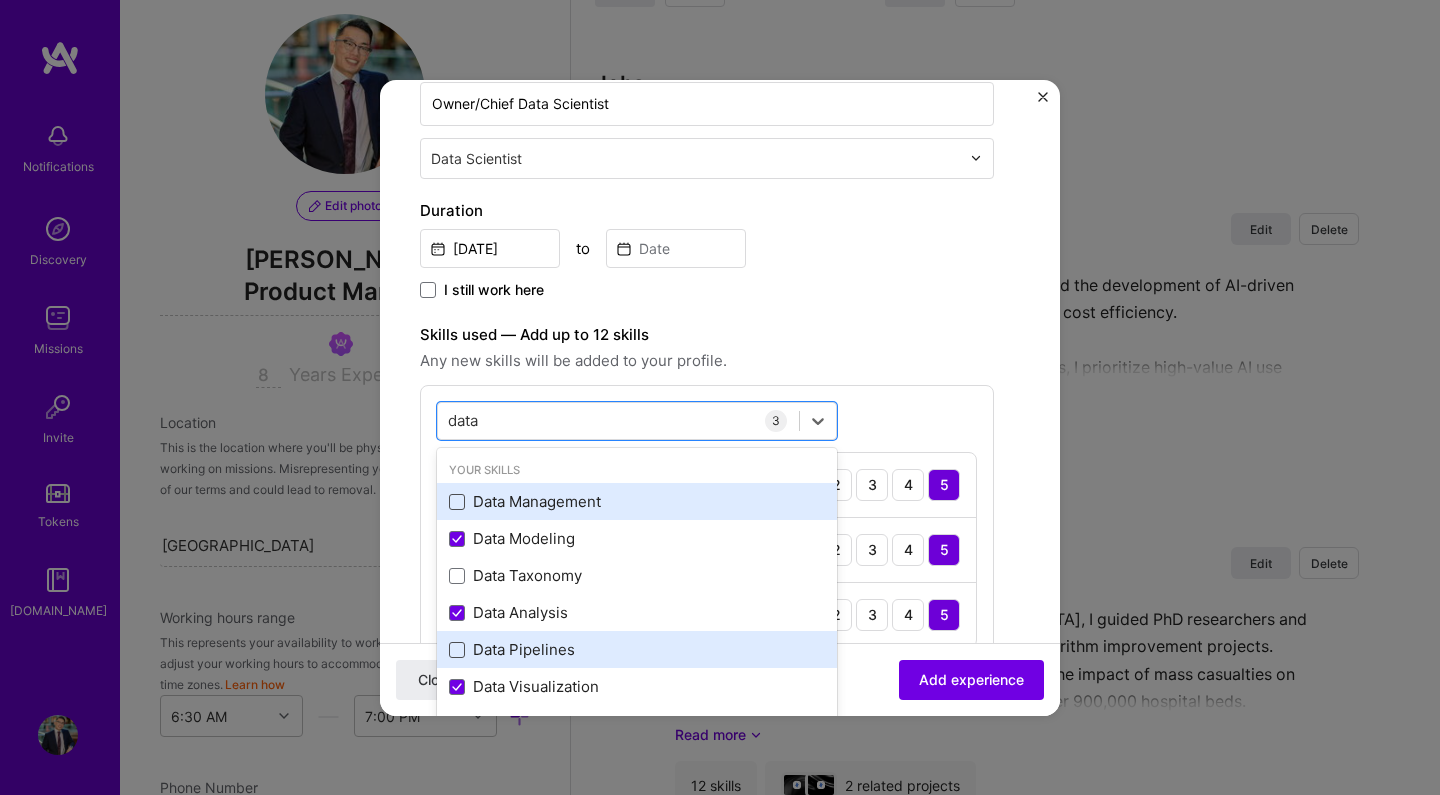 click at bounding box center [457, 502] 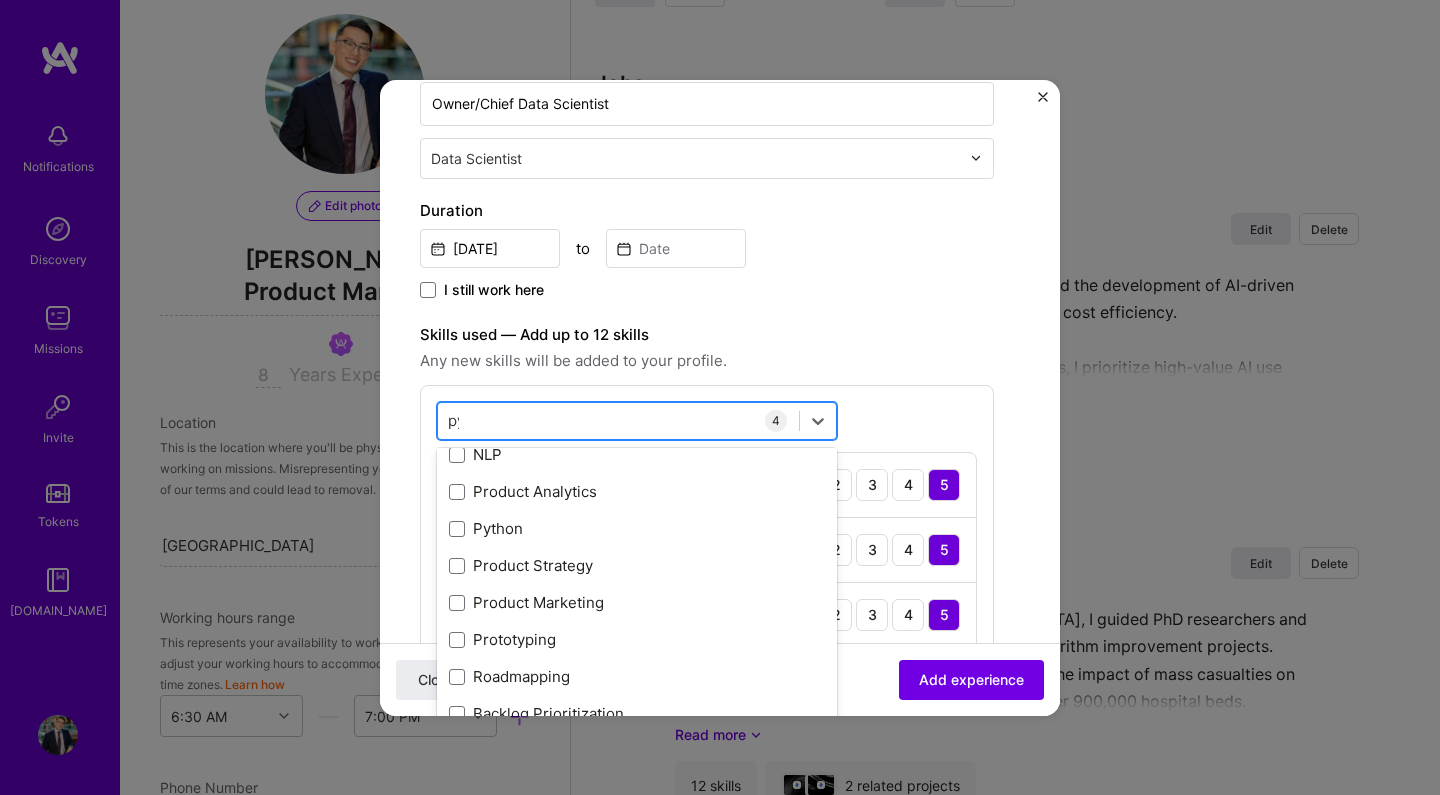 scroll, scrollTop: 0, scrollLeft: 0, axis: both 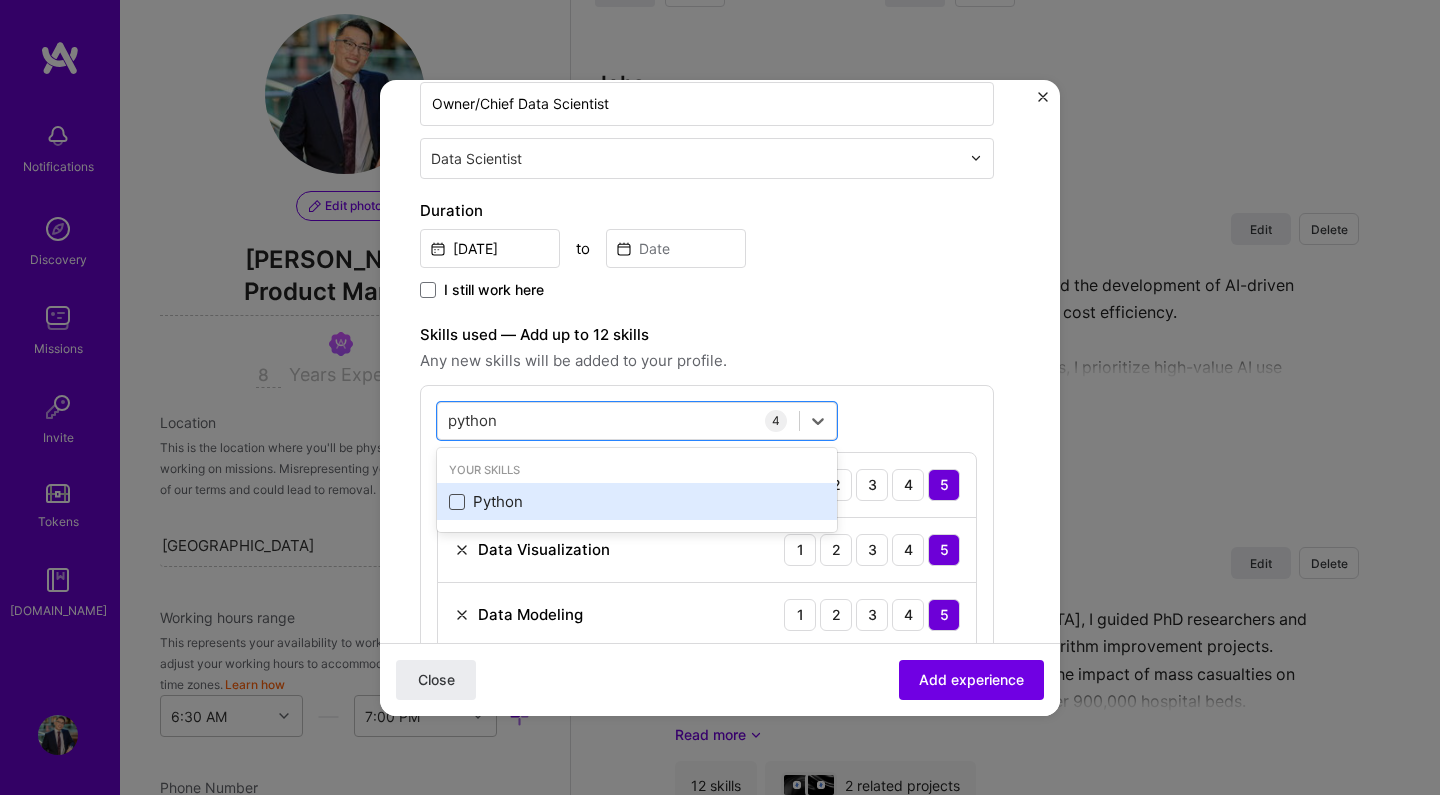 click at bounding box center (457, 502) 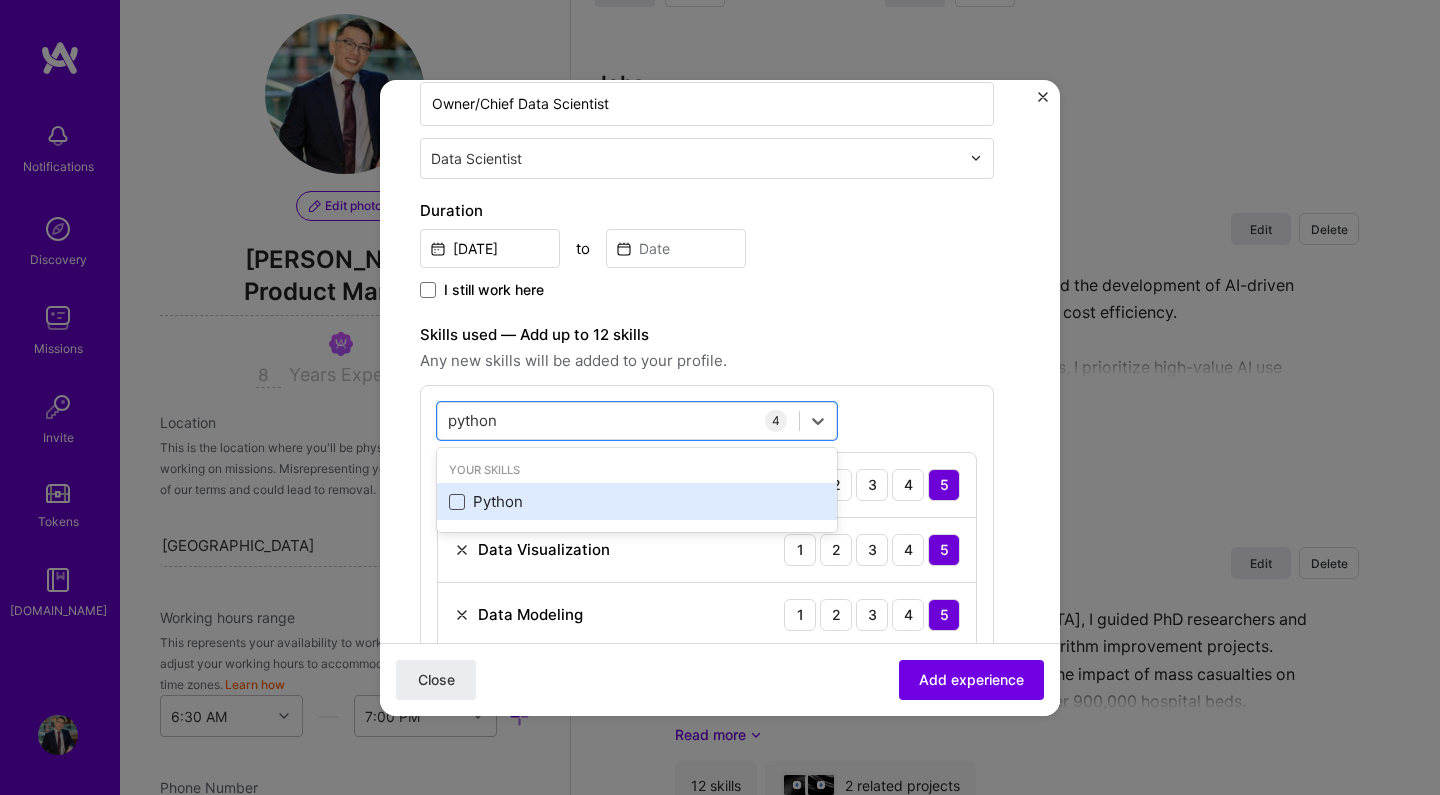 click at bounding box center (0, 0) 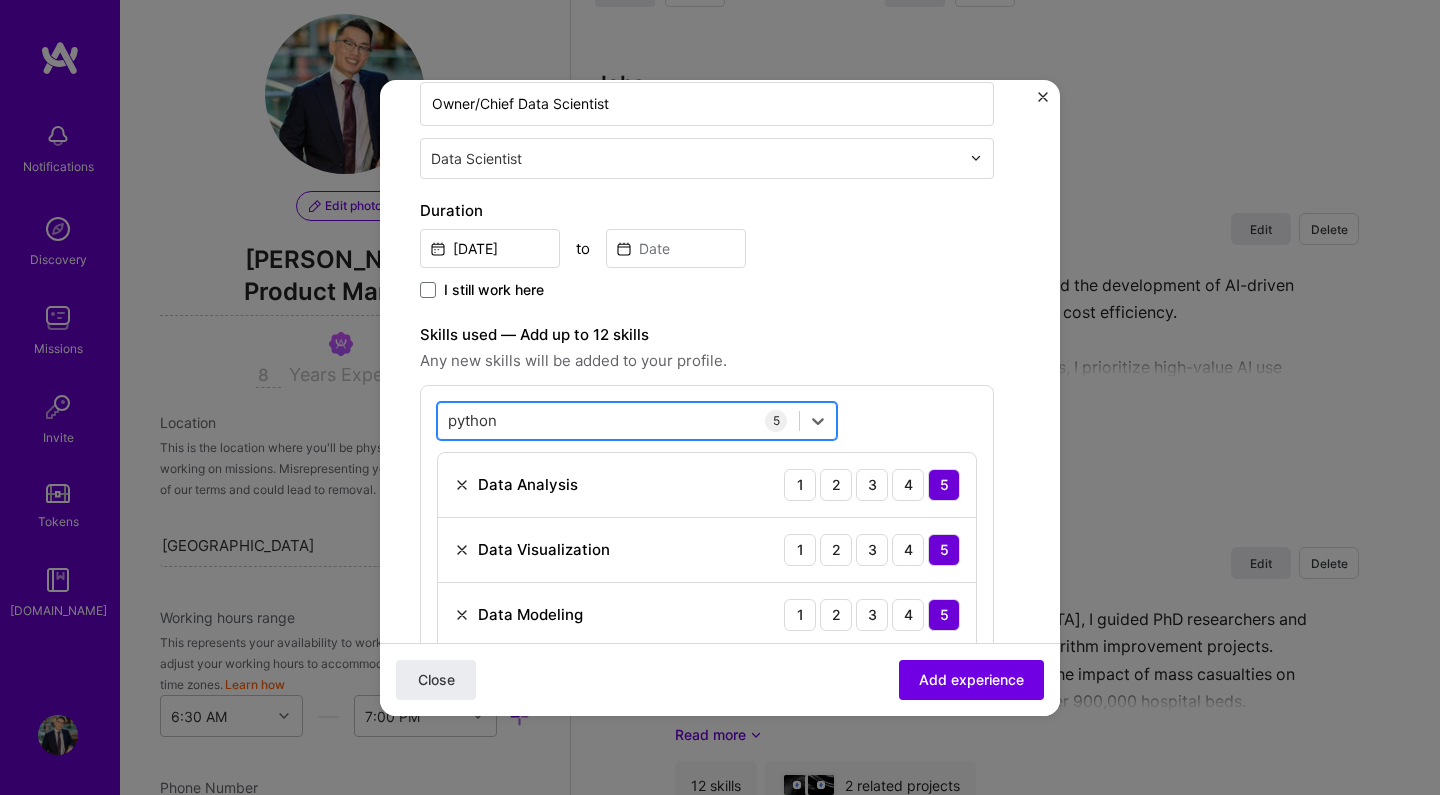 click on "python python" at bounding box center (618, 420) 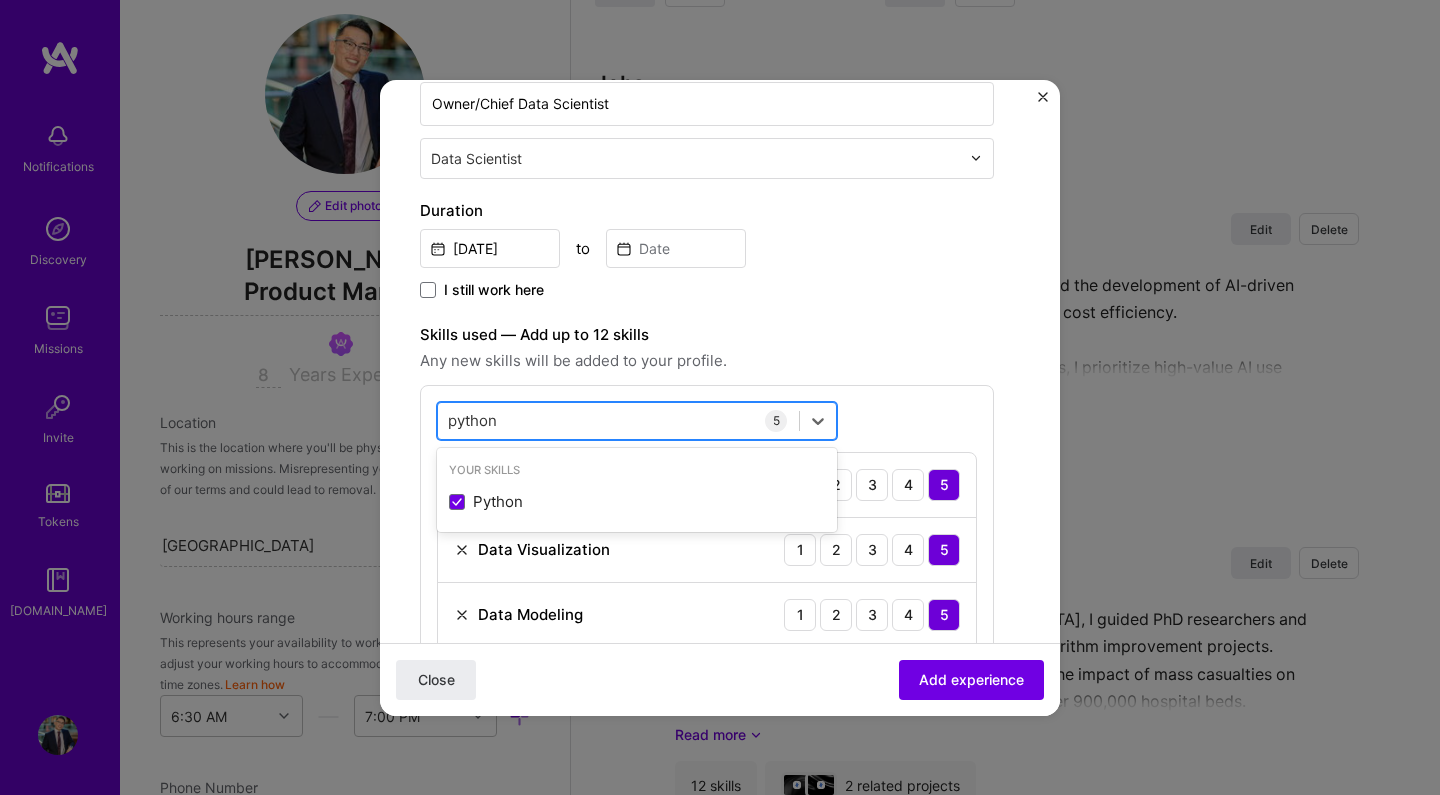 click on "python python" at bounding box center (618, 420) 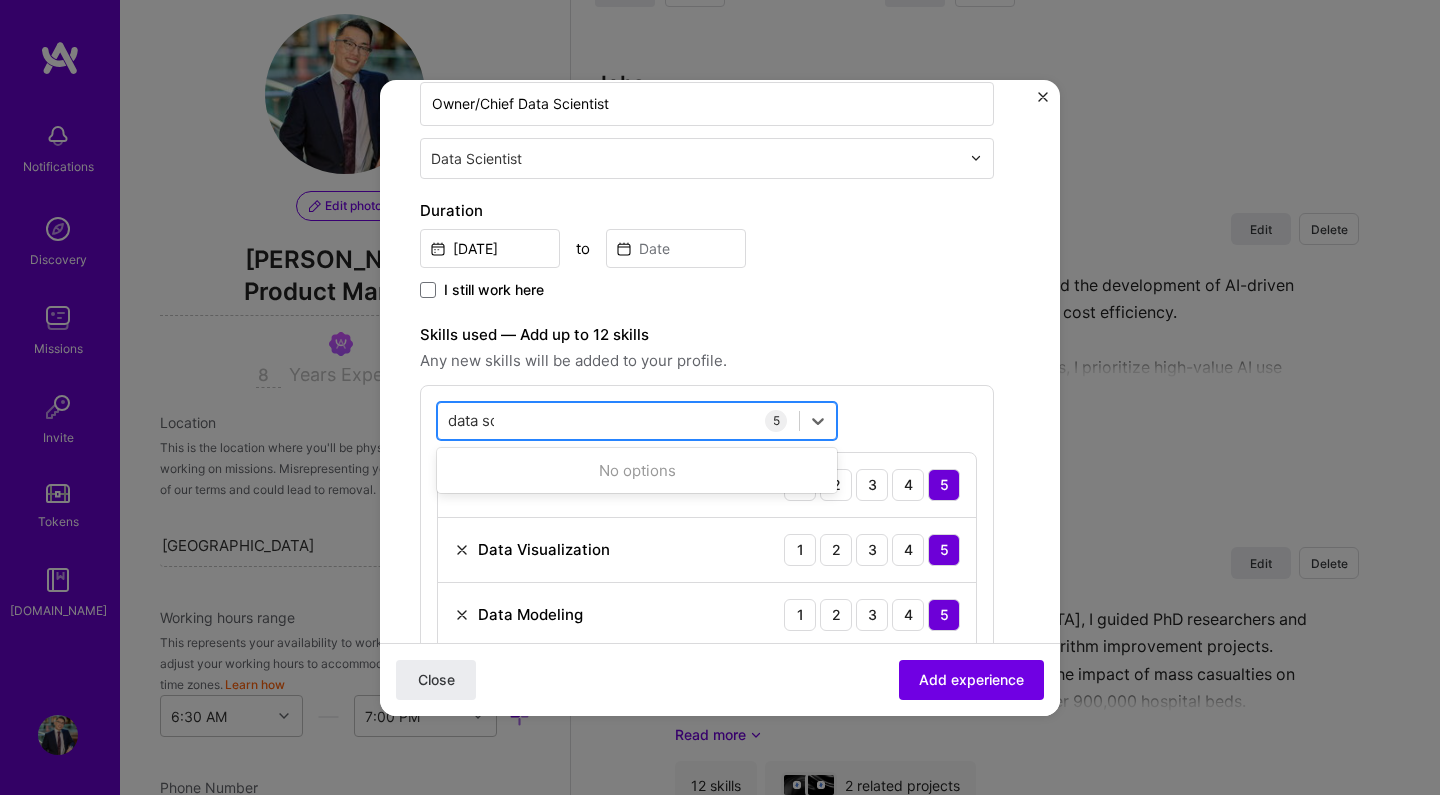 scroll, scrollTop: 0, scrollLeft: 0, axis: both 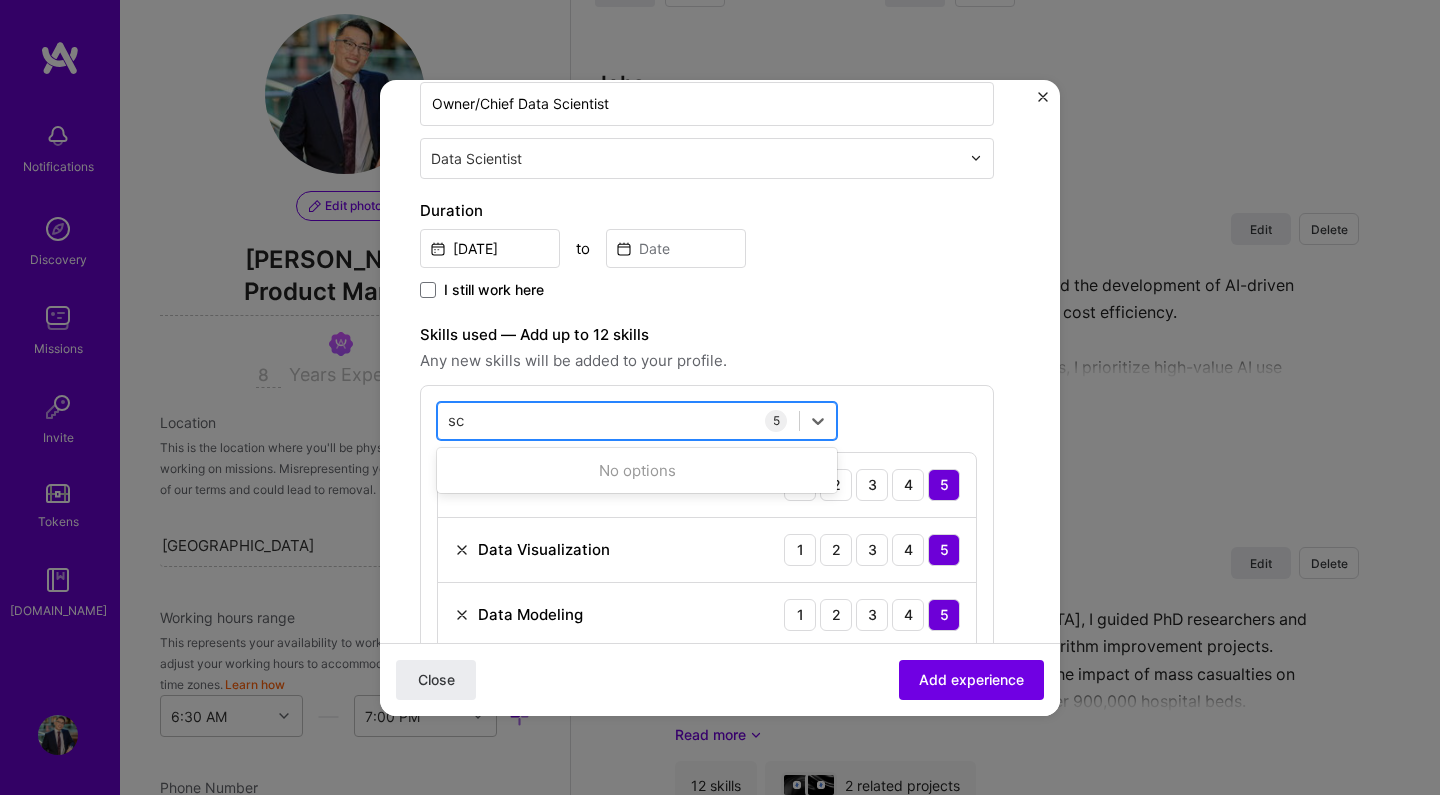 type on "sci" 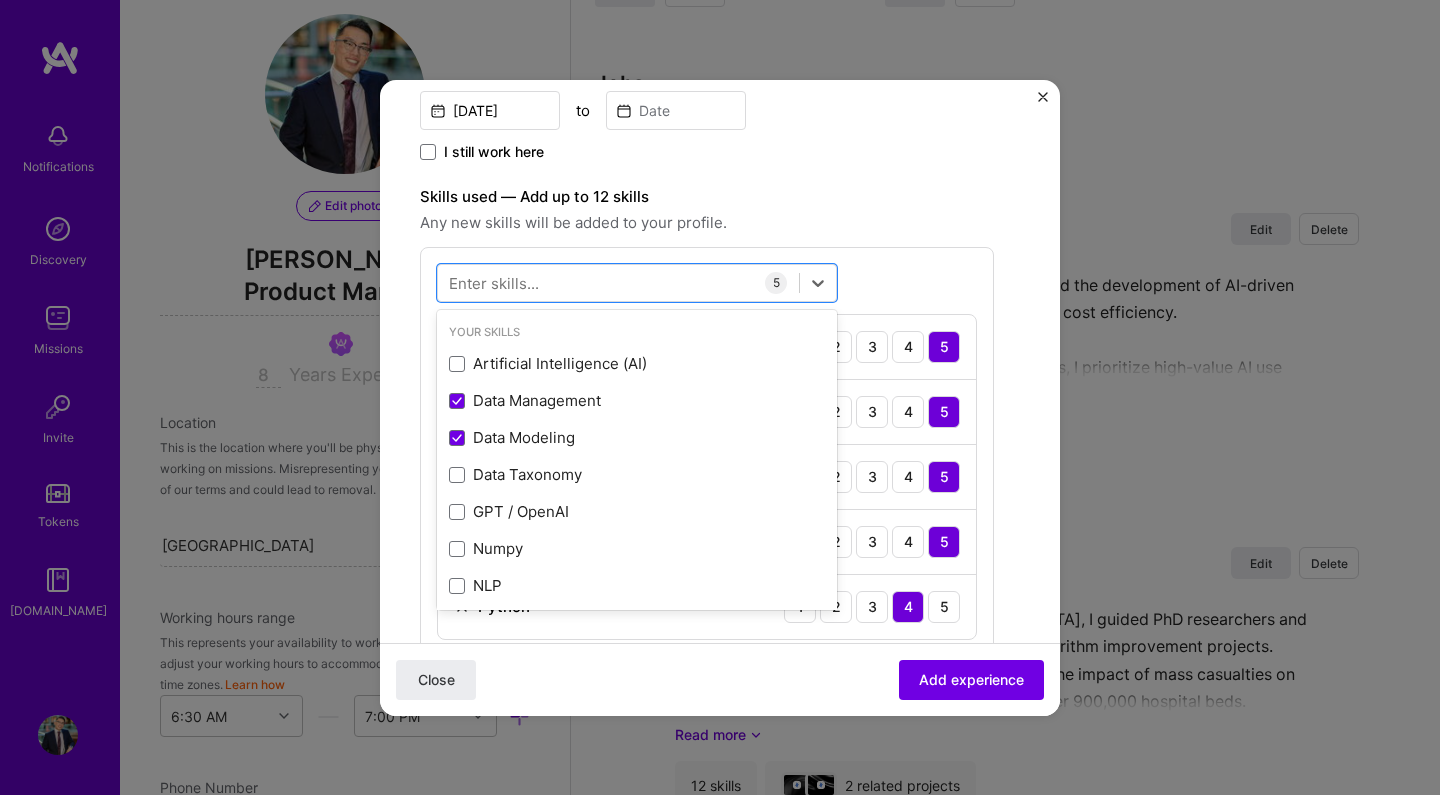 scroll, scrollTop: 500, scrollLeft: 0, axis: vertical 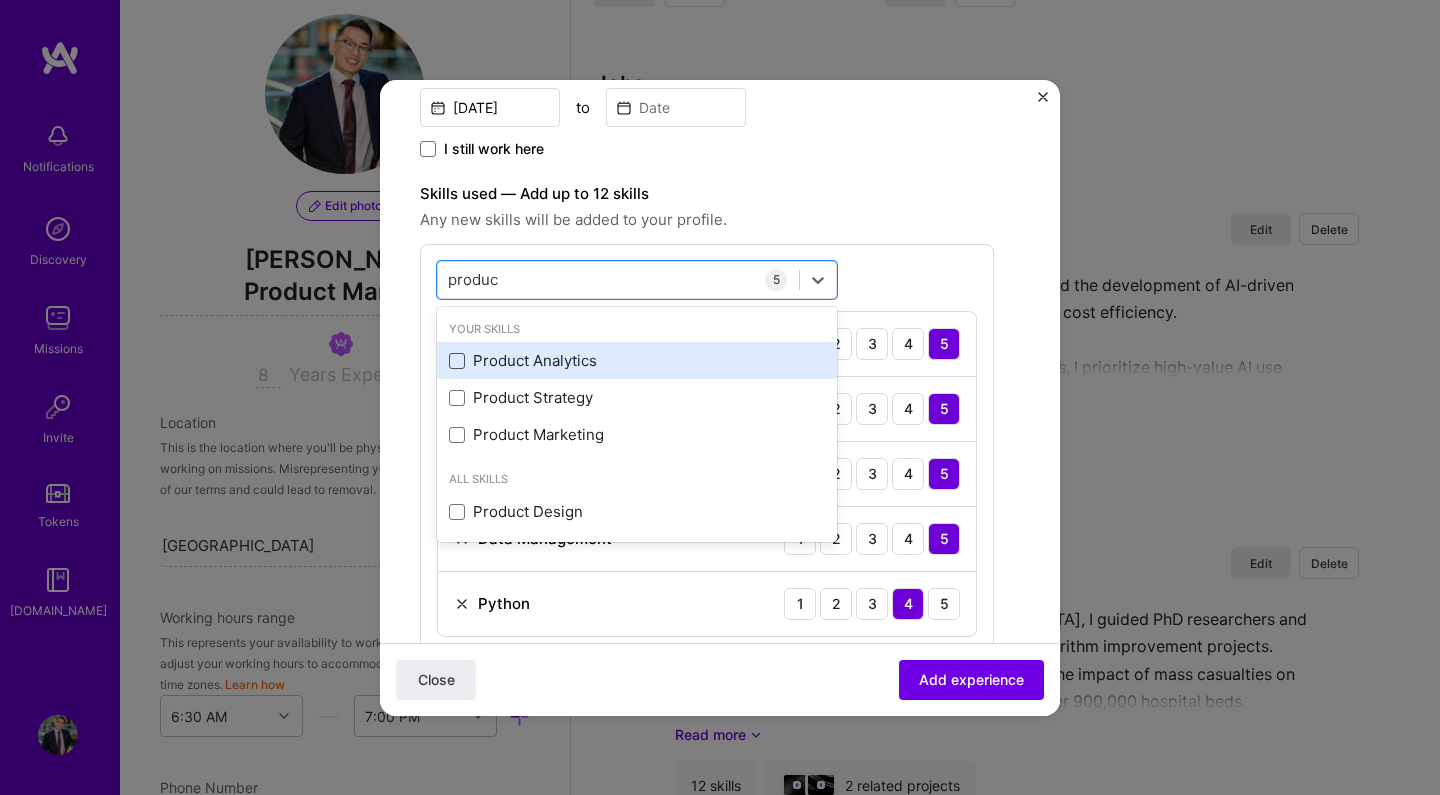 click at bounding box center [457, 361] 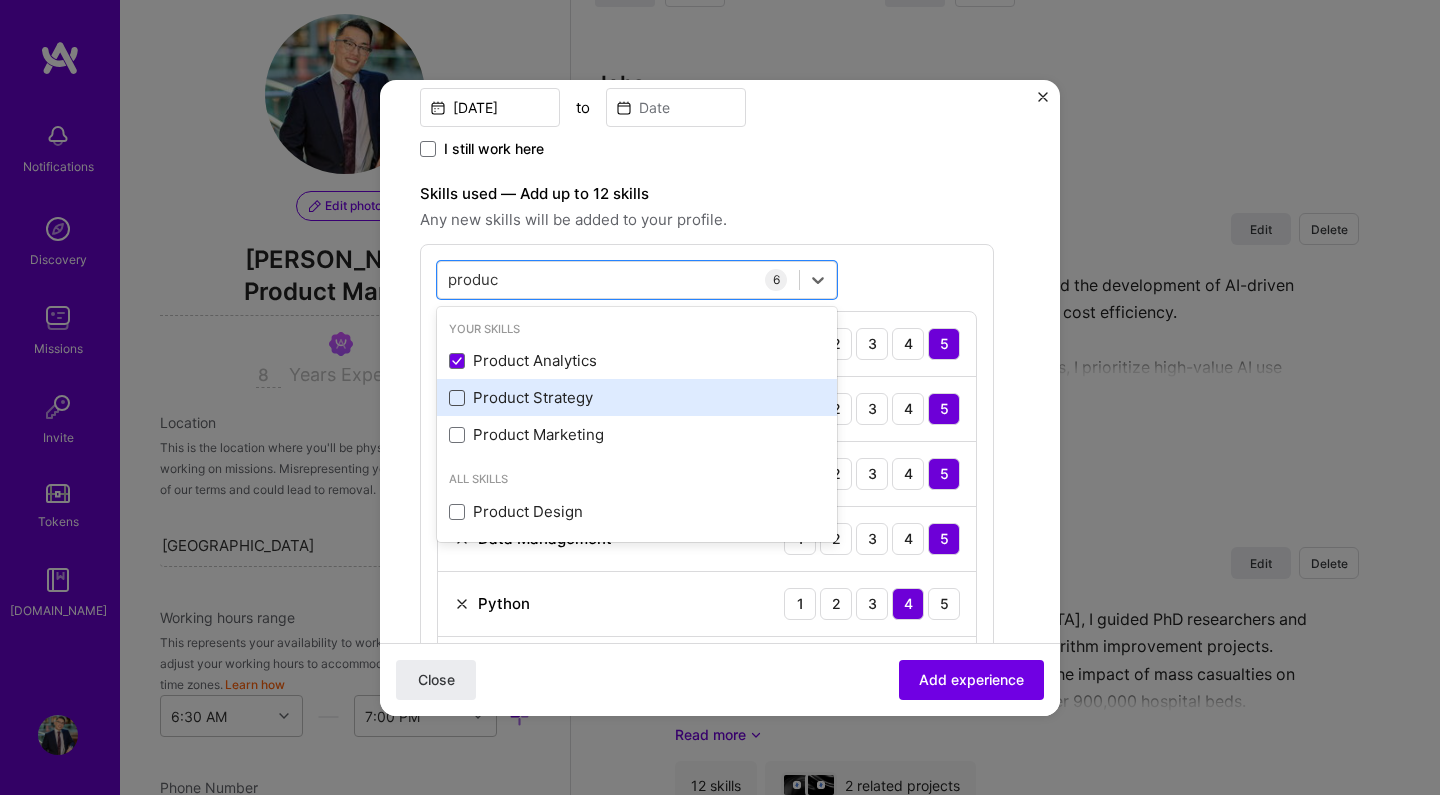 click at bounding box center (457, 398) 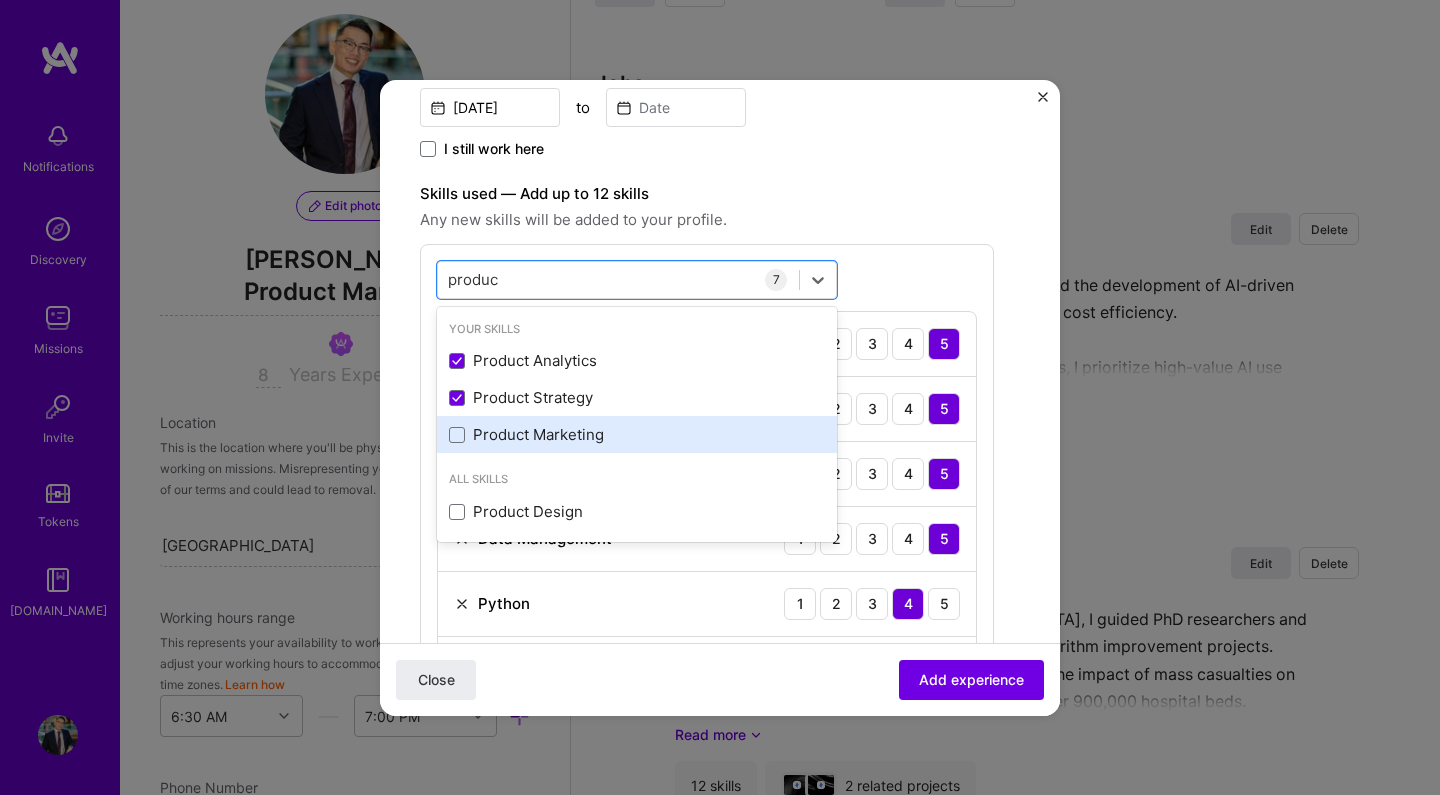 click on "Product Marketing" at bounding box center (637, 434) 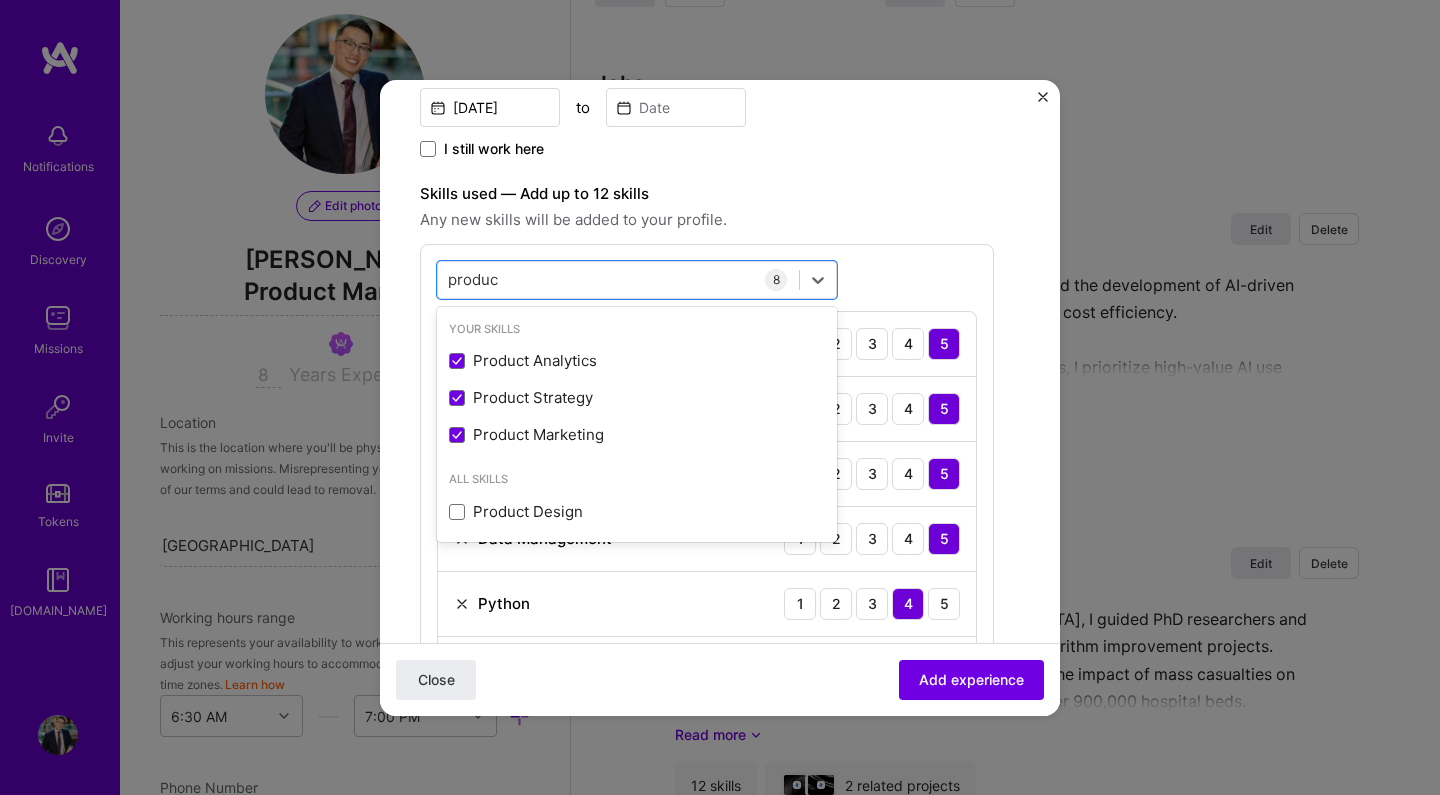 type on "produc" 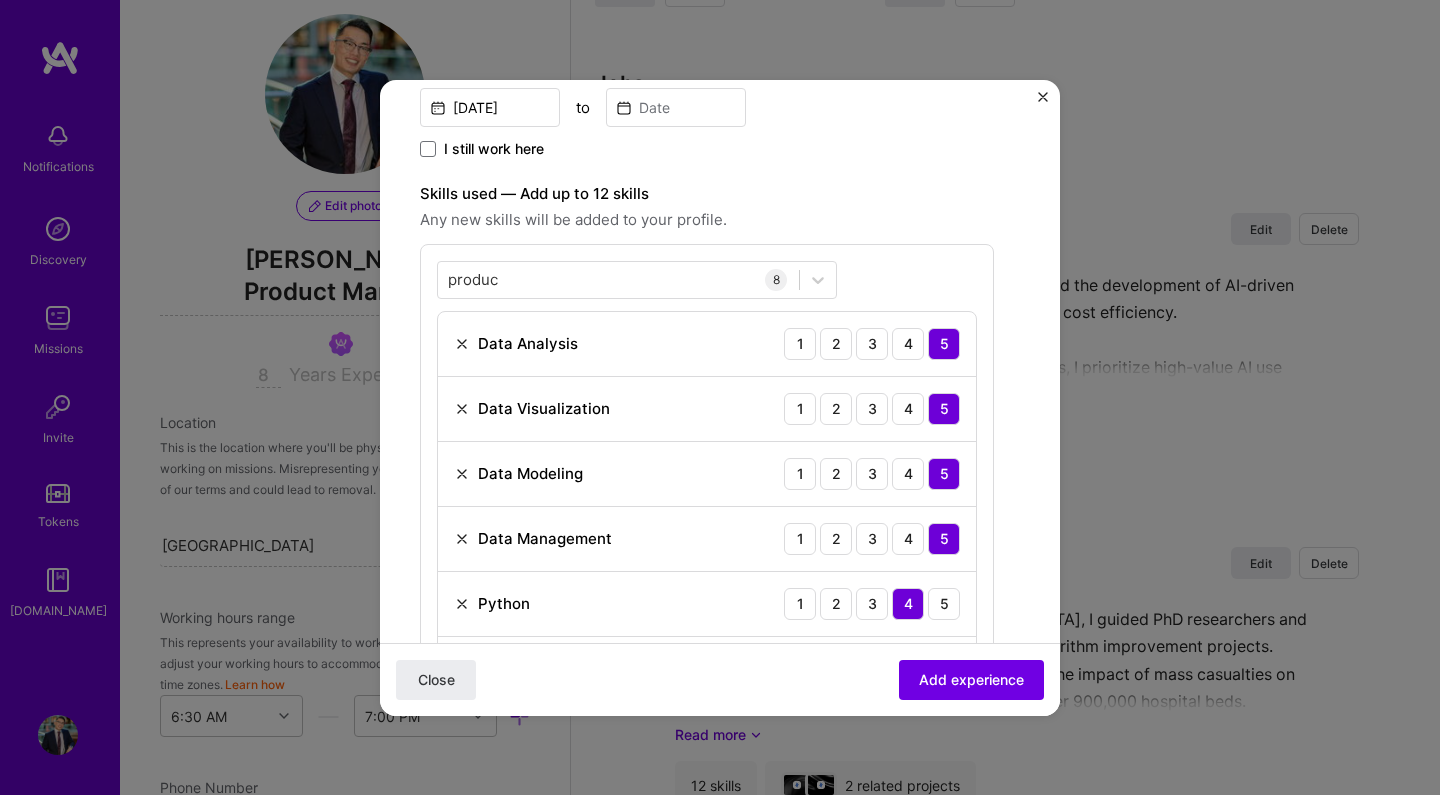 click on "Skills used — Add up to 12 skills Any new skills will be added to your profile. produc produc 8 Data Analysis 1 2 3 4 5 Data Visualization 1 2 3 4 5 Data Modeling 1 2 3 4 5 Data Management 1 2 3 4 5 Python 1 2 3 4 5 Product Analytics 1 2 3 4 5 Product Strategy 1 2 3 4 5 Product Marketing 1 2 3 4 5" at bounding box center [707, 515] 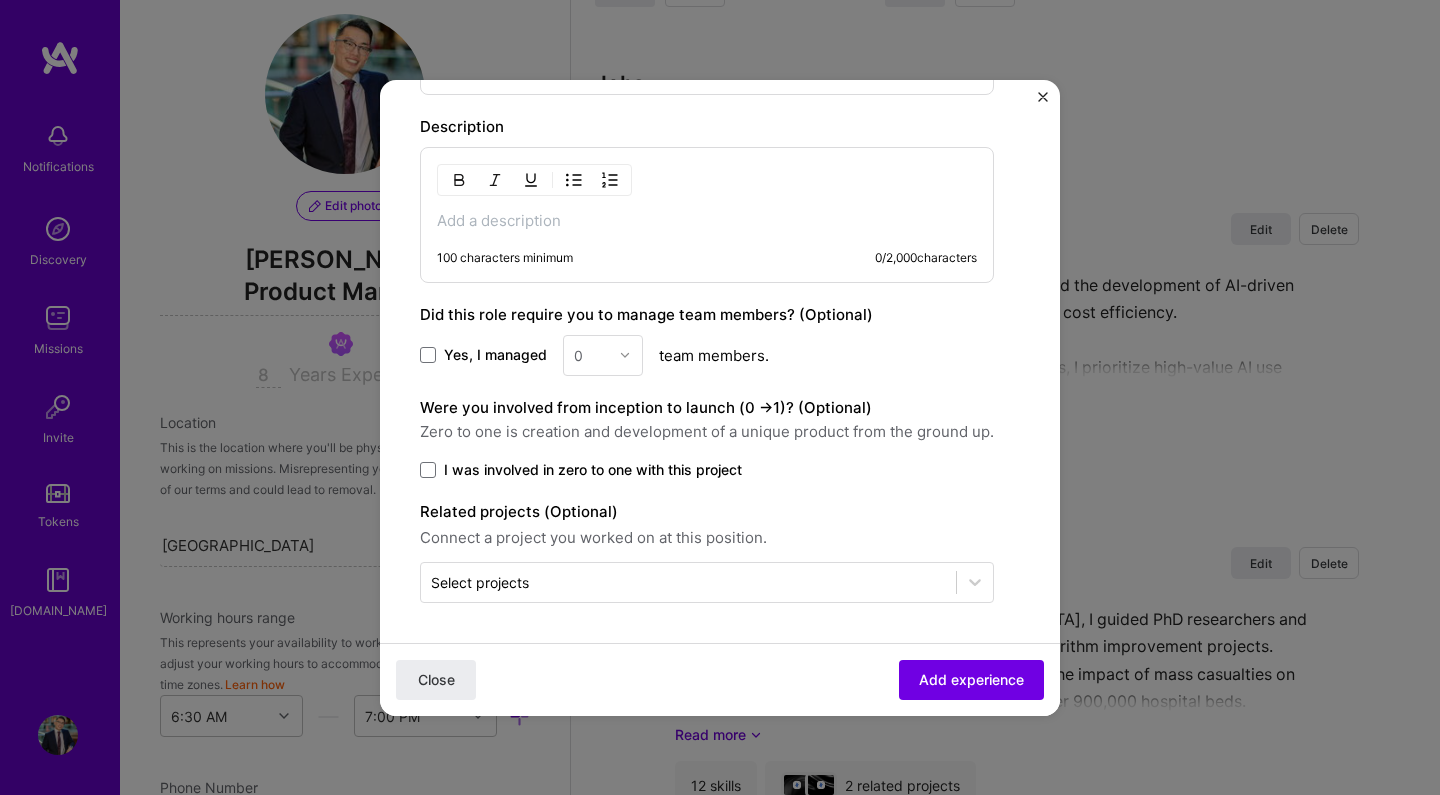 scroll, scrollTop: 1254, scrollLeft: 0, axis: vertical 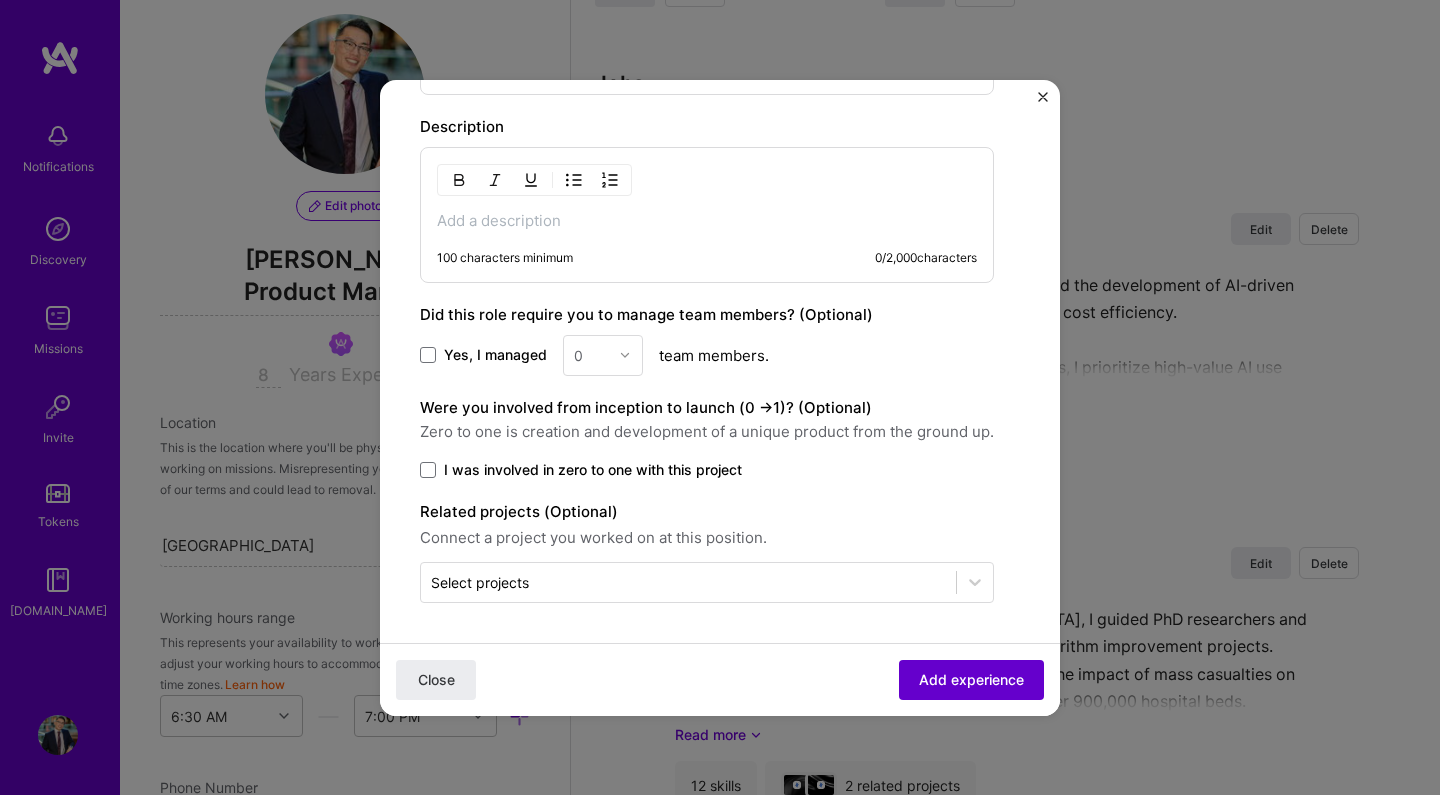 click on "Add experience" at bounding box center [971, 679] 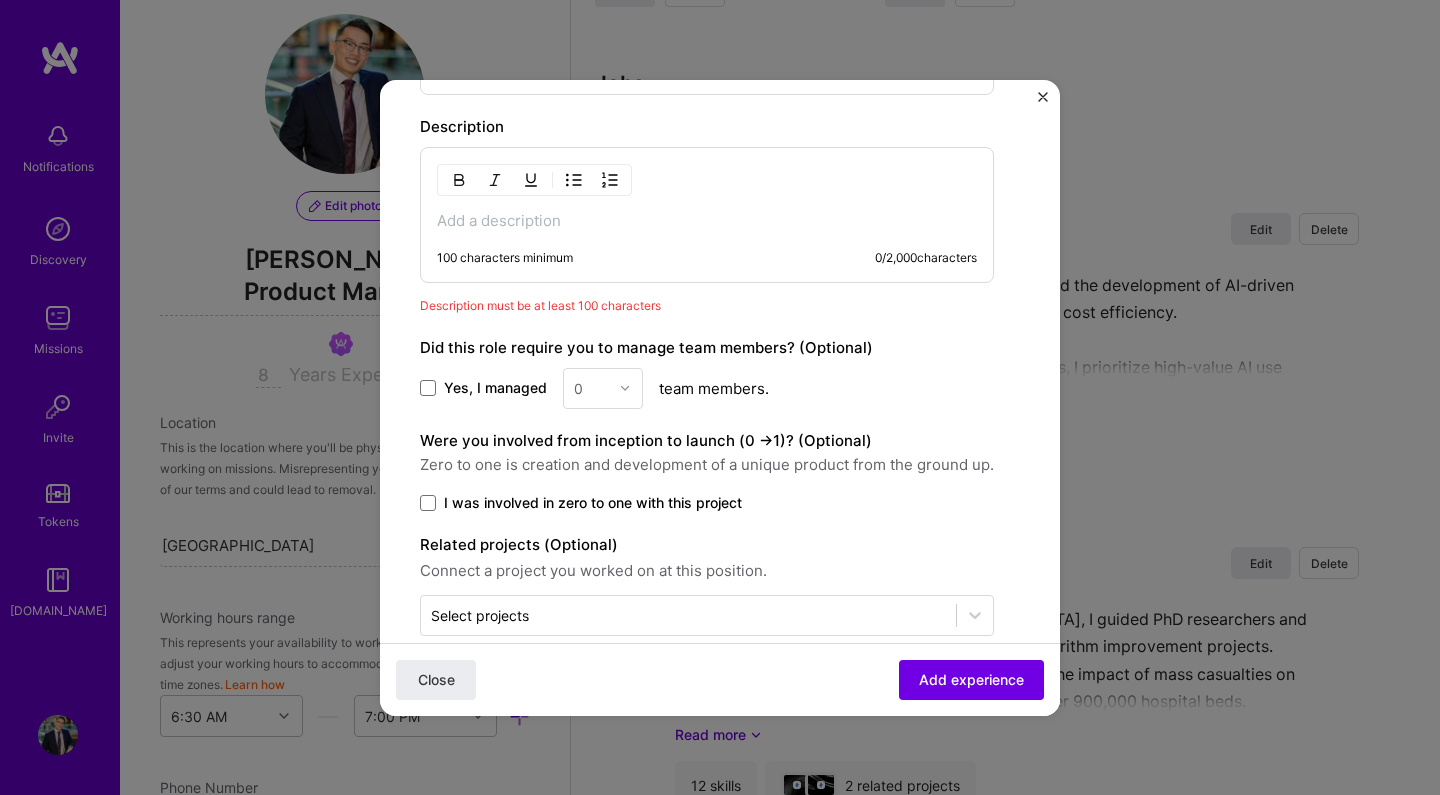 scroll, scrollTop: 1175, scrollLeft: 0, axis: vertical 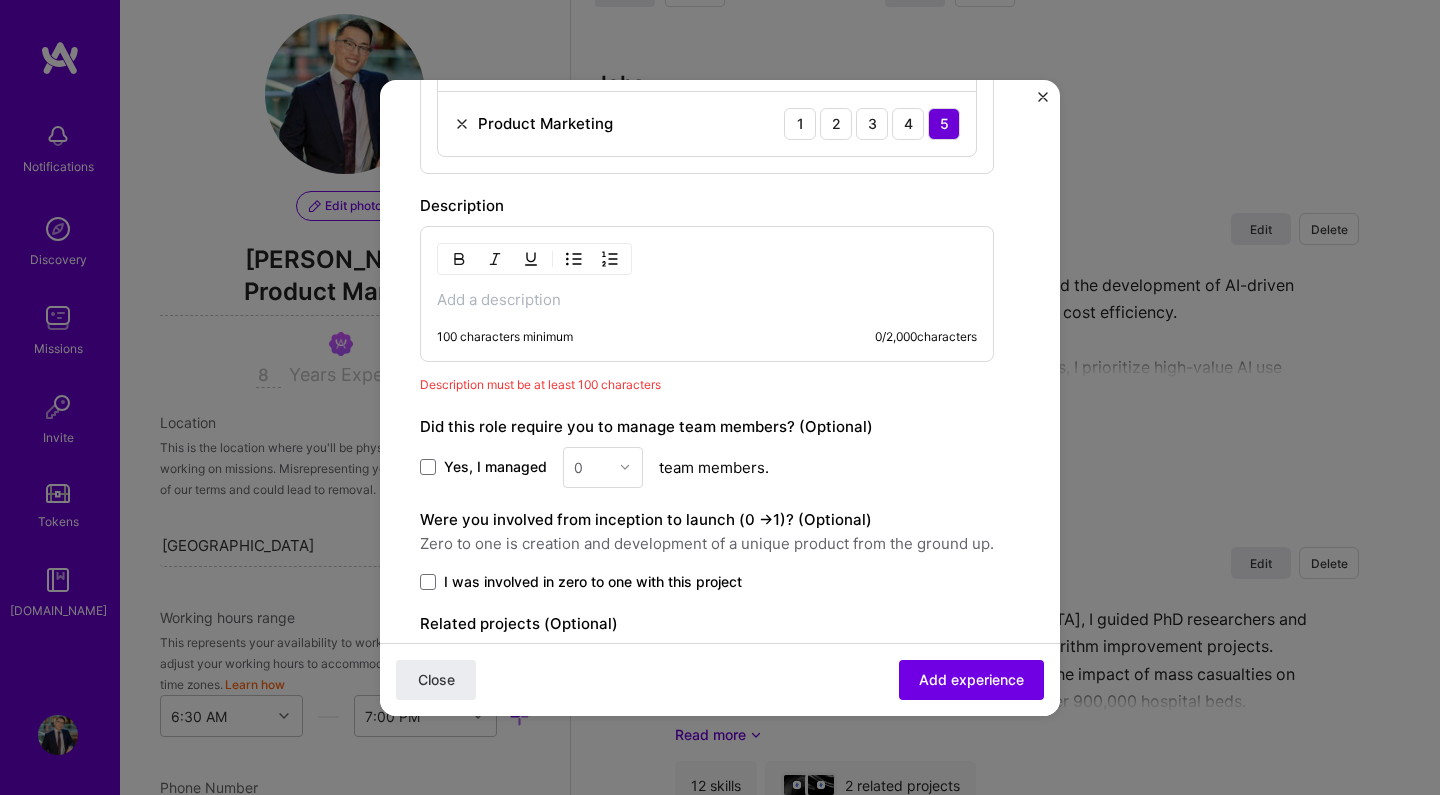 click at bounding box center (707, 300) 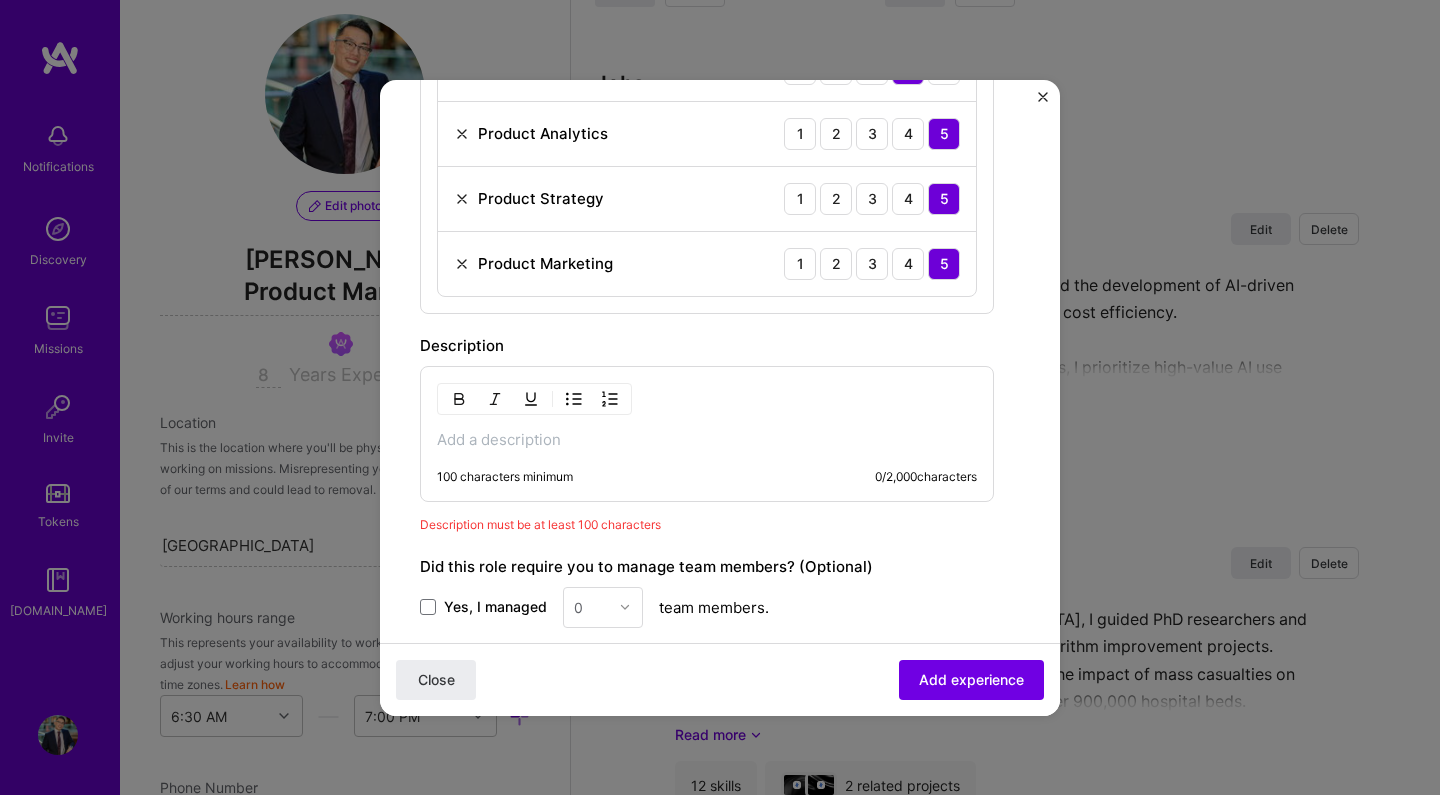 scroll, scrollTop: 986, scrollLeft: 0, axis: vertical 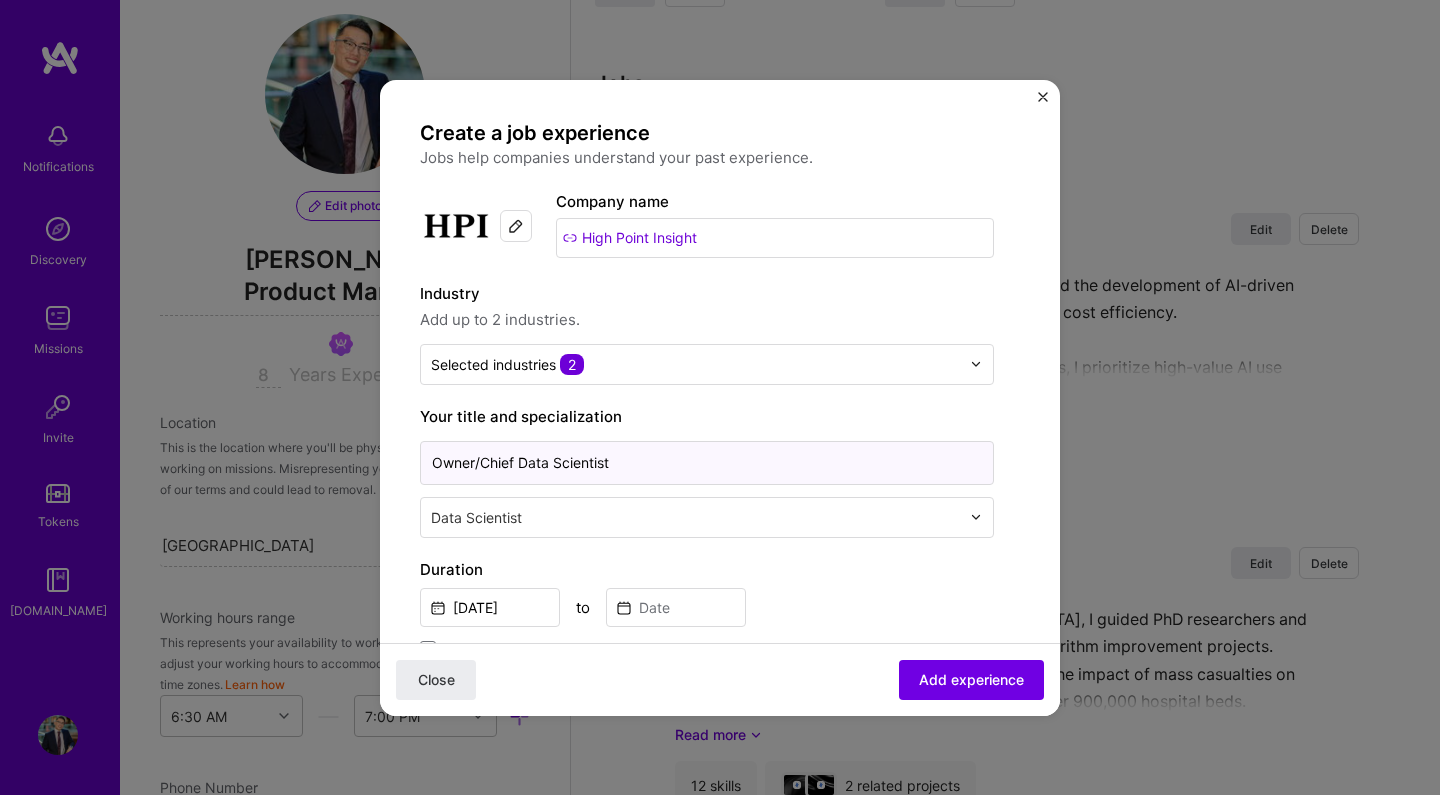 click on "Owner/Chief Data Scientist" at bounding box center (707, 463) 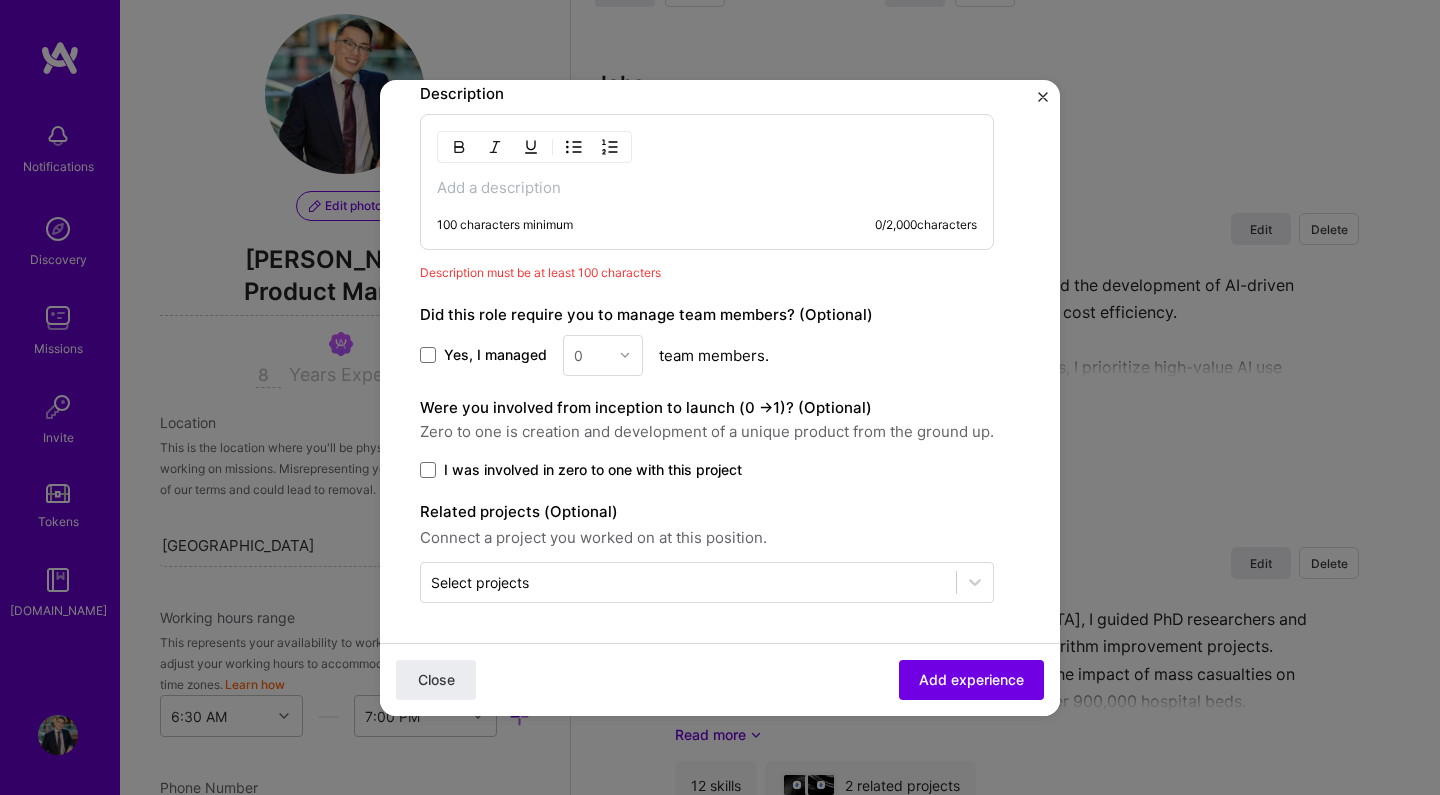 scroll, scrollTop: 1287, scrollLeft: 0, axis: vertical 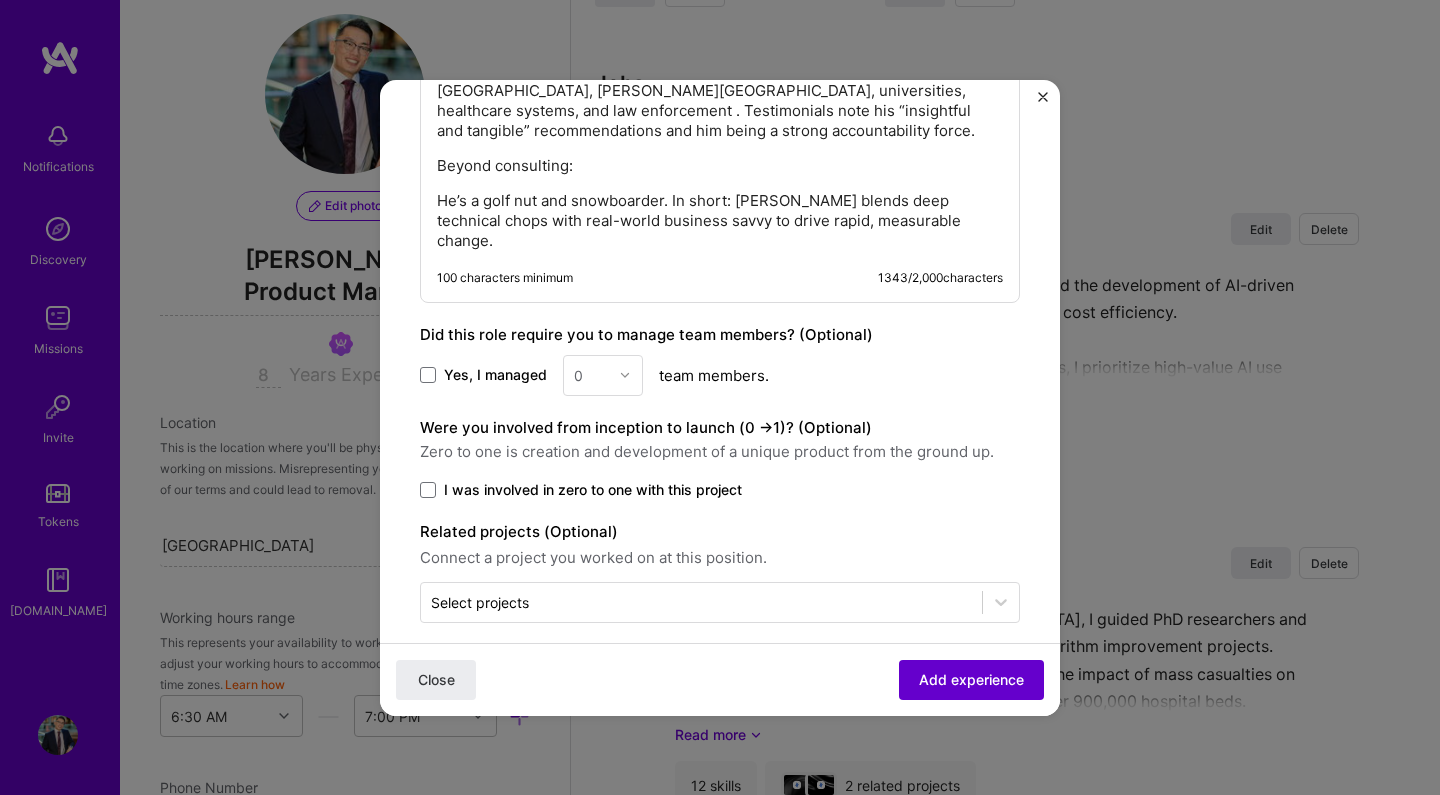 click on "Add experience" at bounding box center [971, 679] 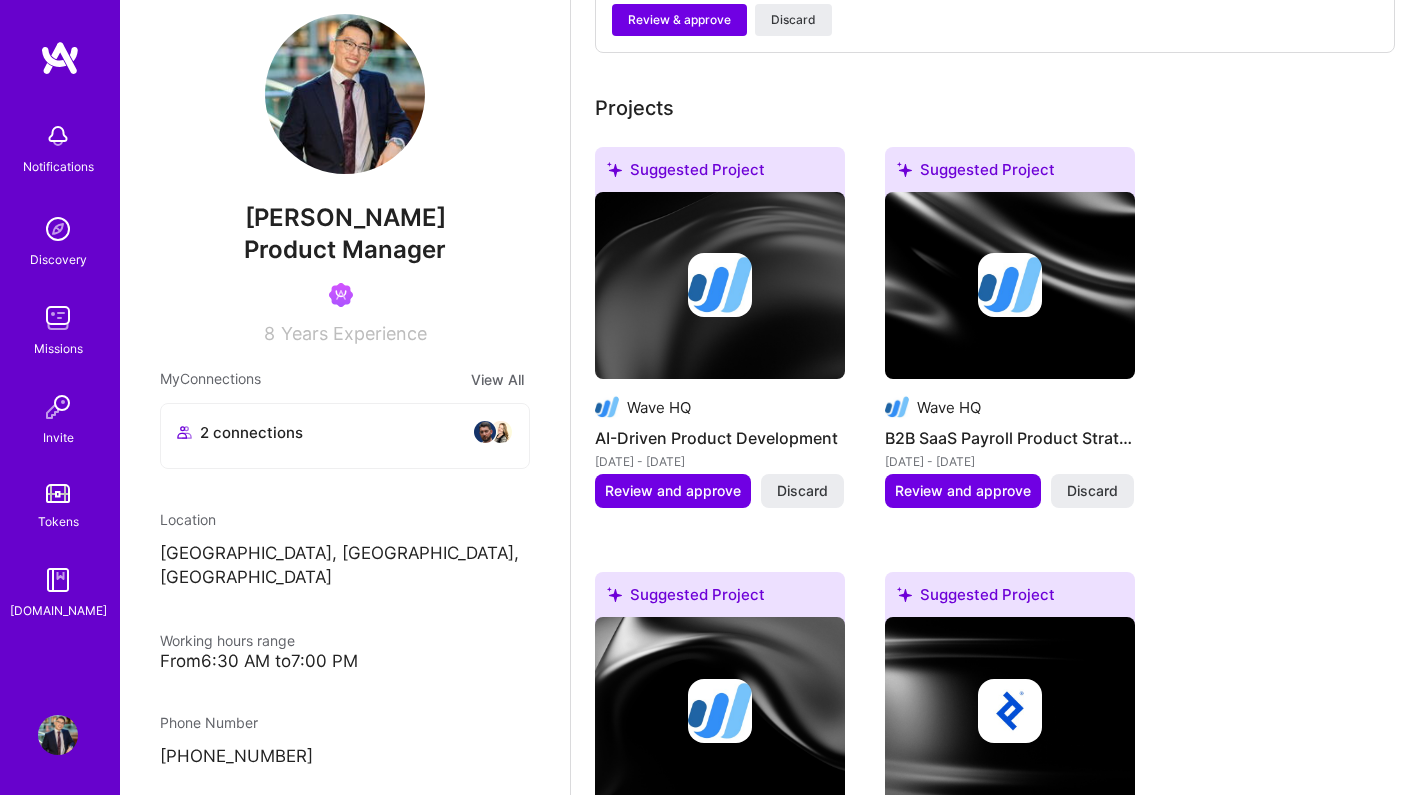 scroll, scrollTop: 943, scrollLeft: 0, axis: vertical 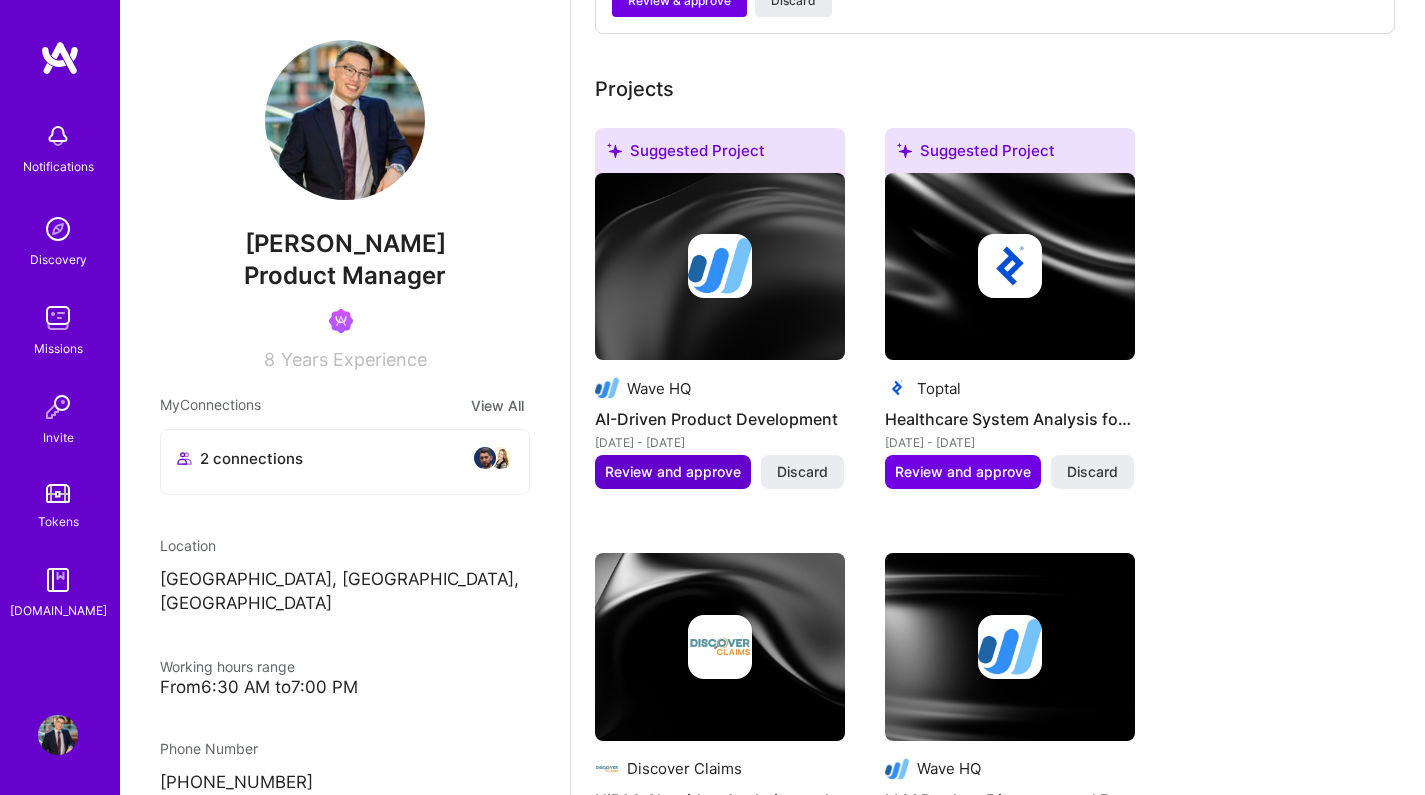 click on "Review and approve" at bounding box center (673, 472) 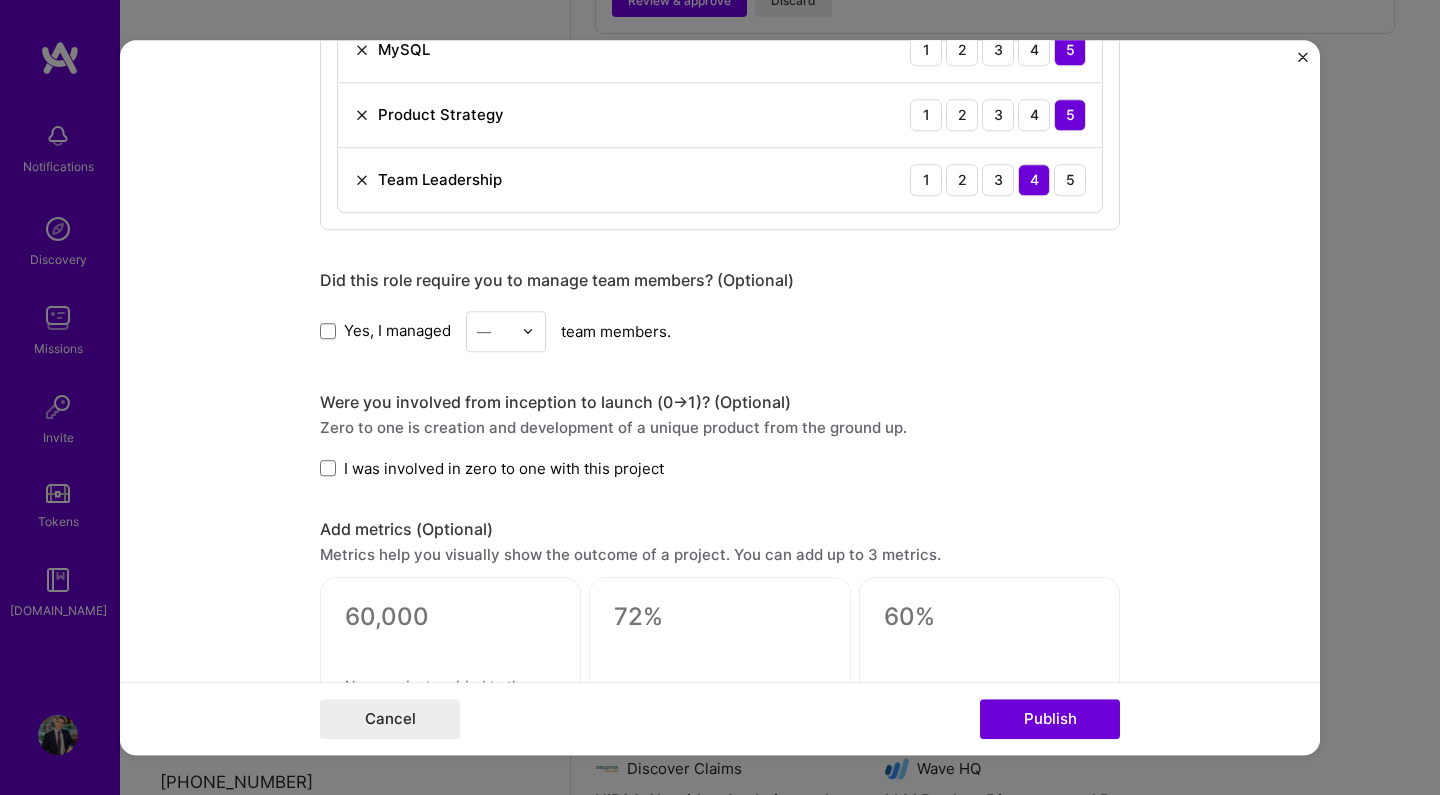 scroll, scrollTop: 1391, scrollLeft: 0, axis: vertical 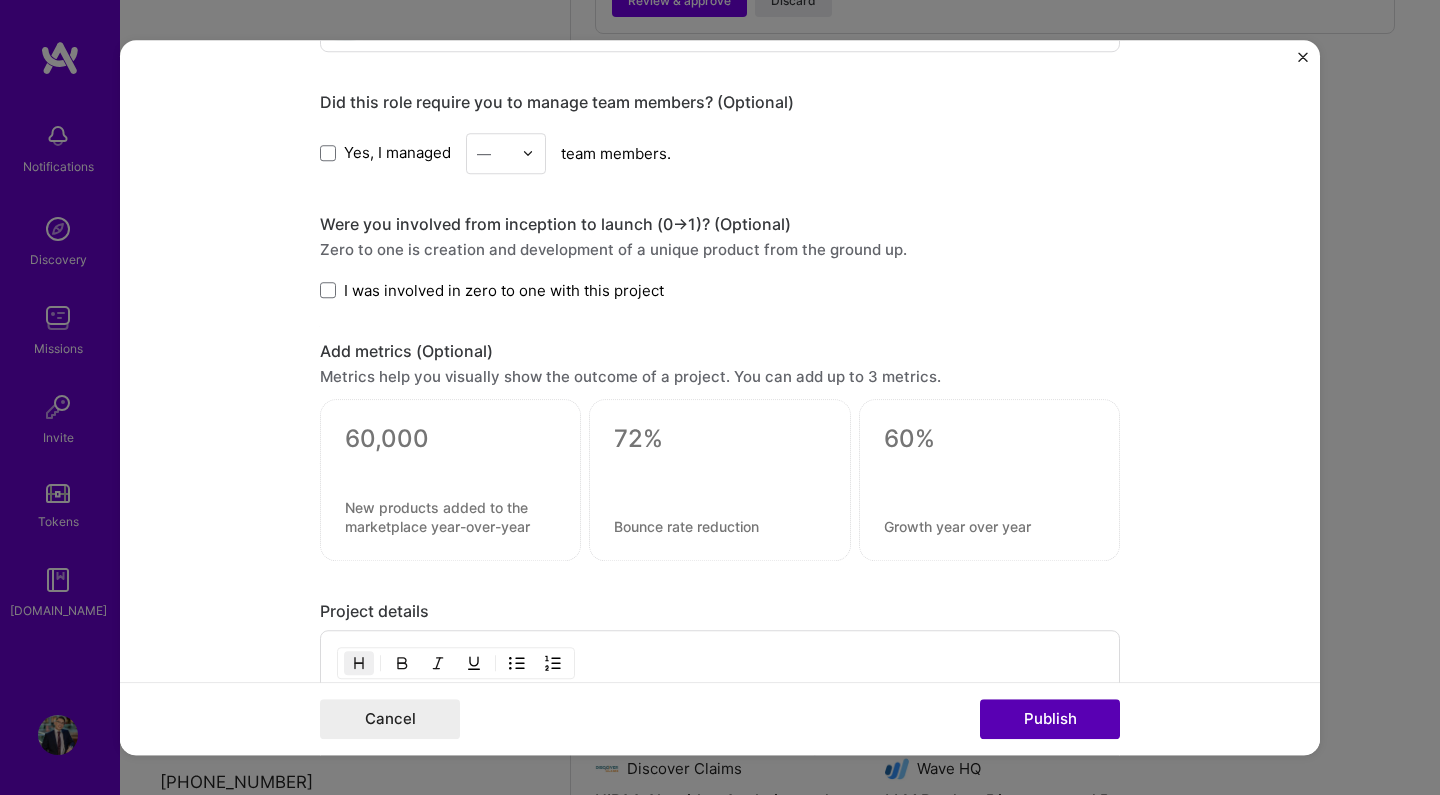 click on "Publish" at bounding box center [1050, 719] 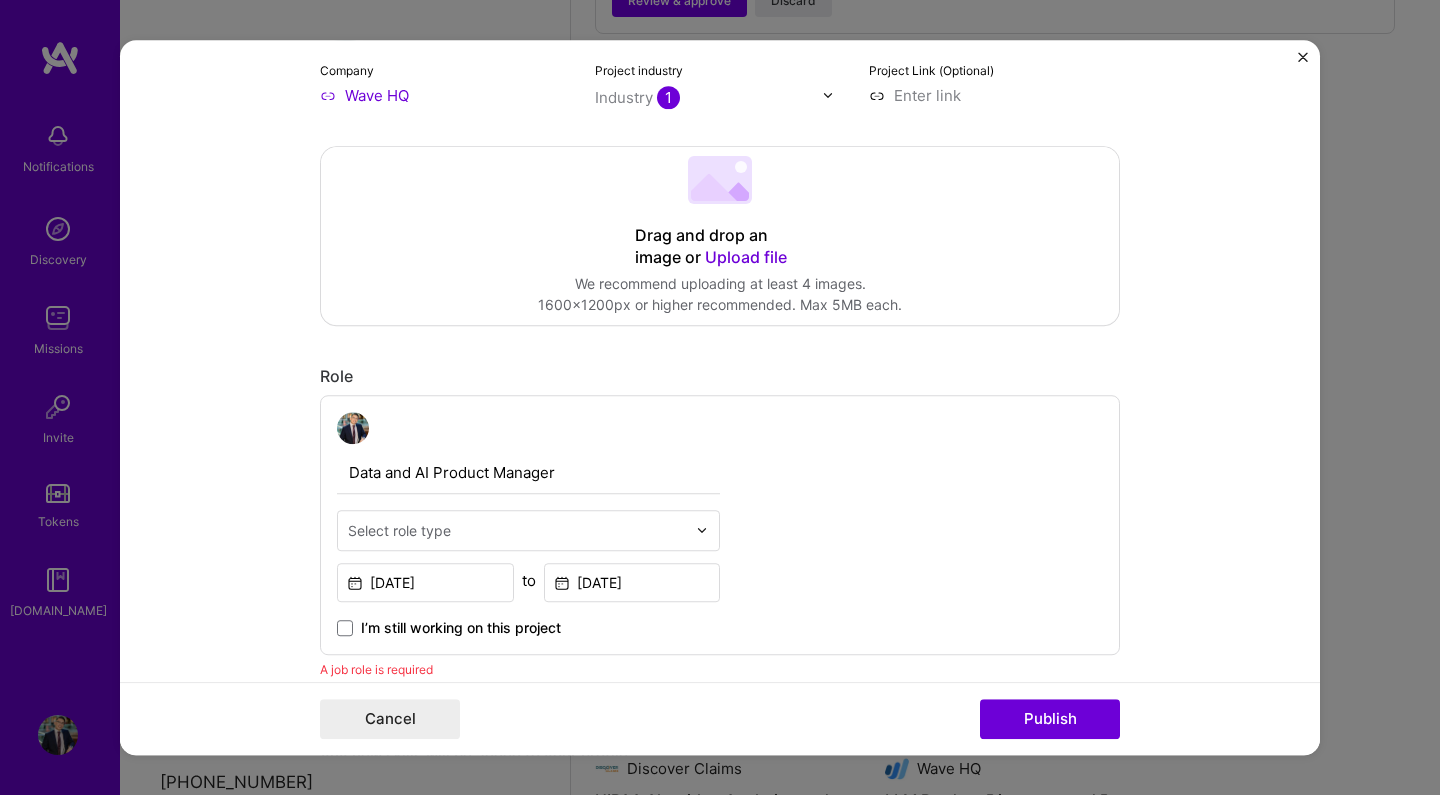 scroll, scrollTop: 439, scrollLeft: 0, axis: vertical 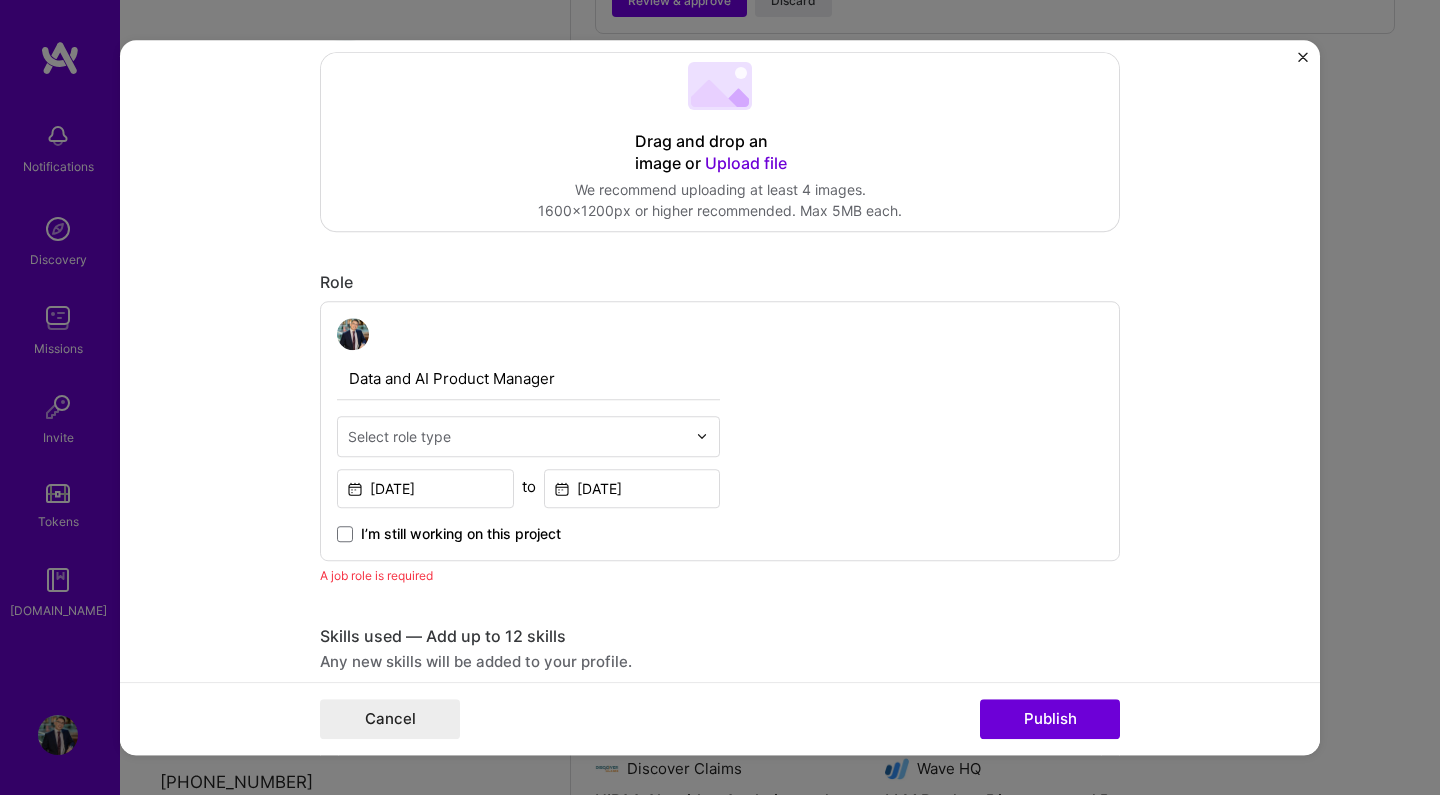 click at bounding box center [517, 436] 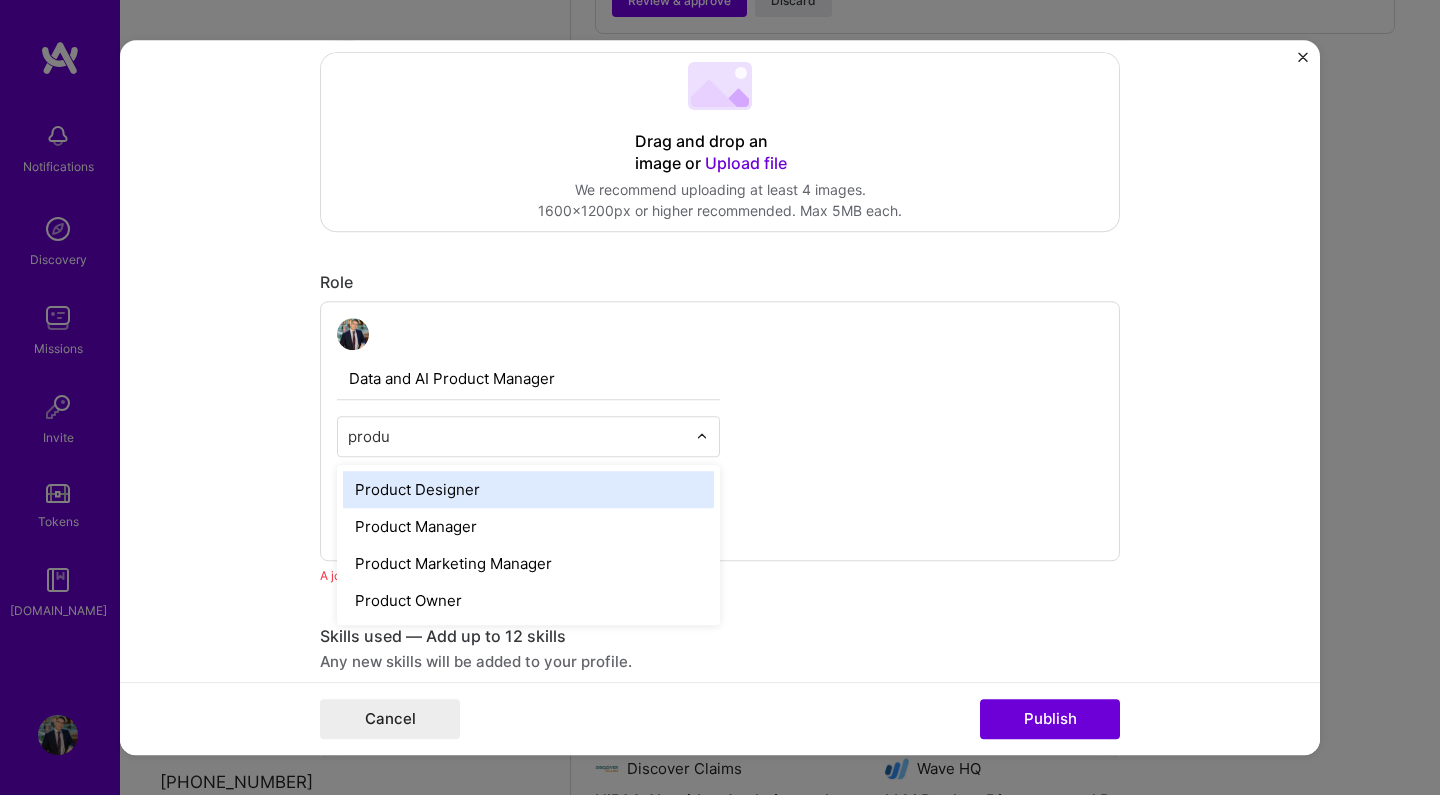 type on "produc" 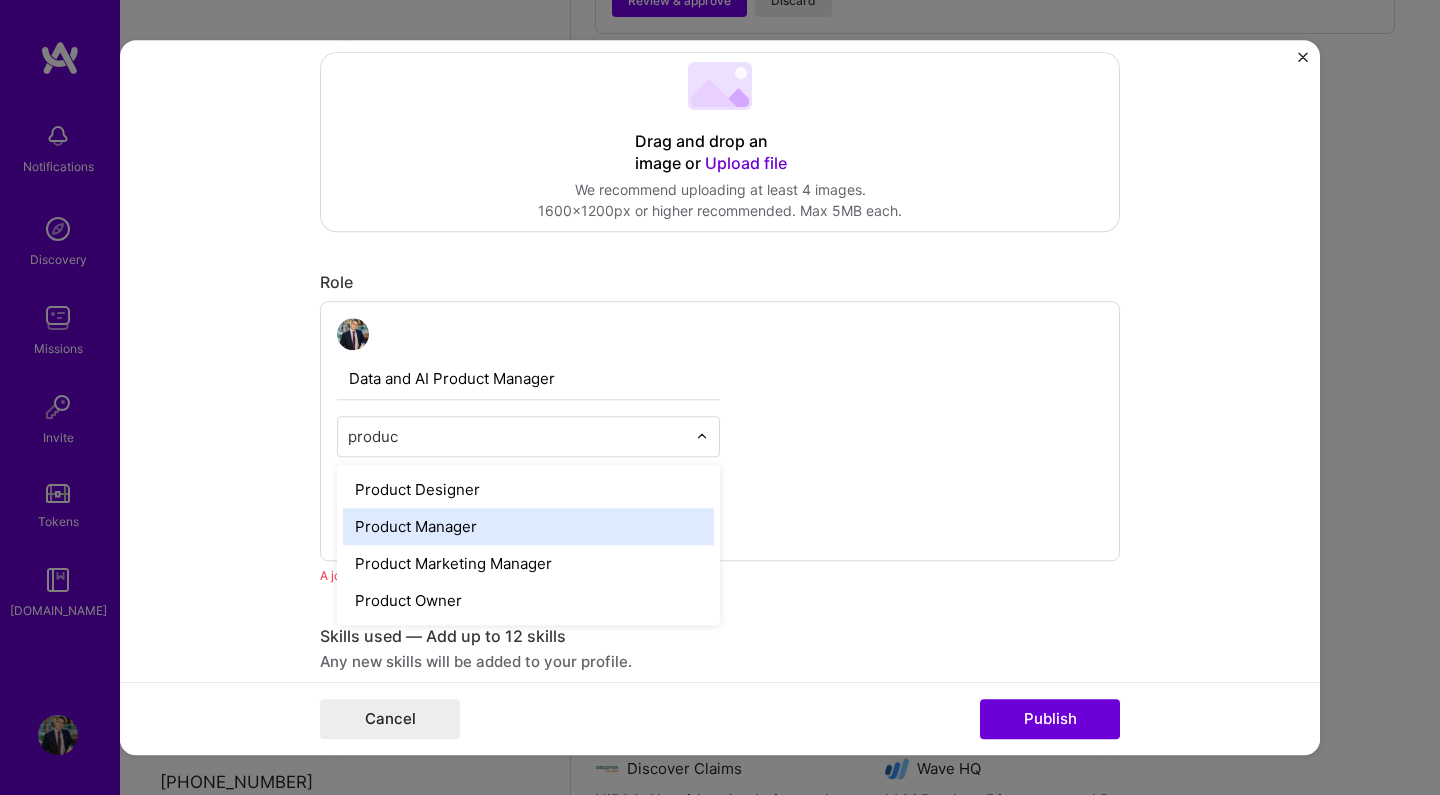 click on "Product Manager" at bounding box center (528, 526) 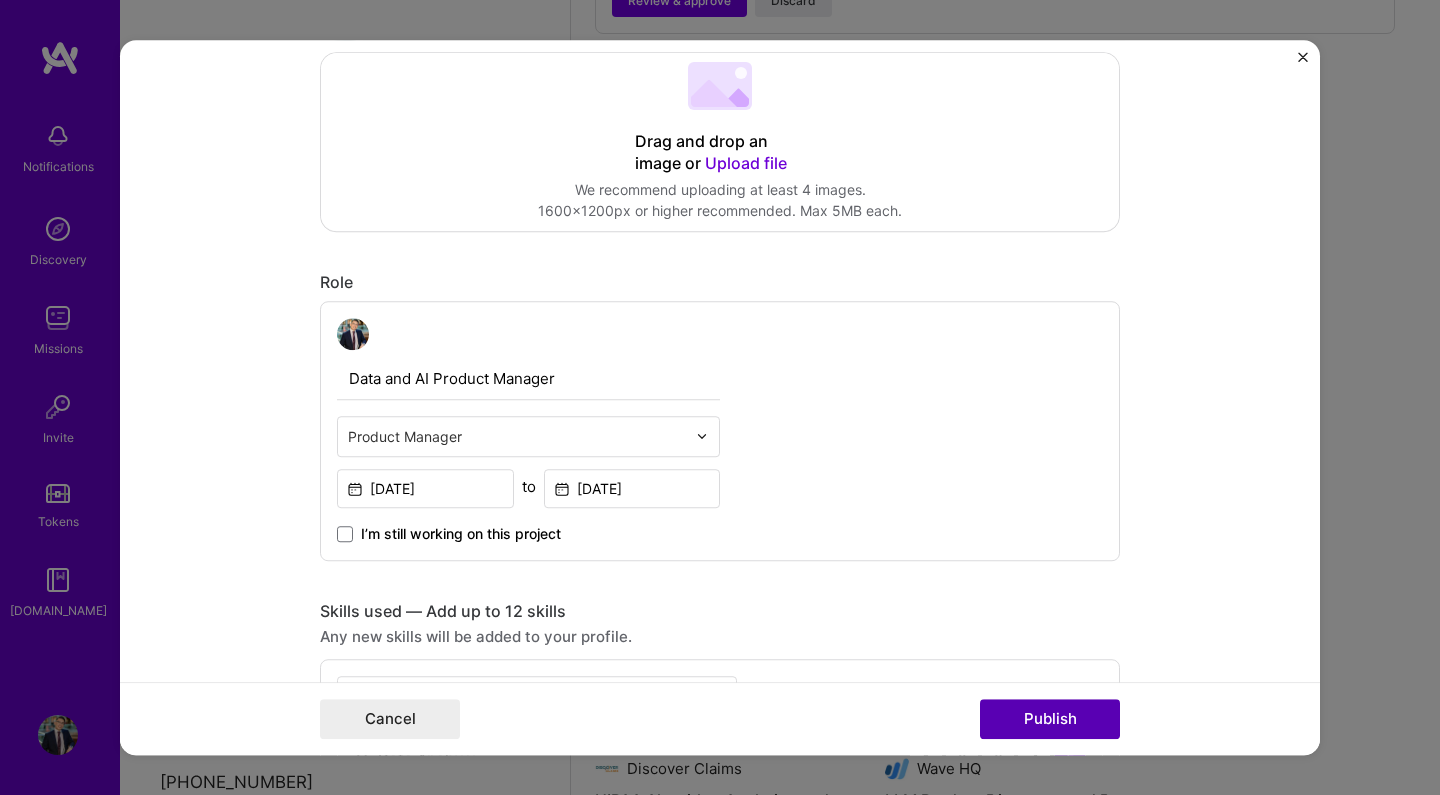 click on "Publish" at bounding box center [1050, 719] 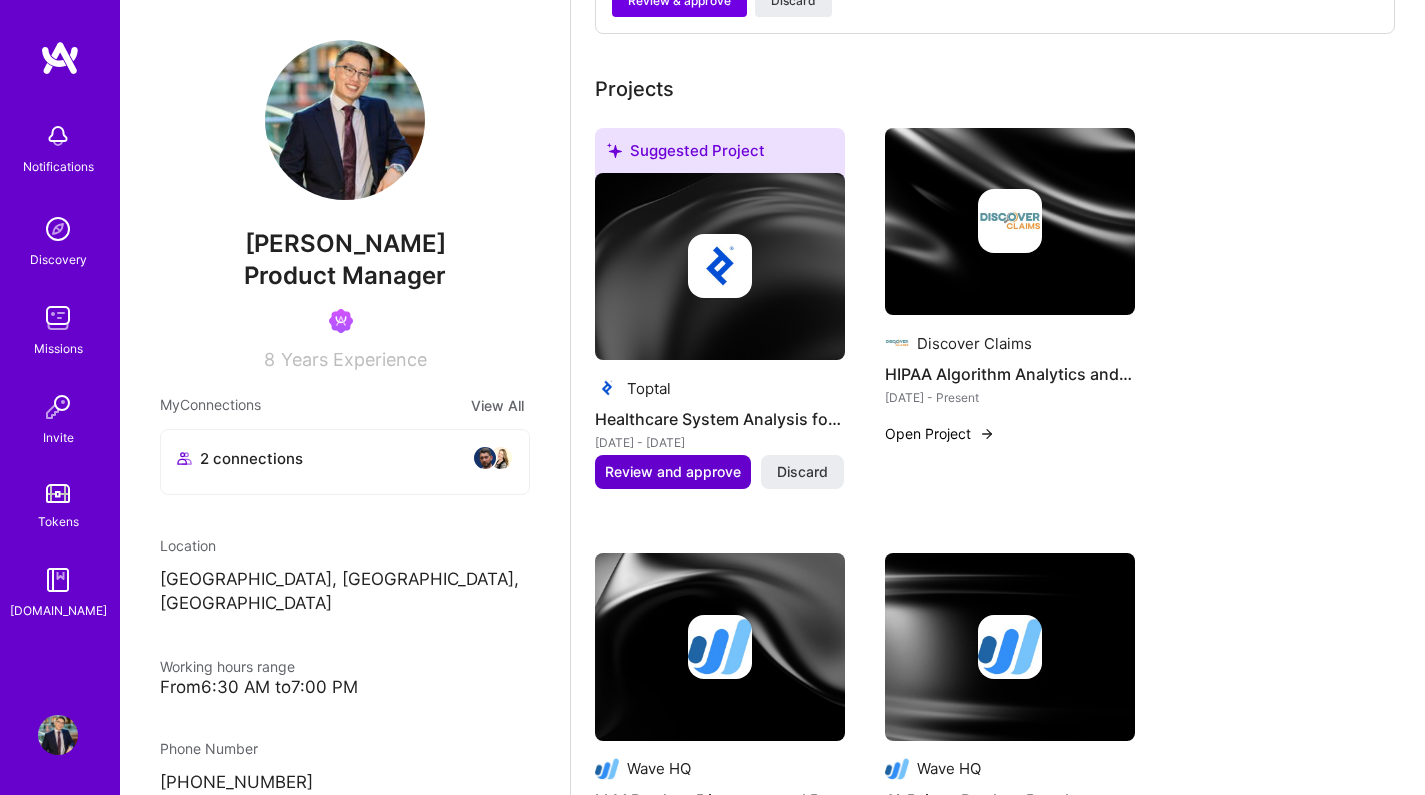 click on "Review and approve" at bounding box center [673, 472] 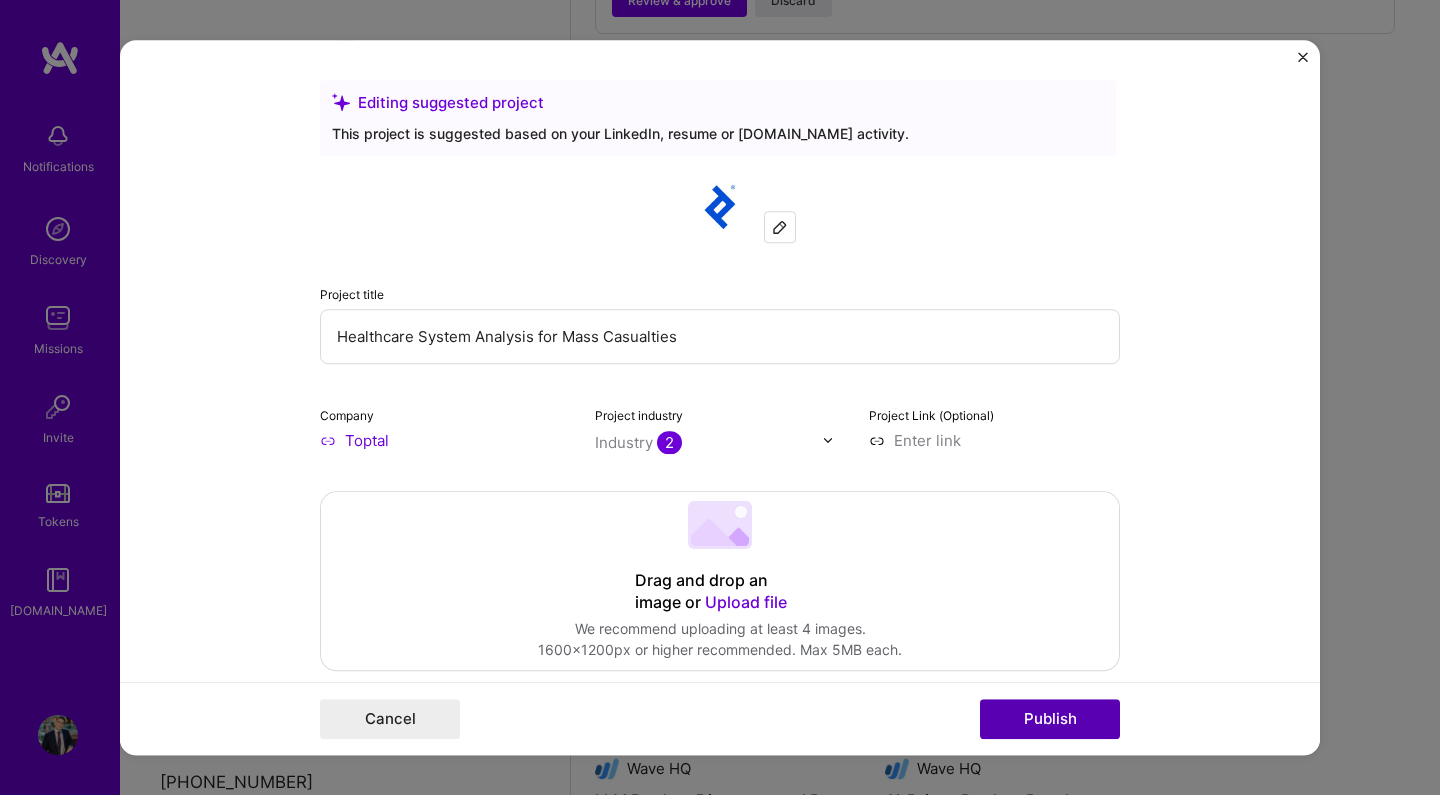 click on "Publish" at bounding box center (1050, 719) 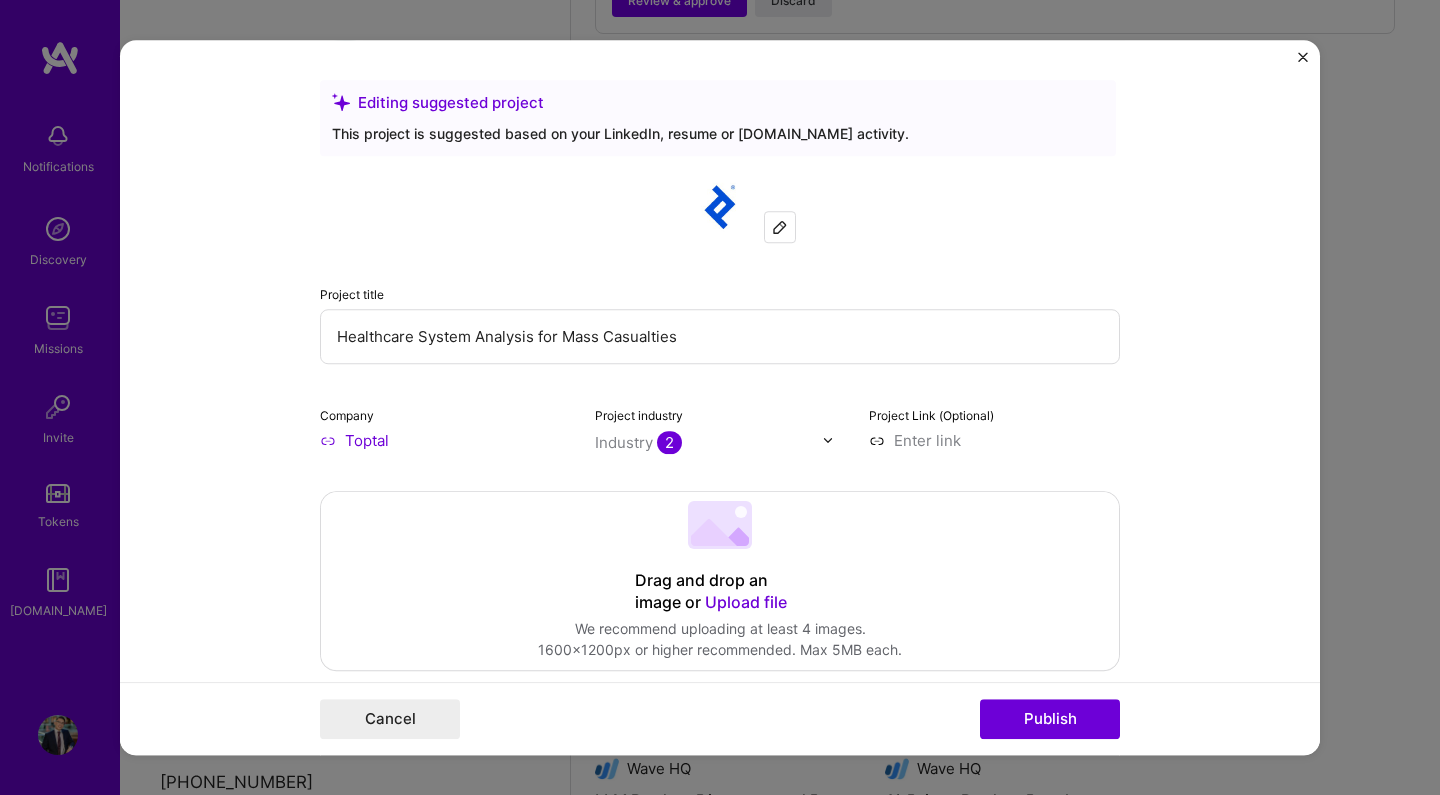 scroll, scrollTop: 671, scrollLeft: 0, axis: vertical 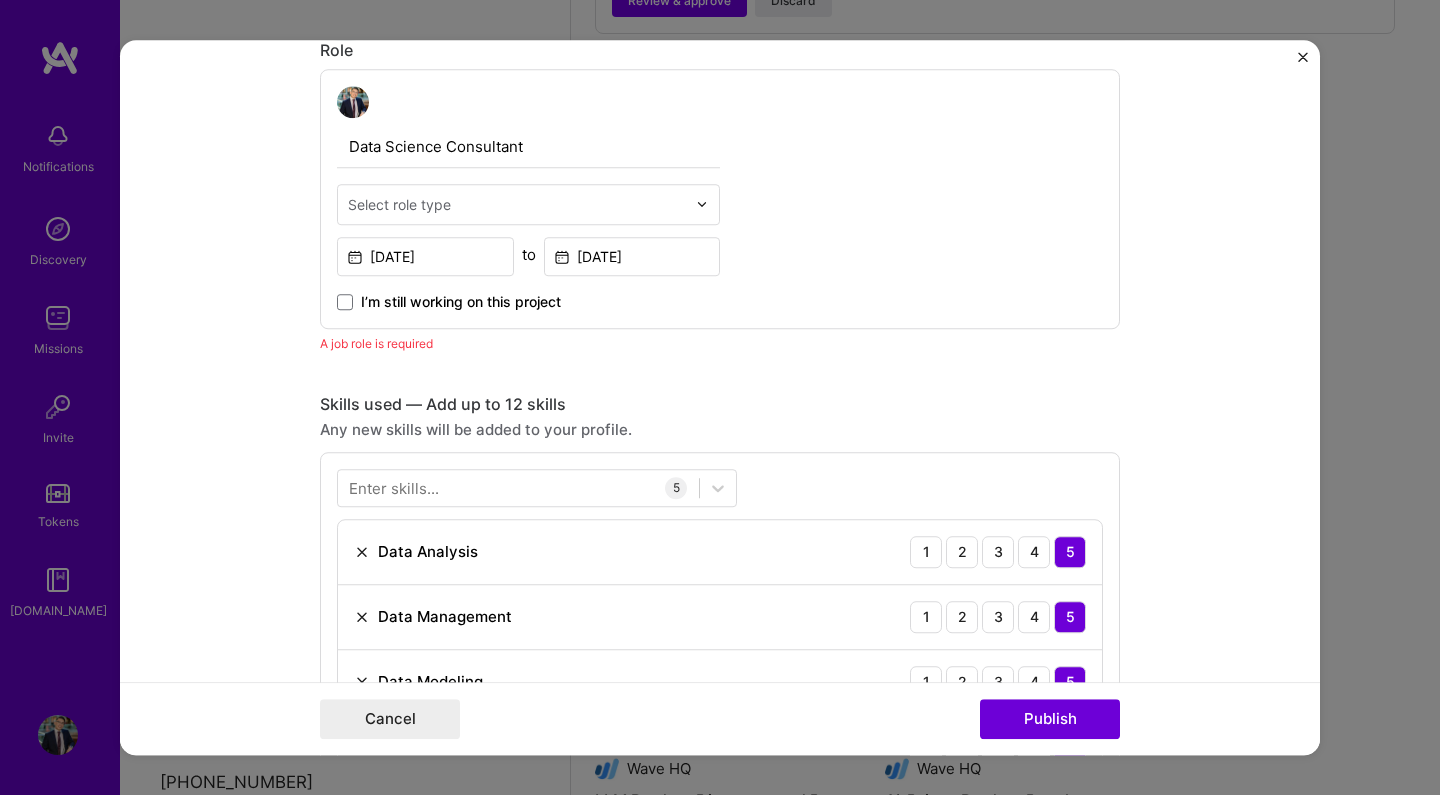 click at bounding box center [517, 204] 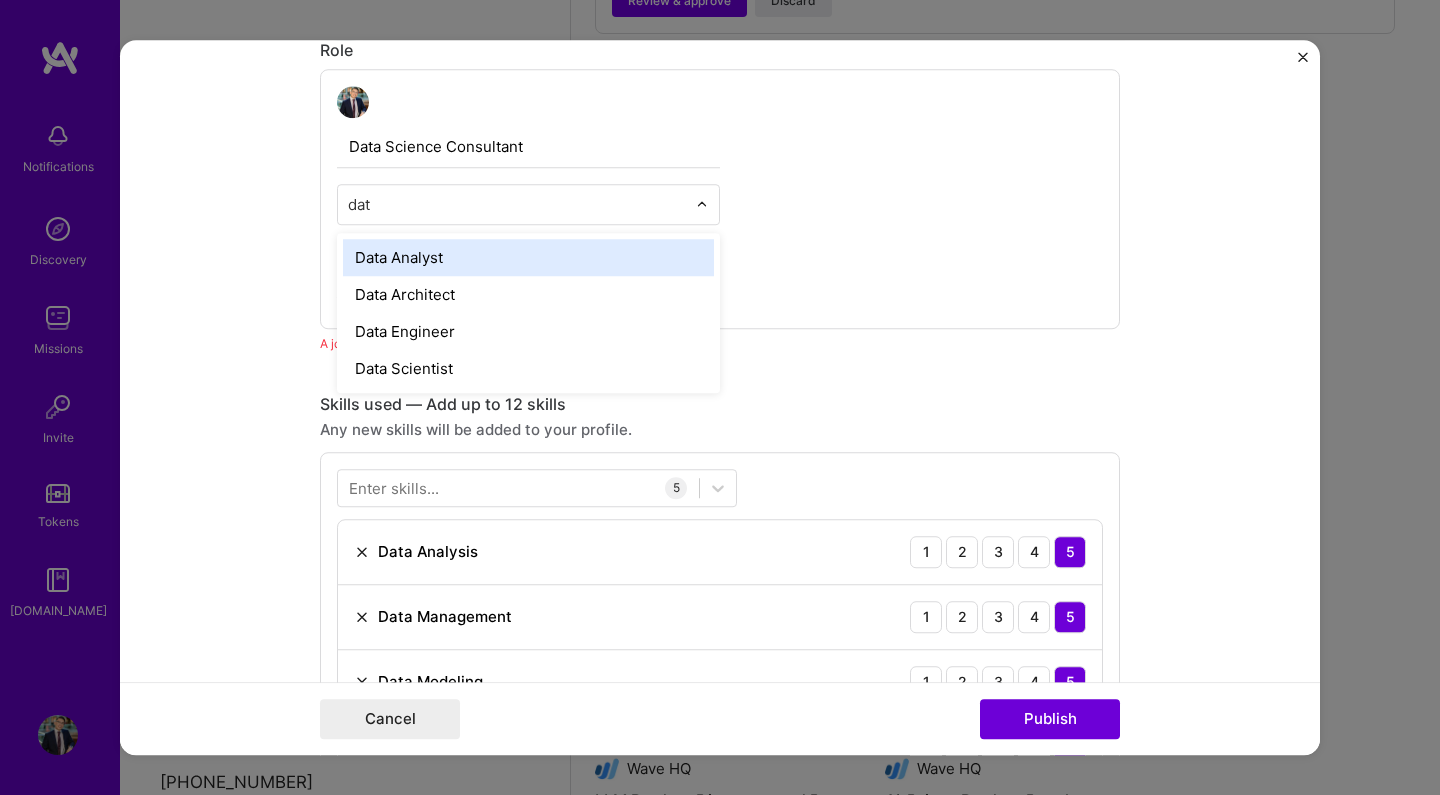type on "data" 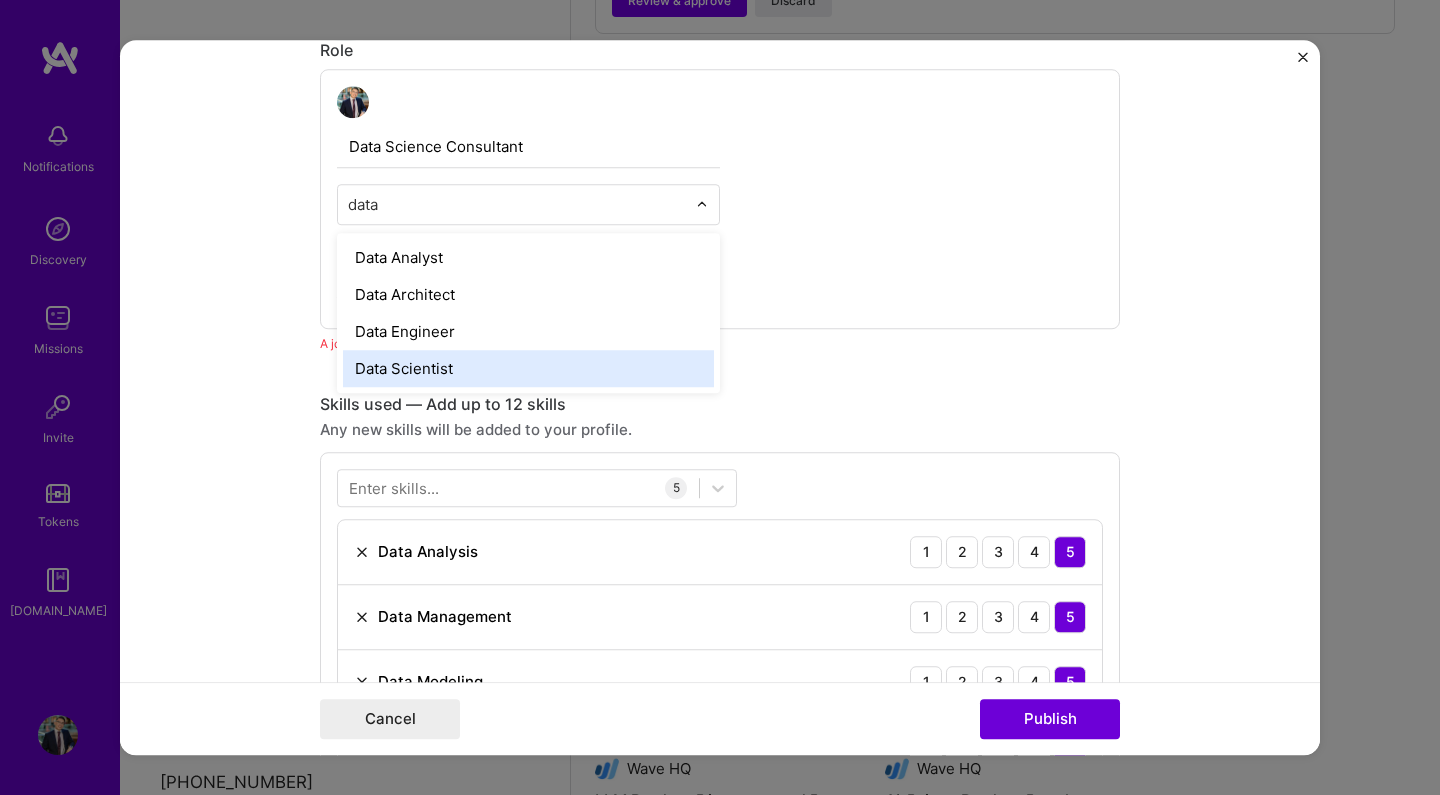 click on "Data Scientist" at bounding box center (528, 368) 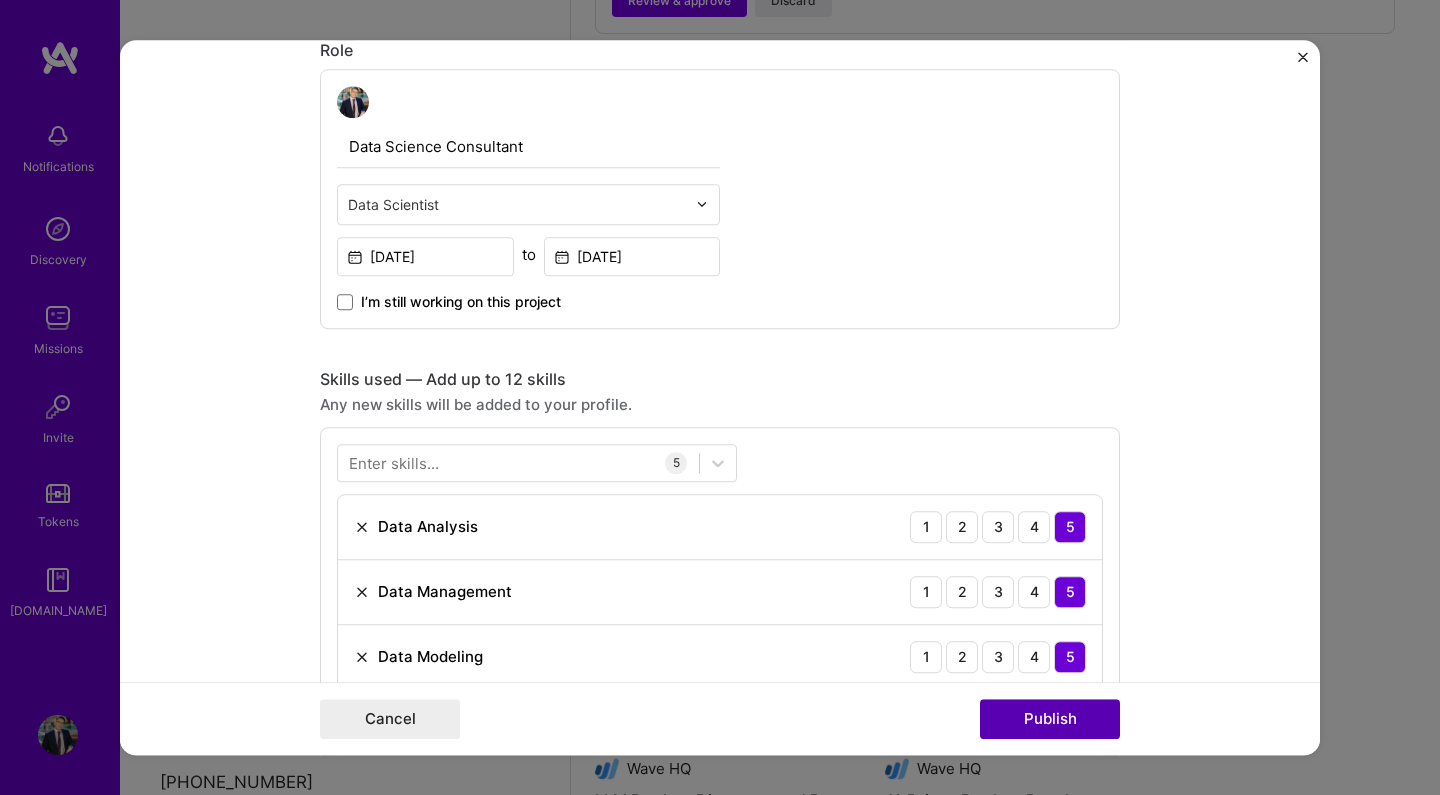 click on "Publish" at bounding box center (1050, 719) 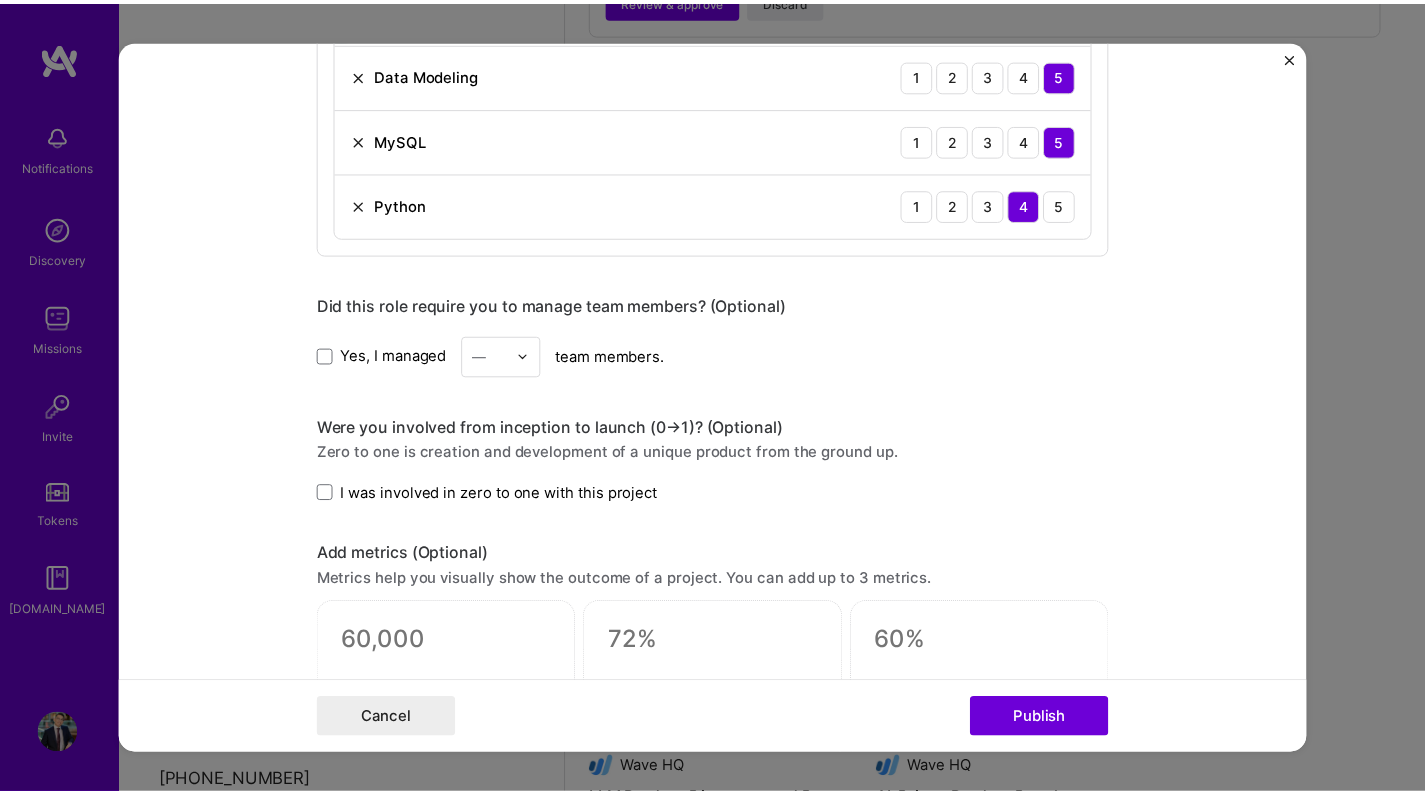 scroll, scrollTop: 1342, scrollLeft: 0, axis: vertical 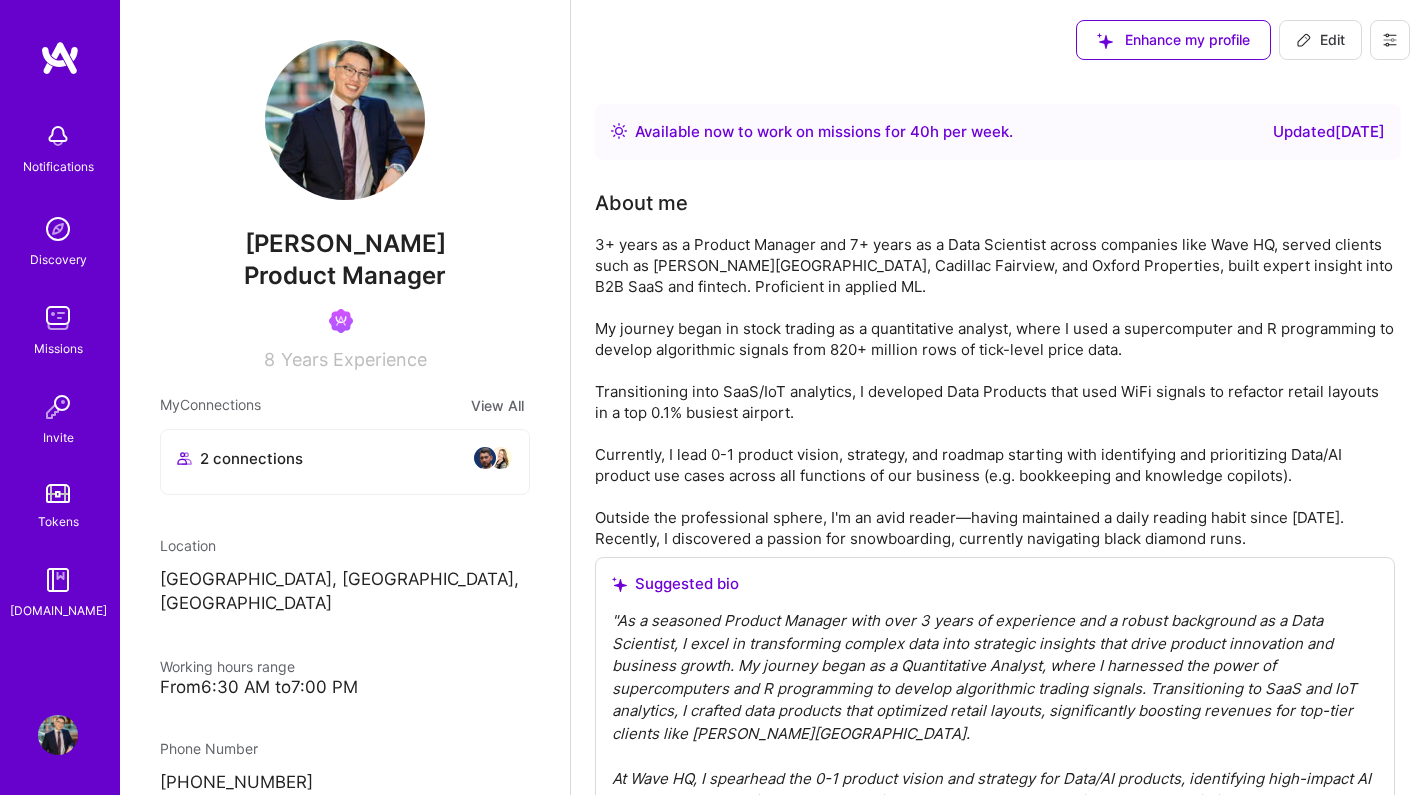 click on "Edit" at bounding box center [1320, 40] 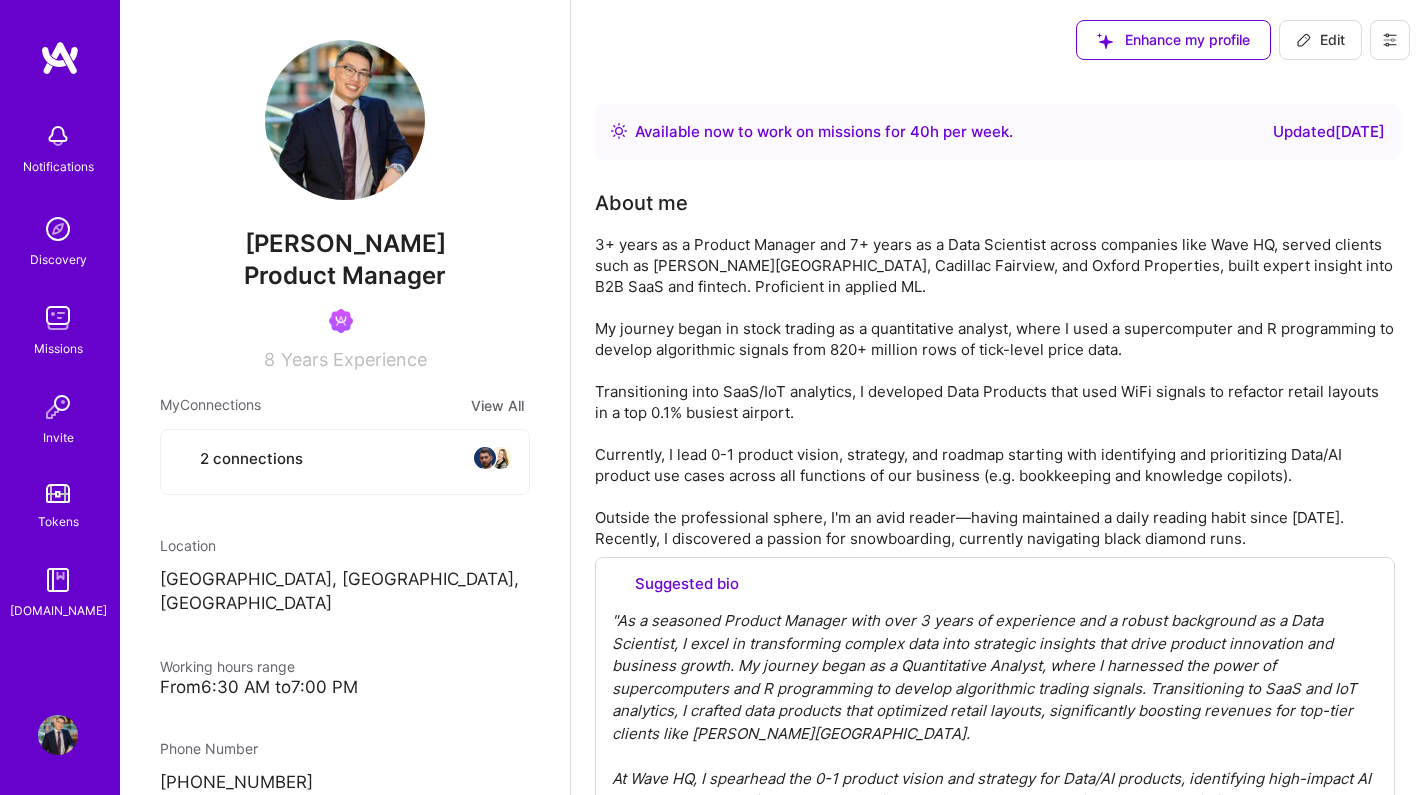 select on "CA" 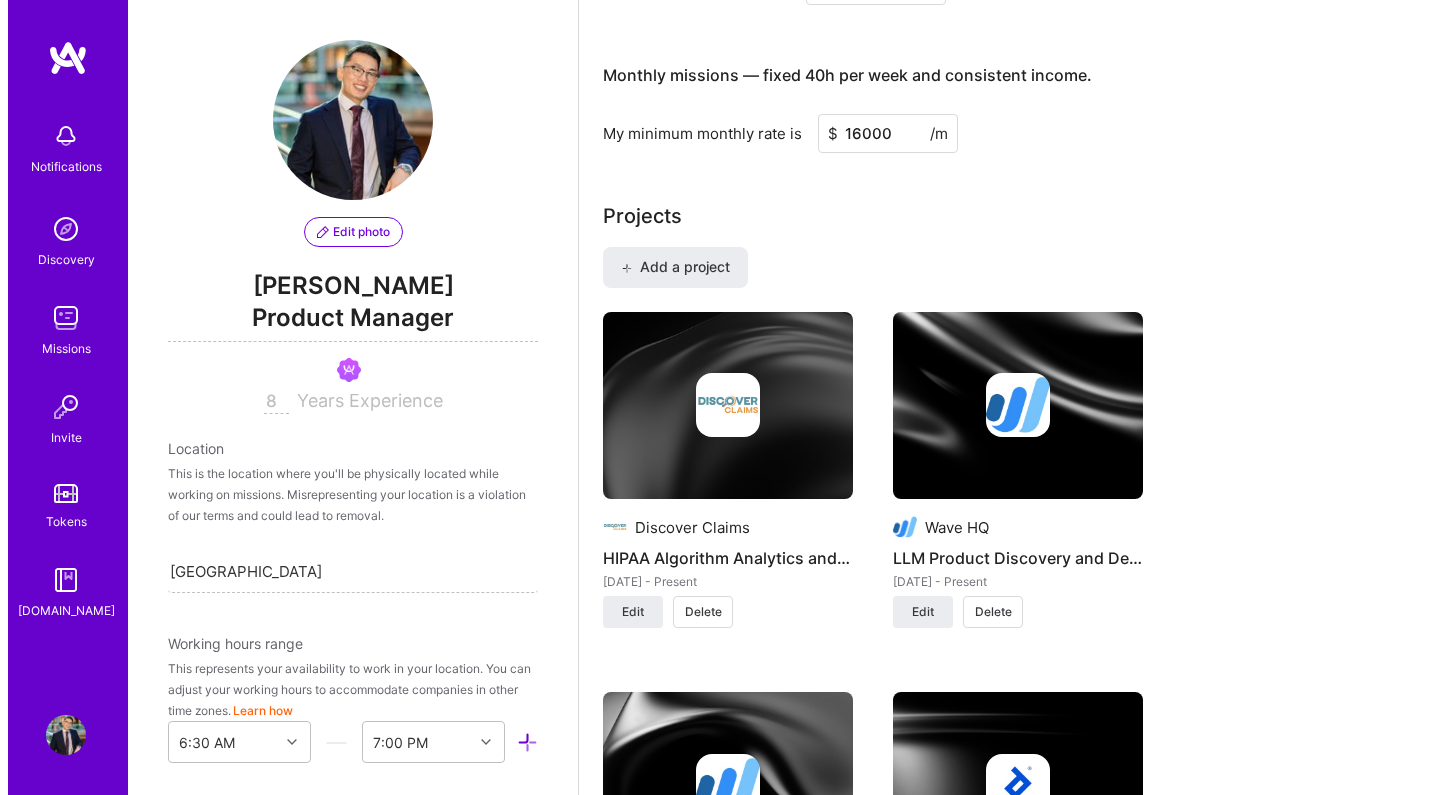 scroll, scrollTop: 1460, scrollLeft: 0, axis: vertical 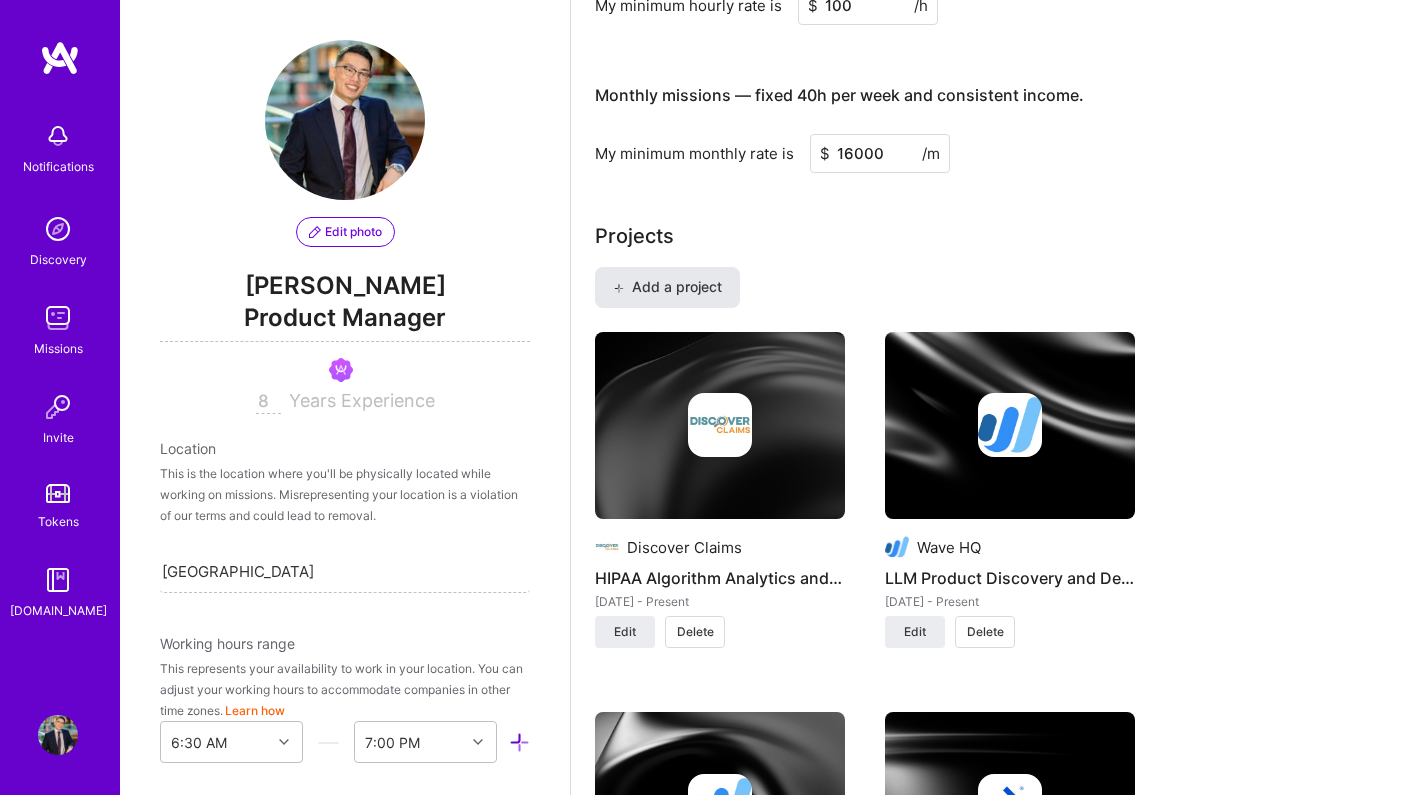 click on "Add a project" at bounding box center [667, 287] 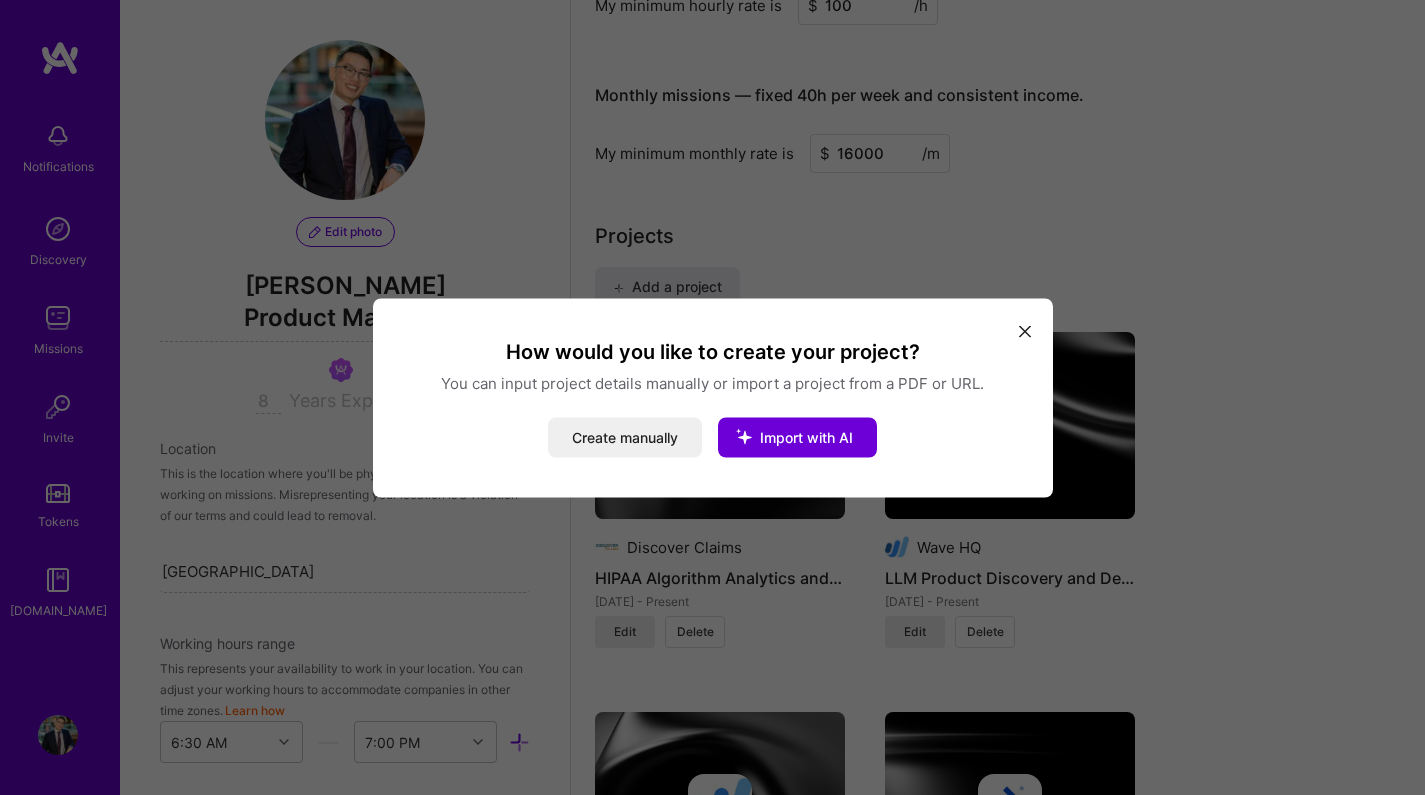 click on "Create manually Import with AI" at bounding box center [713, 437] 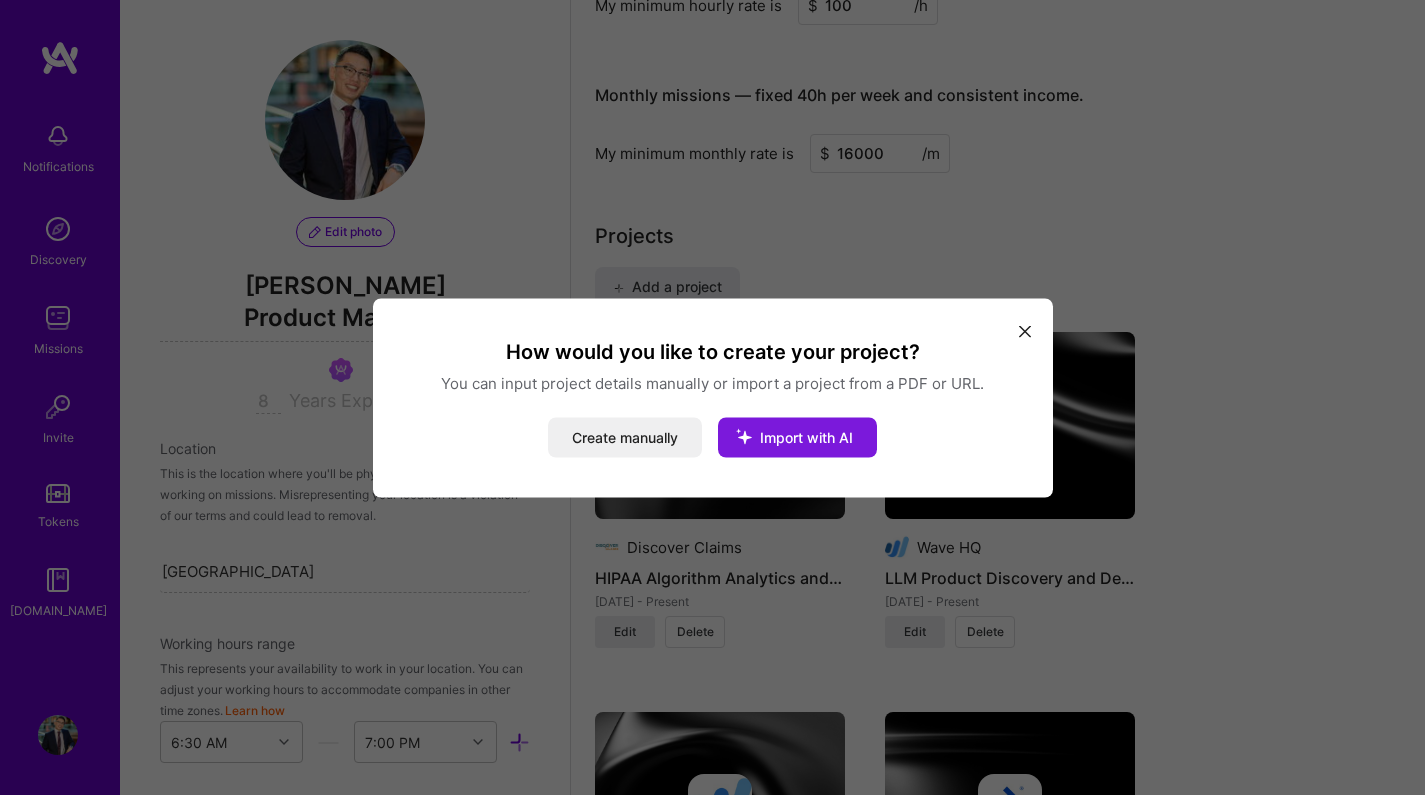 click at bounding box center (744, 436) 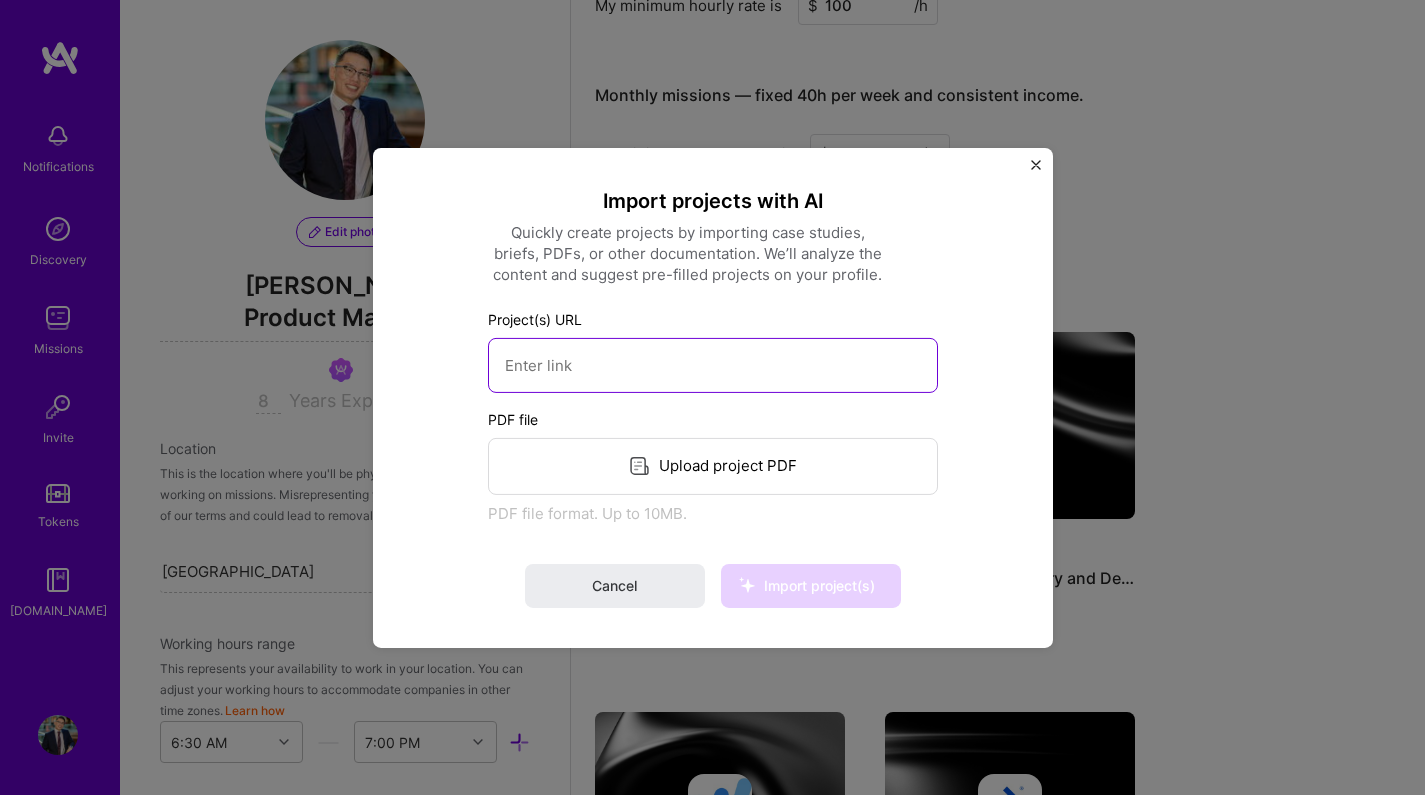 click at bounding box center (713, 364) 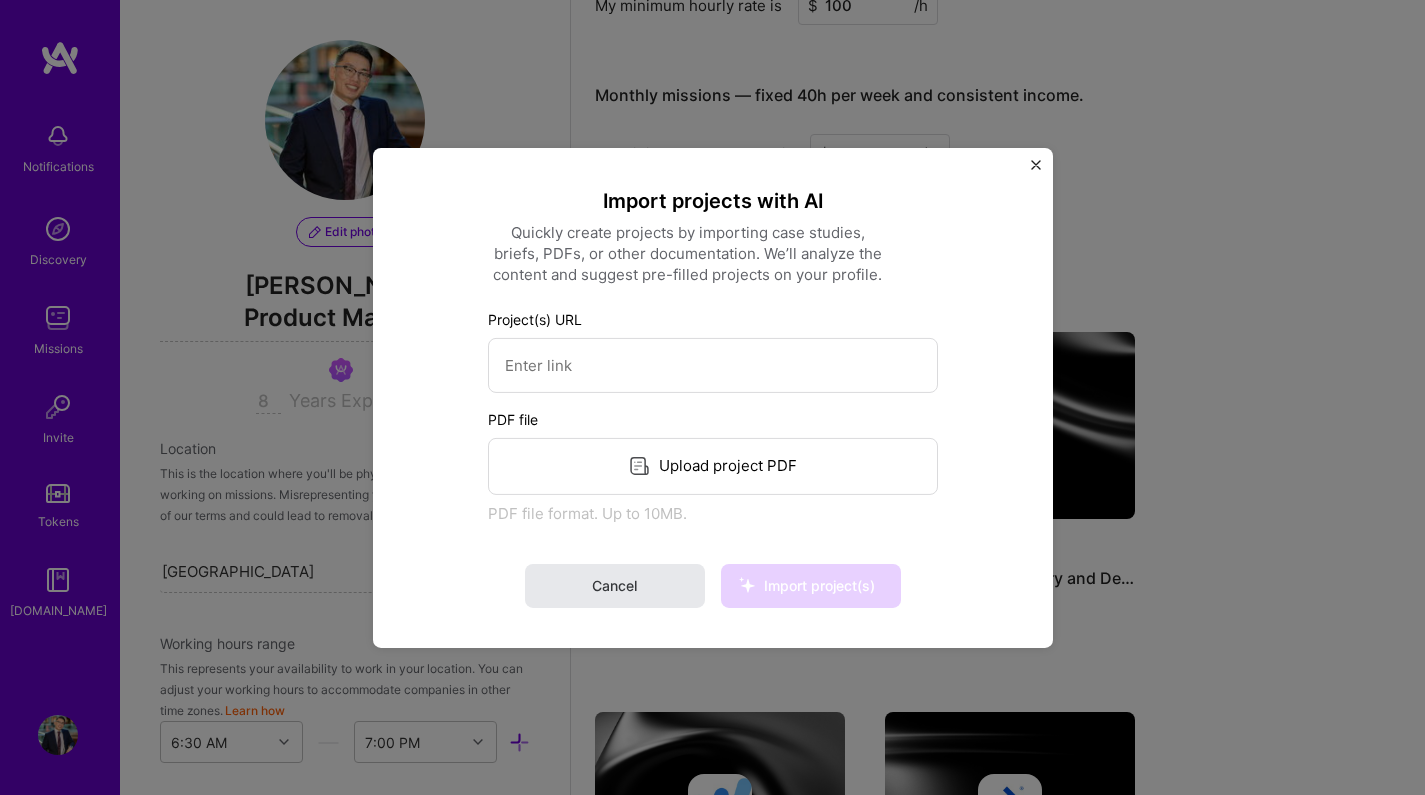 click on "Cancel" at bounding box center [615, 586] 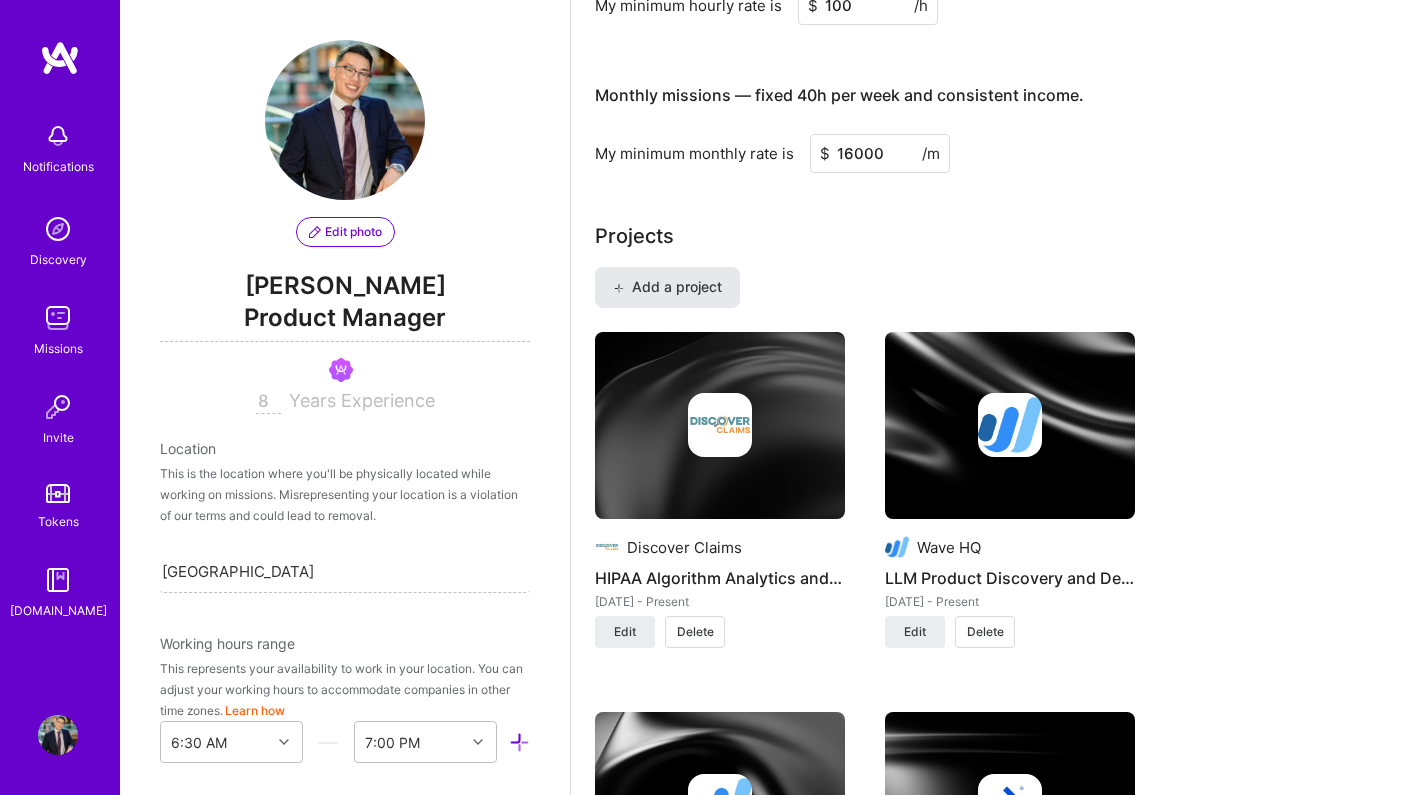 click on "Add a project" at bounding box center [667, 287] 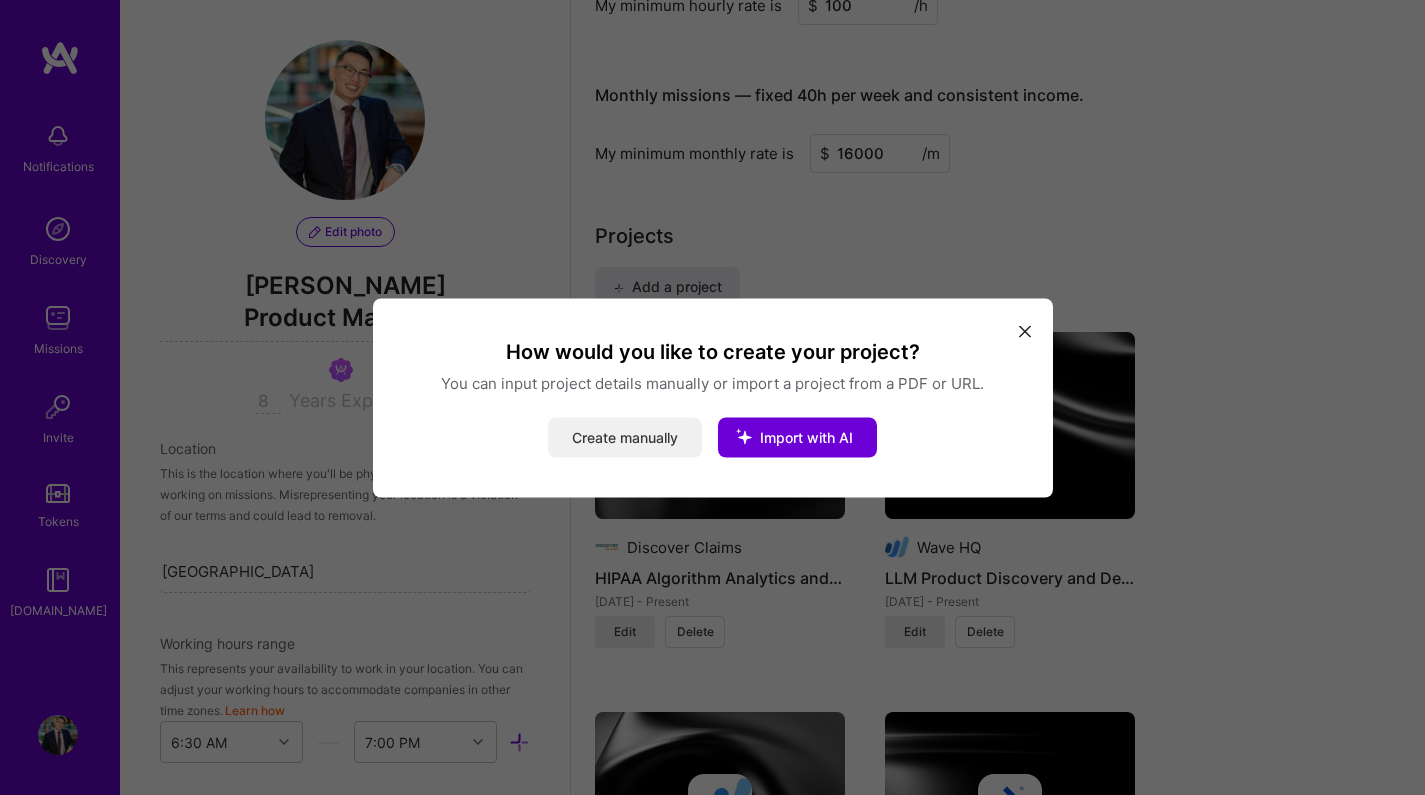 click on "Create manually" at bounding box center [625, 437] 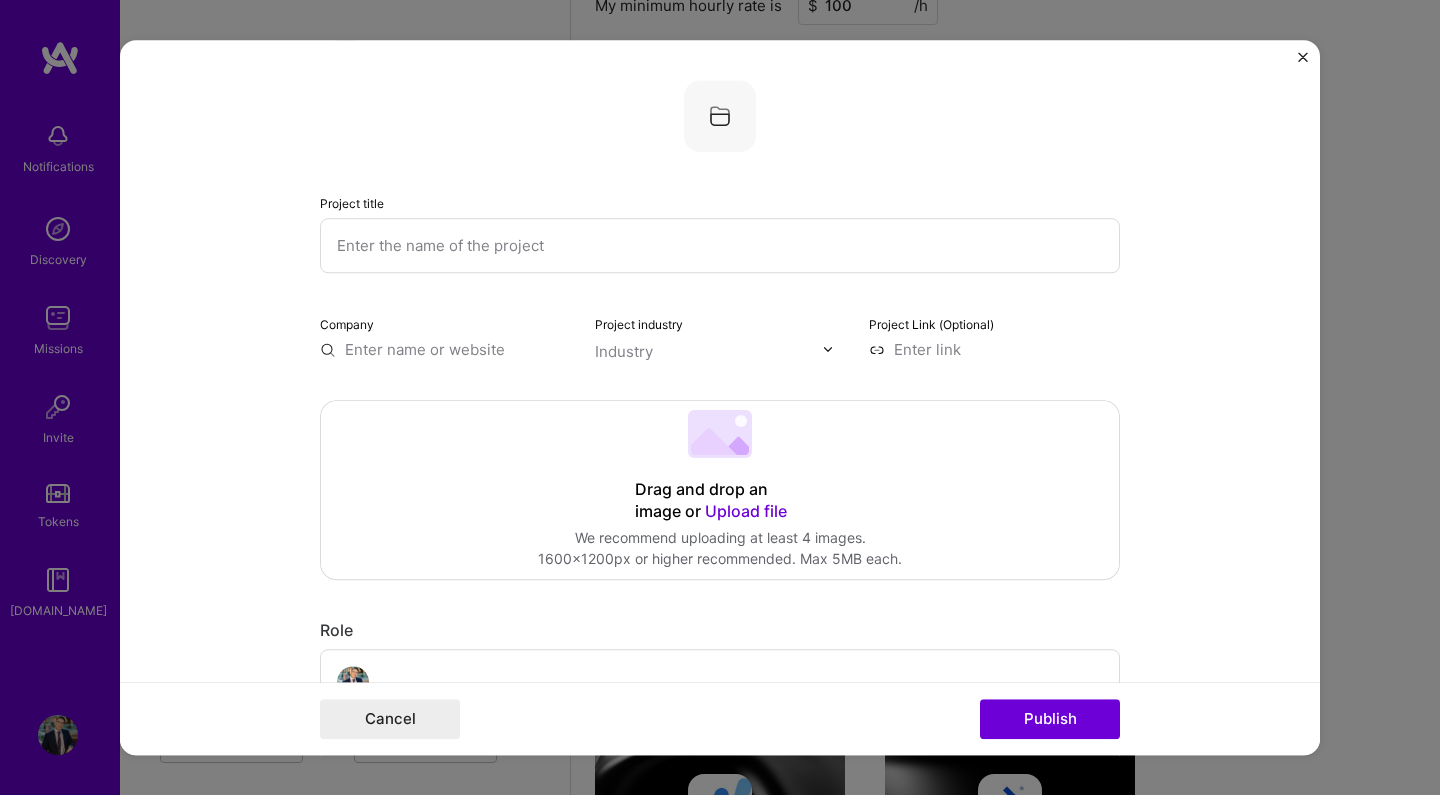 click at bounding box center [720, 245] 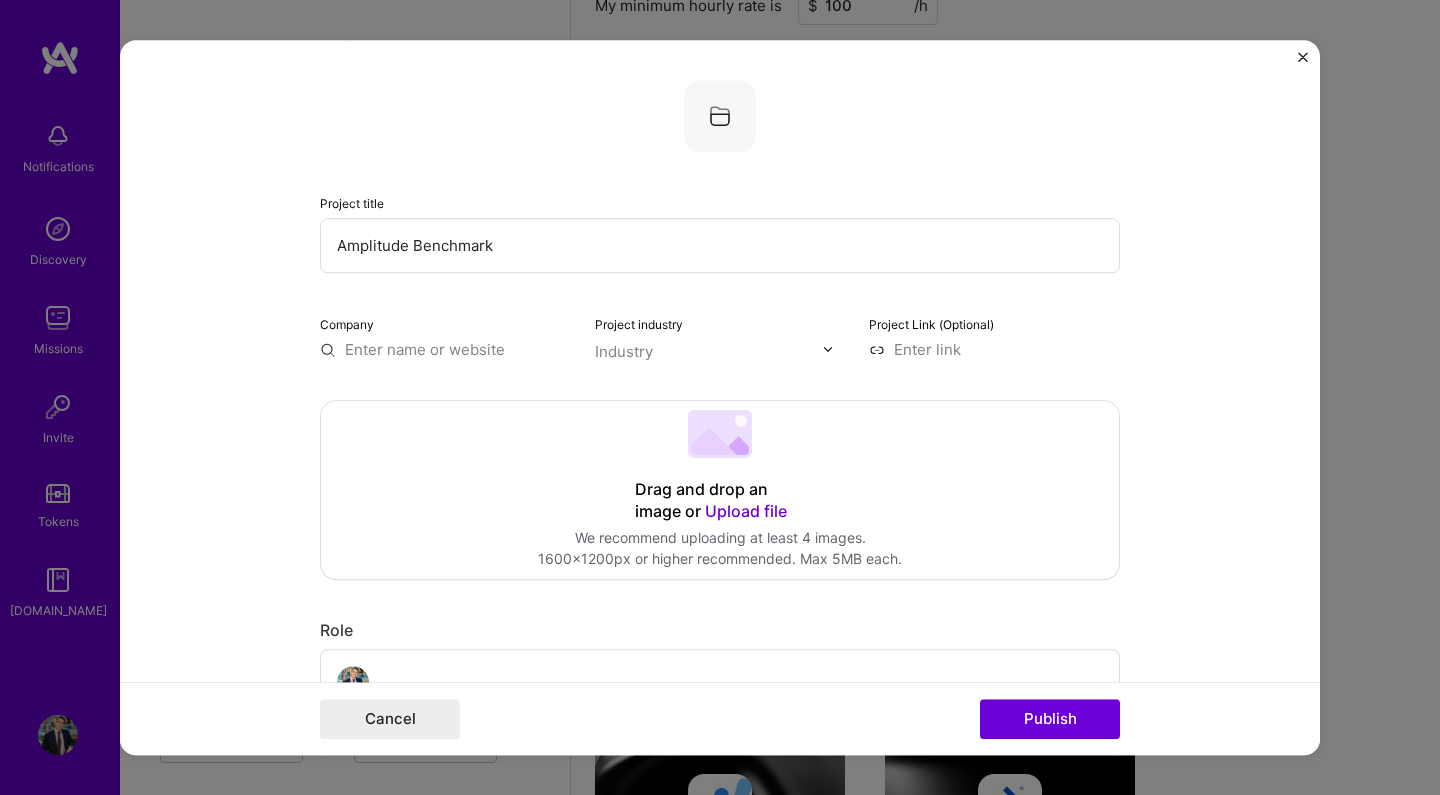 type on "Amplitude Benchmark" 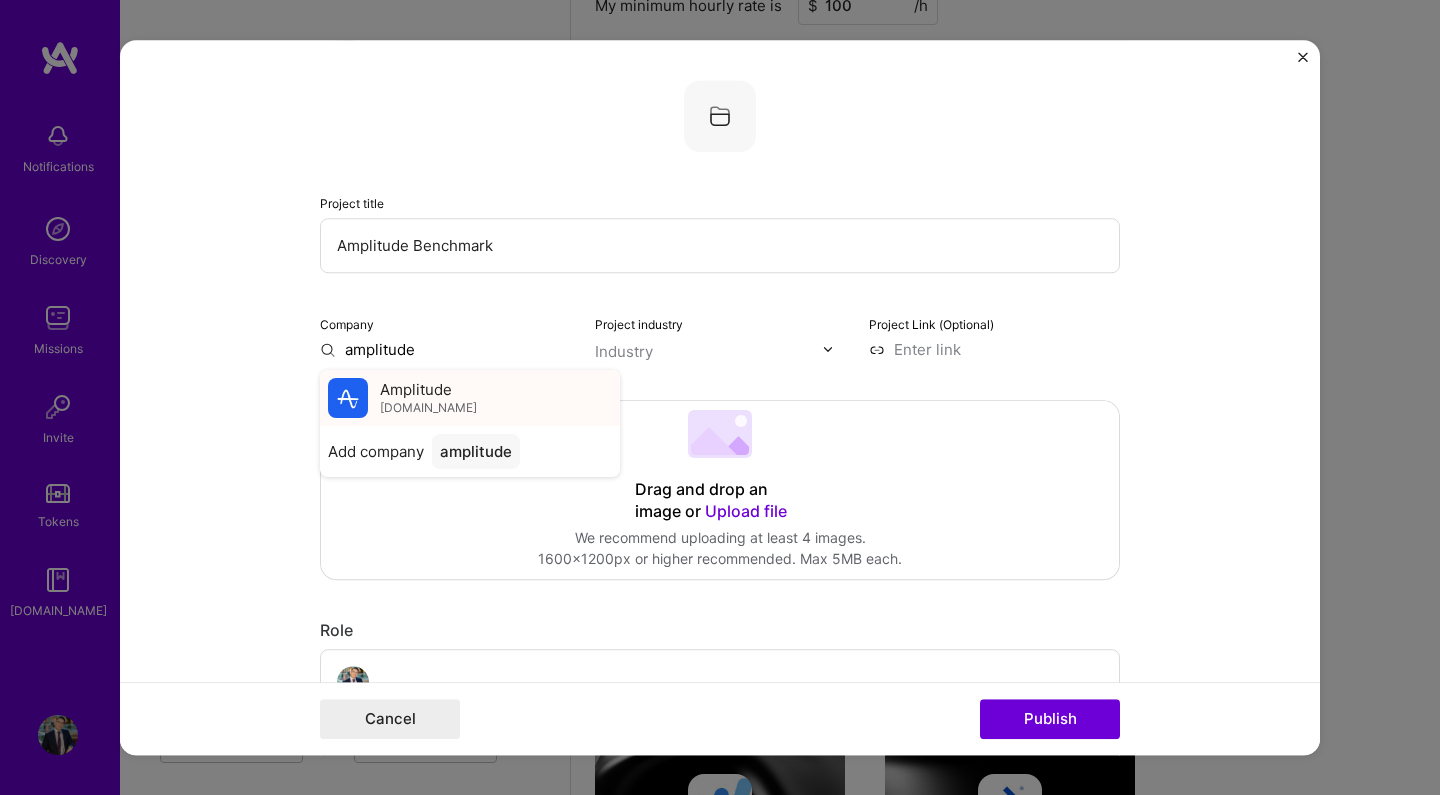 click on "Amplitude" at bounding box center [416, 389] 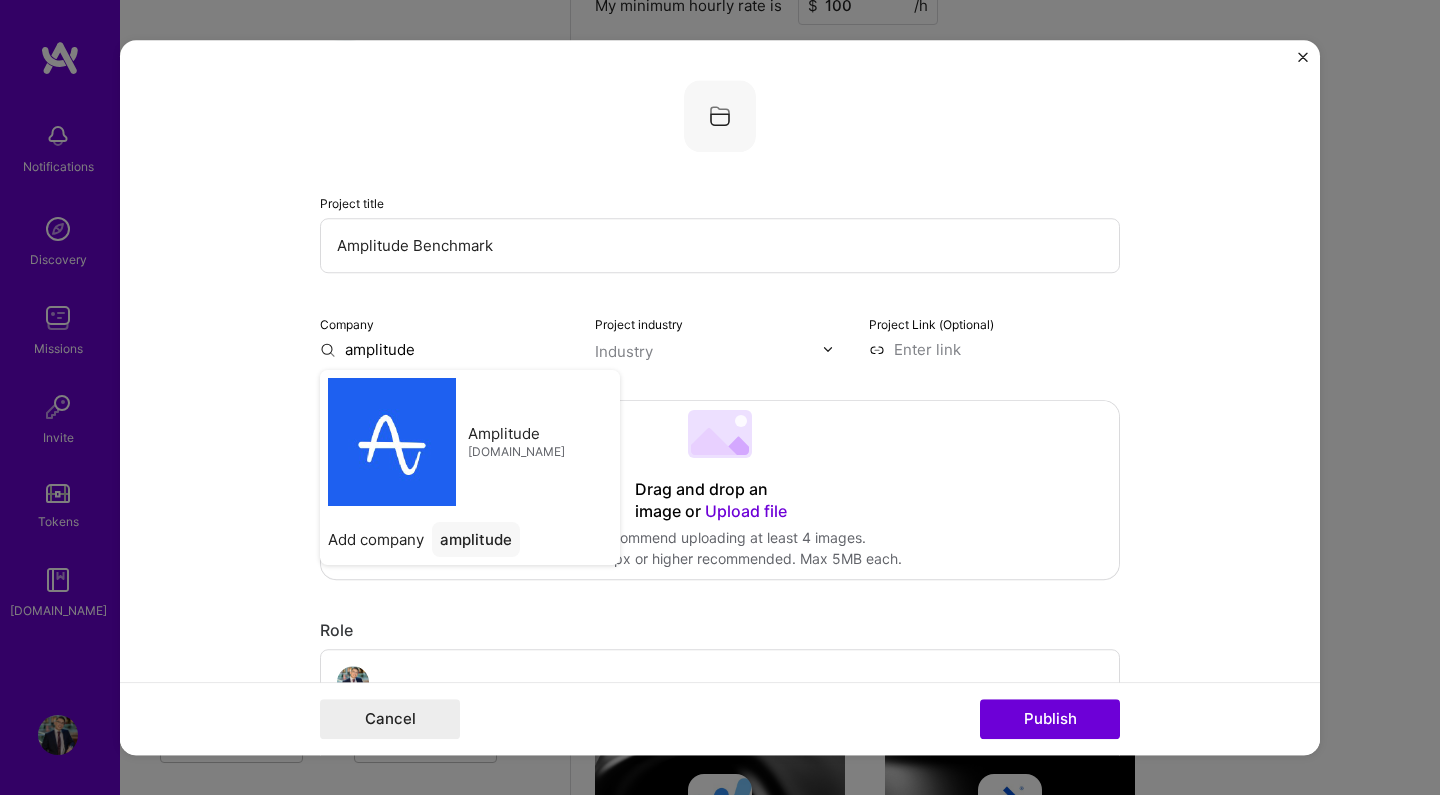 type on "Amplitude" 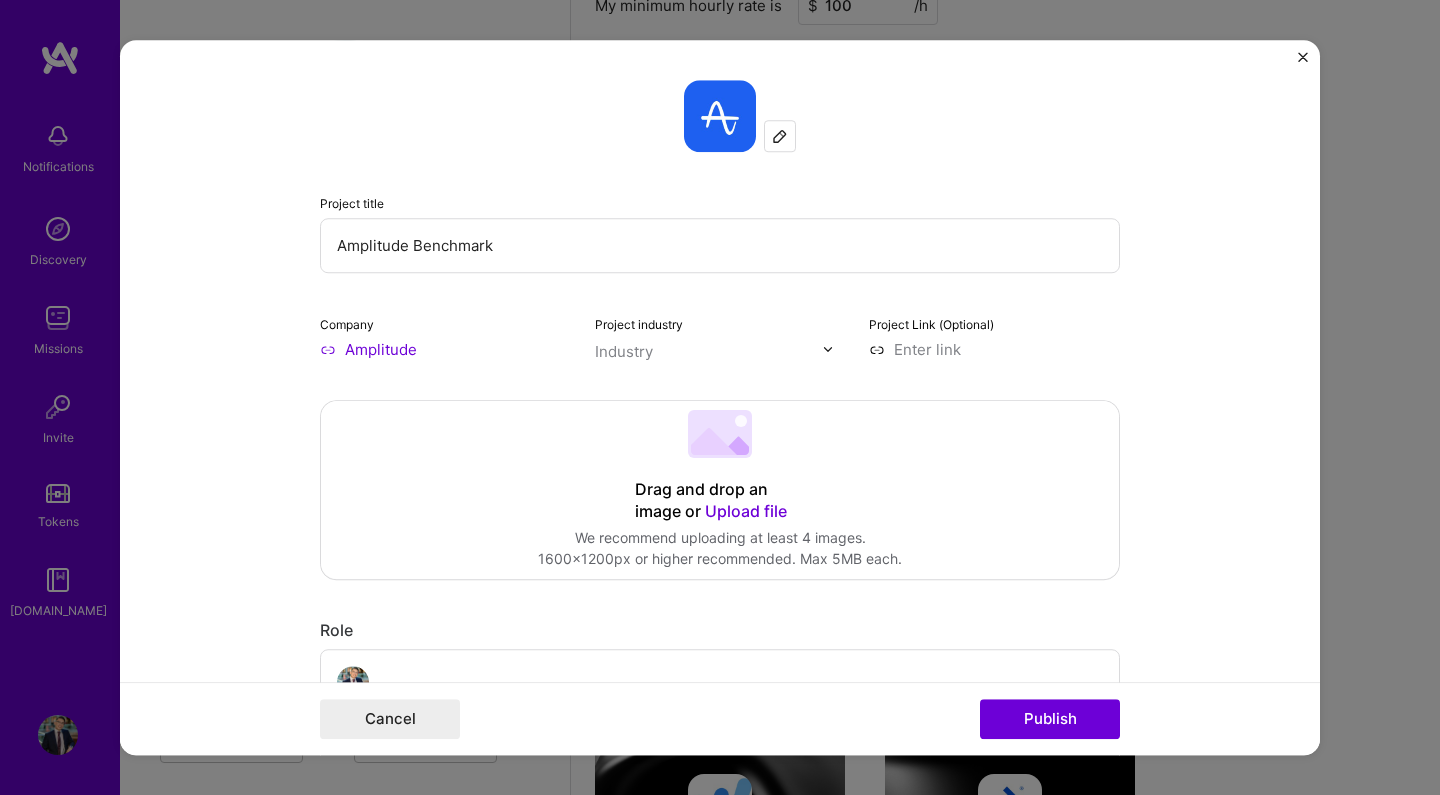 click at bounding box center [709, 351] 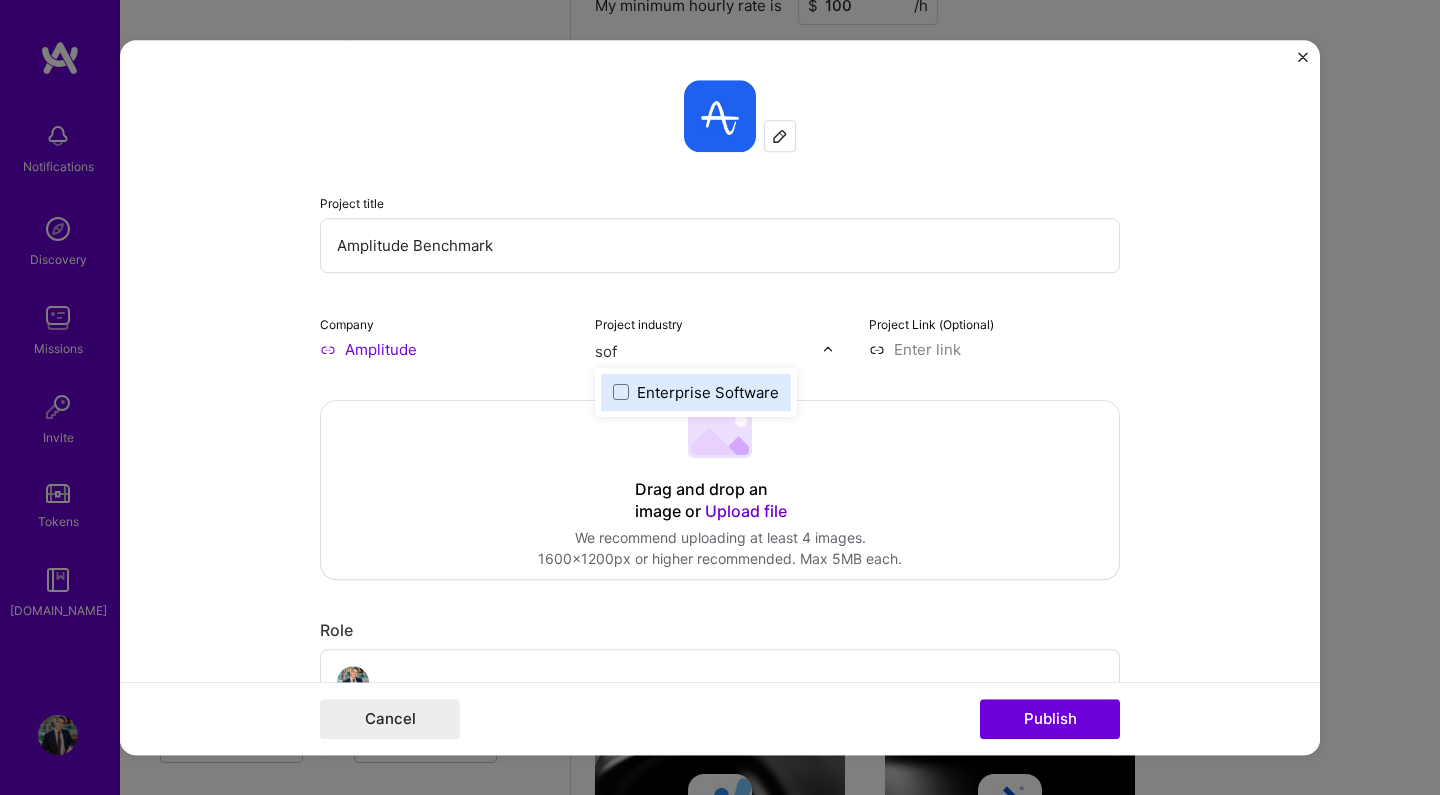 type on "soft" 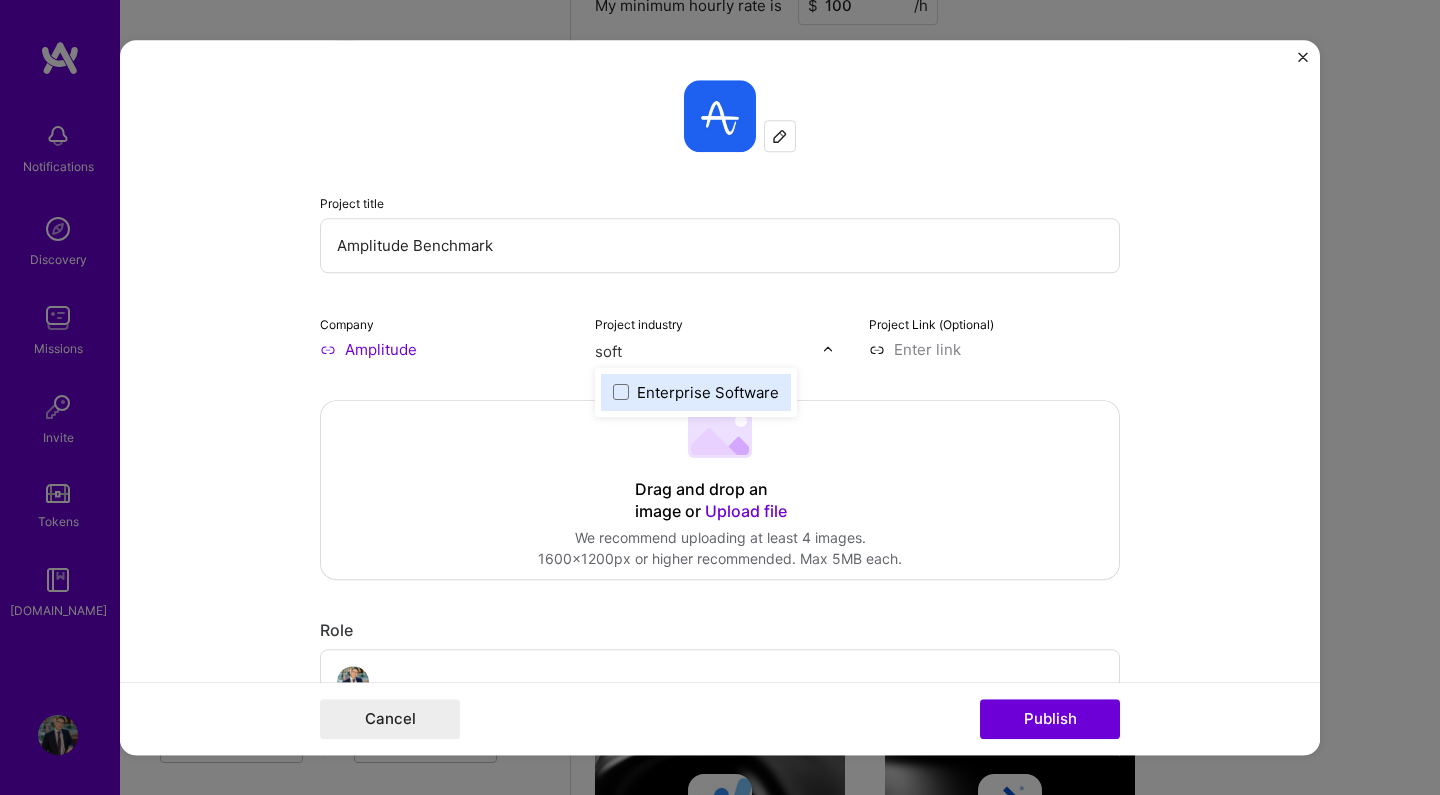 click on "Enterprise Software" at bounding box center (708, 392) 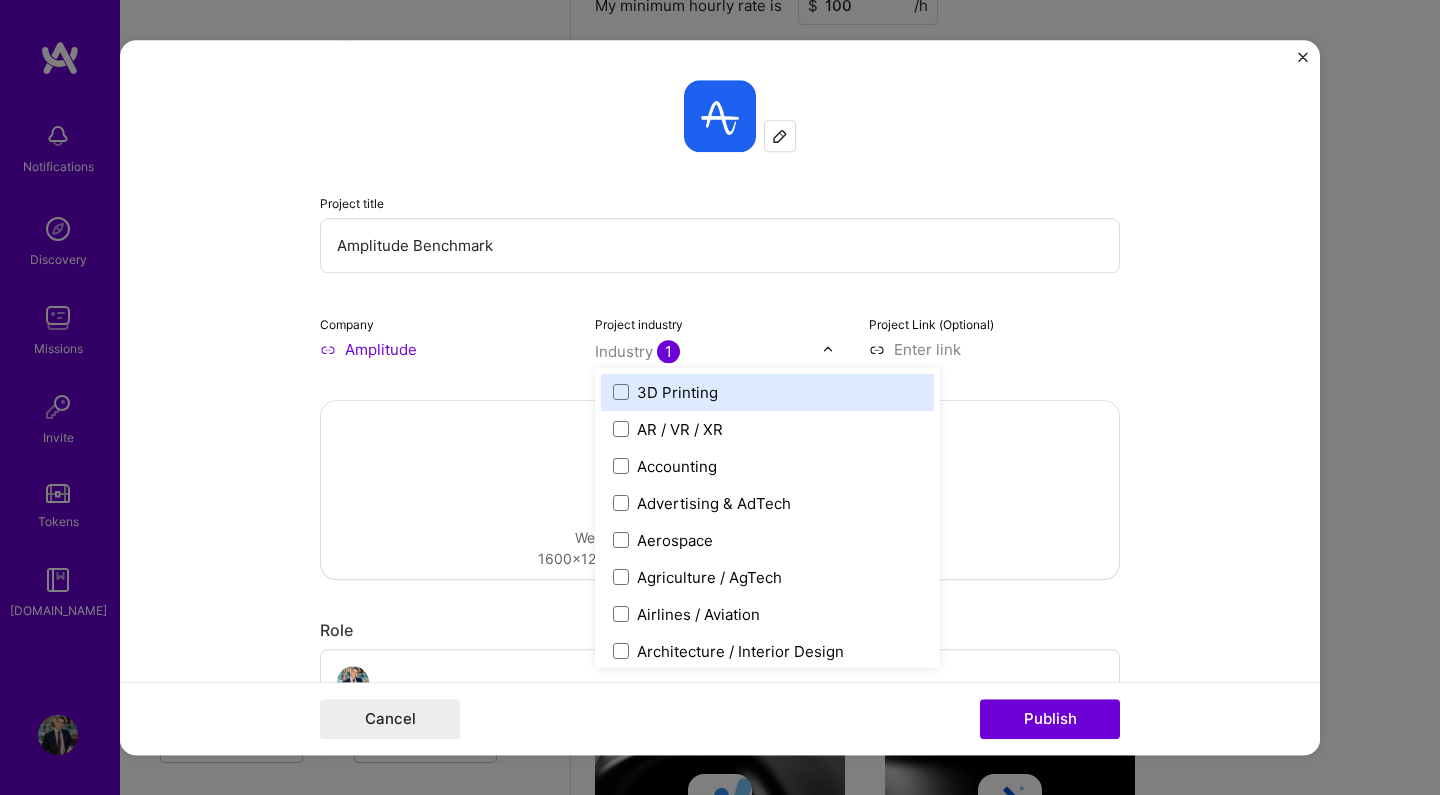 click at bounding box center (994, 349) 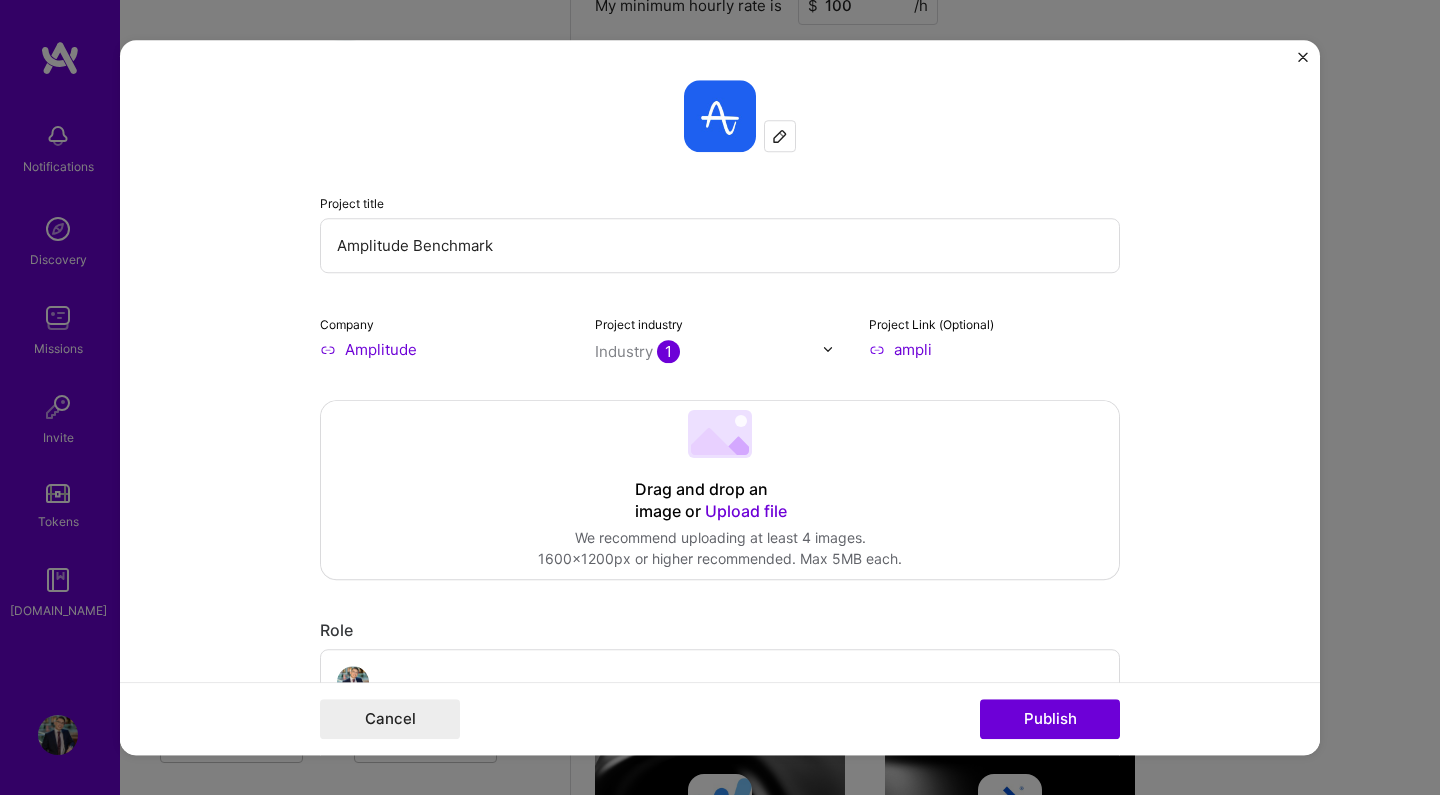 paste on "[URL][DOMAIN_NAME]" 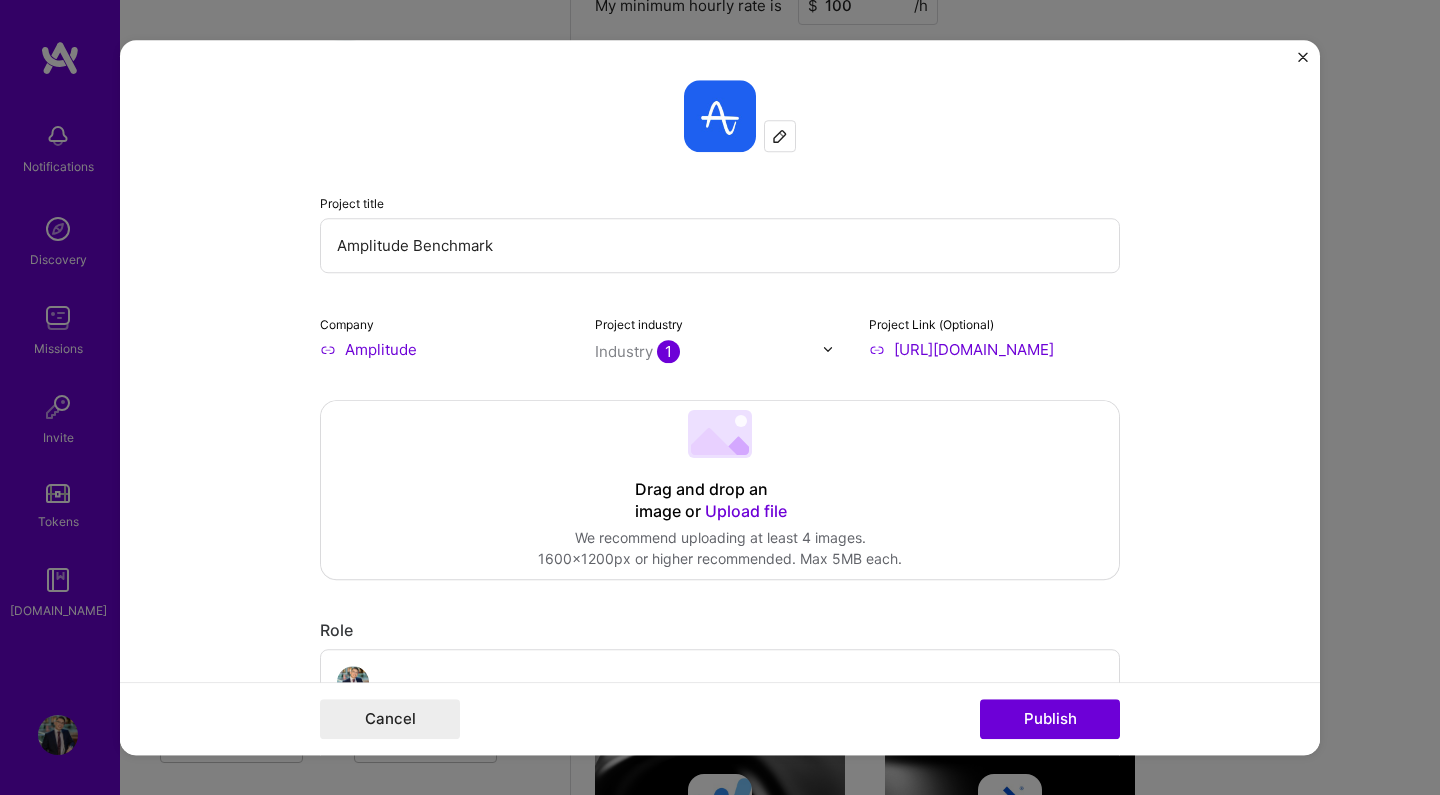 type on "[URL][DOMAIN_NAME]" 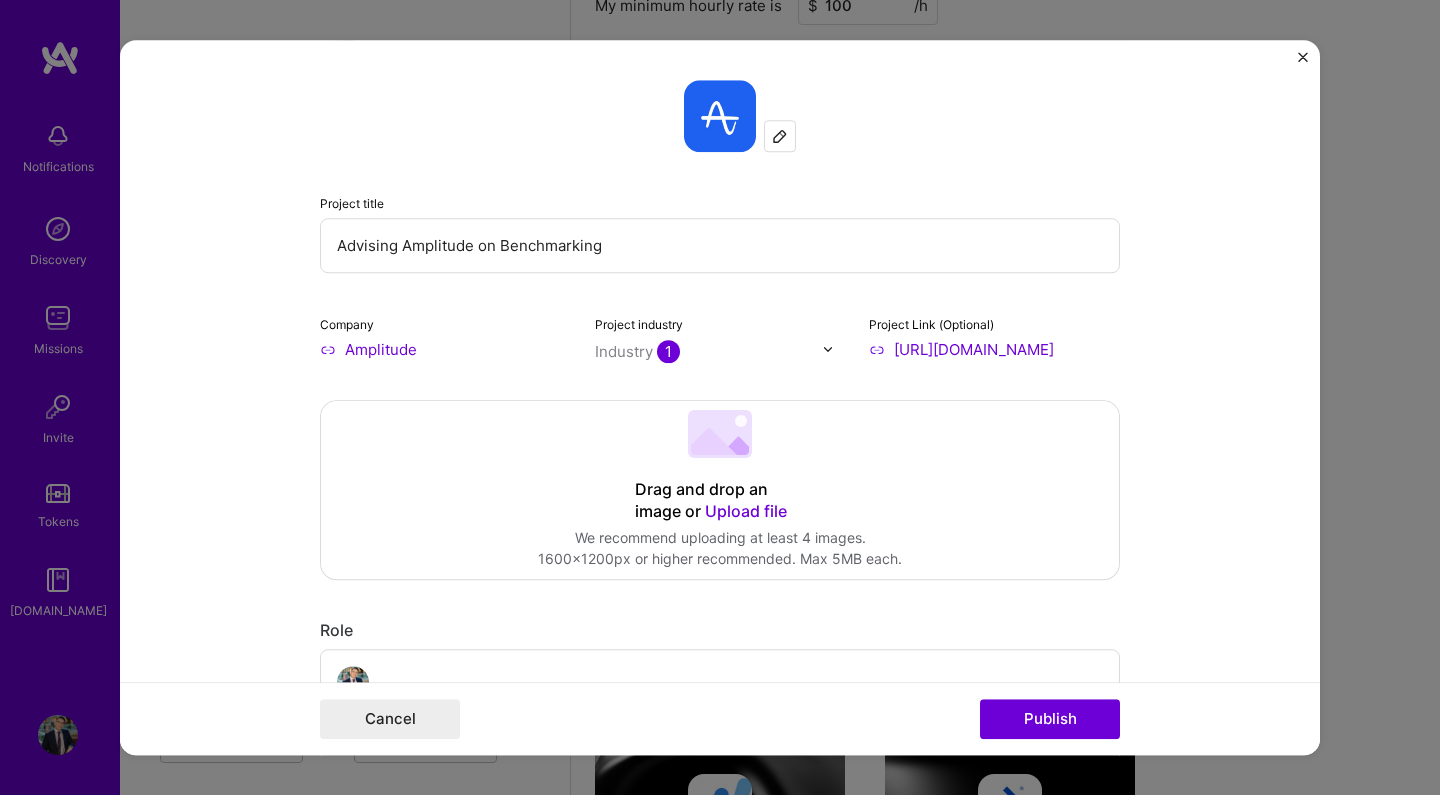 type on "Advising Amplitude on Benchmarking" 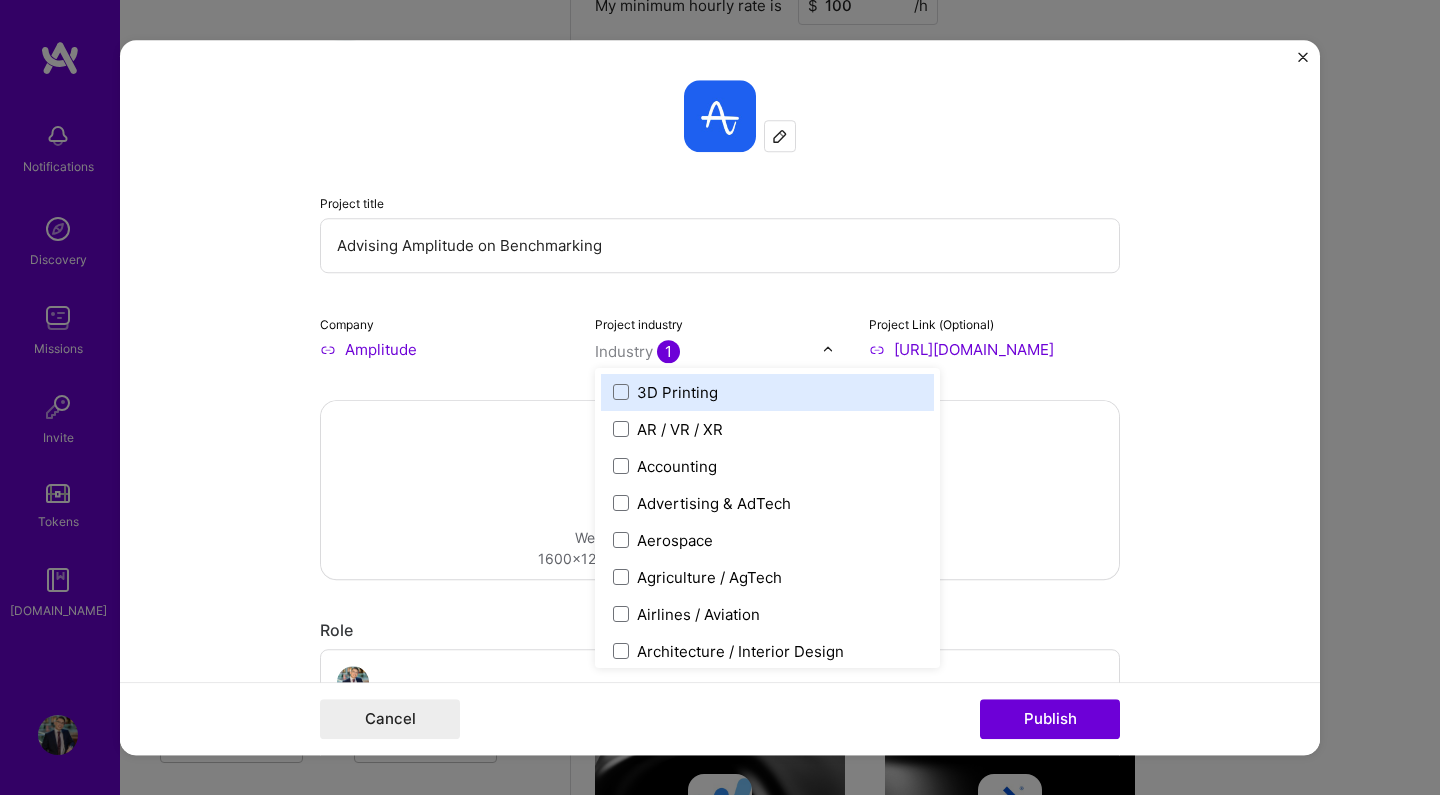 click at bounding box center (709, 351) 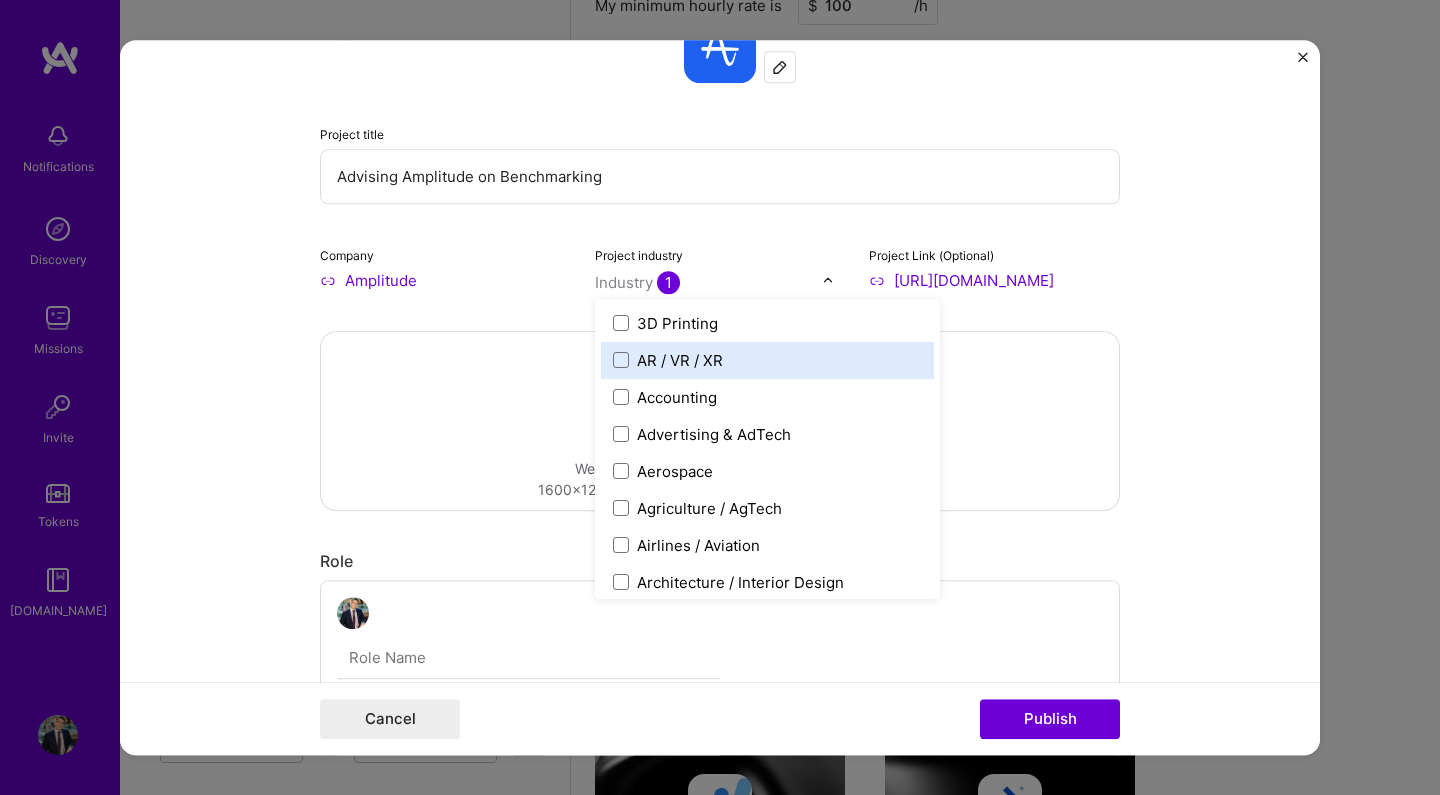 scroll, scrollTop: 71, scrollLeft: 0, axis: vertical 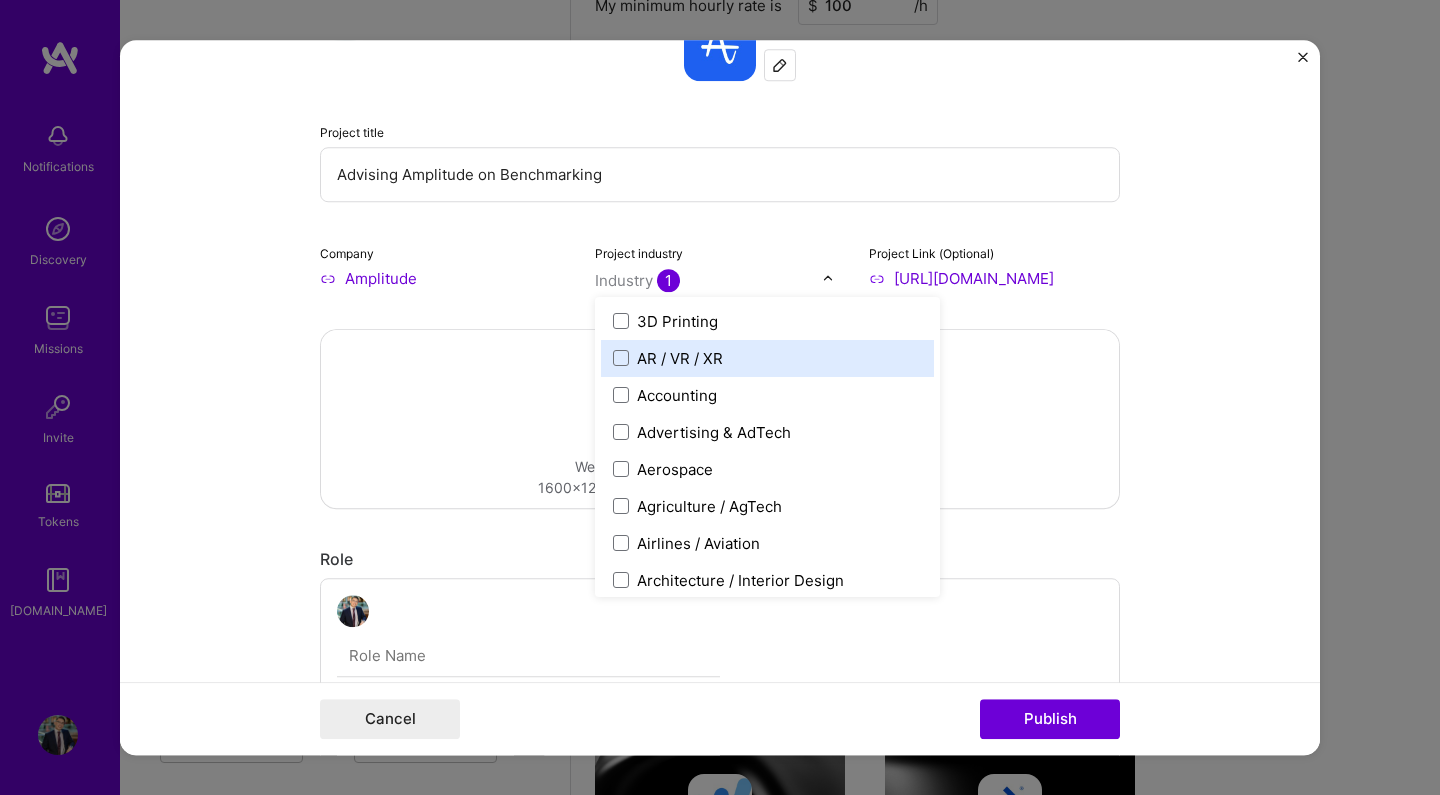 click on "Project title Advising Amplitude on Benchmarking Company Amplitude
Project industry option AR / VR / XR focused, 2 of 120. 120 results available. Use Up and Down to choose options, press Enter to select the currently focused option, press Escape to exit the menu, press Tab to select the option and exit the menu. Industry 1 3D Printing AR / VR / XR Accounting Advertising & AdTech Aerospace Agriculture / AgTech Airlines / Aviation Architecture / Interior Design Art & Museums Artifical Intelligence / Machine Learning Arts / Culture Augmented & Virtual Reality (AR/VR) Automotive Automotive & Self Driving Cars Aviation B2B B2B2C B2C BPA / RPA Banking Beauty Big Data BioTech Blockchain CMS CPG CRM Cannabis Charity & Nonprofit Circular Economy CivTech Climate Tech Cloud Services Coaching Community Tech Construction Consulting Consumer Electronics Crowdfunding Crypto Customer Success Cybersecurity DTC Databases Dating Defense Delivery Developer Tools E-Commerce Education / Edtech Electronics Energy HR" at bounding box center (720, 398) 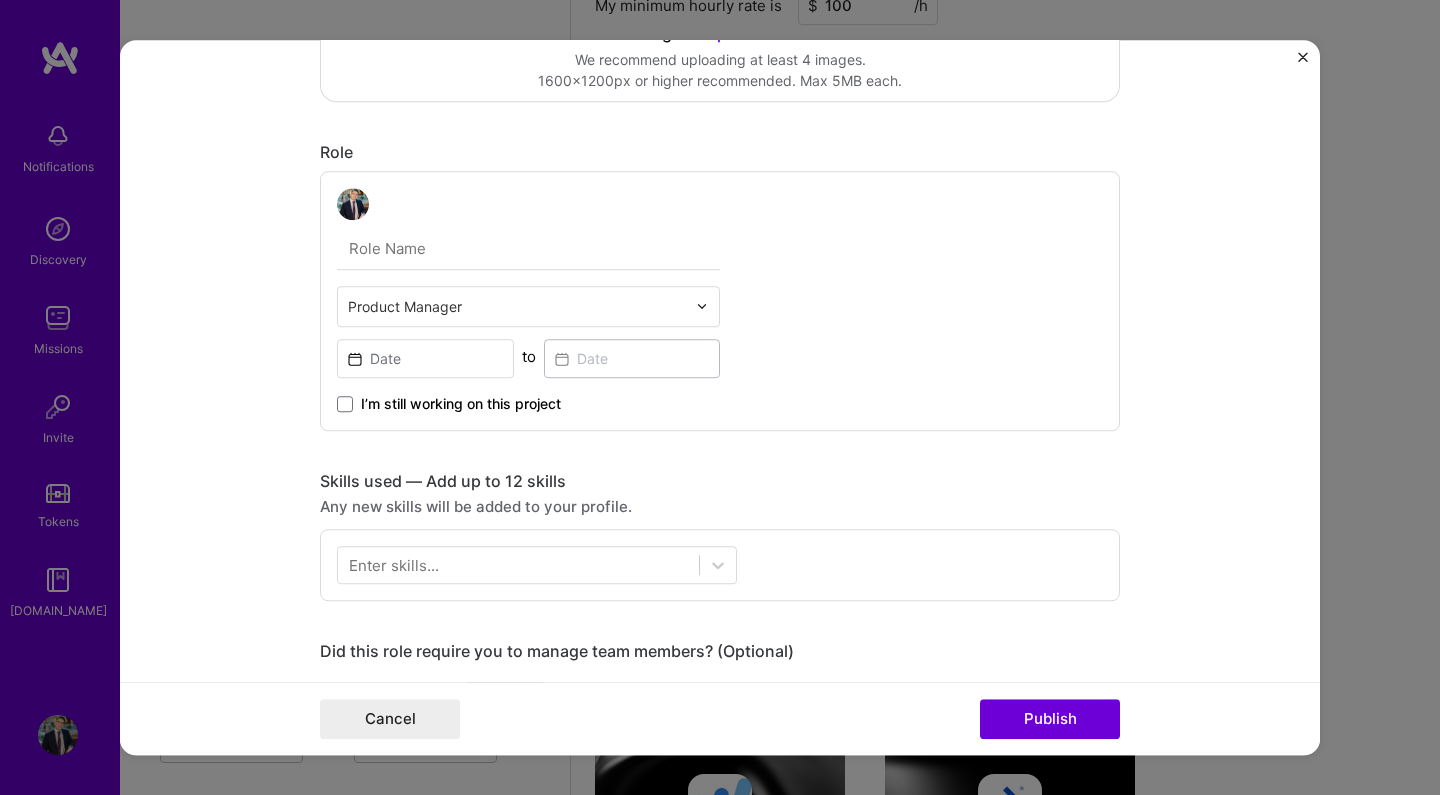 scroll, scrollTop: 501, scrollLeft: 0, axis: vertical 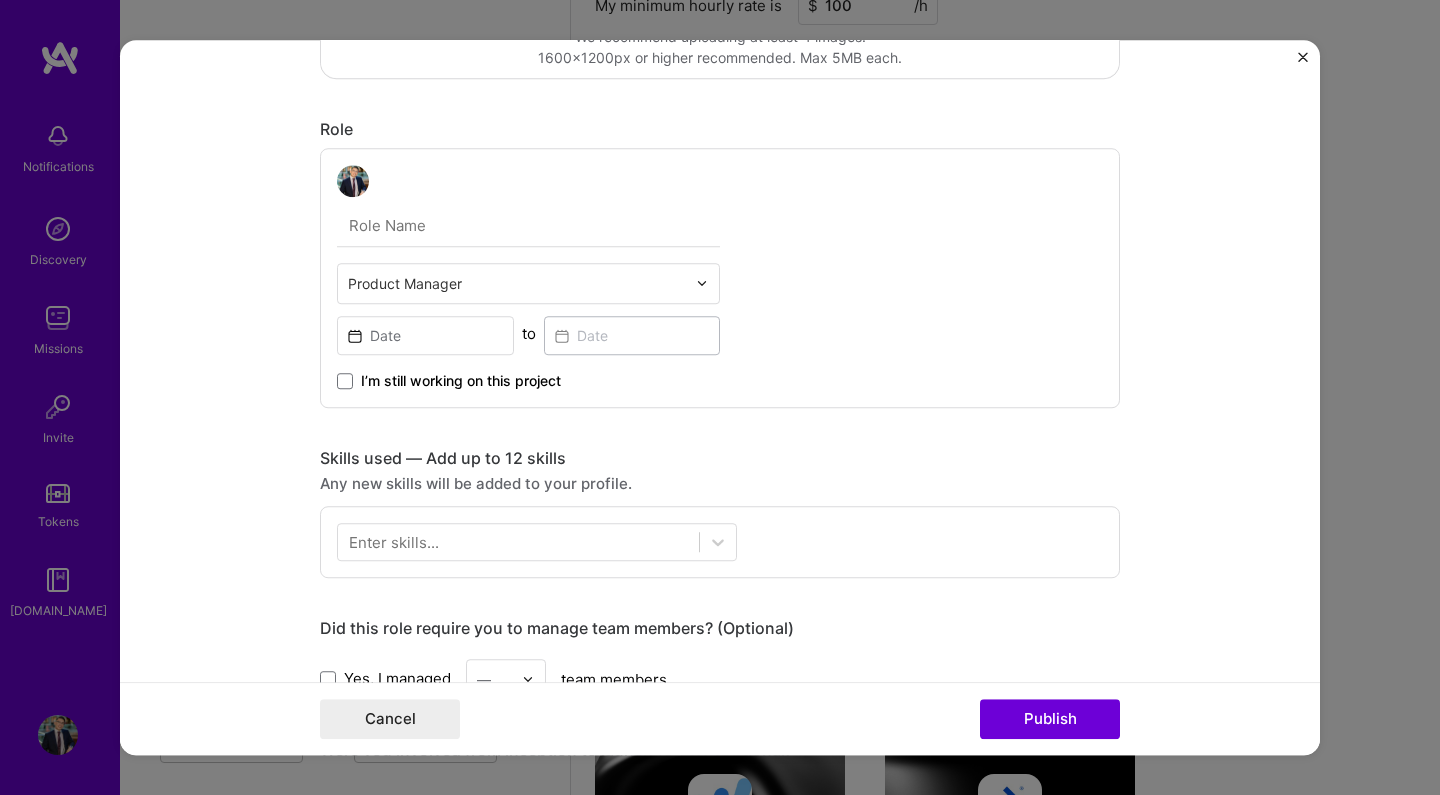 click at bounding box center (528, 226) 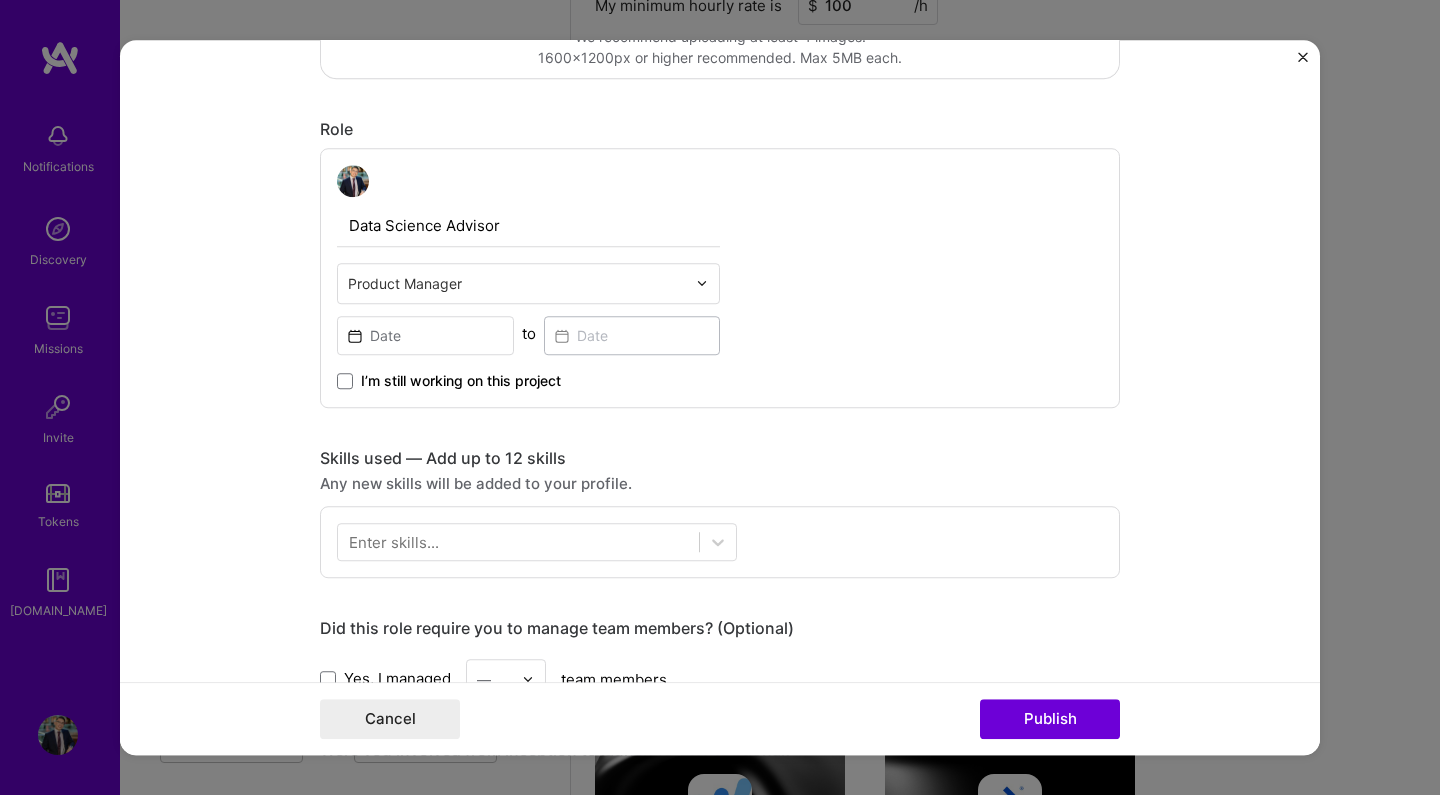 type on "Data Science Advisor" 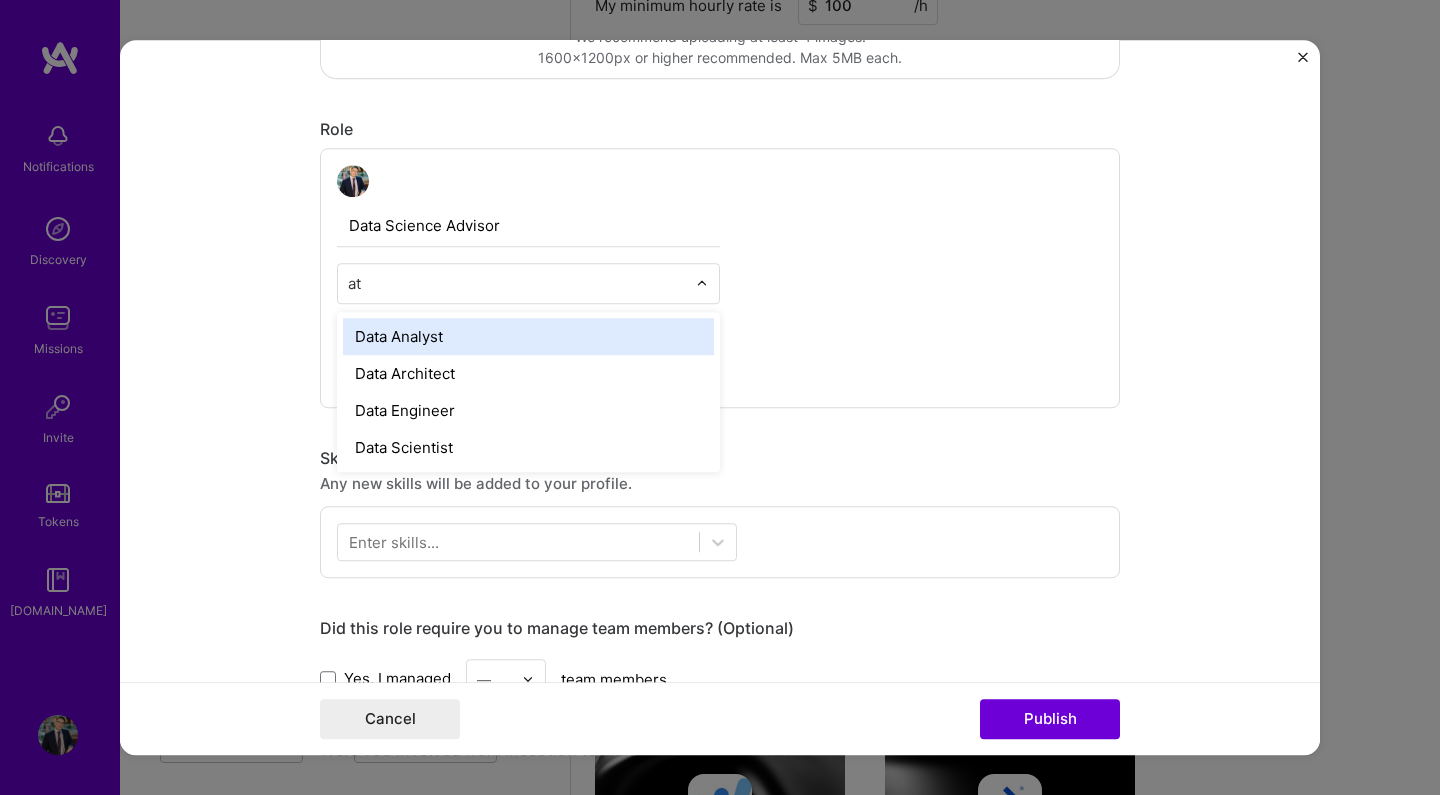 type on "a" 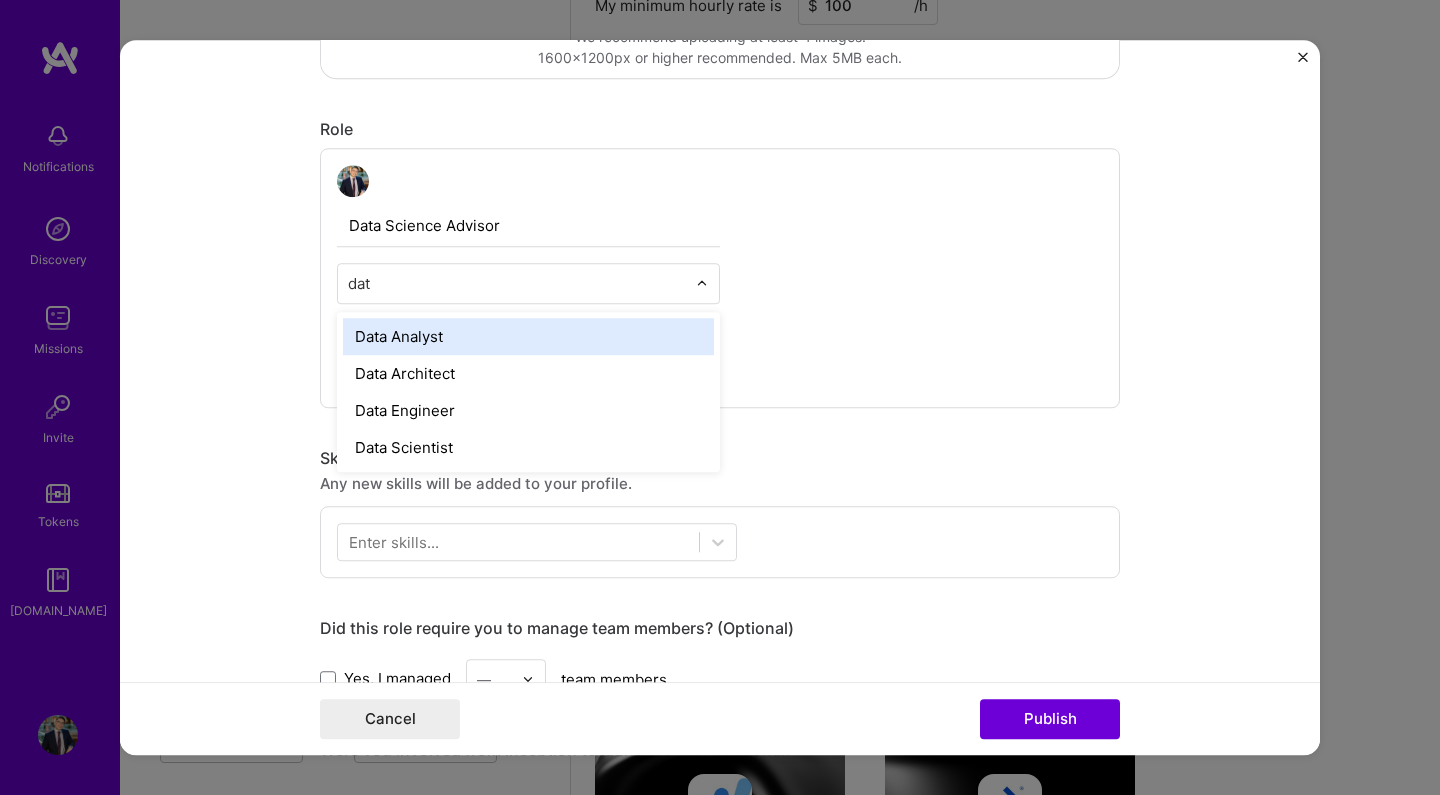 type on "data" 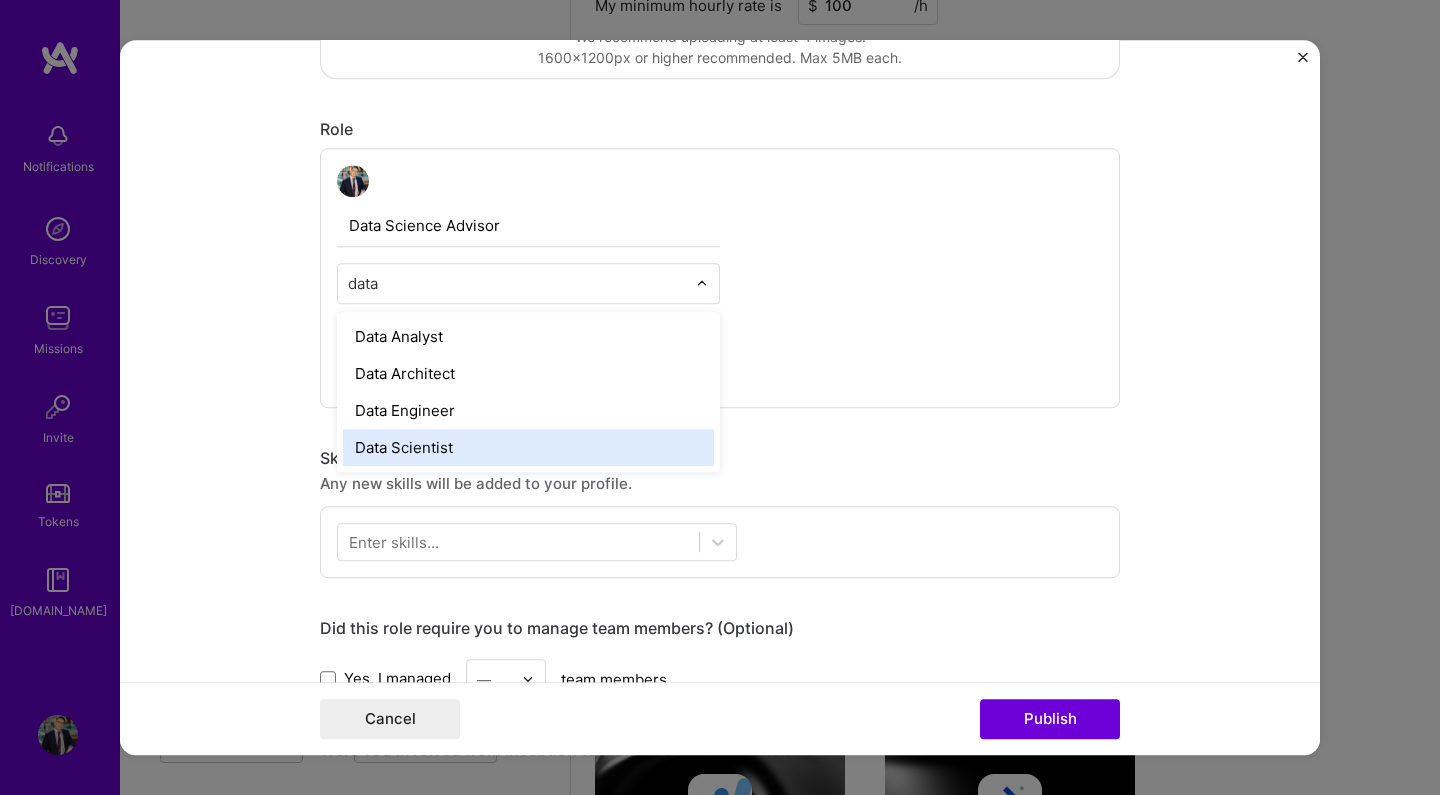 click on "Data Scientist" at bounding box center [528, 447] 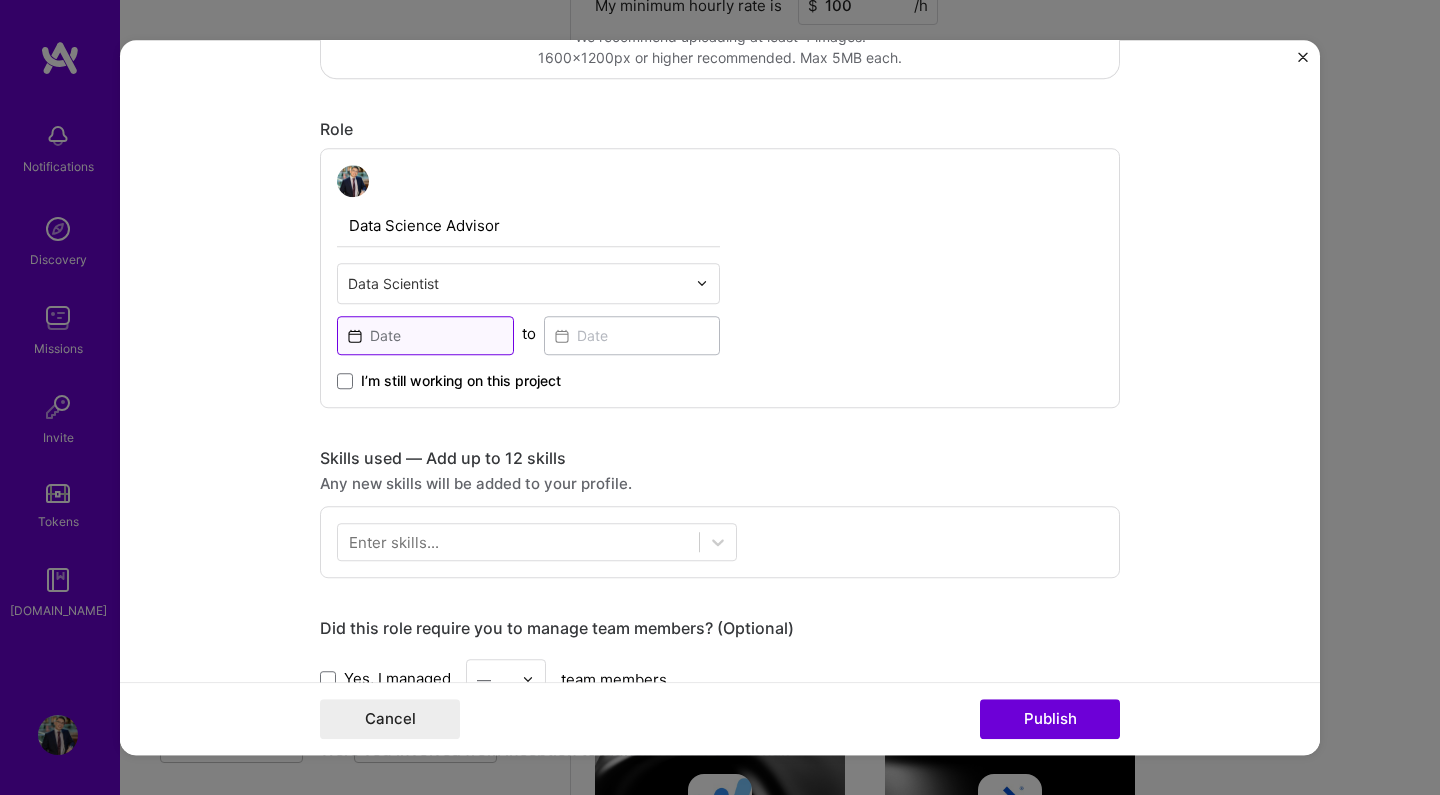 click at bounding box center (425, 335) 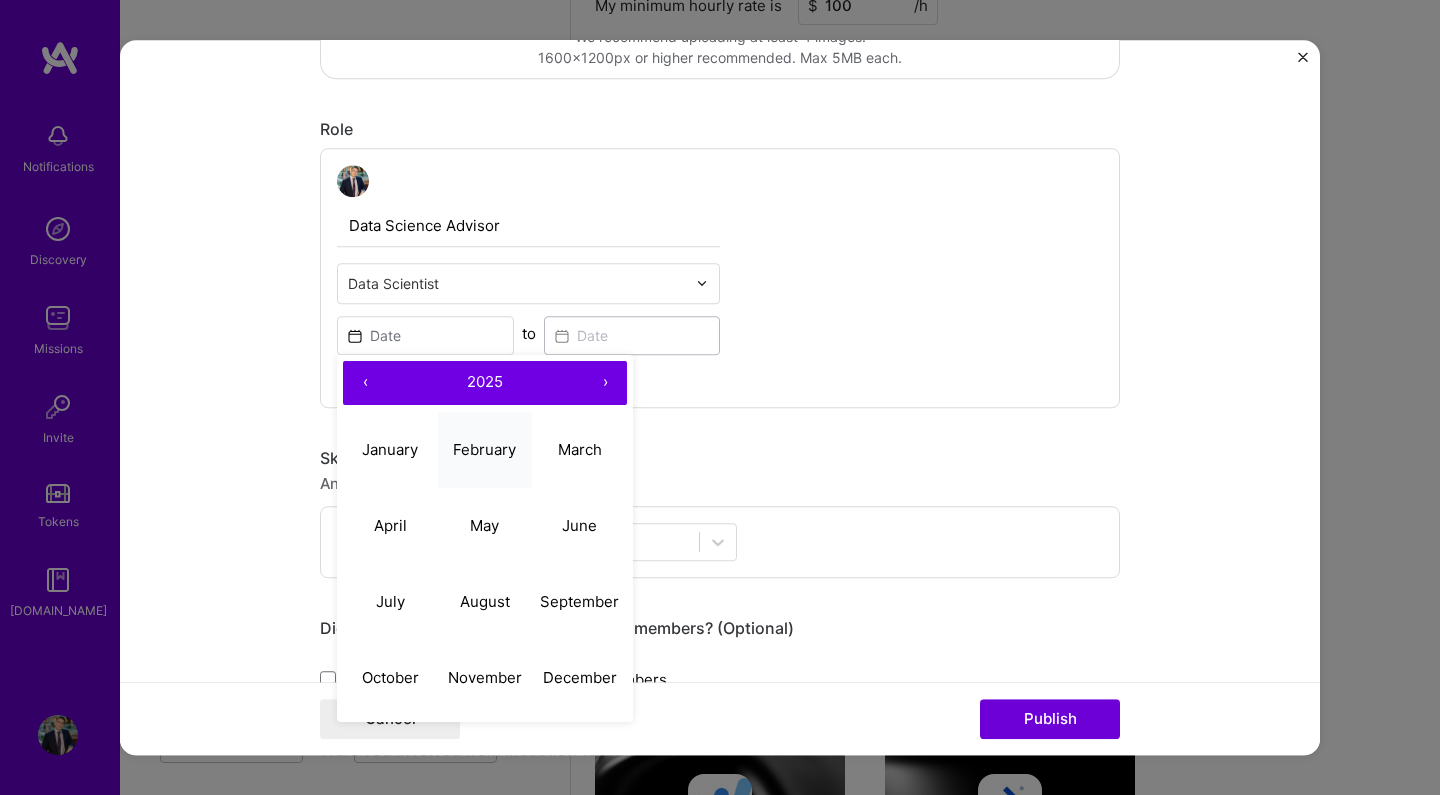 click on "February" at bounding box center [484, 449] 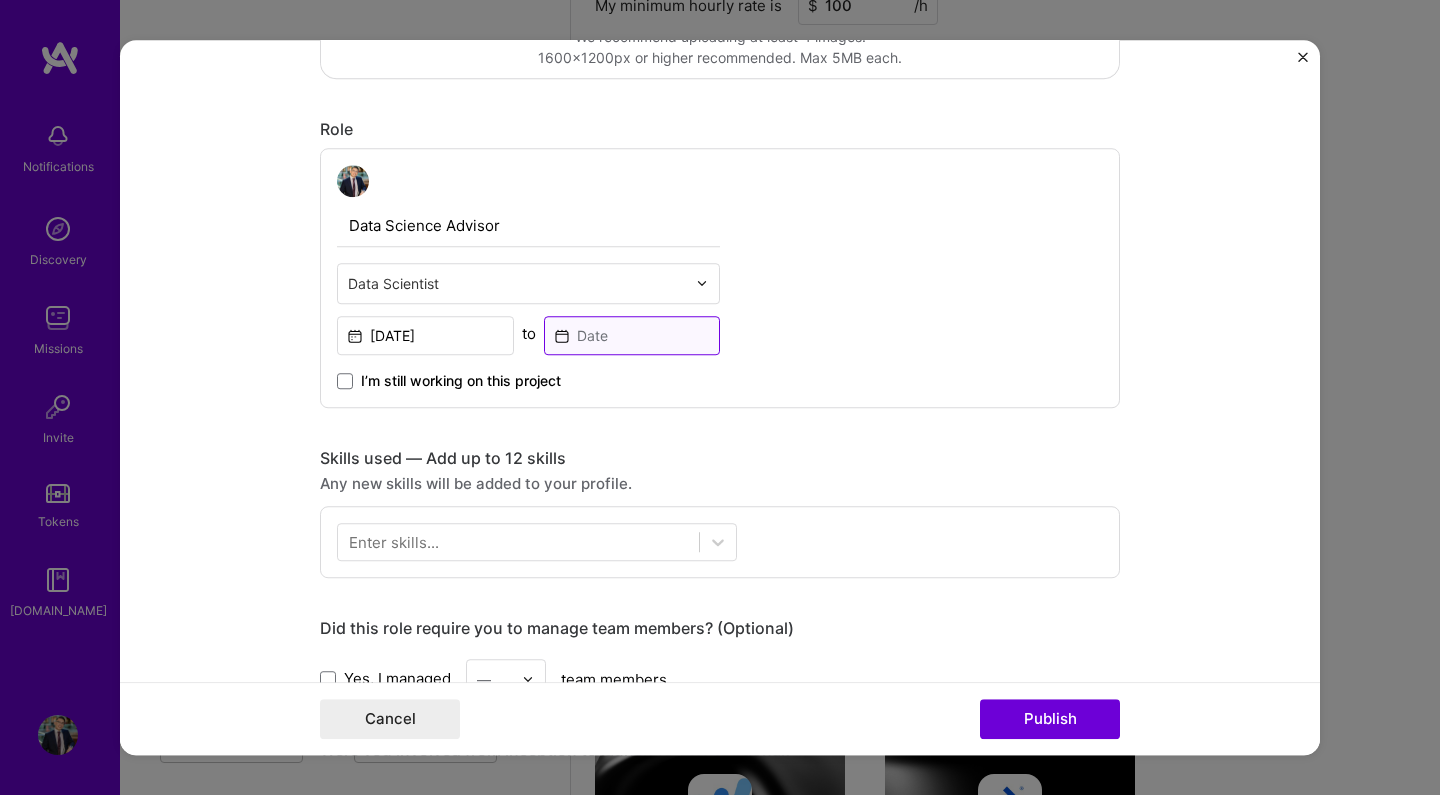 click at bounding box center [632, 335] 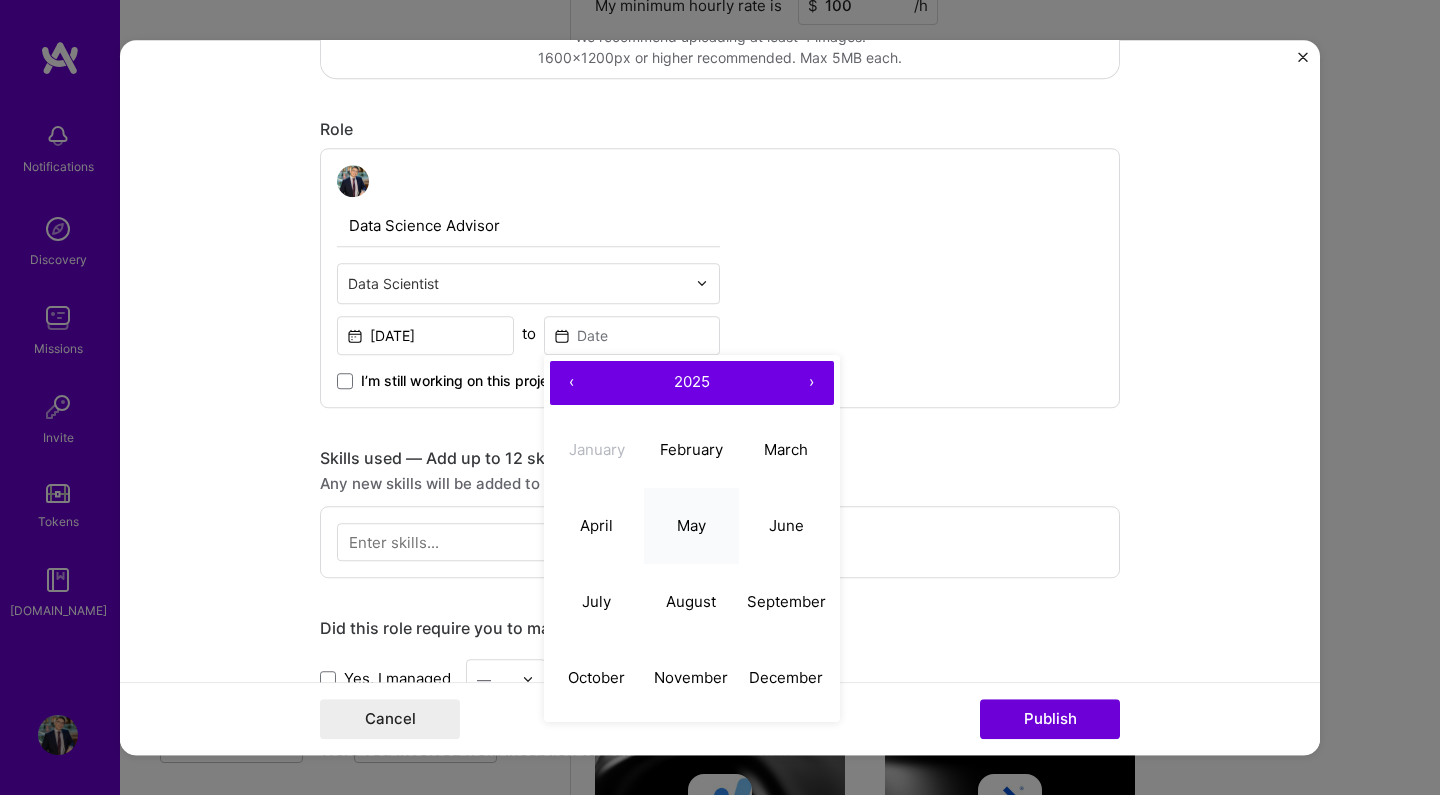 click on "May" at bounding box center (691, 525) 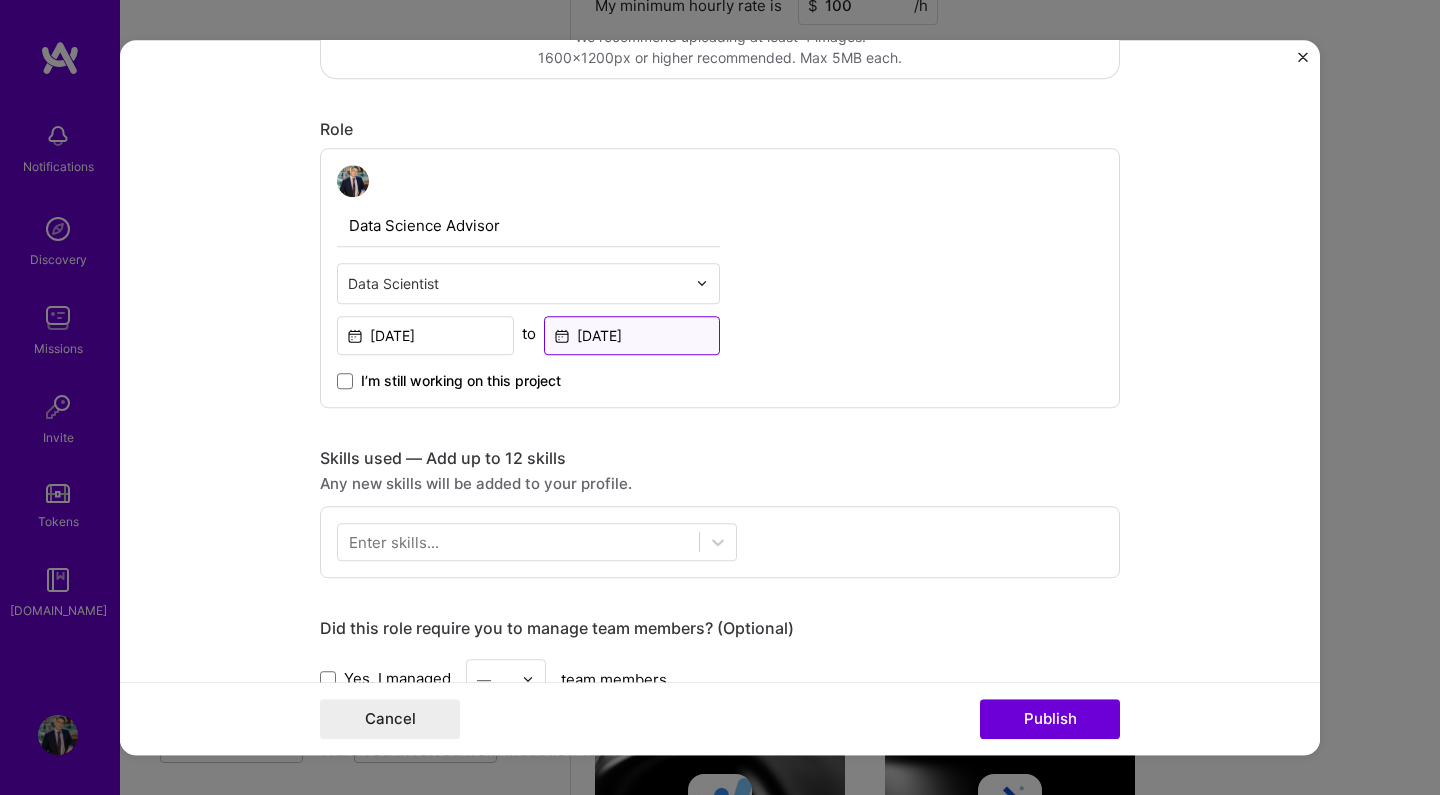 click on "May, 2025" at bounding box center [632, 335] 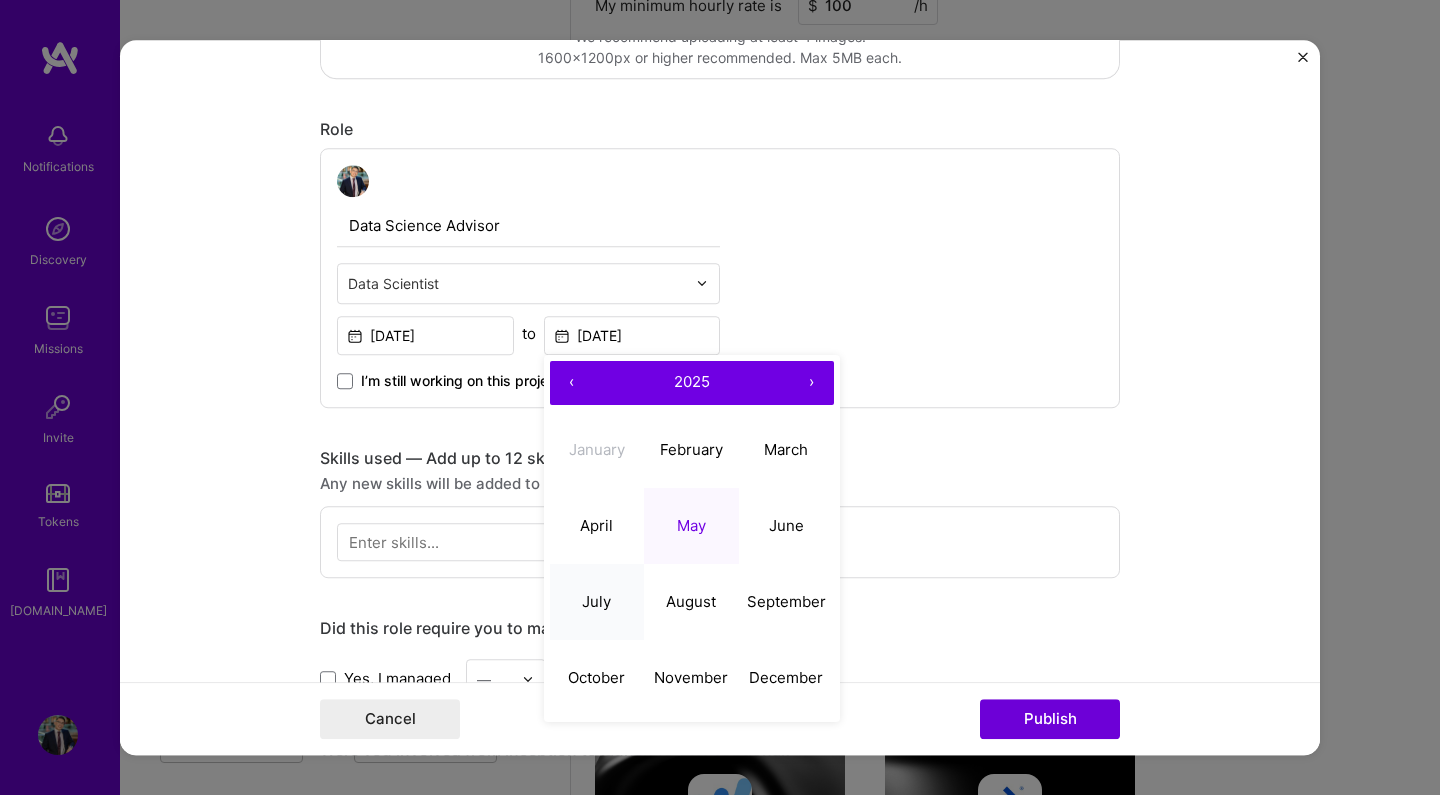 click on "July" at bounding box center (596, 601) 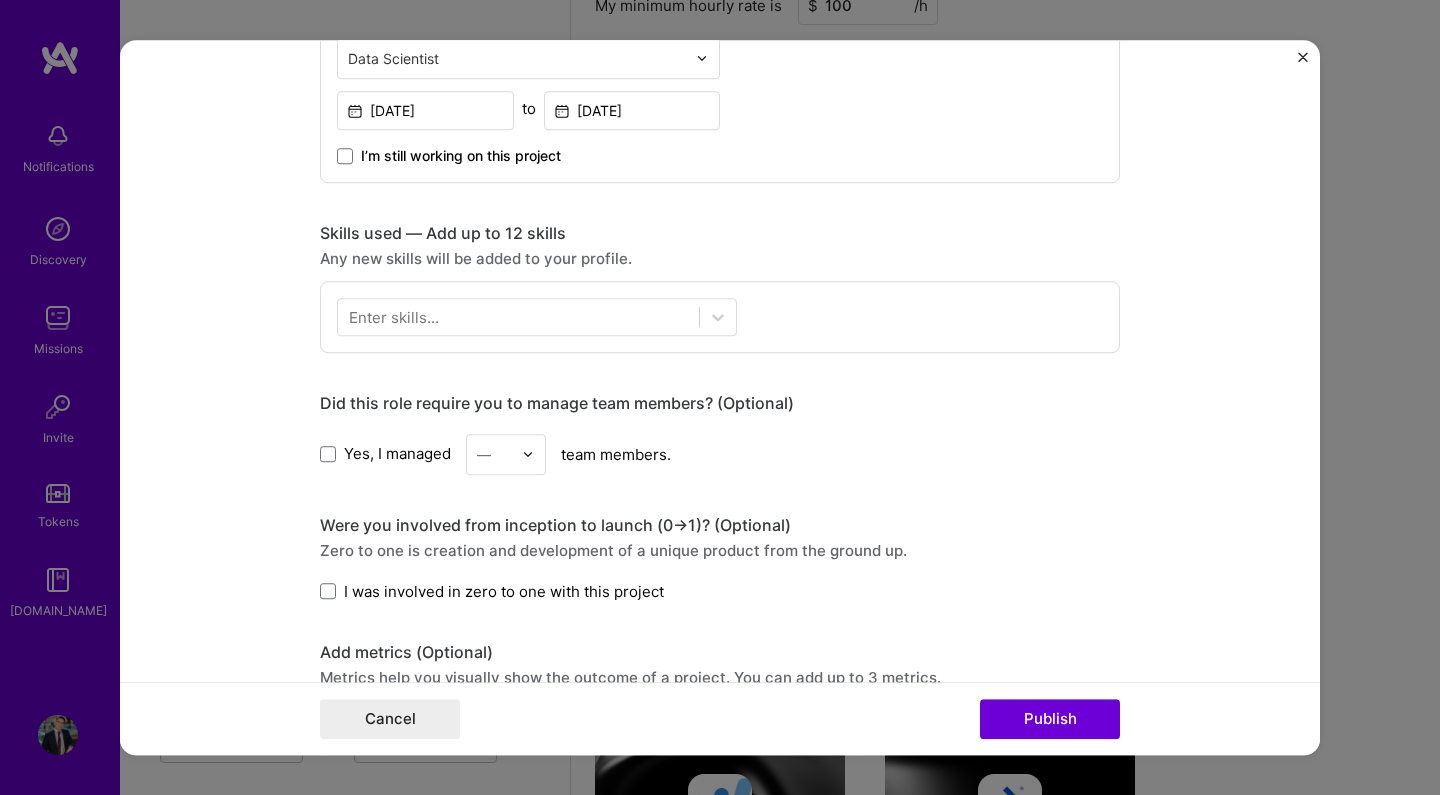 scroll, scrollTop: 727, scrollLeft: 0, axis: vertical 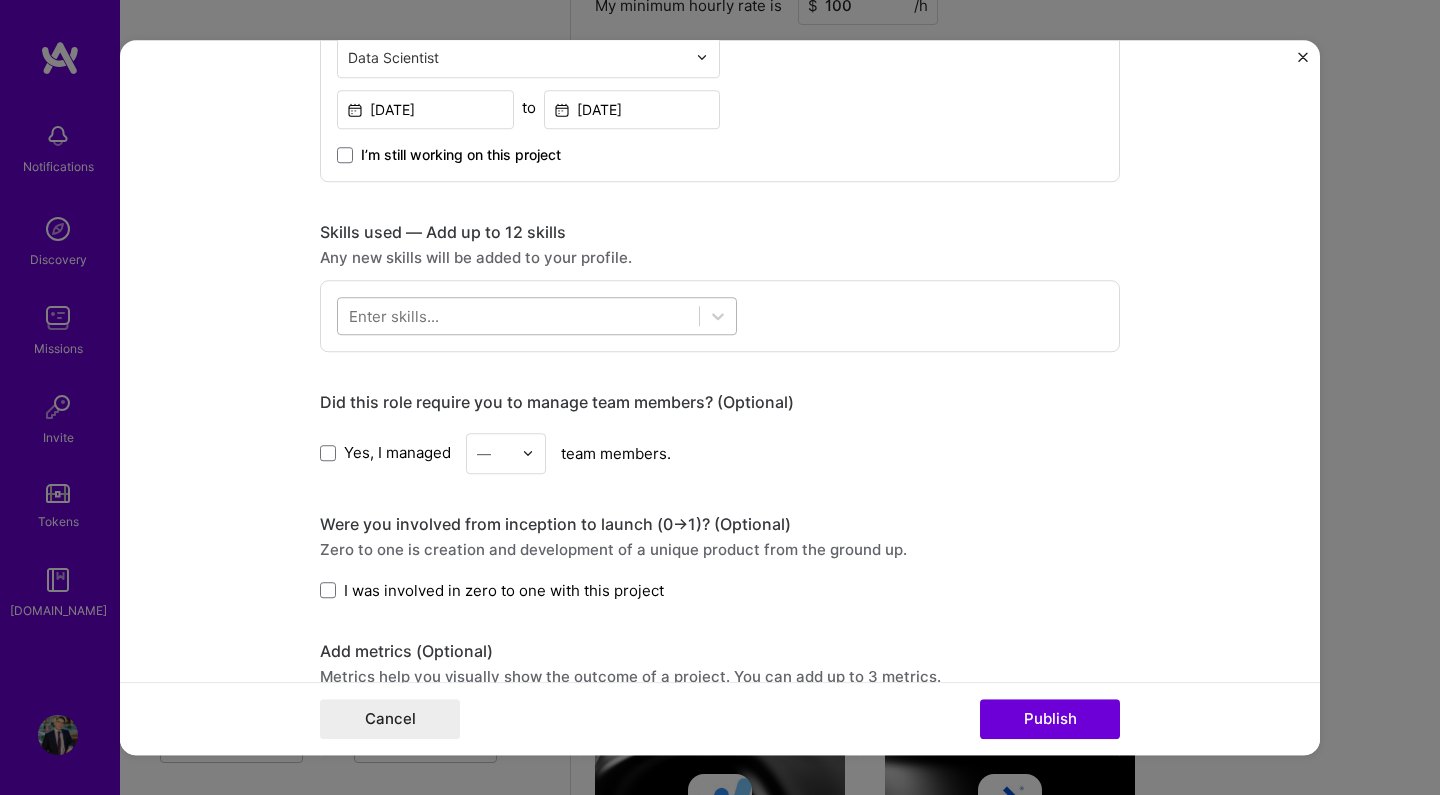 click at bounding box center (518, 315) 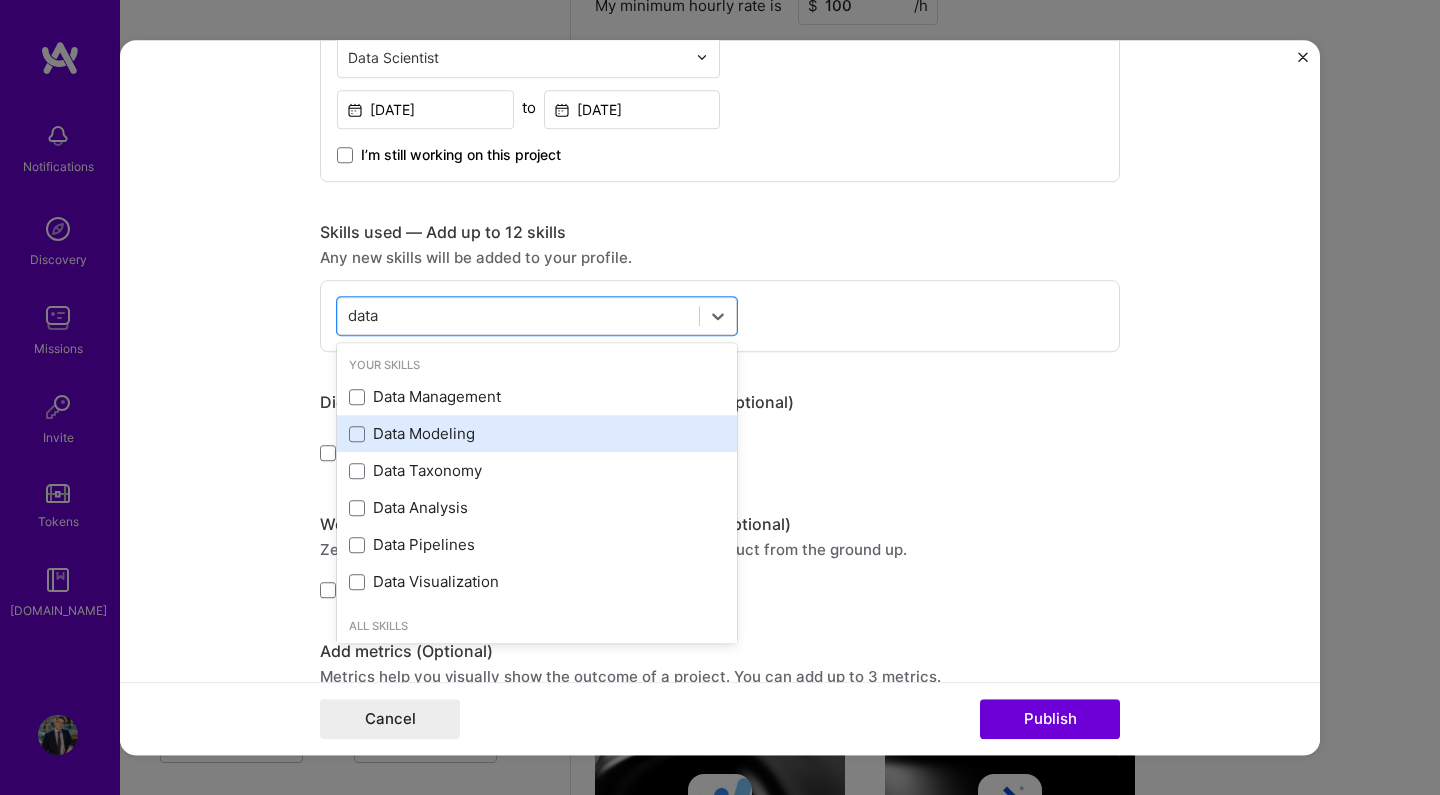 click on "Data Modeling" at bounding box center [537, 434] 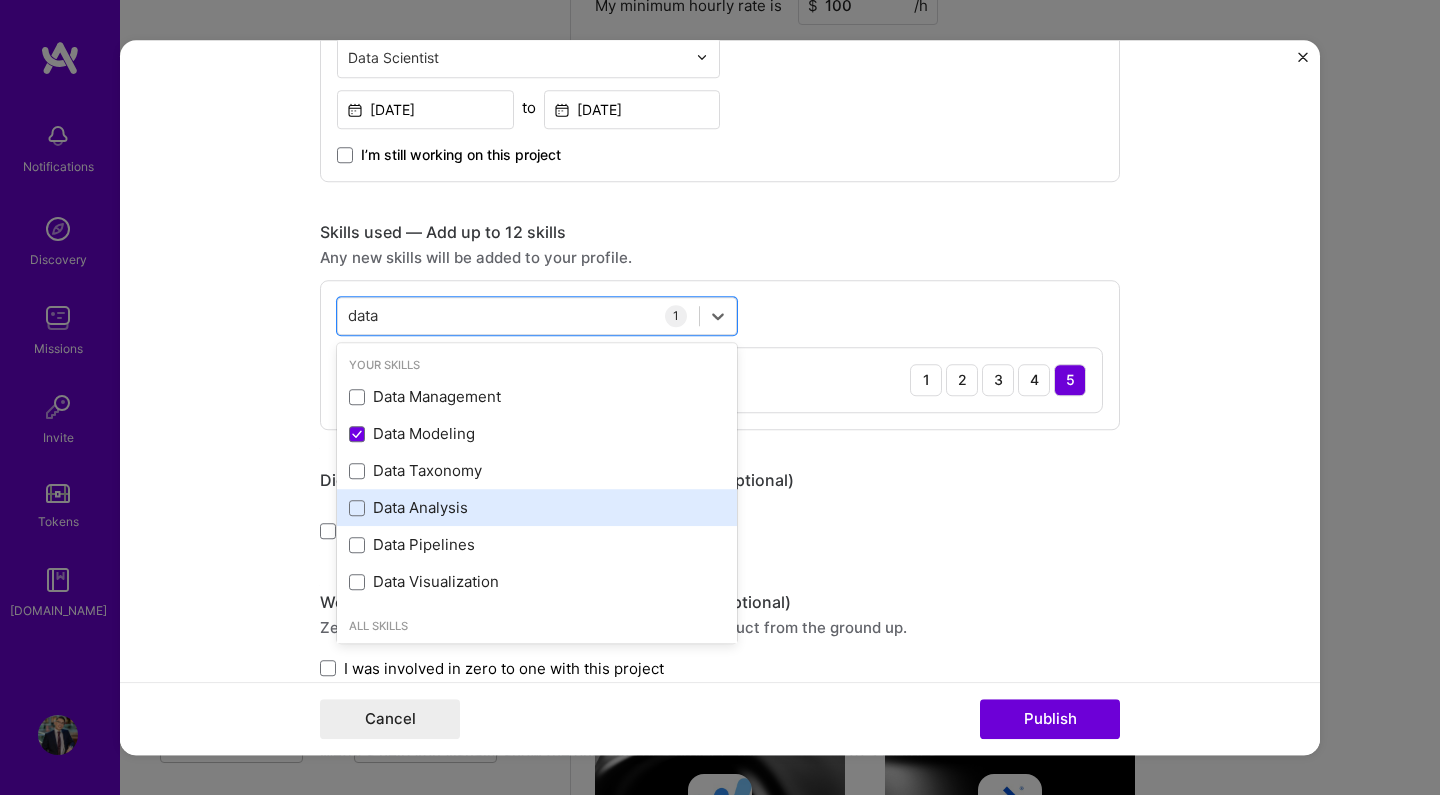 click on "Data Analysis" at bounding box center (537, 508) 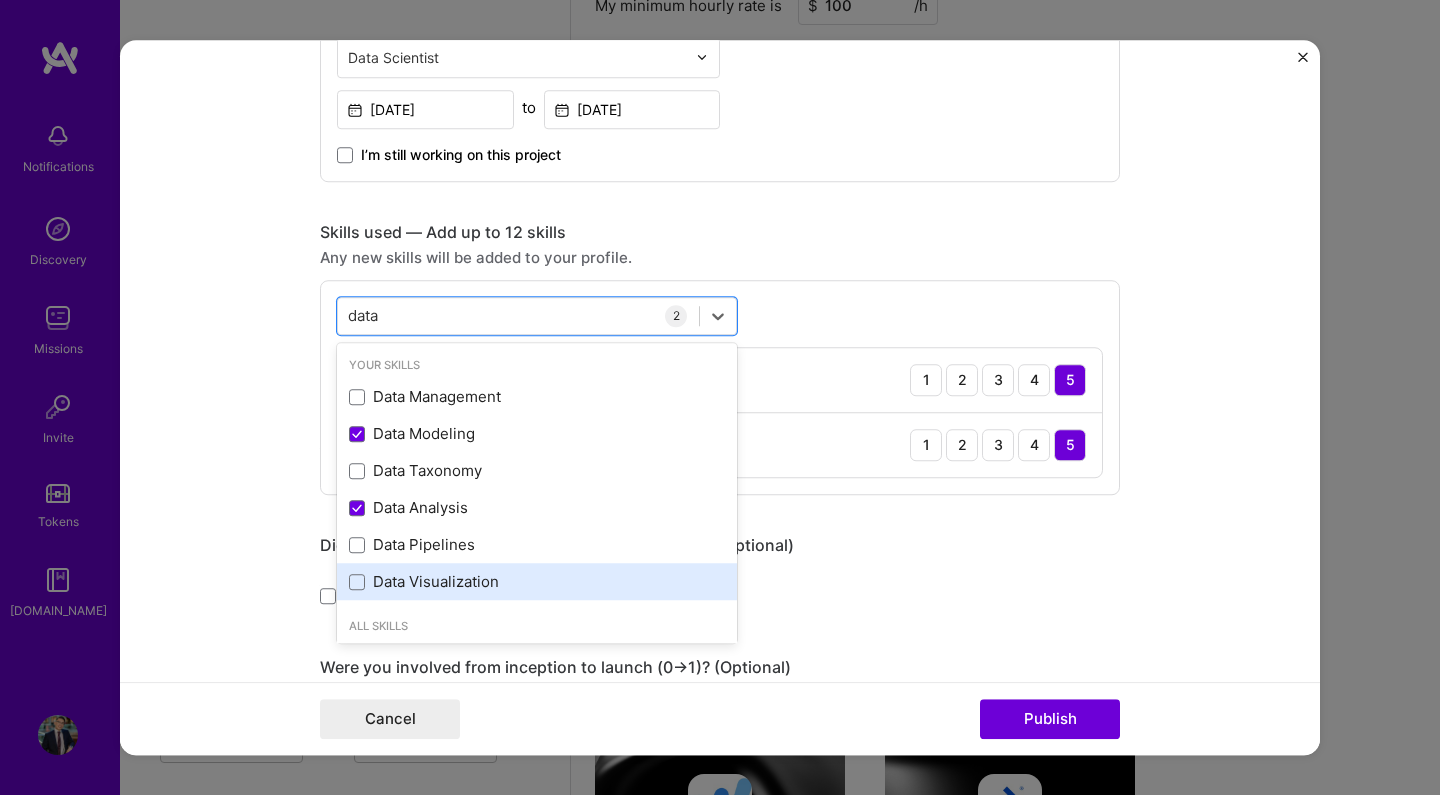 click on "Data Visualization" at bounding box center (537, 582) 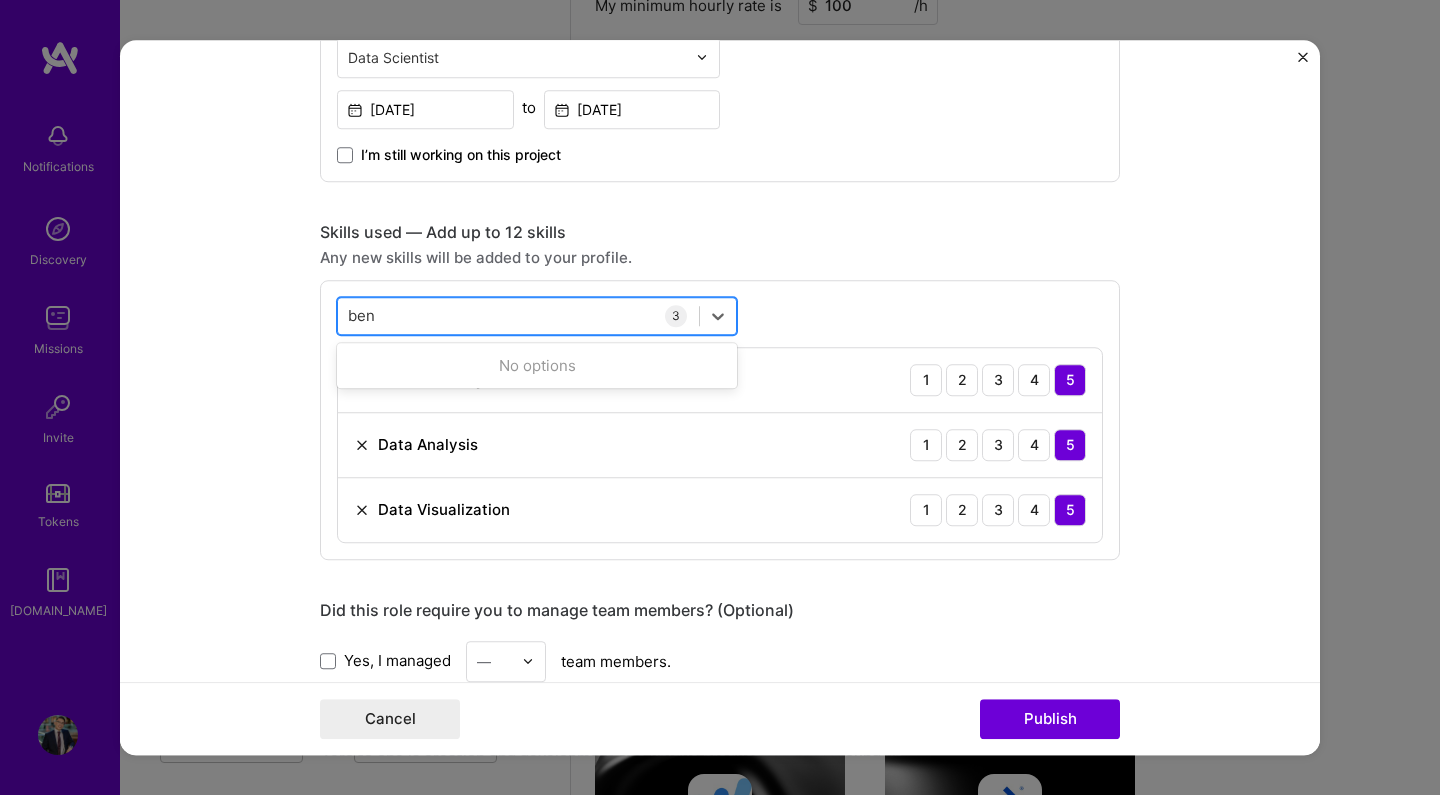 scroll, scrollTop: 0, scrollLeft: 0, axis: both 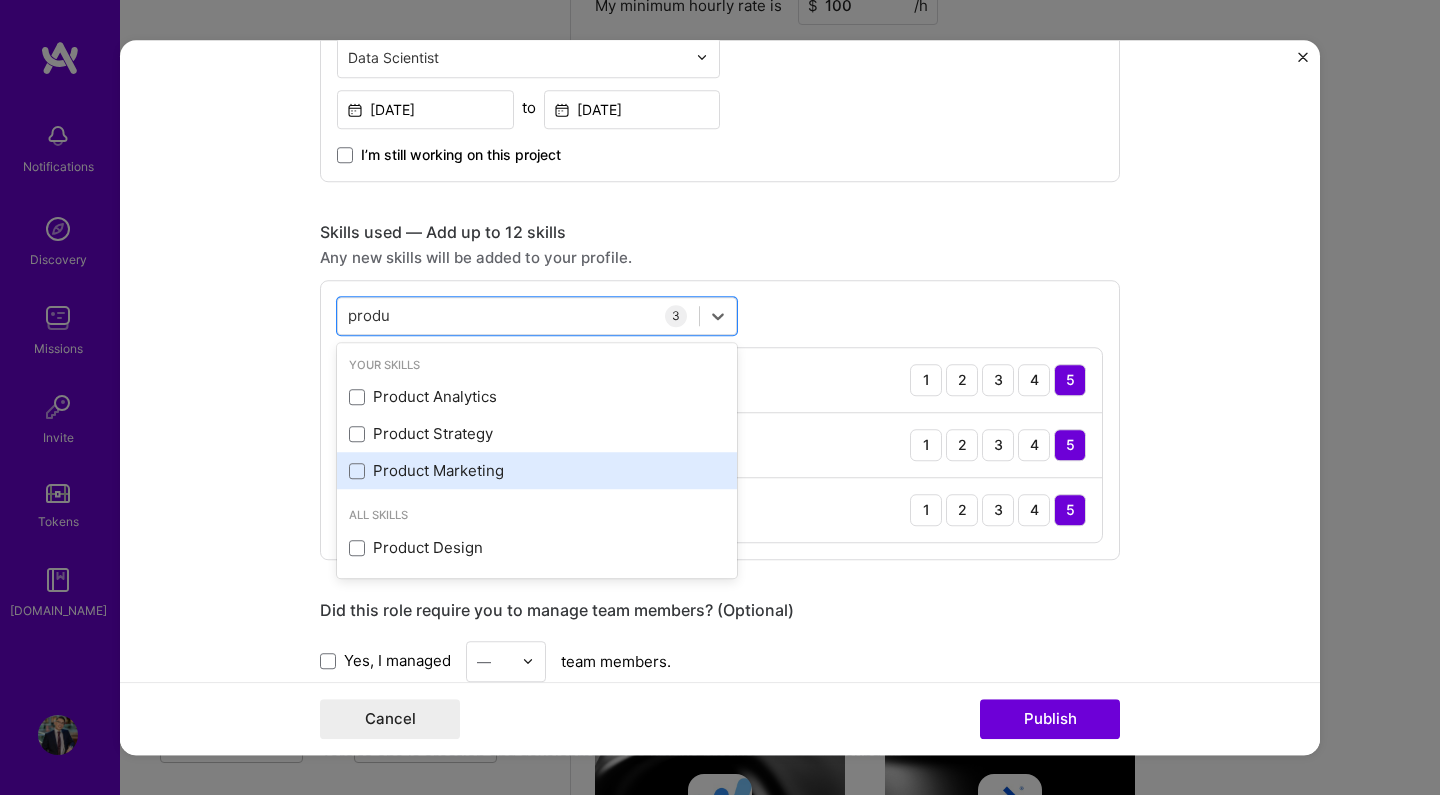 click on "Product Marketing" at bounding box center [537, 471] 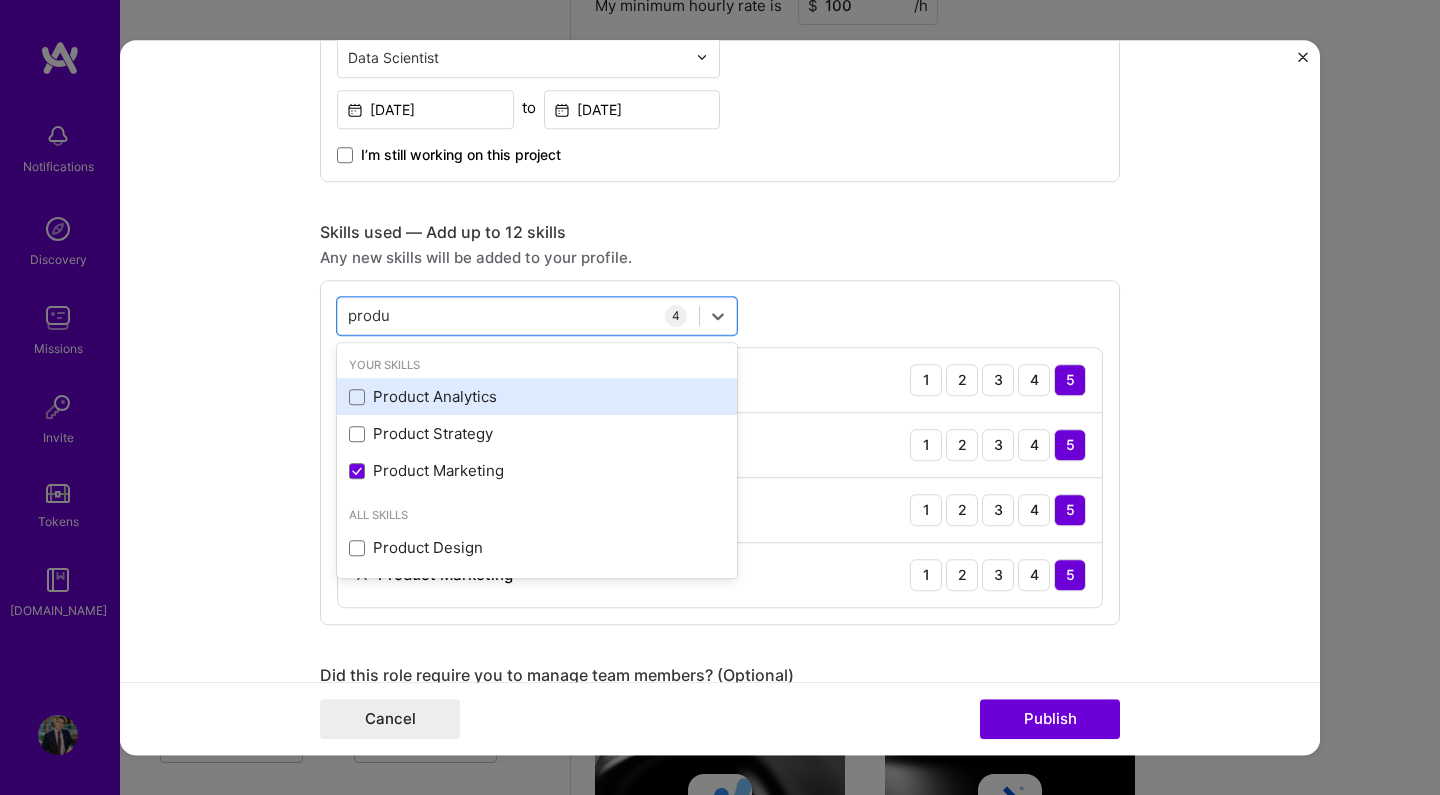 click on "Product Analytics" at bounding box center [537, 397] 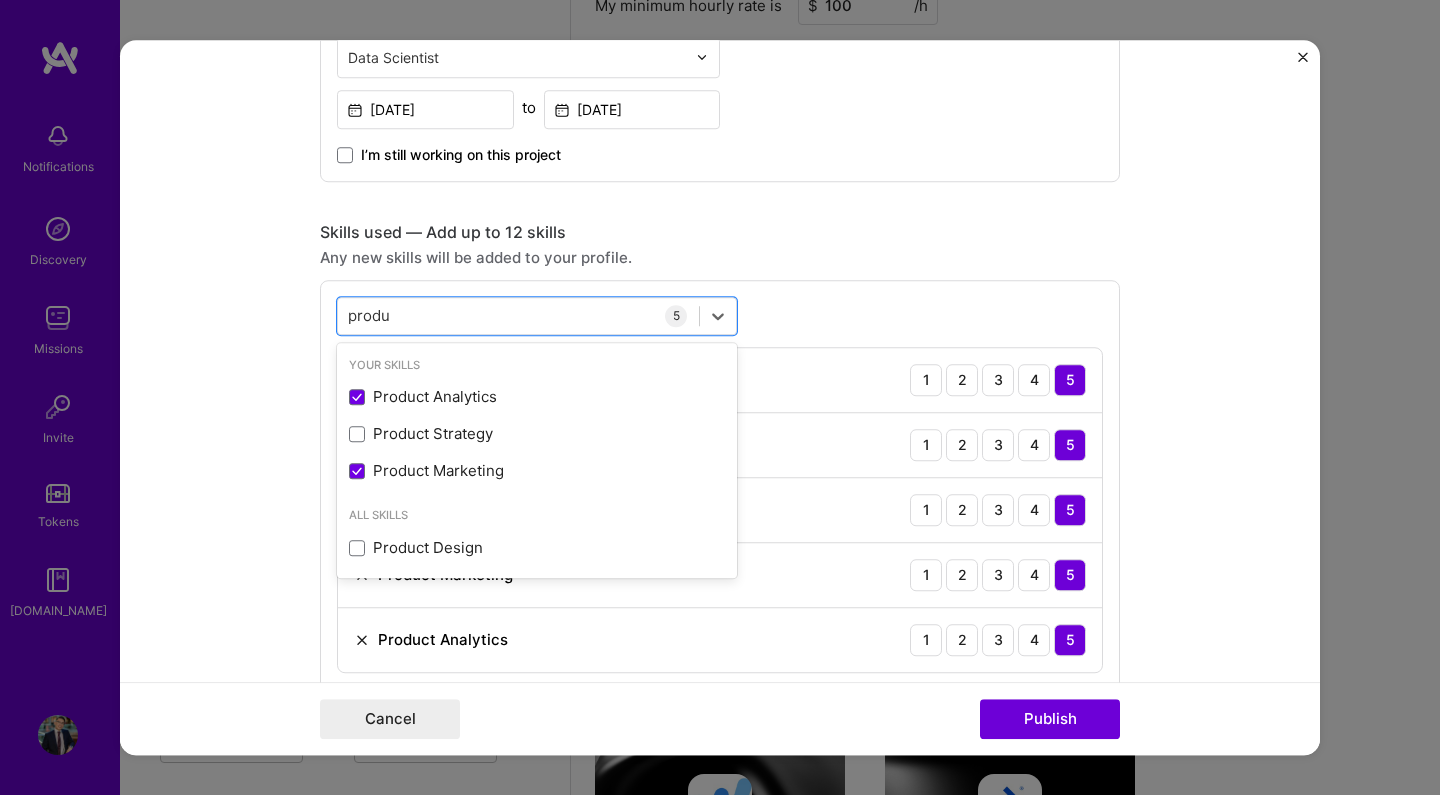 type on "produ" 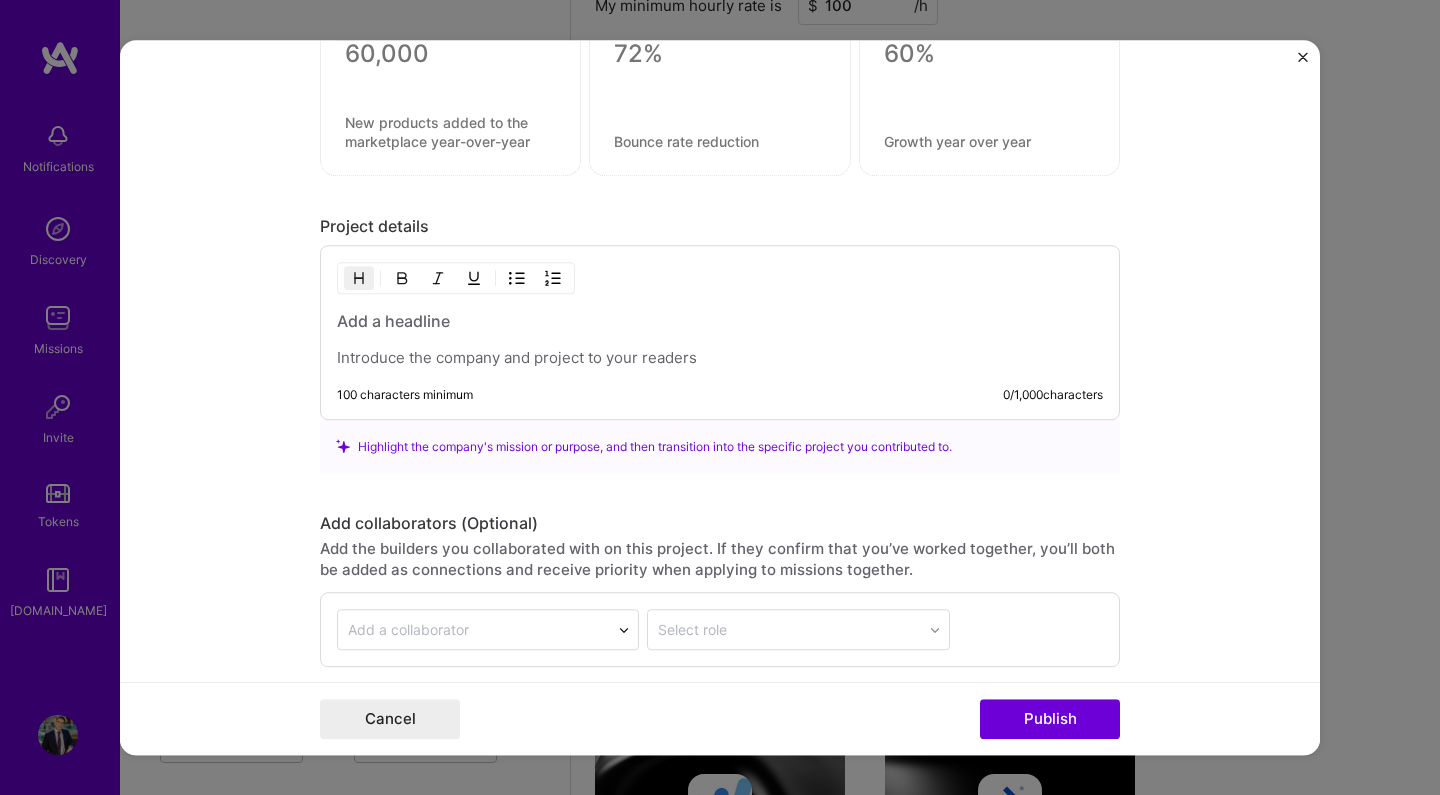 scroll, scrollTop: 1780, scrollLeft: 0, axis: vertical 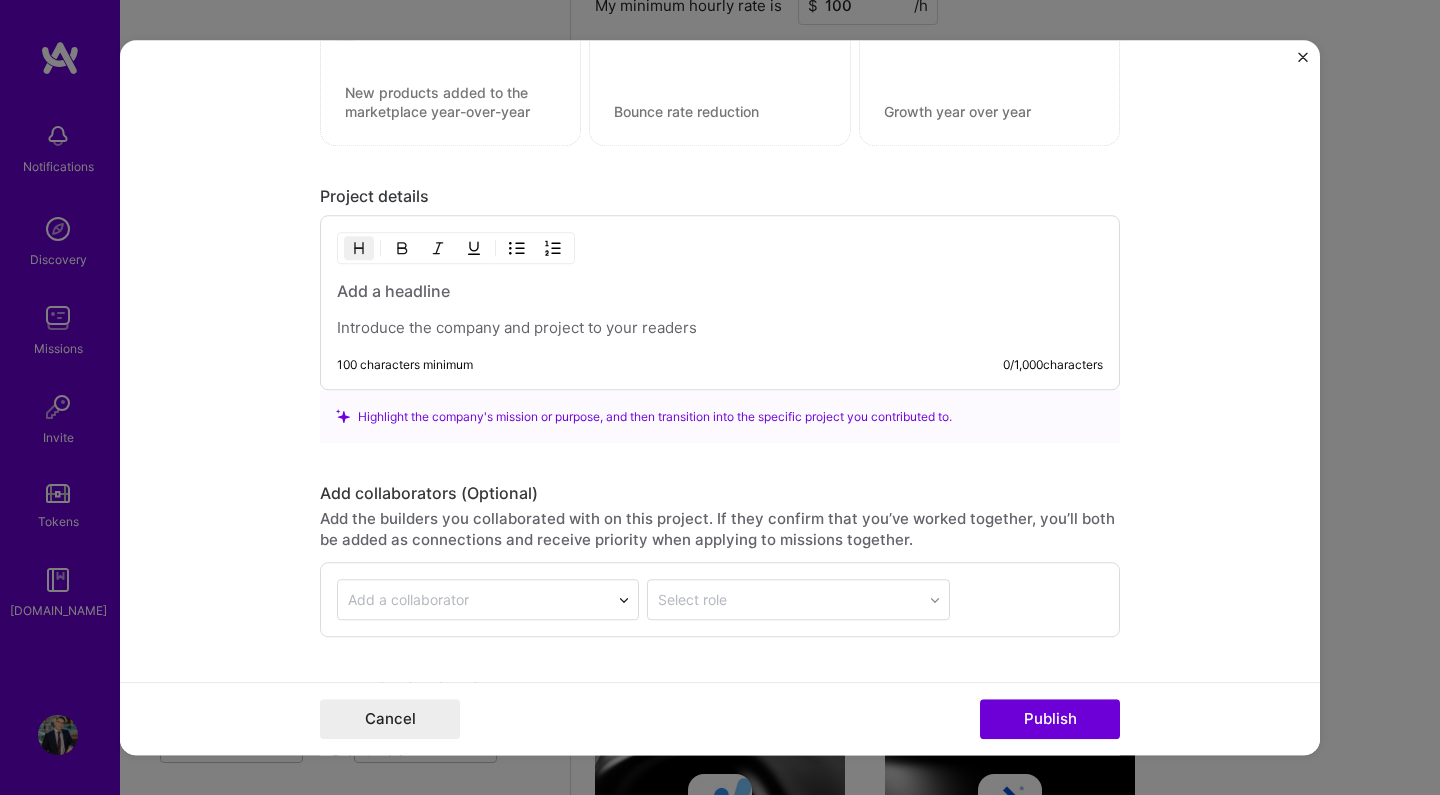 click at bounding box center (720, 291) 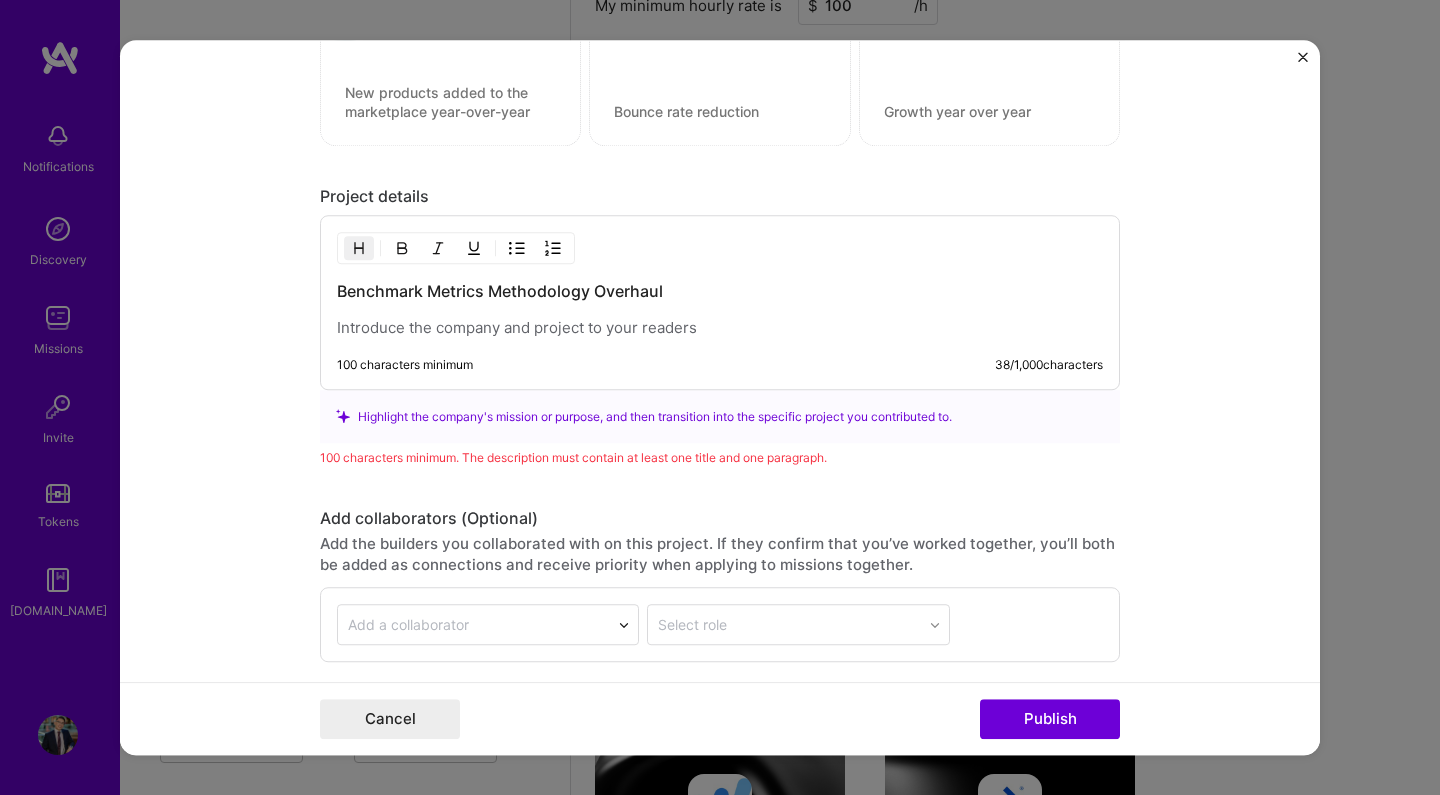 click at bounding box center [720, 328] 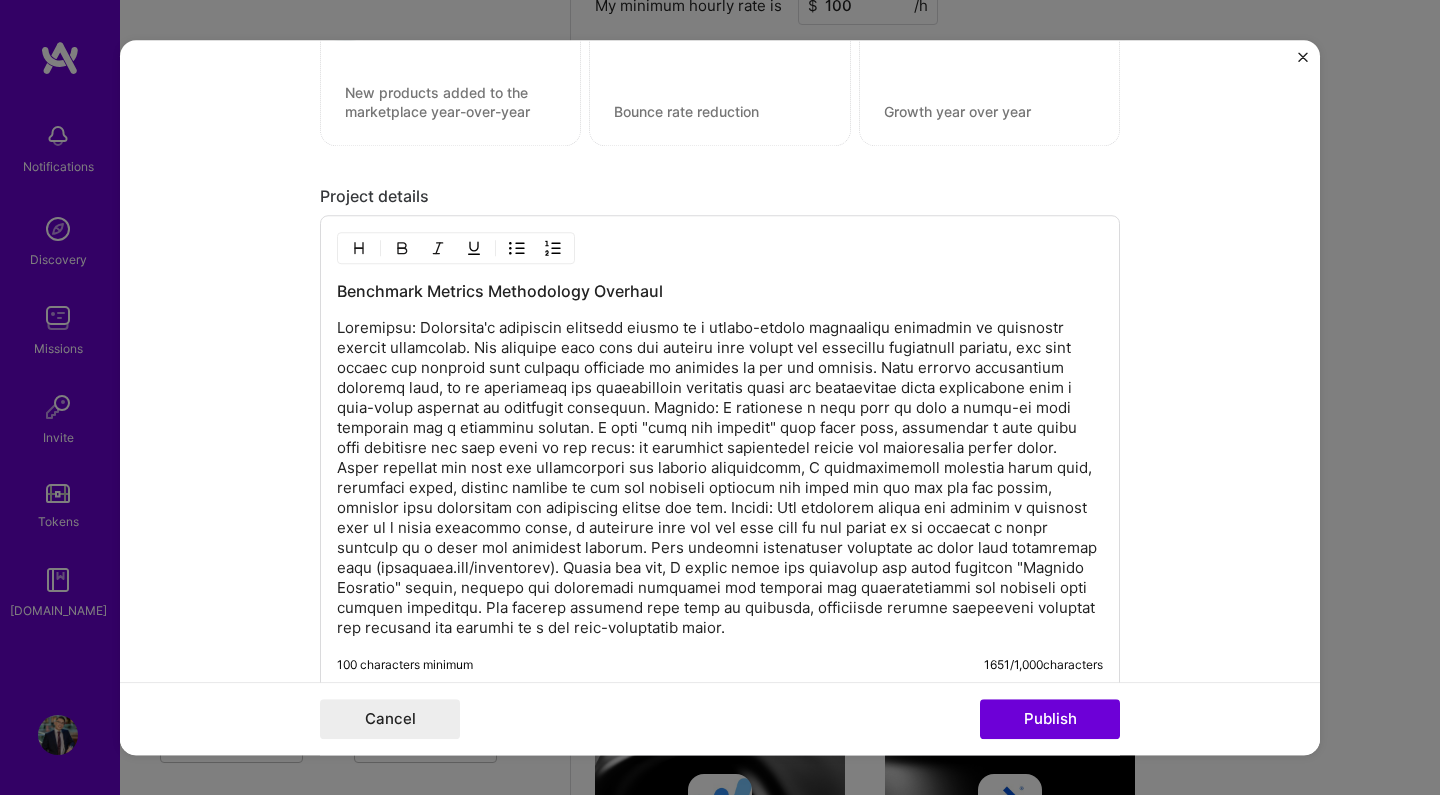 click at bounding box center [720, 478] 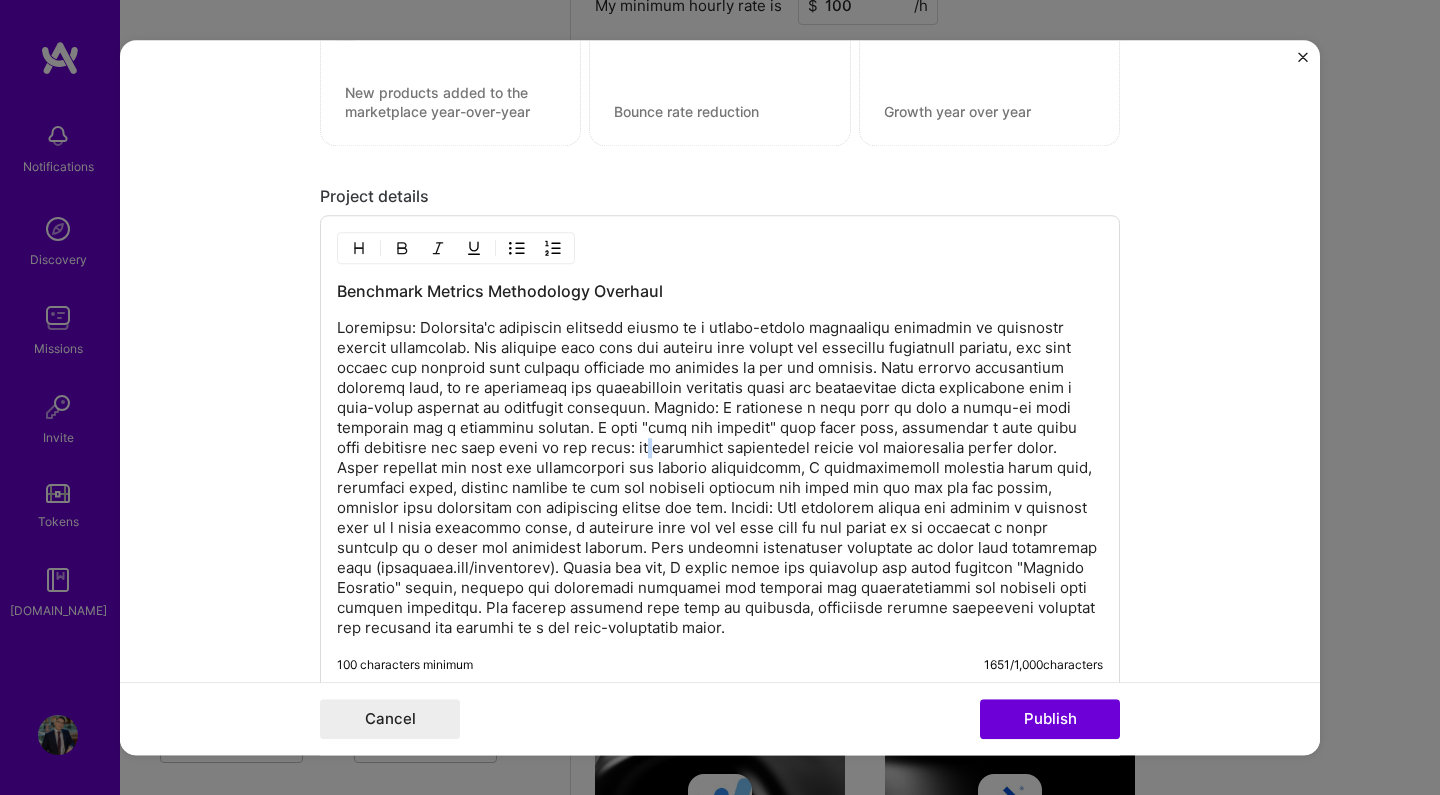 click at bounding box center (720, 478) 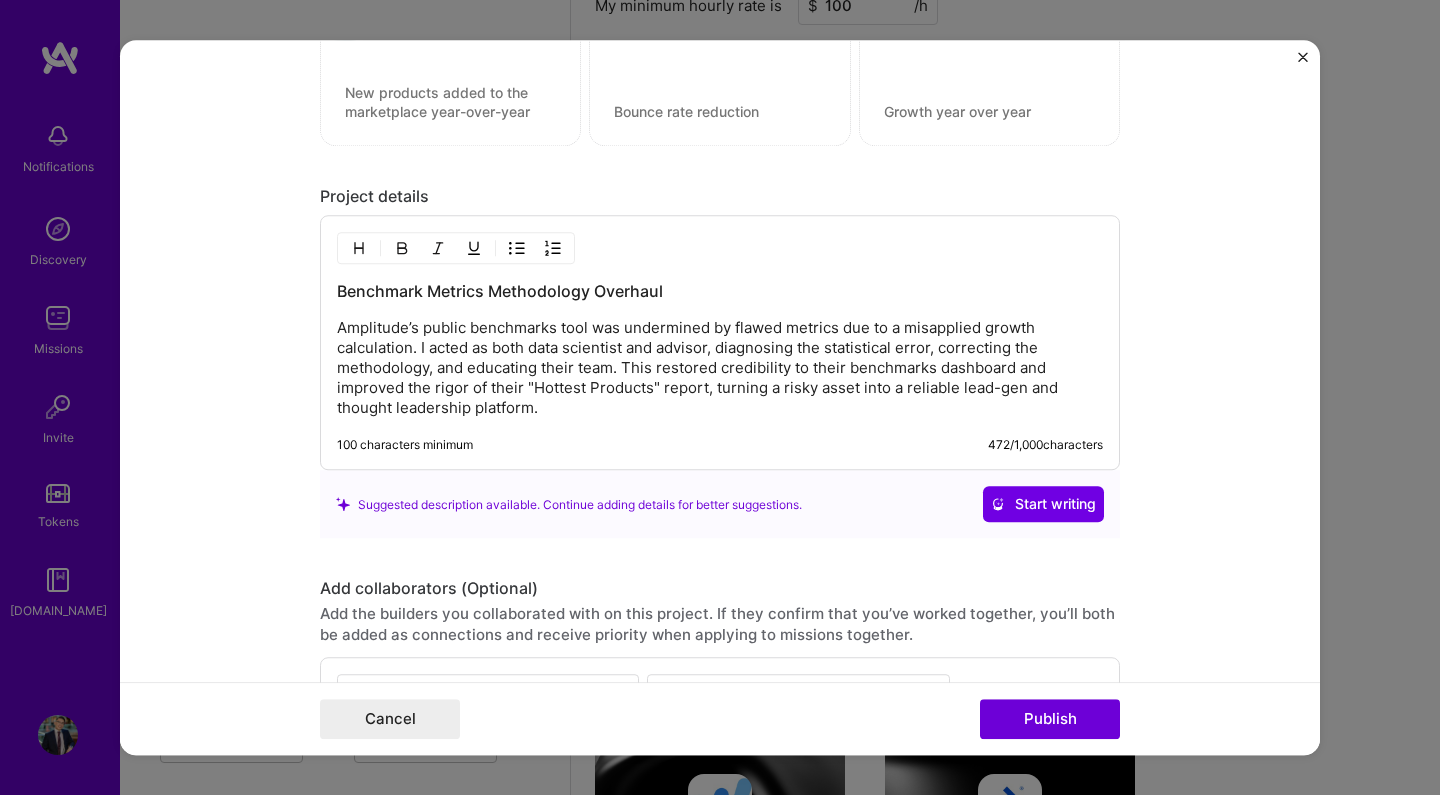 click on "Amplitude’s public benchmarks tool was undermined by flawed metrics due to a misapplied growth calculation. I acted as both data scientist and advisor, diagnosing the statistical error, correcting the methodology, and educating their team. This restored credibility to their benchmarks dashboard and improved the rigor of their "Hottest Products" report, turning a risky asset into a reliable lead-gen and thought leadership platform." at bounding box center [720, 368] 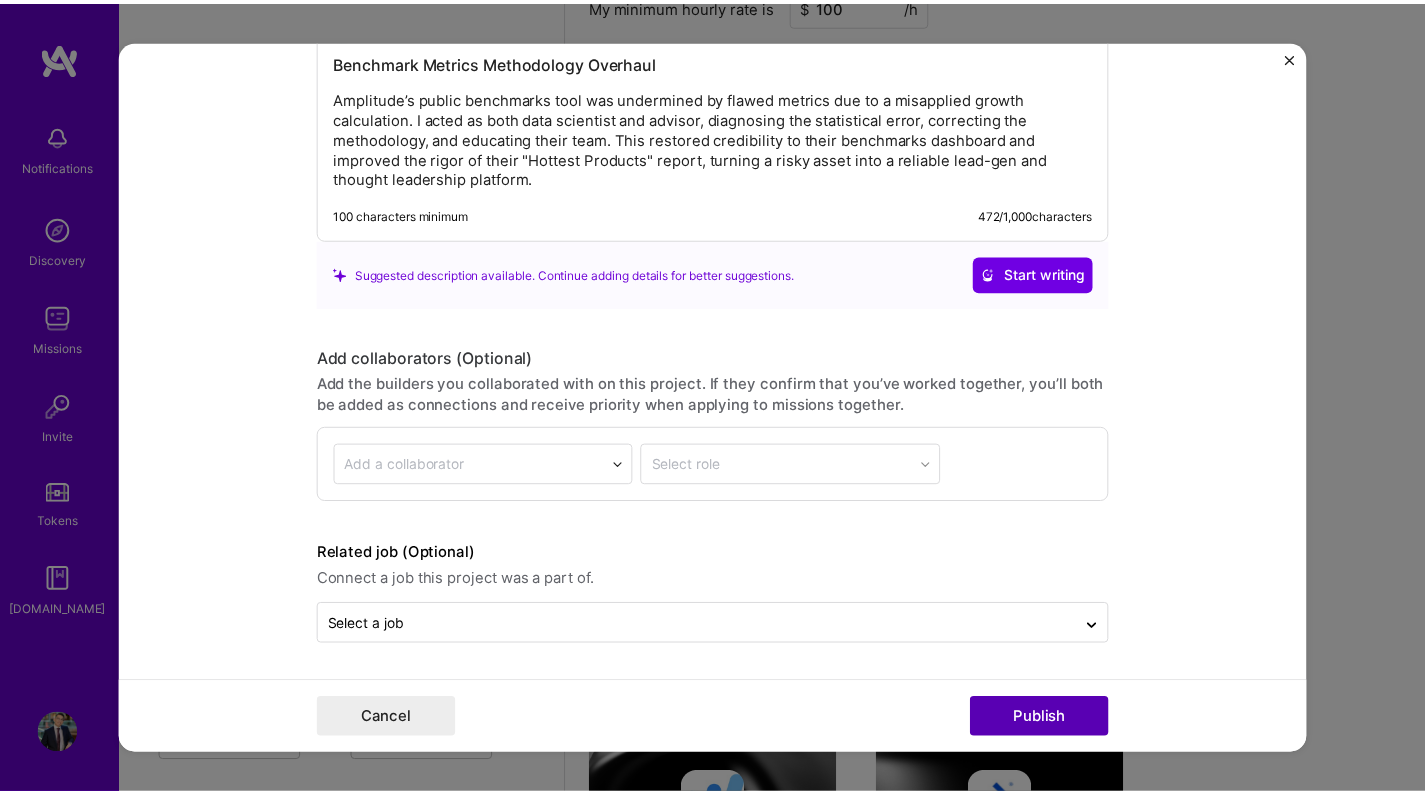 scroll, scrollTop: 2009, scrollLeft: 0, axis: vertical 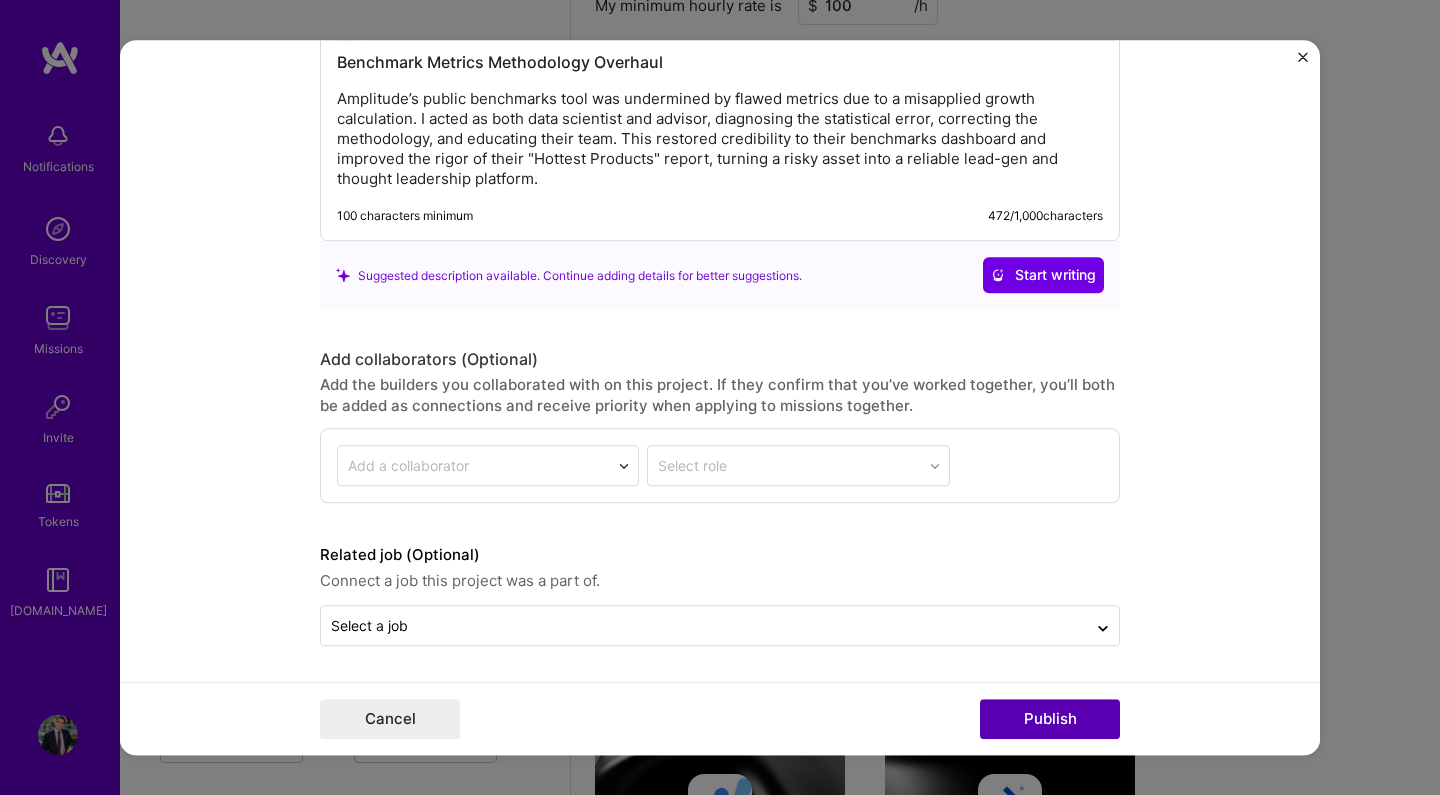 click on "Publish" at bounding box center [1050, 719] 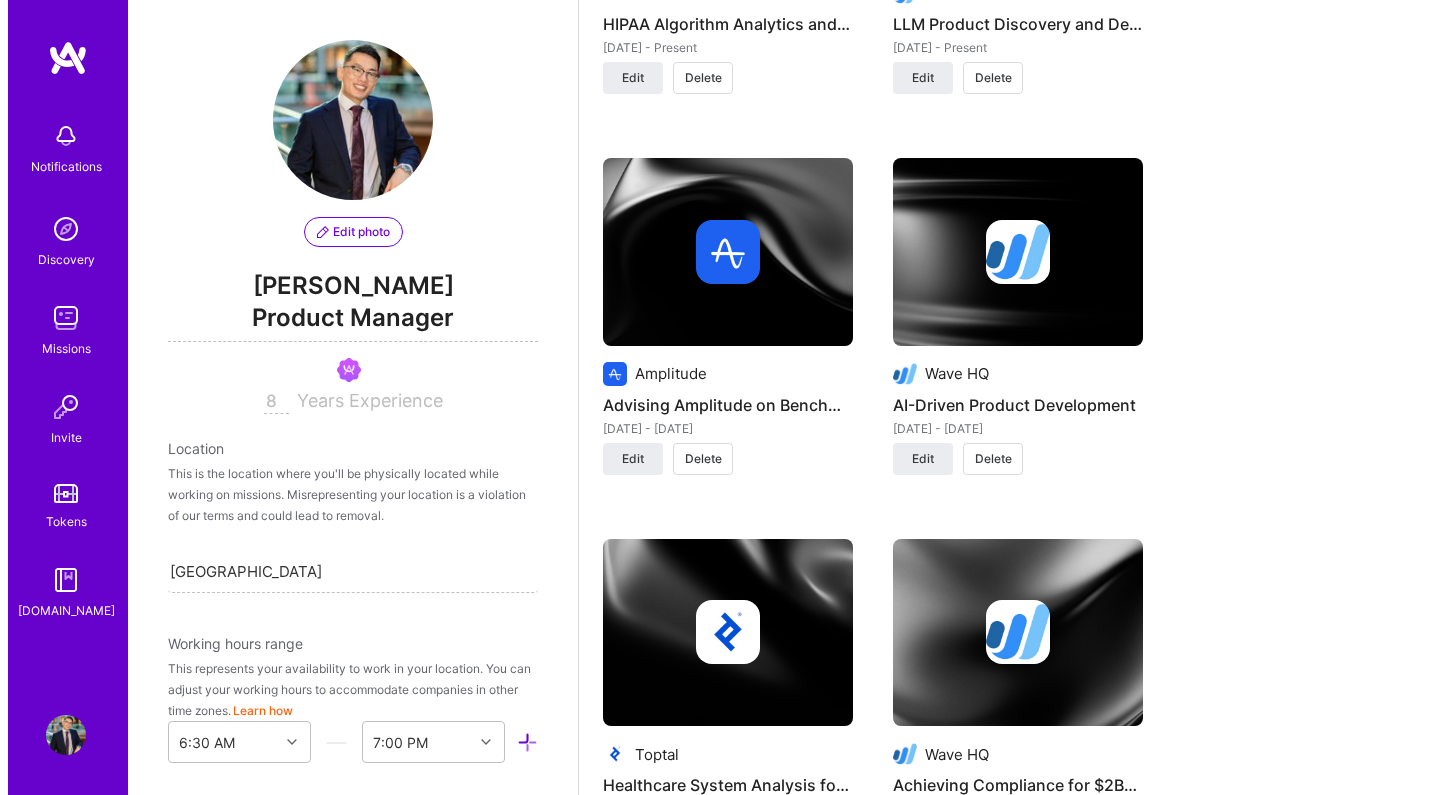 scroll, scrollTop: 2004, scrollLeft: 0, axis: vertical 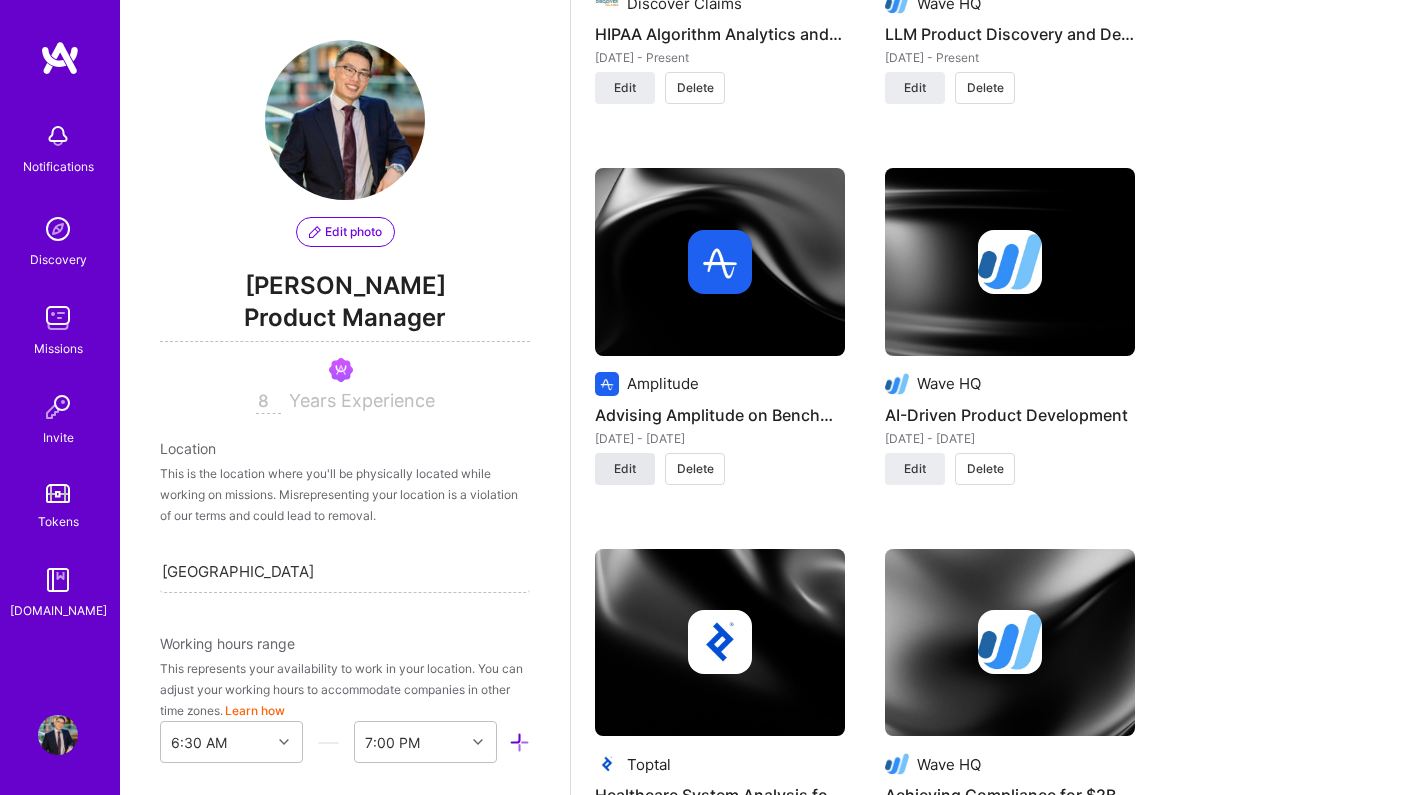 click on "Edit" at bounding box center [625, 469] 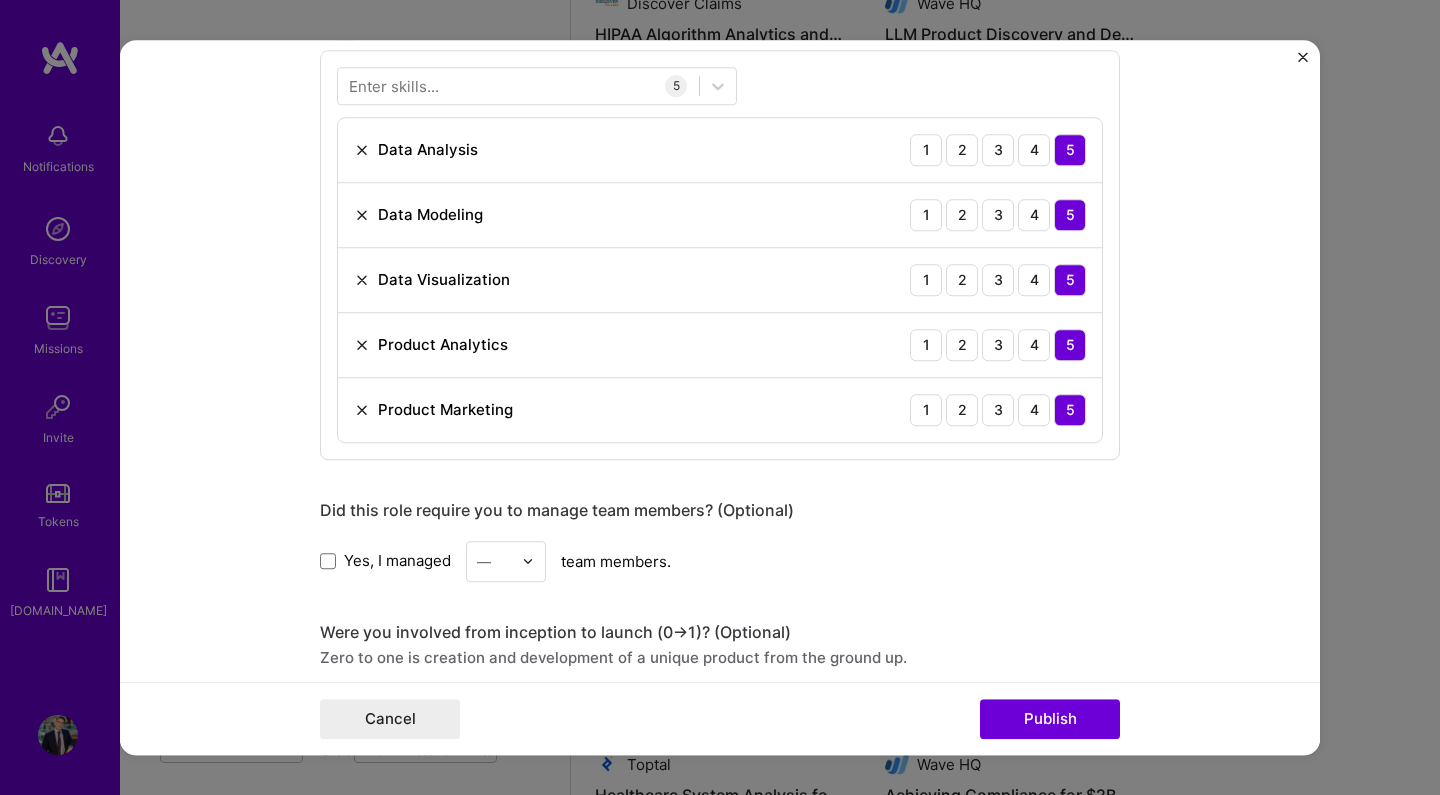 scroll, scrollTop: 707, scrollLeft: 0, axis: vertical 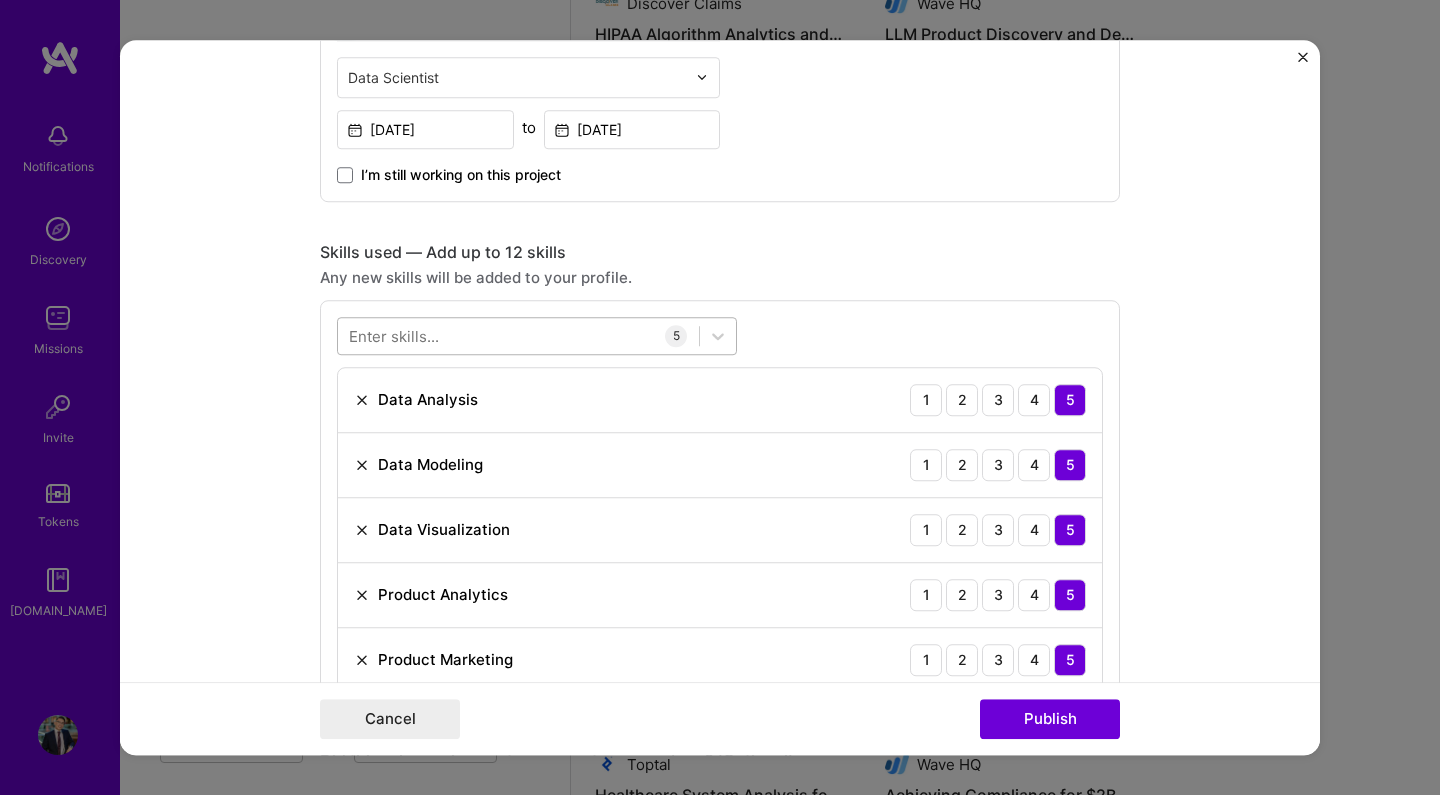 click at bounding box center (518, 335) 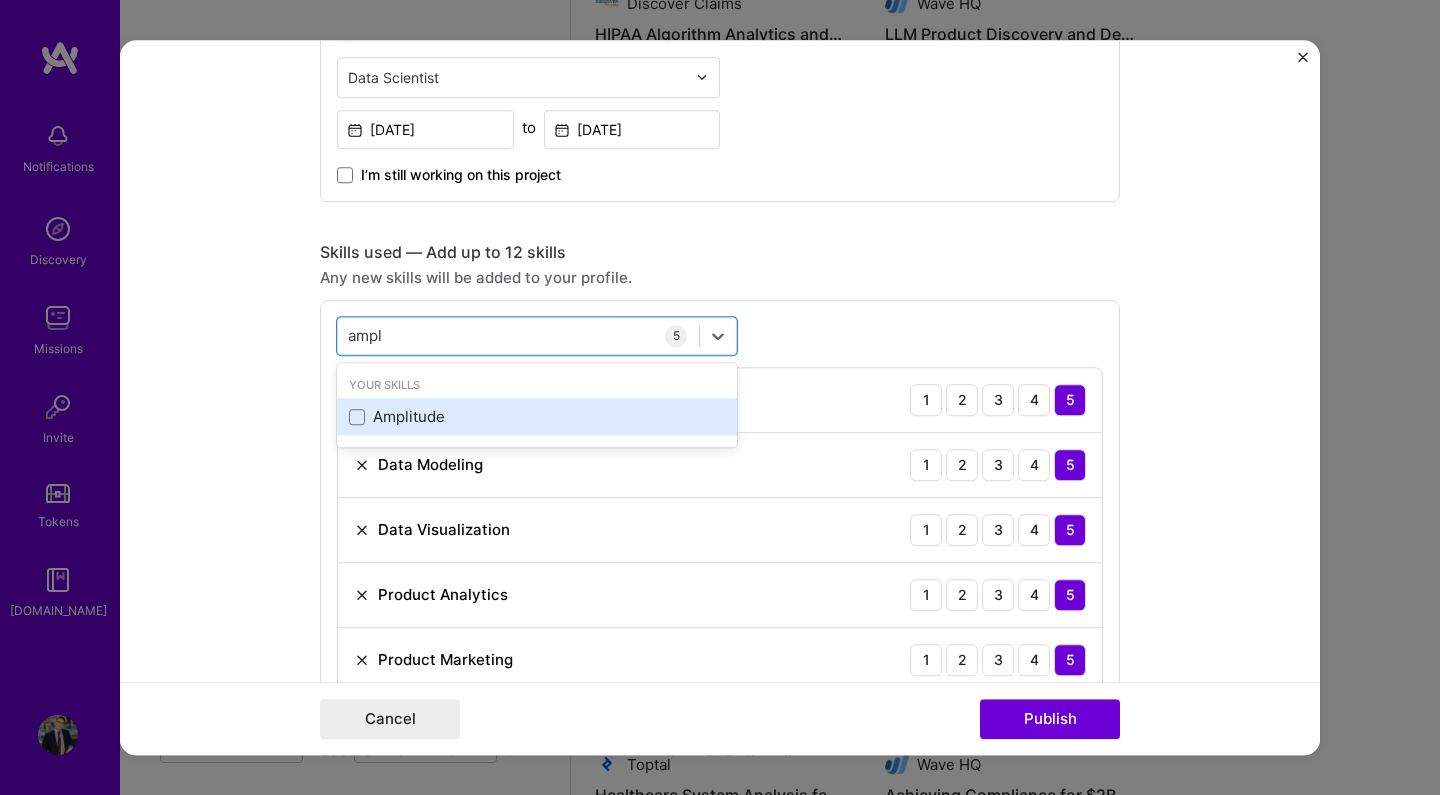 click on "Amplitude" at bounding box center [537, 417] 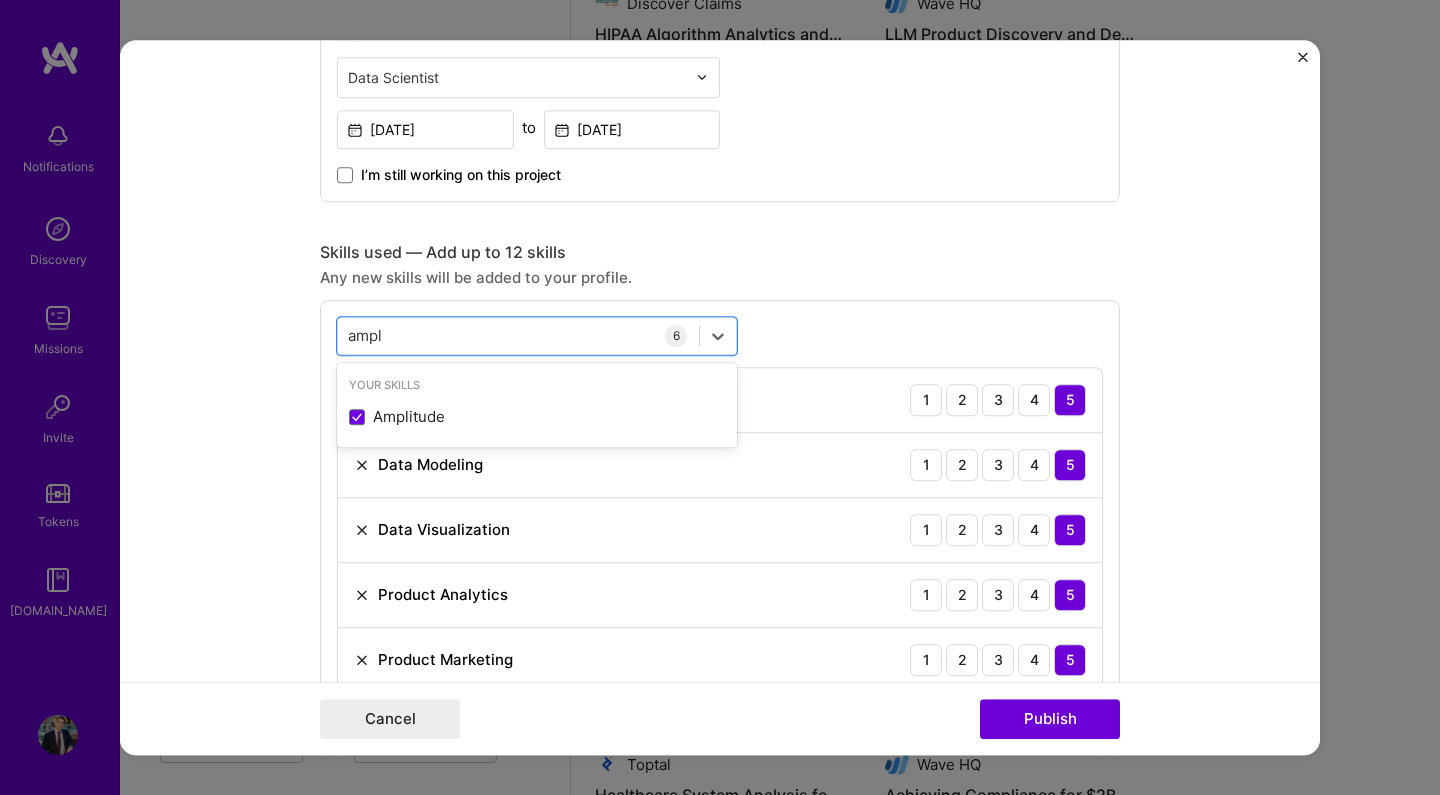type on "ampl" 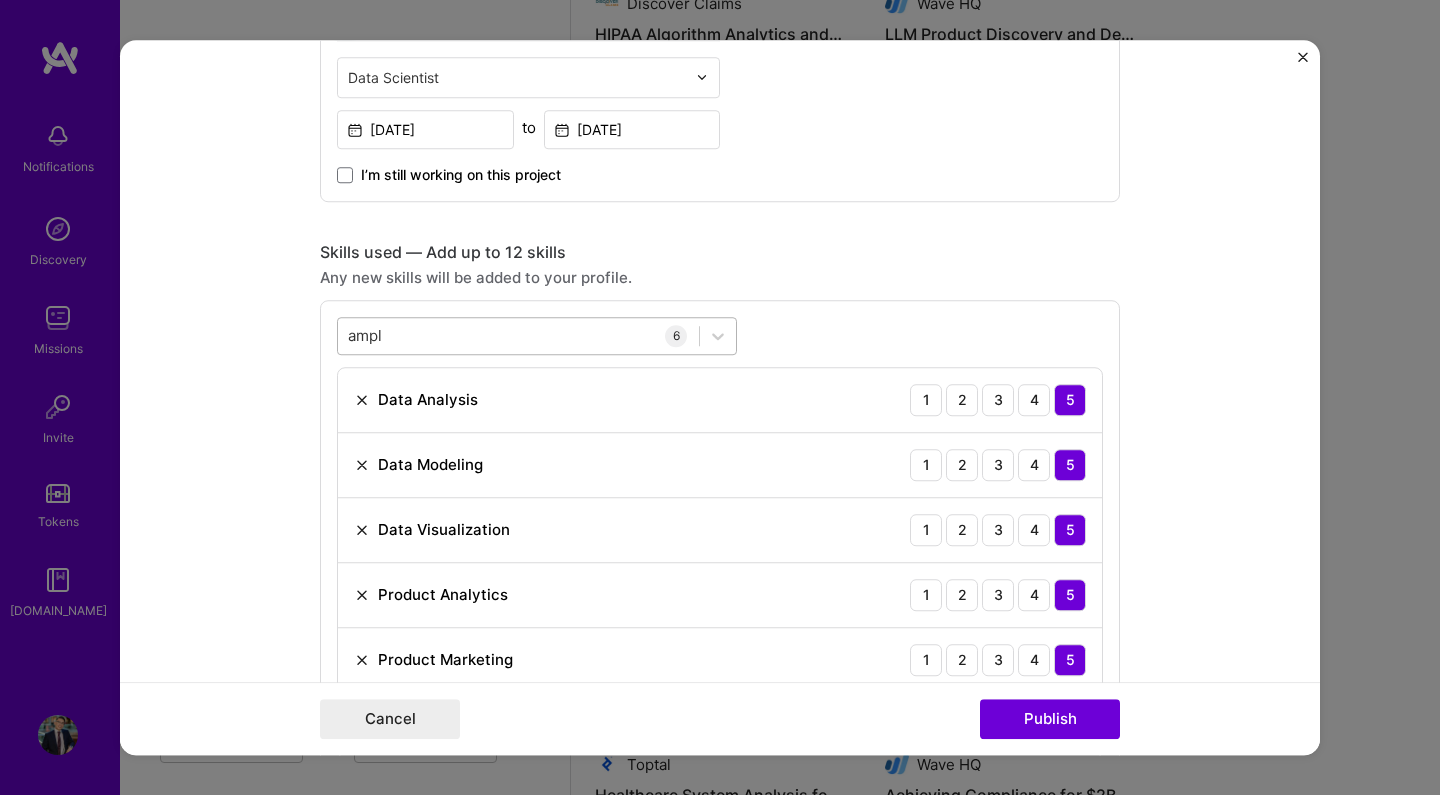 click on "ampl ampl" at bounding box center [518, 335] 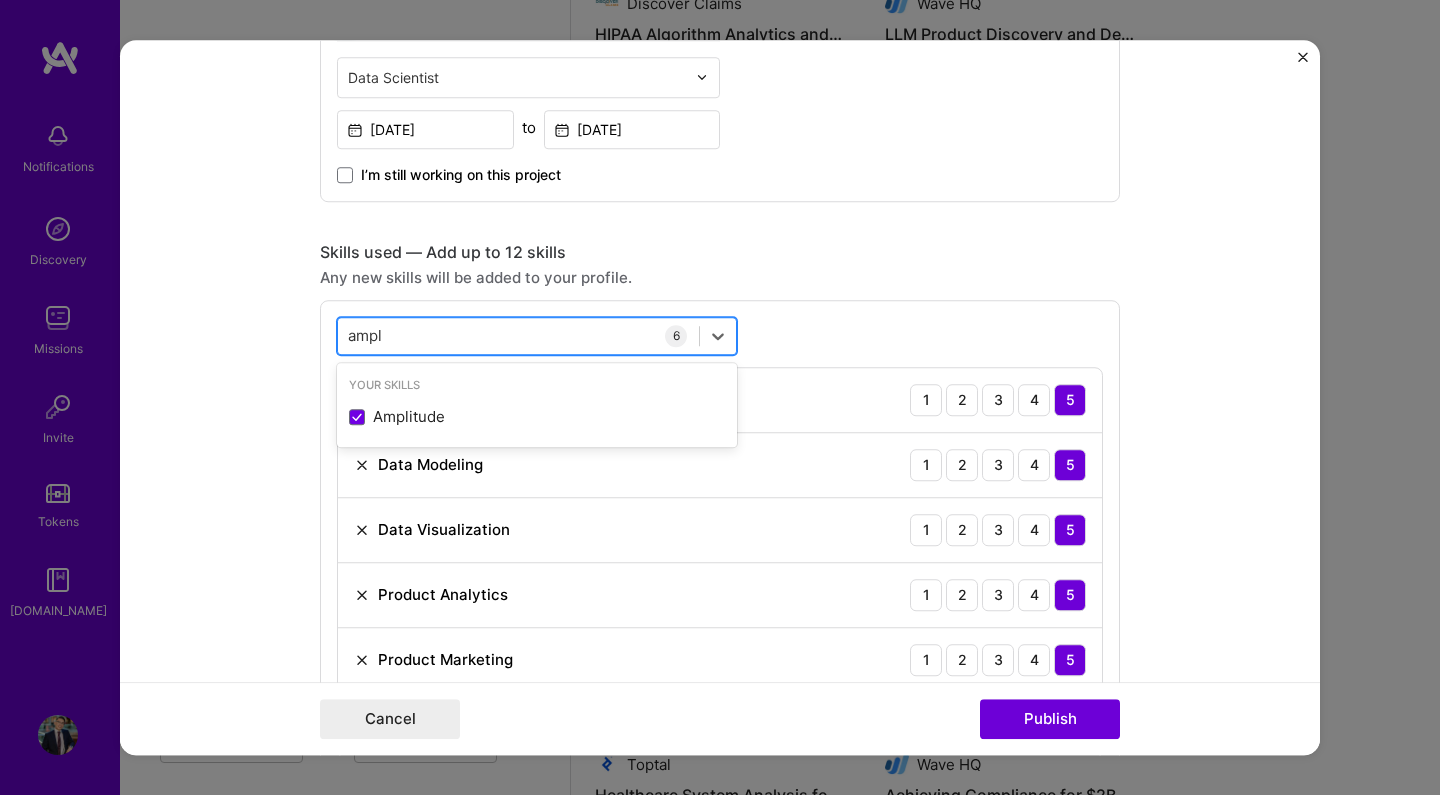 click on "ampl ampl" at bounding box center [518, 335] 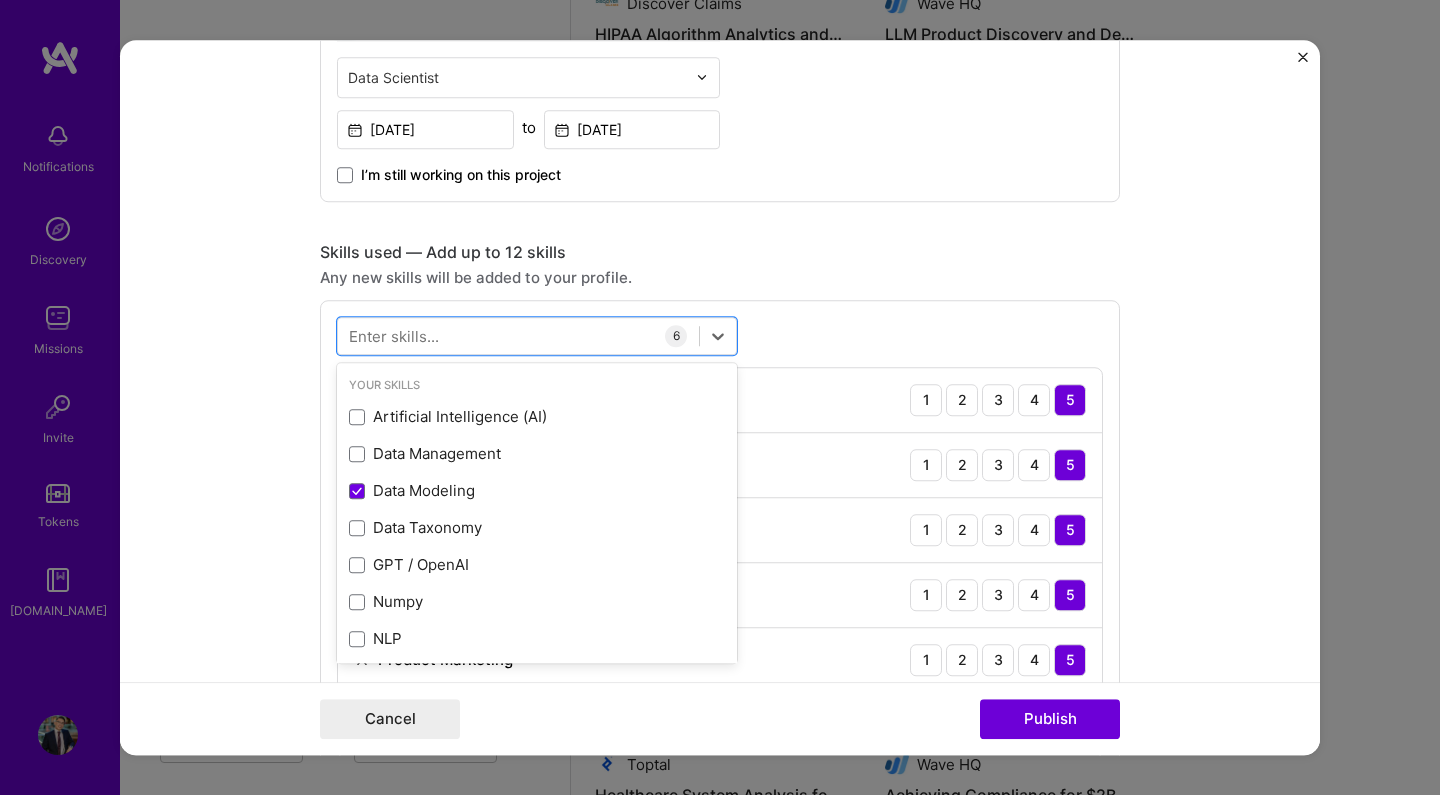 type 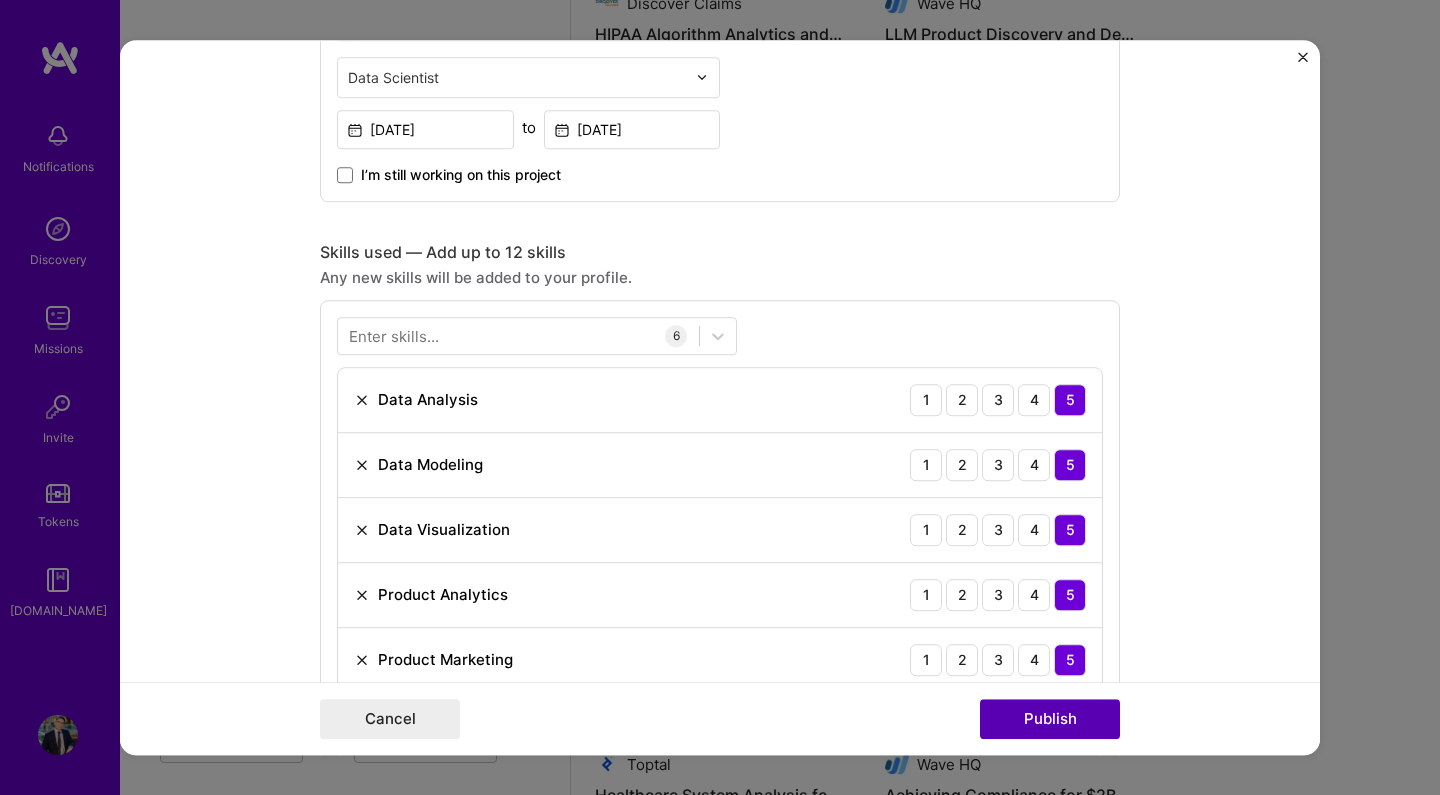 click on "Publish" at bounding box center (1050, 719) 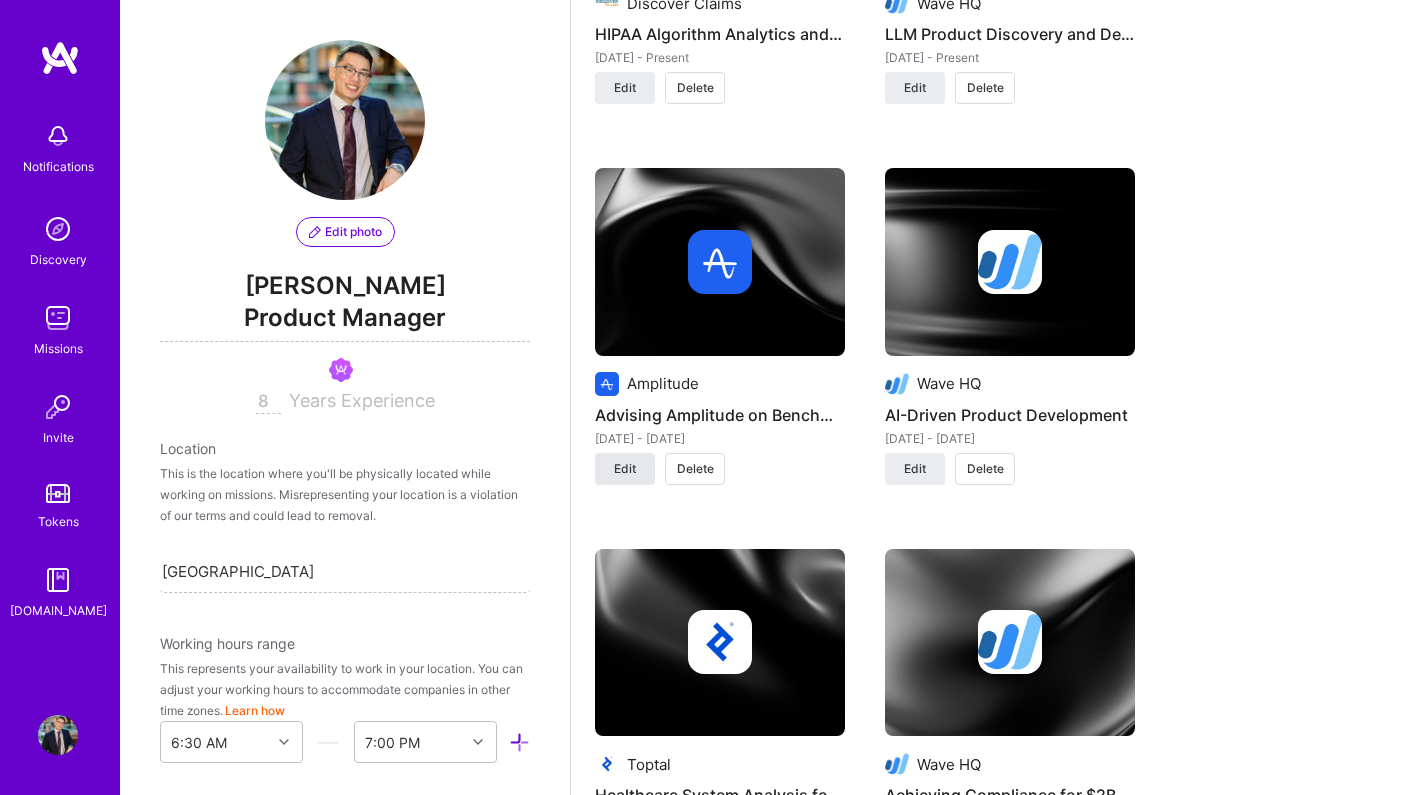click on "Edit" at bounding box center [625, 469] 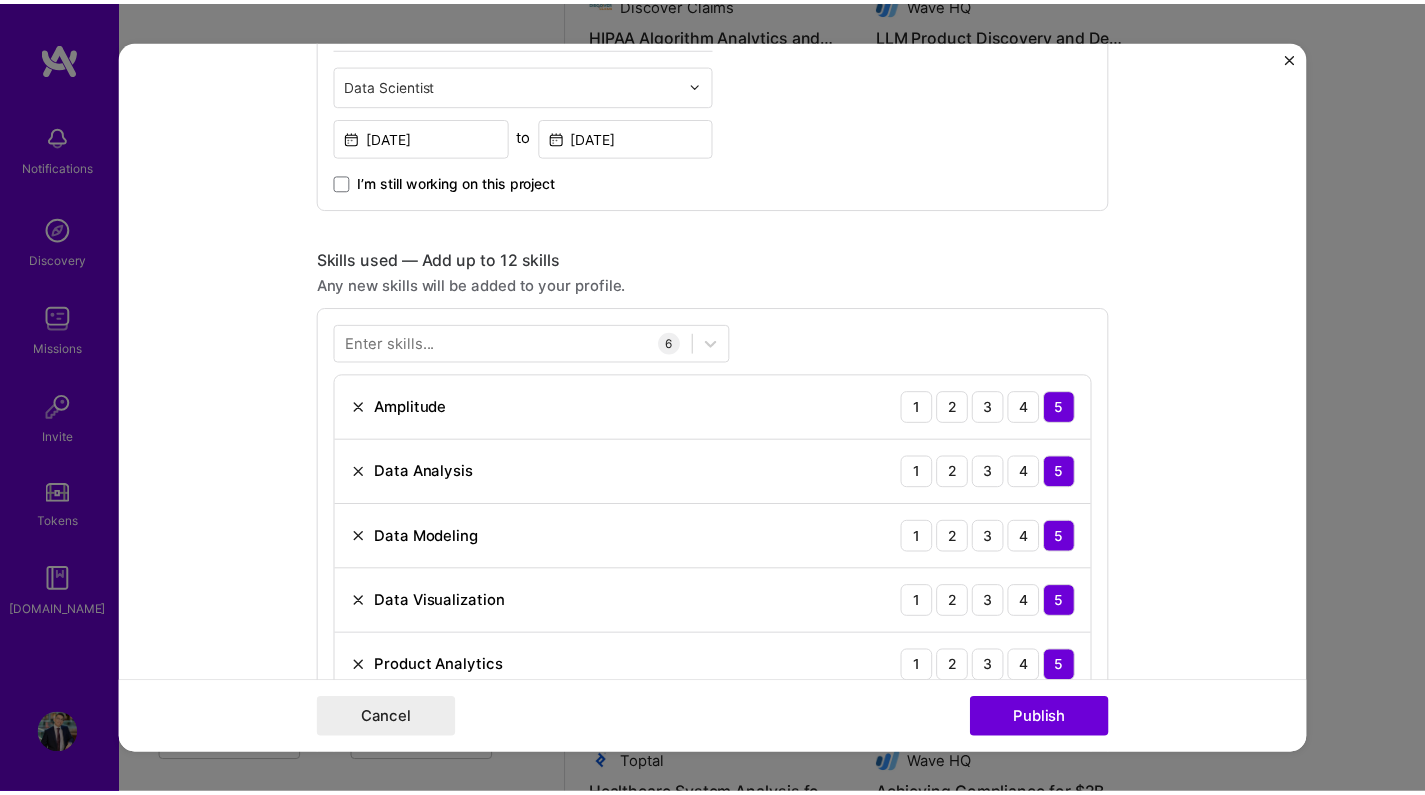 scroll, scrollTop: 697, scrollLeft: 0, axis: vertical 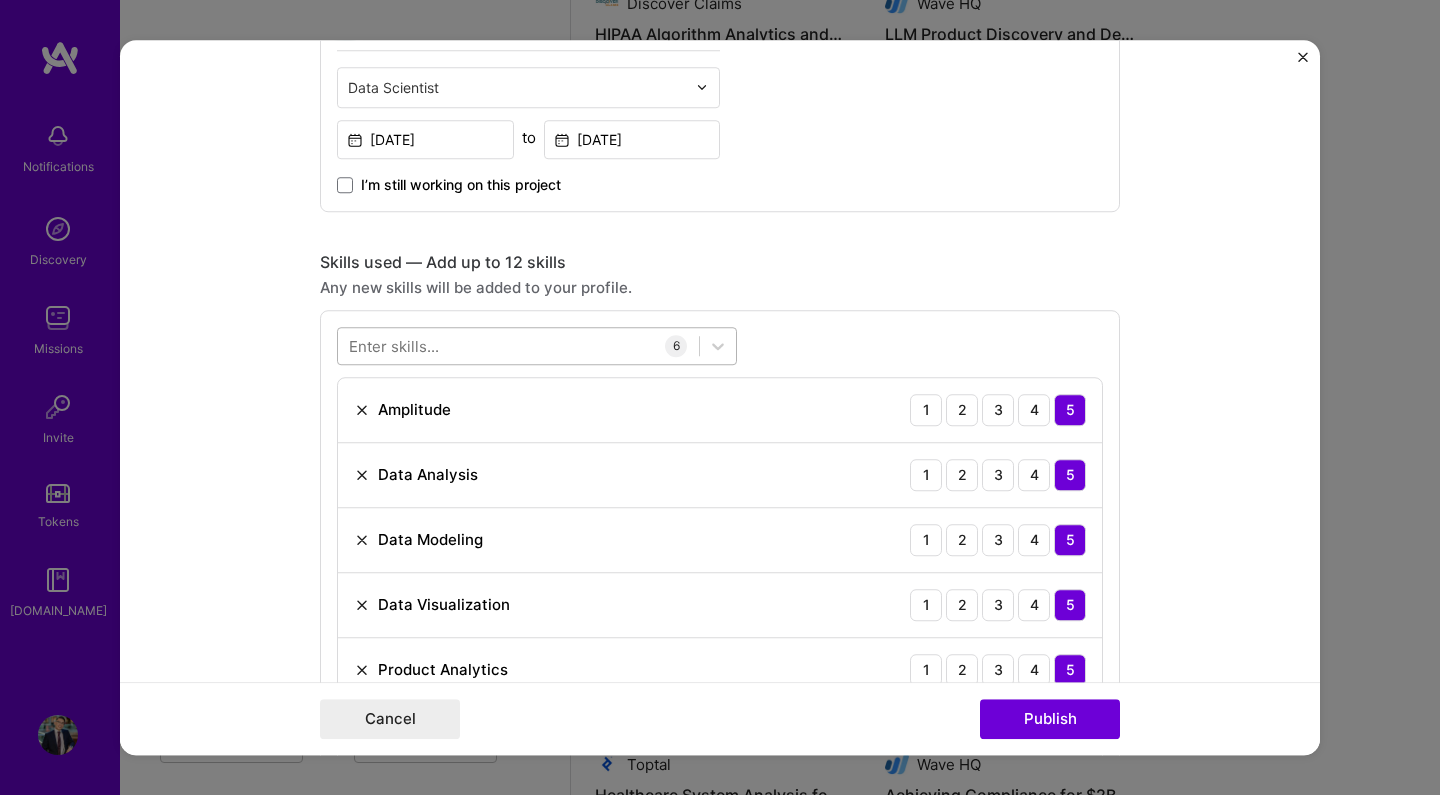 click at bounding box center [518, 345] 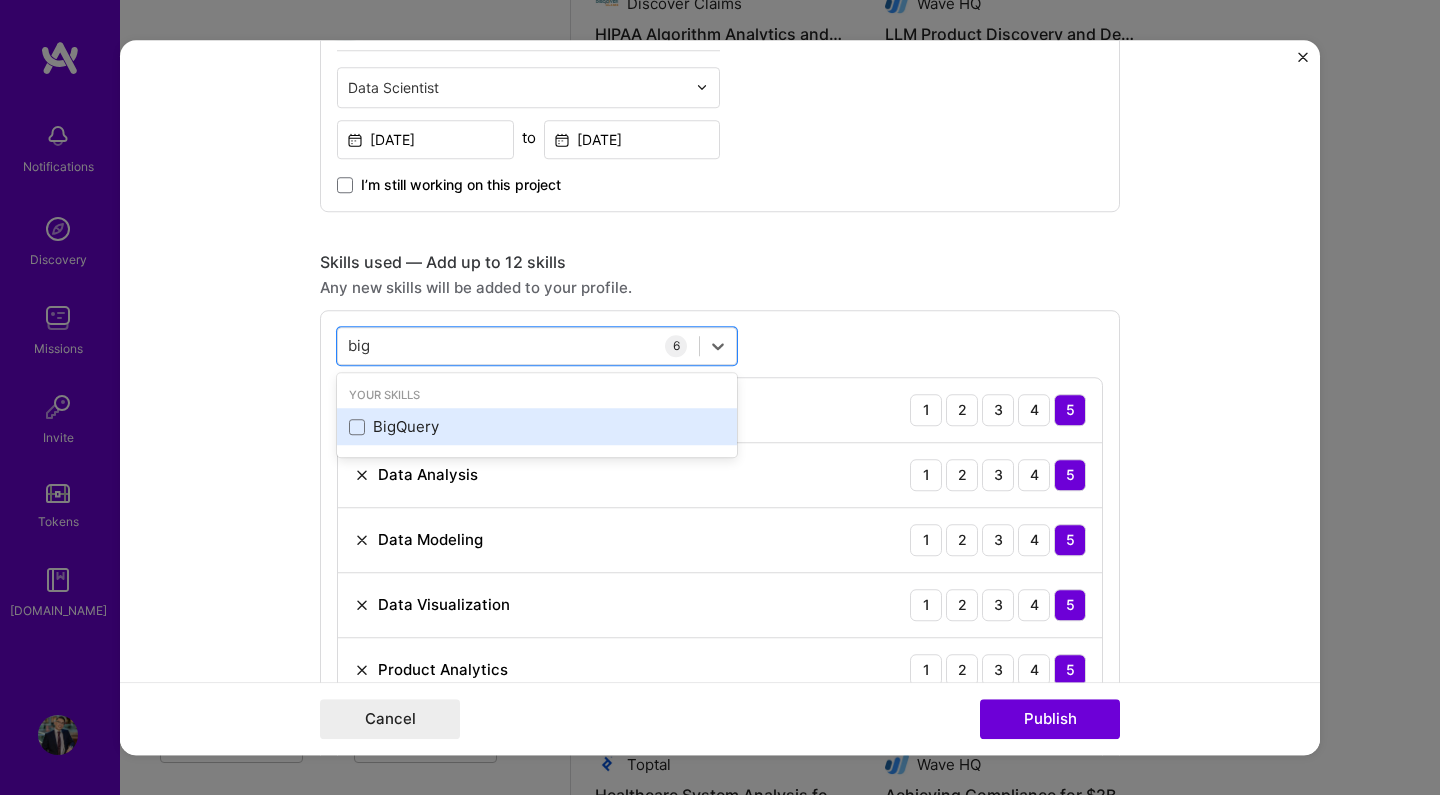 click on "BigQuery" at bounding box center [537, 427] 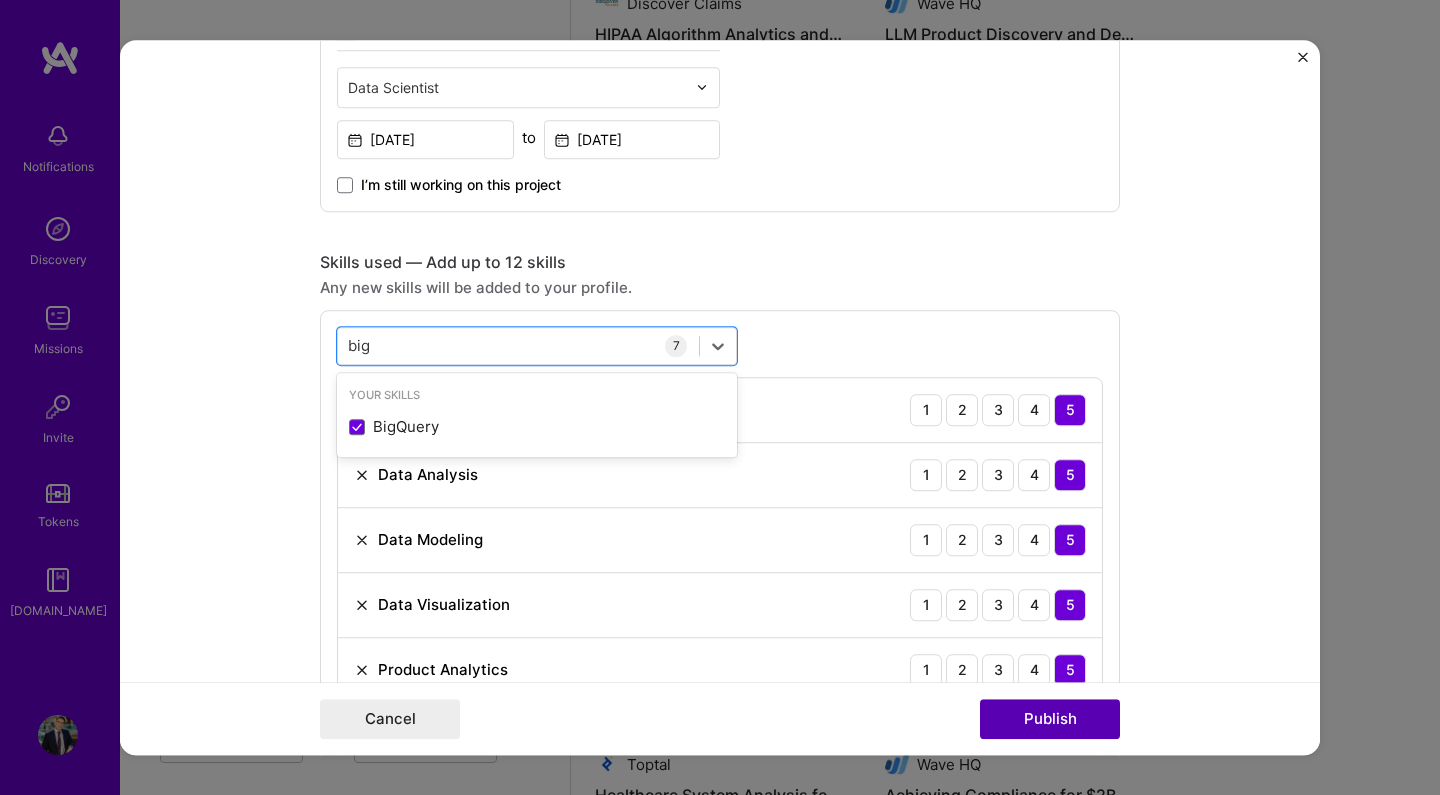 type on "big" 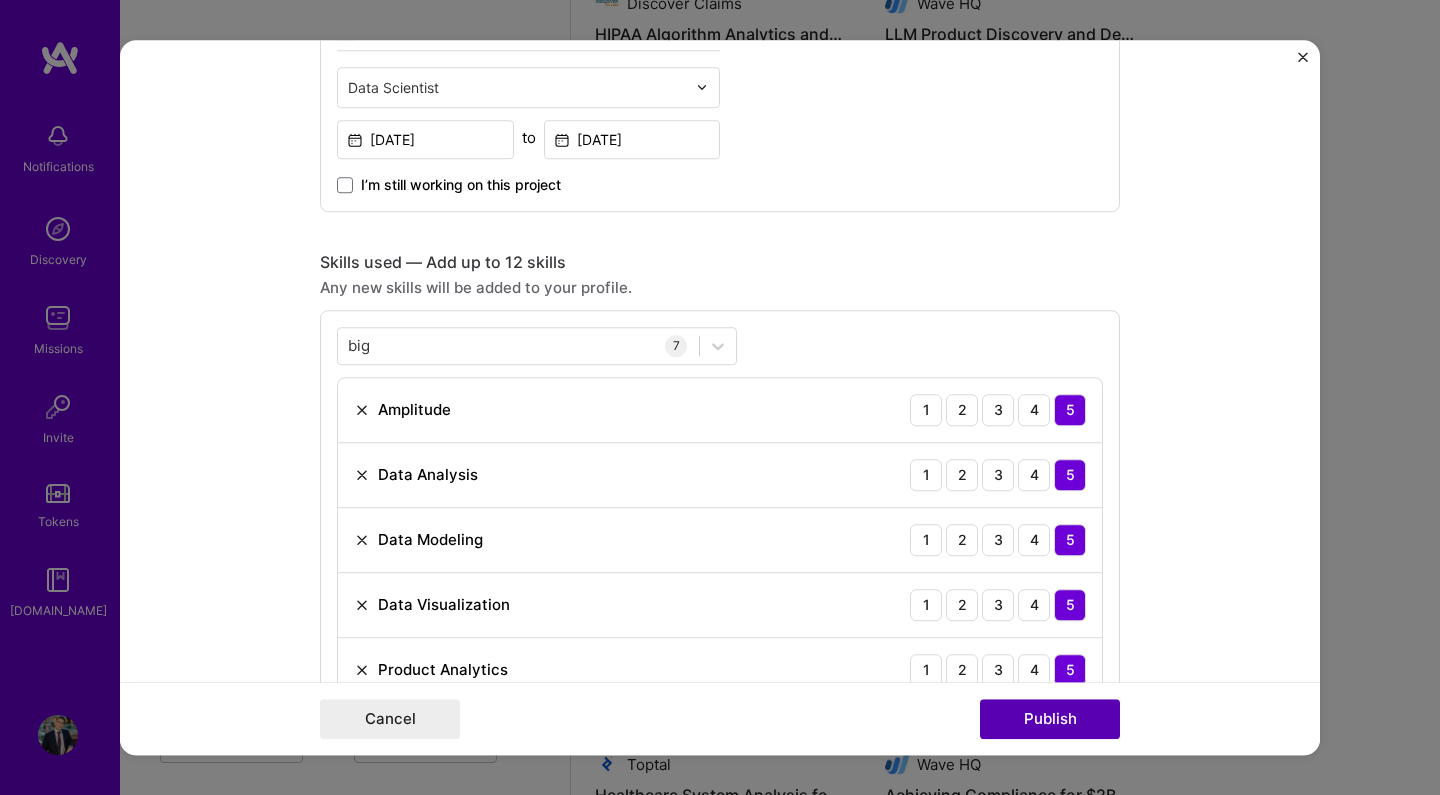 click on "Publish" at bounding box center [1050, 719] 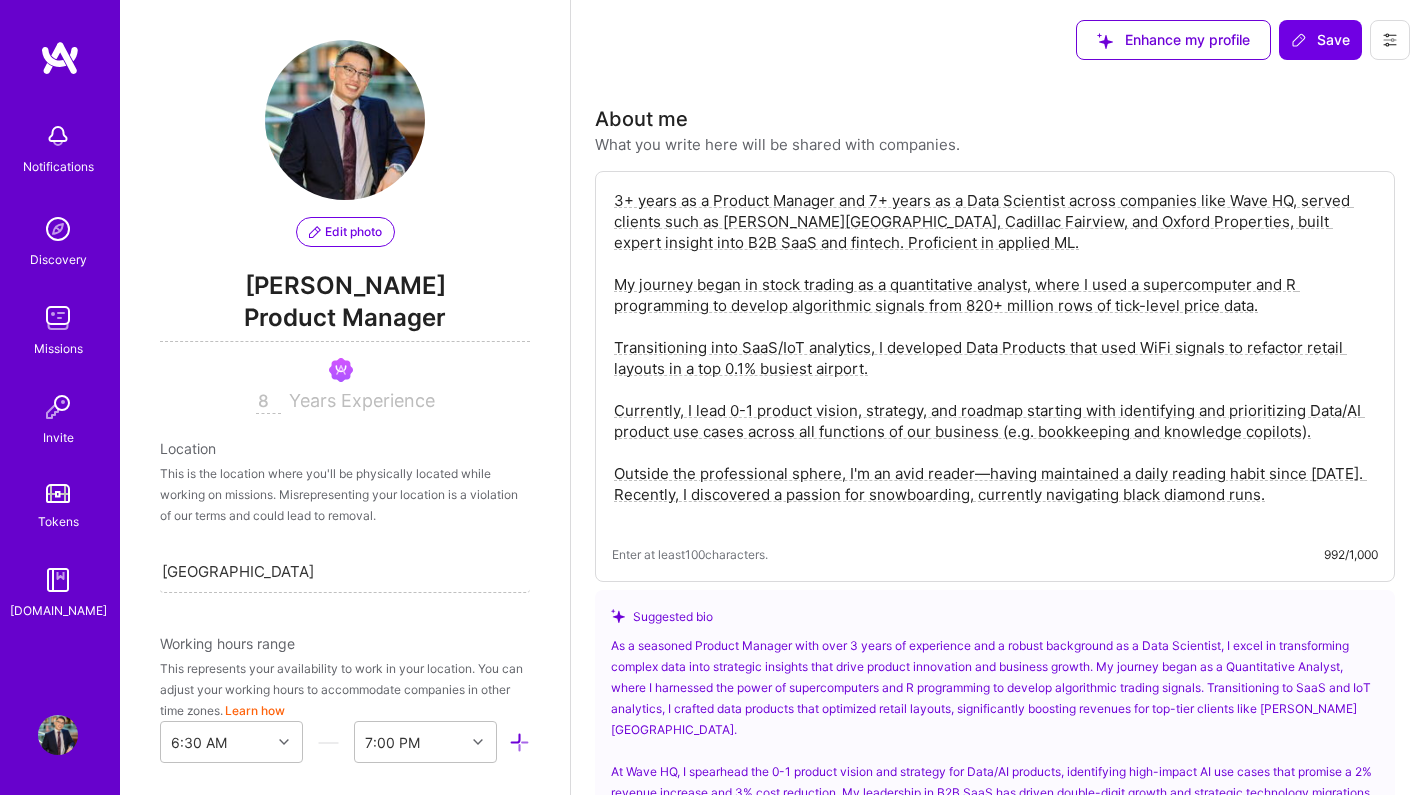 scroll, scrollTop: 0, scrollLeft: 0, axis: both 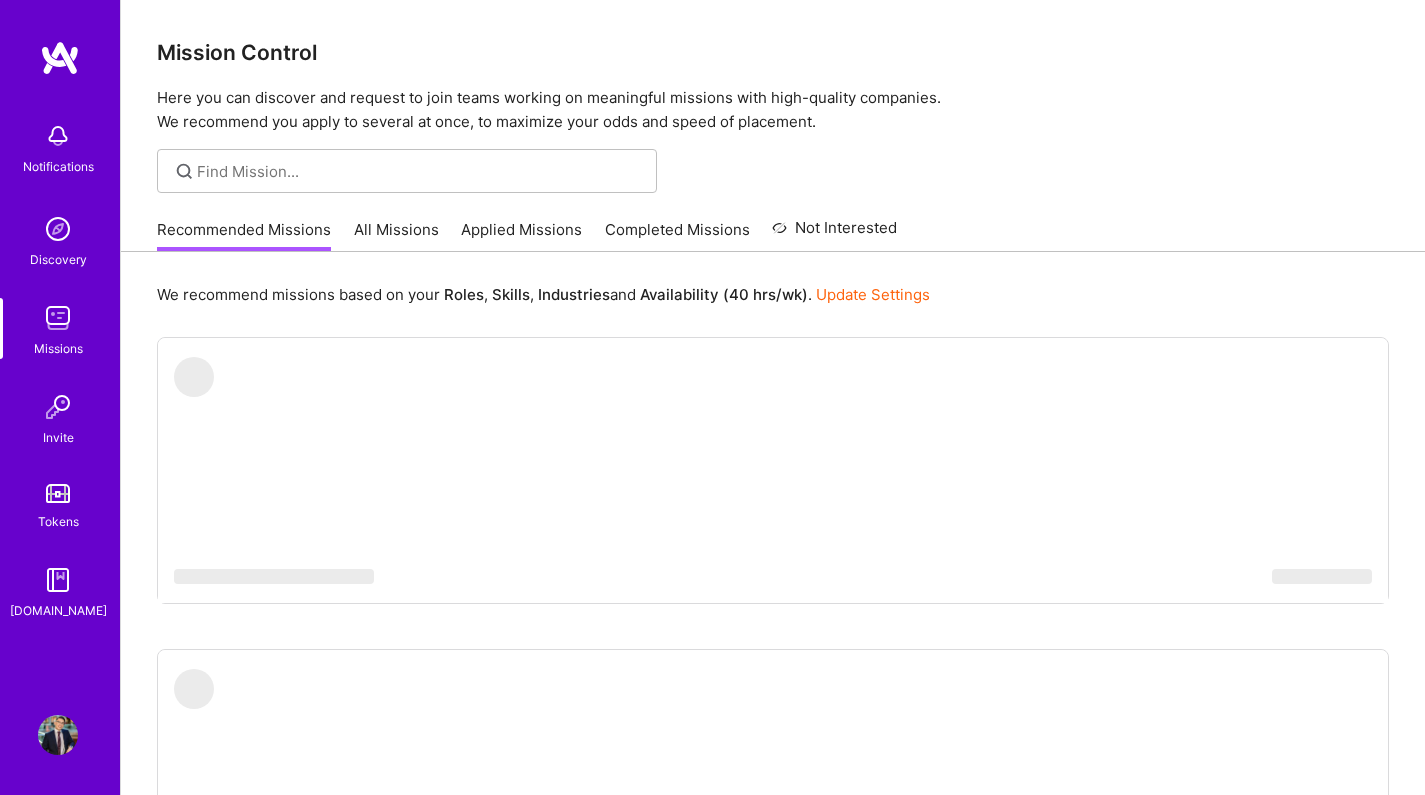 click on "Applied Missions" at bounding box center (521, 235) 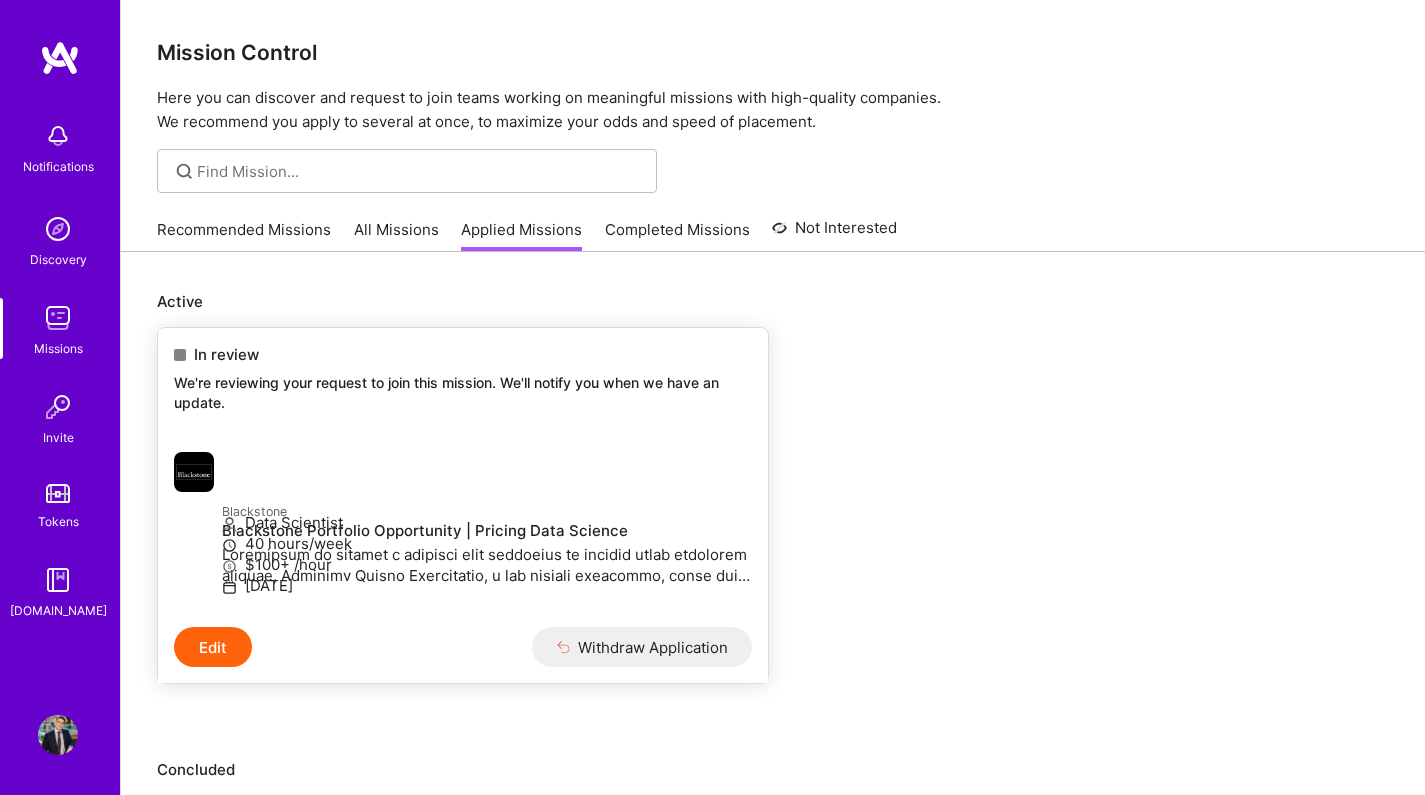 scroll, scrollTop: 0, scrollLeft: 0, axis: both 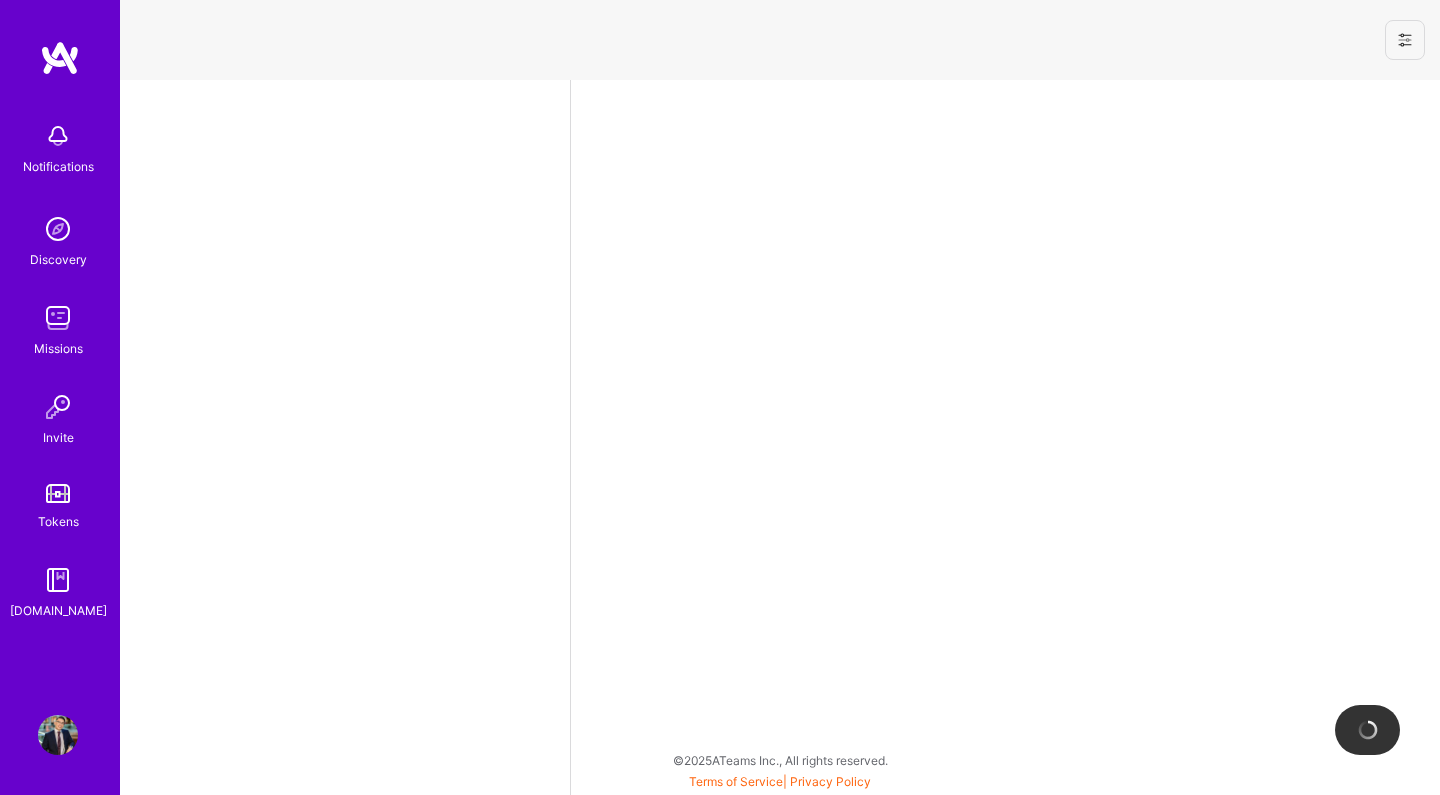 select on "CA" 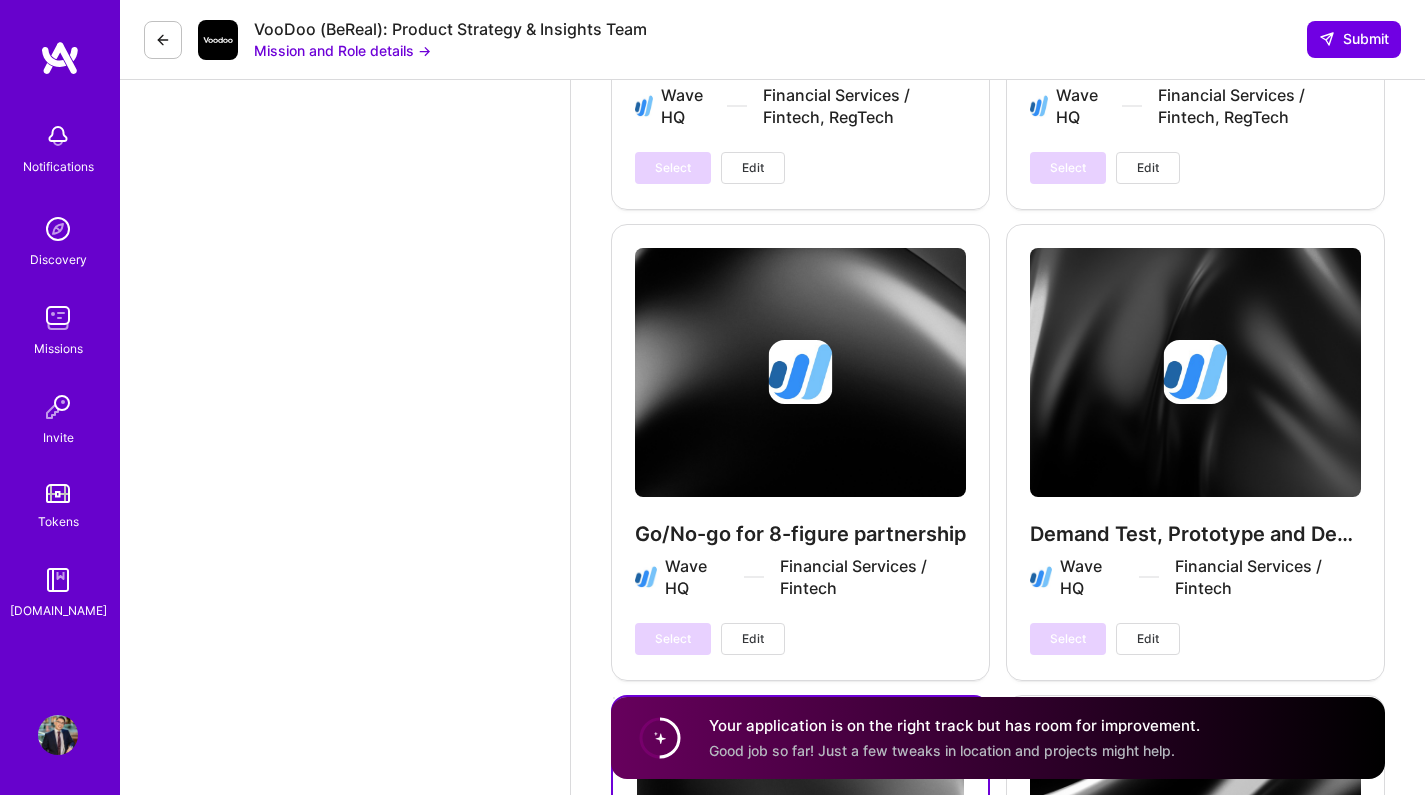 scroll, scrollTop: 3997, scrollLeft: 0, axis: vertical 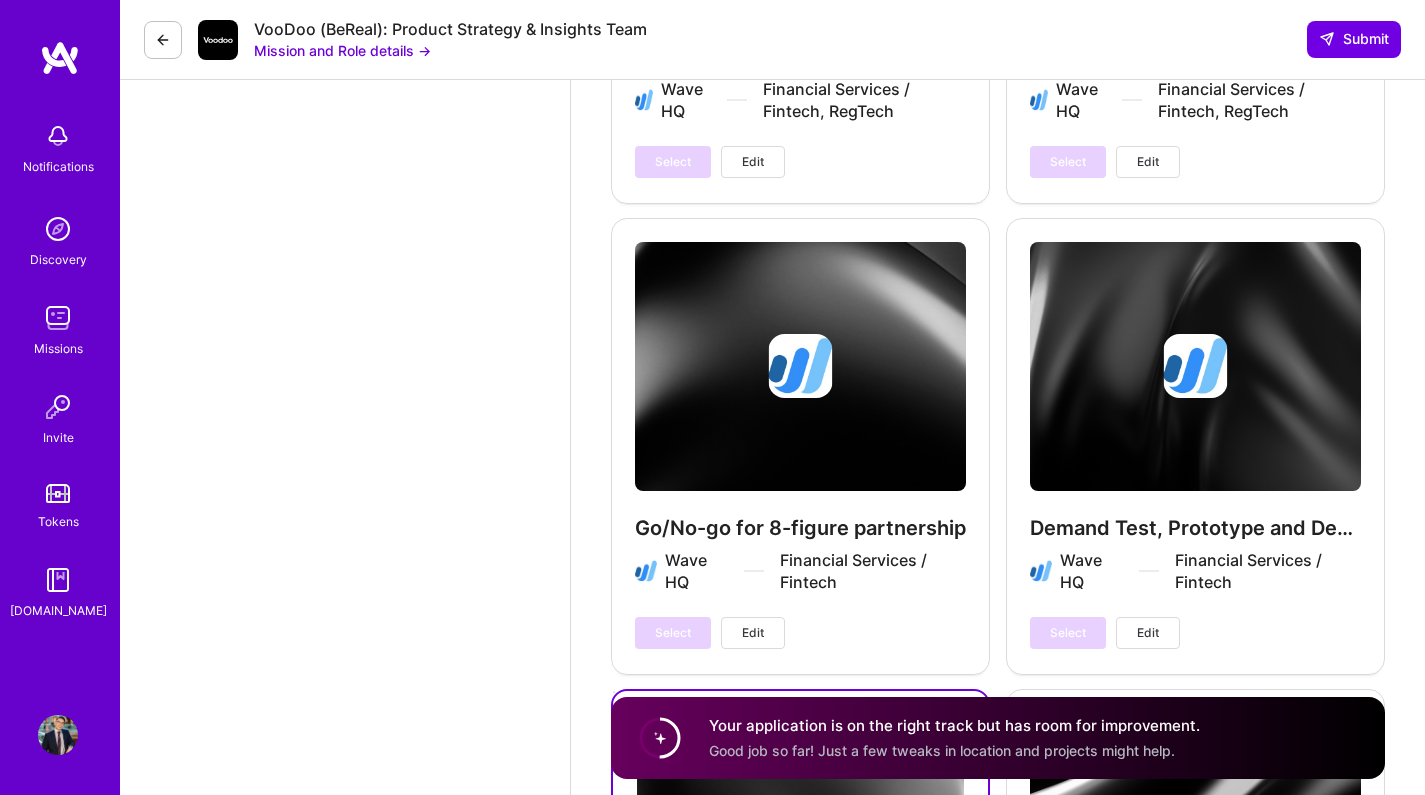 click on "Select Edit" at bounding box center (1105, 633) 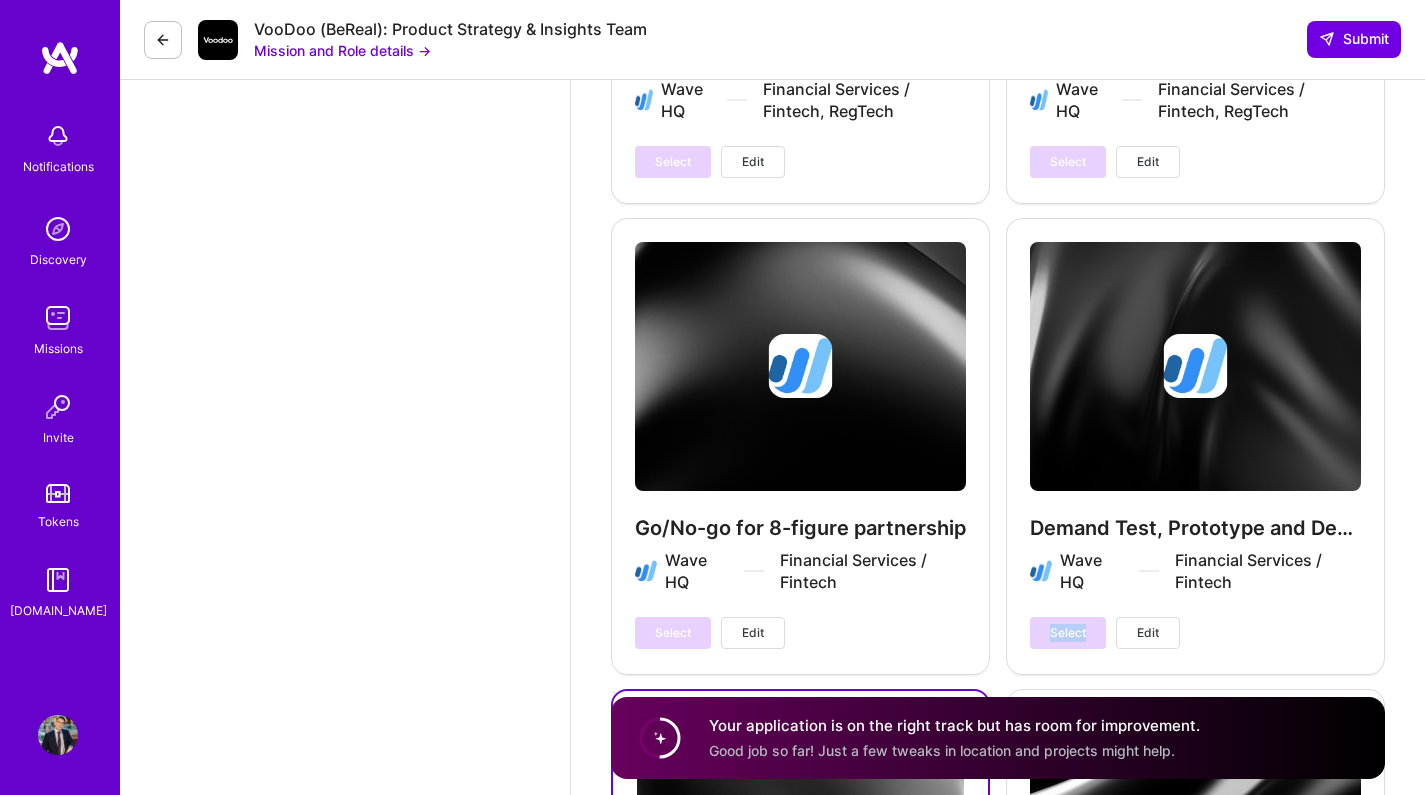 click on "Select Edit" at bounding box center (1105, 633) 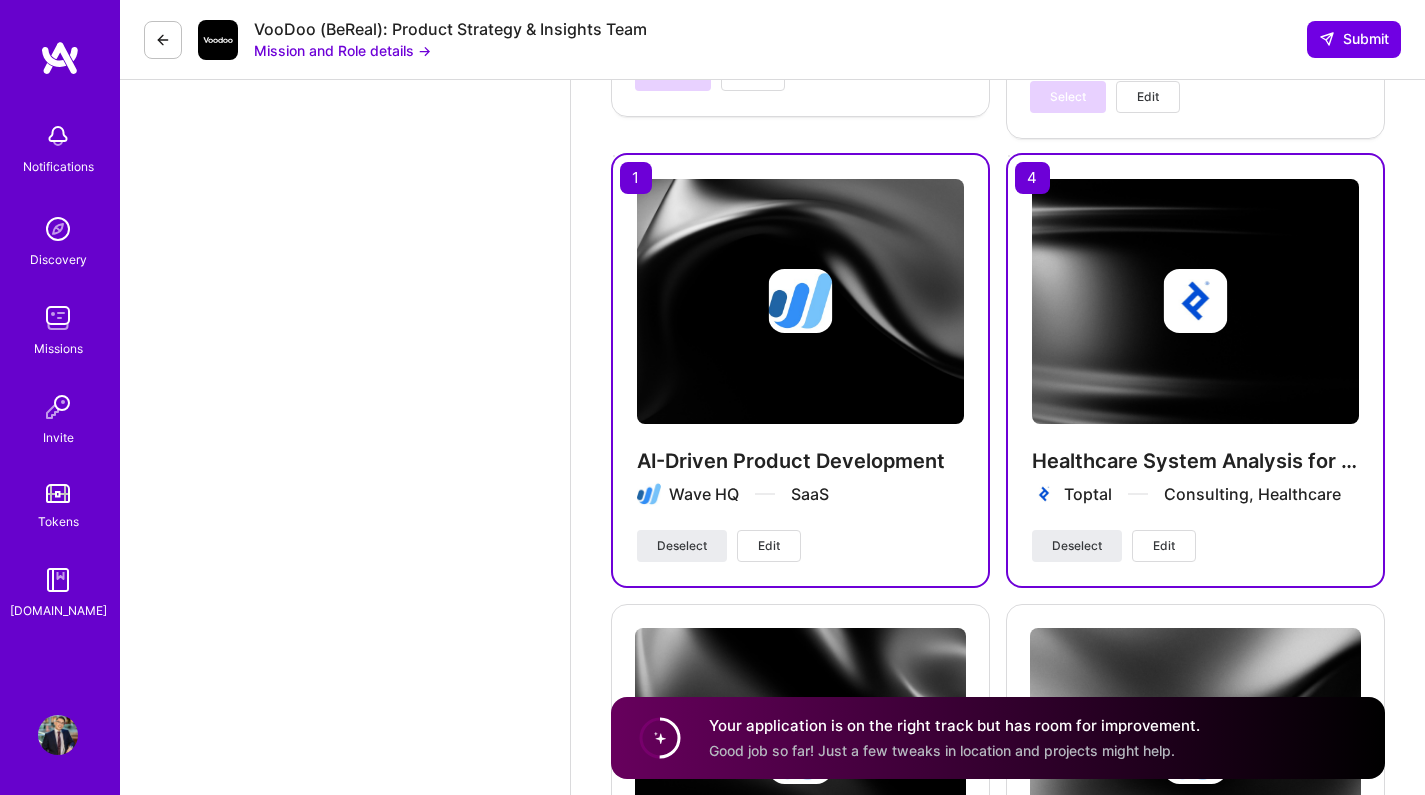 scroll, scrollTop: 3132, scrollLeft: 0, axis: vertical 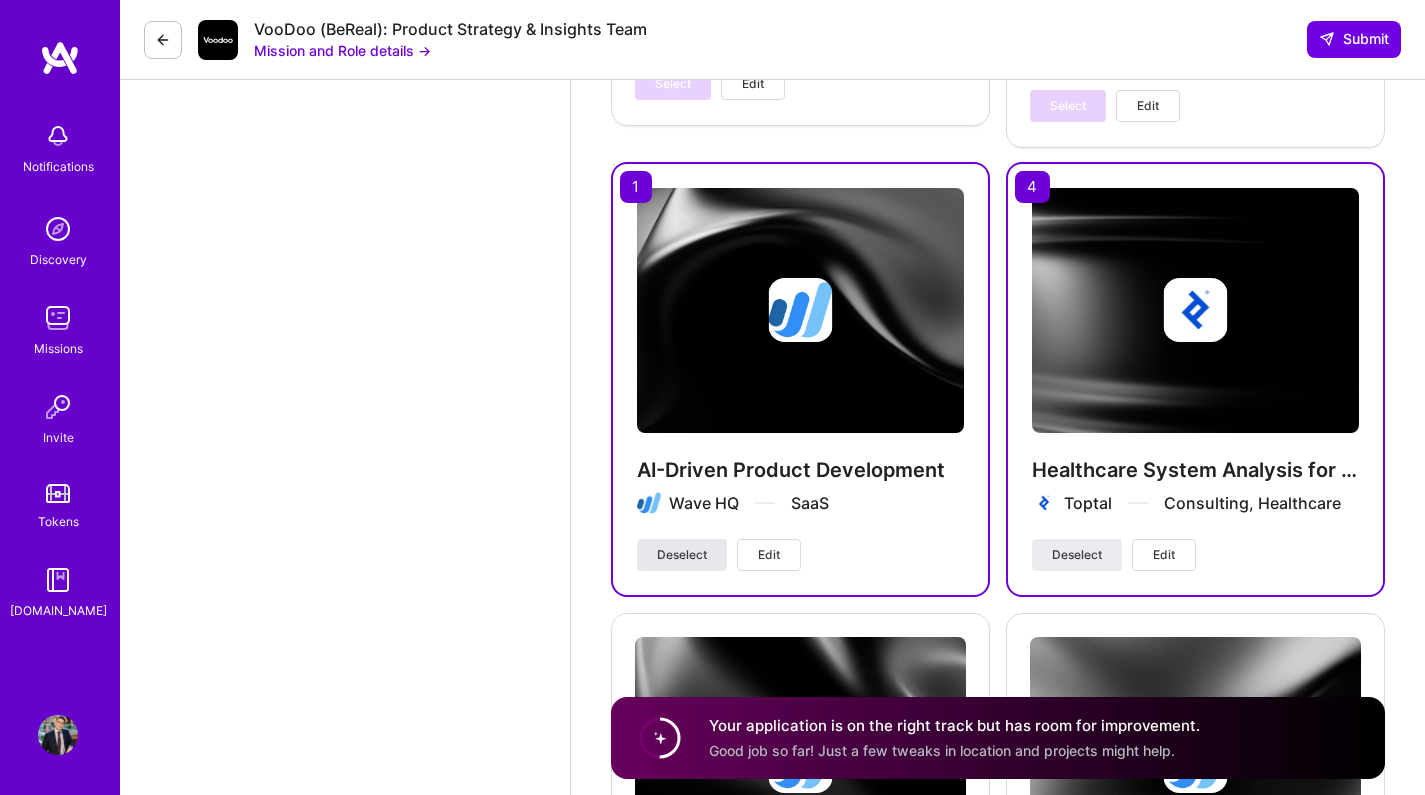 click on "Deselect" at bounding box center [682, 555] 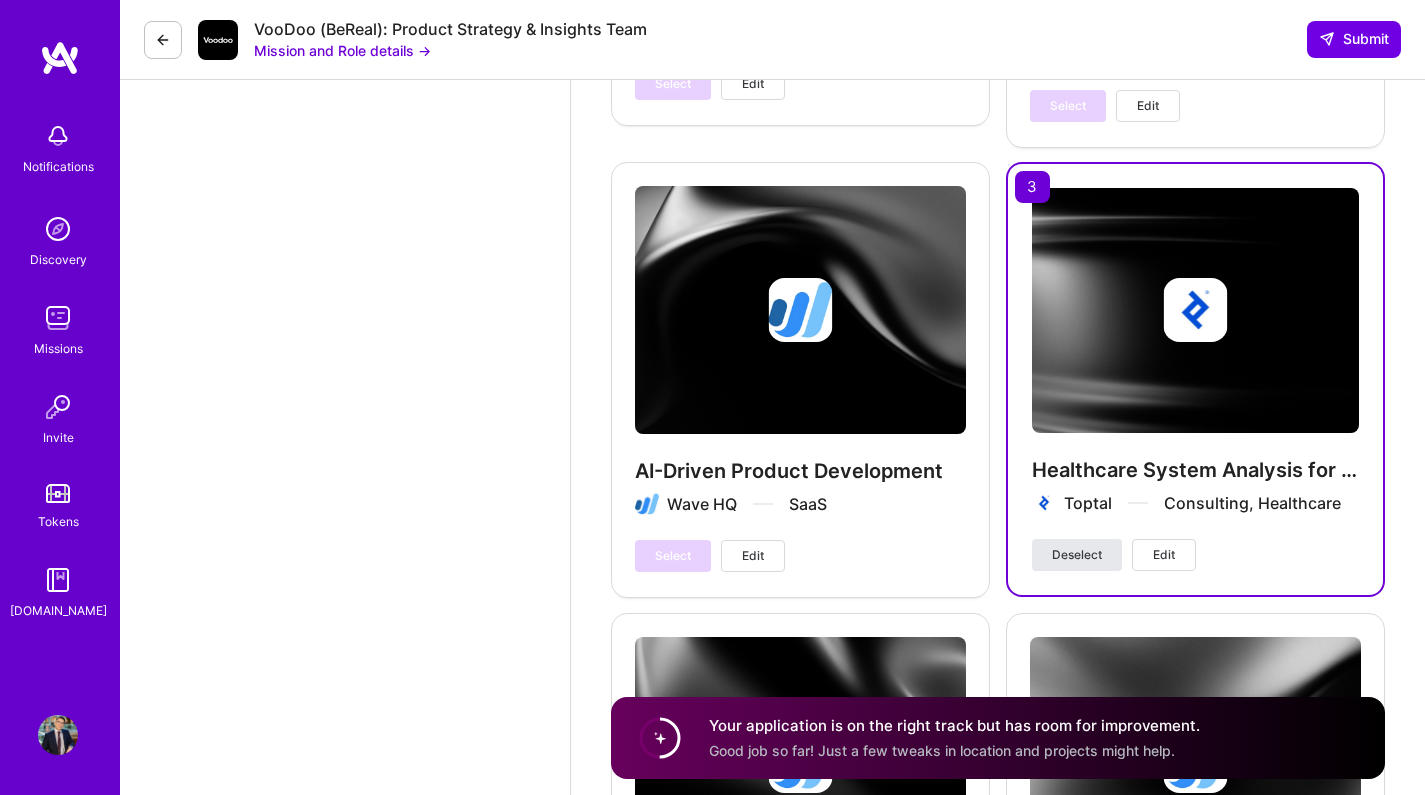 click on "Deselect" at bounding box center [1077, 555] 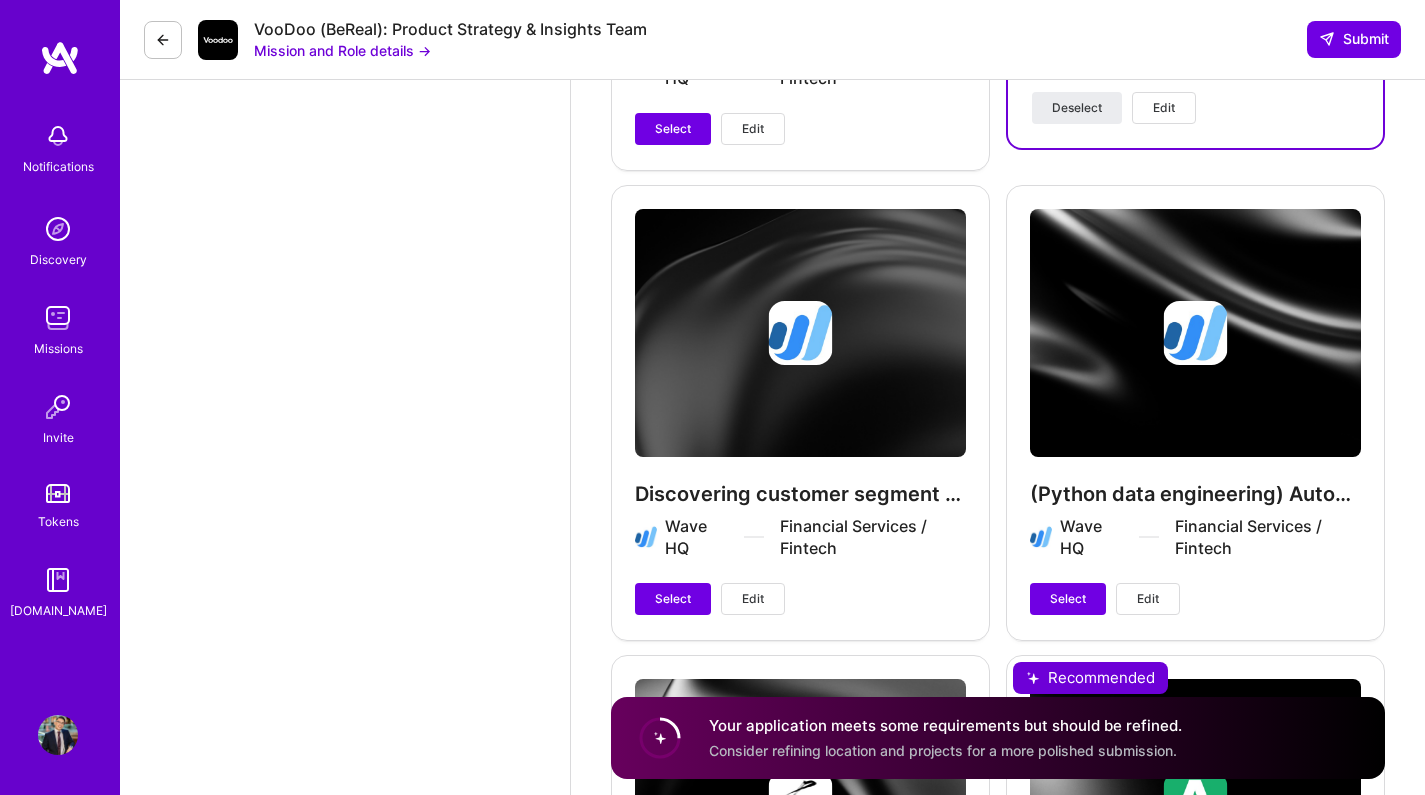 scroll, scrollTop: 5418, scrollLeft: 0, axis: vertical 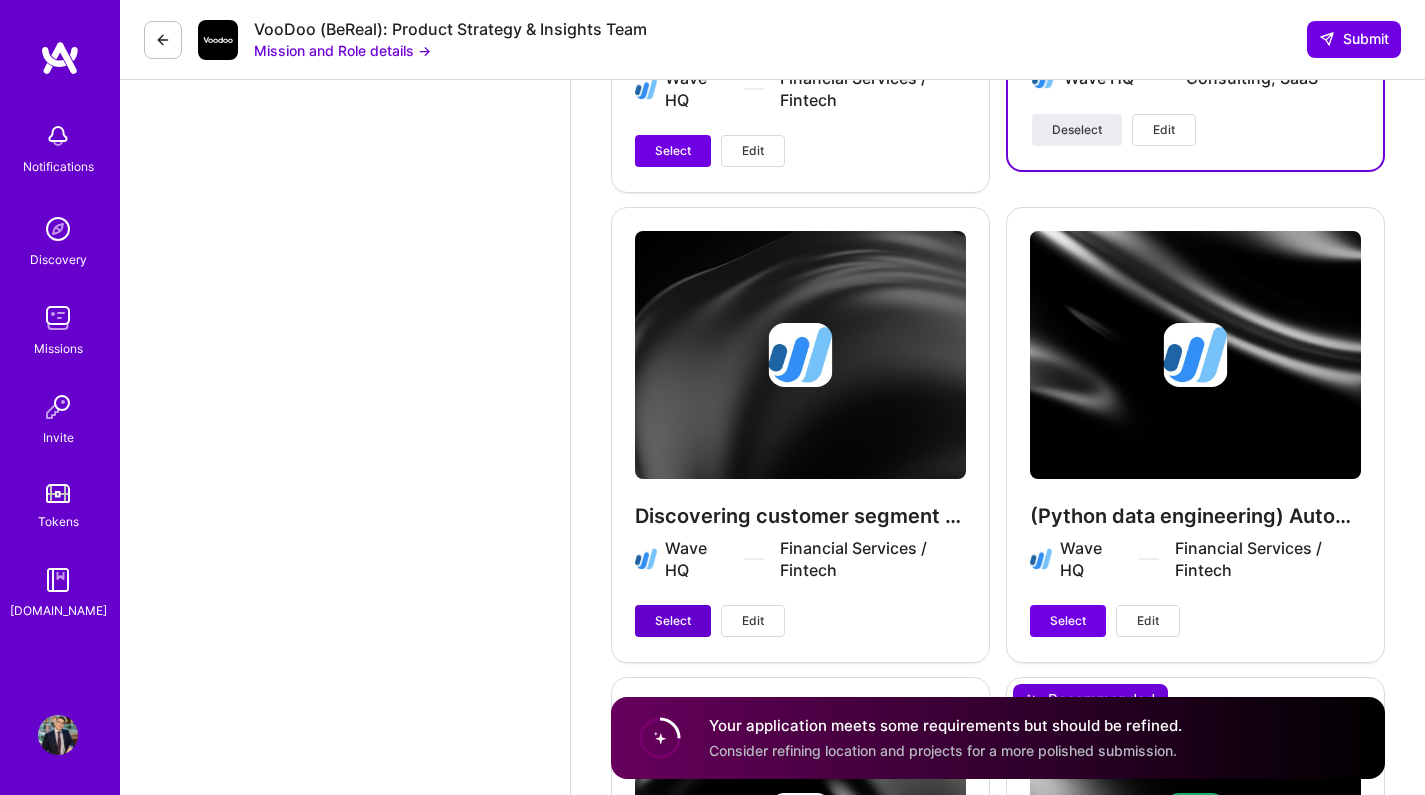 click on "Select" at bounding box center (673, 621) 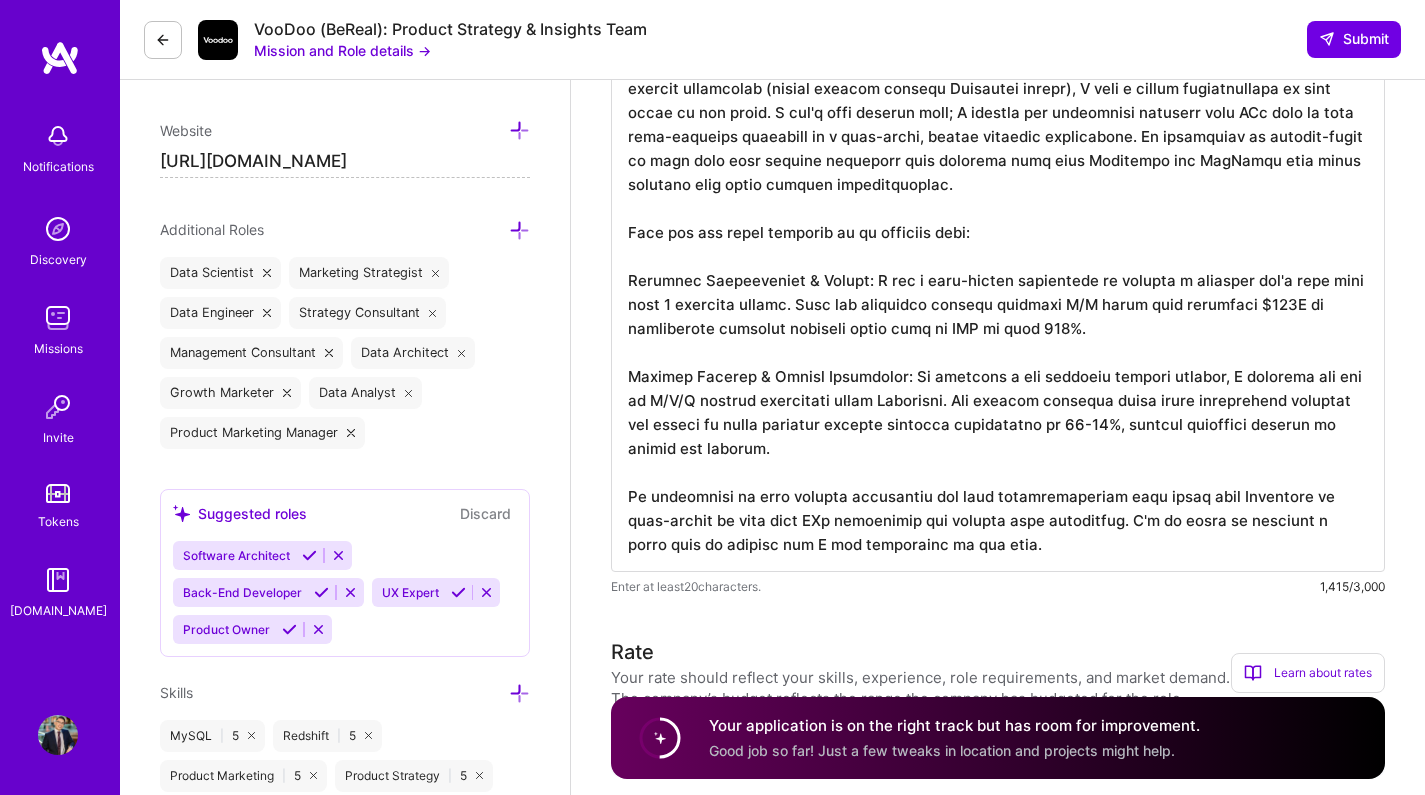 scroll, scrollTop: 633, scrollLeft: 0, axis: vertical 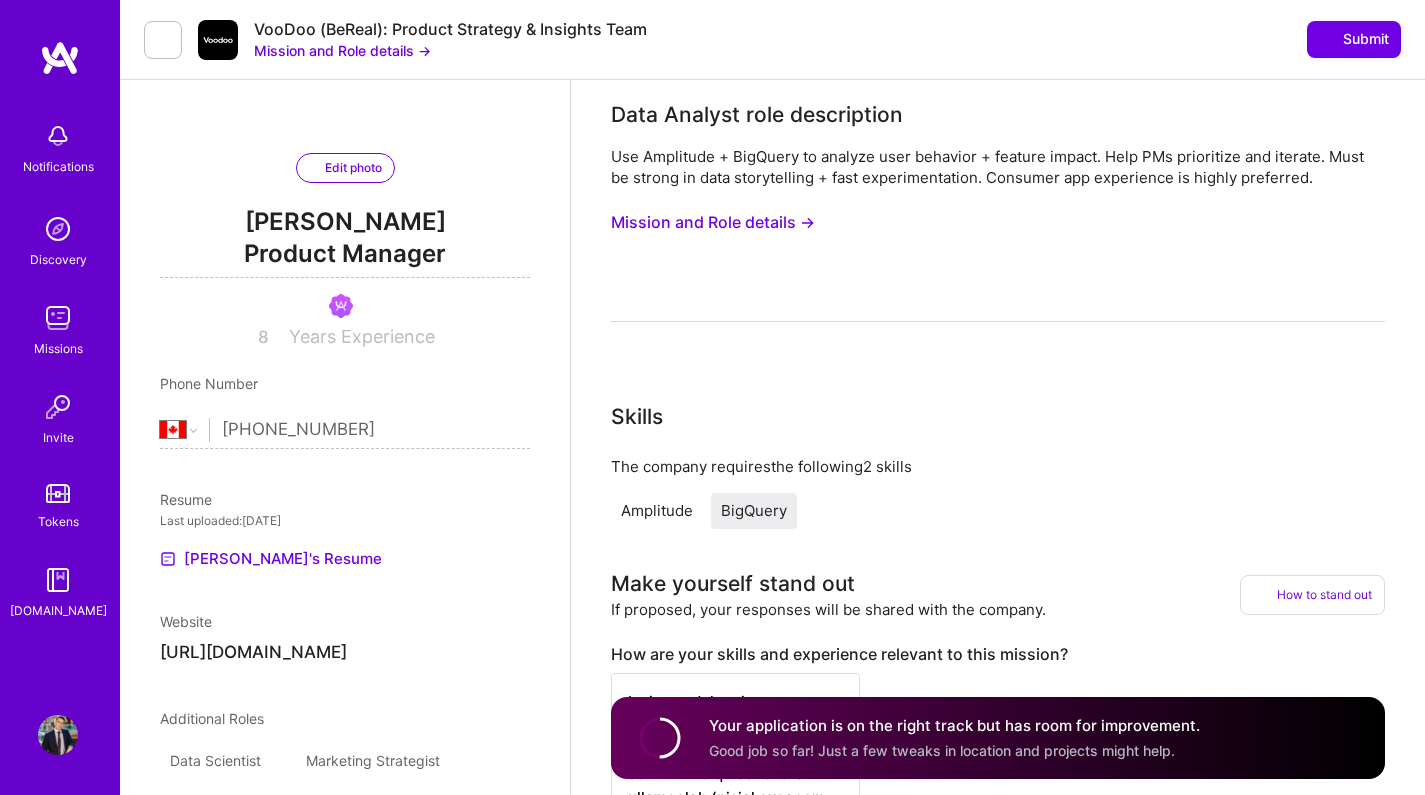 select on "CA" 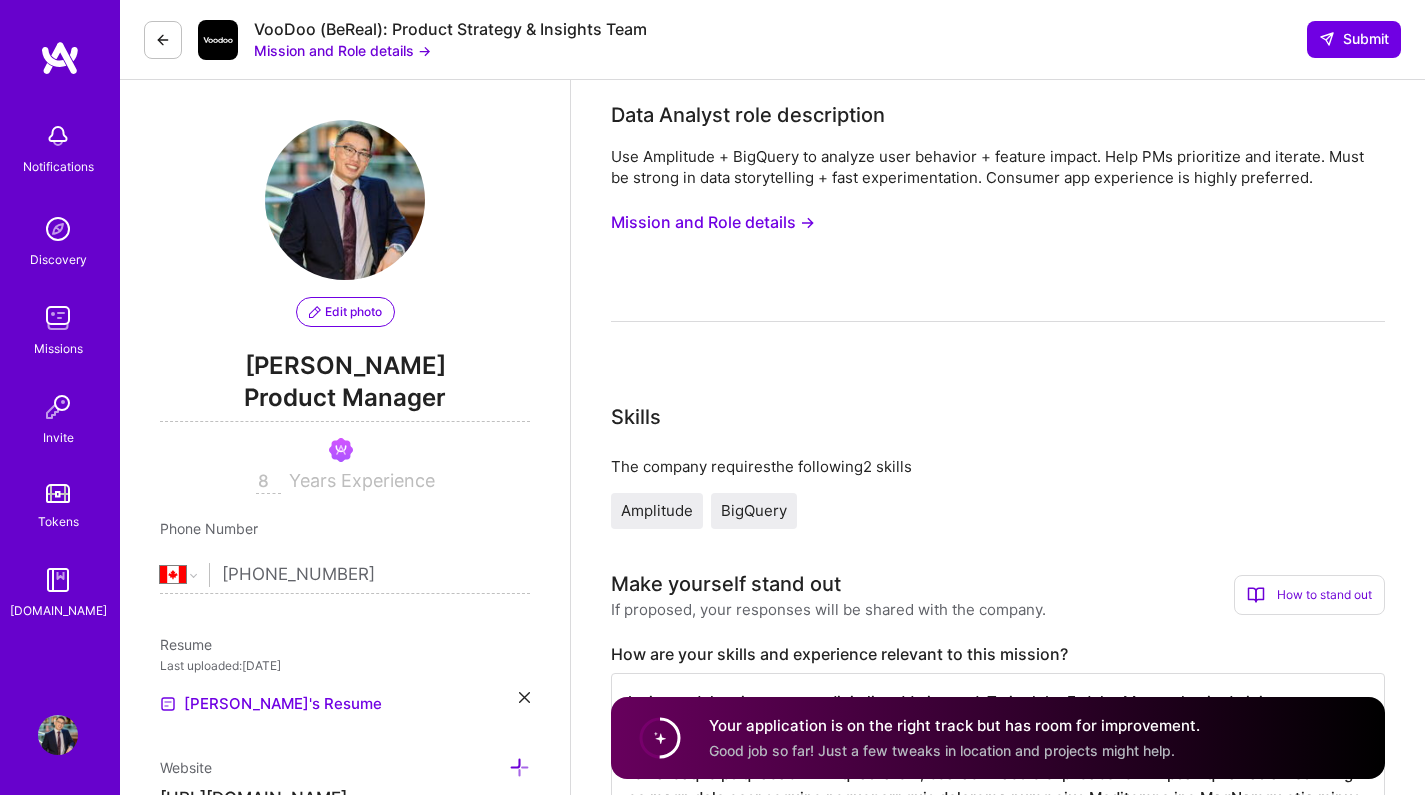 scroll, scrollTop: 470, scrollLeft: 0, axis: vertical 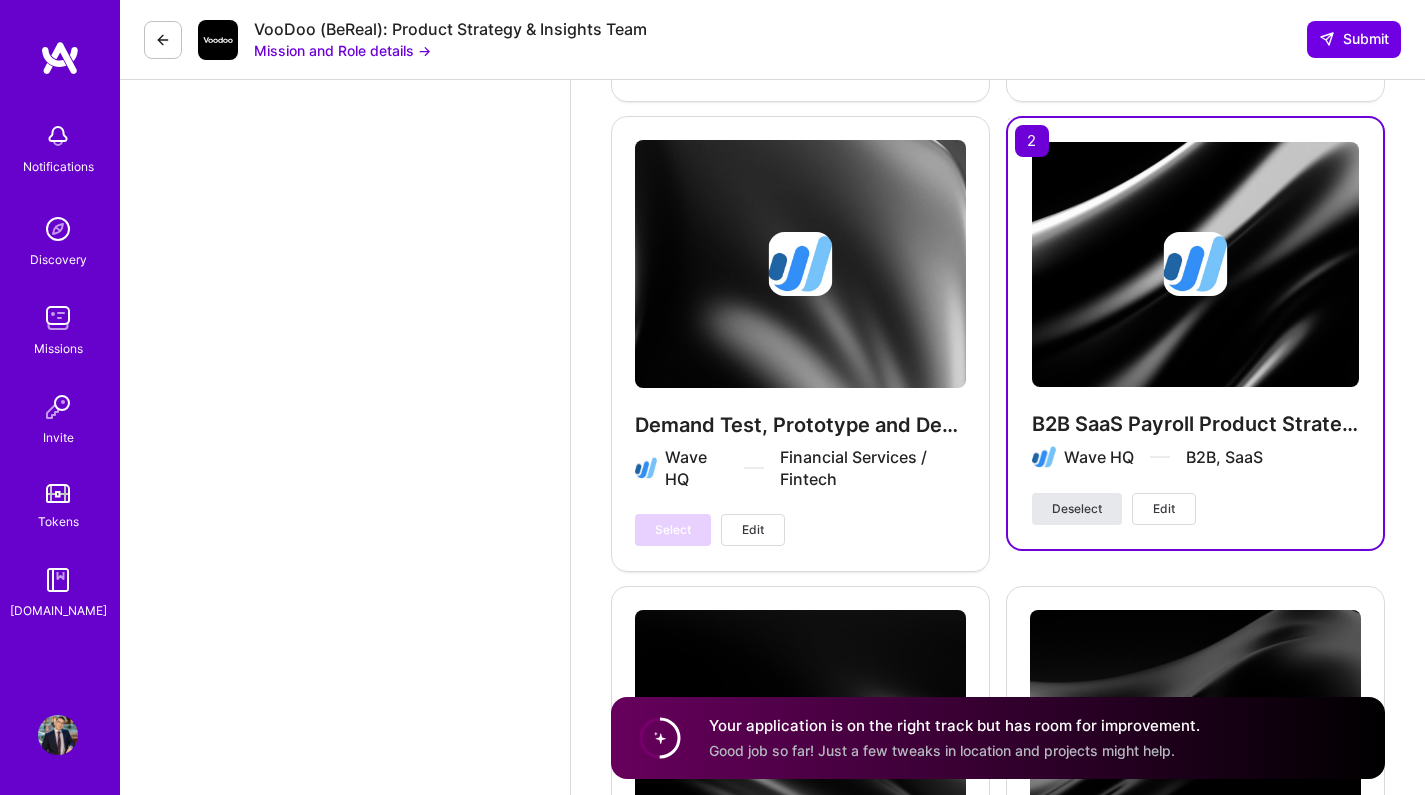 click on "Deselect" at bounding box center [1077, 509] 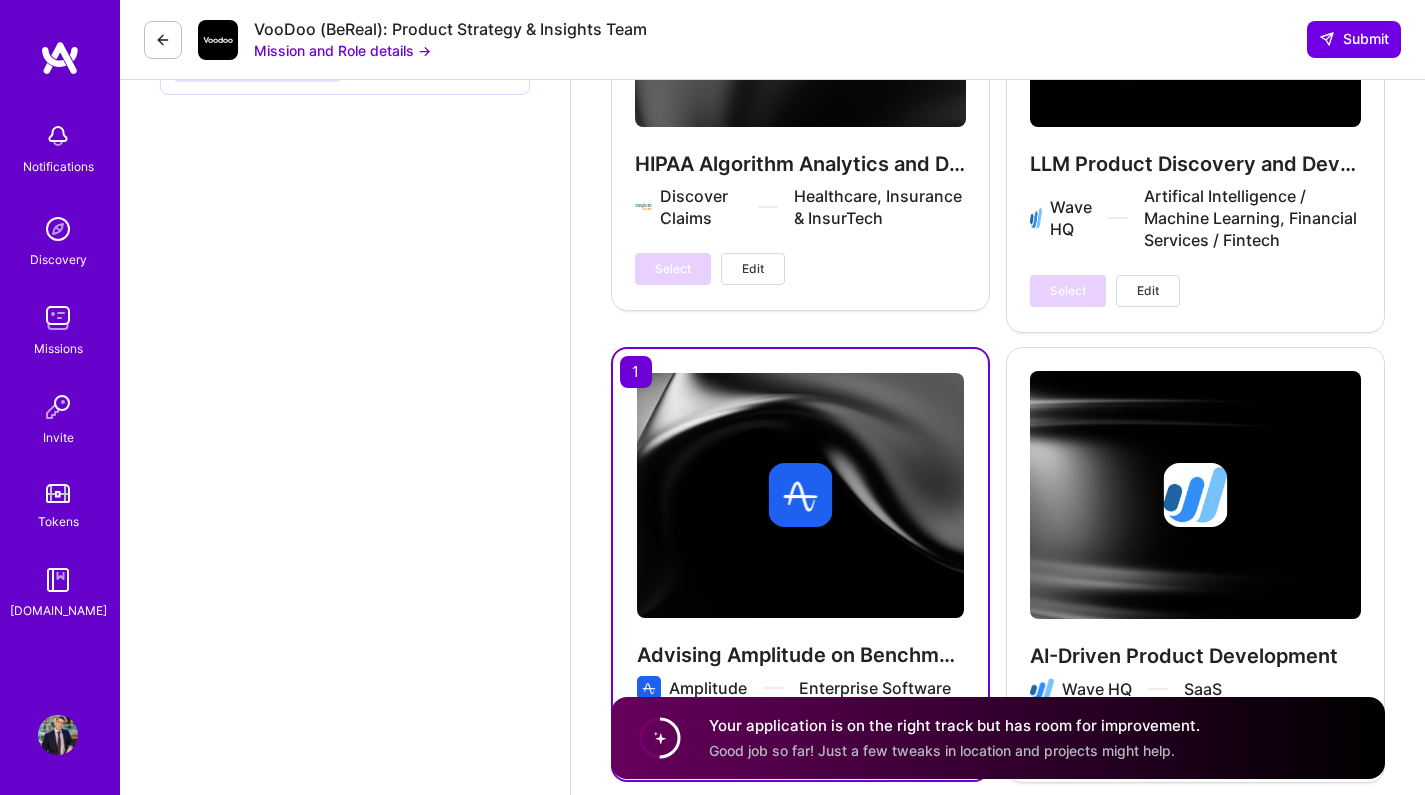 scroll, scrollTop: 470, scrollLeft: 0, axis: vertical 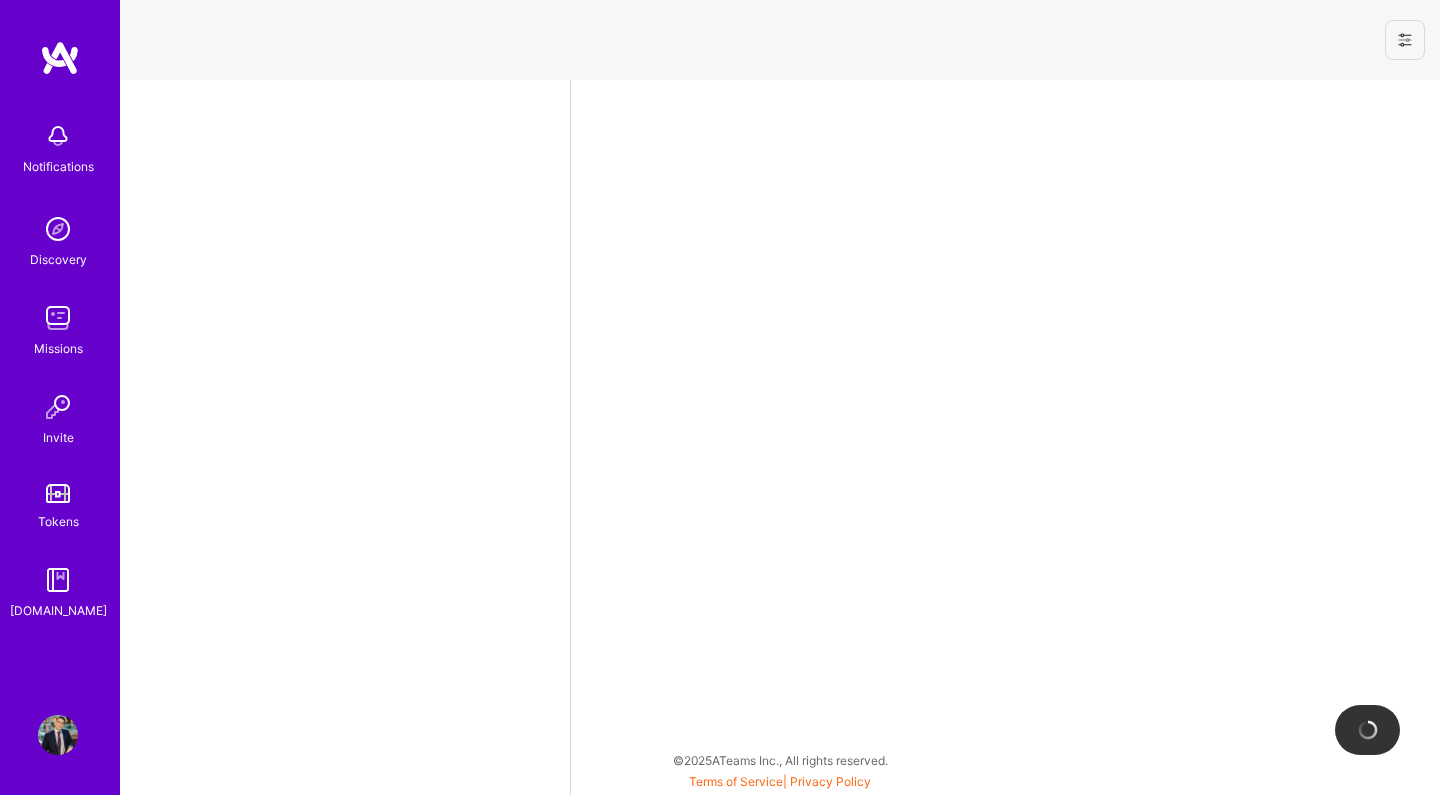select on "CA" 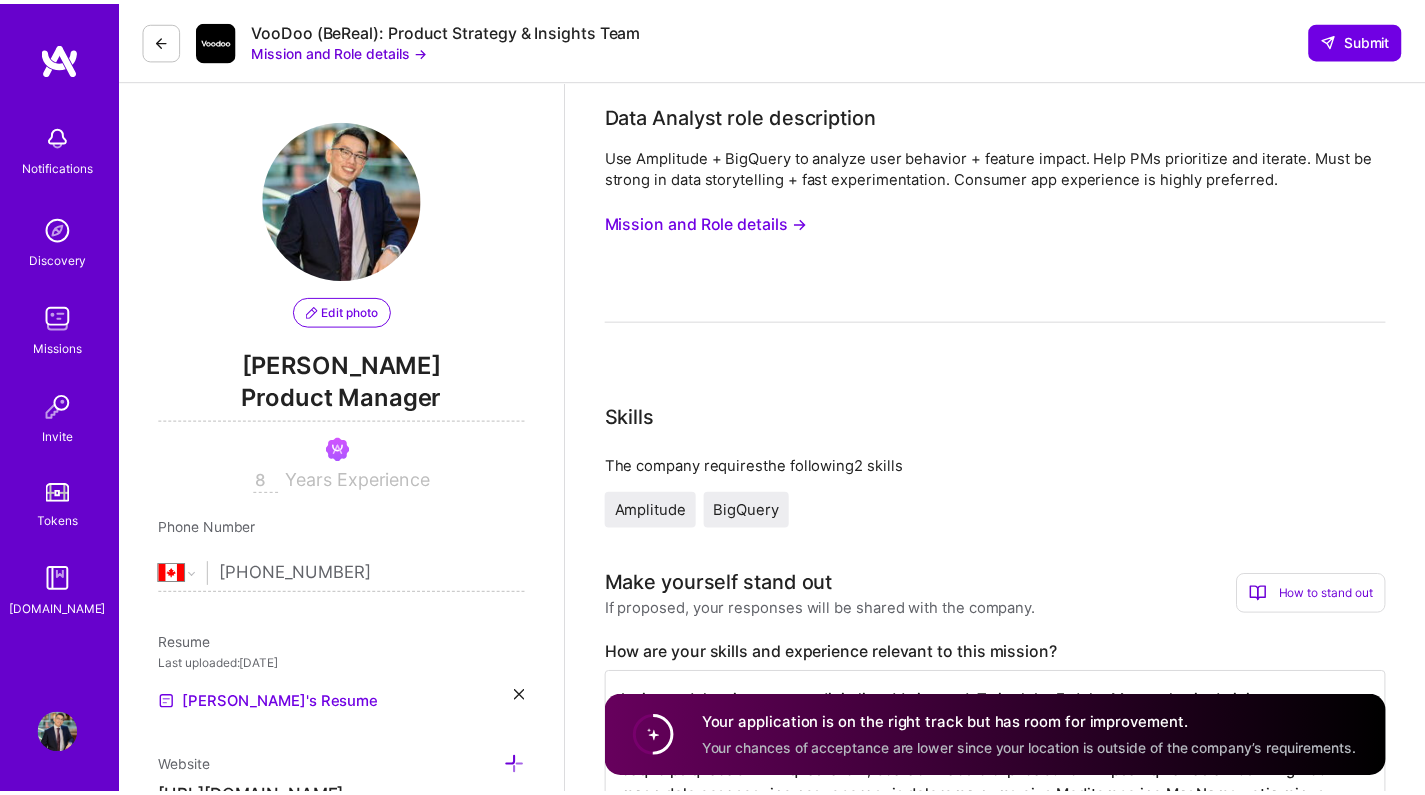 scroll, scrollTop: 470, scrollLeft: 0, axis: vertical 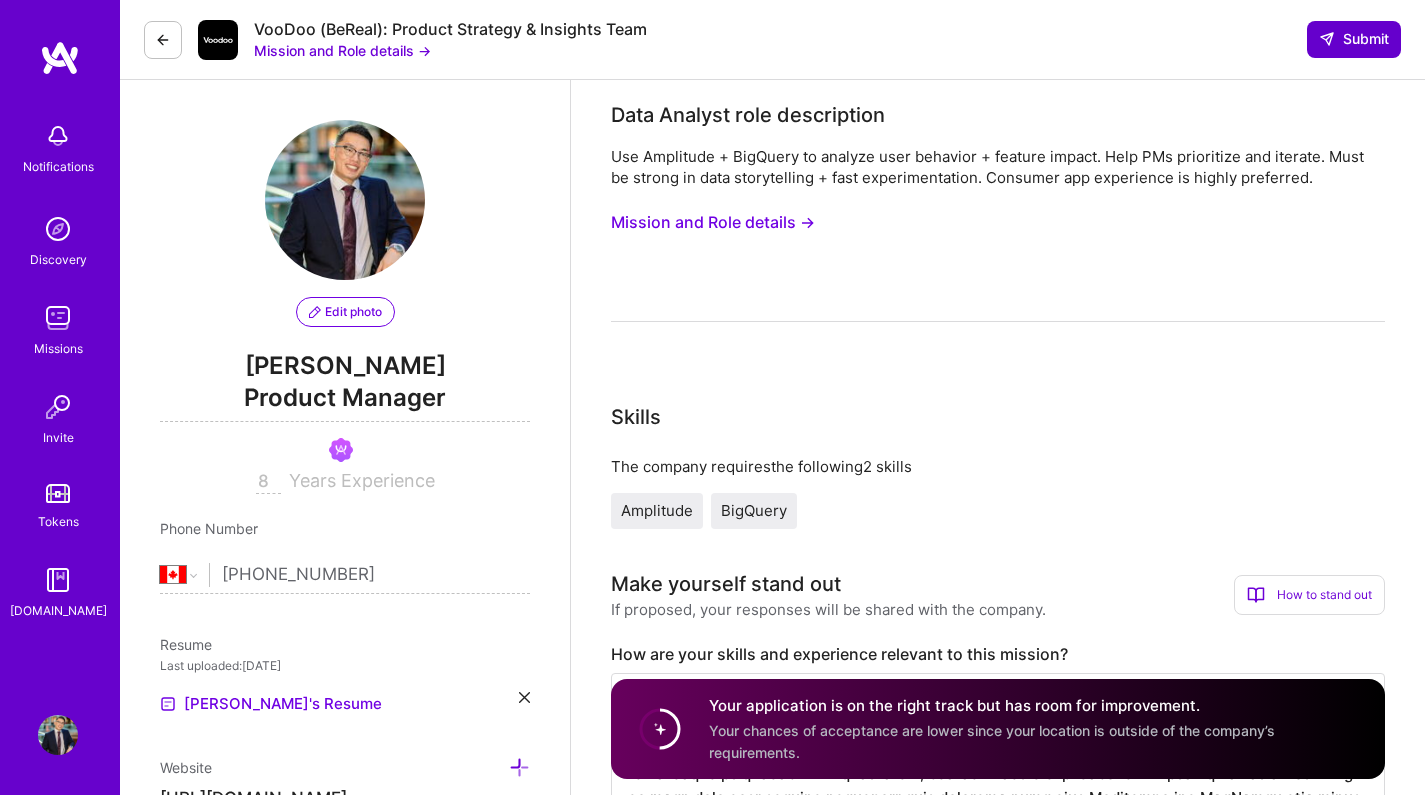 click at bounding box center (1327, 39) 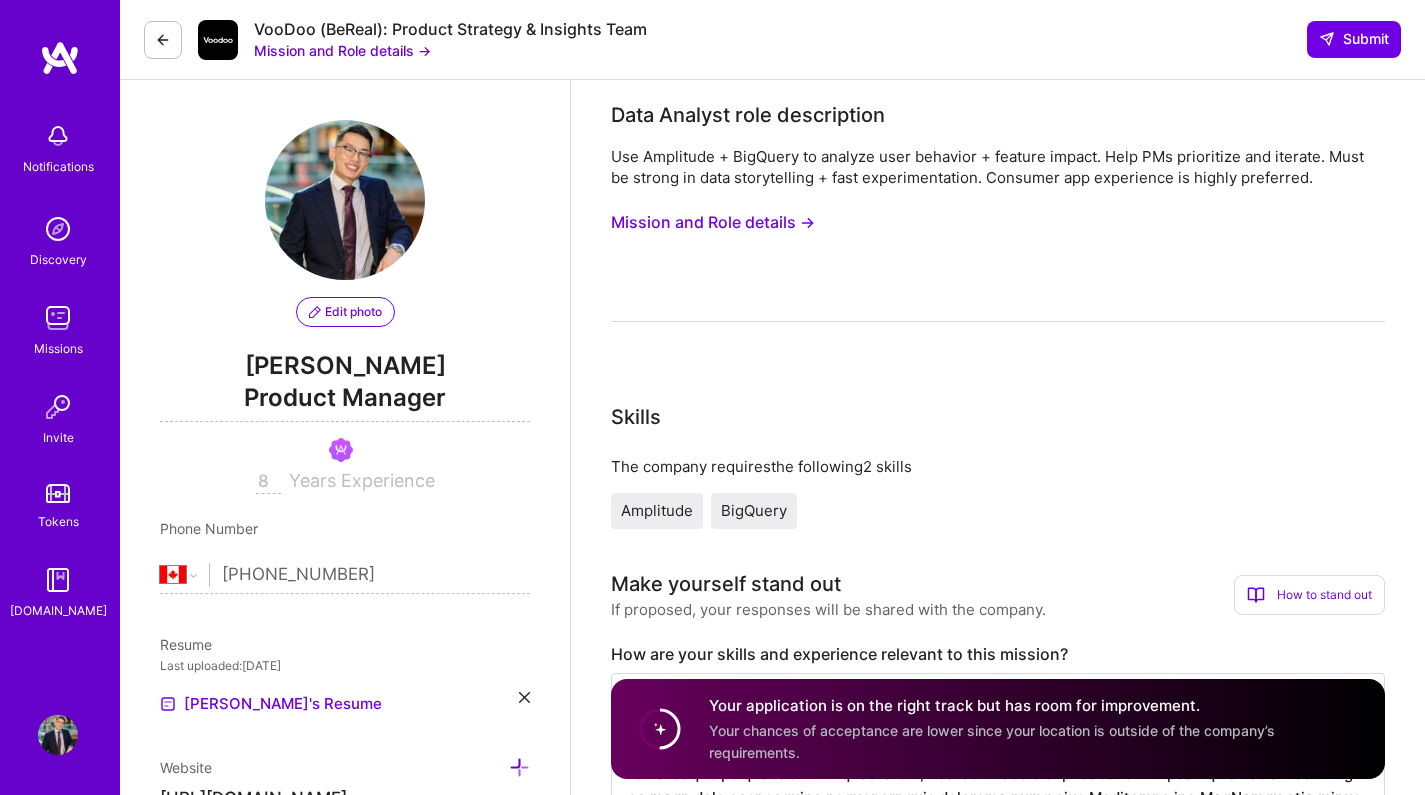 scroll, scrollTop: 470, scrollLeft: 0, axis: vertical 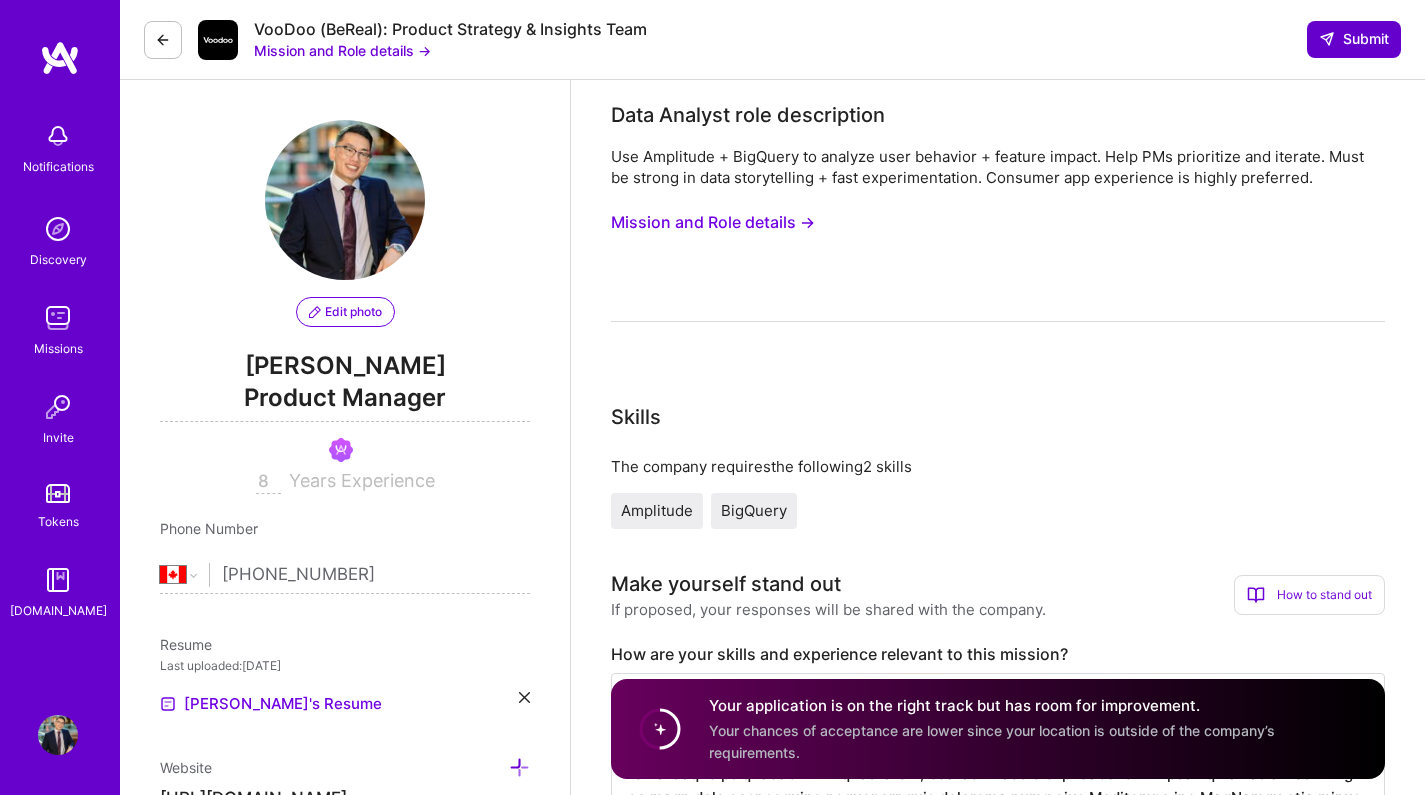click at bounding box center [1327, 39] 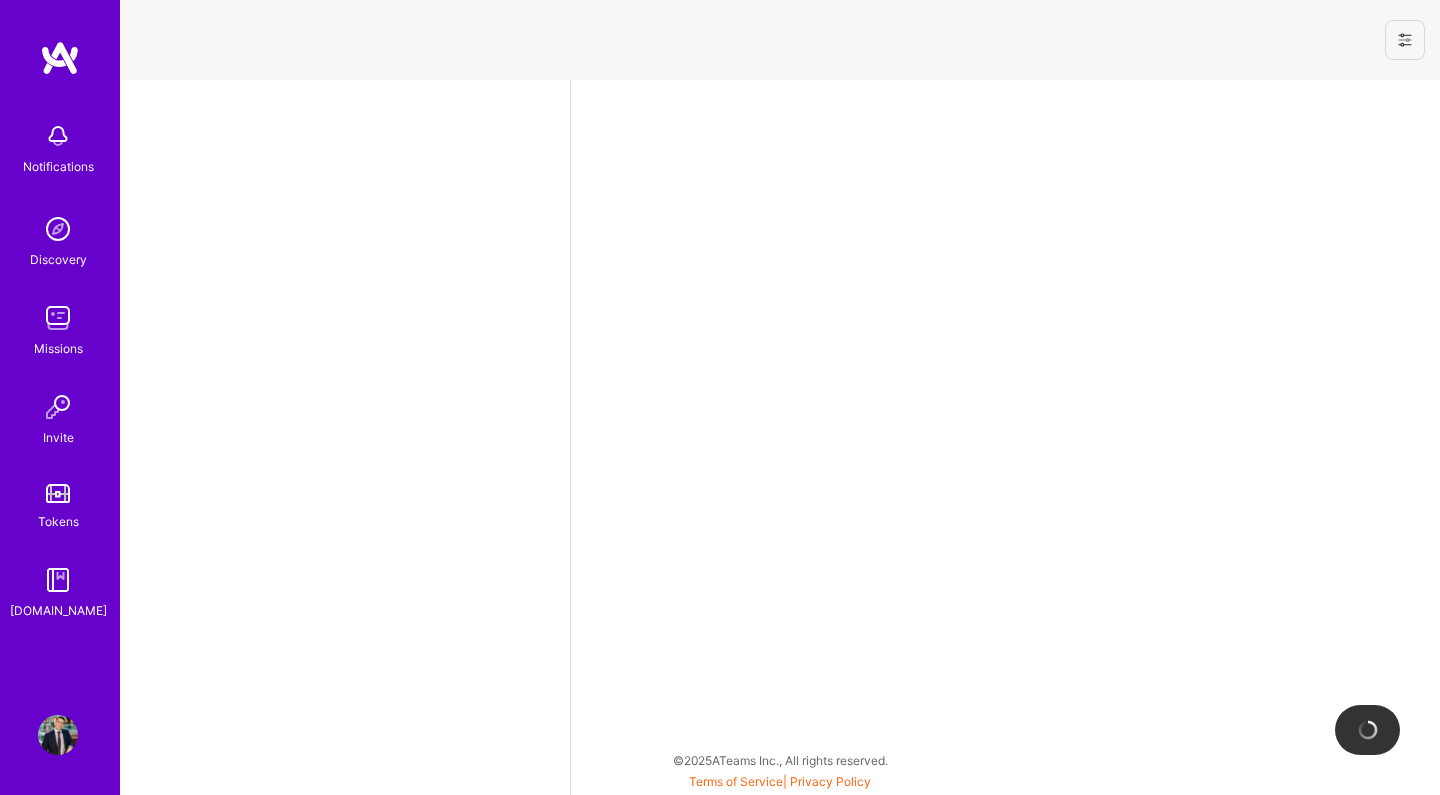 scroll, scrollTop: 0, scrollLeft: 0, axis: both 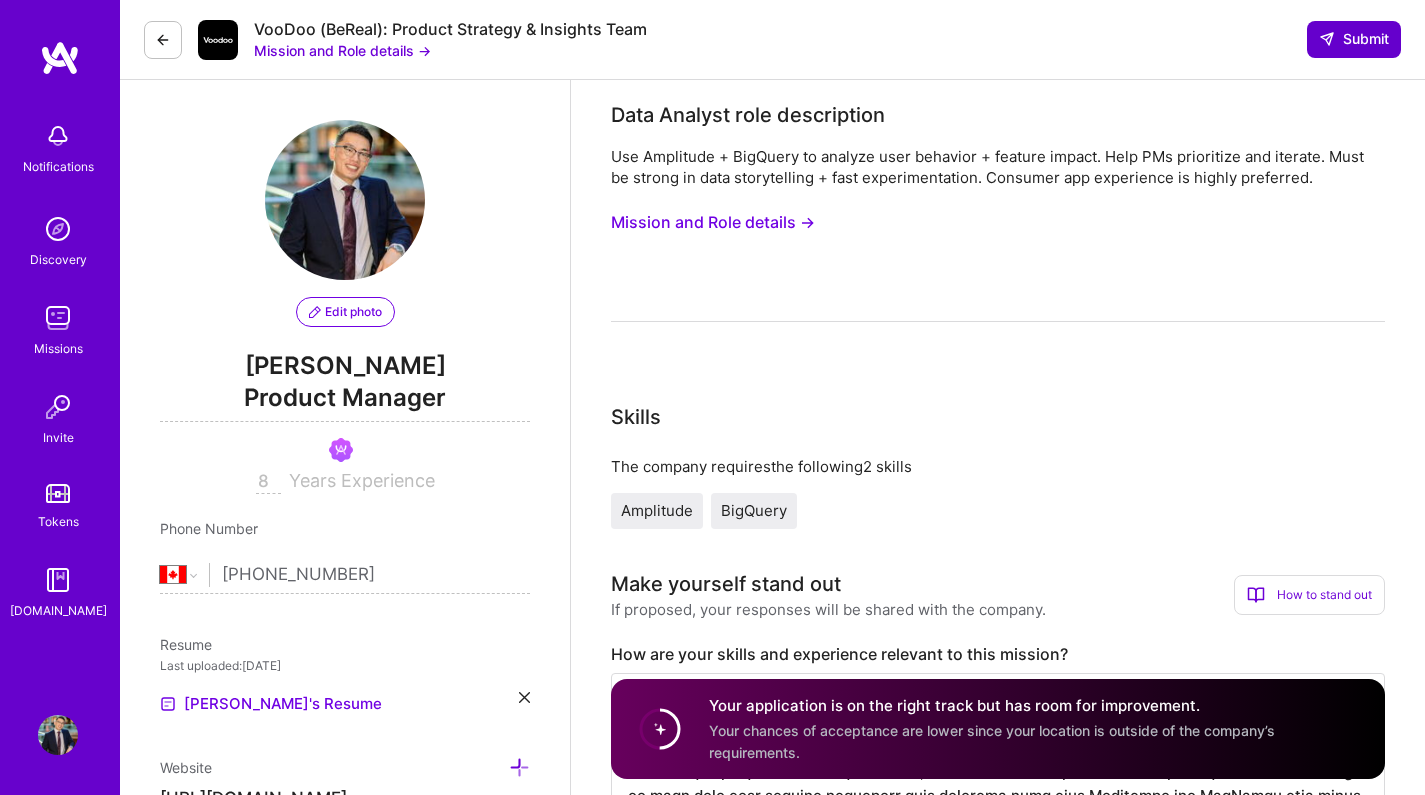click at bounding box center [1327, 39] 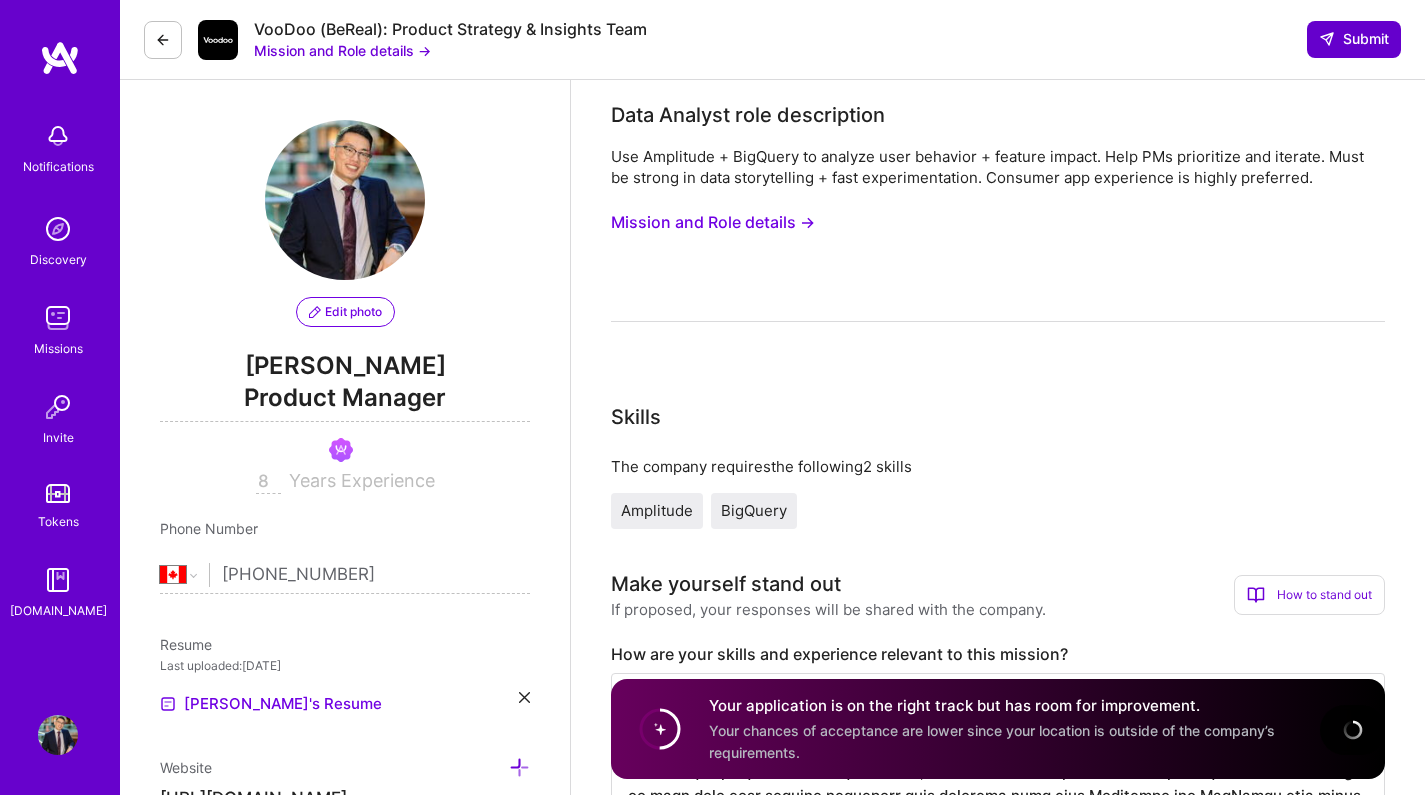 click on "Submit" at bounding box center (1354, 39) 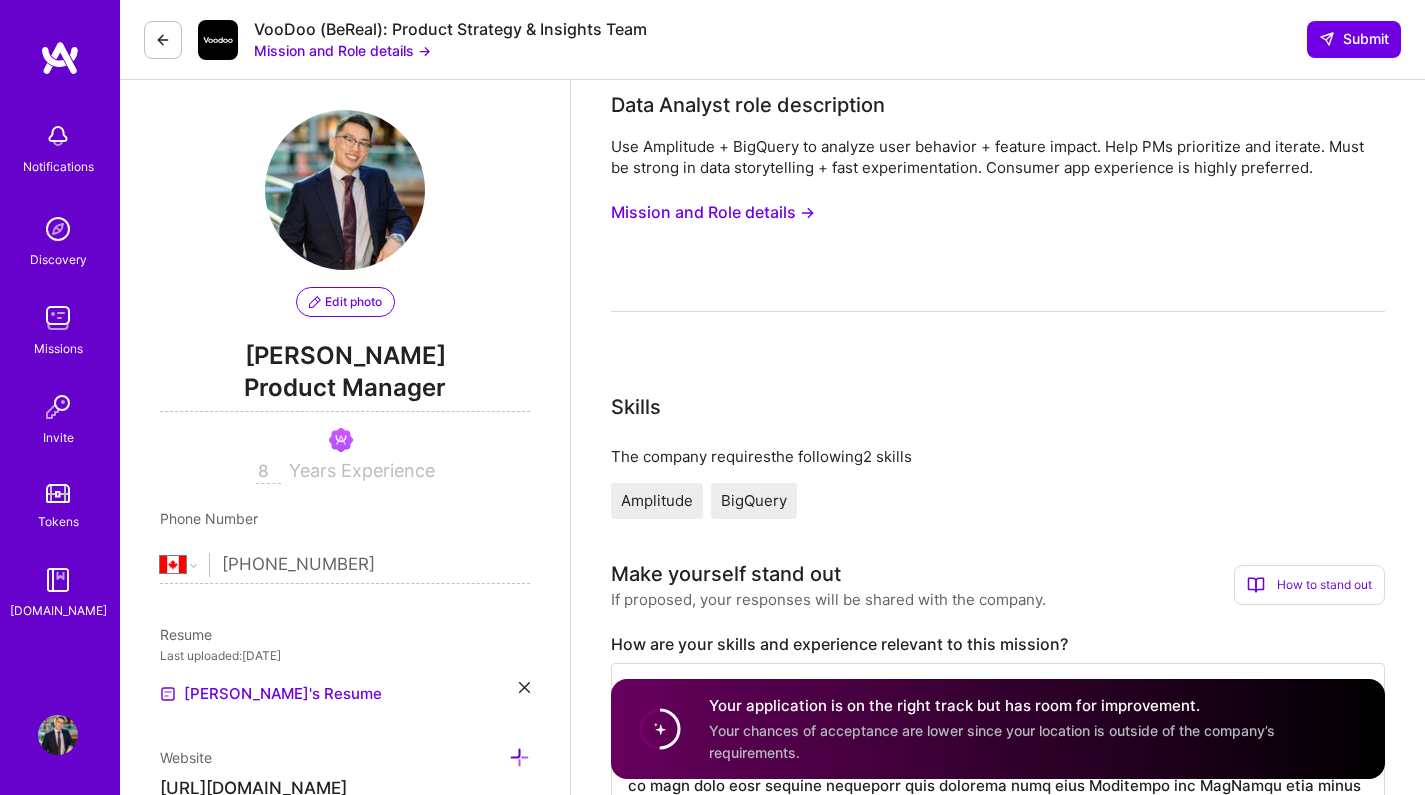 scroll, scrollTop: 17, scrollLeft: 0, axis: vertical 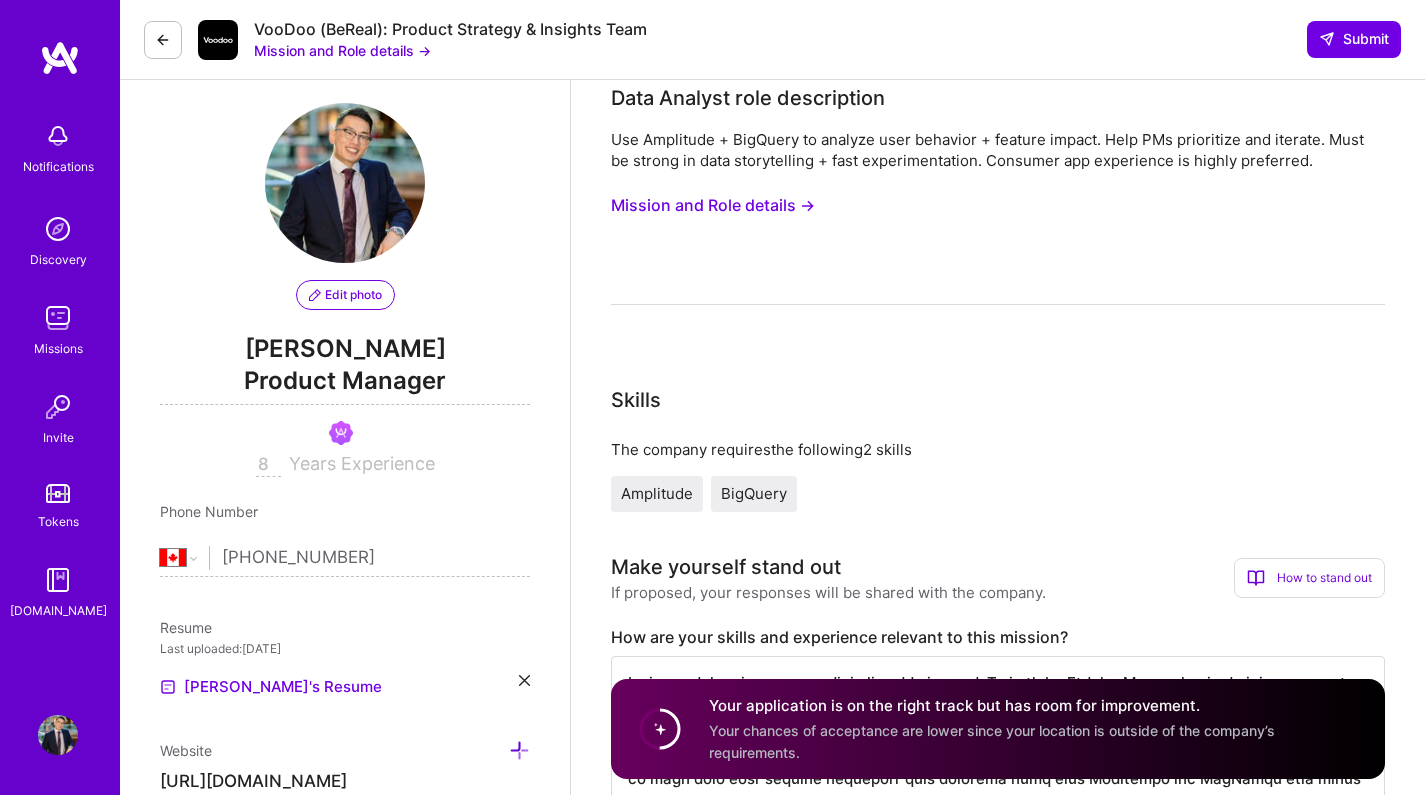 click on "Your chances of acceptance are lower since your location is outside of the company’s requirements." at bounding box center [992, 742] 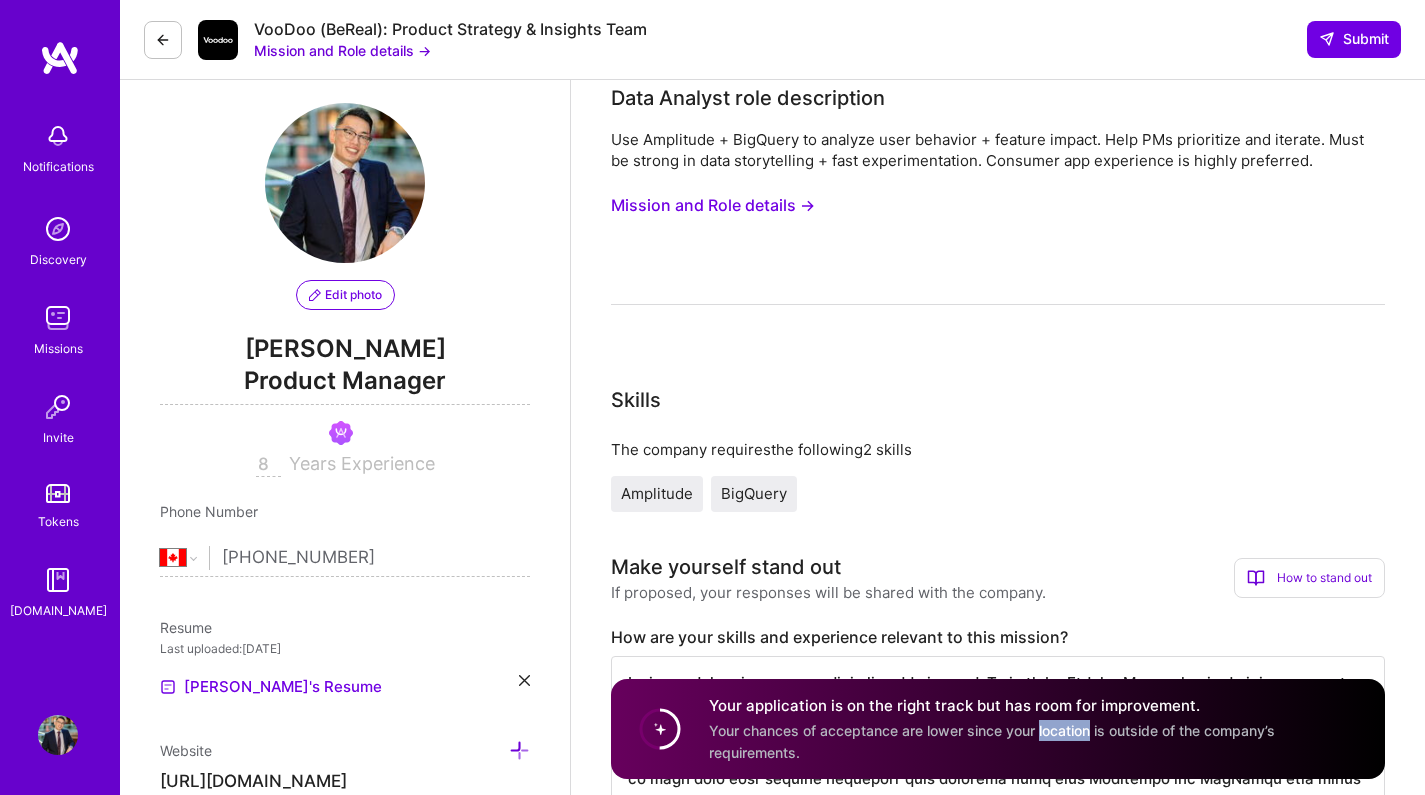 click on "Your chances of acceptance are lower since your location is outside of the company’s requirements." at bounding box center (992, 742) 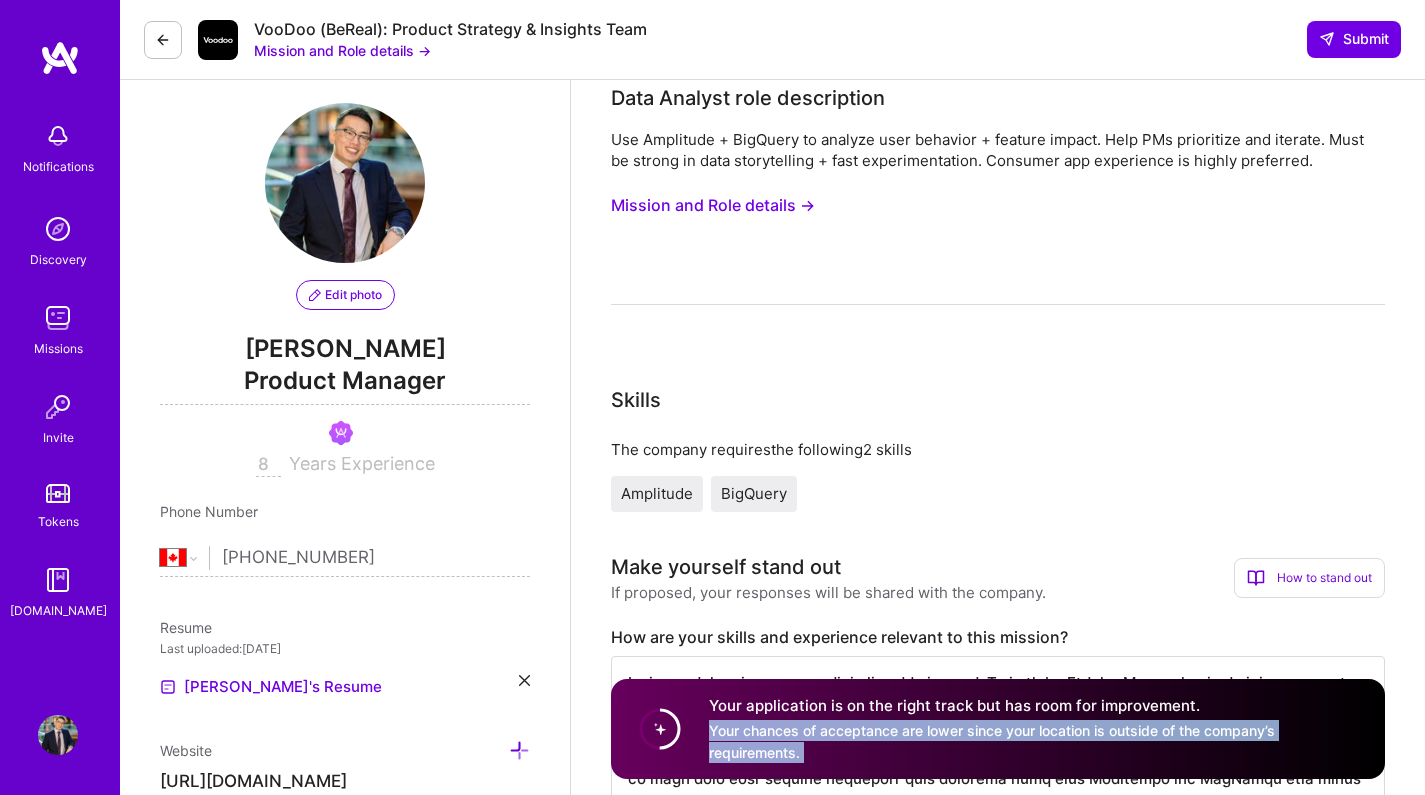 click on "Your chances of acceptance are lower since your location is outside of the company’s requirements." at bounding box center (992, 742) 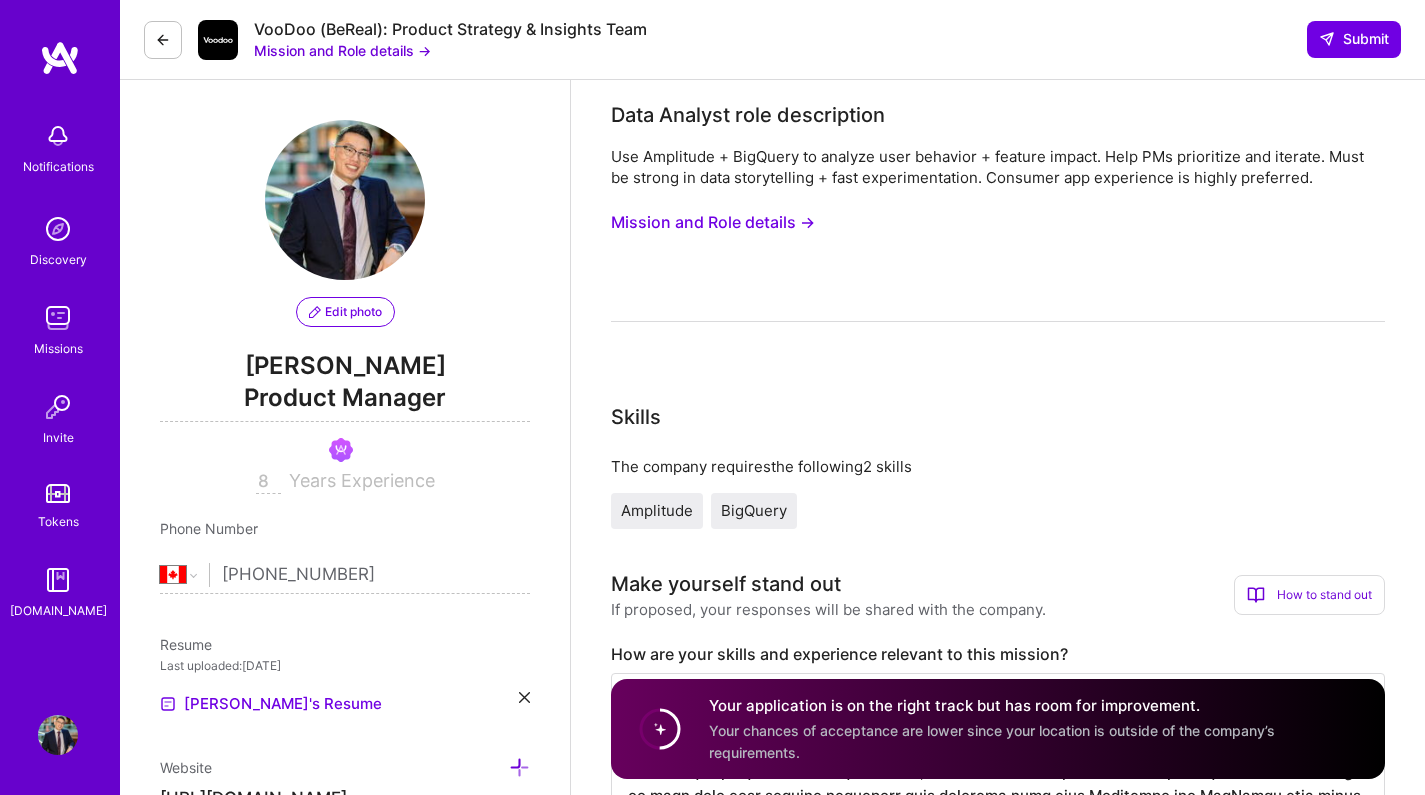 scroll, scrollTop: 0, scrollLeft: 0, axis: both 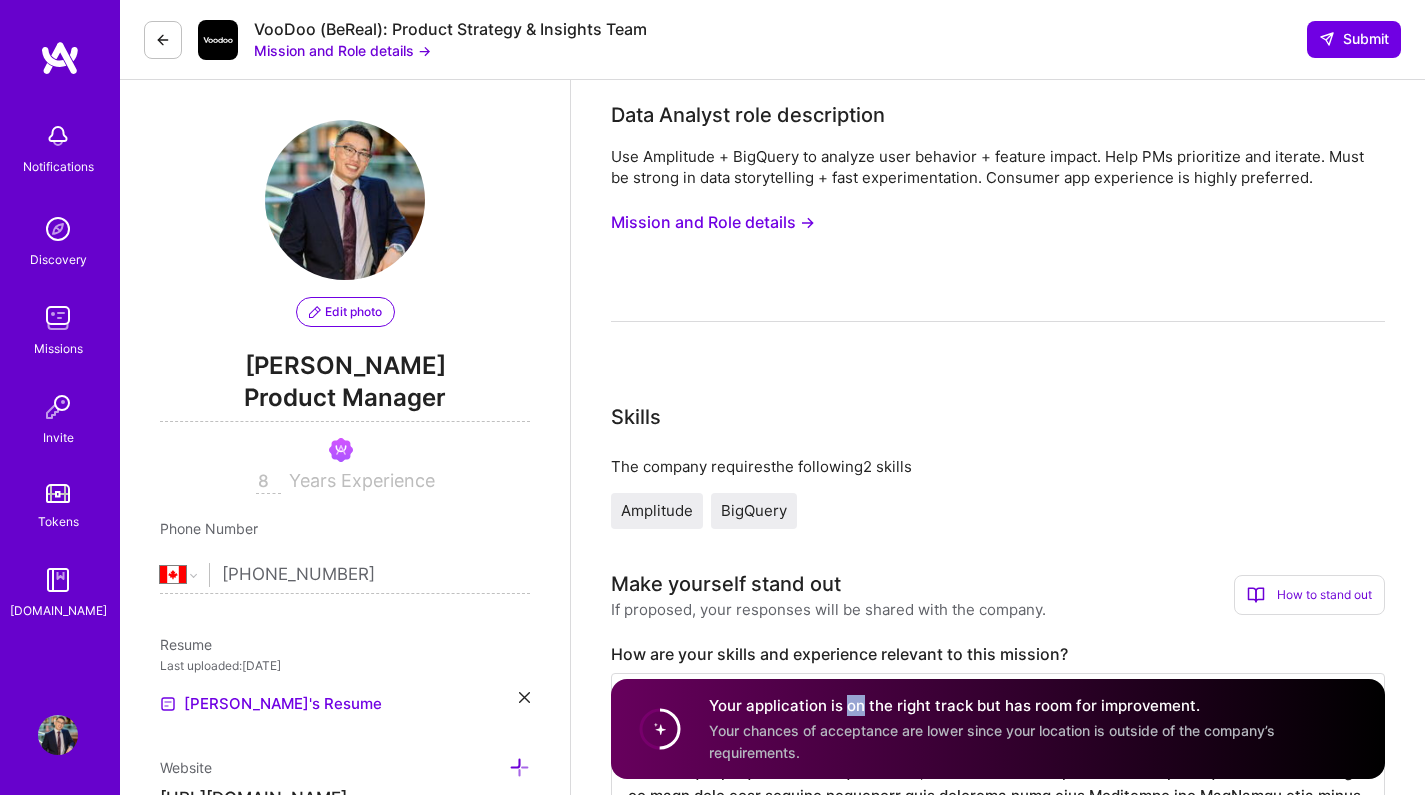 click on "Your application is on the right track but has room for improvement." at bounding box center (1035, 706) 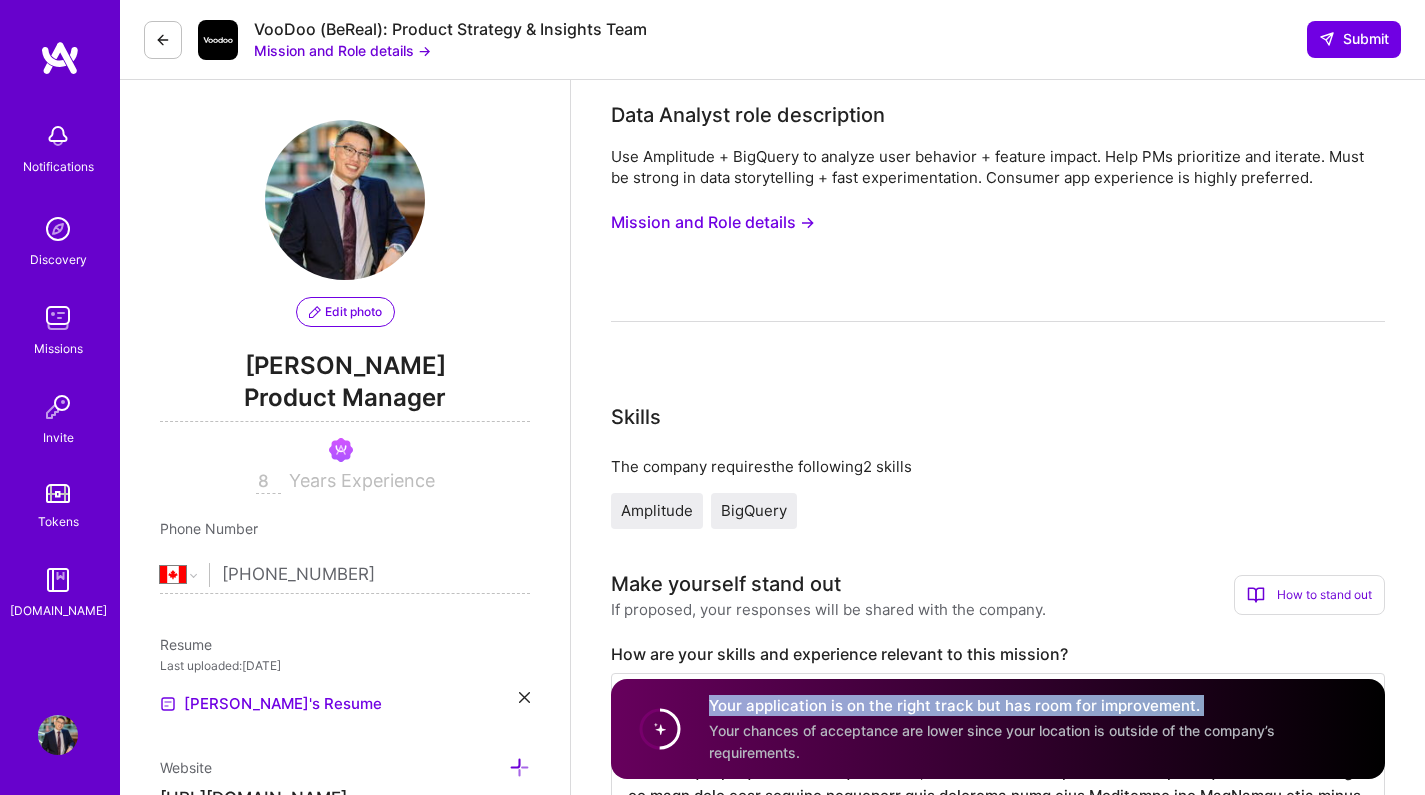 click on "Your application is on the right track but has room for improvement." at bounding box center (1035, 706) 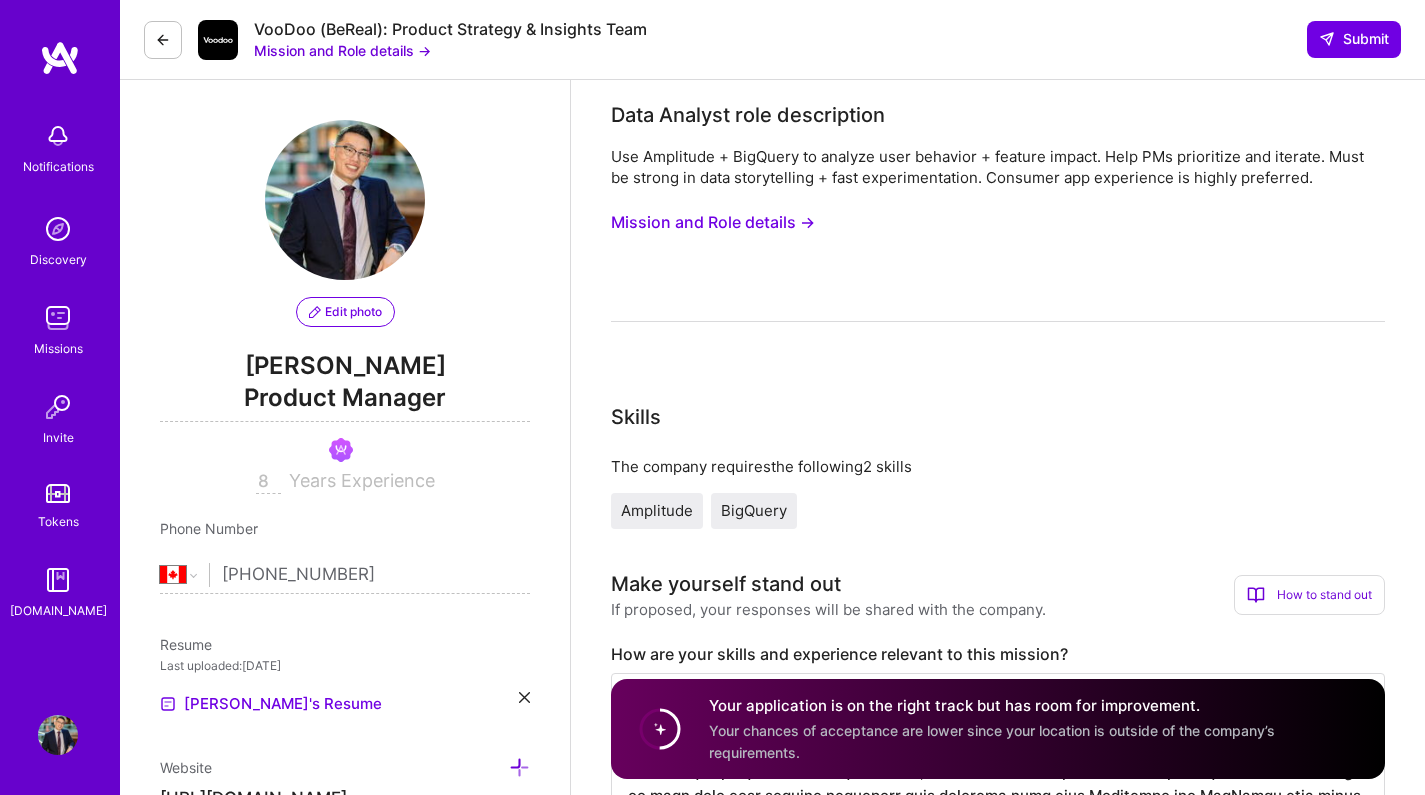 click on "Your chances of acceptance are lower since your location is outside of the company’s requirements." at bounding box center [992, 742] 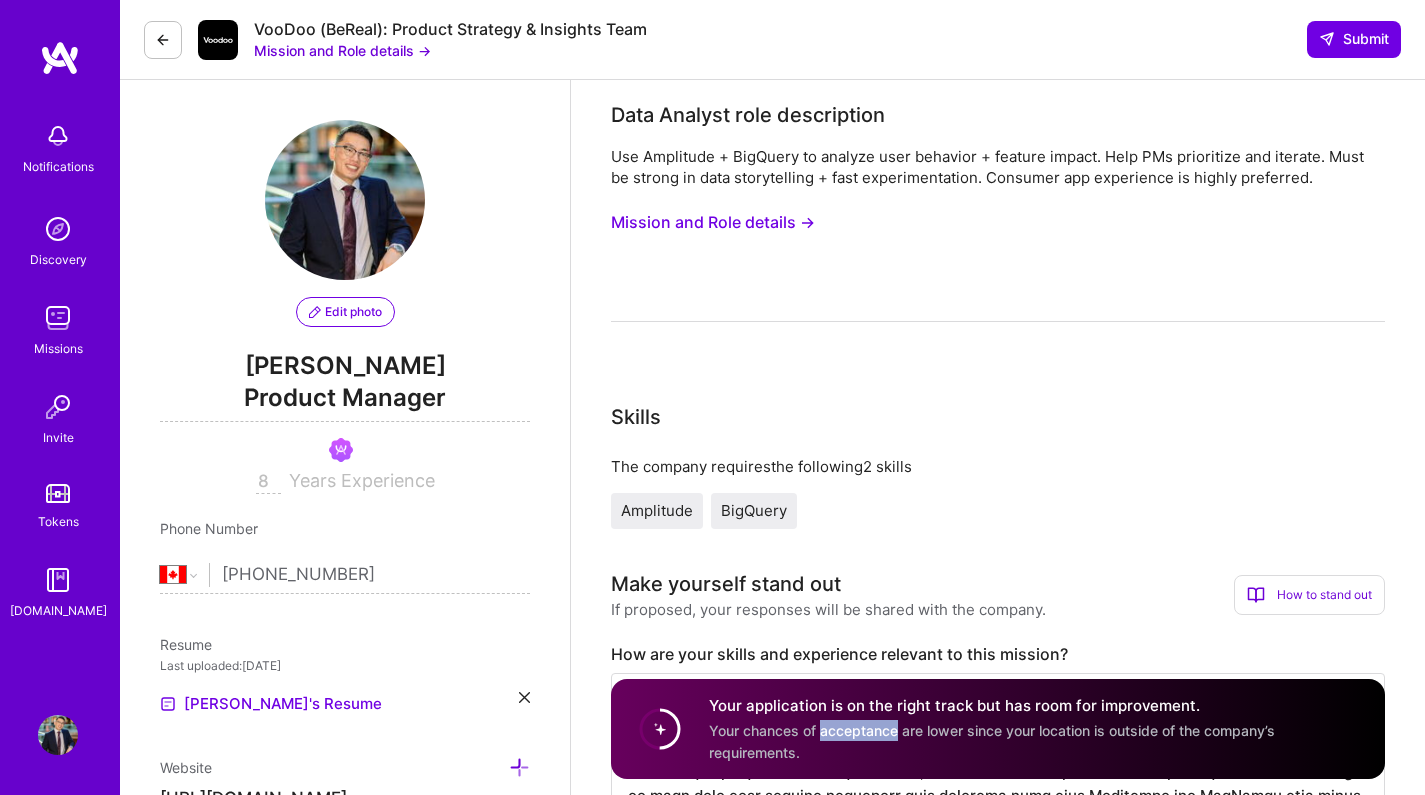 click on "Your chances of acceptance are lower since your location is outside of the company’s requirements." at bounding box center (992, 742) 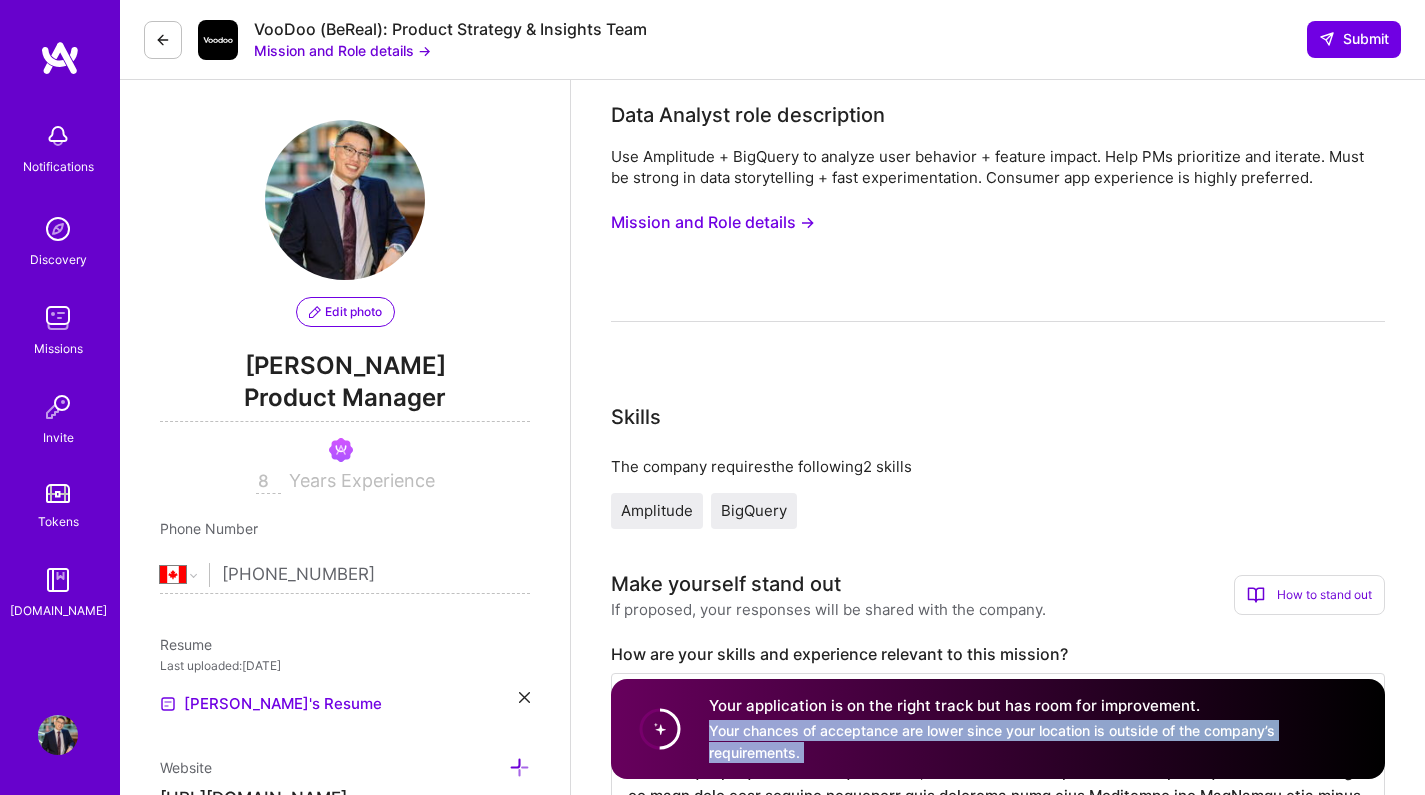 click on "Your chances of acceptance are lower since your location is outside of the company’s requirements." at bounding box center [992, 742] 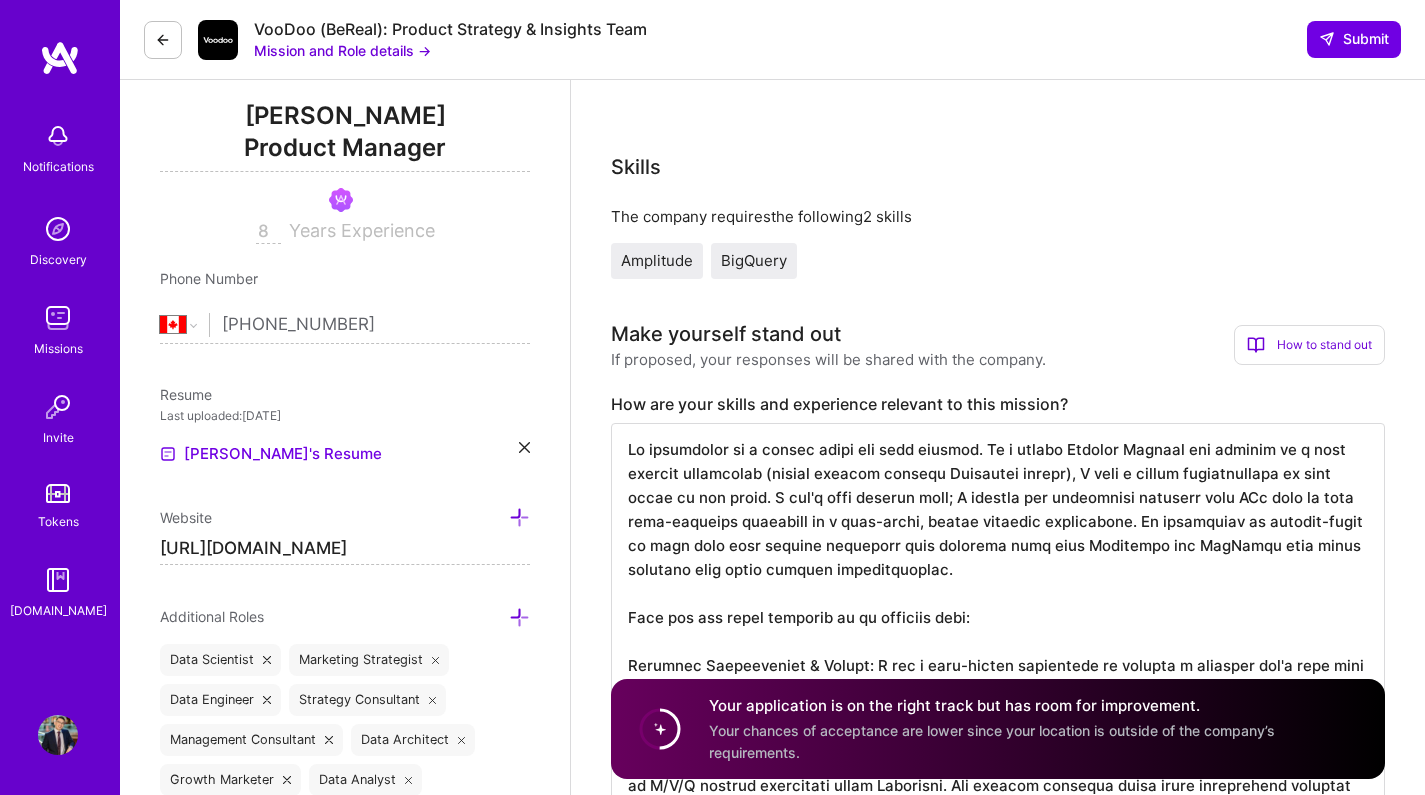 scroll, scrollTop: 253, scrollLeft: 0, axis: vertical 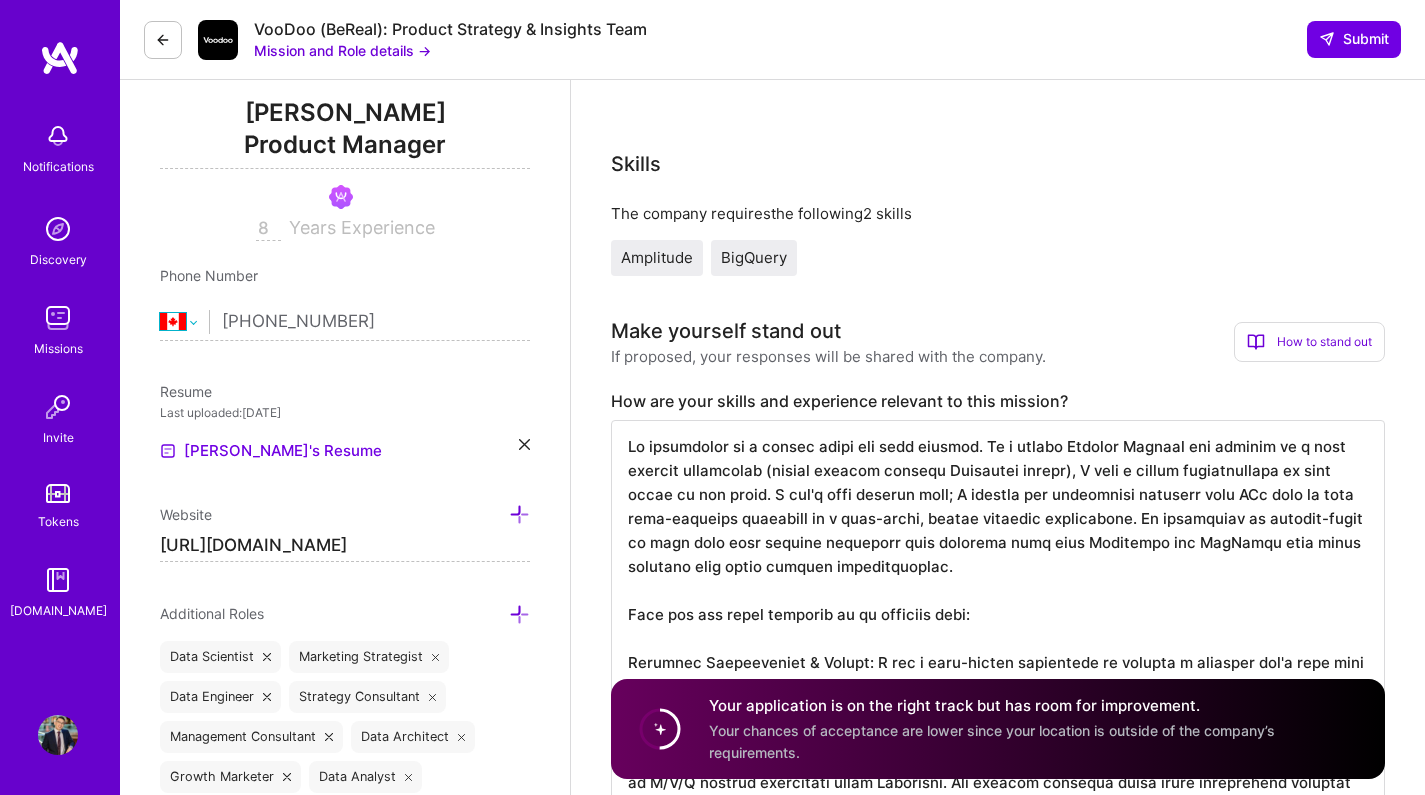 click on "Afghanistan Åland Islands Albania Algeria American Samoa Andorra Angola Anguilla Antigua and Barbuda Argentina Armenia Aruba Ascension Island Australia Austria Azerbaijan Bahamas Bahrain Bangladesh Barbados Belarus Belgium Belize Benin Bermuda Bhutan Bolivia Bonaire, Sint Eustatius and Saba Bosnia and Herzegovina Botswana Brazil British Indian Ocean Territory Brunei Darussalam Bulgaria Burkina Faso Burundi Cambodia Cameroon Canada Cape Verde Cayman Islands Central African Republic Chad Chile China Christmas Island Cocos (Keeling) Islands Colombia Comoros Congo Congo, Democratic Republic of the Cook Islands Costa Rica Cote d'Ivoire Croatia Cuba Curaçao Cyprus Czech Republic Denmark Djibouti Dominica Dominican Republic Ecuador Egypt El Salvador Equatorial Guinea Eritrea Estonia Ethiopia Falkland Islands Faroe Islands Federated States of Micronesia Fiji Finland France French Guiana French Polynesia Gabon Gambia Georgia Germany Ghana Gibraltar Greece Greenland Grenada Guadeloupe Guam Guatemala Guernsey Guinea" at bounding box center (184, 322) 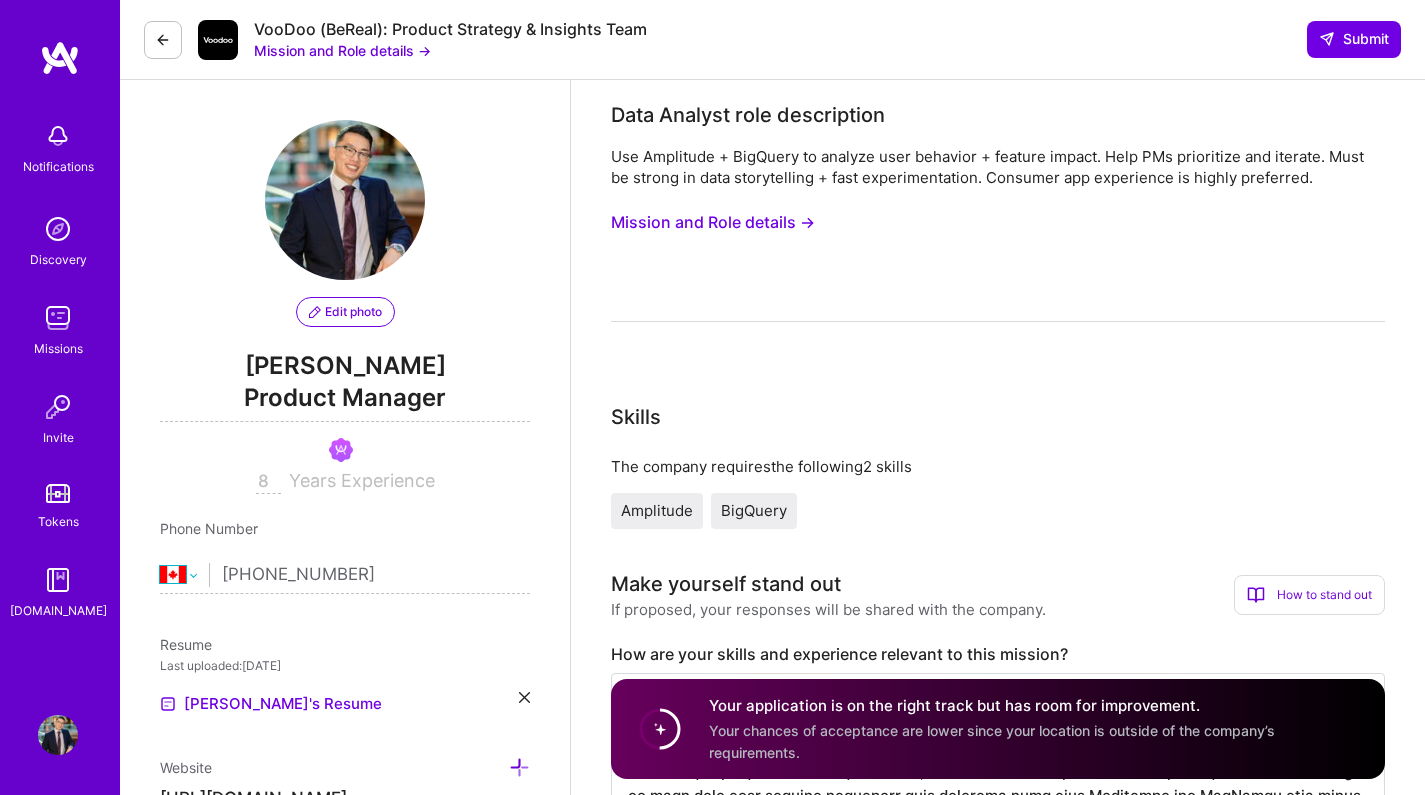 scroll, scrollTop: 0, scrollLeft: 0, axis: both 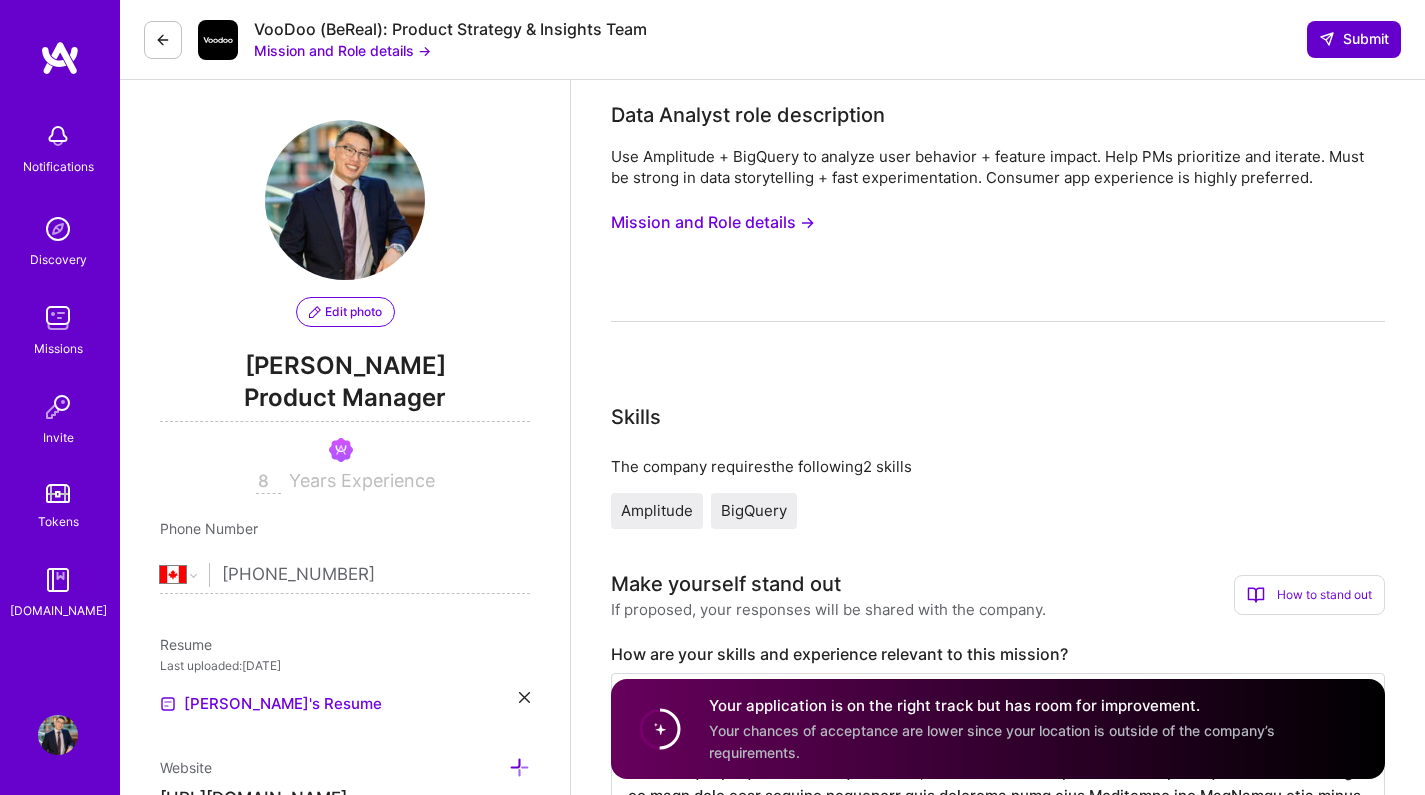 click on "Submit" at bounding box center (1354, 39) 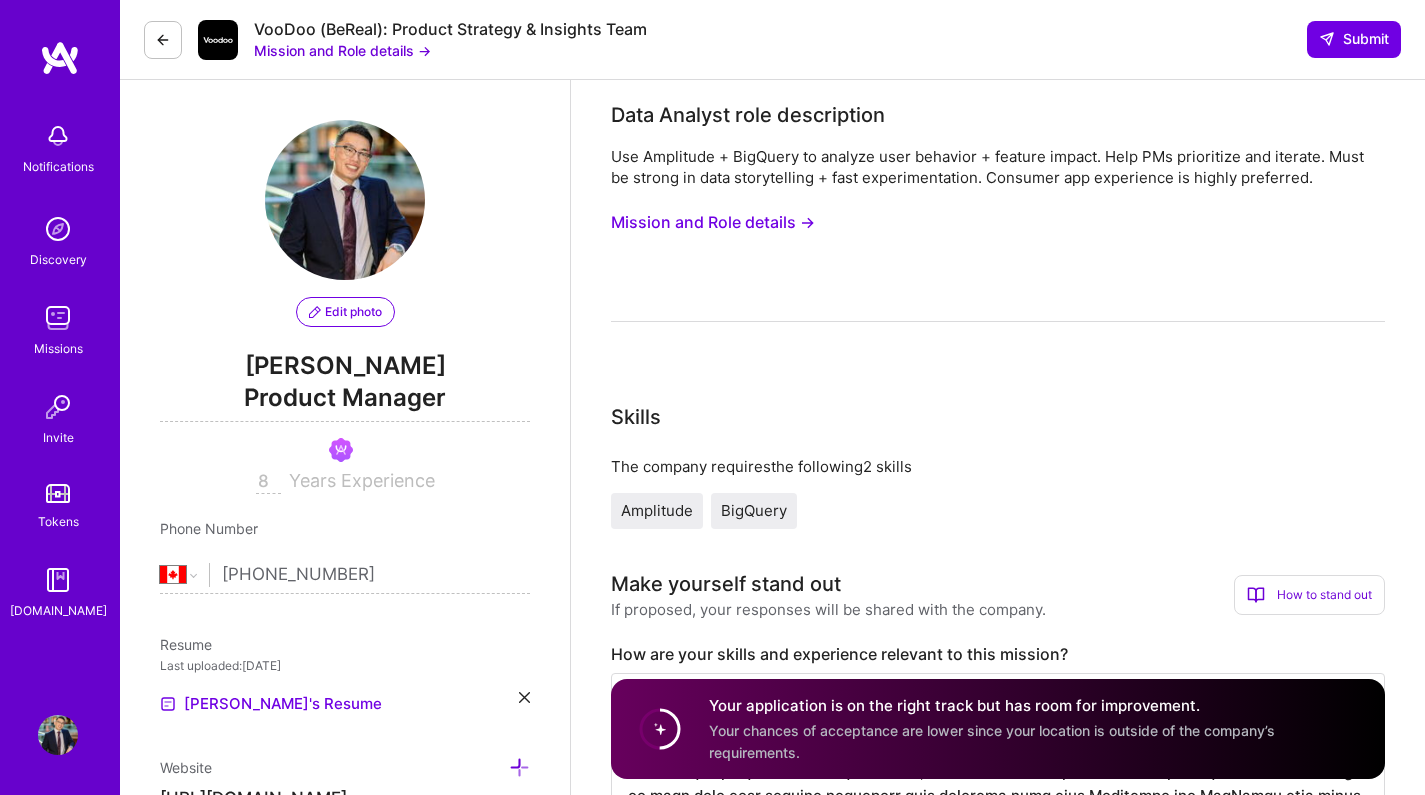 click on "Your application is on the right track but has room for improvement." at bounding box center (1035, 706) 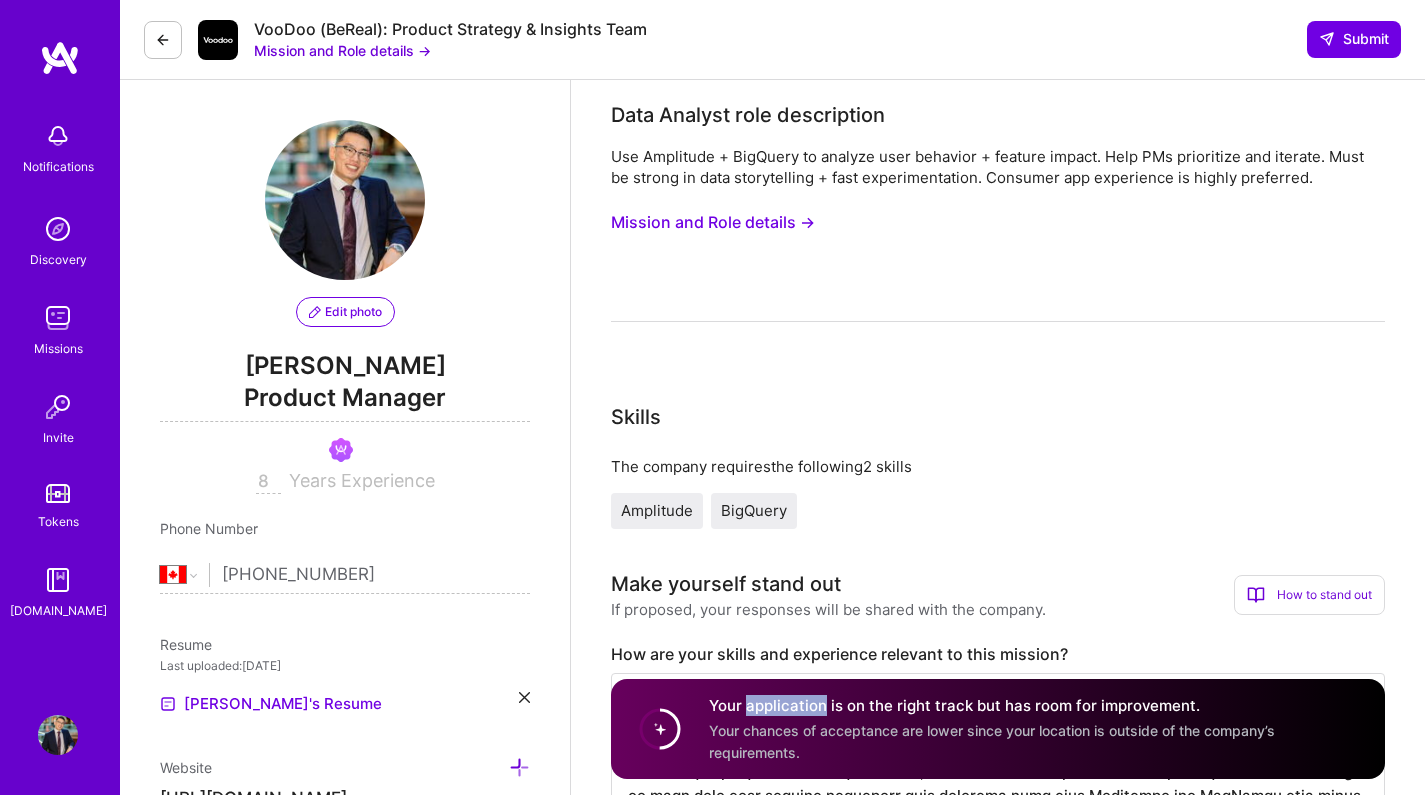 click on "Your application is on the right track but has room for improvement." at bounding box center (1035, 706) 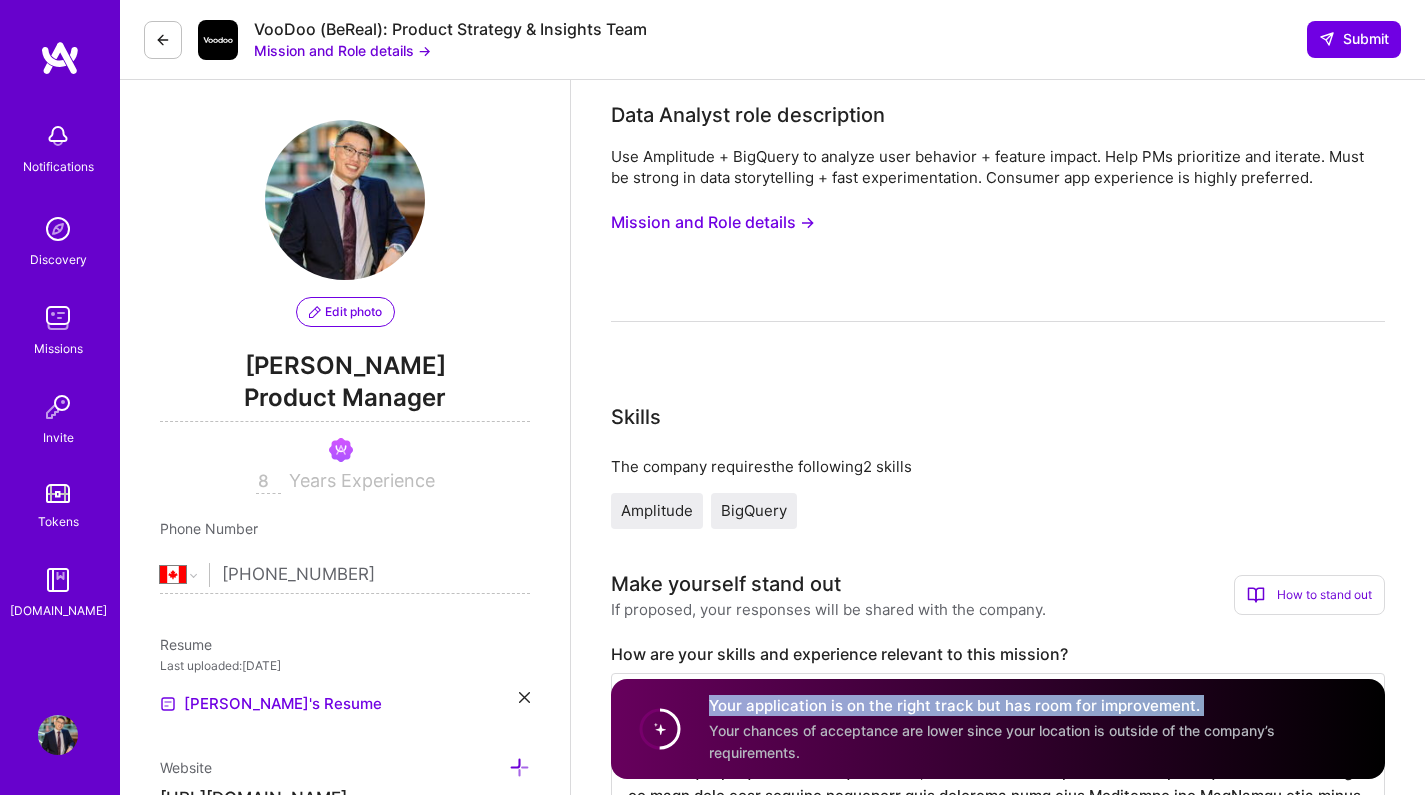 click on "Your chances of acceptance are lower since your location is outside of the company’s requirements." at bounding box center [992, 742] 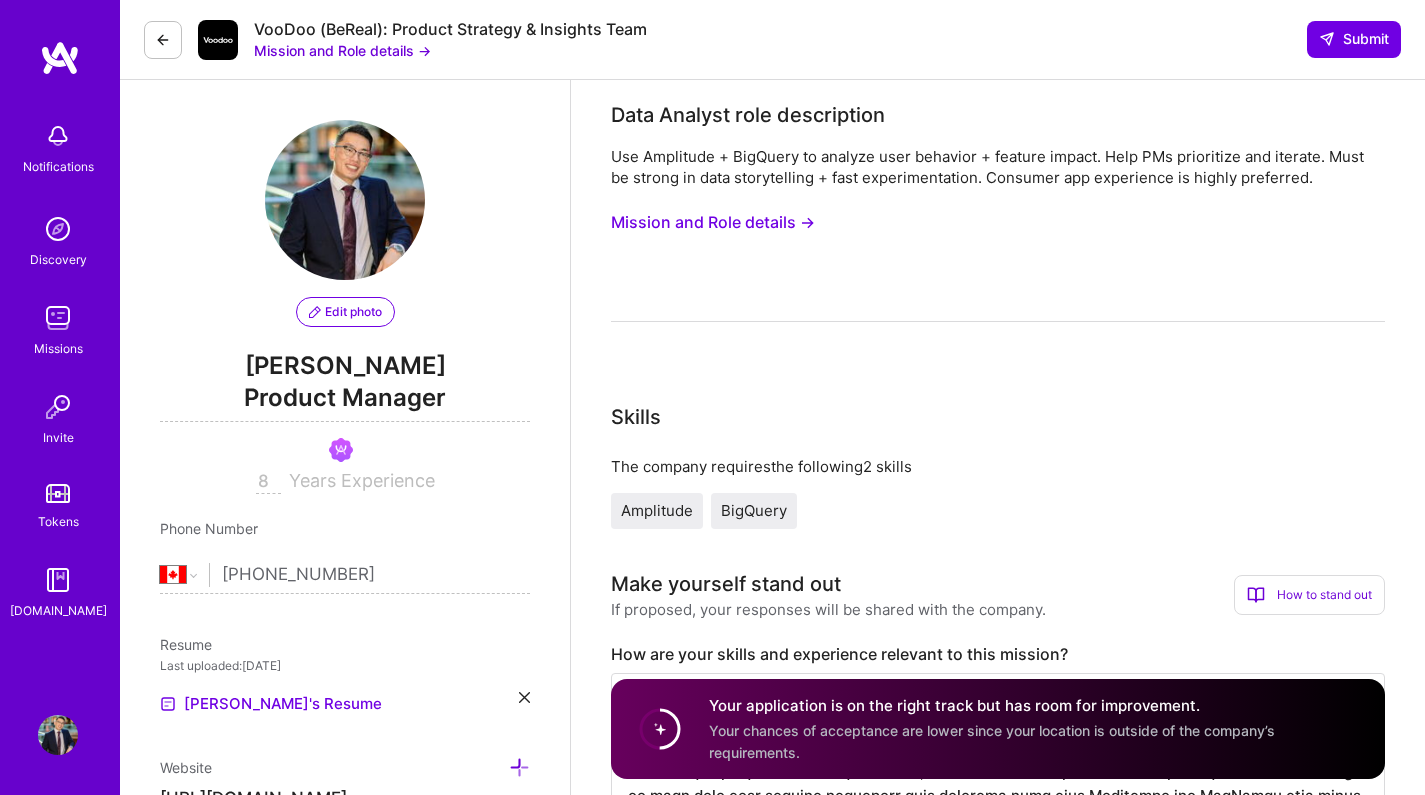 click on "Your chances of acceptance are lower since your location is outside of the company’s requirements." at bounding box center [992, 742] 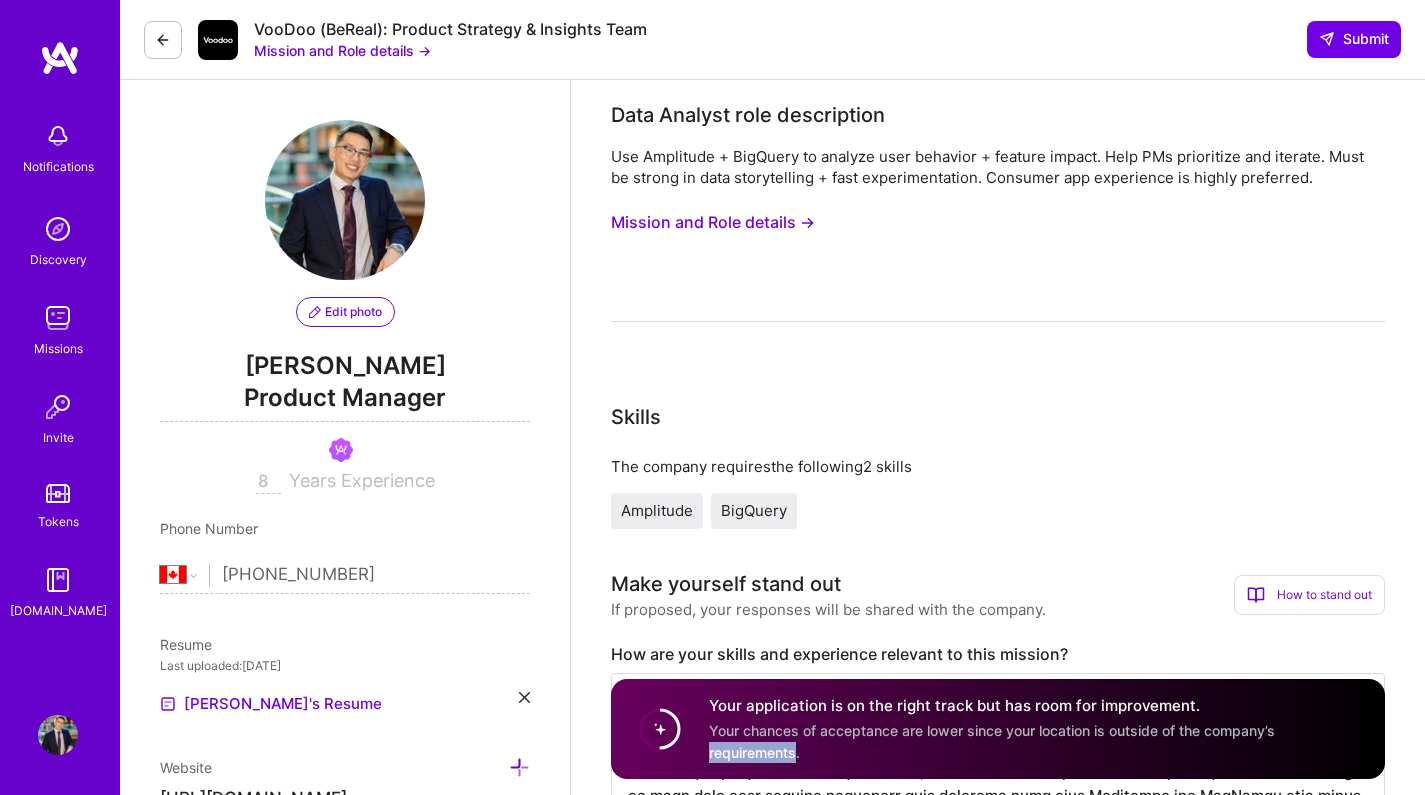 click on "Your chances of acceptance are lower since your location is outside of the company’s requirements." at bounding box center (992, 742) 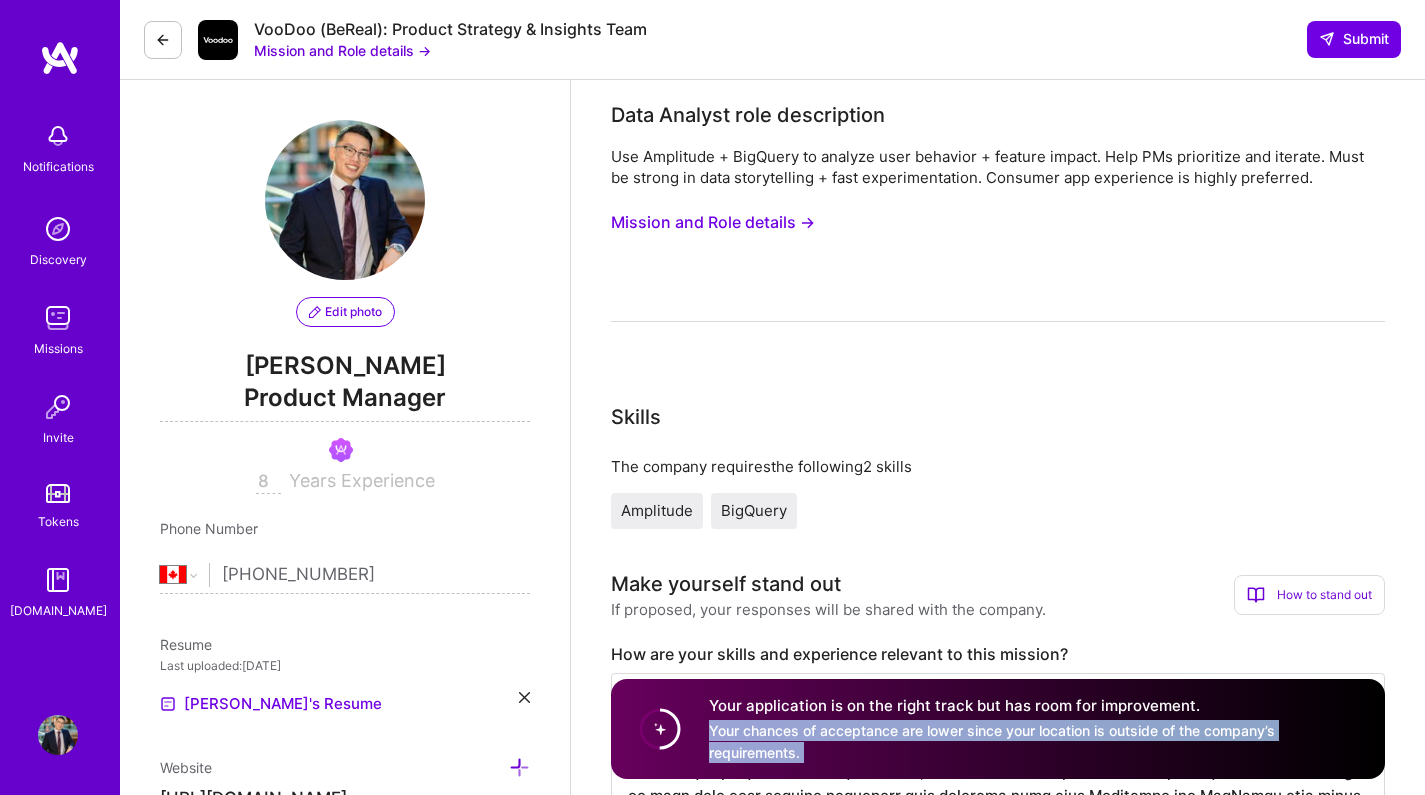 click on "Your chances of acceptance are lower since your location is outside of the company’s requirements." at bounding box center [992, 742] 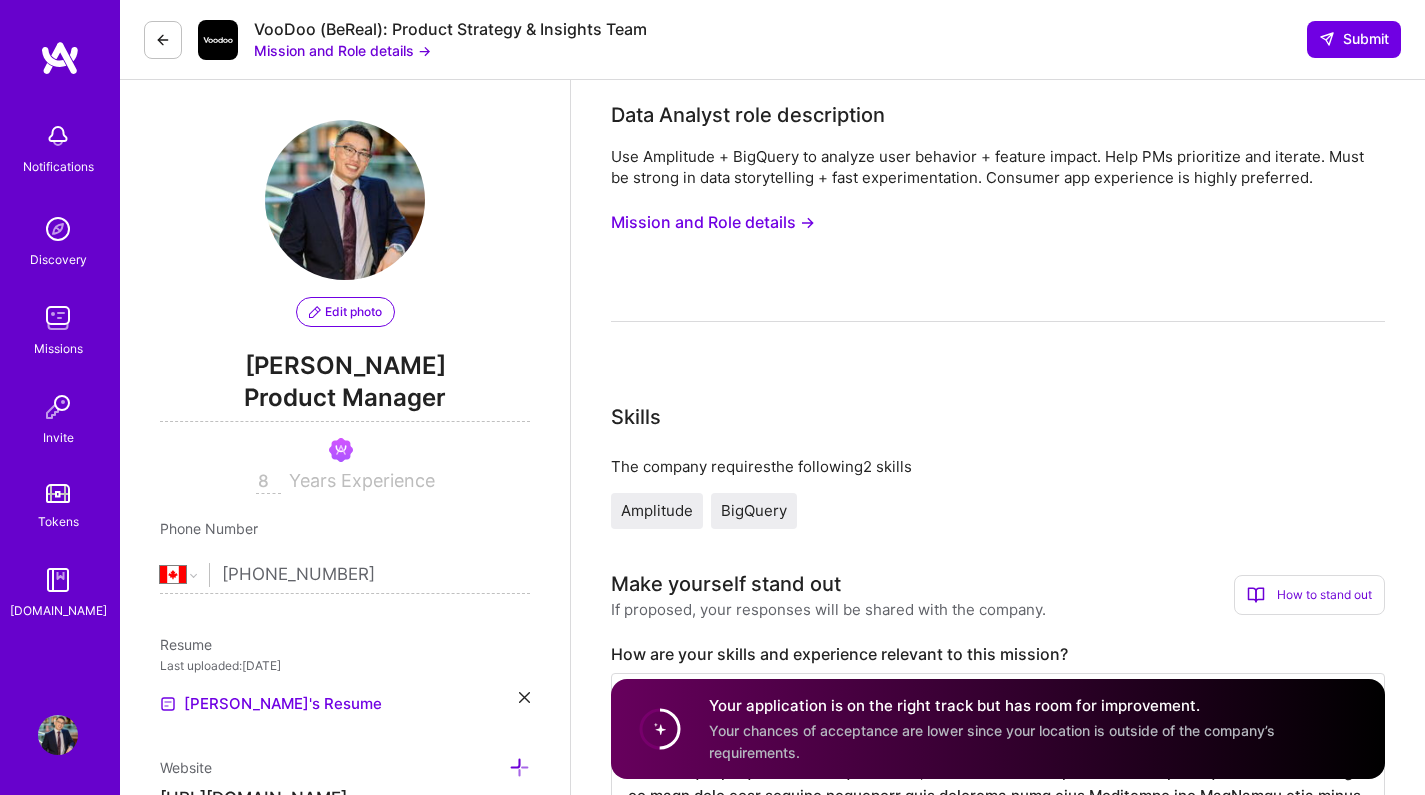 scroll, scrollTop: 0, scrollLeft: 0, axis: both 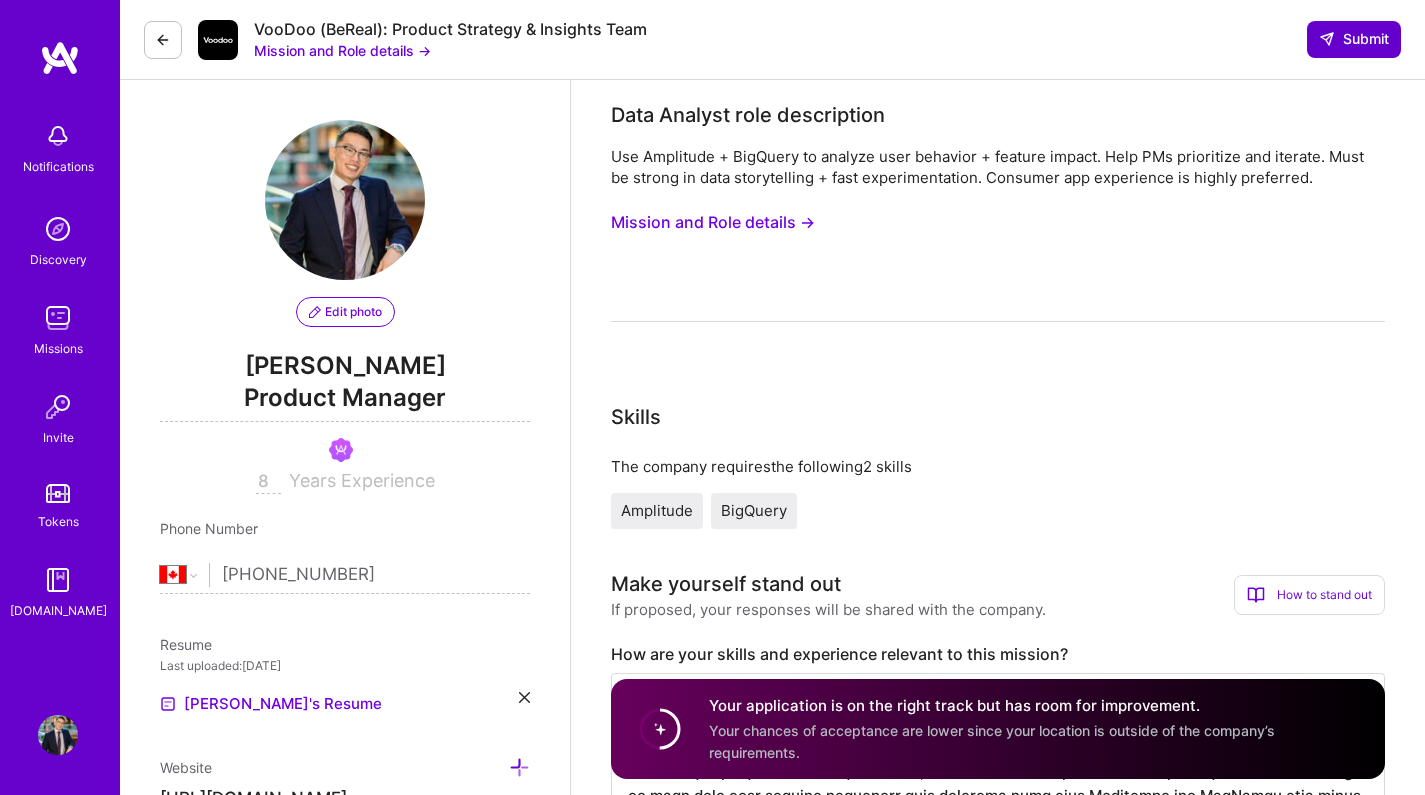 click on "Submit" at bounding box center [1354, 39] 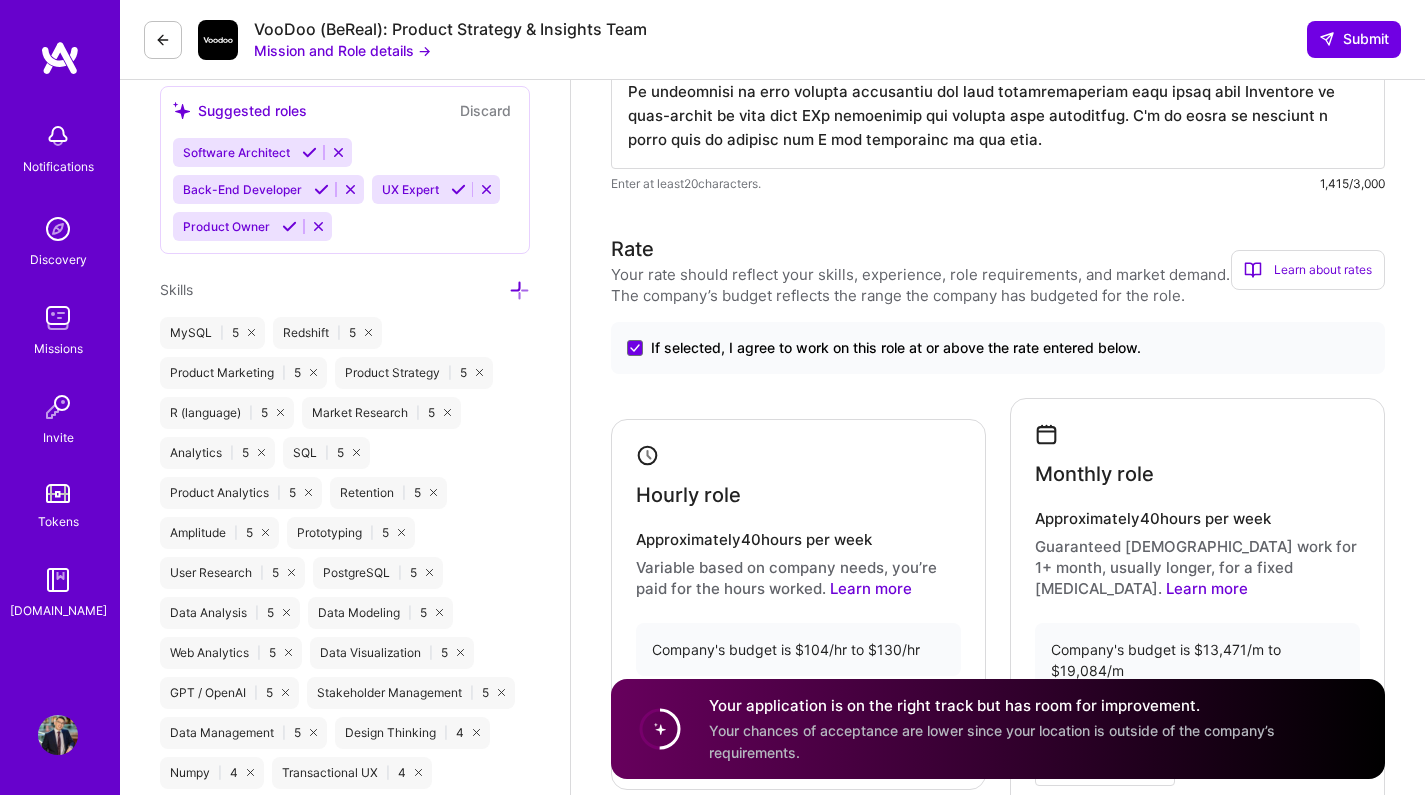 scroll, scrollTop: 736, scrollLeft: 0, axis: vertical 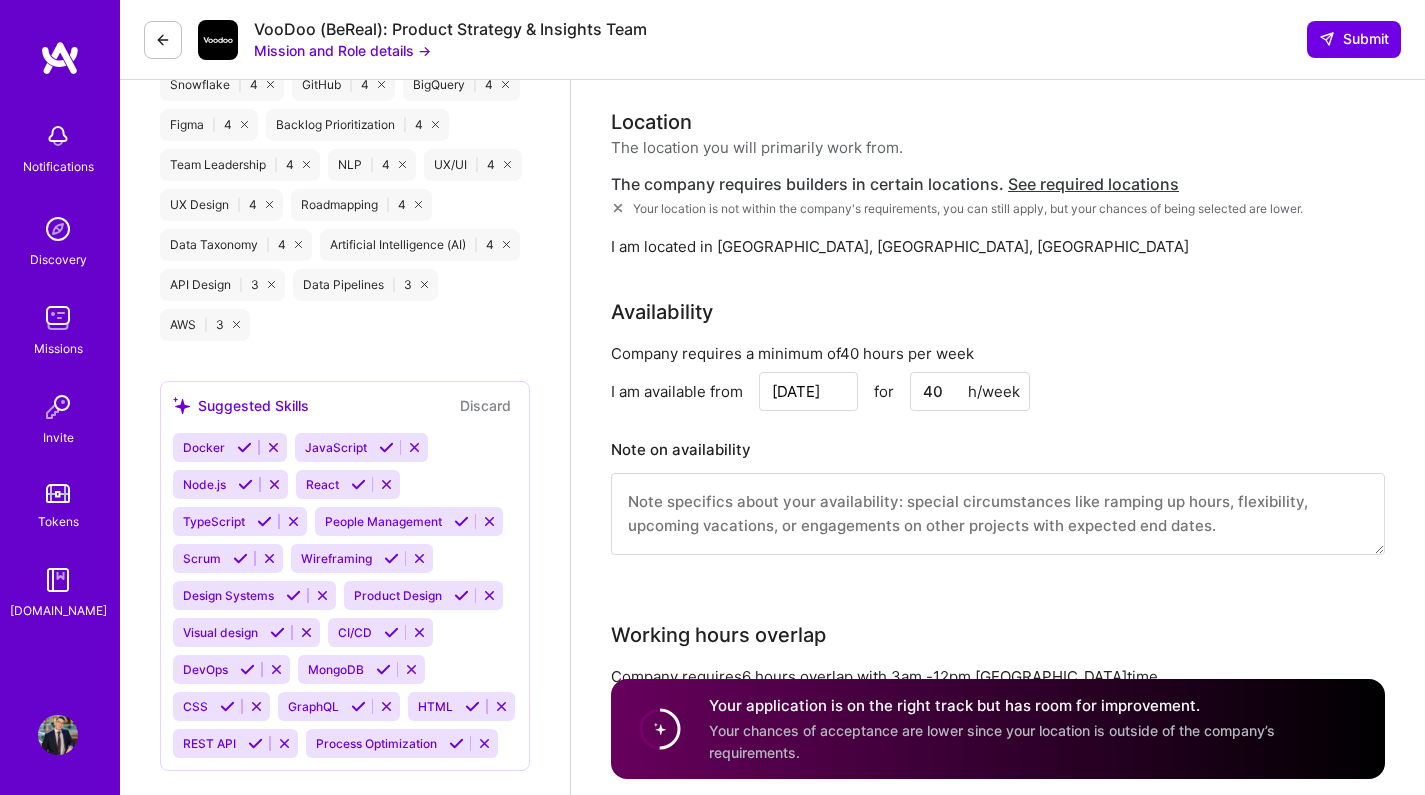 click on "Your location is not within the company's requirements, you can still apply, but your chances of being selected are lower." at bounding box center [968, 208] 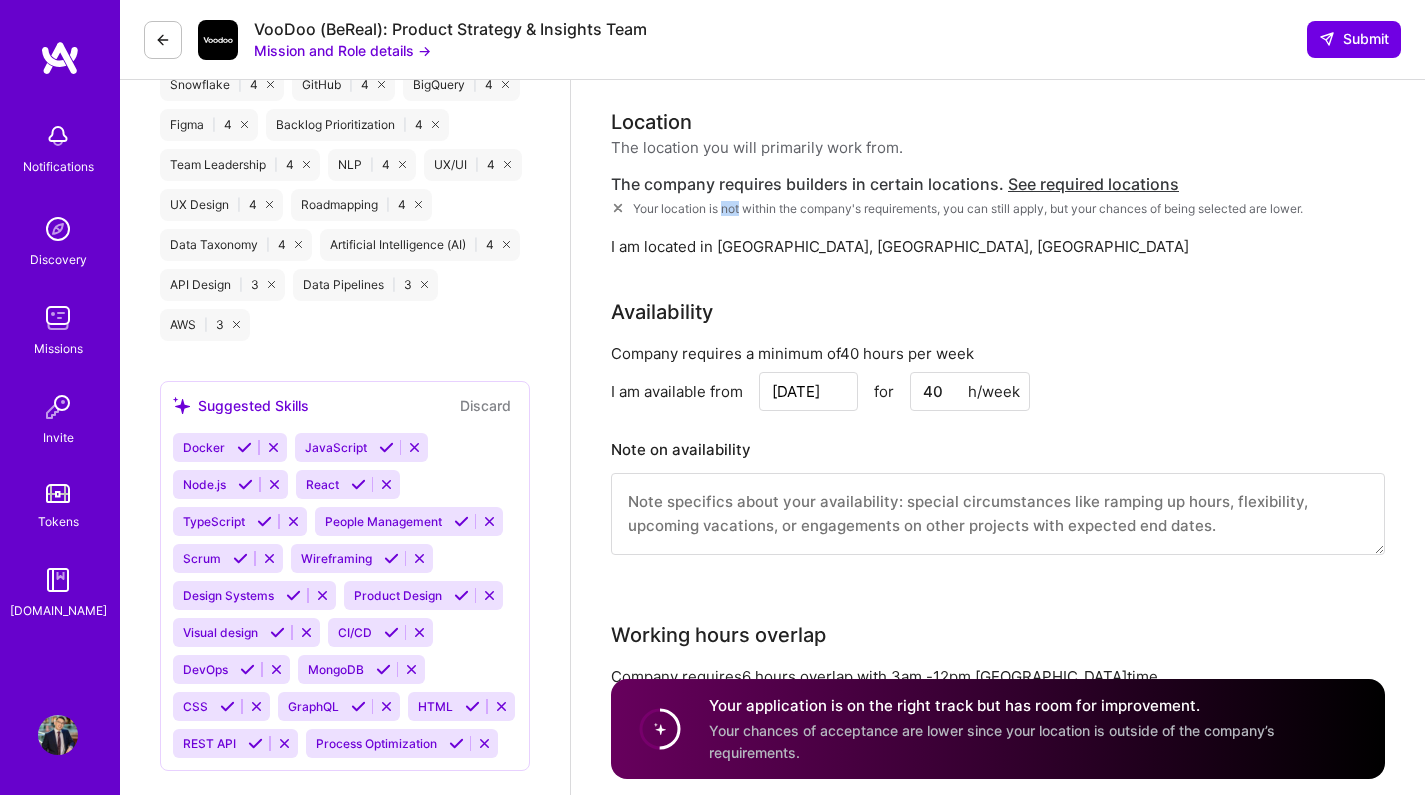 click on "Your location is not within the company's requirements, you can still apply, but your chances of being selected are lower." at bounding box center [968, 208] 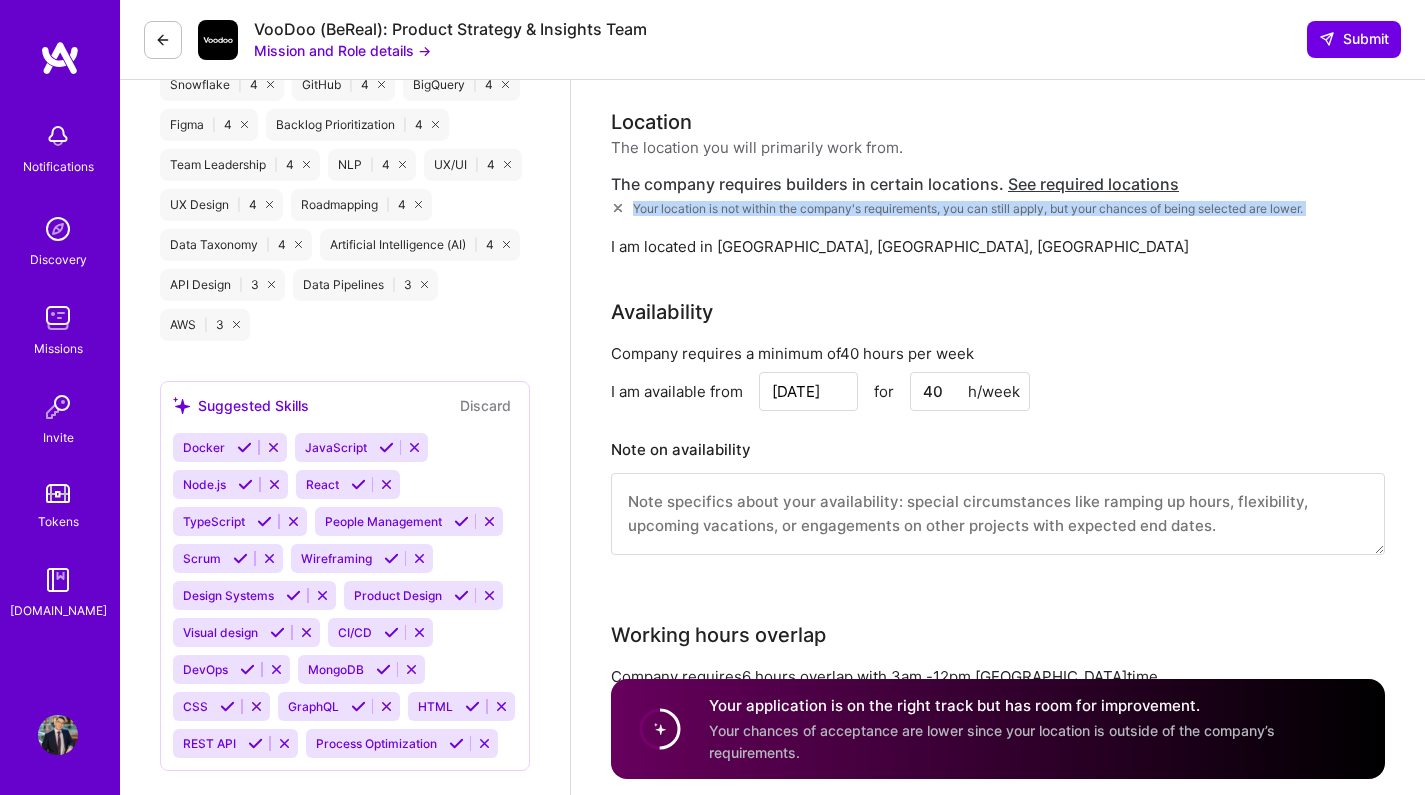 click on "Your location is not within the company's requirements, you can still apply, but your chances of being selected are lower." at bounding box center (968, 208) 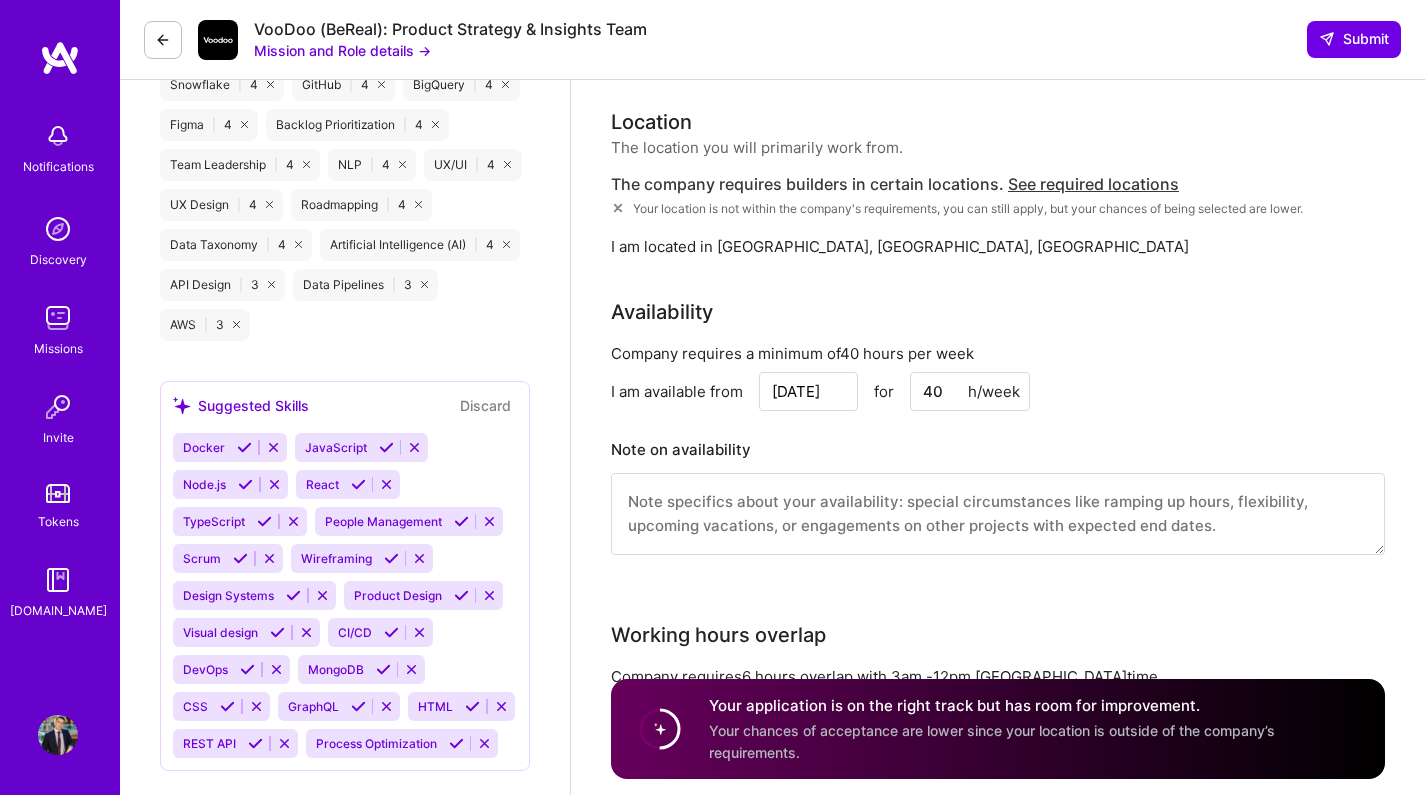 click on "The company requires builders in certain locations.   See required locations Your location is not within the company's requirements, you can still apply, but your chances of being selected are lower. I am located in Toronto, ON, Canada" at bounding box center [998, 215] 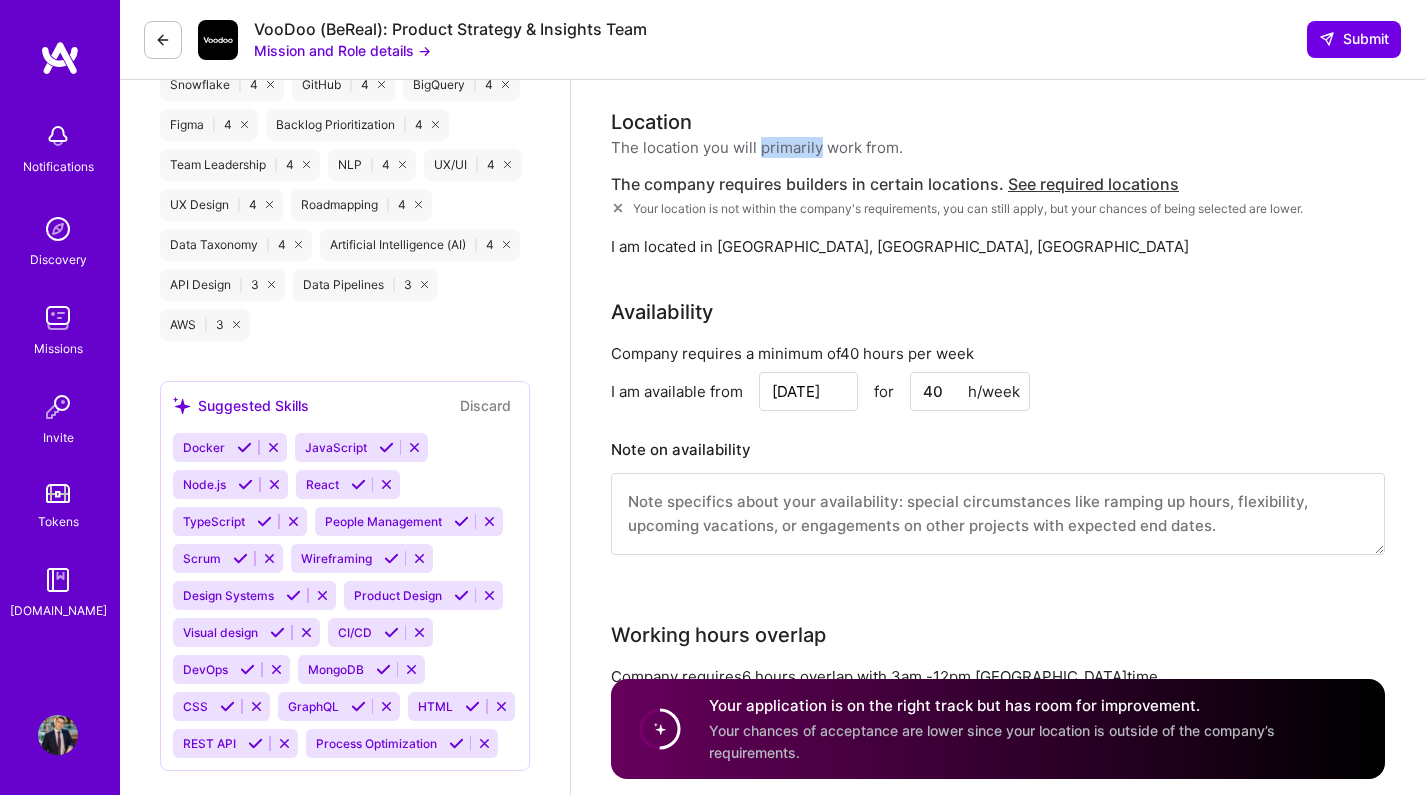 click on "The location you will primarily work from." at bounding box center [757, 147] 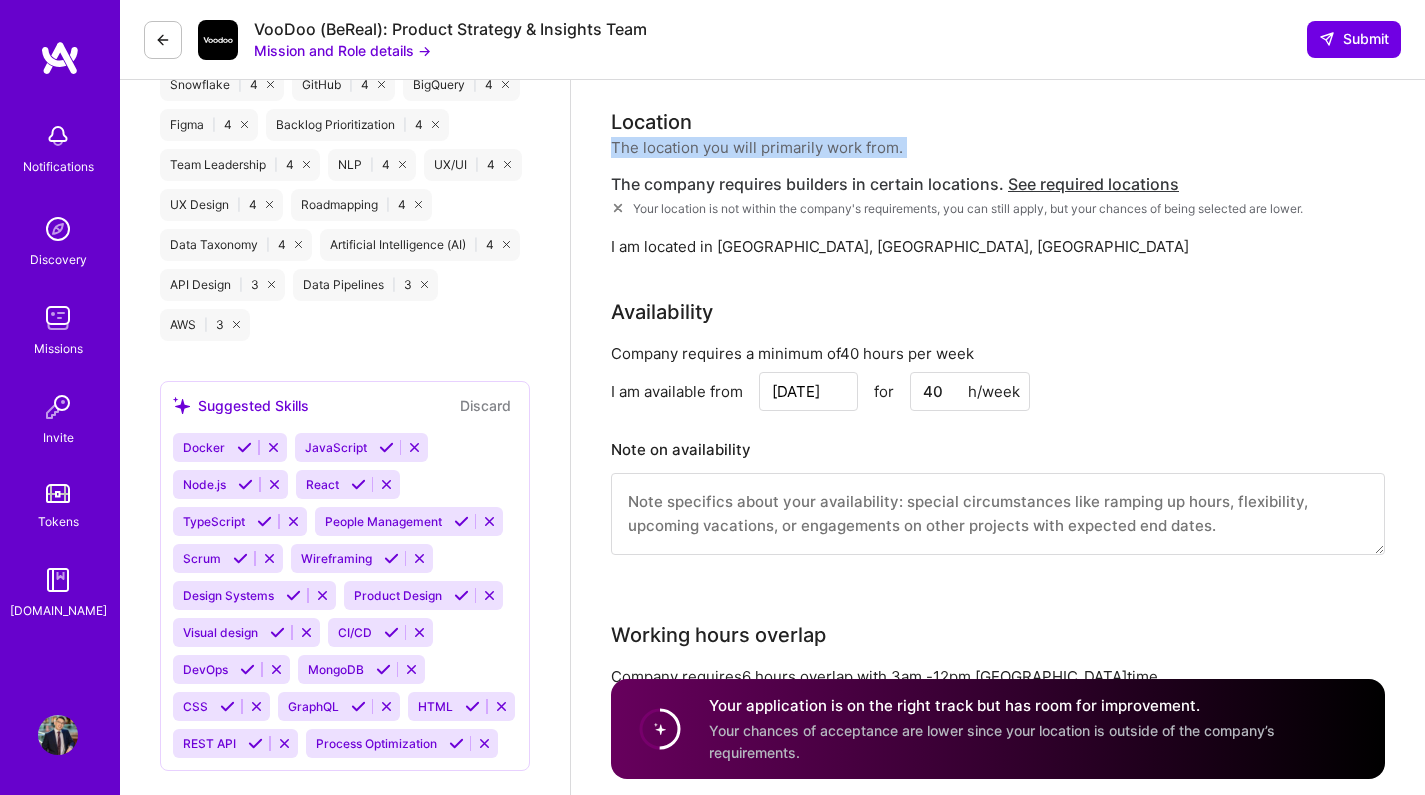 click on "The location you will primarily work from." at bounding box center (757, 147) 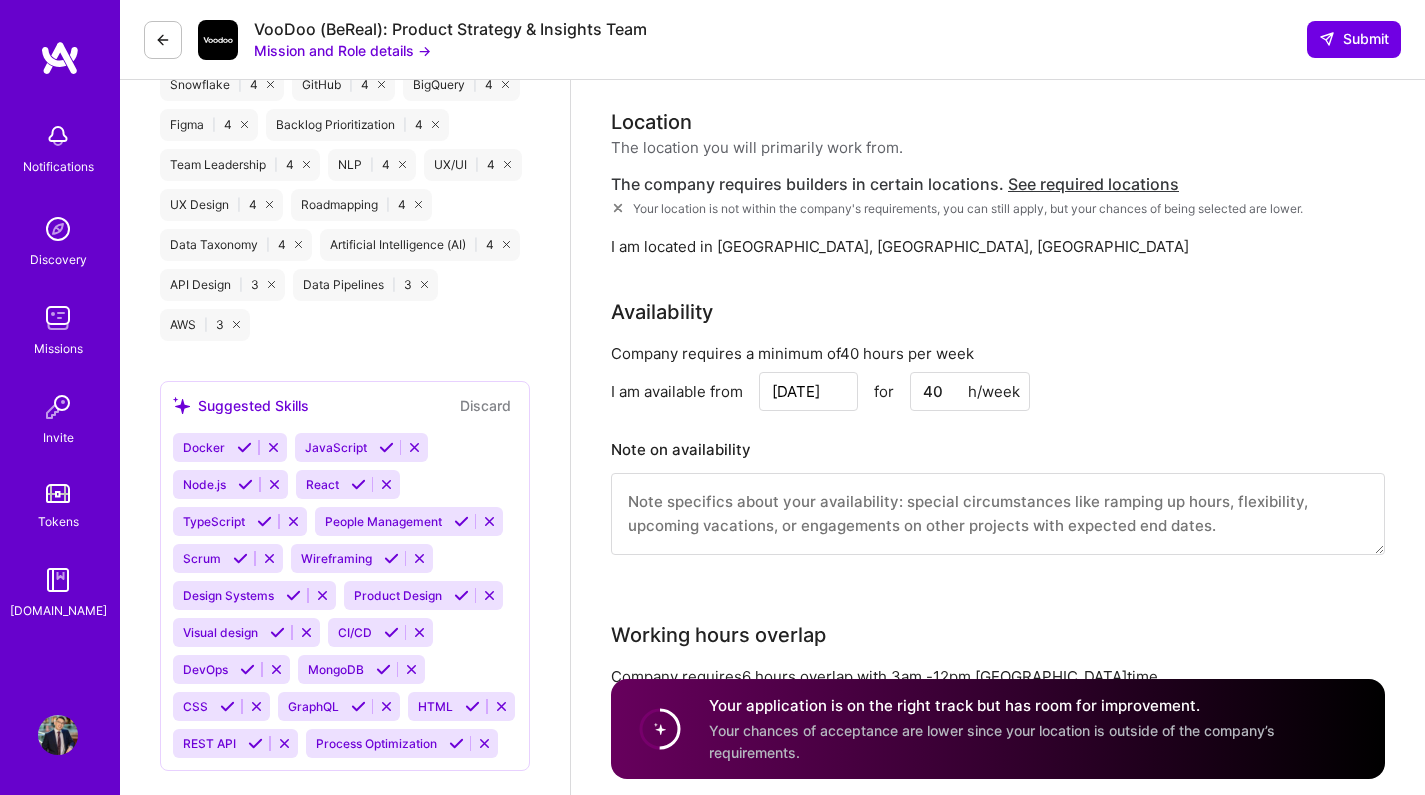 click on "The company requires builders in certain locations.   See required locations Your location is not within the company's requirements, you can still apply, but your chances of being selected are lower. I am located in Toronto, ON, Canada" at bounding box center (998, 215) 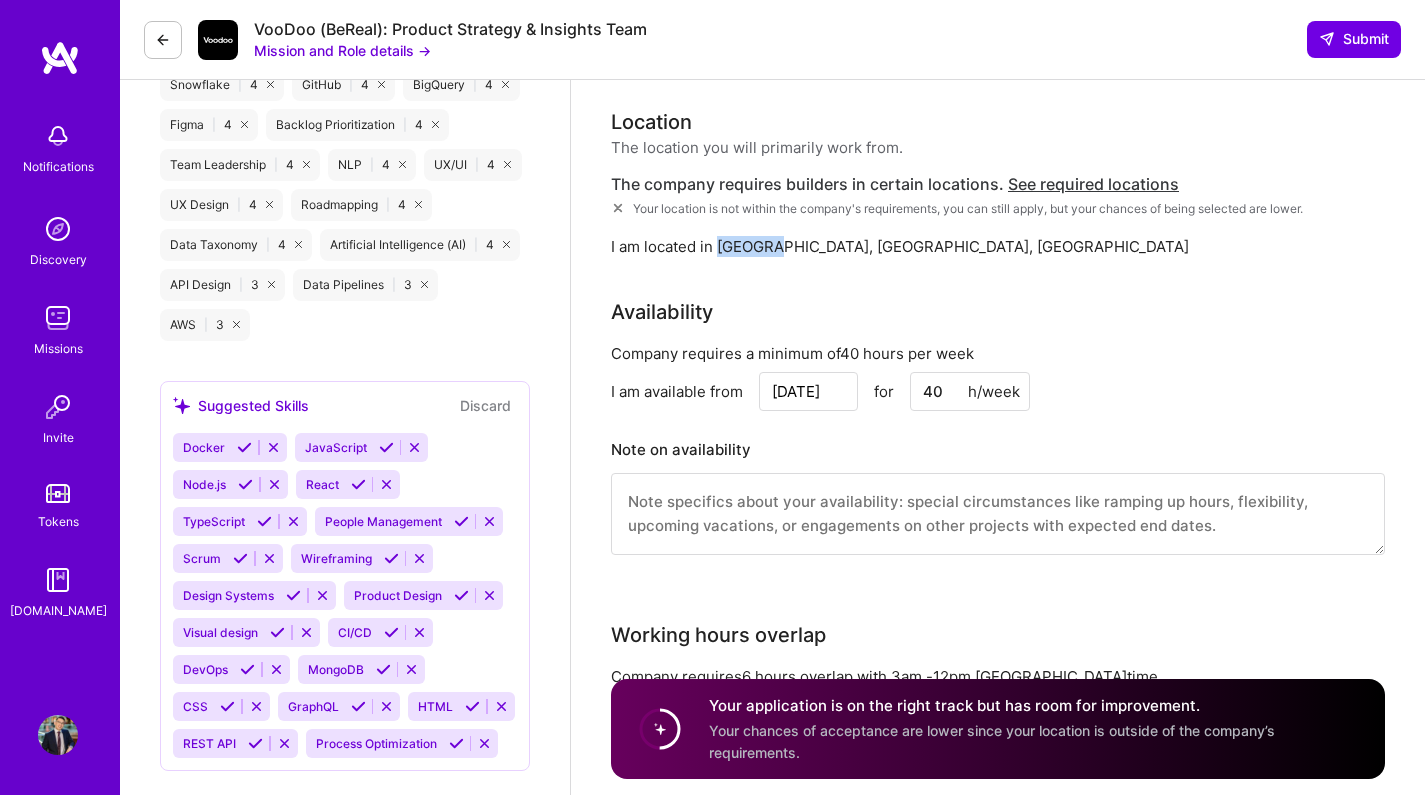 click on "I am located in Toronto, ON, Canada" at bounding box center (998, 246) 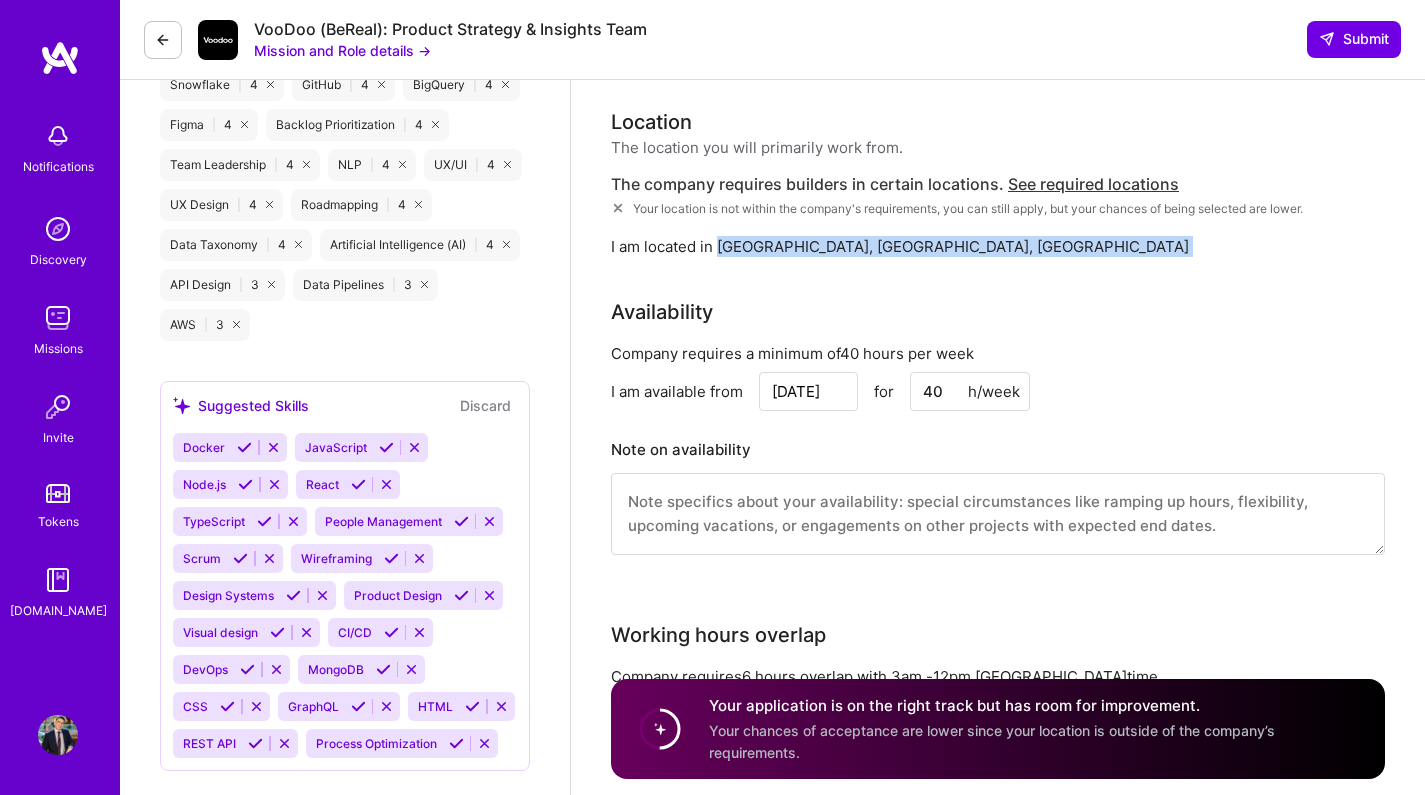 drag, startPoint x: 748, startPoint y: 246, endPoint x: 819, endPoint y: 246, distance: 71 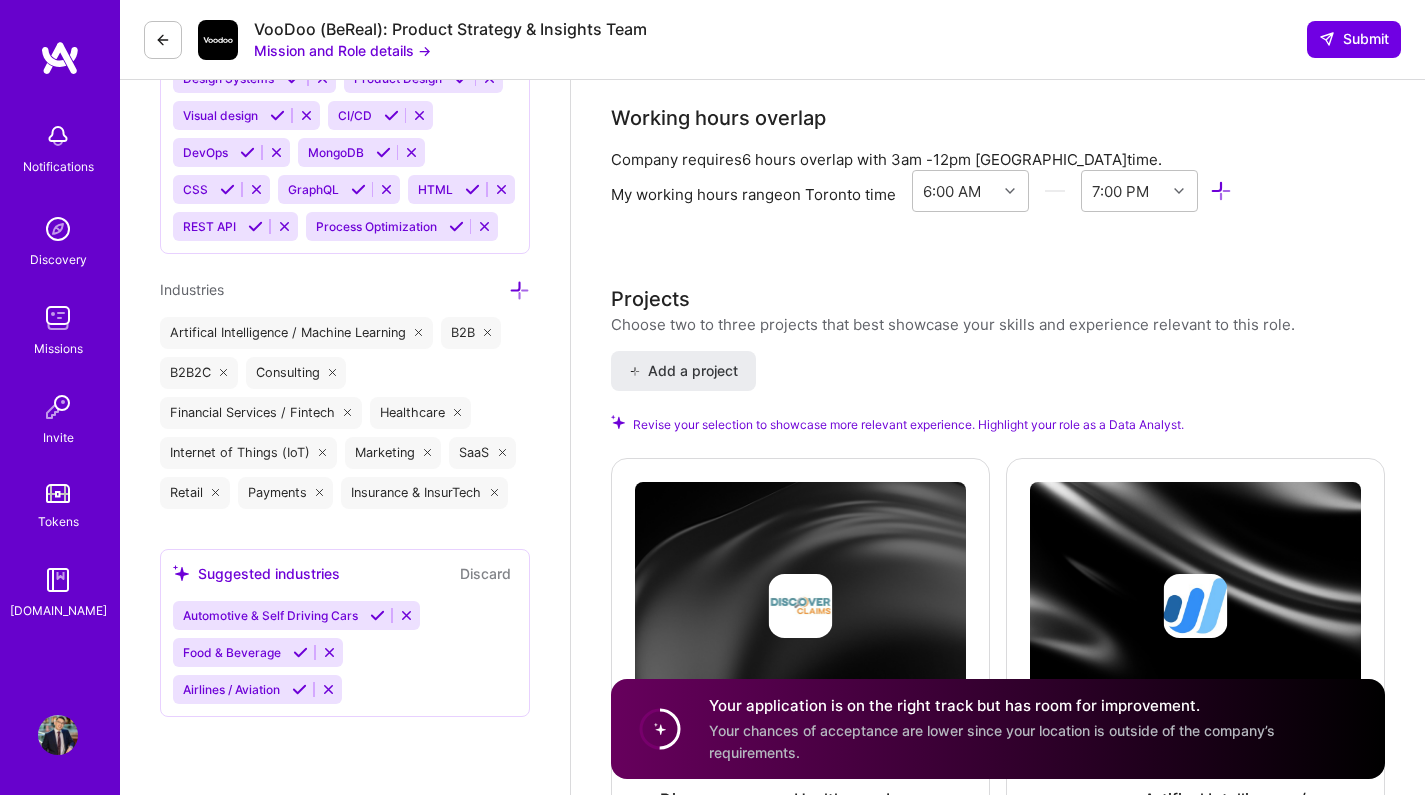 scroll, scrollTop: 2369, scrollLeft: 0, axis: vertical 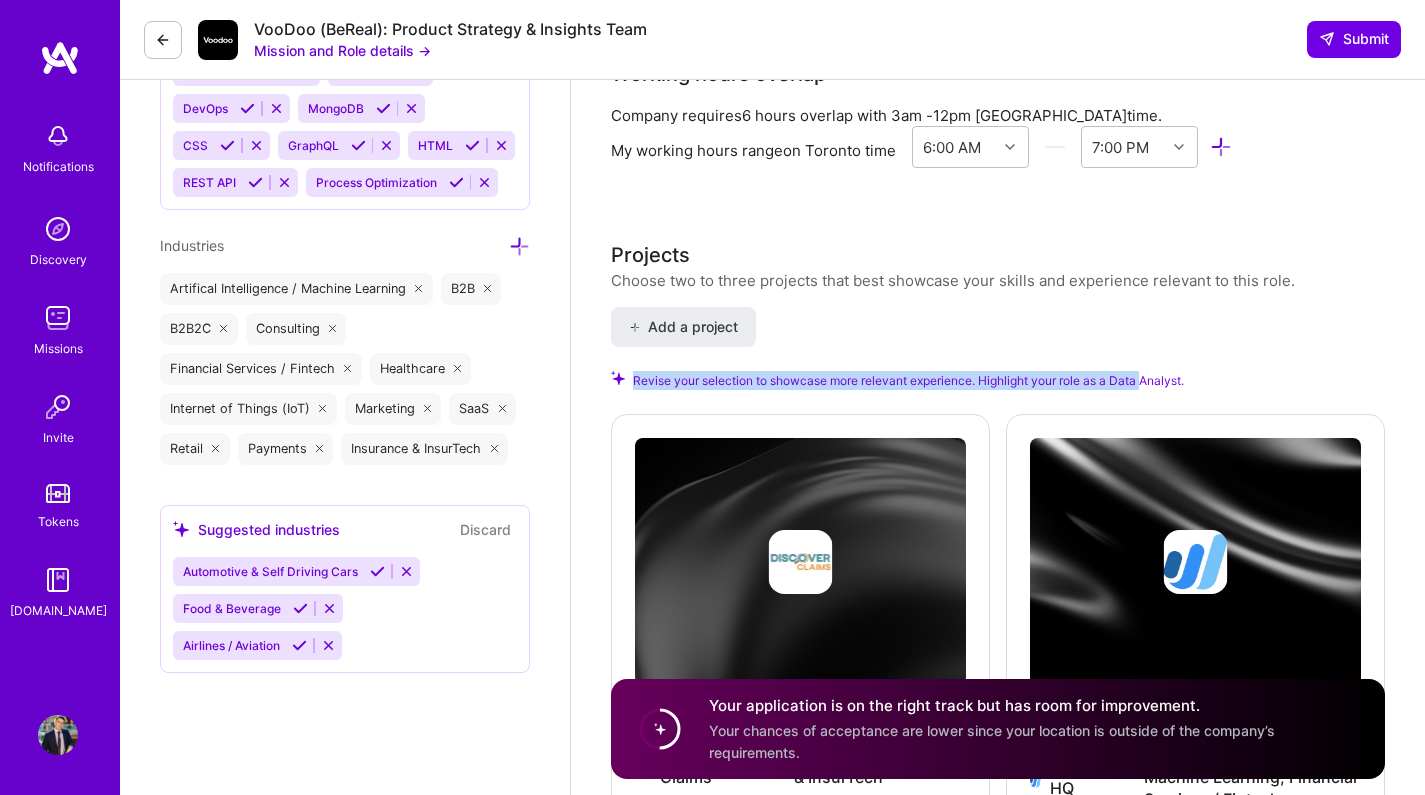 drag, startPoint x: 884, startPoint y: 365, endPoint x: 1150, endPoint y: 376, distance: 266.22736 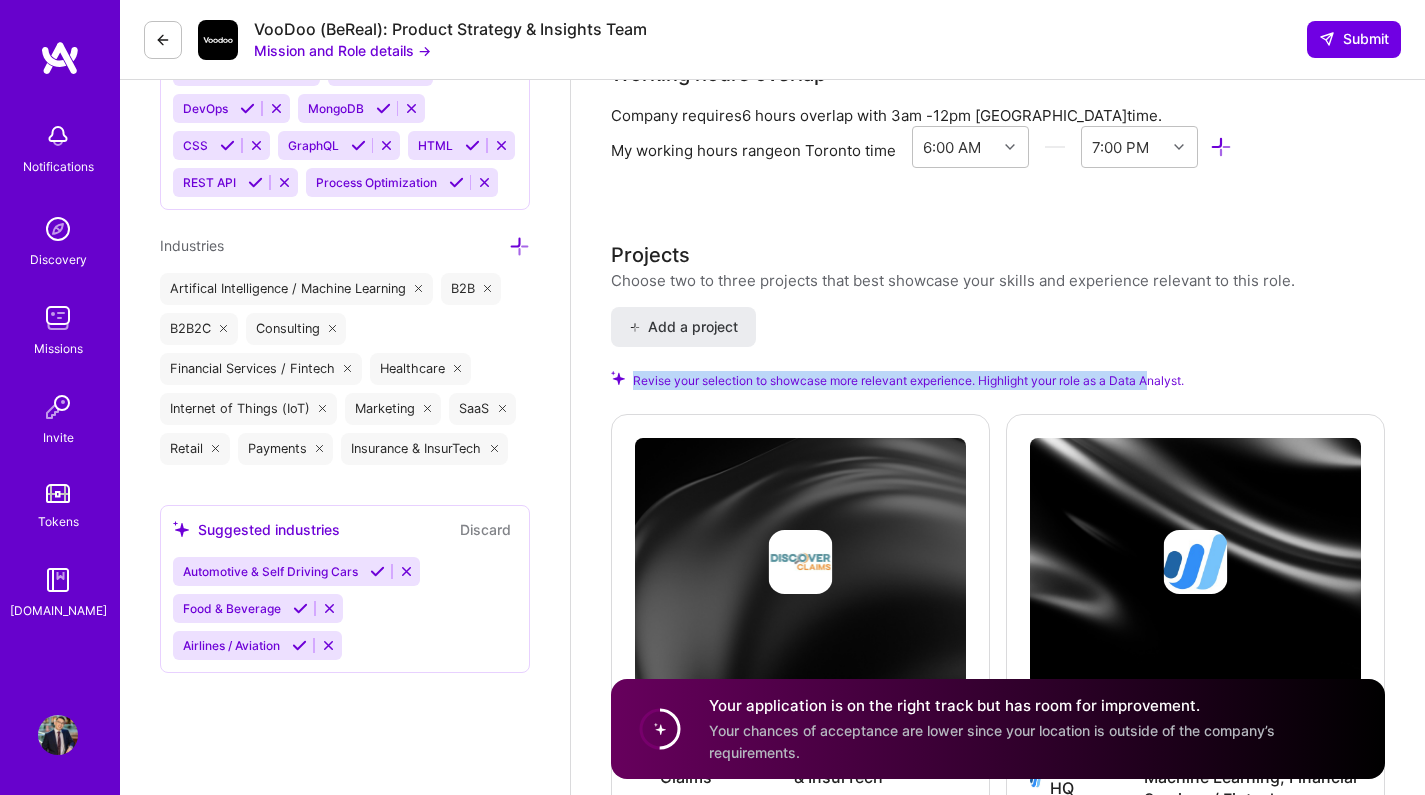 click on "Revise your selection to showcase more relevant experience. Highlight your role as a Data Analyst." at bounding box center [908, 380] 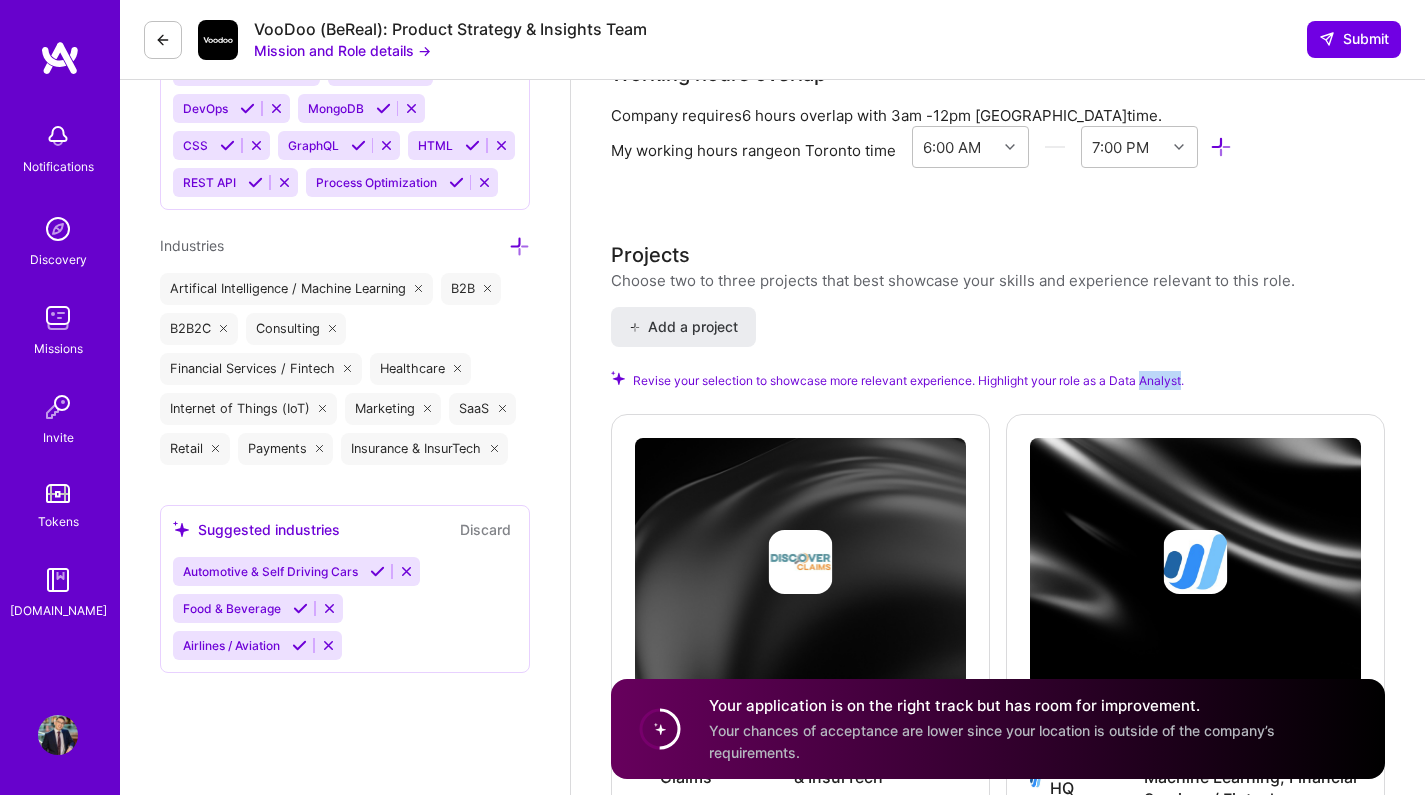 click on "Revise your selection to showcase more relevant experience. Highlight your role as a Data Analyst." at bounding box center (908, 380) 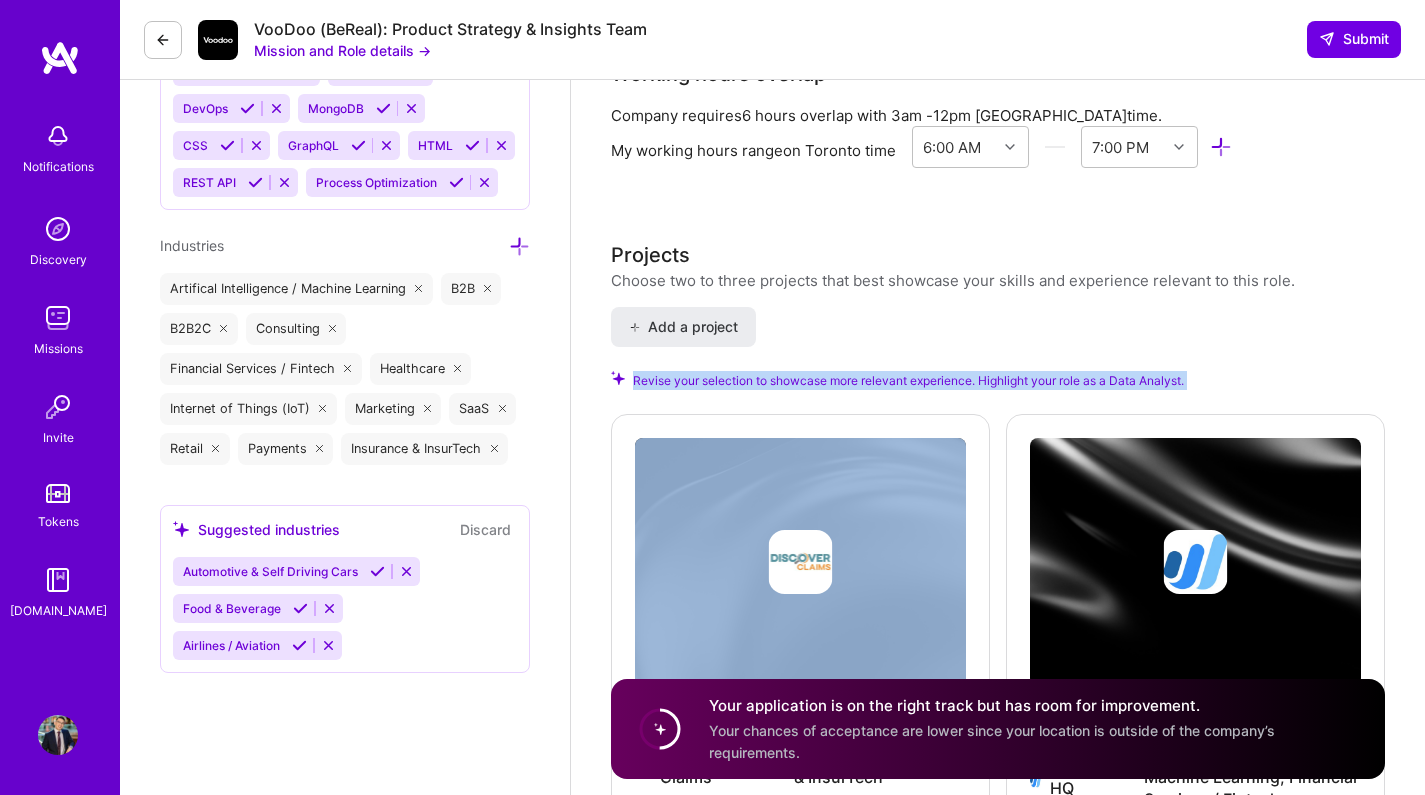 click on "Revise your selection to showcase more relevant experience. Highlight your role as a Data Analyst." at bounding box center [908, 380] 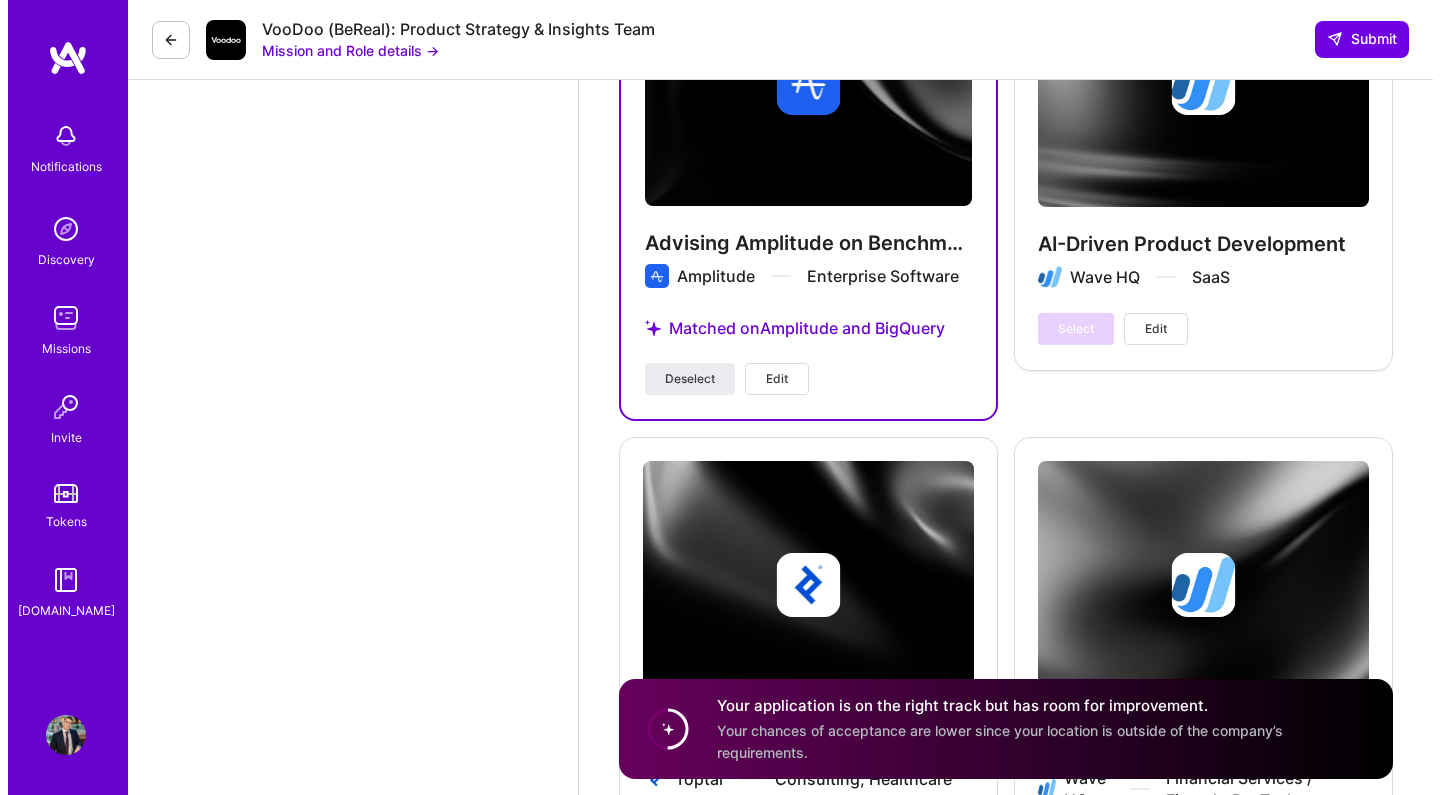 scroll, scrollTop: 3344, scrollLeft: 0, axis: vertical 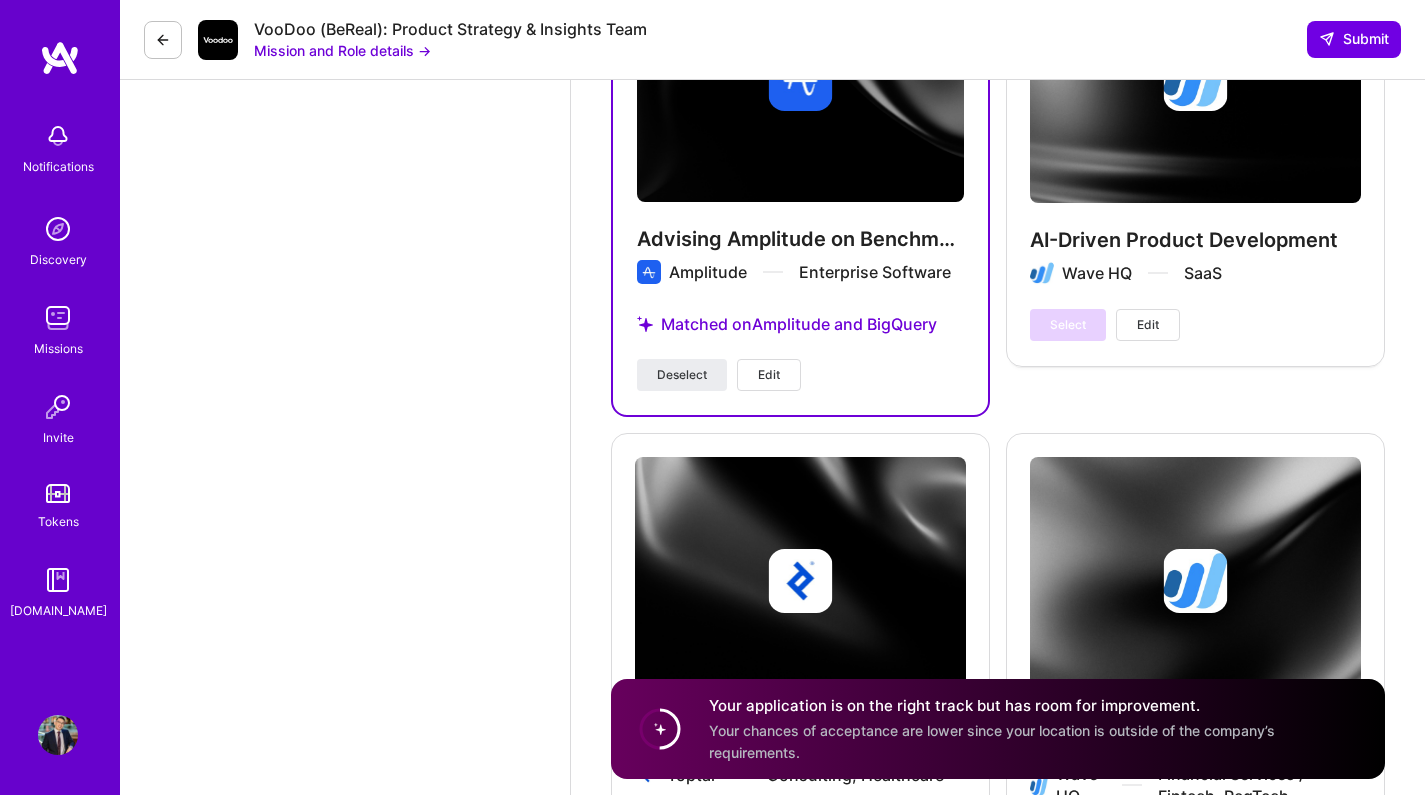 click on "Edit" at bounding box center [769, 375] 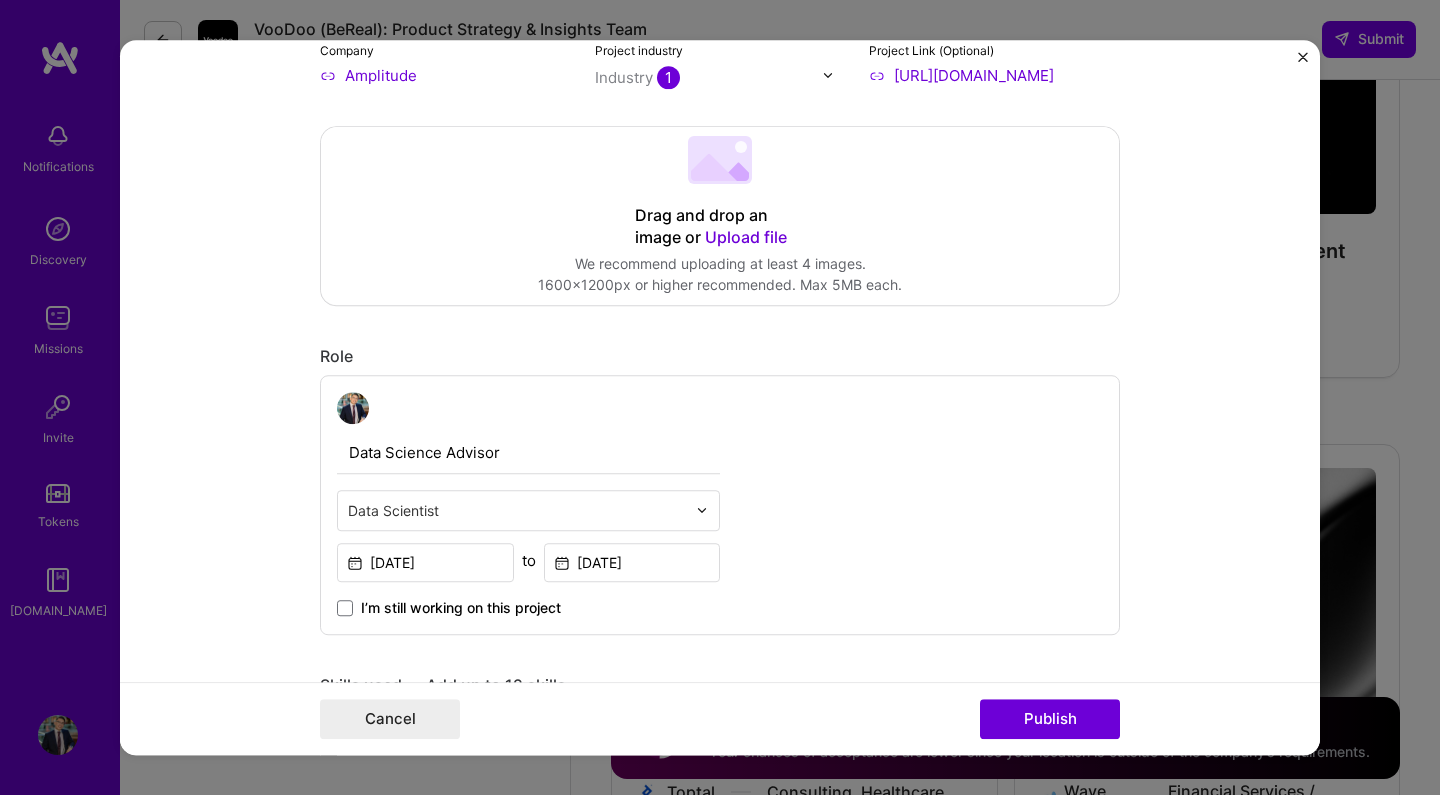 scroll, scrollTop: 306, scrollLeft: 0, axis: vertical 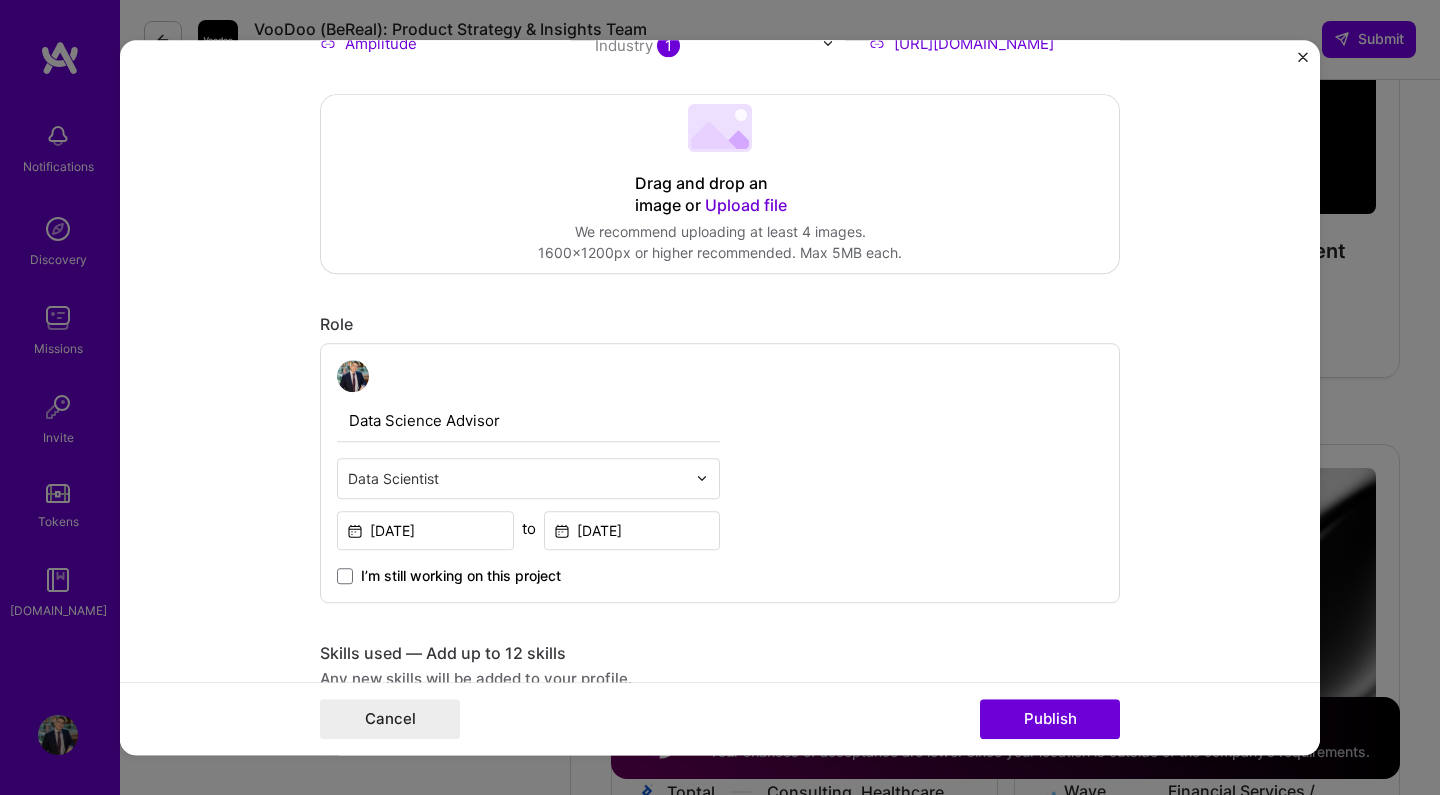 click on "Data Scientist" at bounding box center (517, 478) 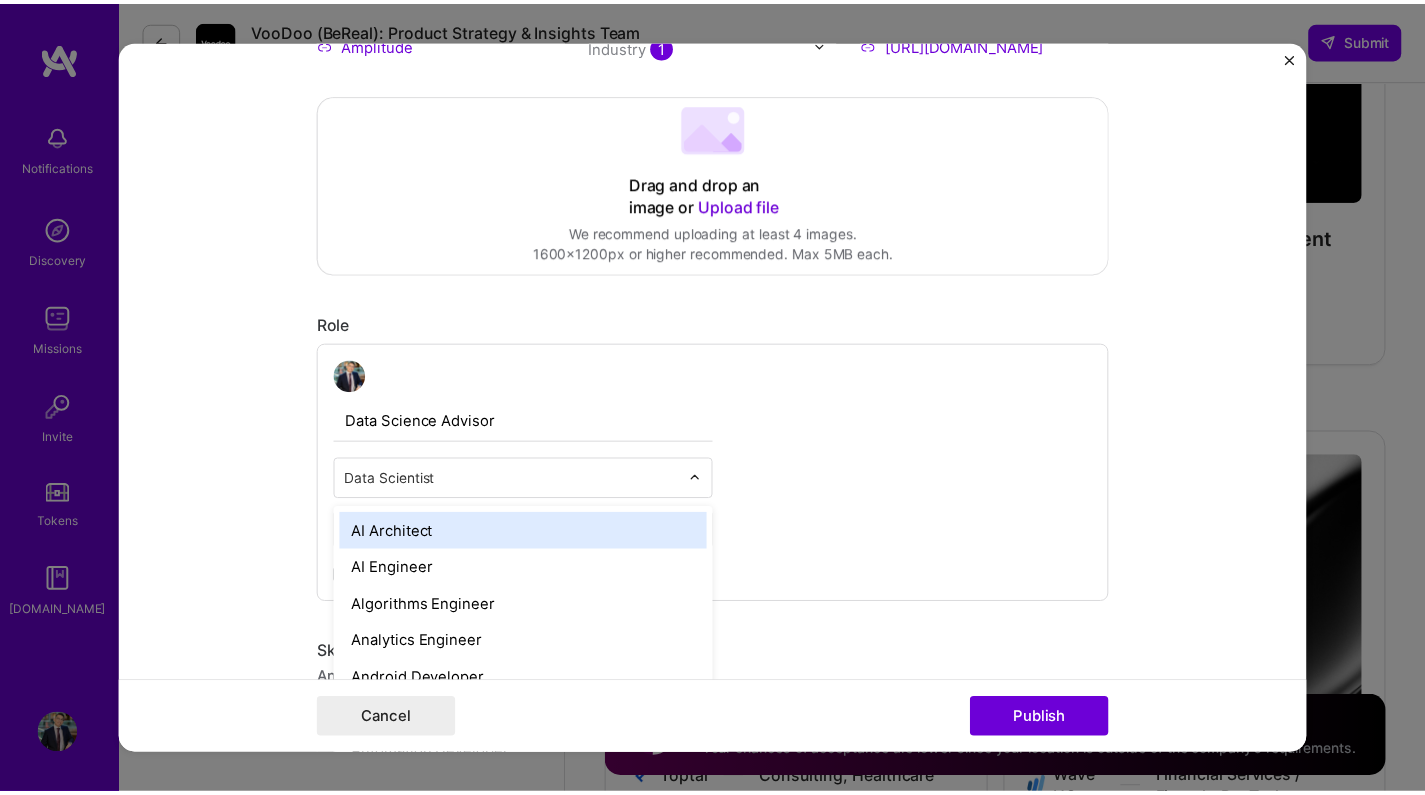 scroll, scrollTop: 3363, scrollLeft: 0, axis: vertical 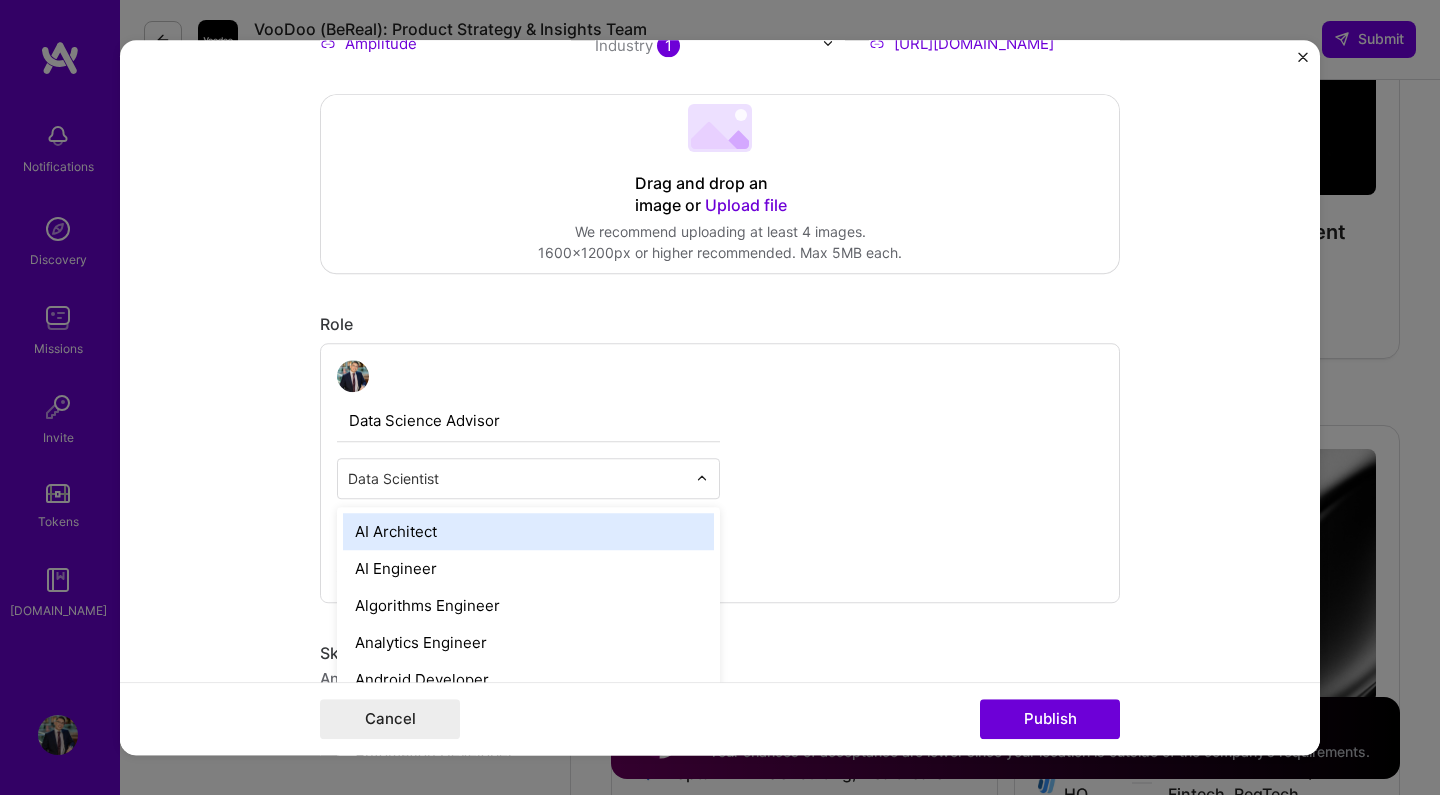 click at bounding box center [517, 478] 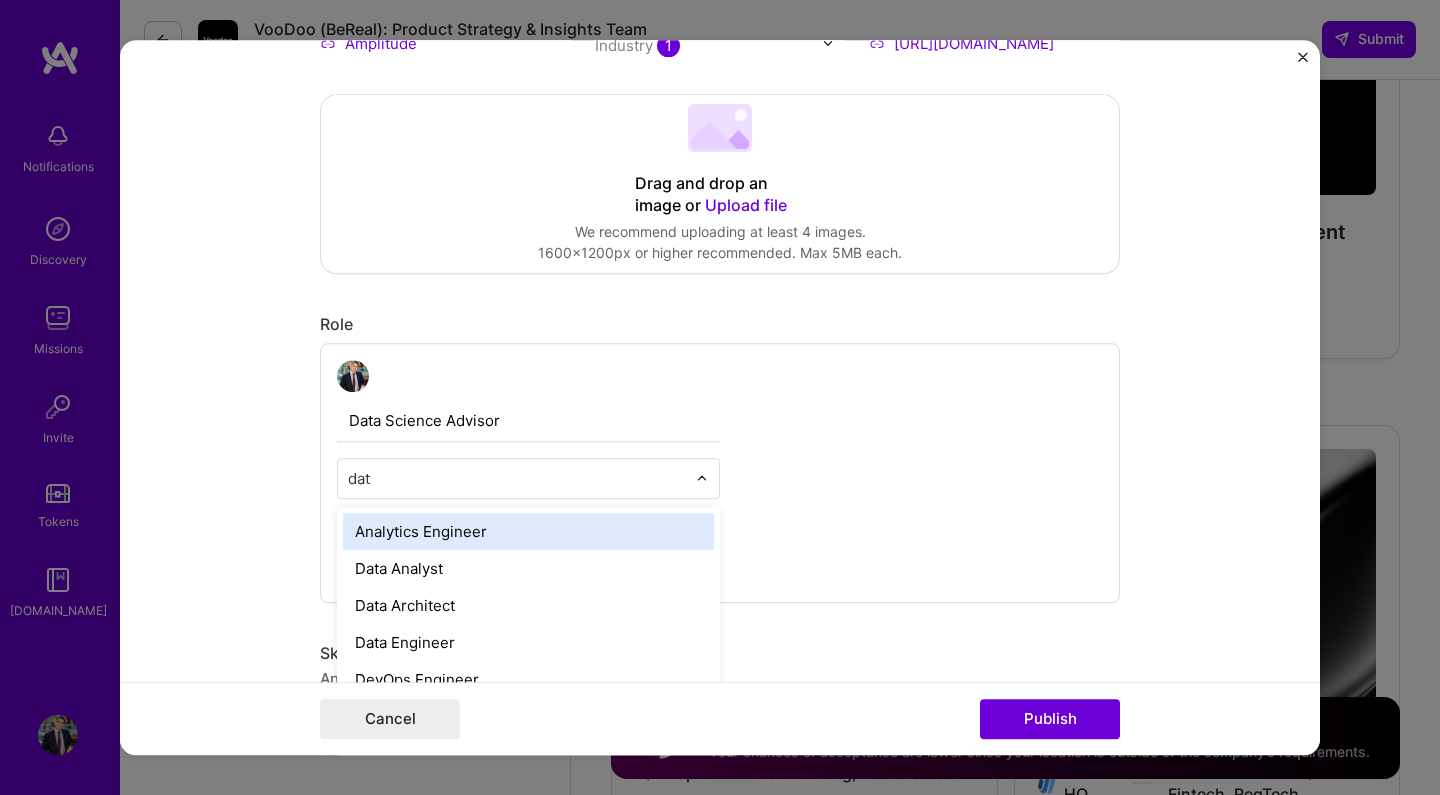 type on "data" 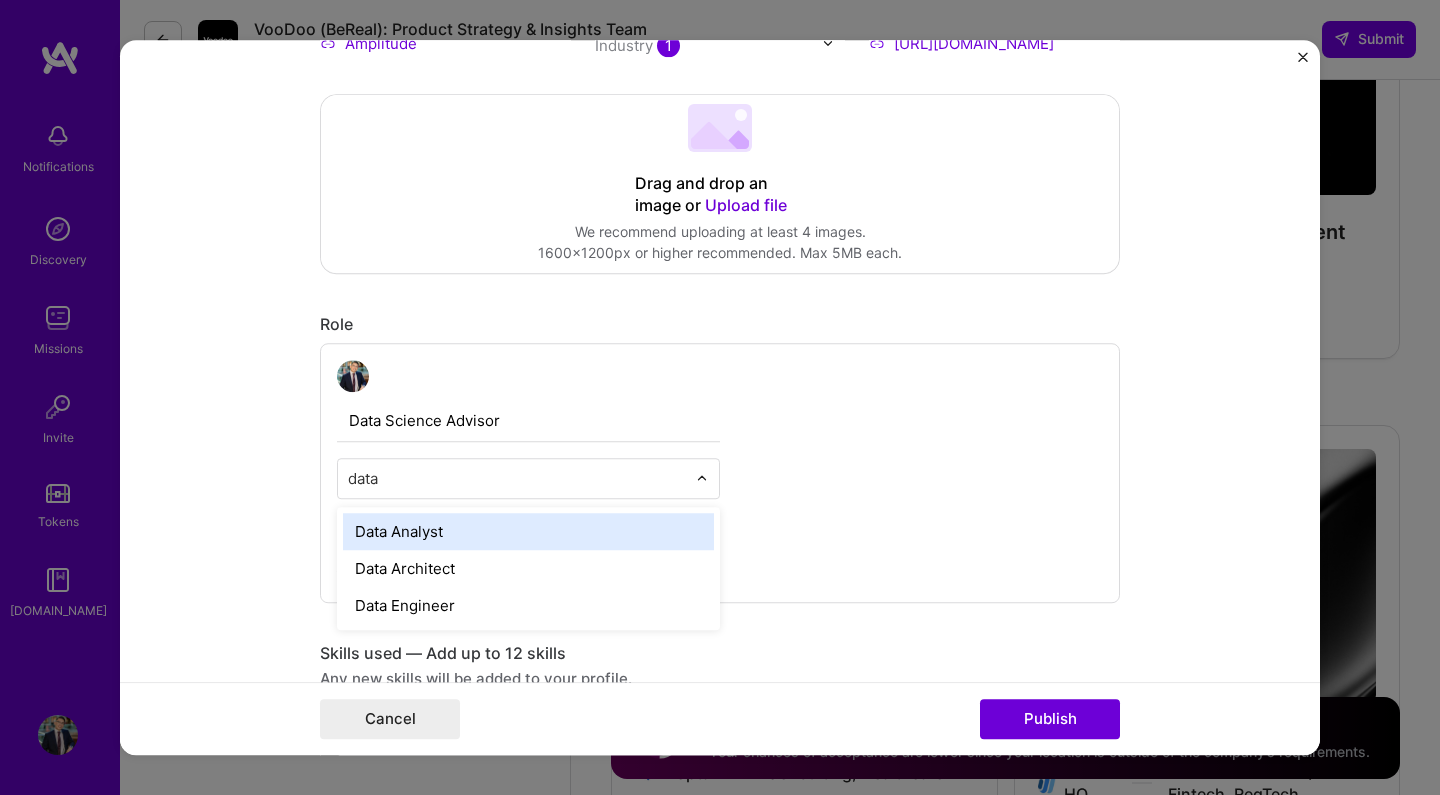 click on "Data Analyst" at bounding box center (528, 531) 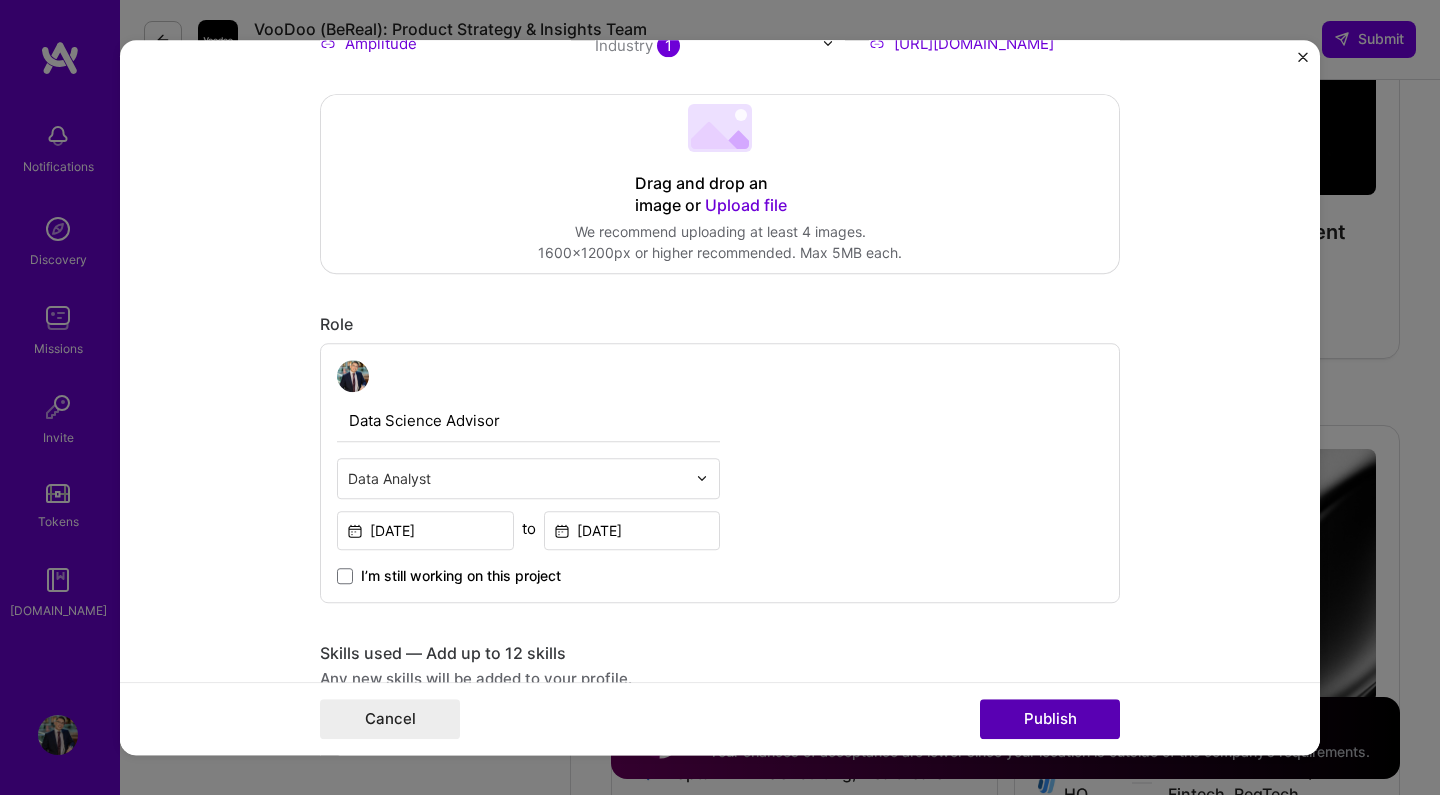 click on "Publish" at bounding box center [1050, 719] 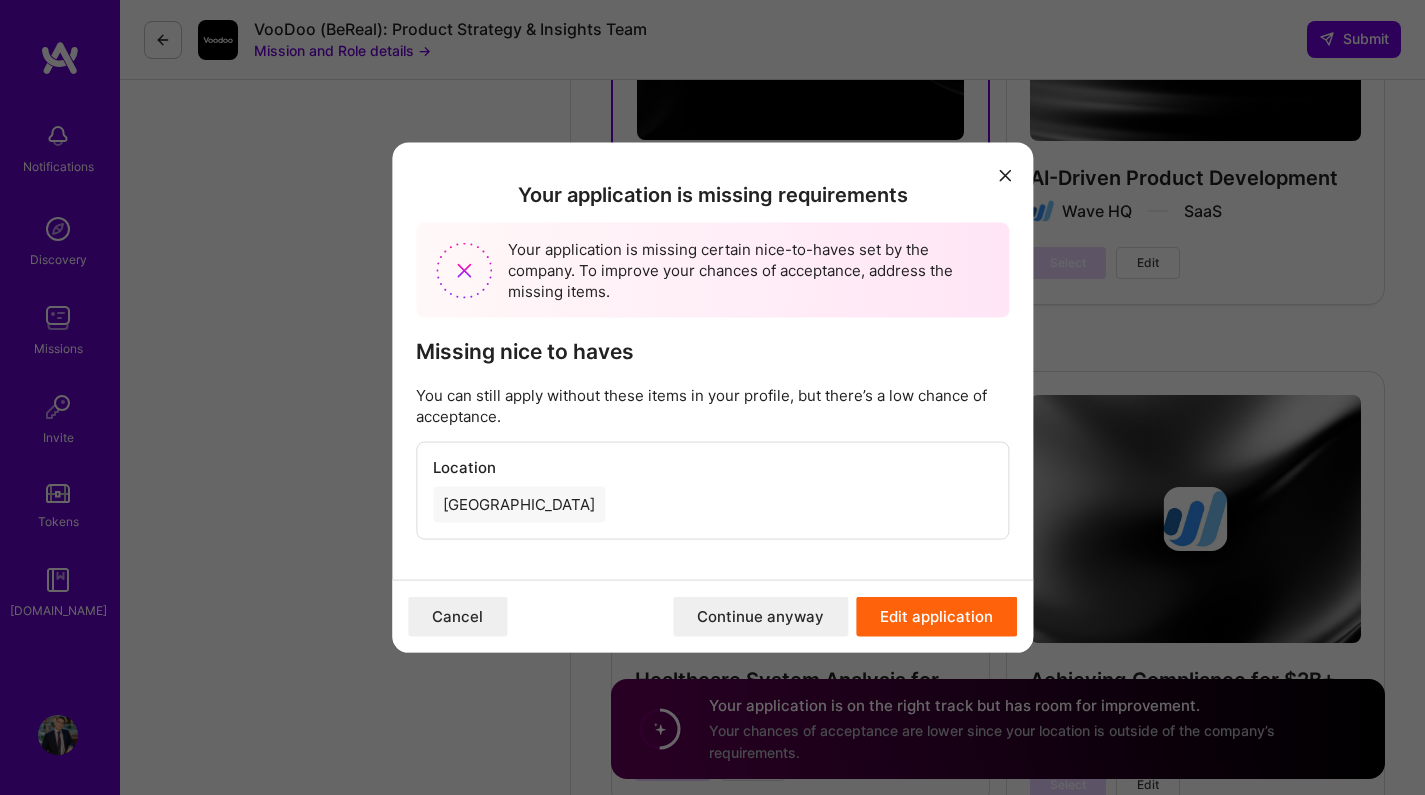 click on "Continue anyway" at bounding box center (760, 617) 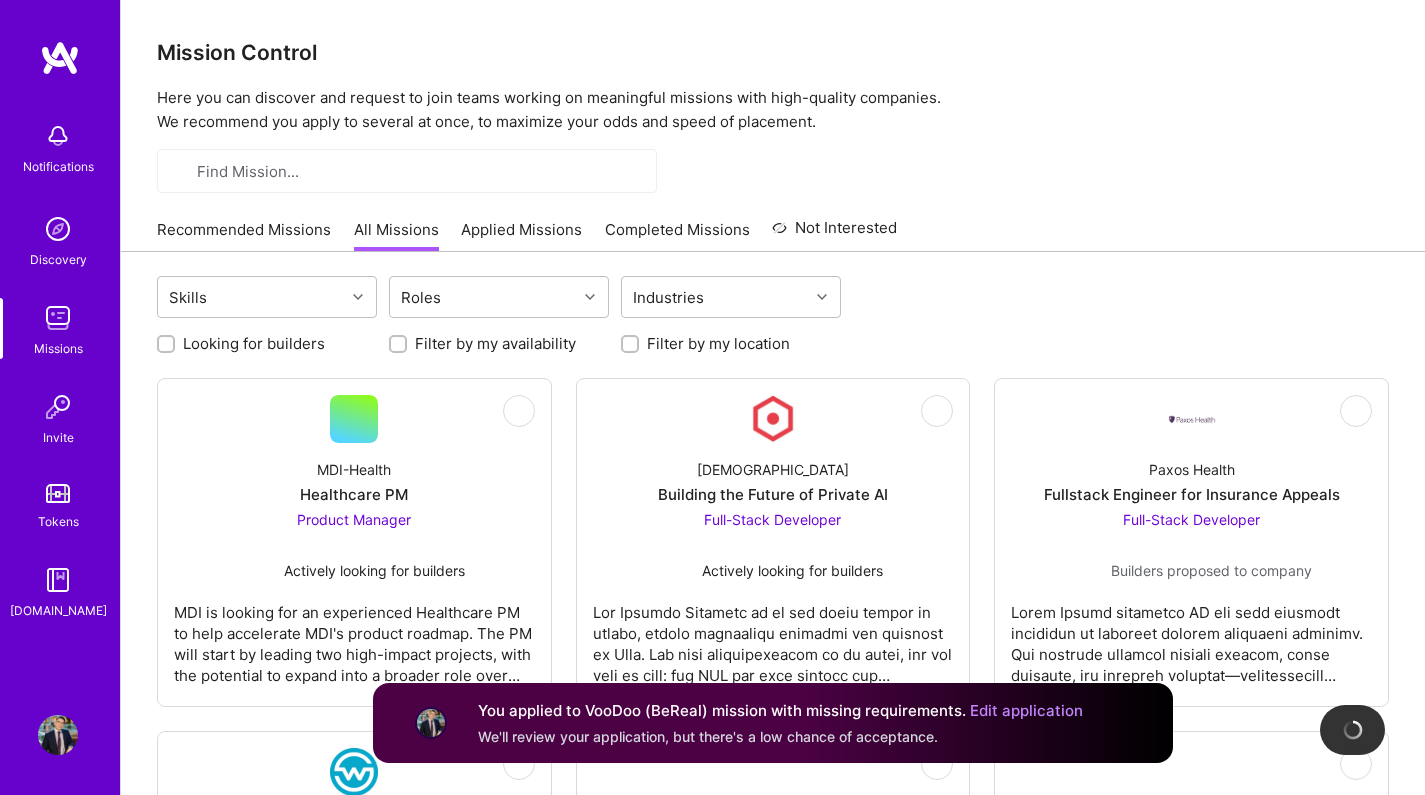 scroll, scrollTop: 0, scrollLeft: 0, axis: both 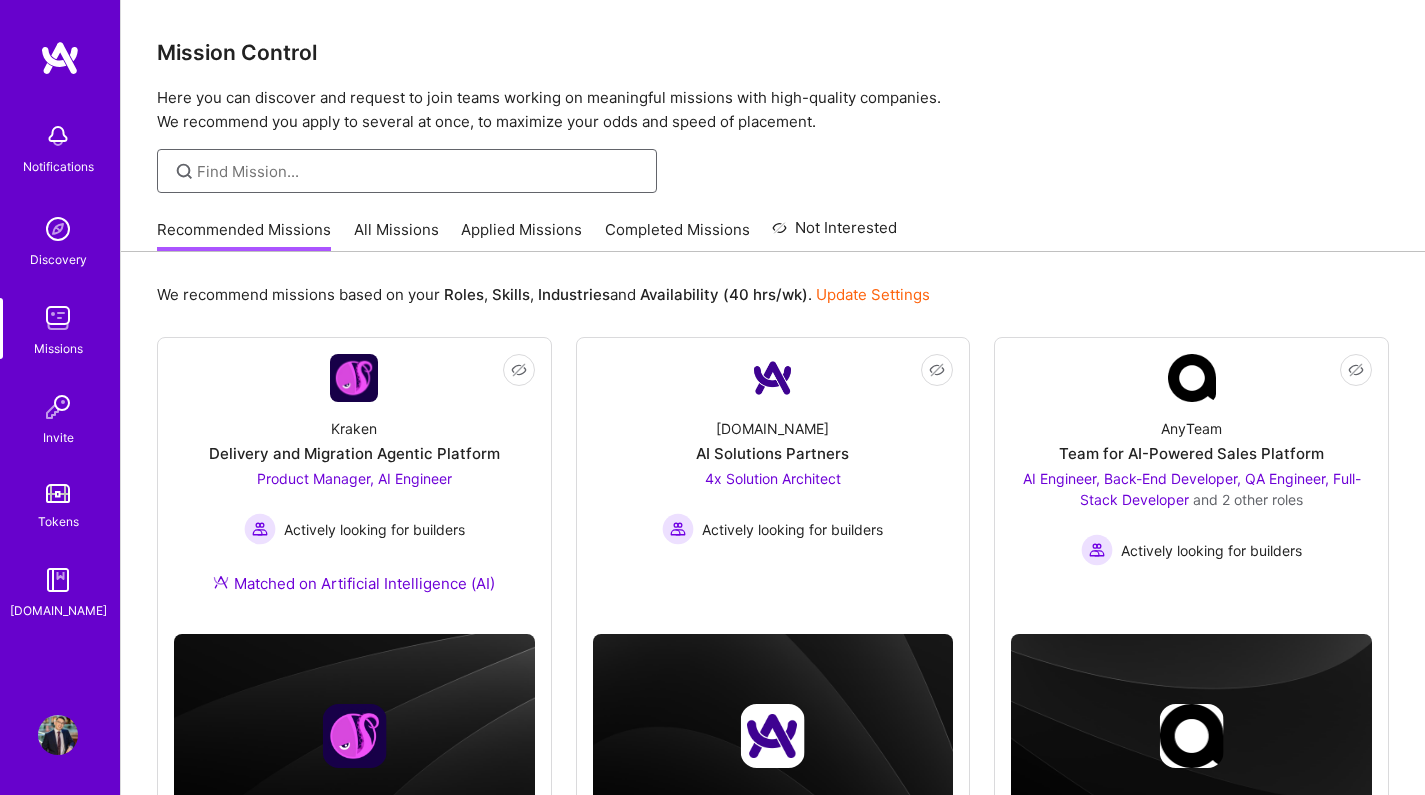 click at bounding box center [419, 171] 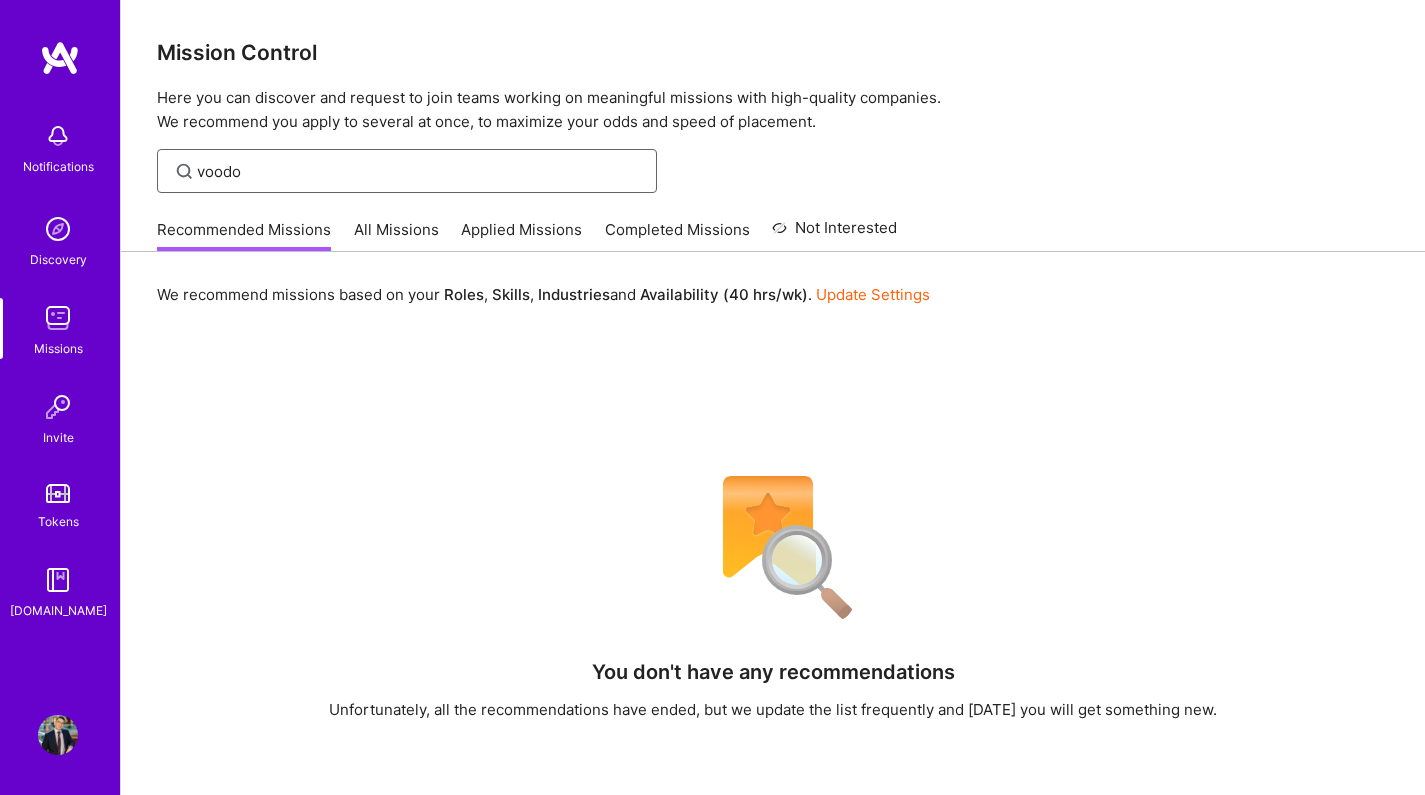 type on "[DEMOGRAPHIC_DATA]" 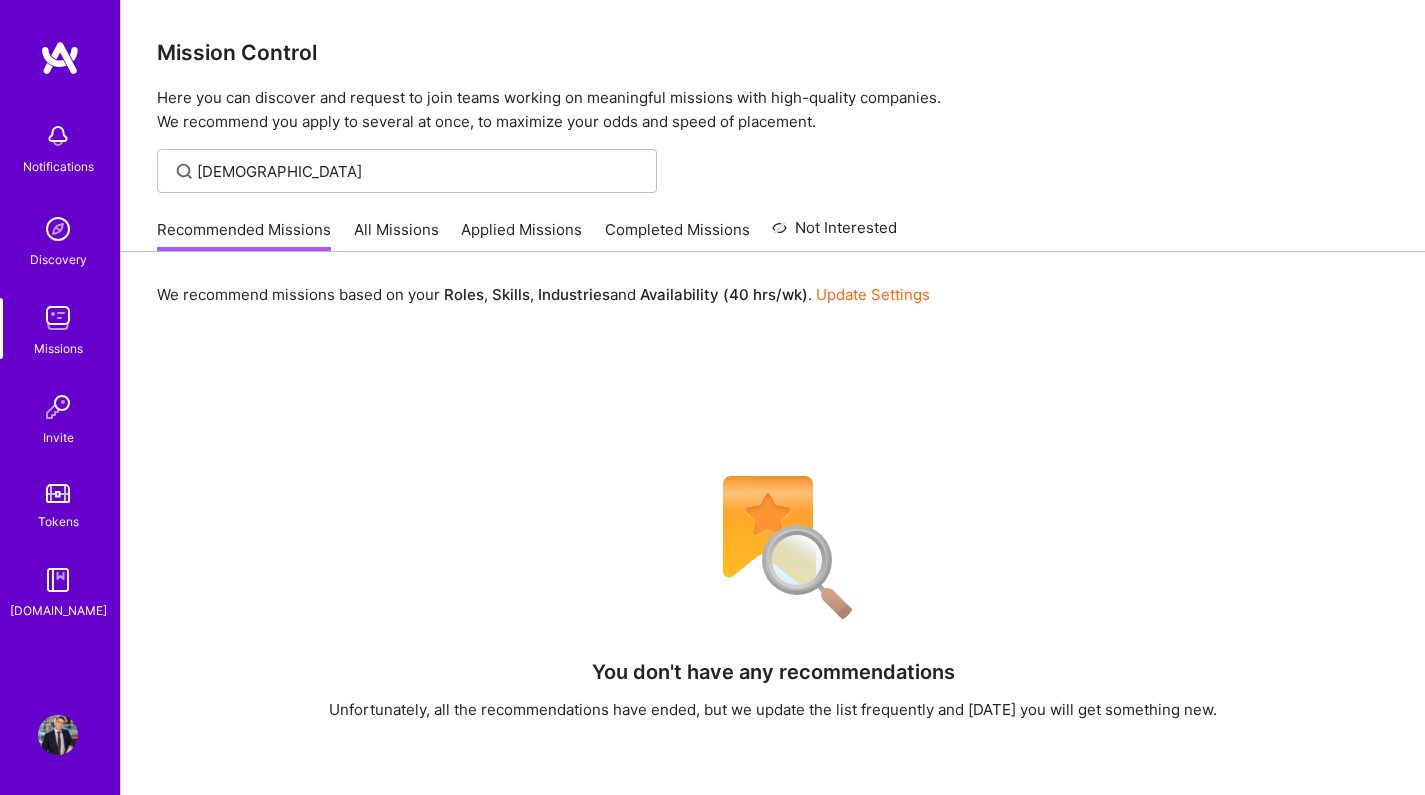 drag, startPoint x: 393, startPoint y: 161, endPoint x: 421, endPoint y: 249, distance: 92.34717 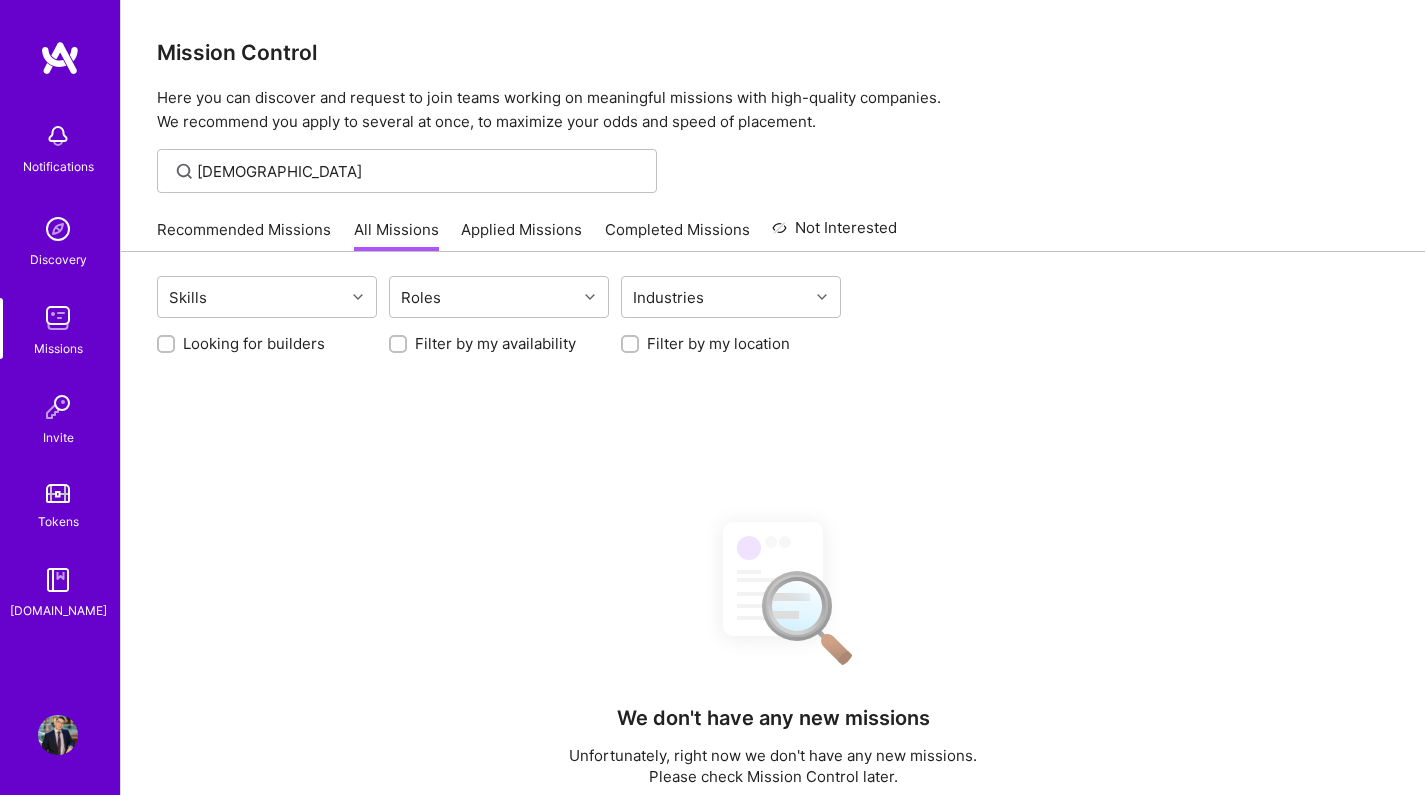 click on "All Missions" at bounding box center [396, 235] 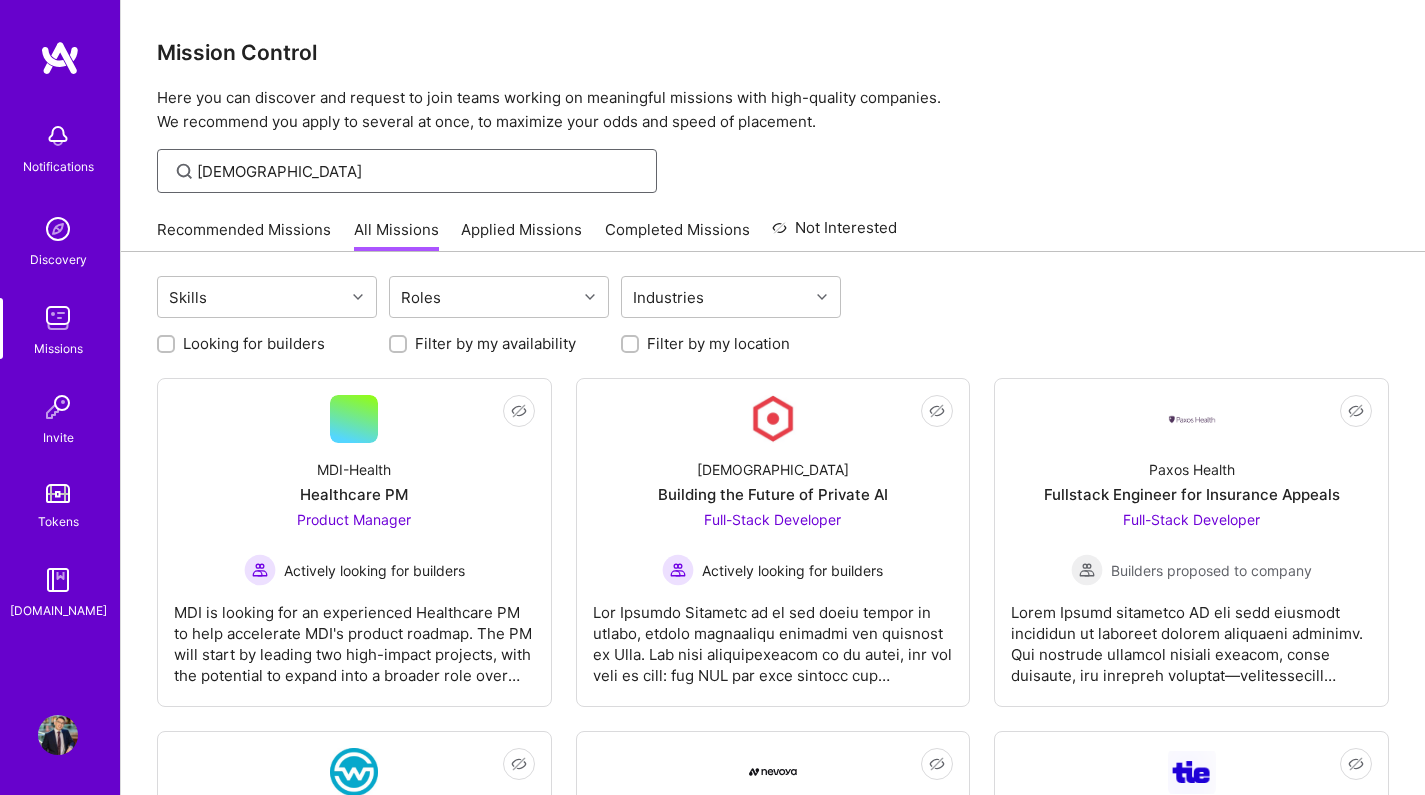 click on "voodoo" at bounding box center (419, 171) 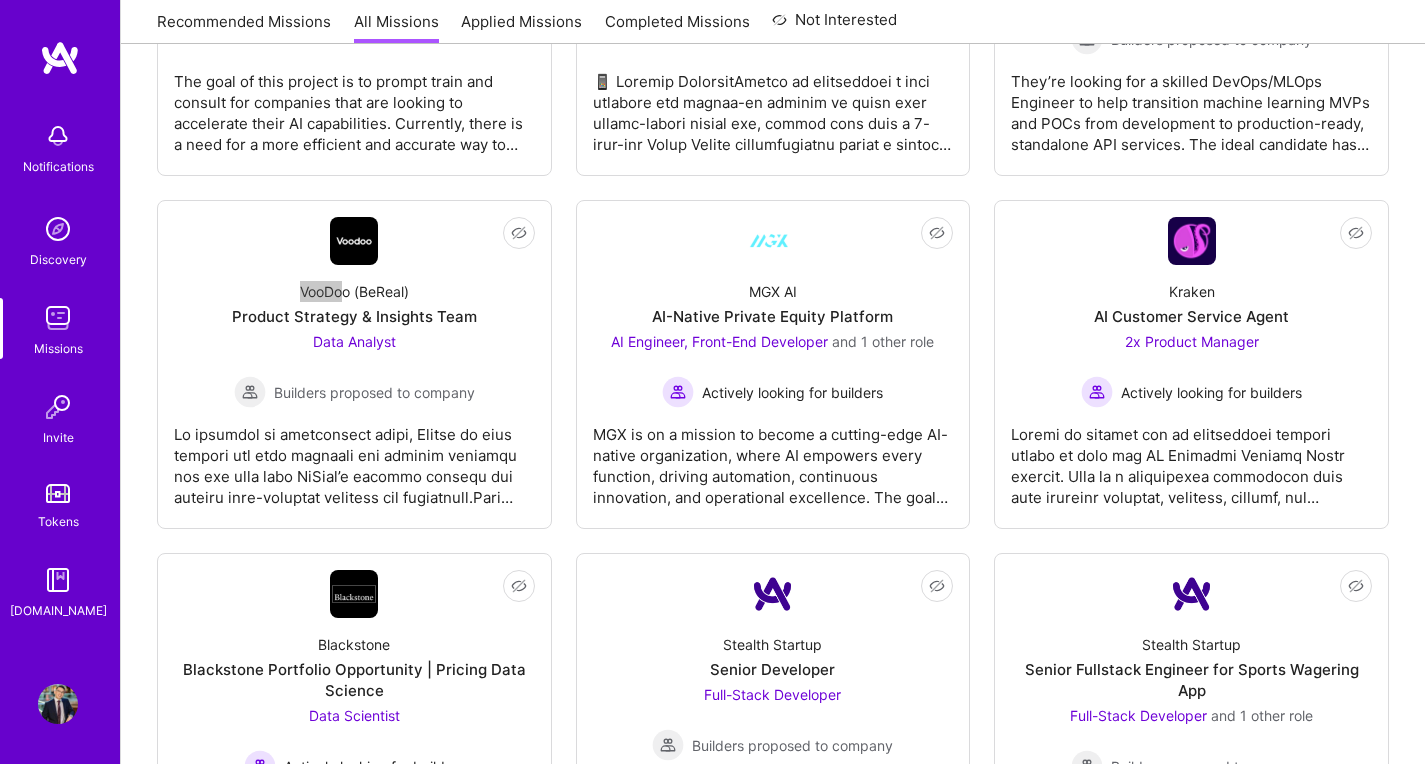 scroll, scrollTop: 3820, scrollLeft: 0, axis: vertical 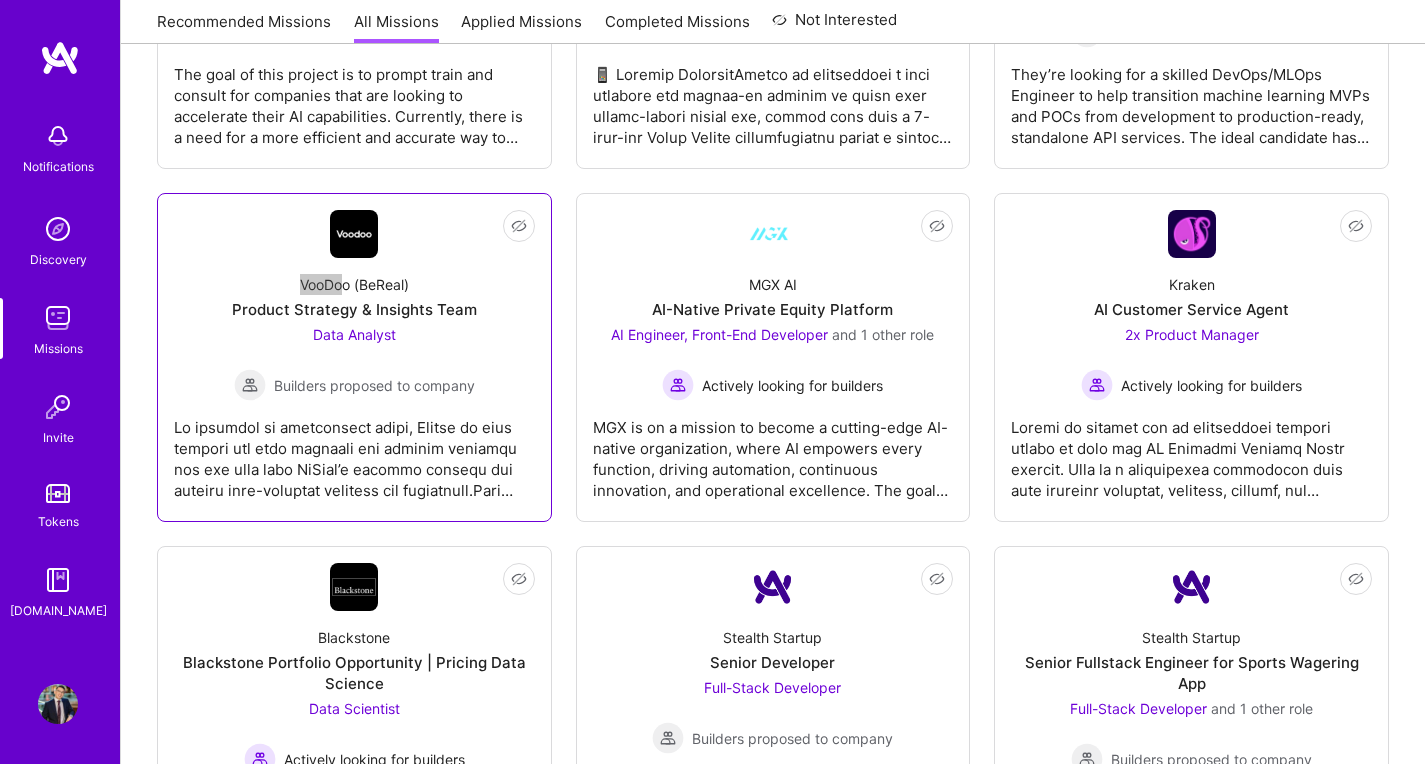 click at bounding box center (354, 451) 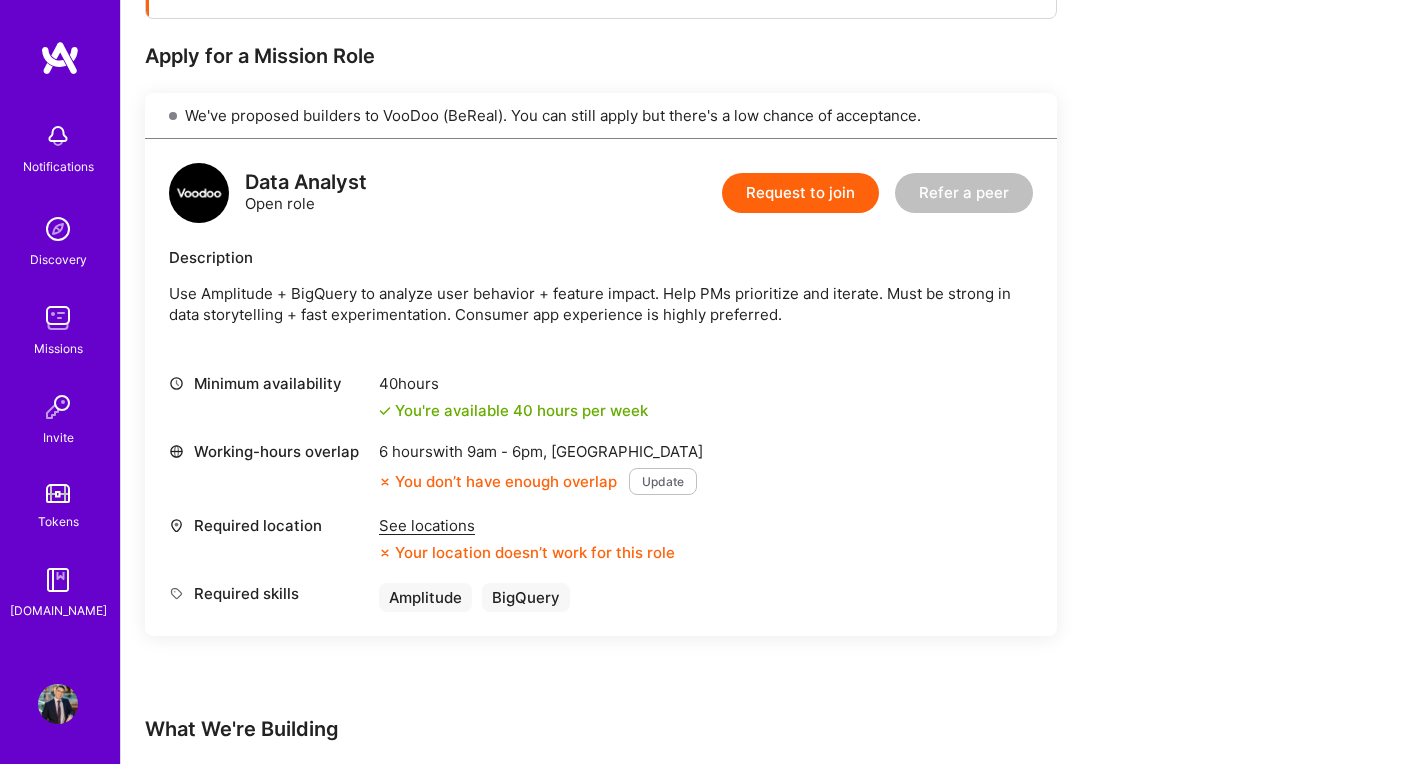 scroll, scrollTop: 378, scrollLeft: 0, axis: vertical 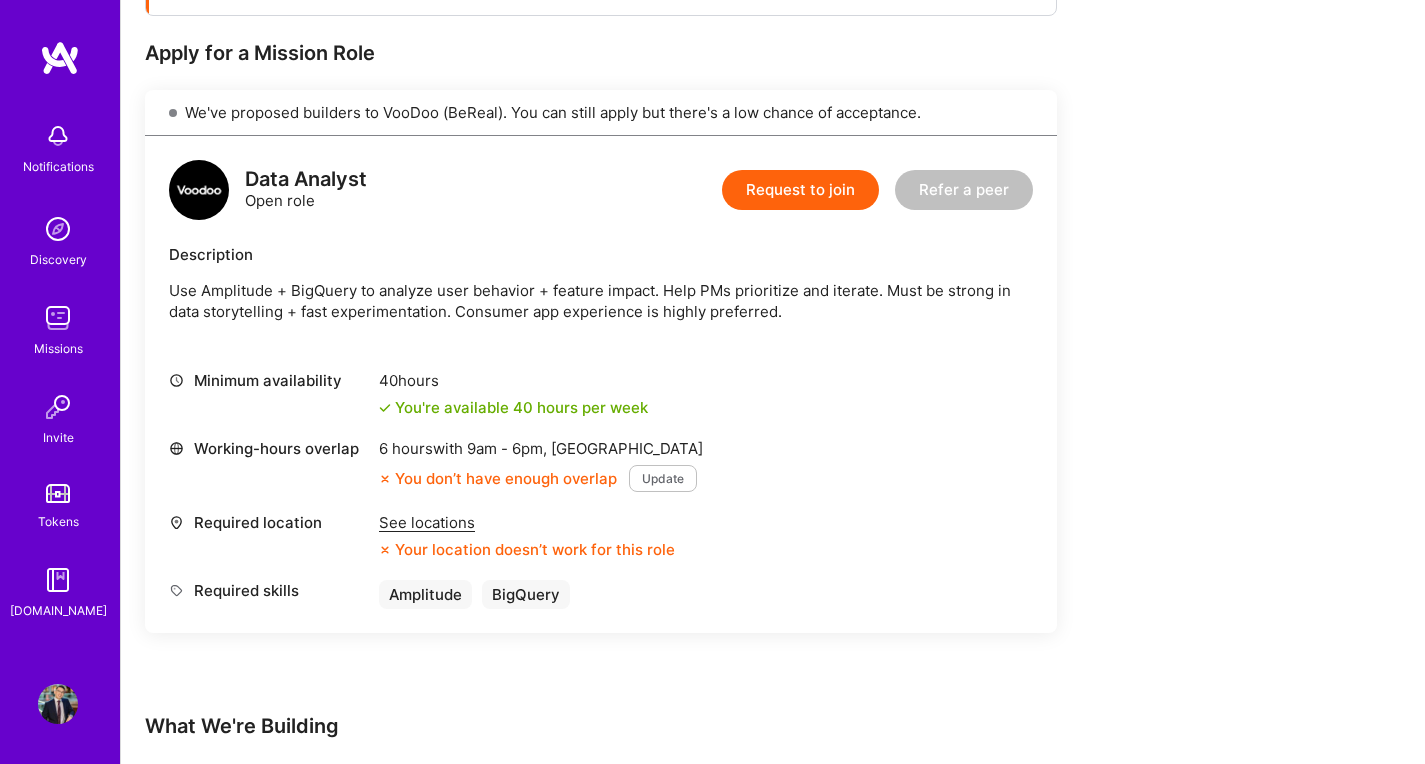 click on "See locations" at bounding box center (527, 522) 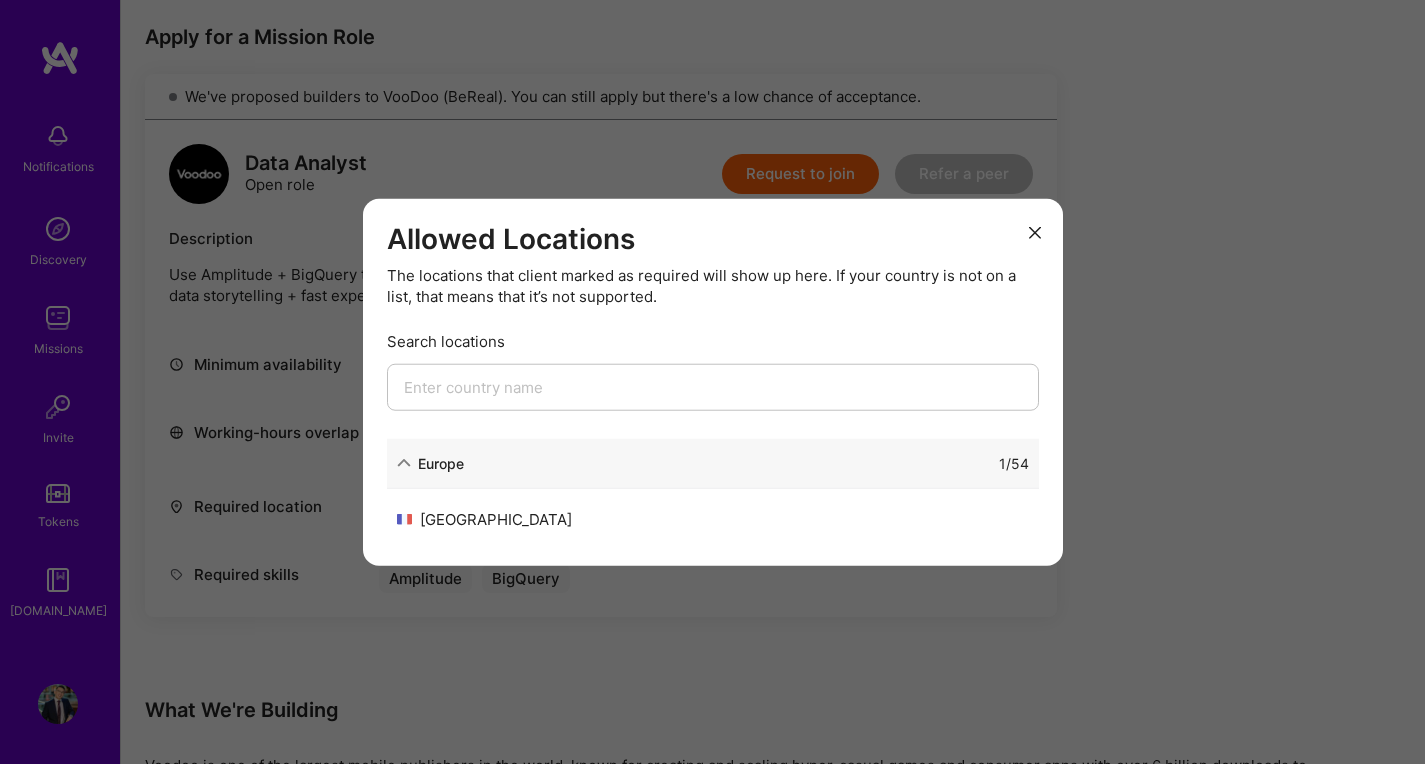 scroll, scrollTop: 396, scrollLeft: 0, axis: vertical 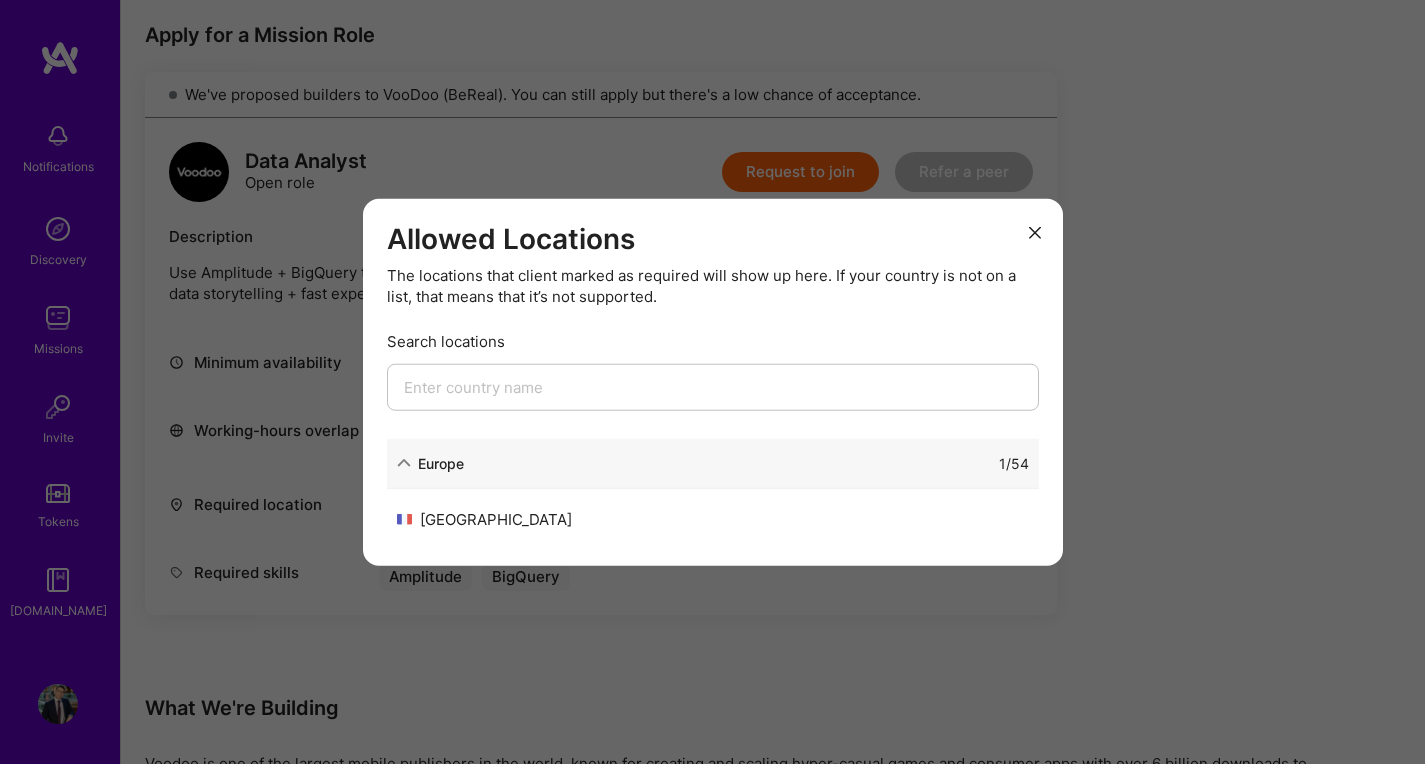 click at bounding box center [1035, 231] 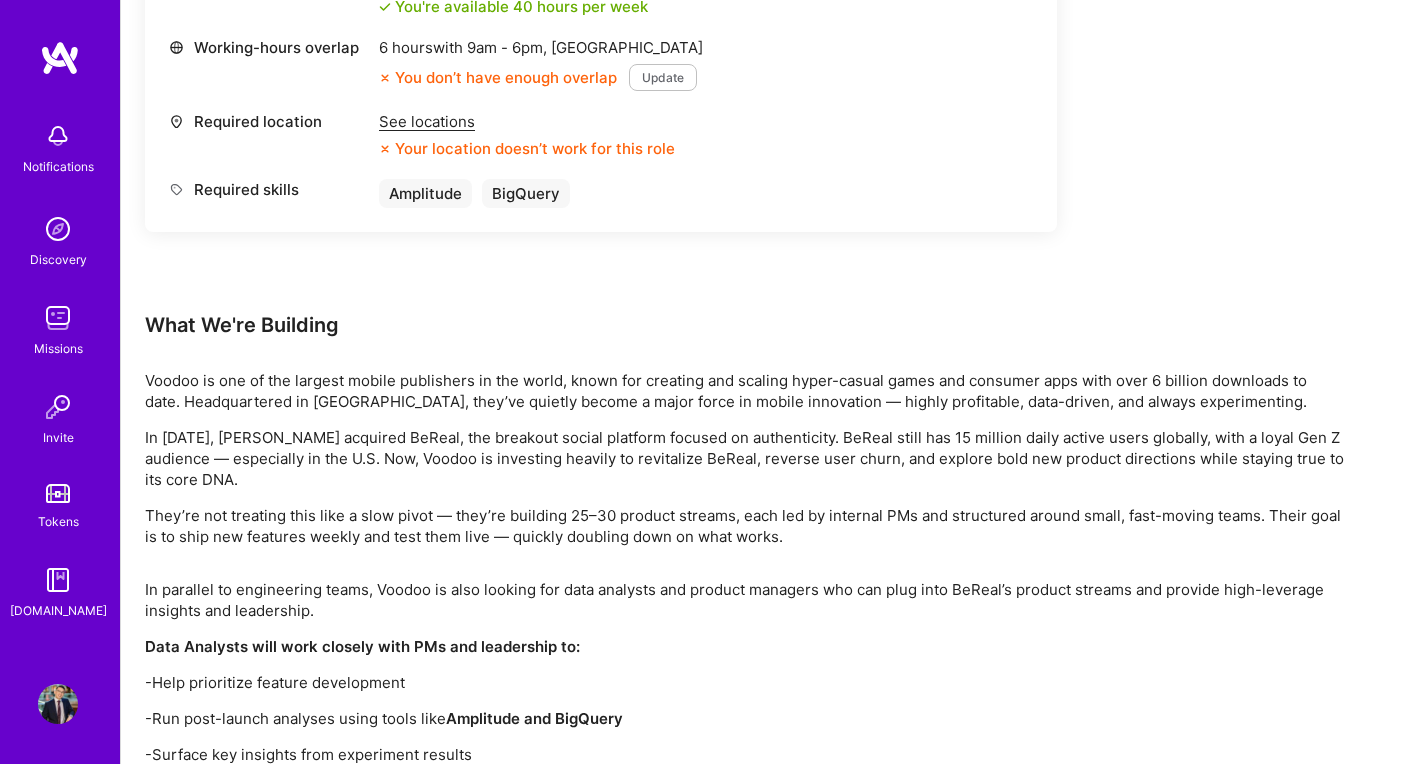 scroll, scrollTop: 827, scrollLeft: 0, axis: vertical 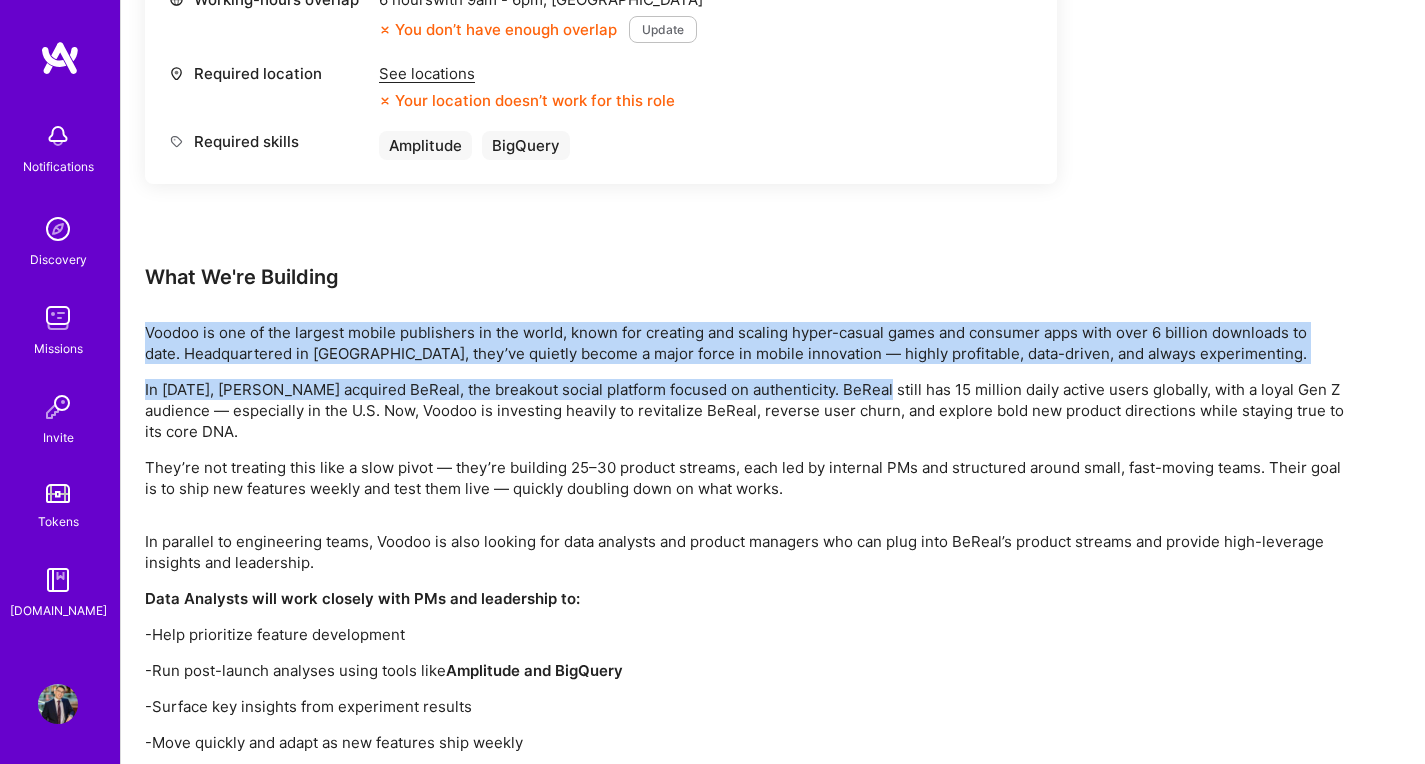 drag, startPoint x: 854, startPoint y: 308, endPoint x: 865, endPoint y: 398, distance: 90.66973 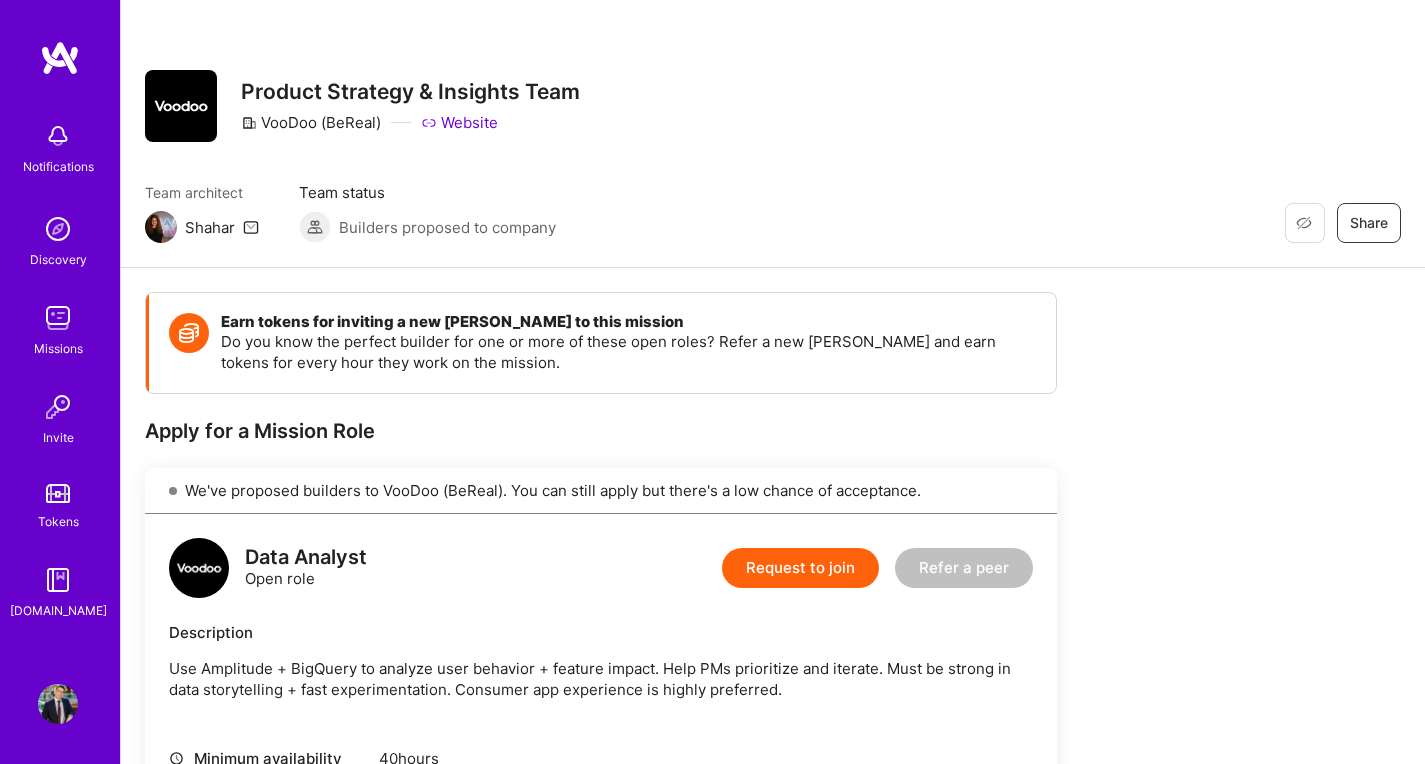 scroll, scrollTop: 0, scrollLeft: 0, axis: both 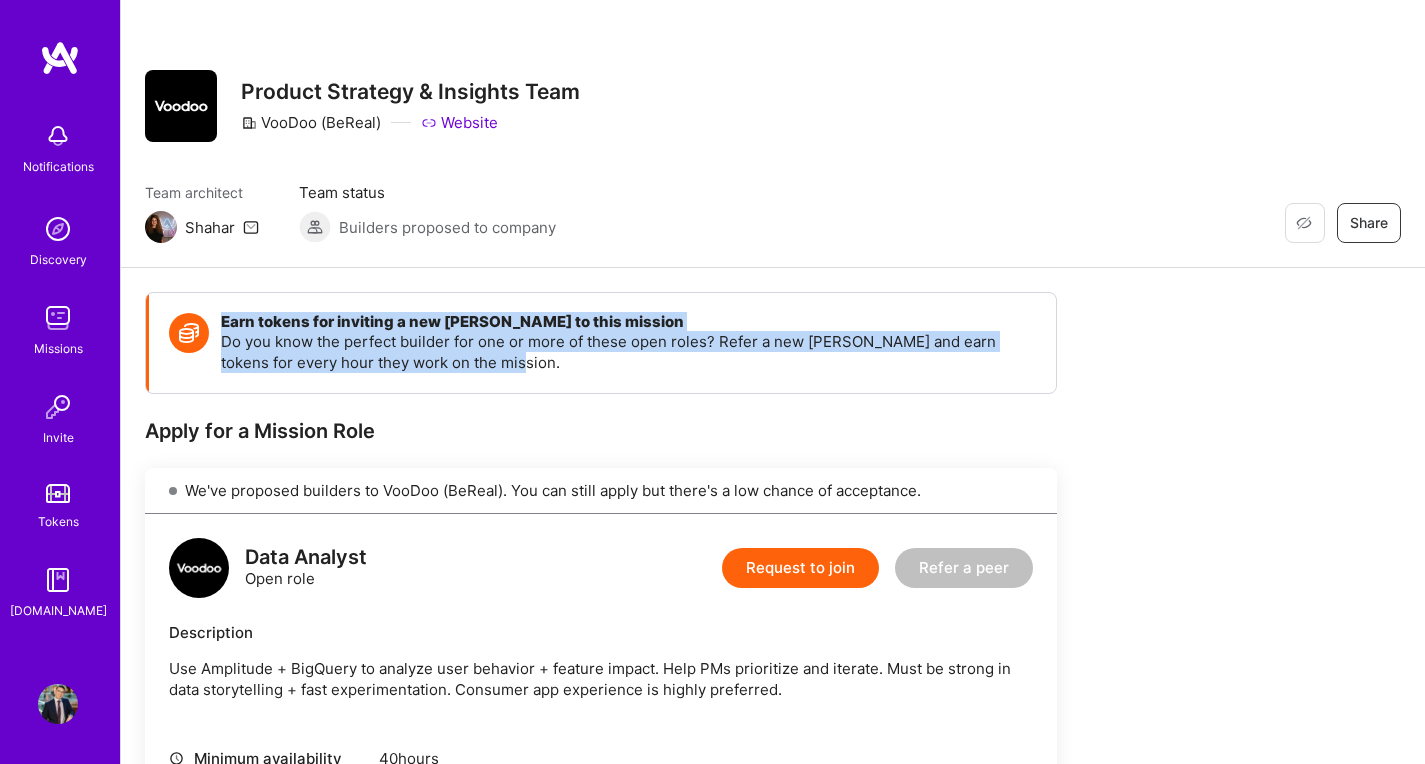 drag, startPoint x: 829, startPoint y: 292, endPoint x: 828, endPoint y: 371, distance: 79.00633 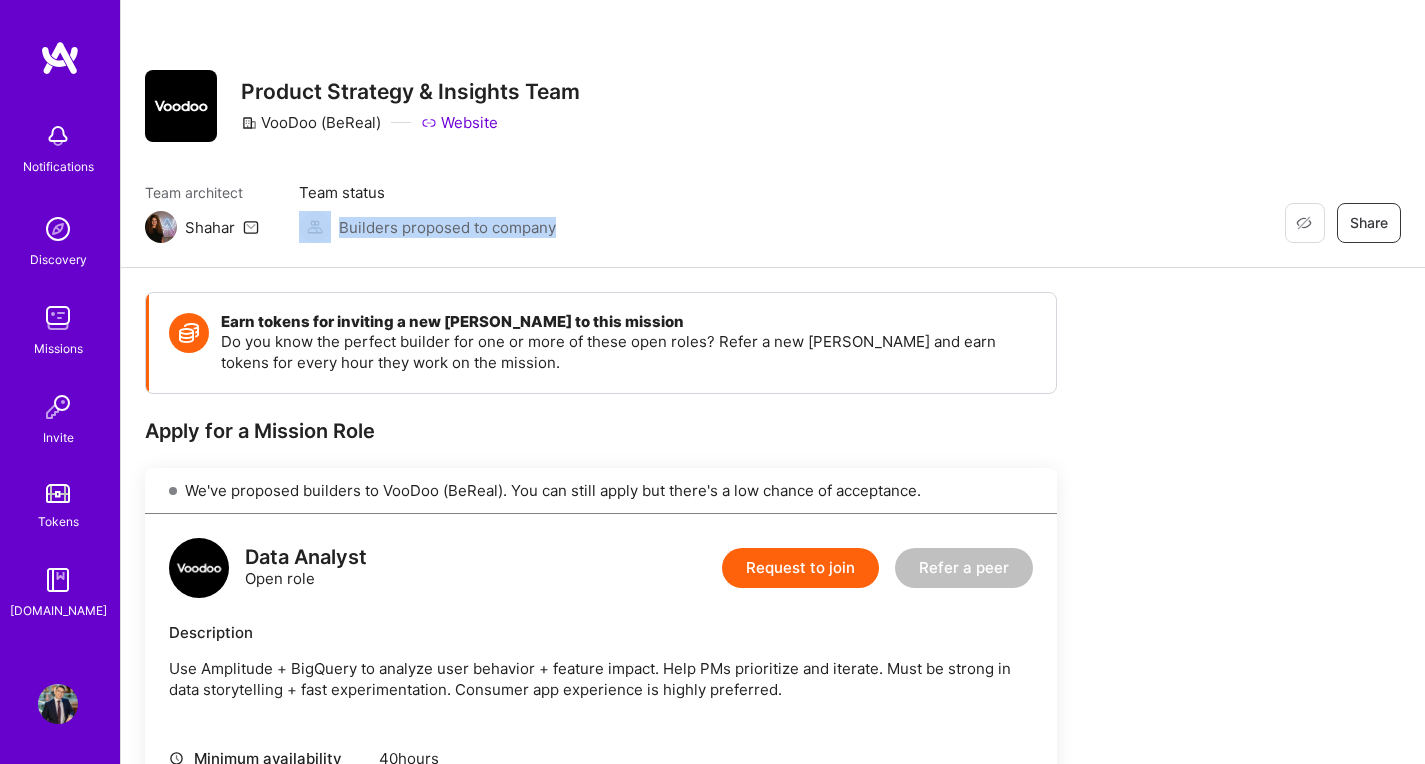 drag, startPoint x: 665, startPoint y: 191, endPoint x: 665, endPoint y: 228, distance: 37 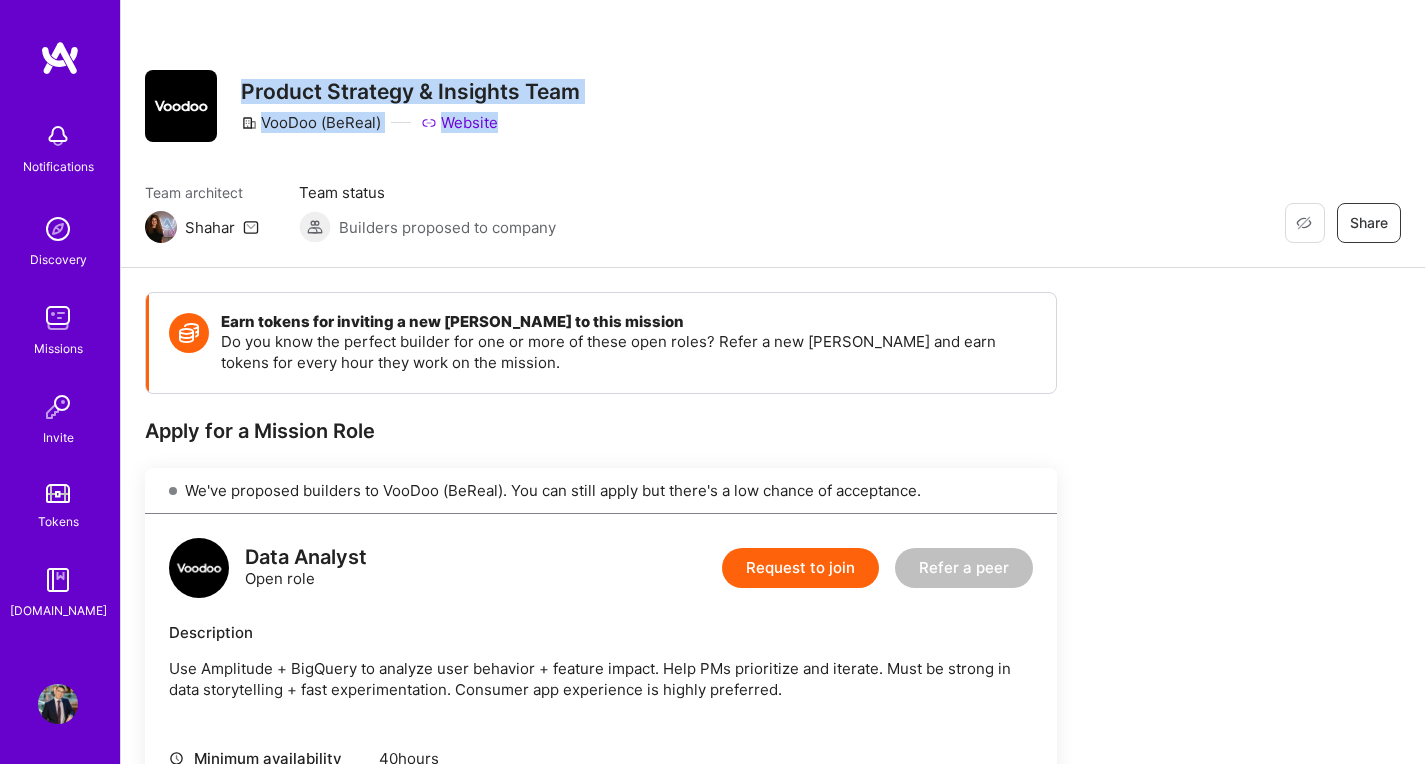 drag, startPoint x: 624, startPoint y: 61, endPoint x: 624, endPoint y: 144, distance: 83 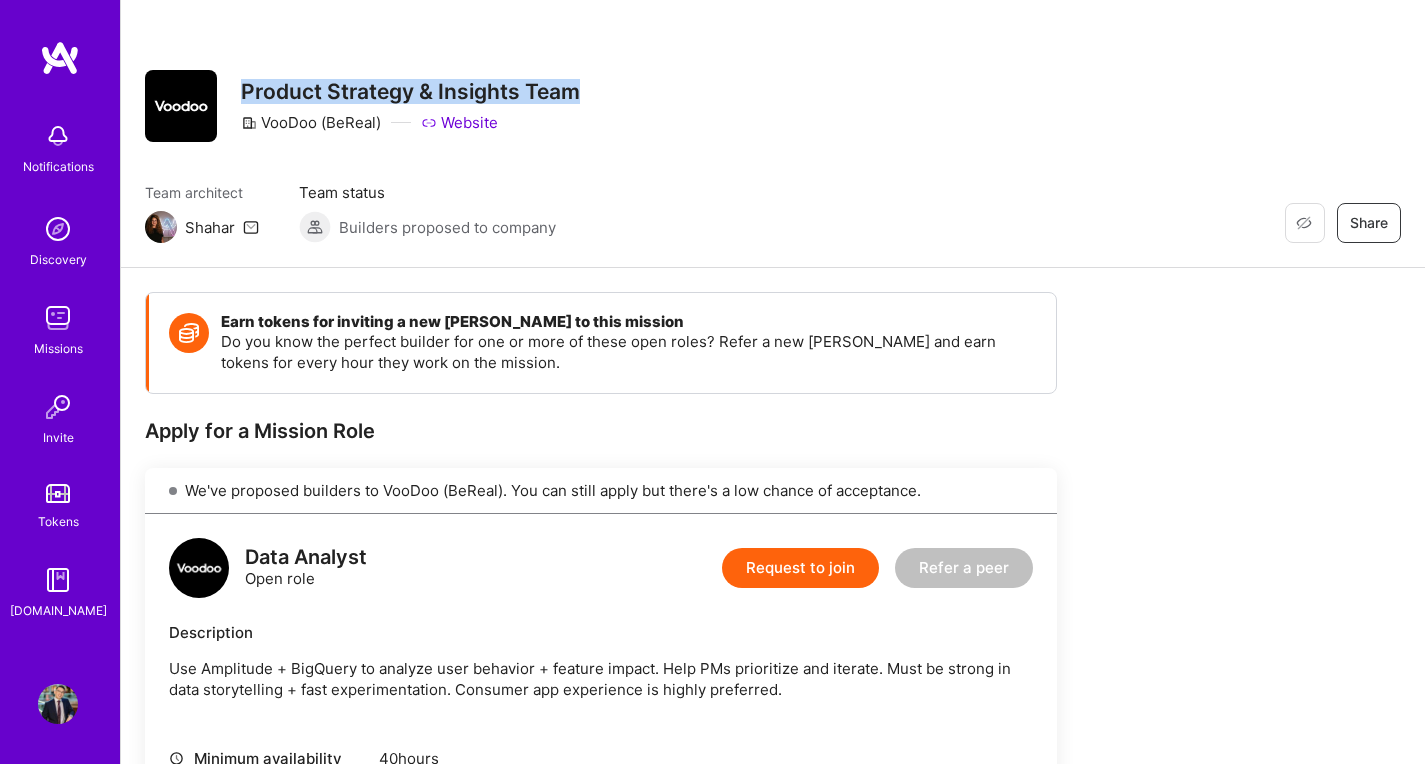 drag, startPoint x: 590, startPoint y: 59, endPoint x: 615, endPoint y: 126, distance: 71.51224 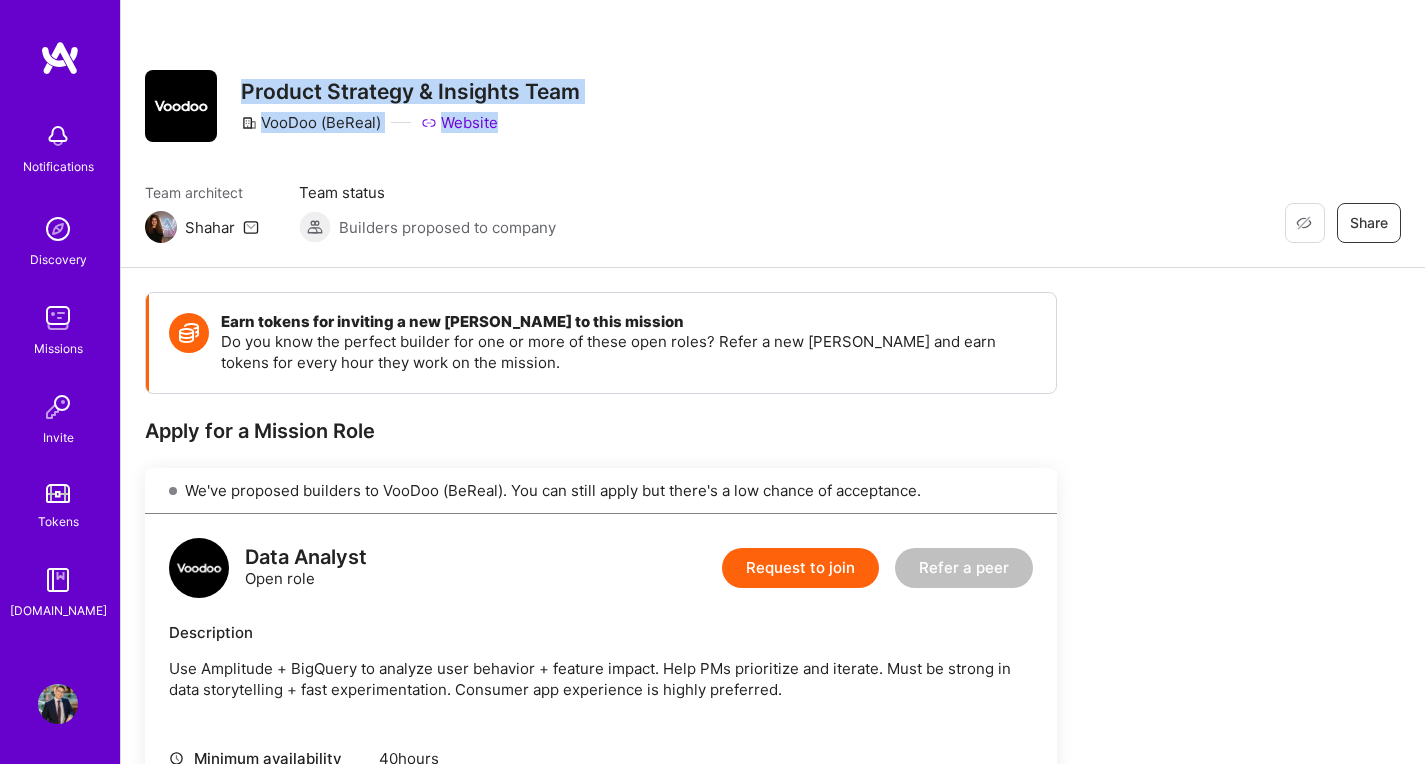 click on "Restore Not Interested Share Product Strategy & Insights Team   VooDoo (BeReal)
Website" at bounding box center (773, 106) 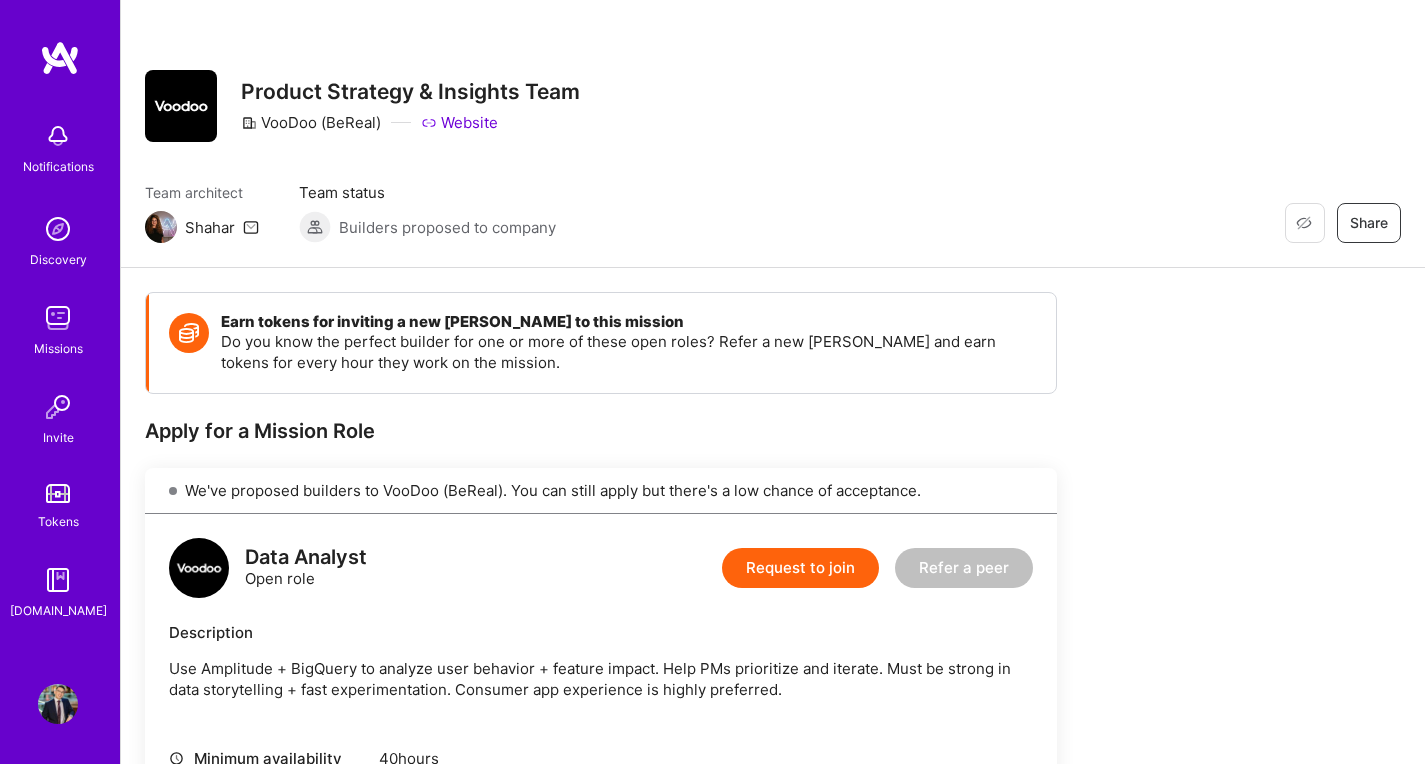 click on "Restore Not Interested Share Product Strategy & Insights Team   VooDoo (BeReal)
Website Team architect Shahar Team status Builders proposed to company
Restore Not Interested Share" at bounding box center [773, 134] 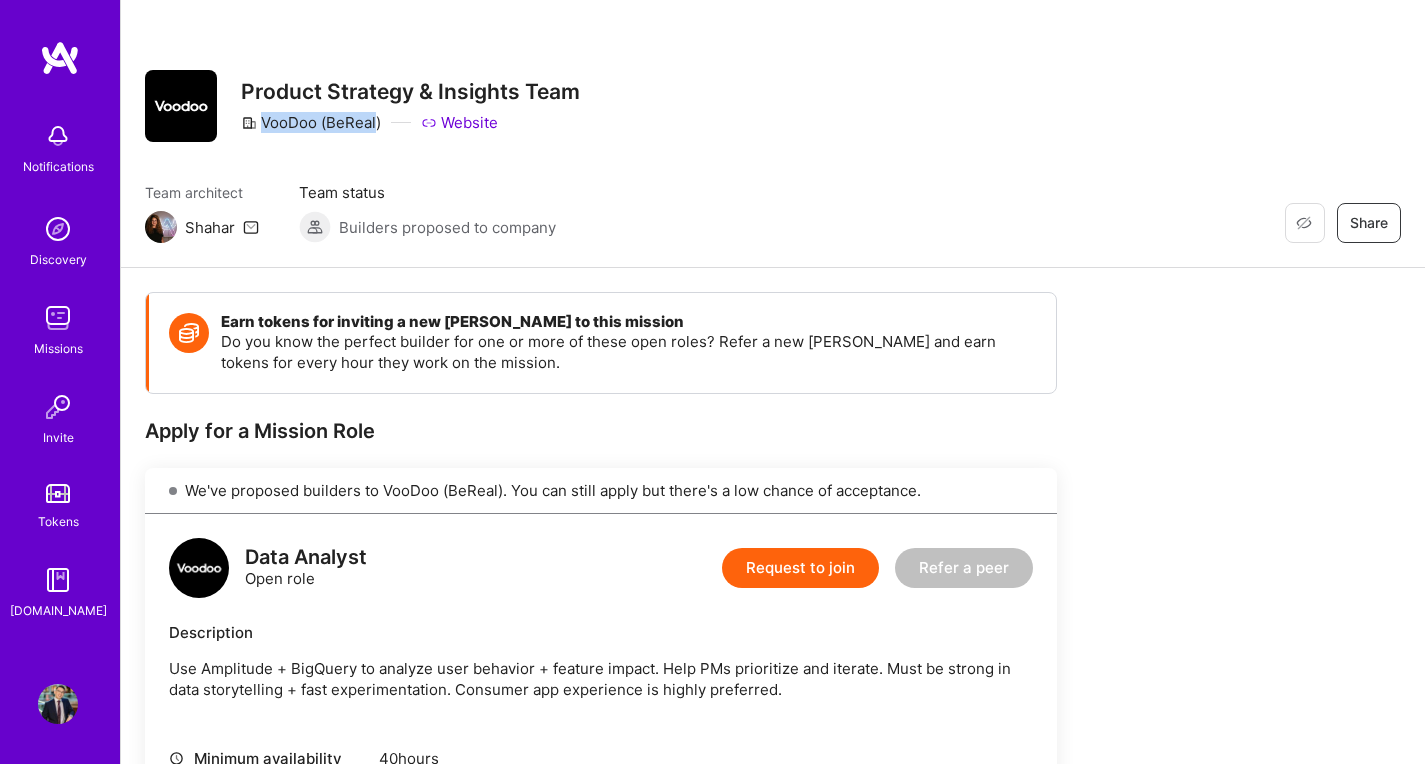 drag, startPoint x: 280, startPoint y: 118, endPoint x: 339, endPoint y: 118, distance: 59 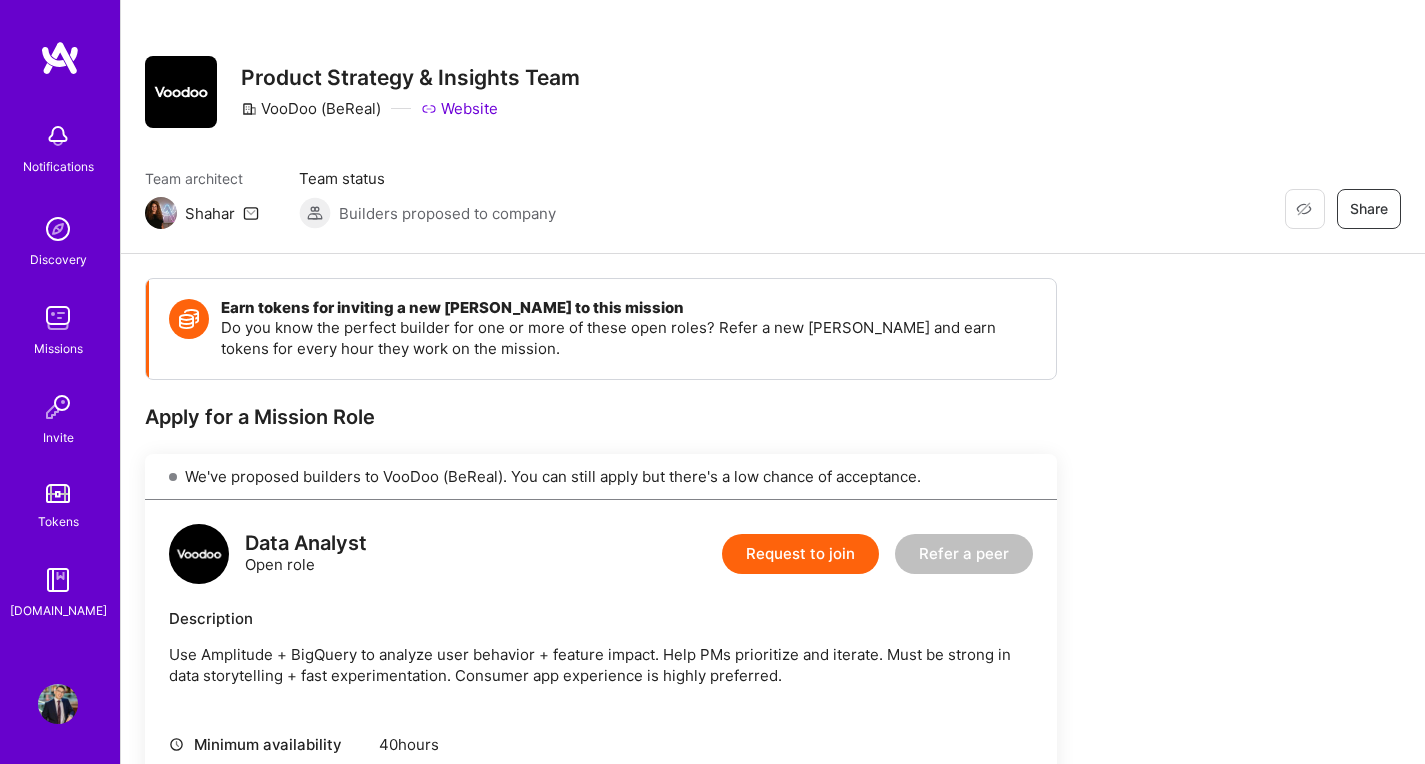 click on "Product Strategy & Insights Team" at bounding box center [410, 77] 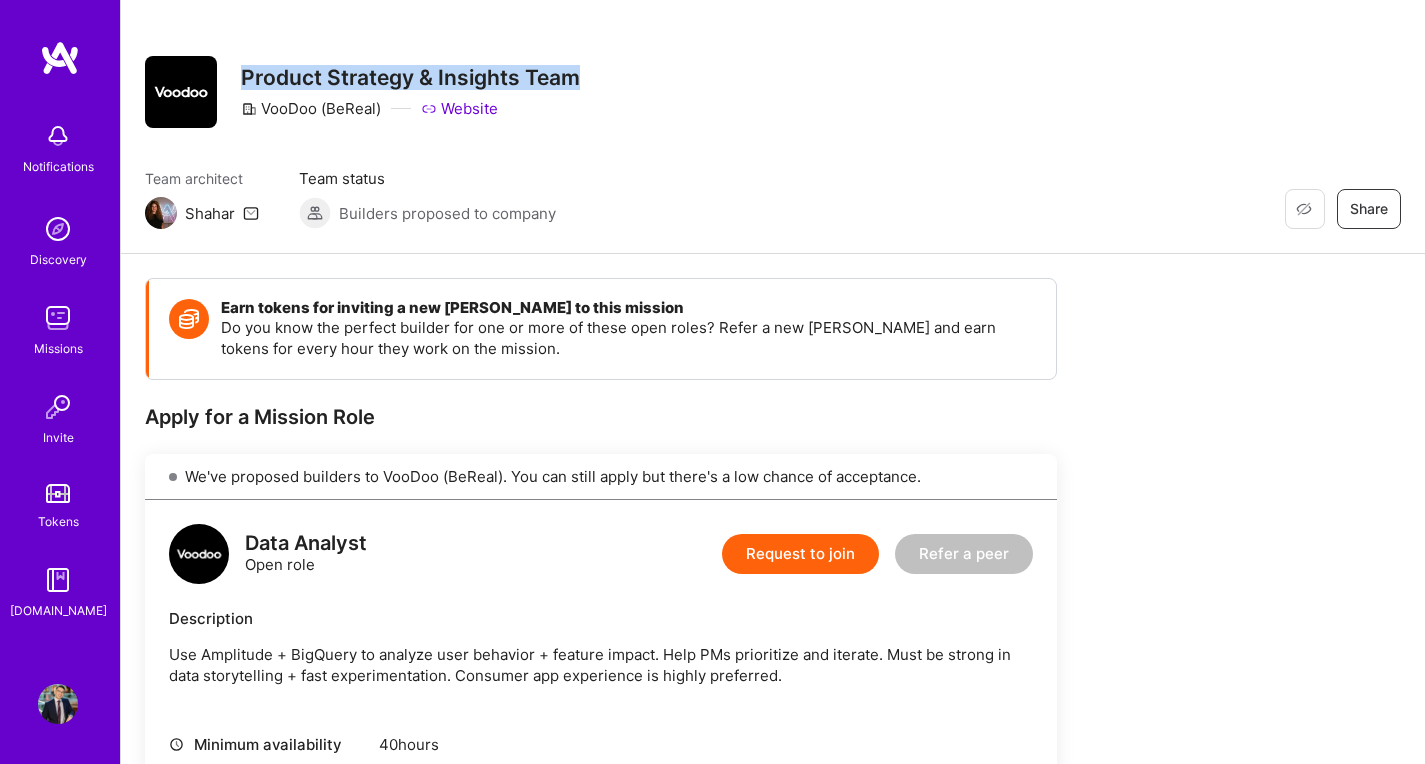 drag, startPoint x: 288, startPoint y: 75, endPoint x: 529, endPoint y: 75, distance: 241 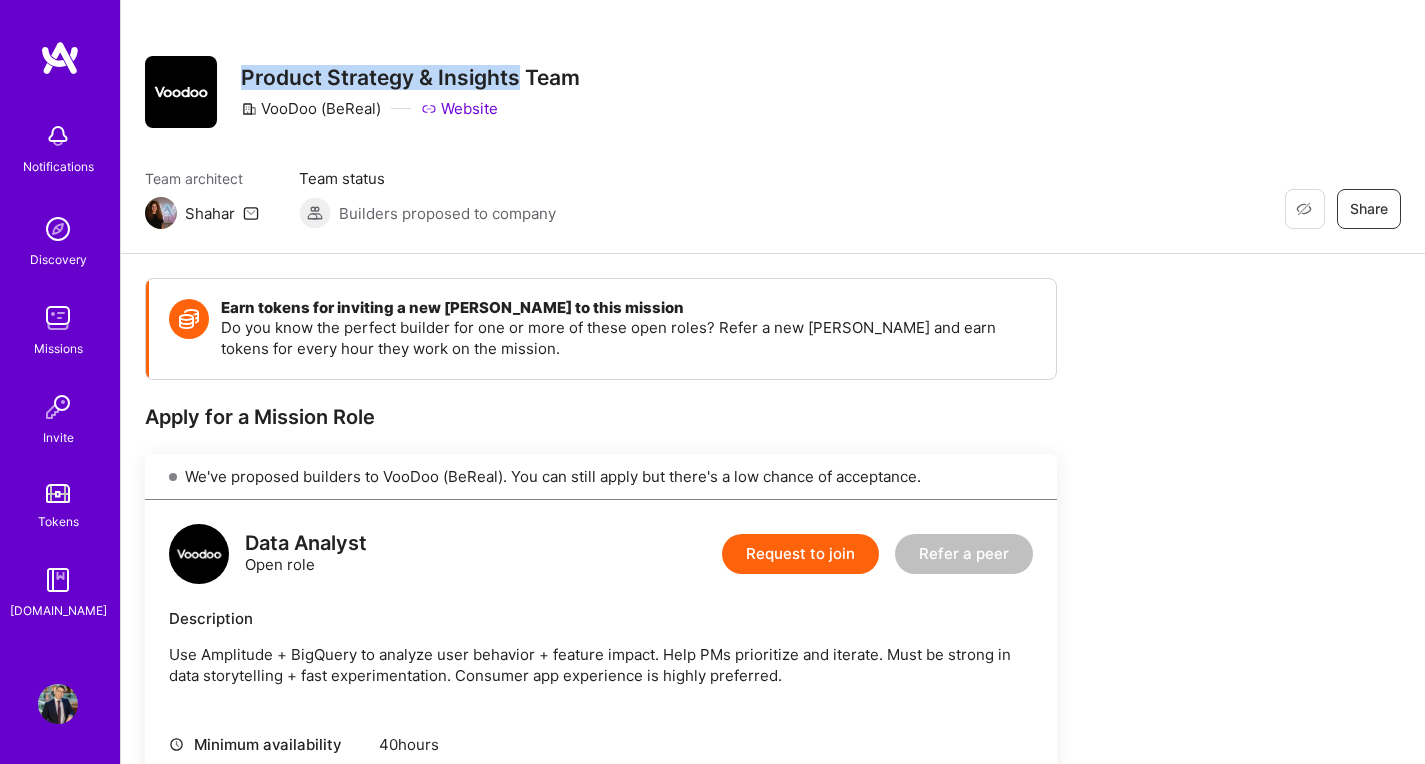 drag, startPoint x: 276, startPoint y: 76, endPoint x: 518, endPoint y: 76, distance: 242 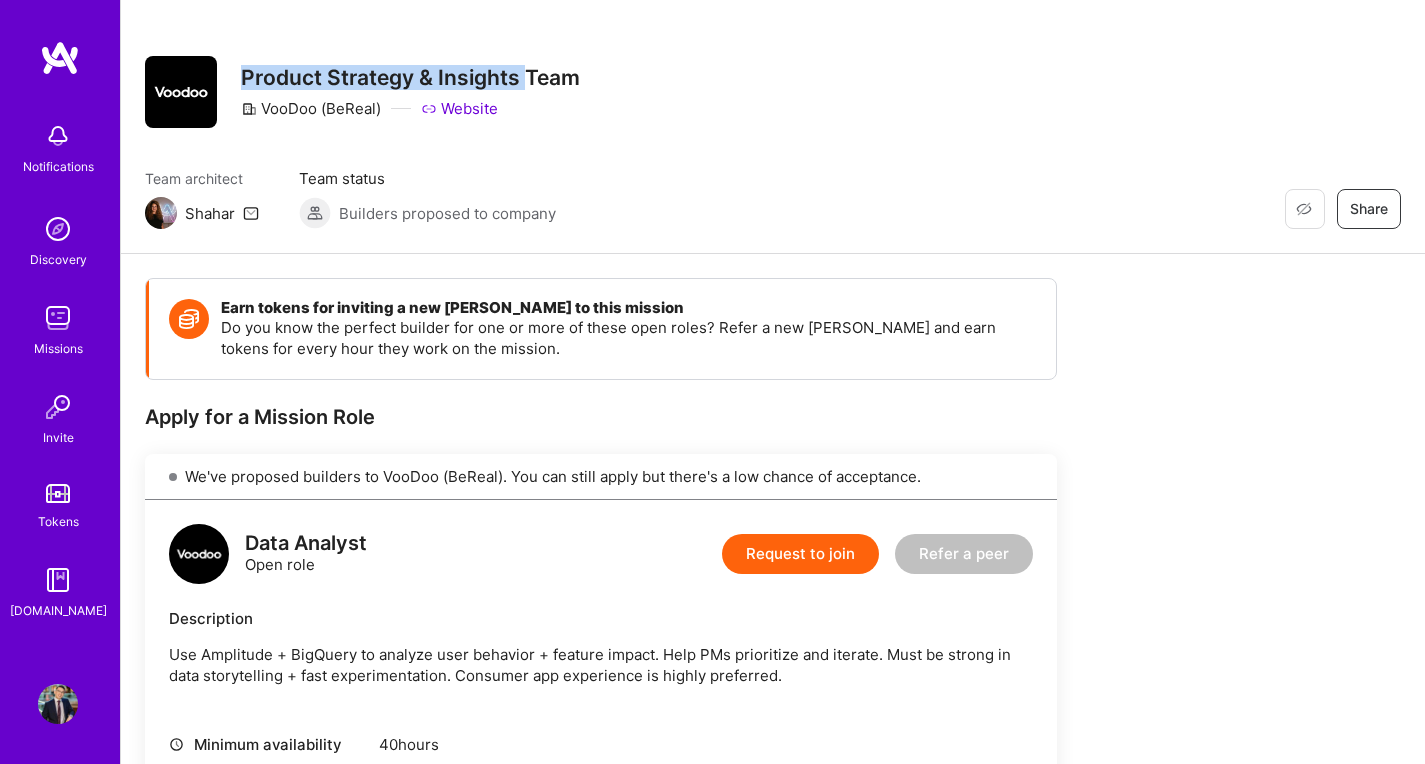 click on "Product Strategy & Insights Team" at bounding box center [410, 77] 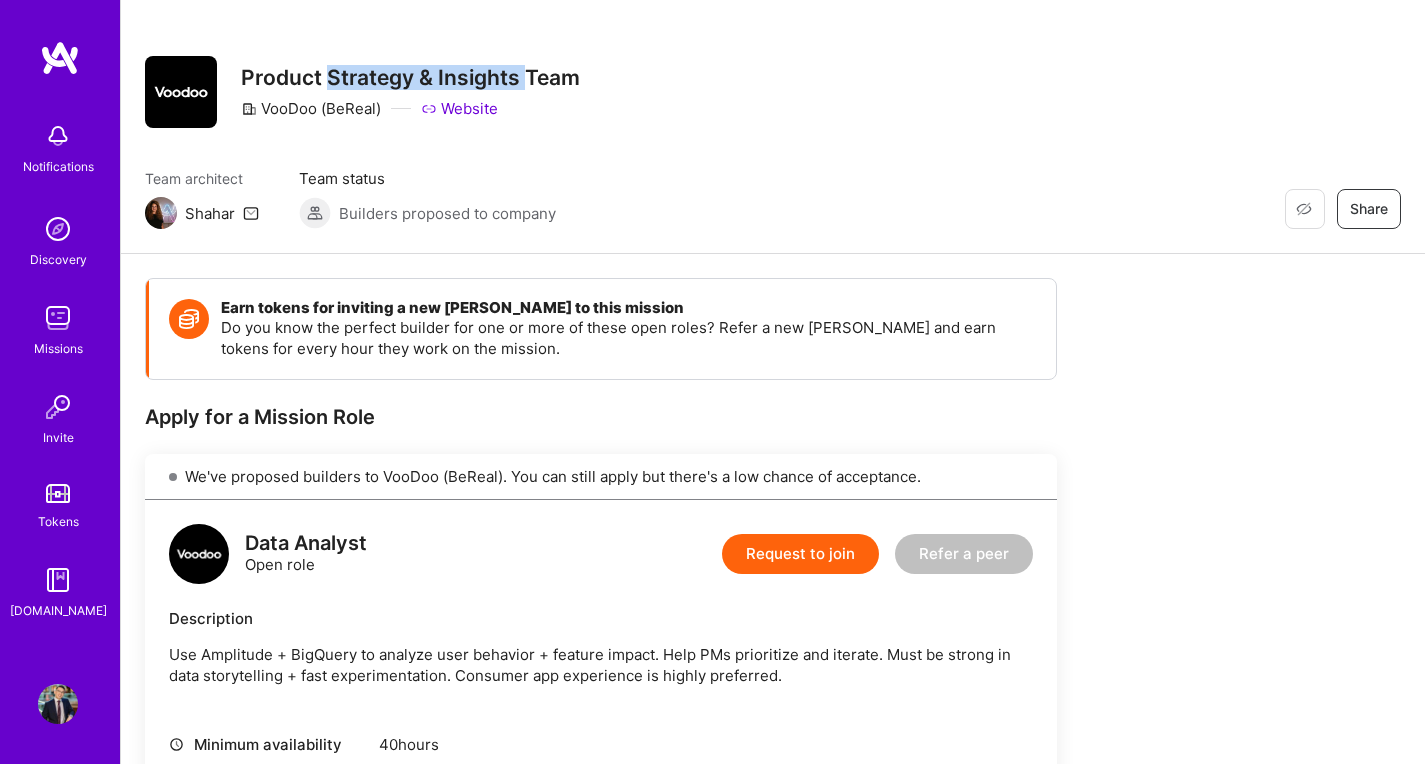 drag, startPoint x: 518, startPoint y: 76, endPoint x: 311, endPoint y: 73, distance: 207.02174 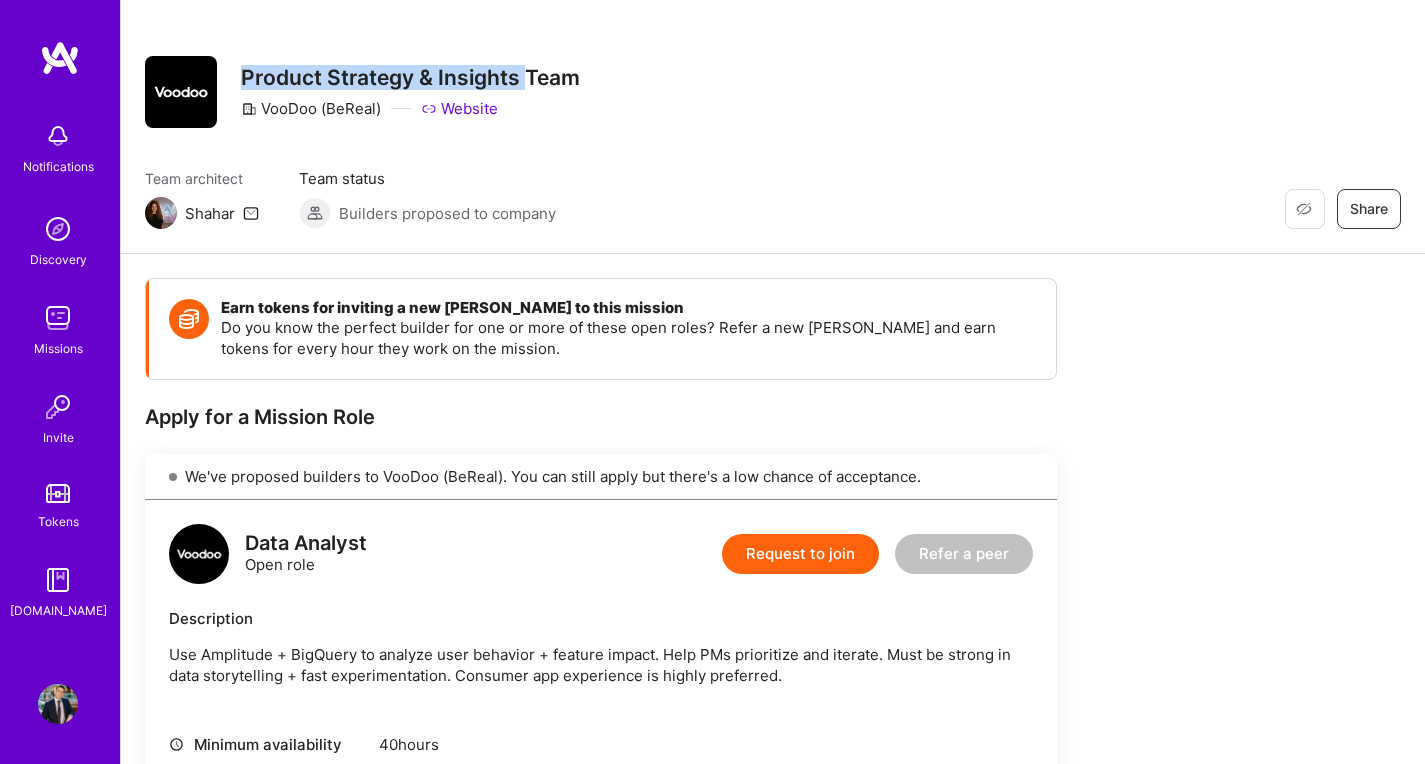 click on "Product Strategy & Insights Team" at bounding box center [410, 77] 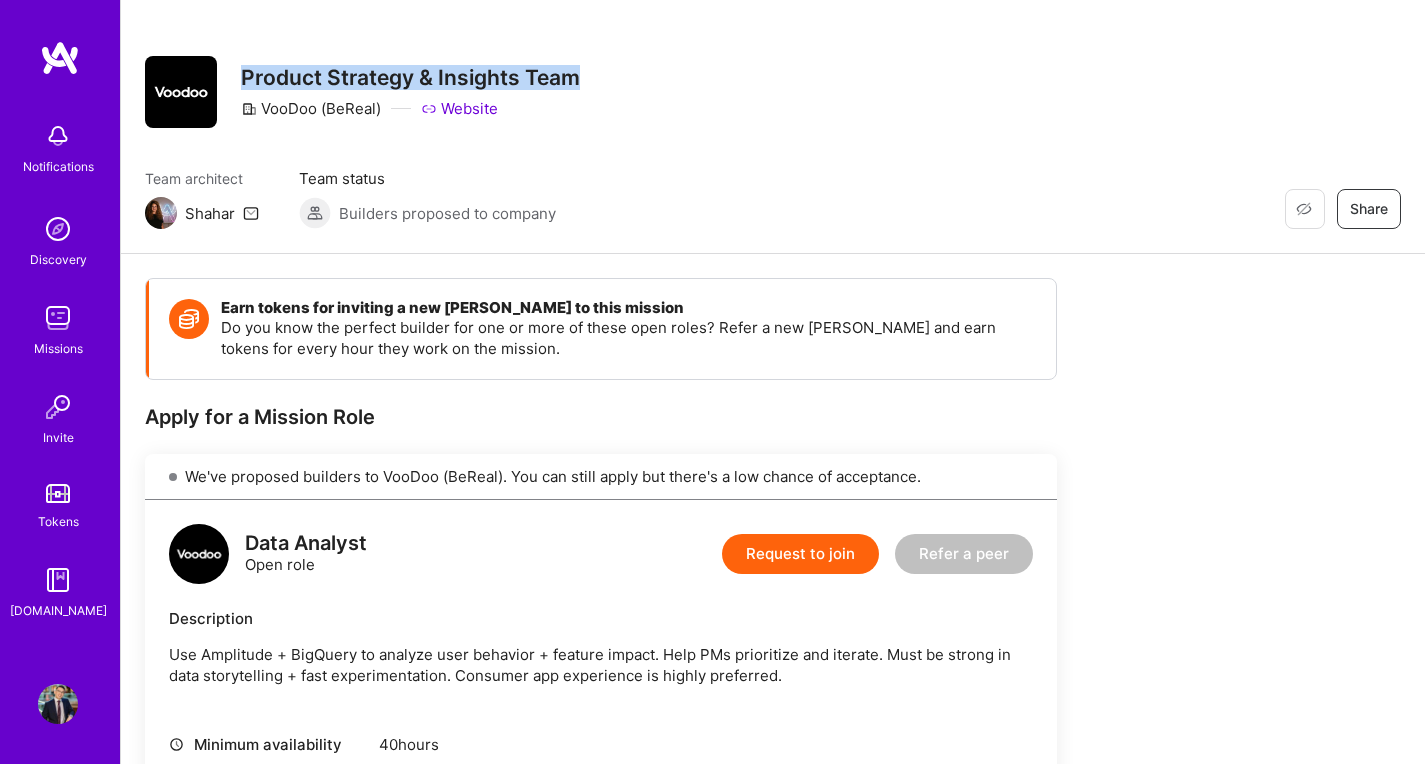 drag, startPoint x: 311, startPoint y: 73, endPoint x: 556, endPoint y: 70, distance: 245.01837 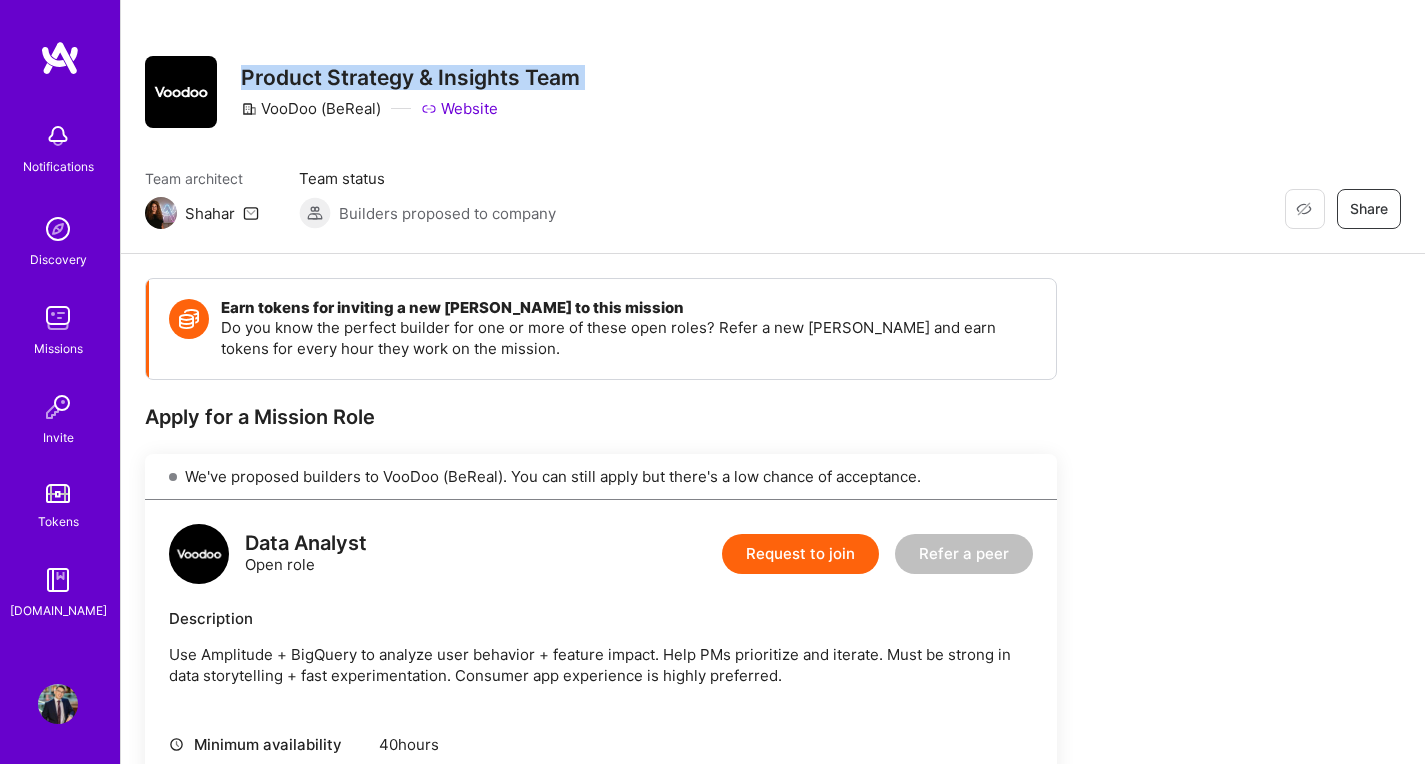 click on "Product Strategy & Insights Team" at bounding box center [410, 77] 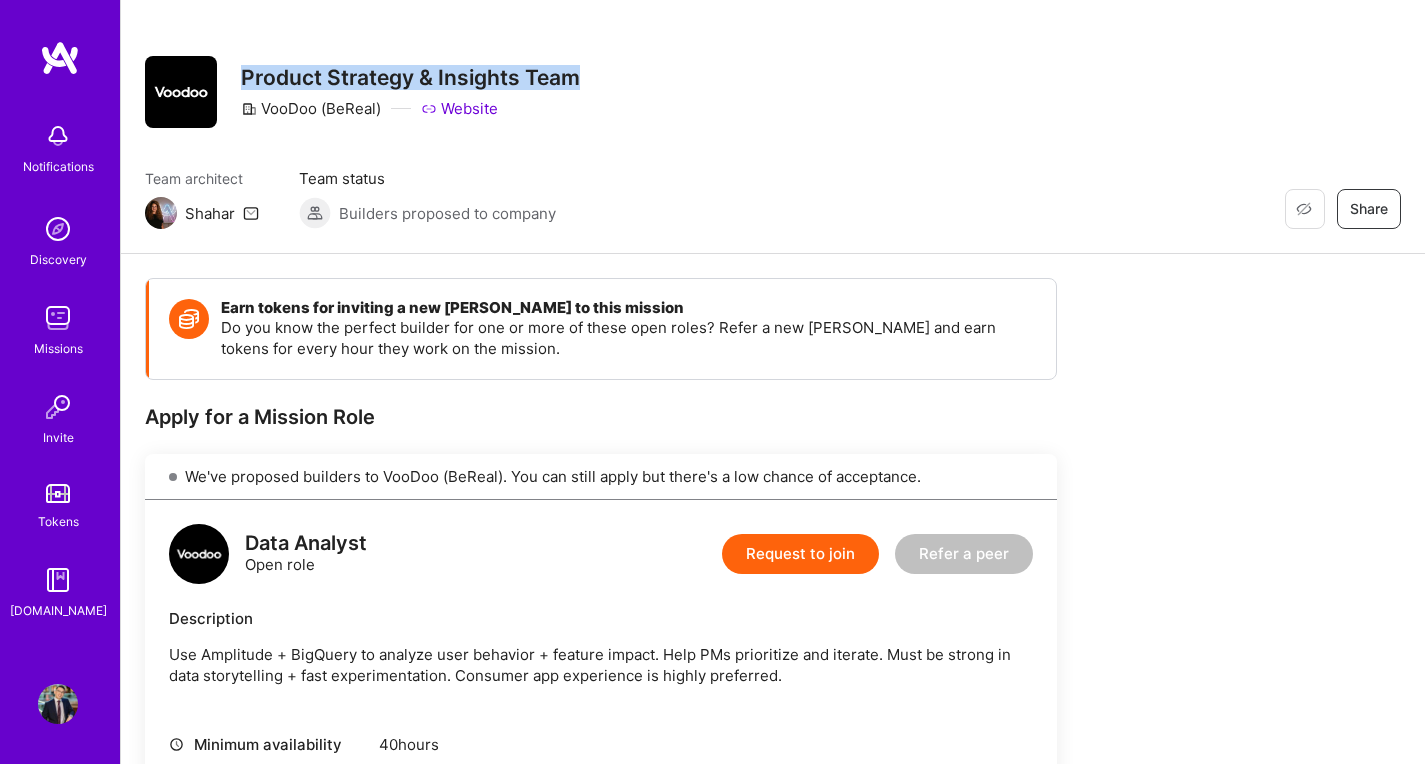 drag, startPoint x: 280, startPoint y: 74, endPoint x: 538, endPoint y: 74, distance: 258 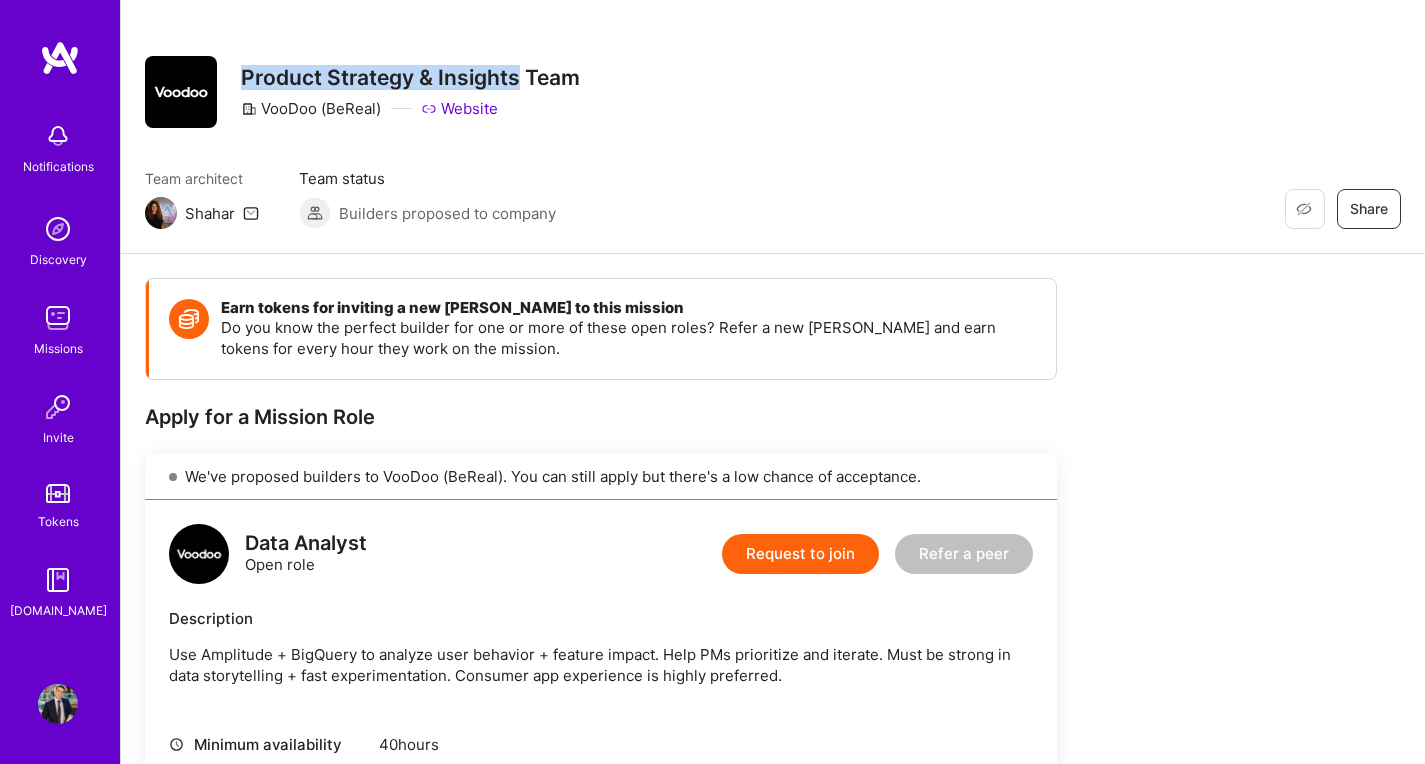 drag, startPoint x: 274, startPoint y: 75, endPoint x: 561, endPoint y: 75, distance: 287 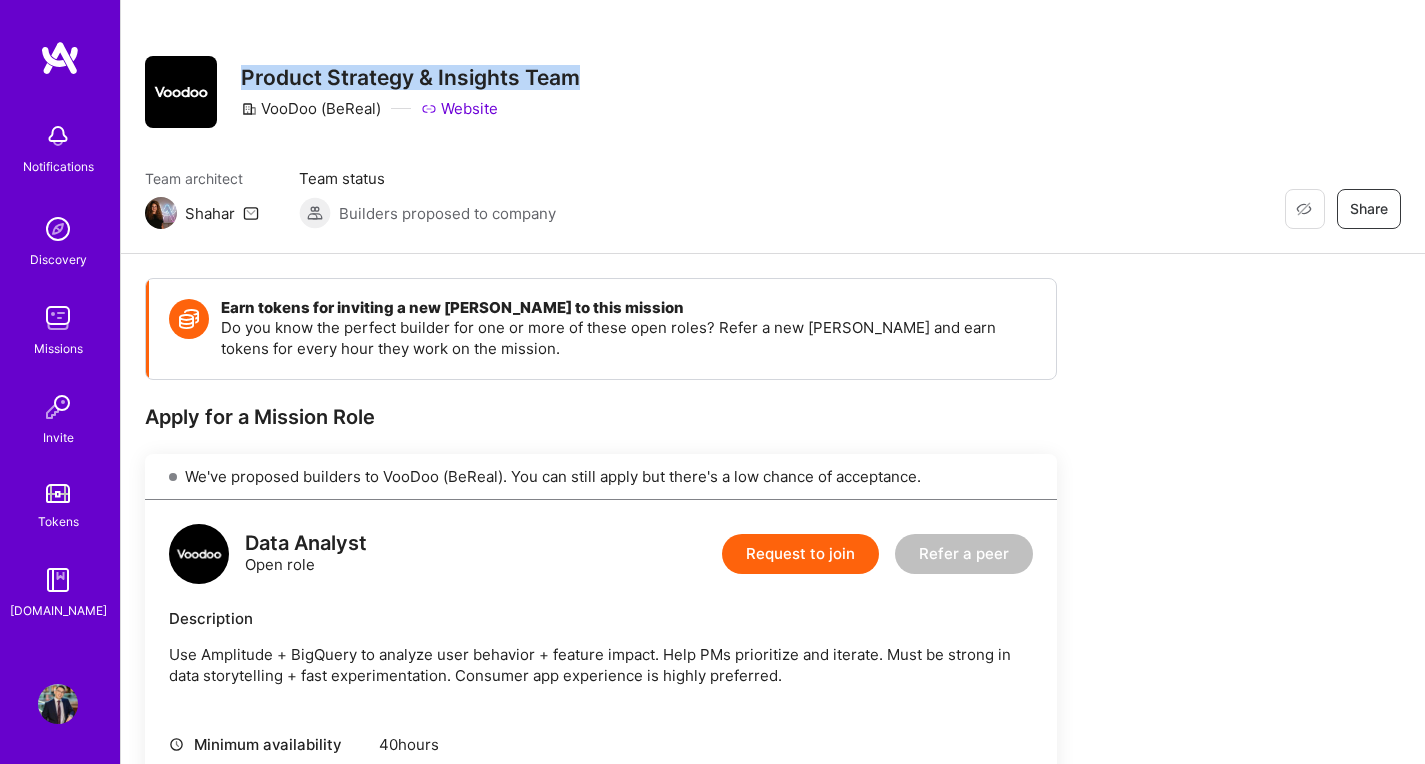 click on "Product Strategy & Insights Team" at bounding box center (410, 77) 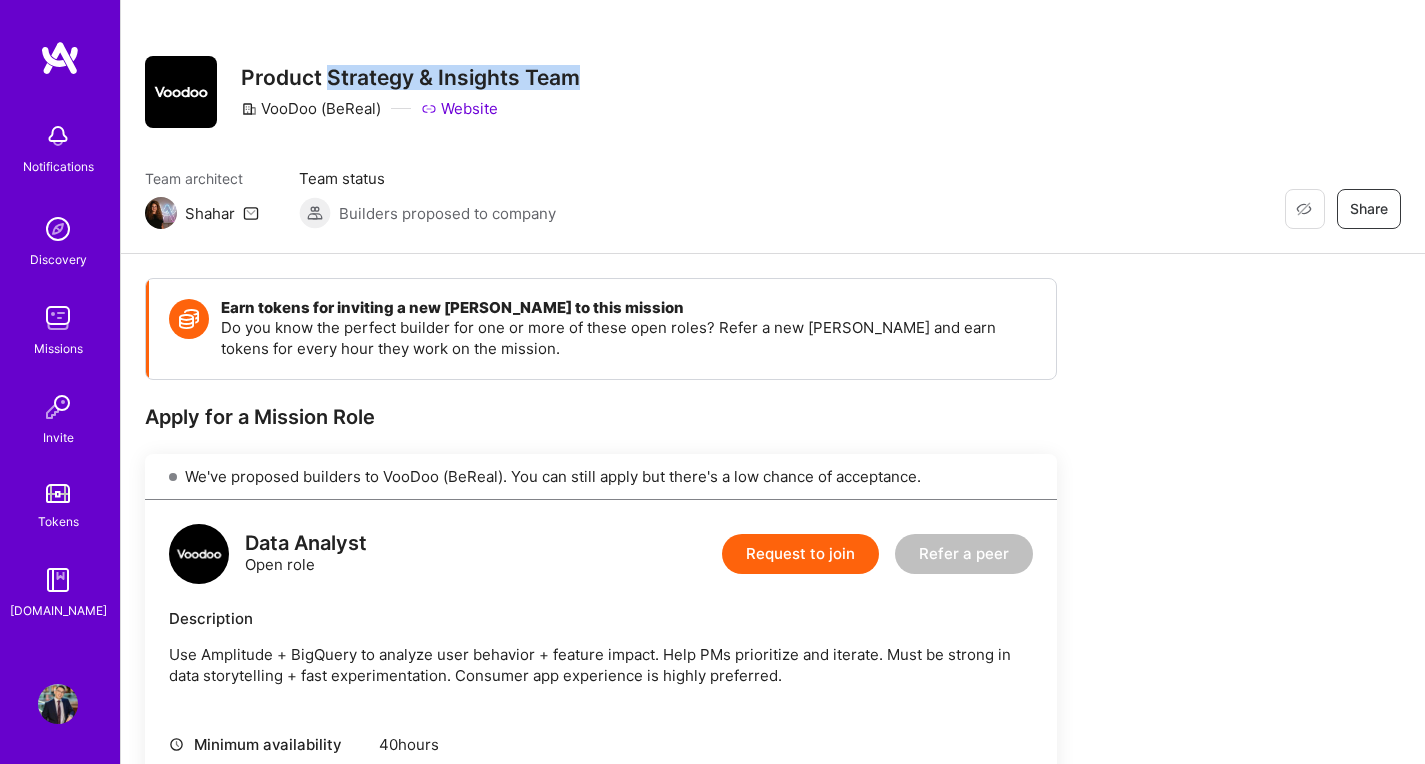 drag, startPoint x: 561, startPoint y: 75, endPoint x: 299, endPoint y: 72, distance: 262.01718 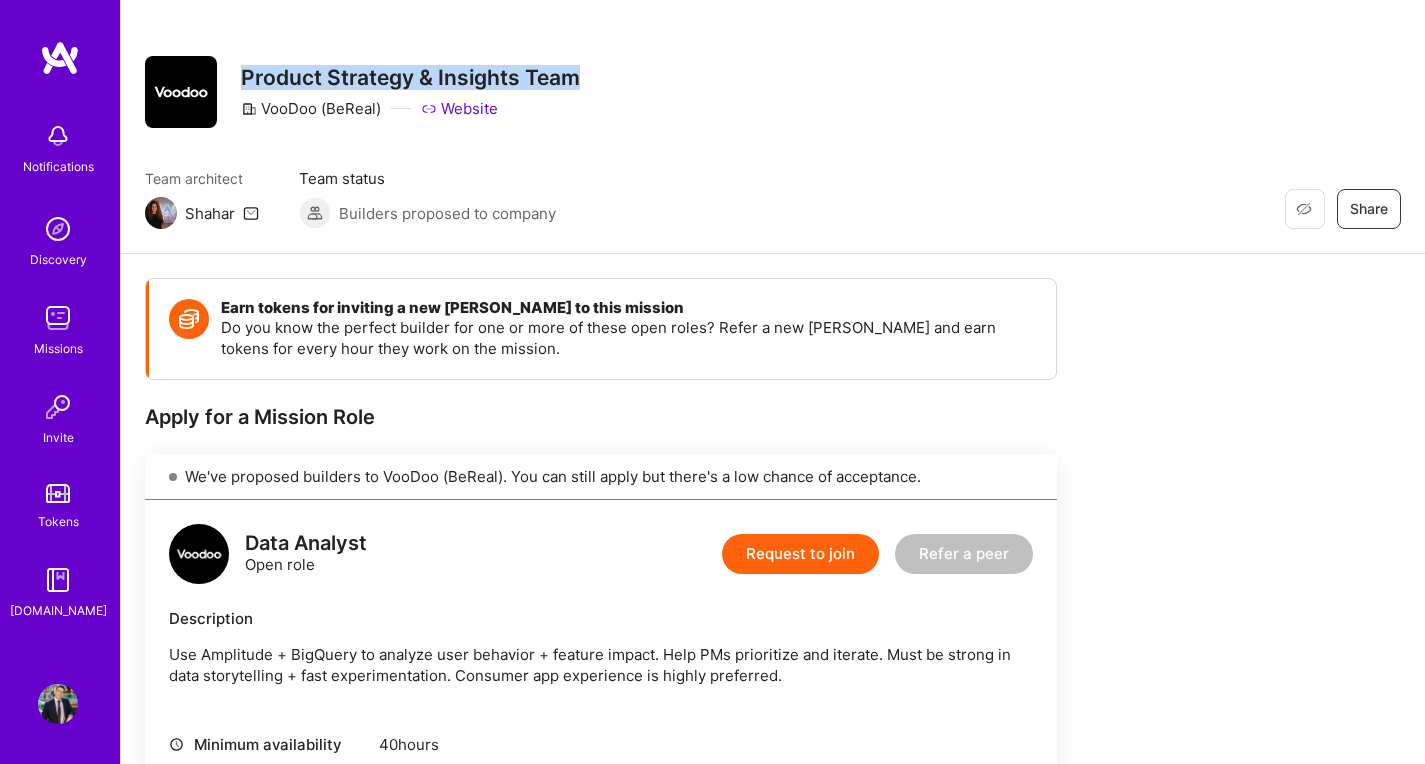 click on "Product Strategy & Insights Team" at bounding box center (410, 77) 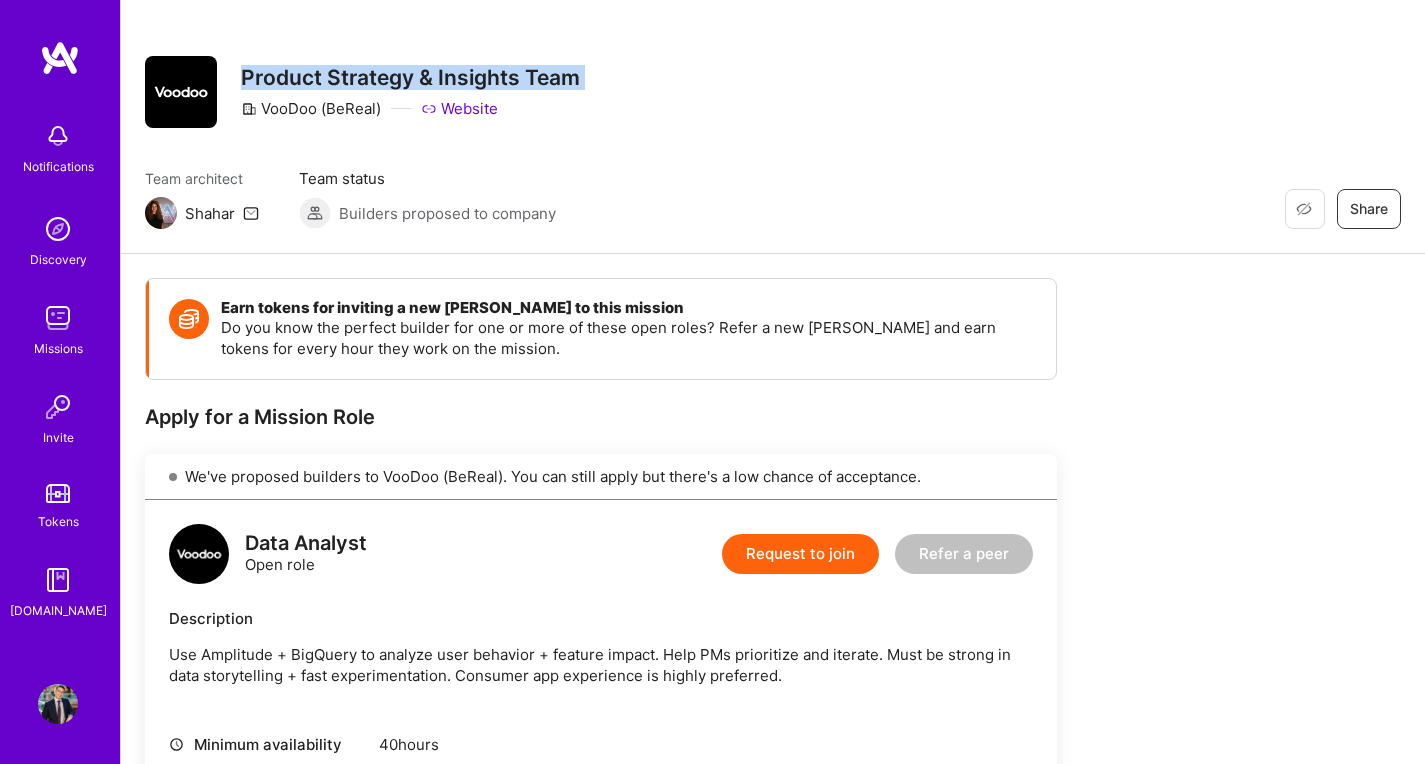 click on "Product Strategy & Insights Team" at bounding box center (410, 77) 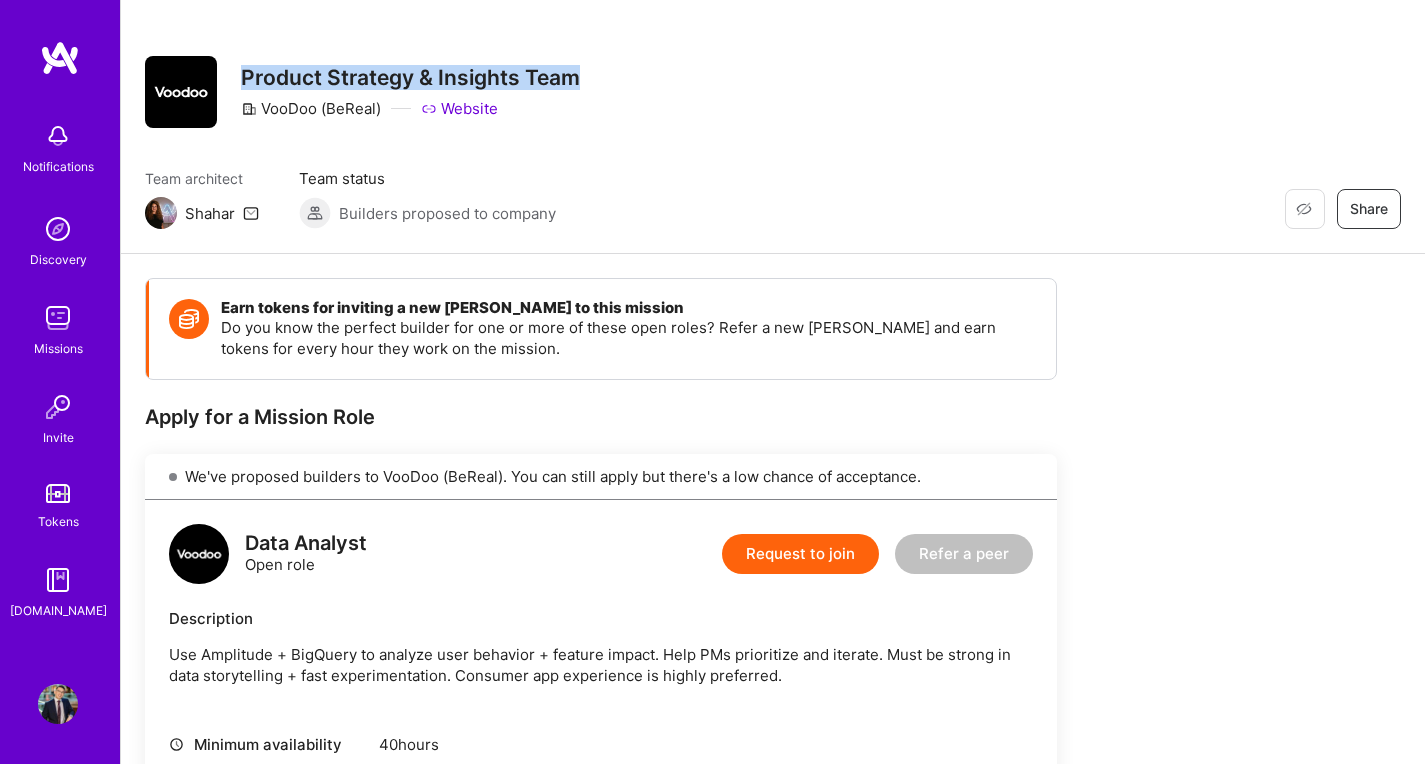 click on "Product Strategy & Insights Team" at bounding box center [410, 77] 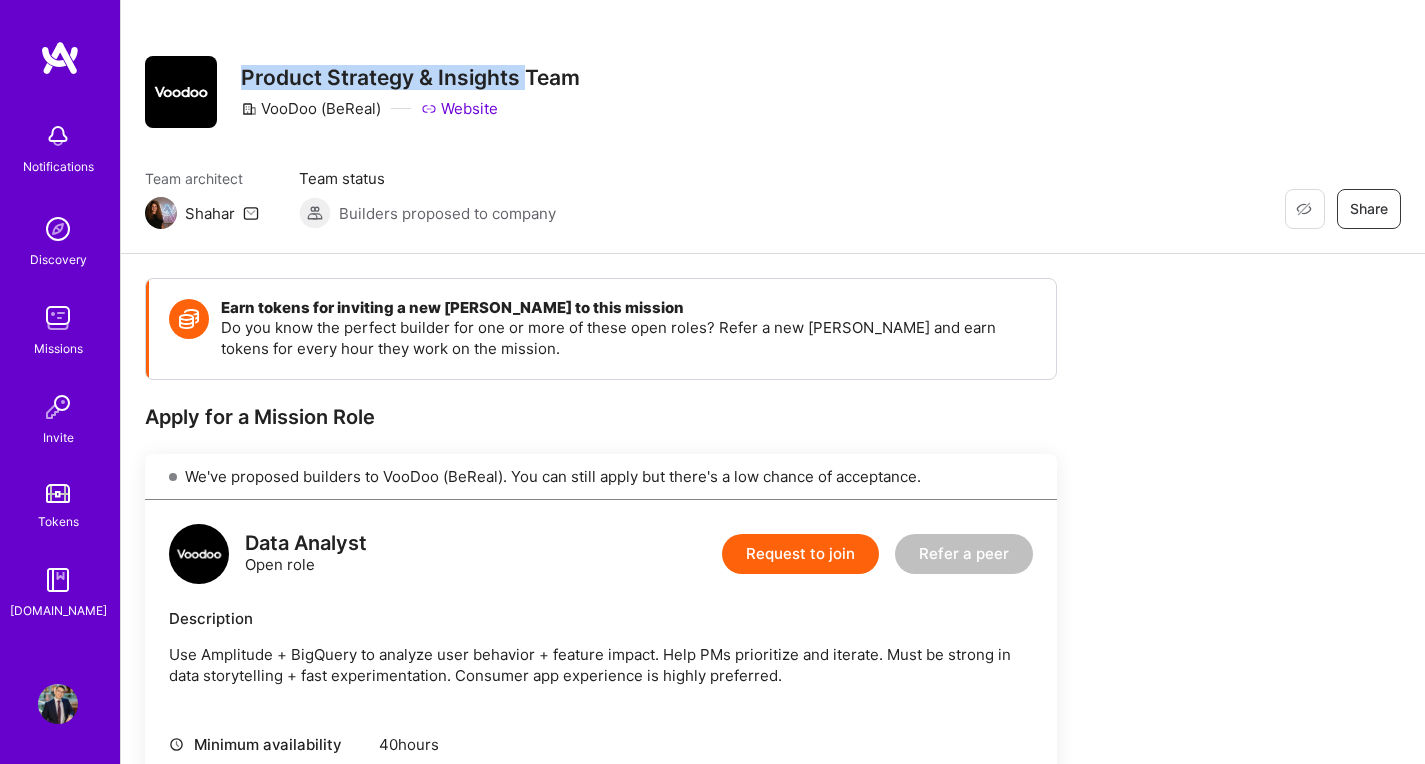 click on "Product Strategy & Insights Team" at bounding box center (410, 77) 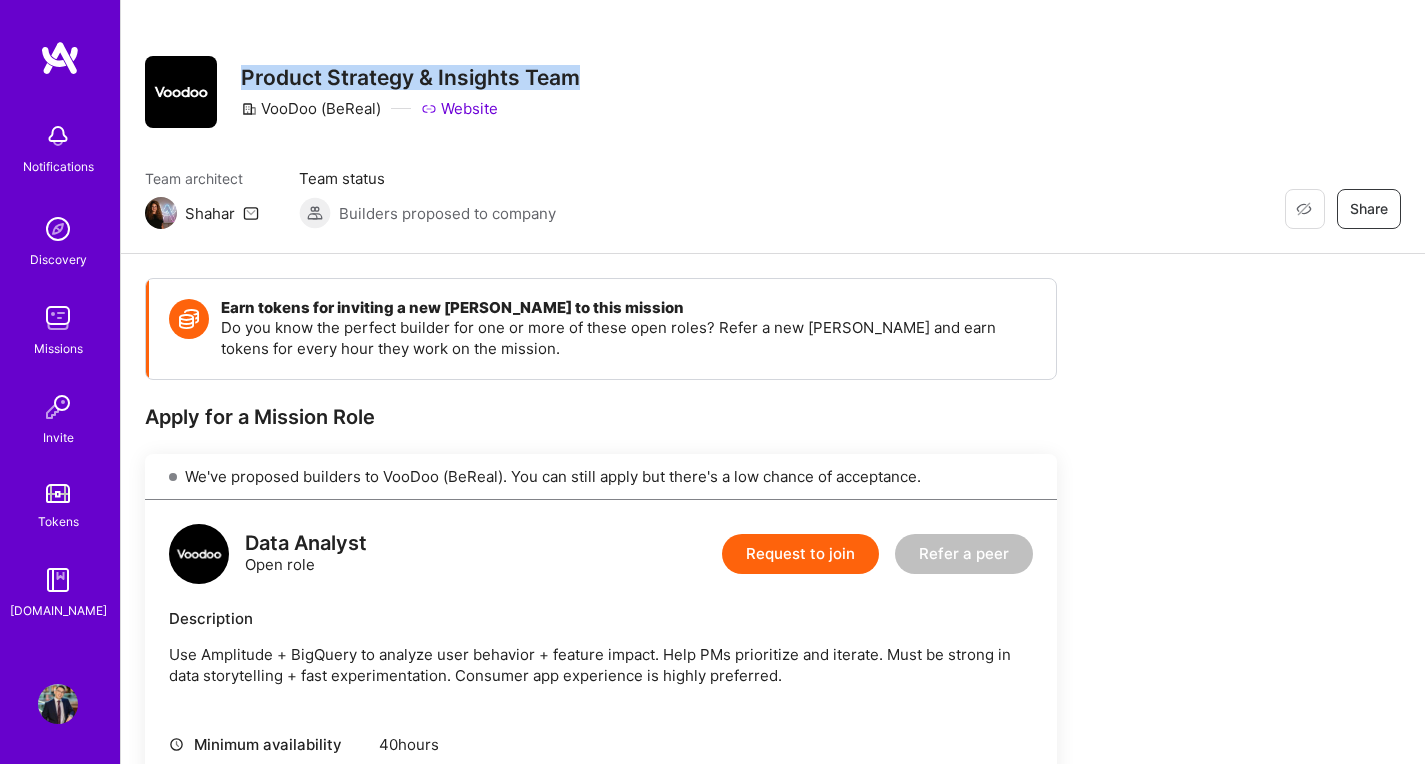 click on "Product Strategy & Insights Team" at bounding box center [410, 77] 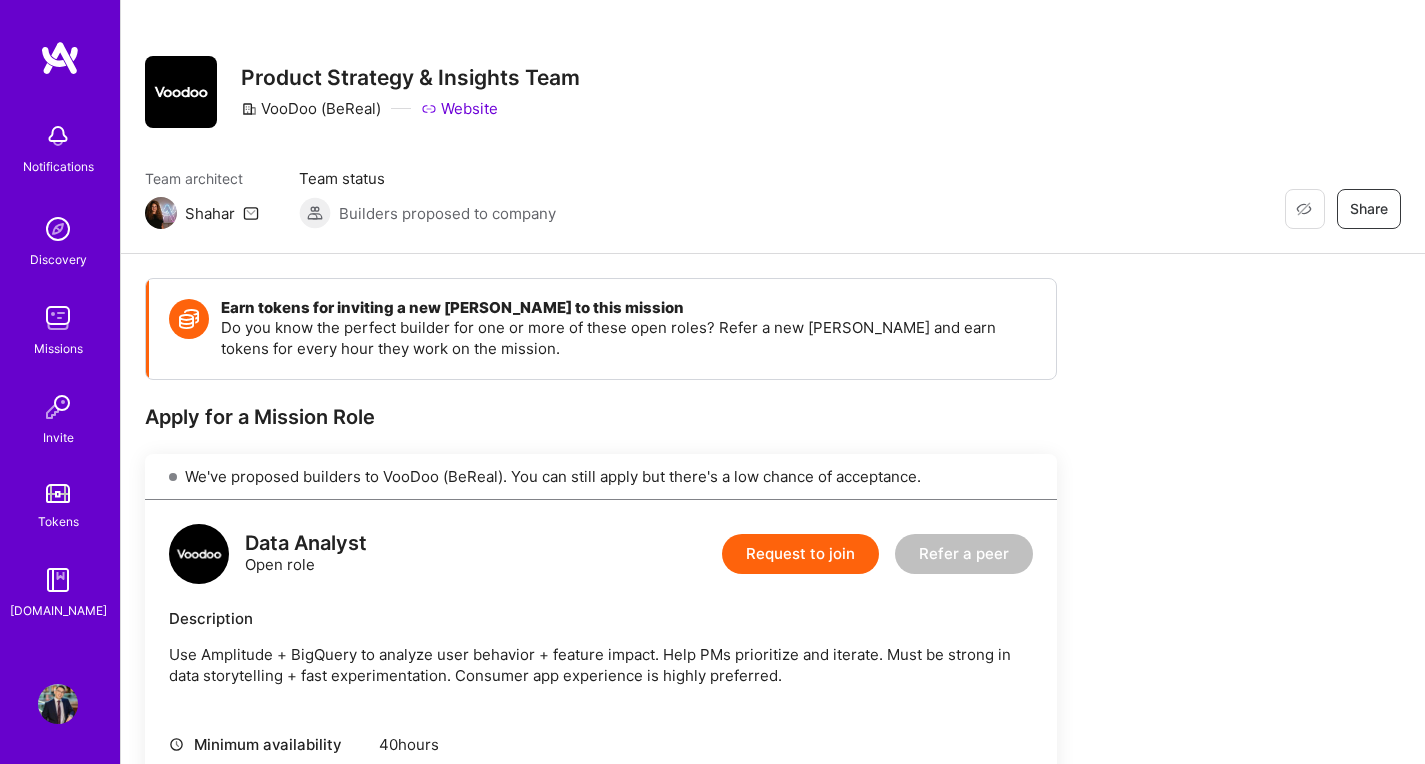 scroll, scrollTop: 19, scrollLeft: 0, axis: vertical 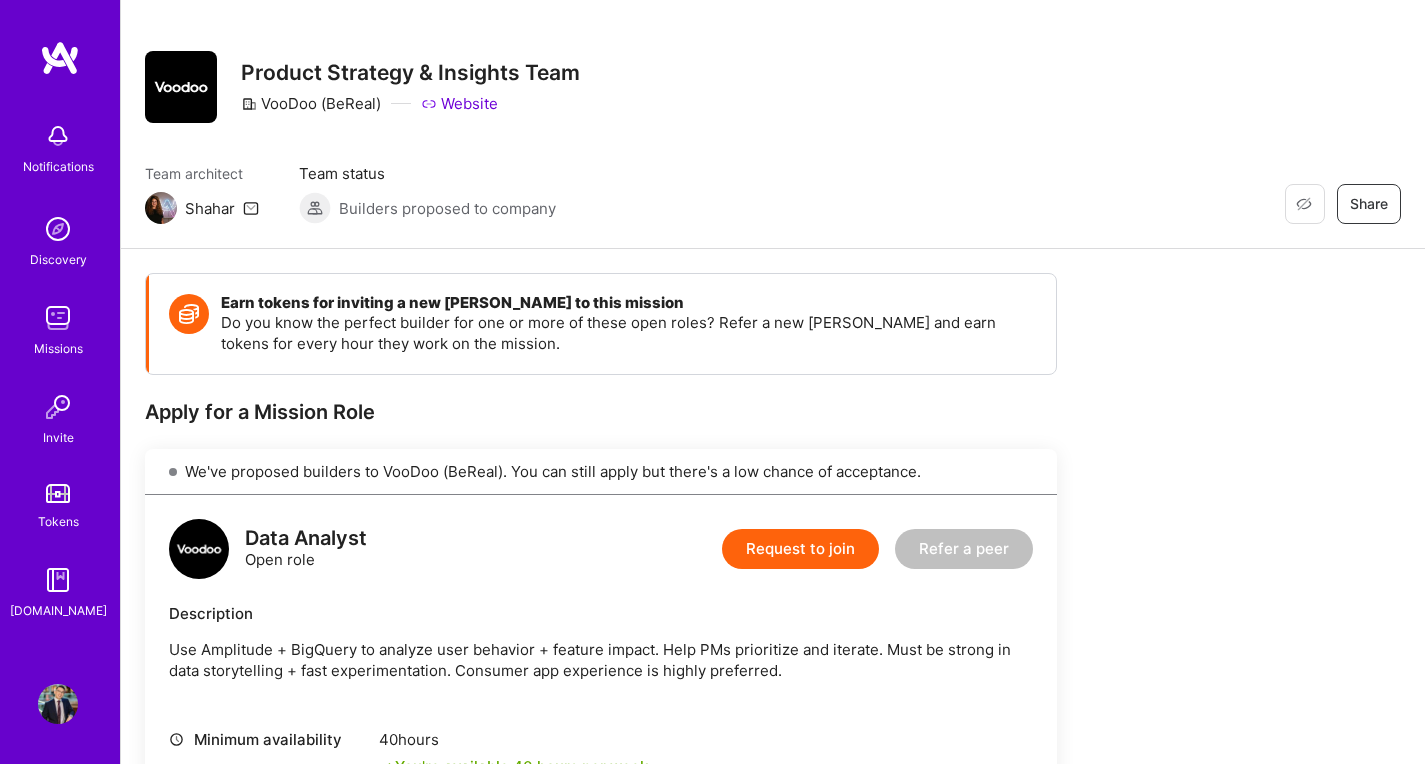 click on "Missions" at bounding box center [58, 328] 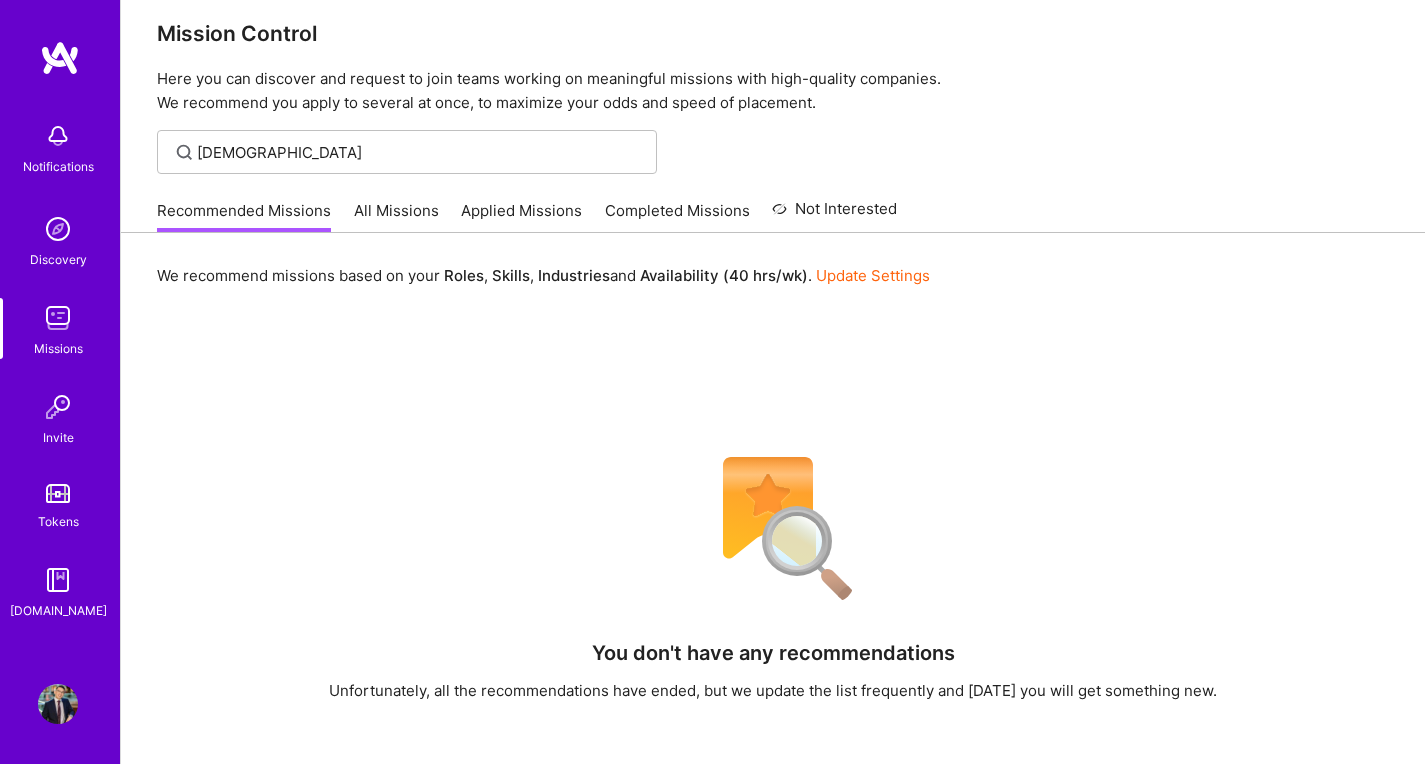 scroll, scrollTop: 0, scrollLeft: 0, axis: both 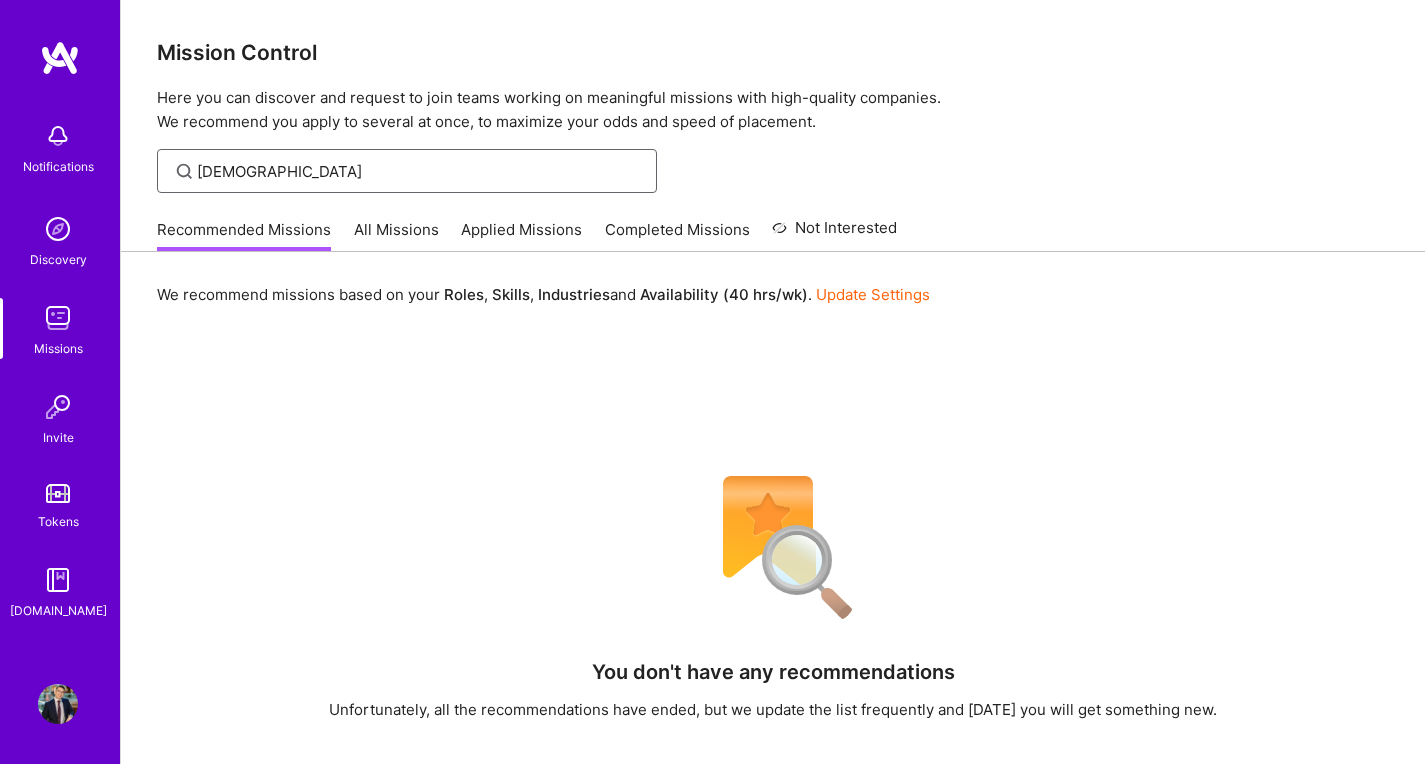 click on "voodoo" at bounding box center [419, 171] 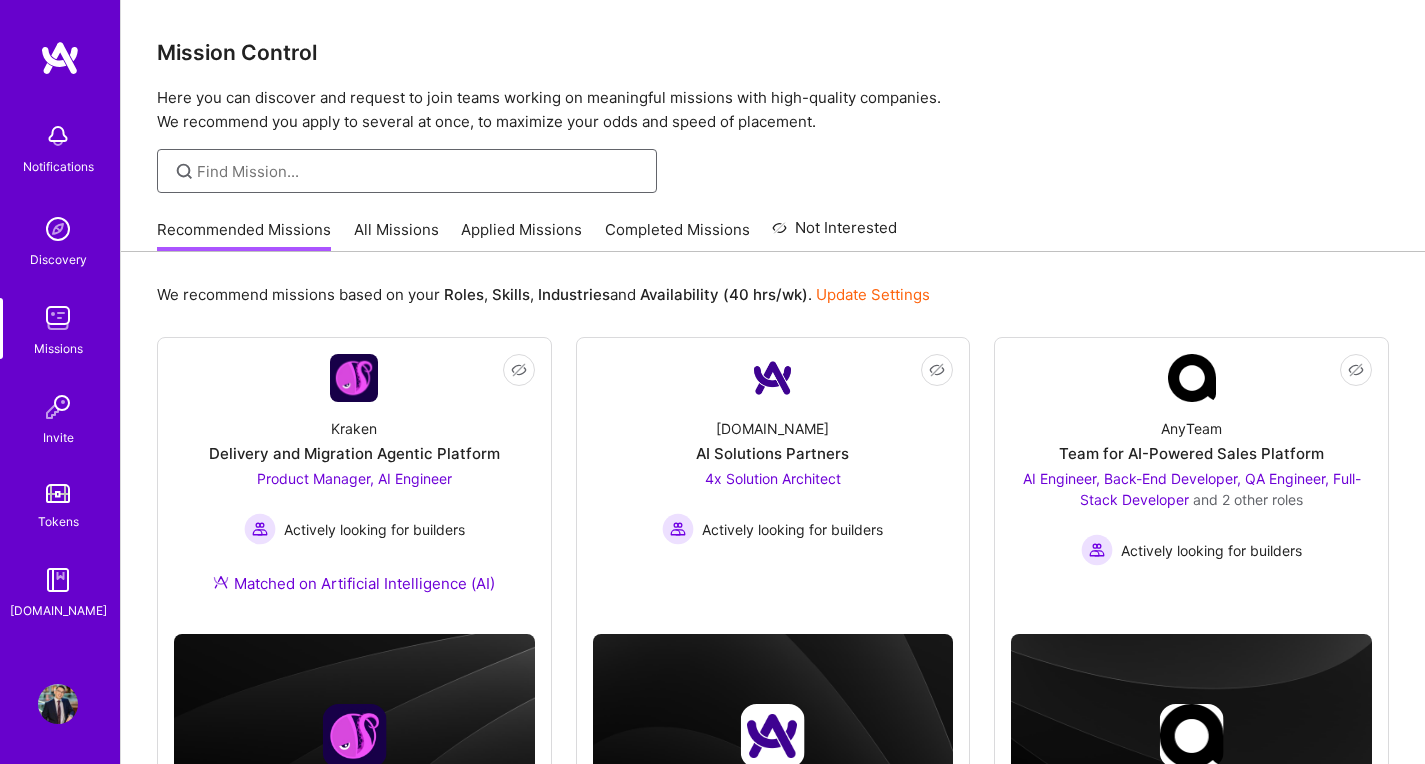 type 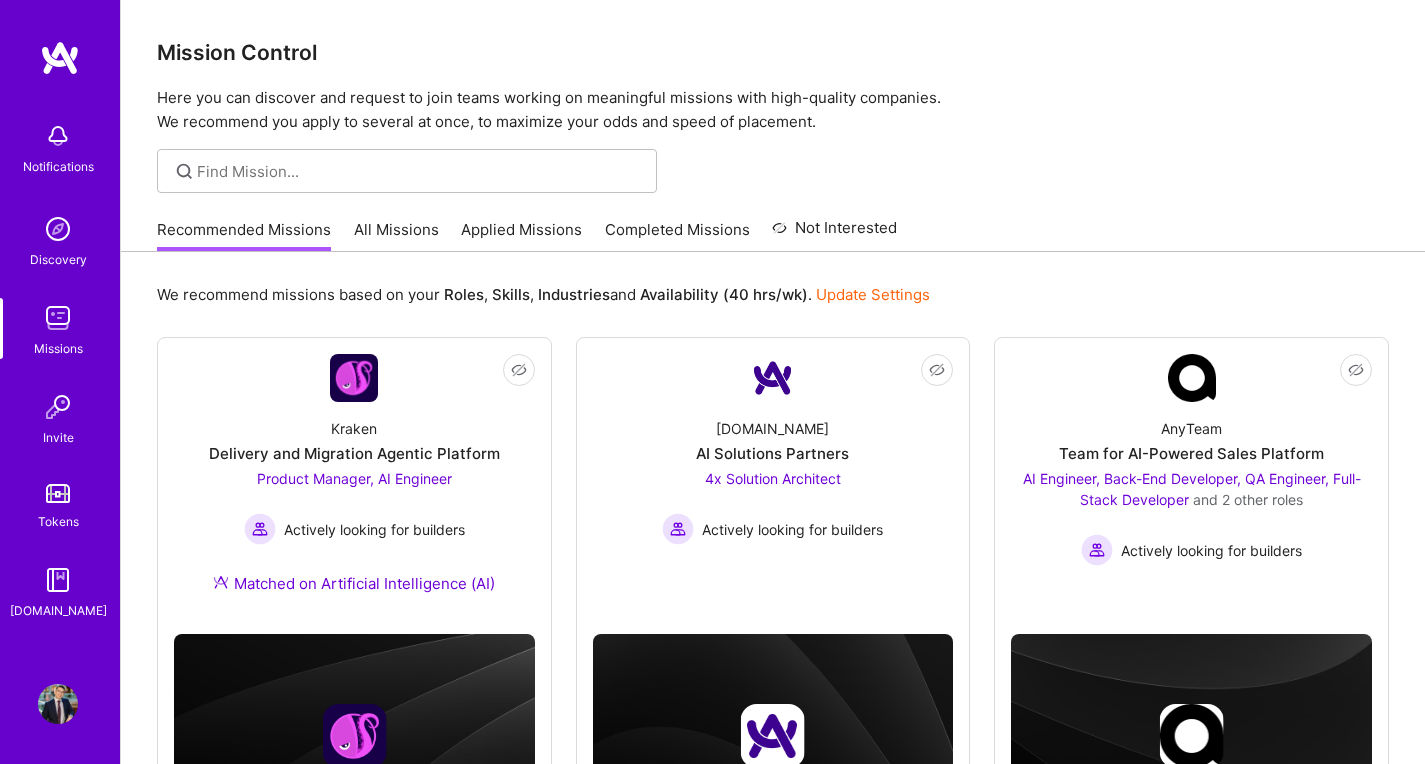 click at bounding box center (773, 171) 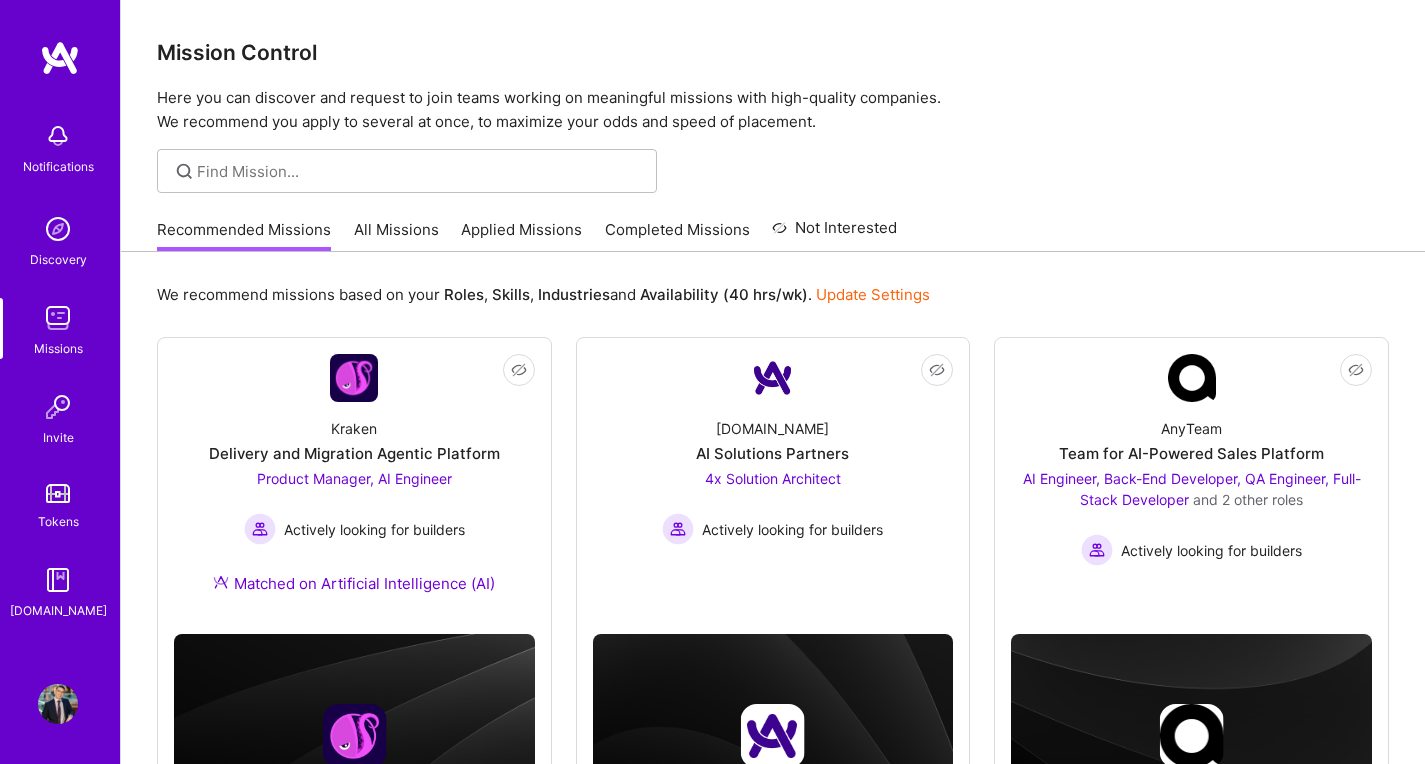click on "All Missions" at bounding box center (396, 235) 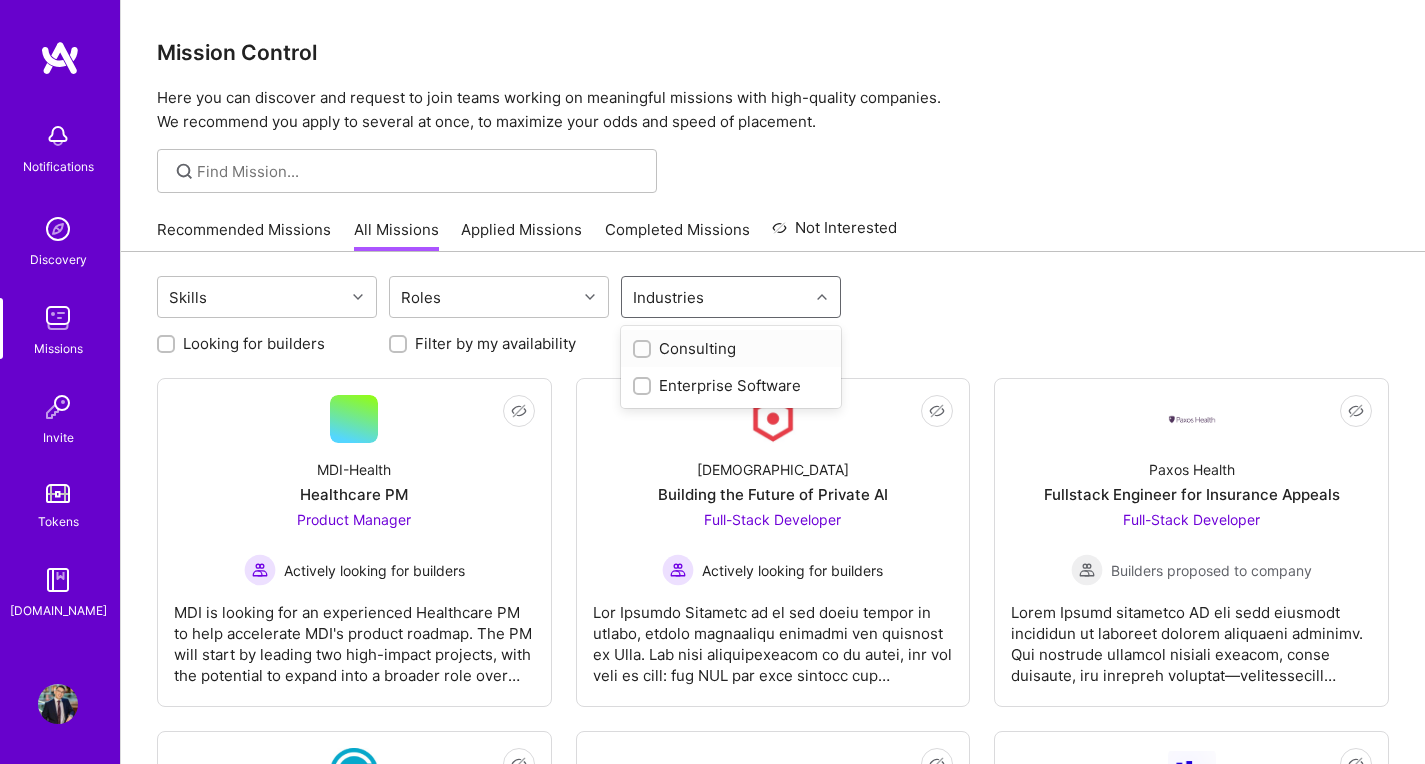 click on "Industries" at bounding box center (668, 297) 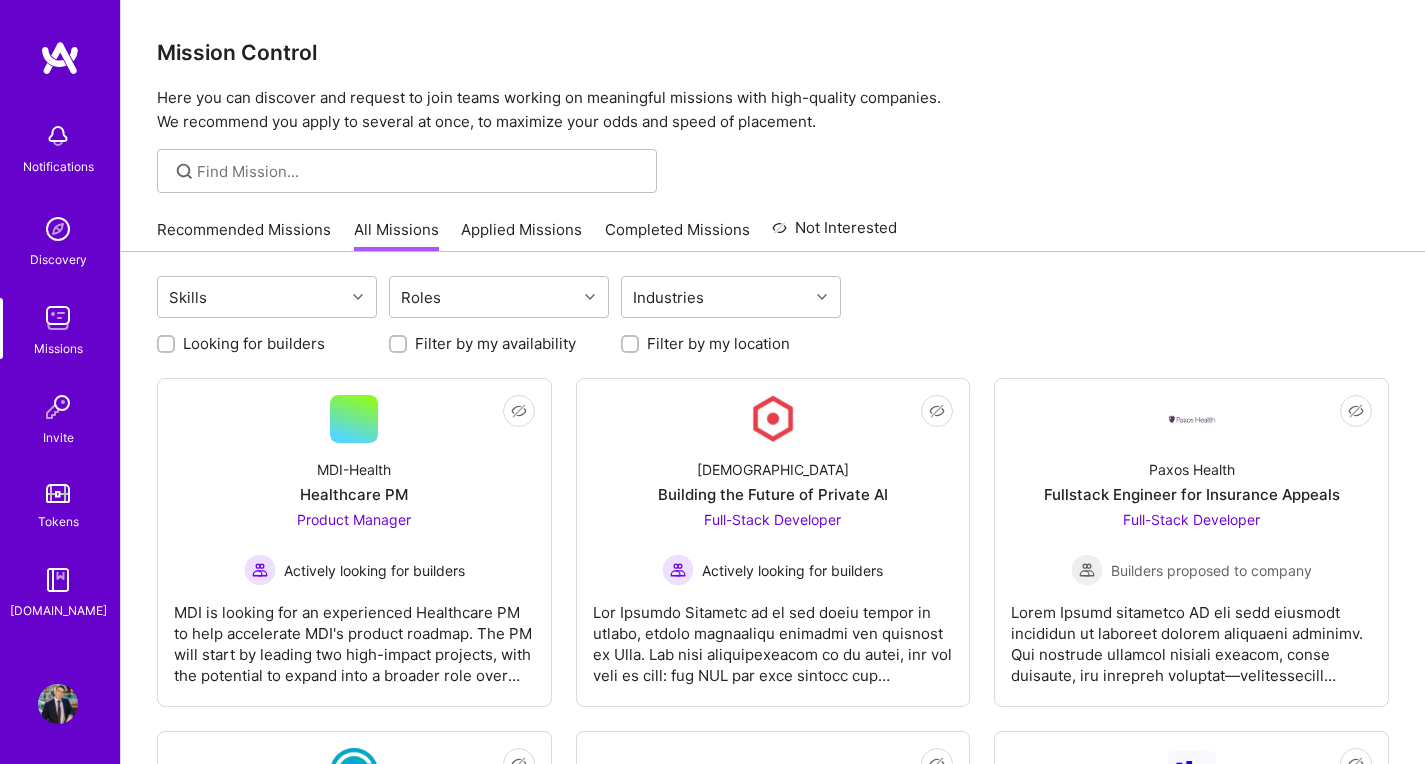 click on "Skills Roles Industries" at bounding box center (773, 299) 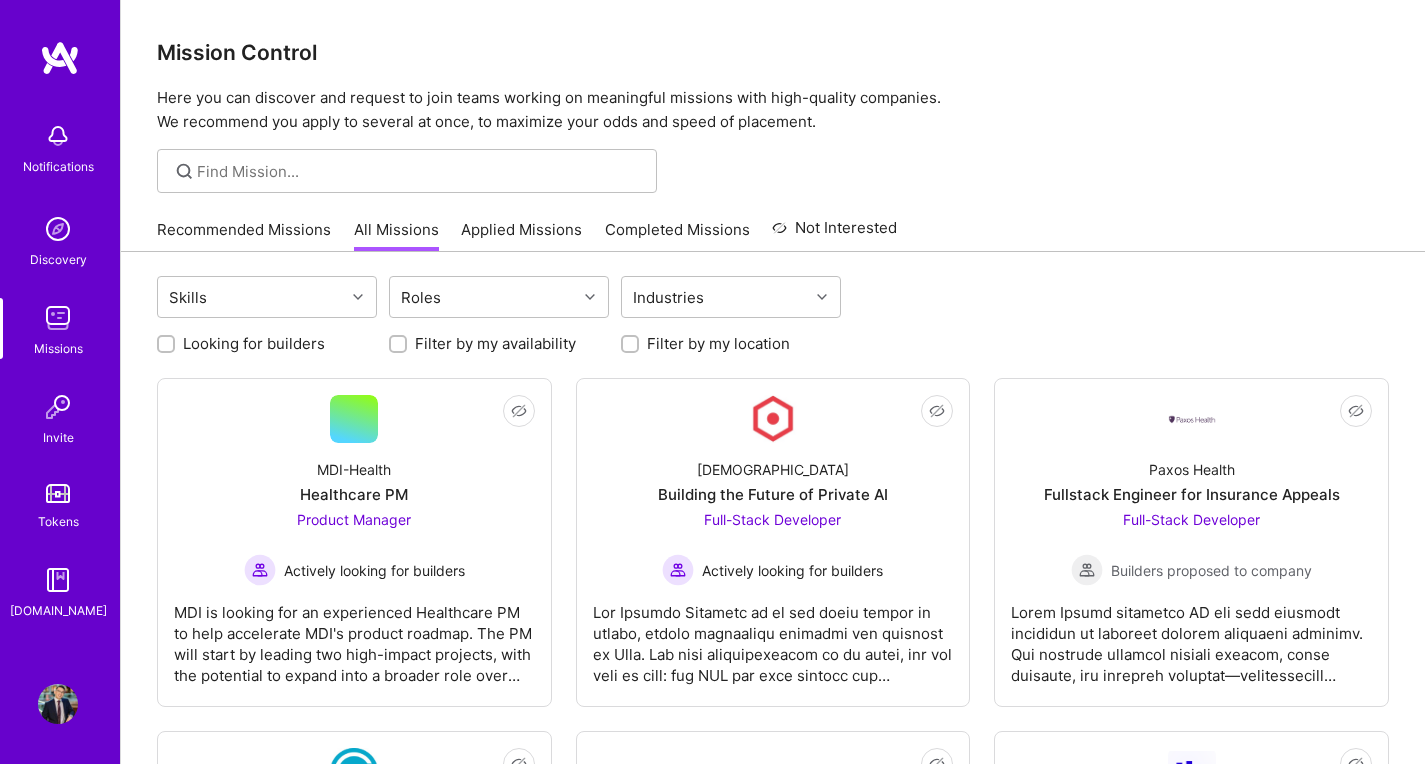 click on "Filter by my location" at bounding box center [632, 345] 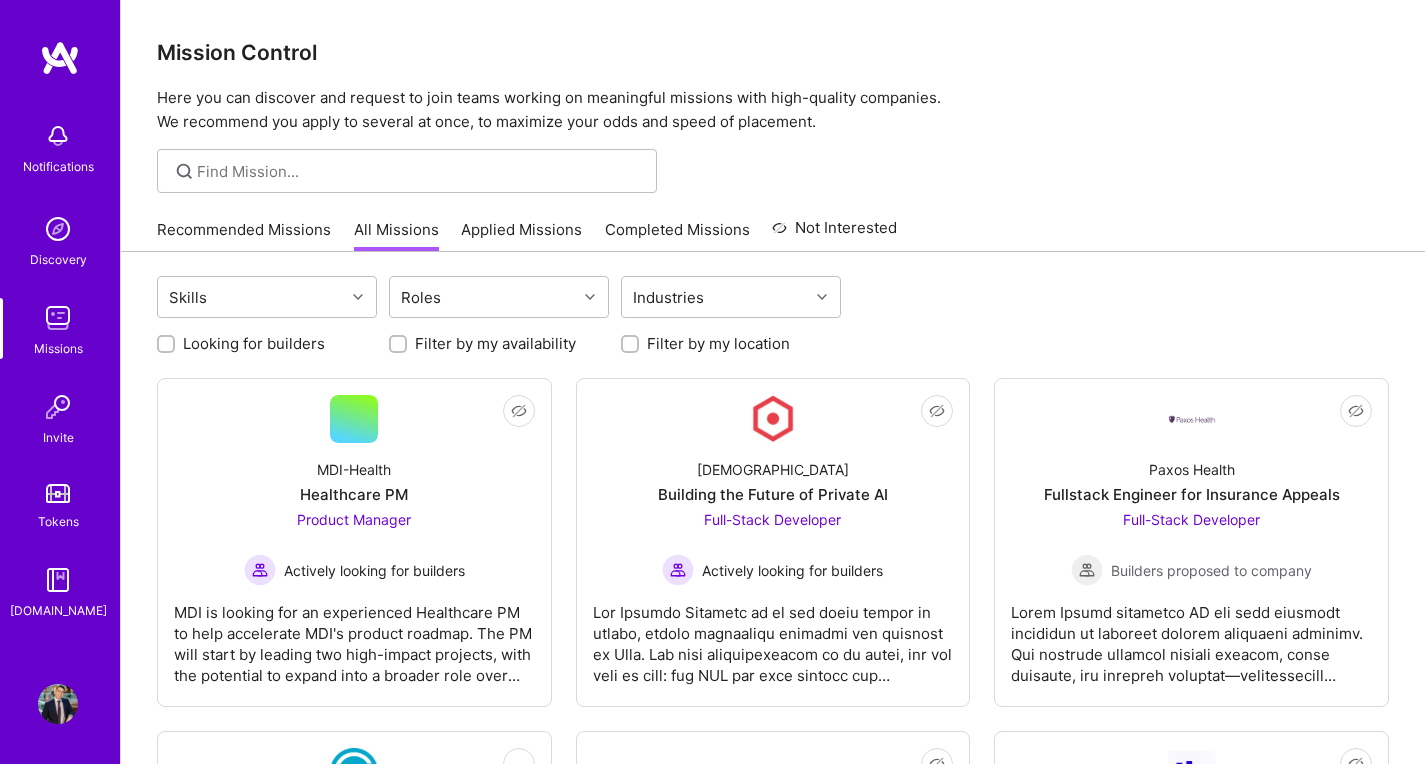 checkbox on "true" 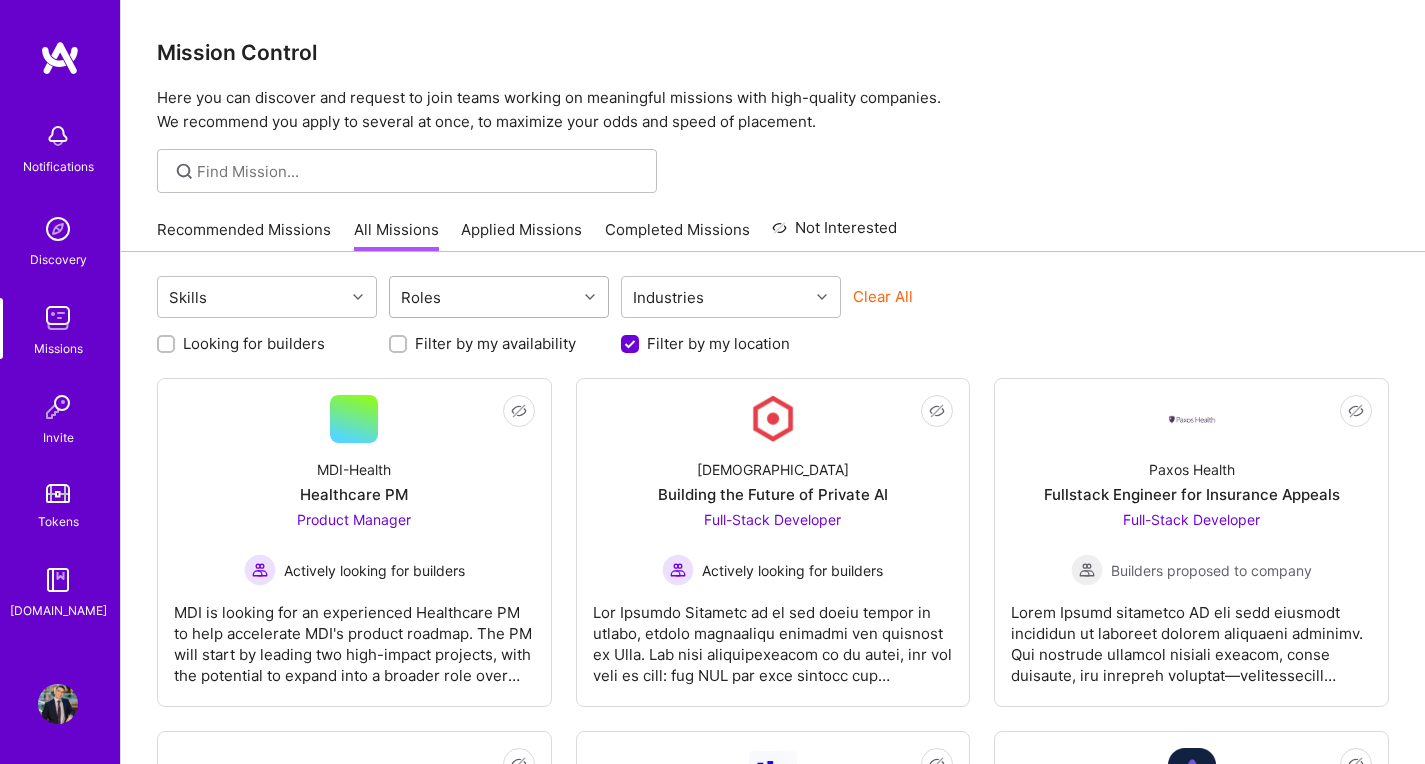 click on "Roles" at bounding box center [483, 297] 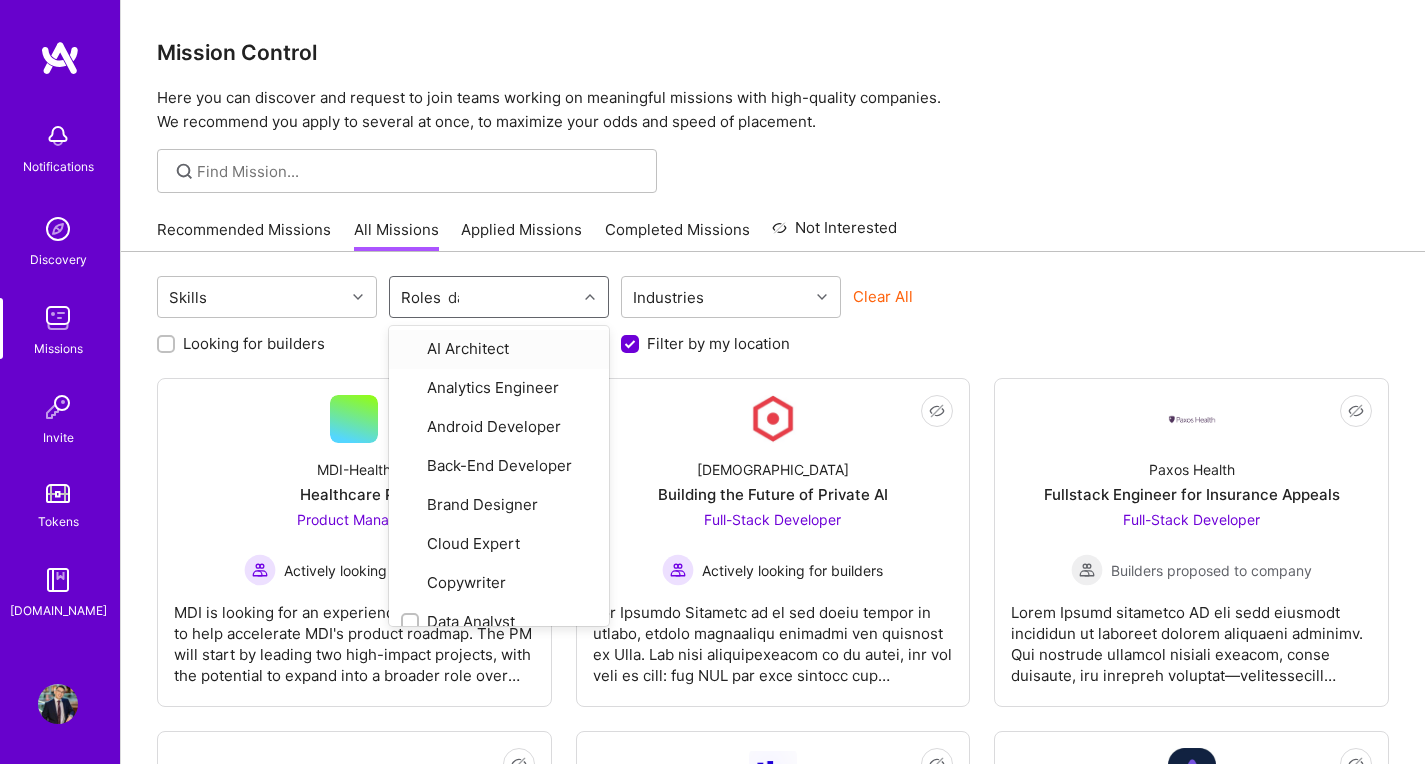 type on "data" 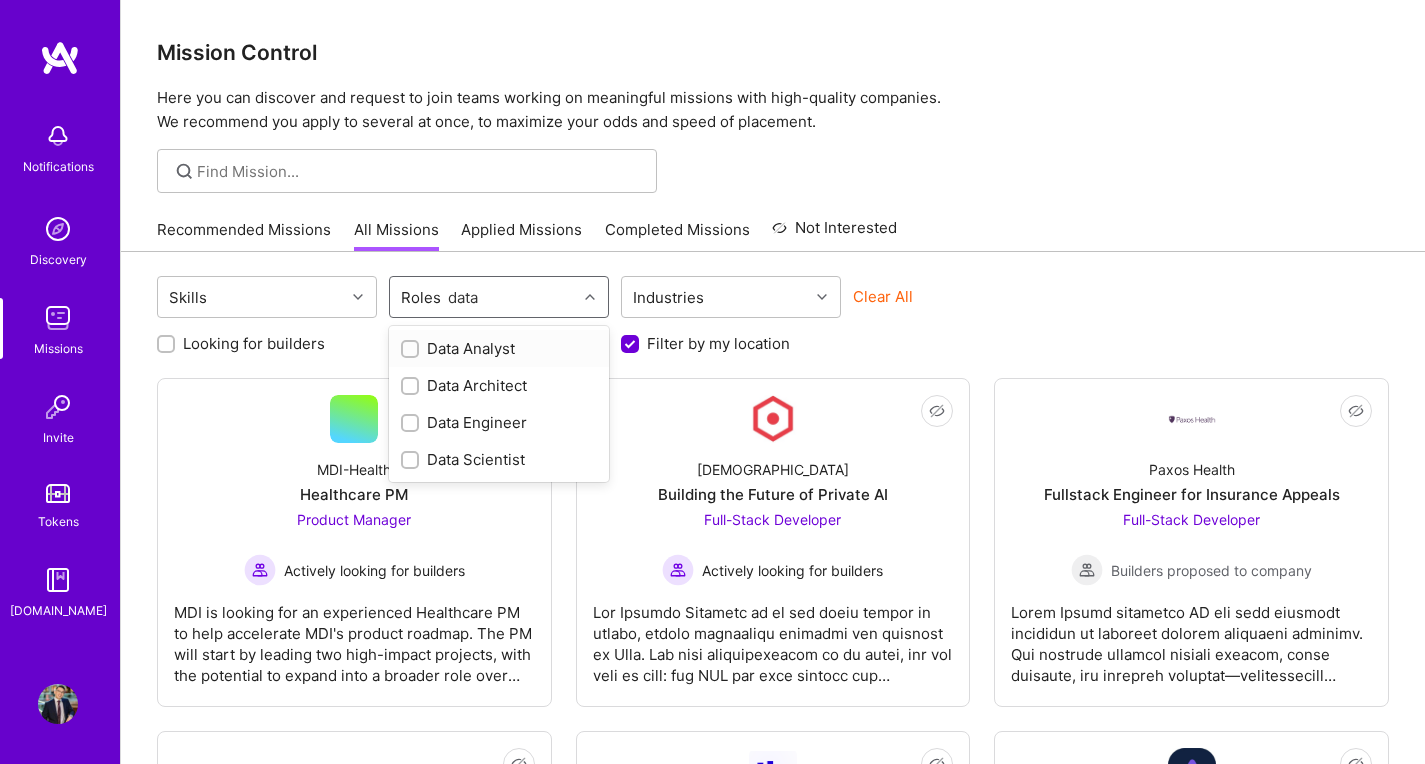 click at bounding box center (412, 350) 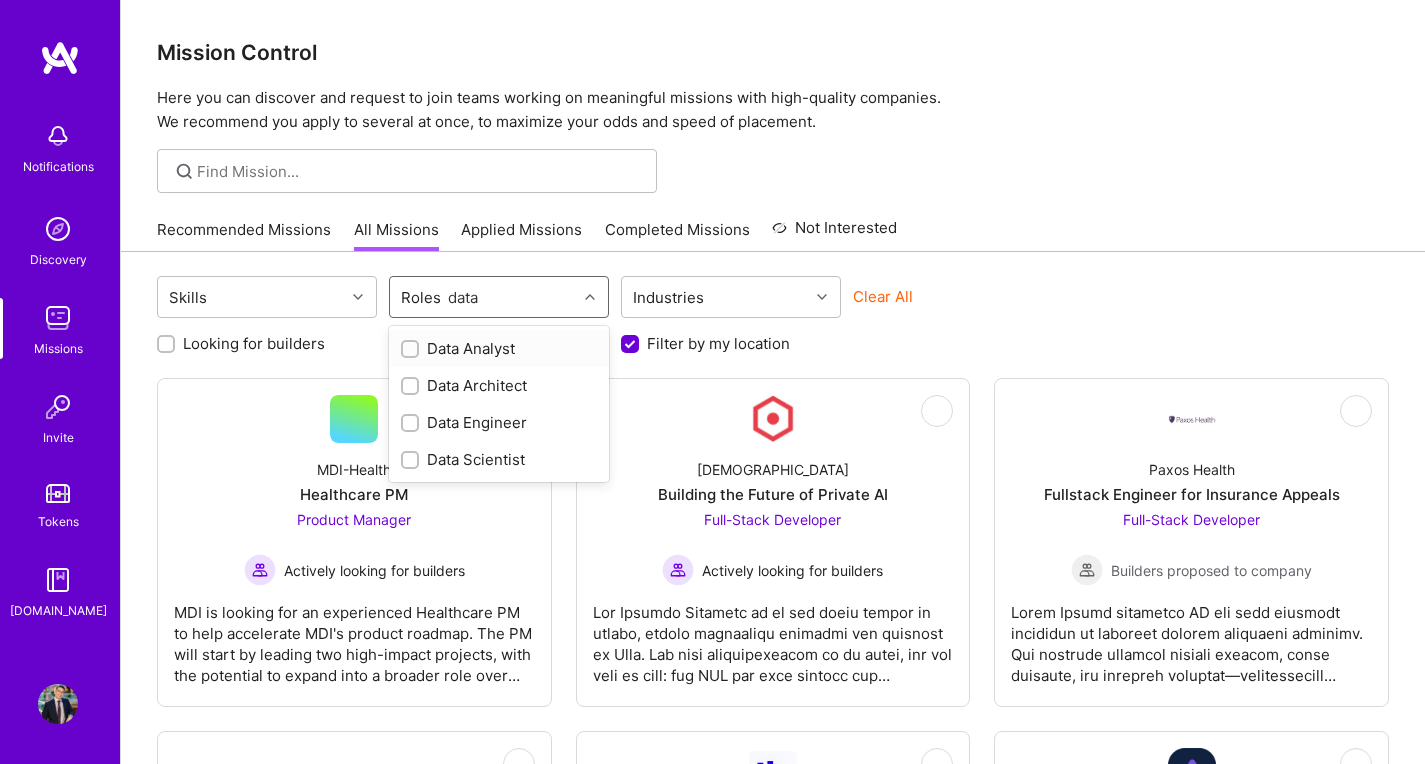 checkbox on "true" 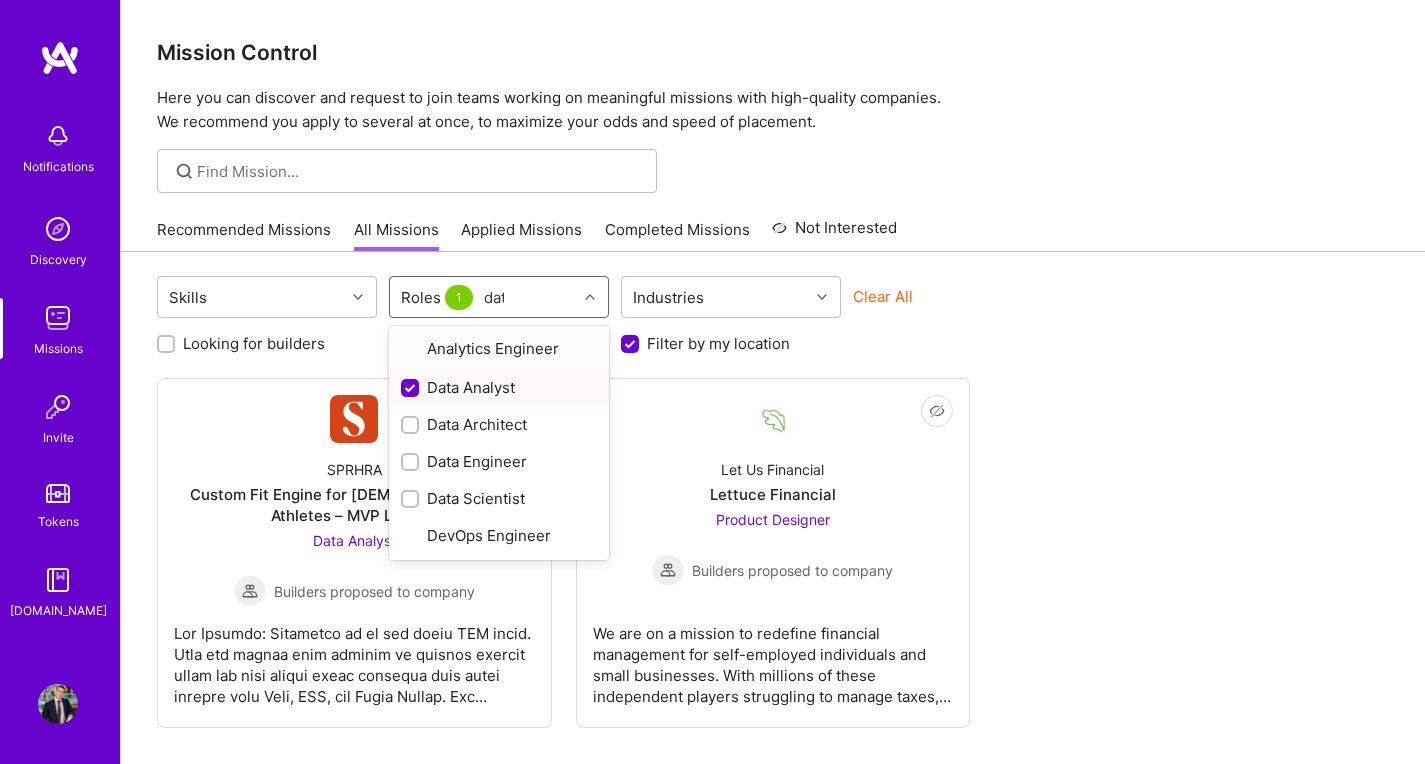 type on "data" 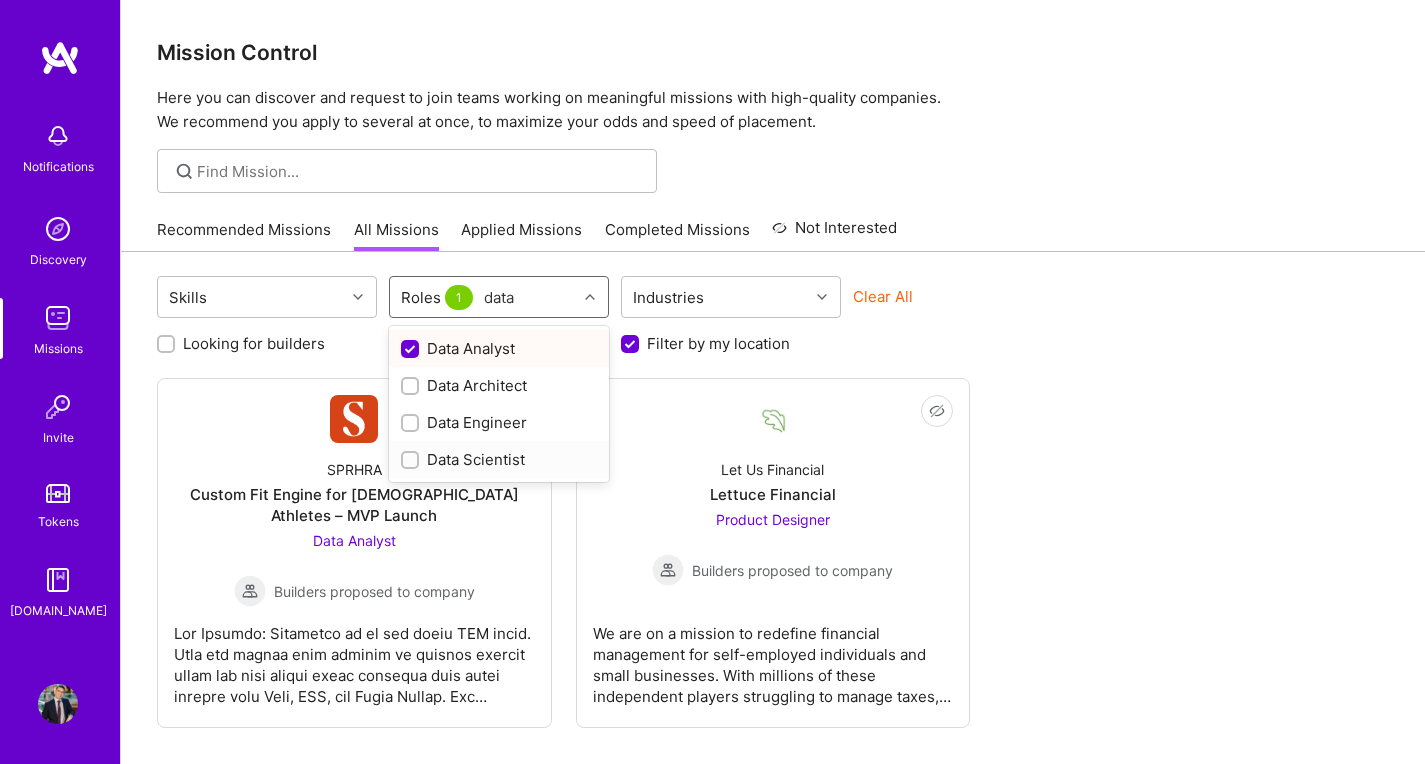 click at bounding box center [412, 461] 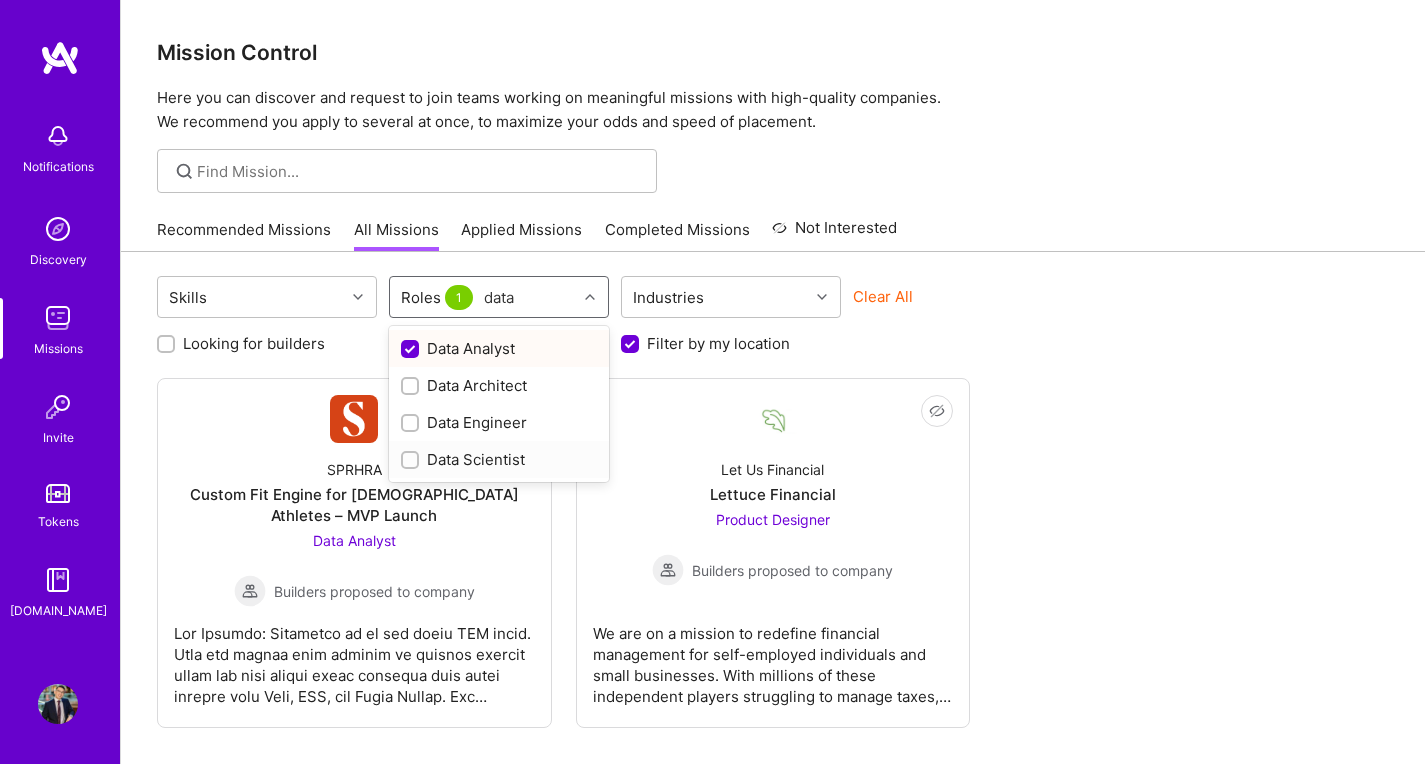 checkbox on "true" 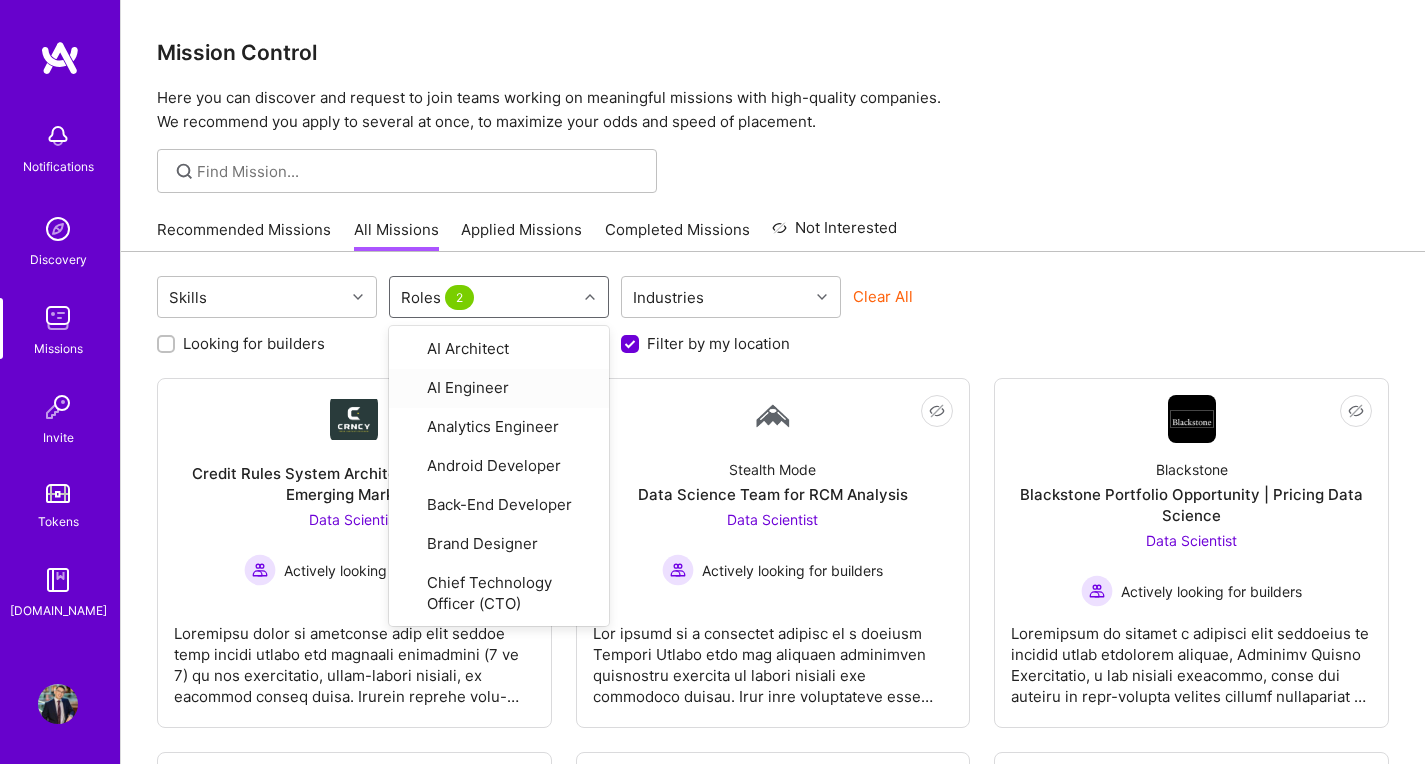 click on "Recommended Missions   All Missions   Applied Missions   Completed Missions   Not Interested" at bounding box center [773, 229] 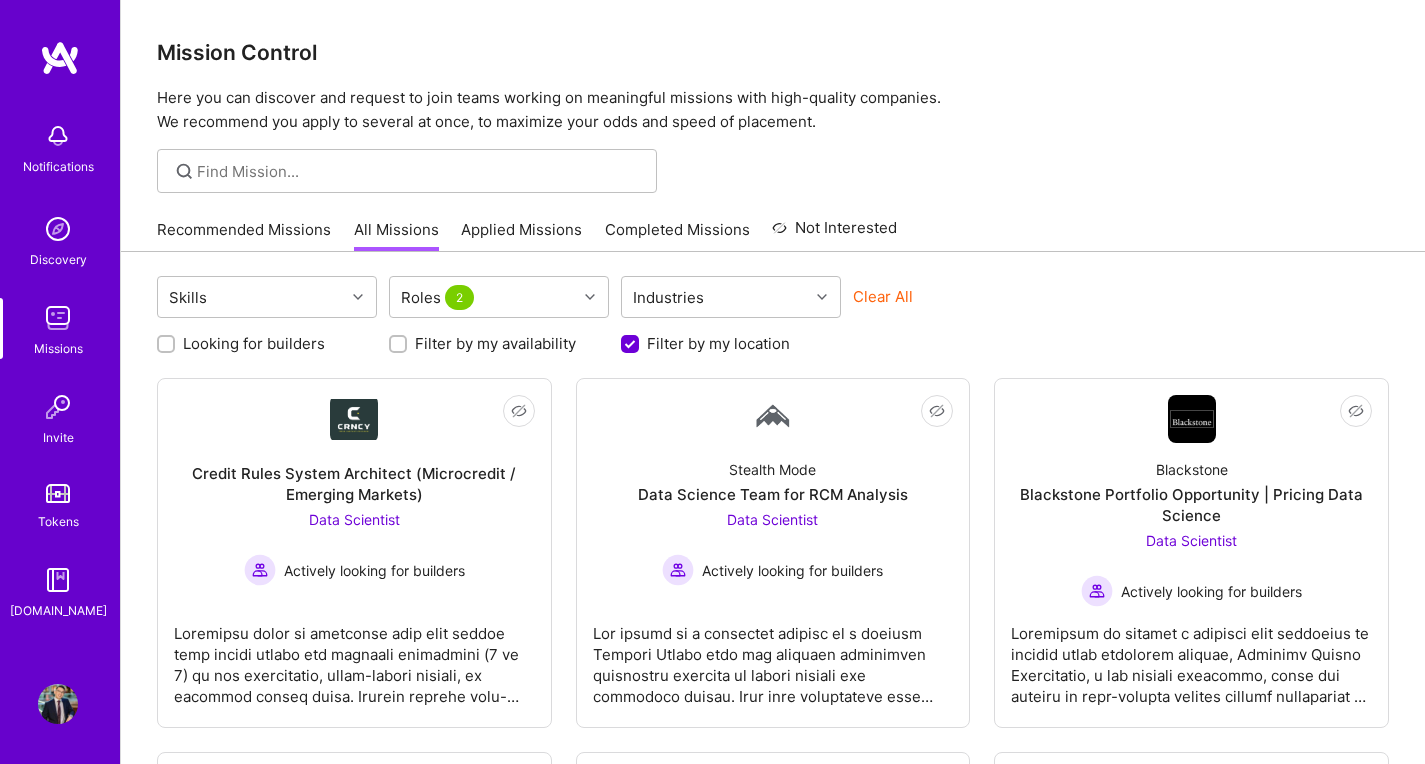 scroll, scrollTop: -1, scrollLeft: 0, axis: vertical 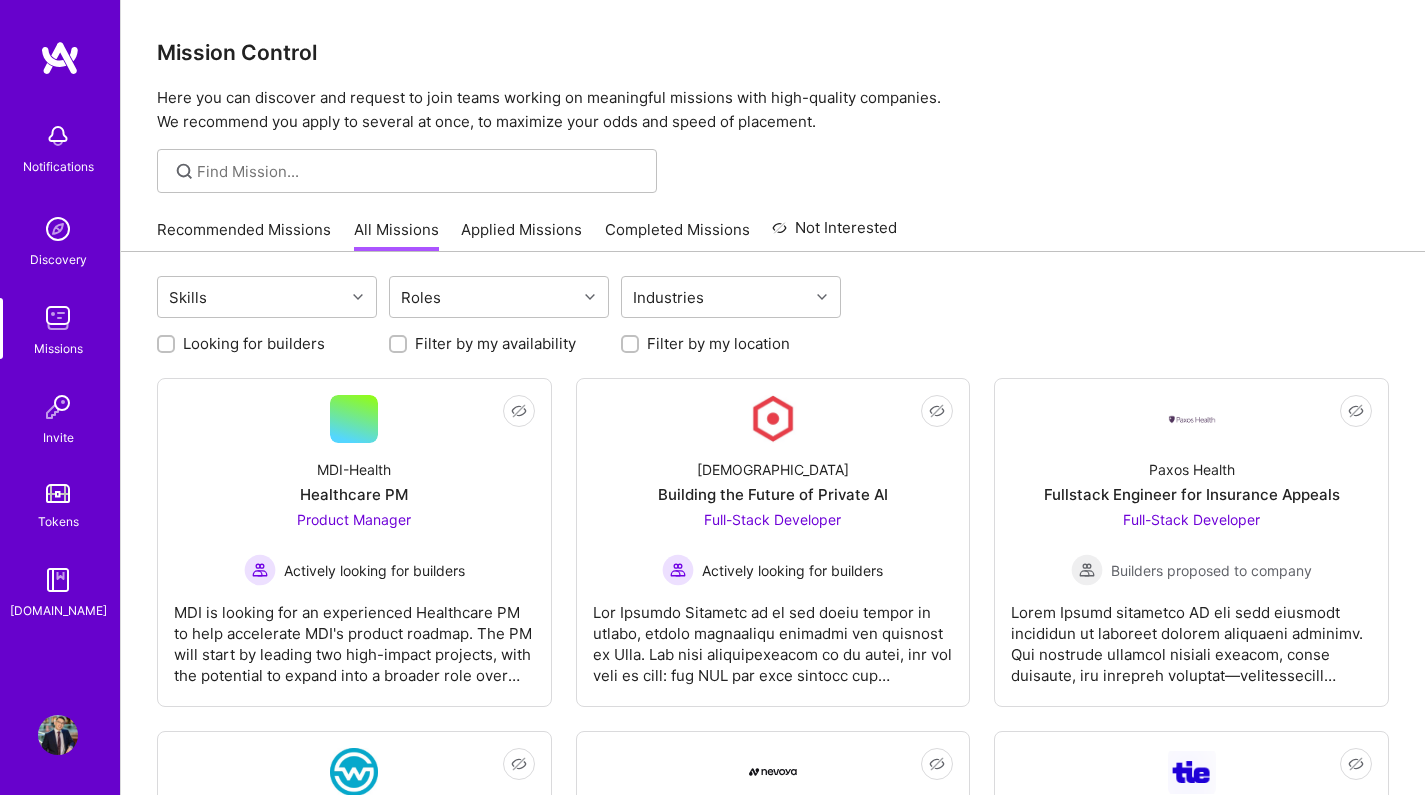 click on "Roles" at bounding box center [483, 297] 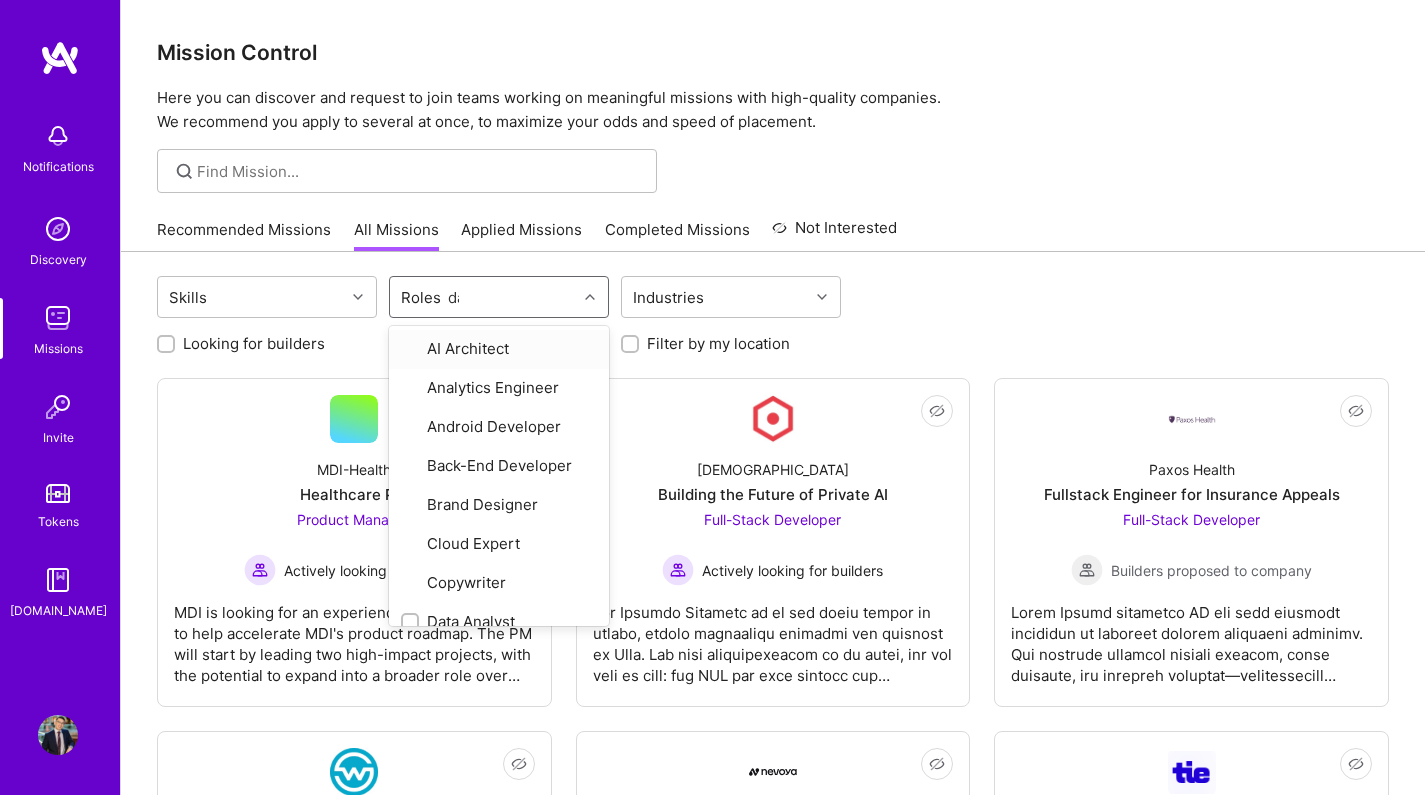 type on "data" 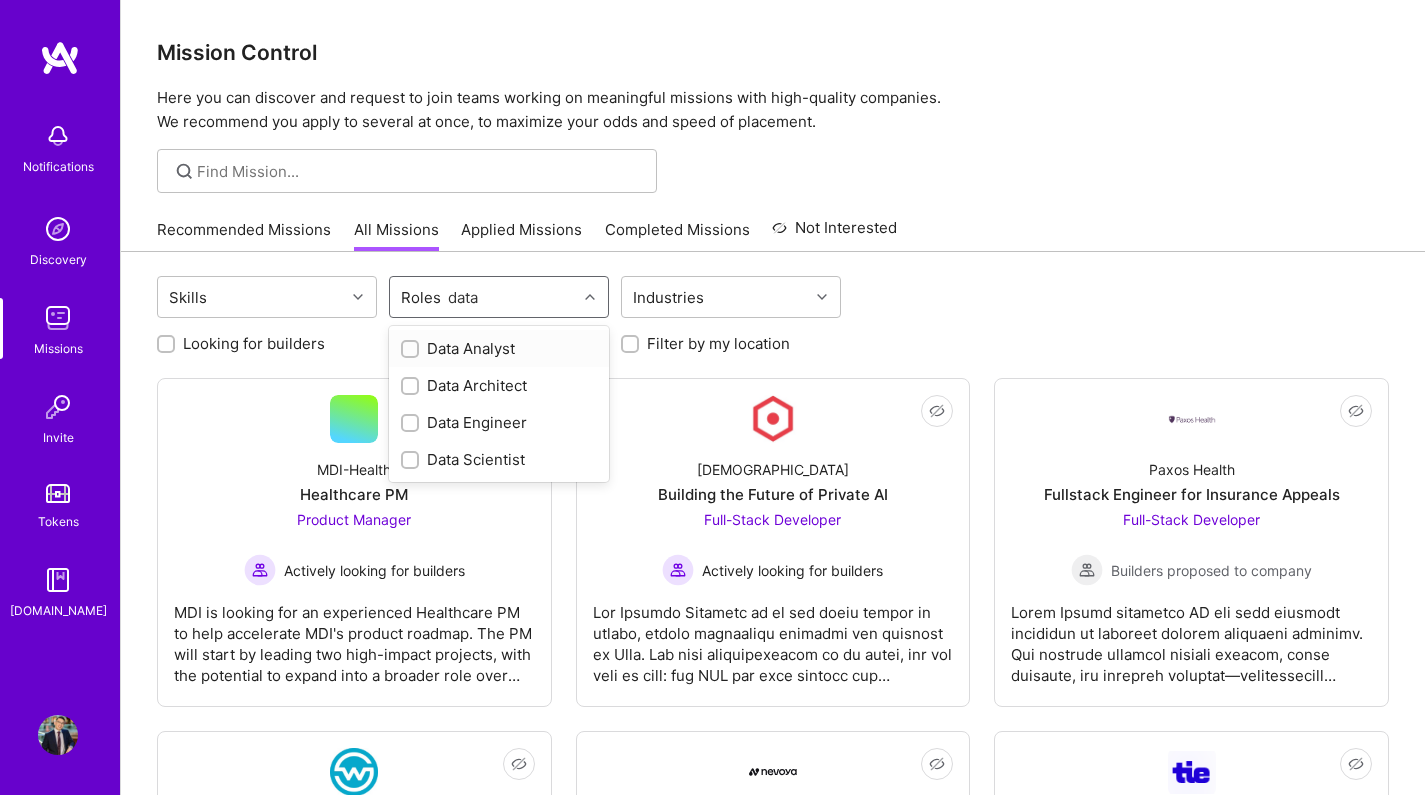 click at bounding box center (412, 350) 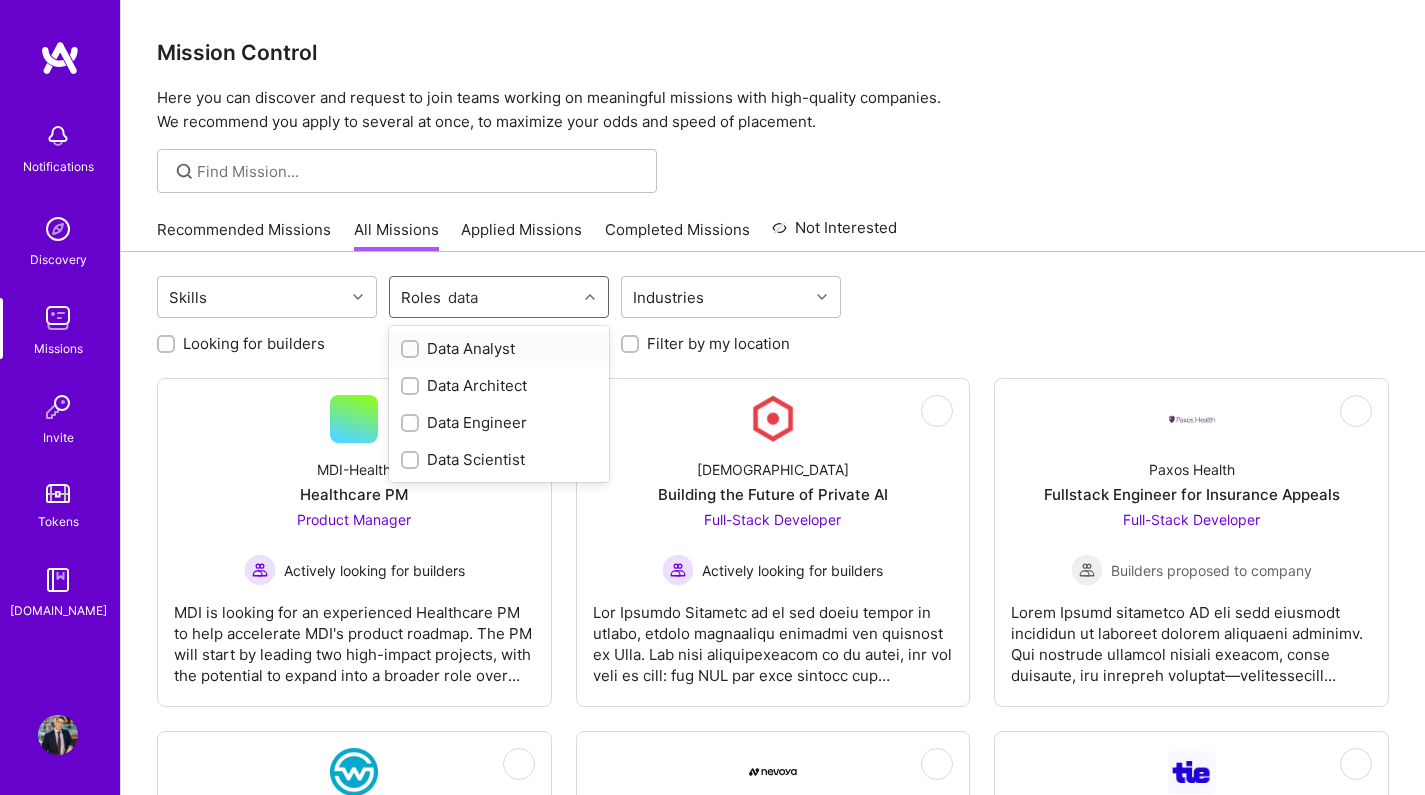 checkbox on "true" 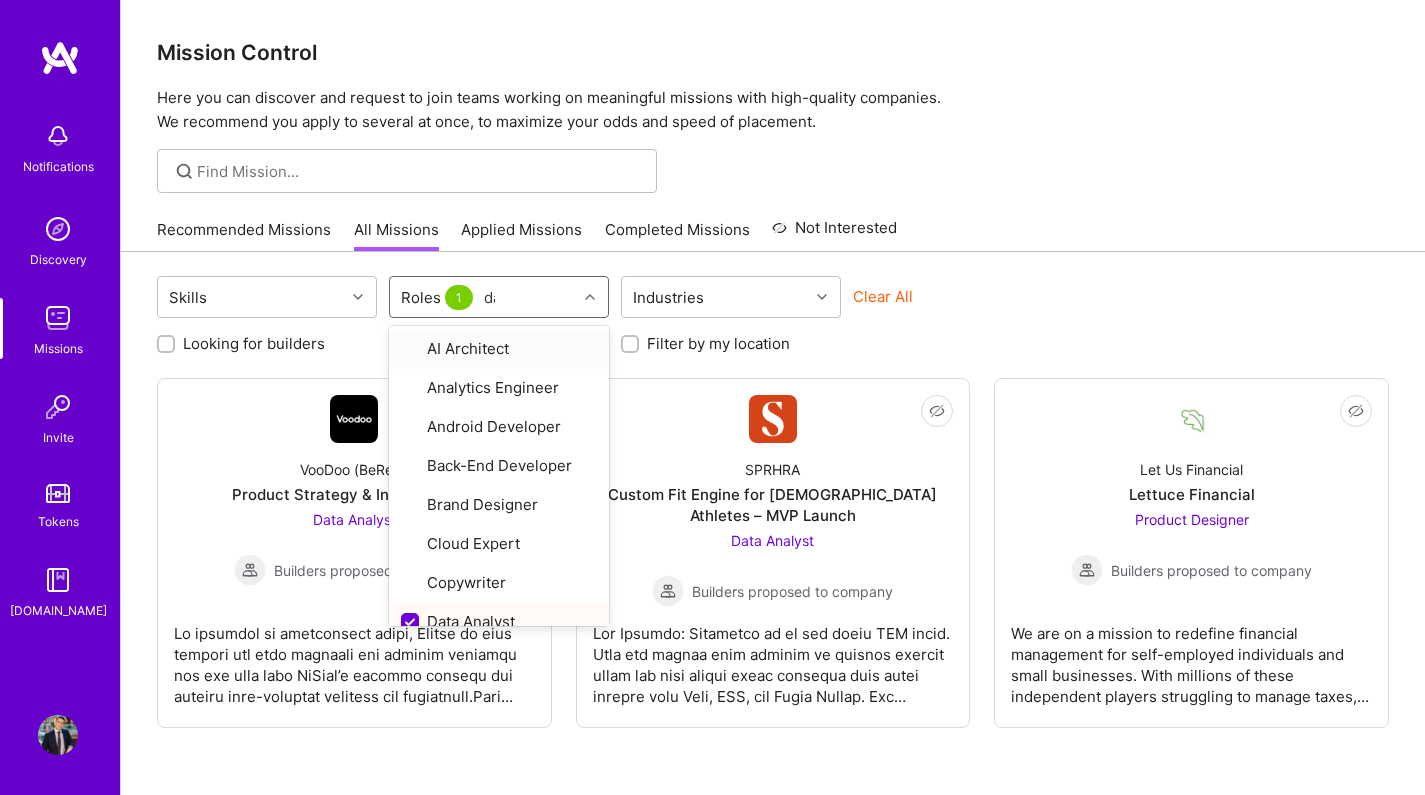 type on "data" 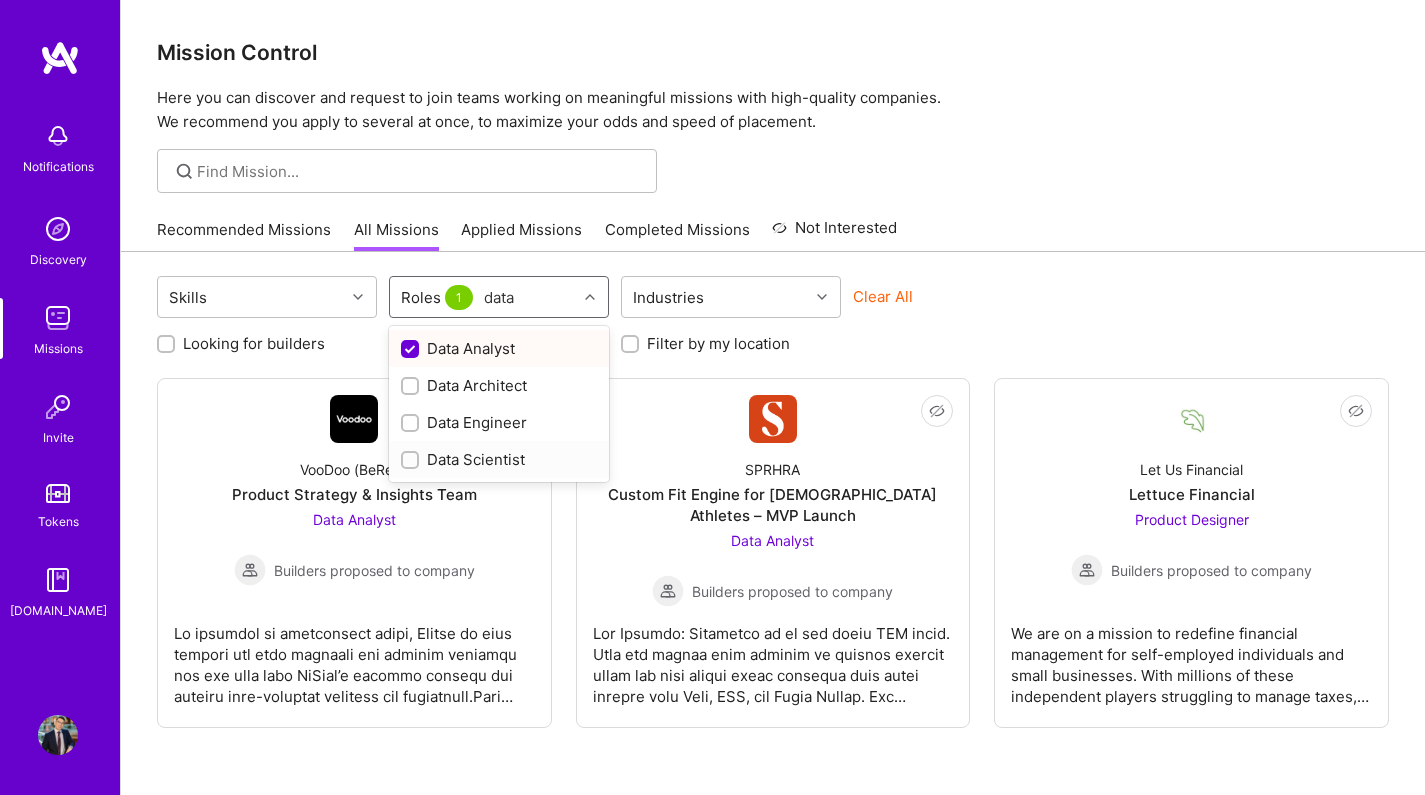 click at bounding box center [412, 461] 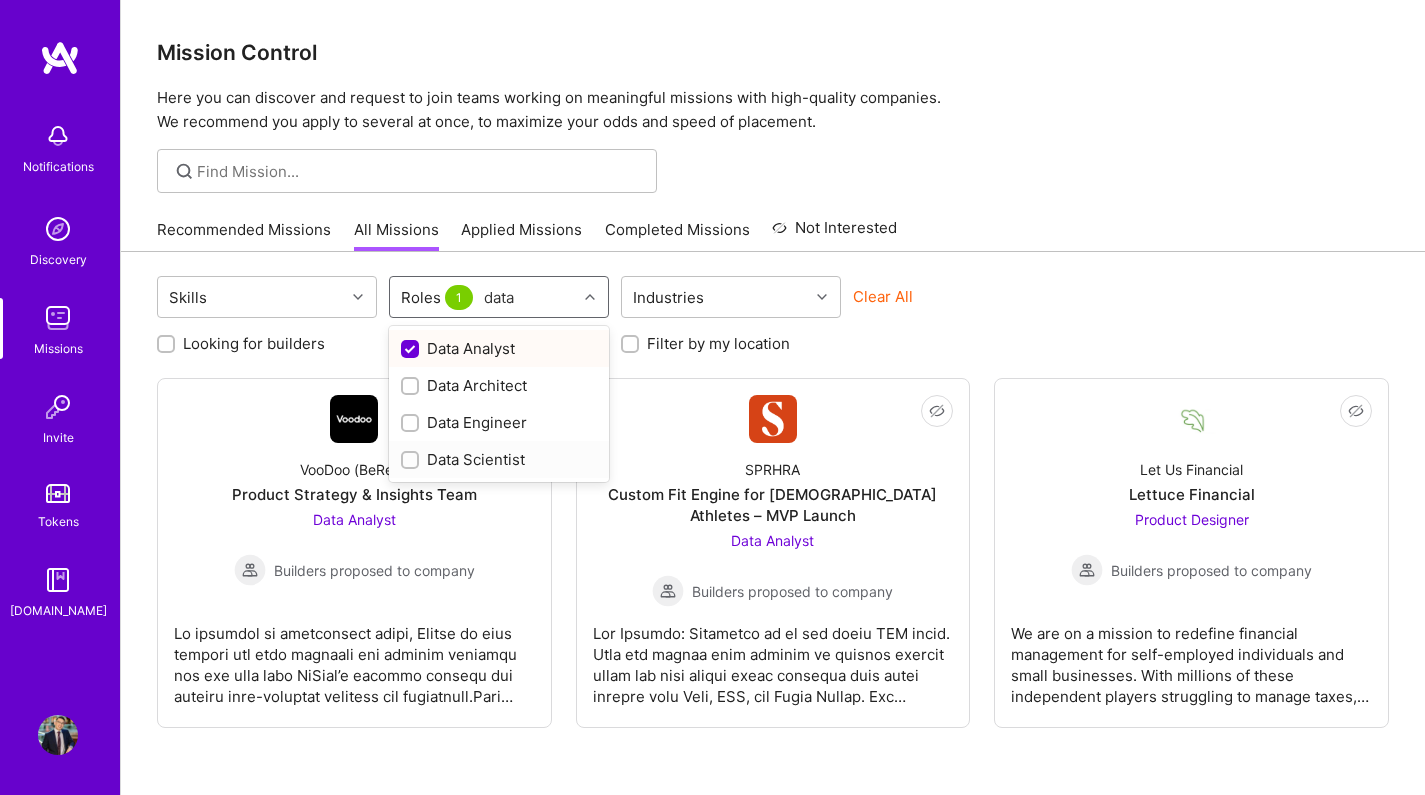 checkbox on "true" 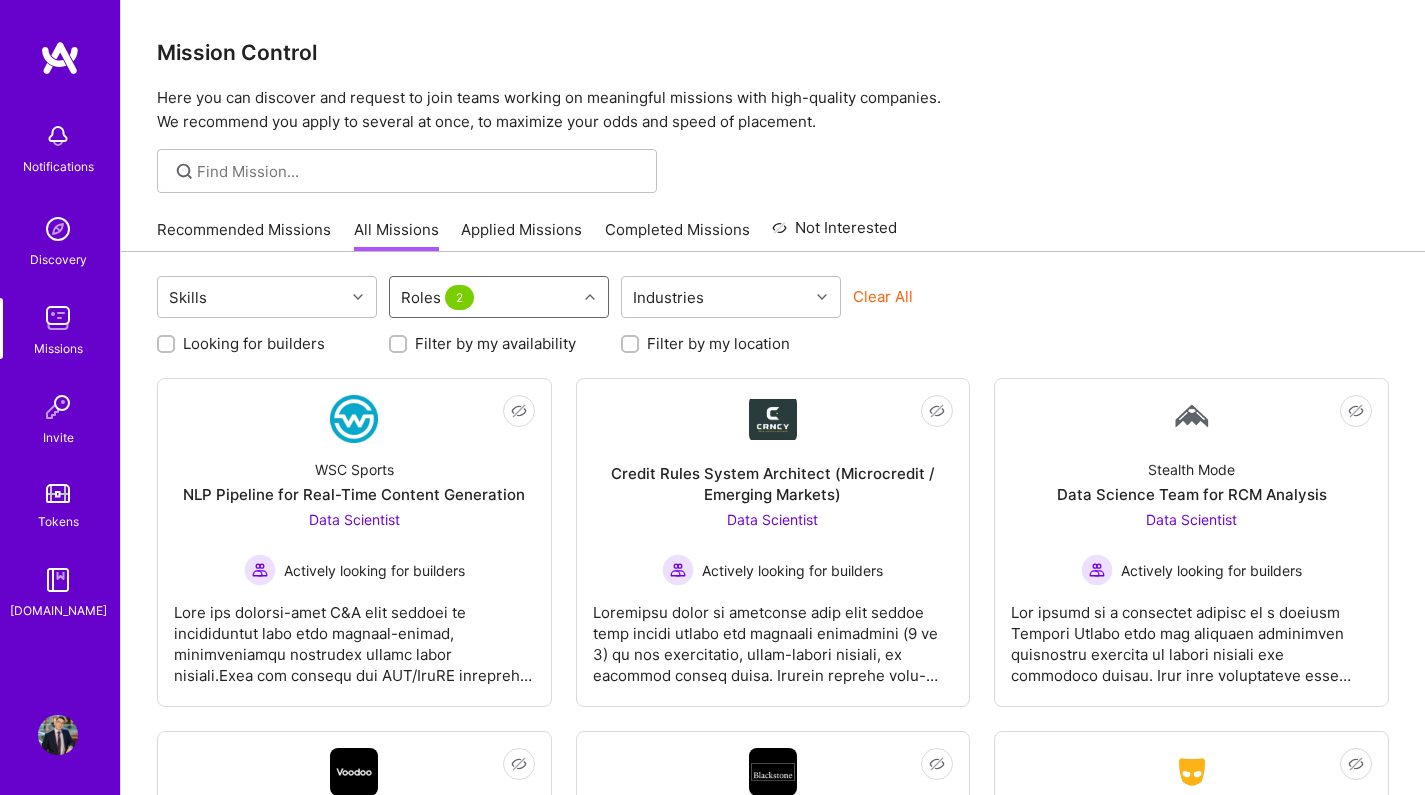 click on "Roles 2" at bounding box center (483, 297) 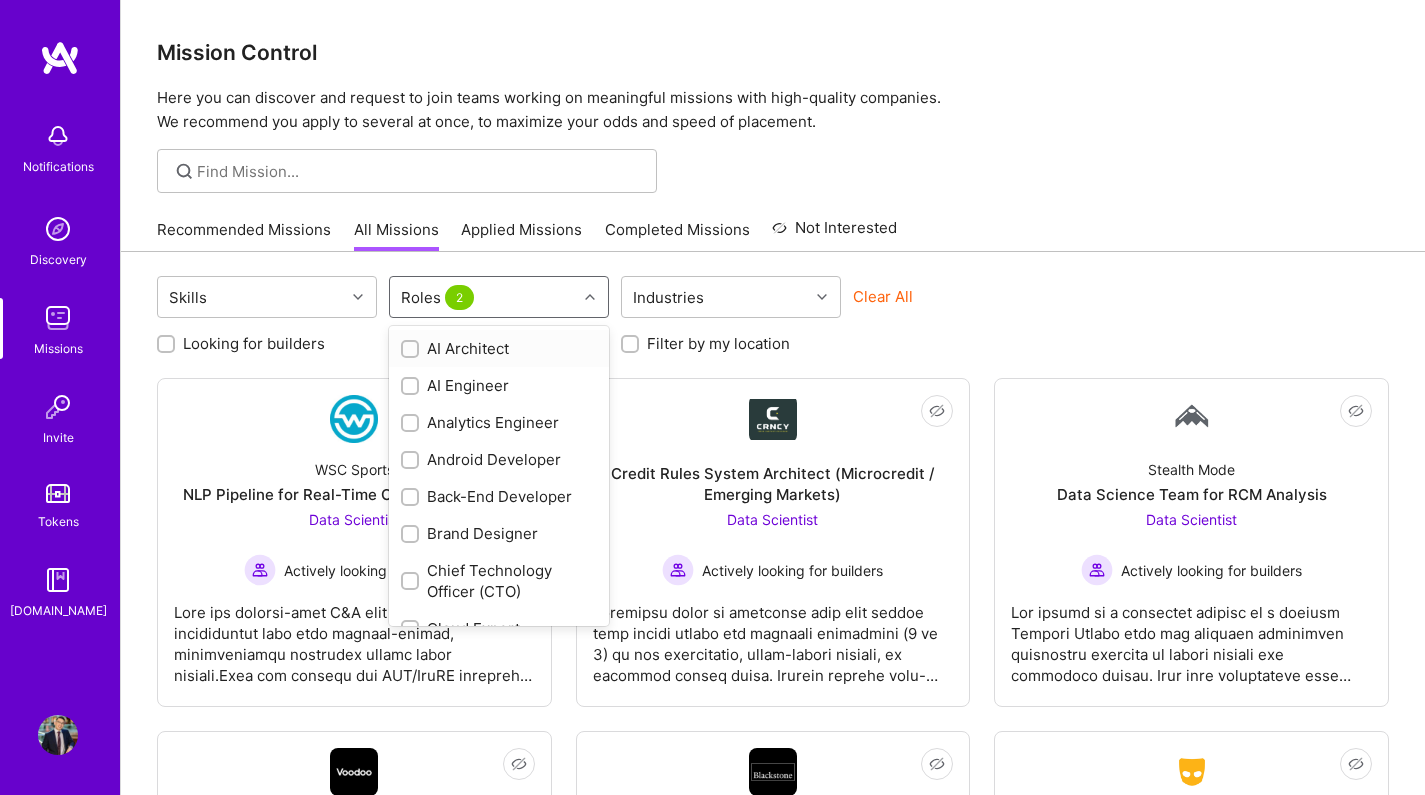 click on "Roles 2" at bounding box center (483, 297) 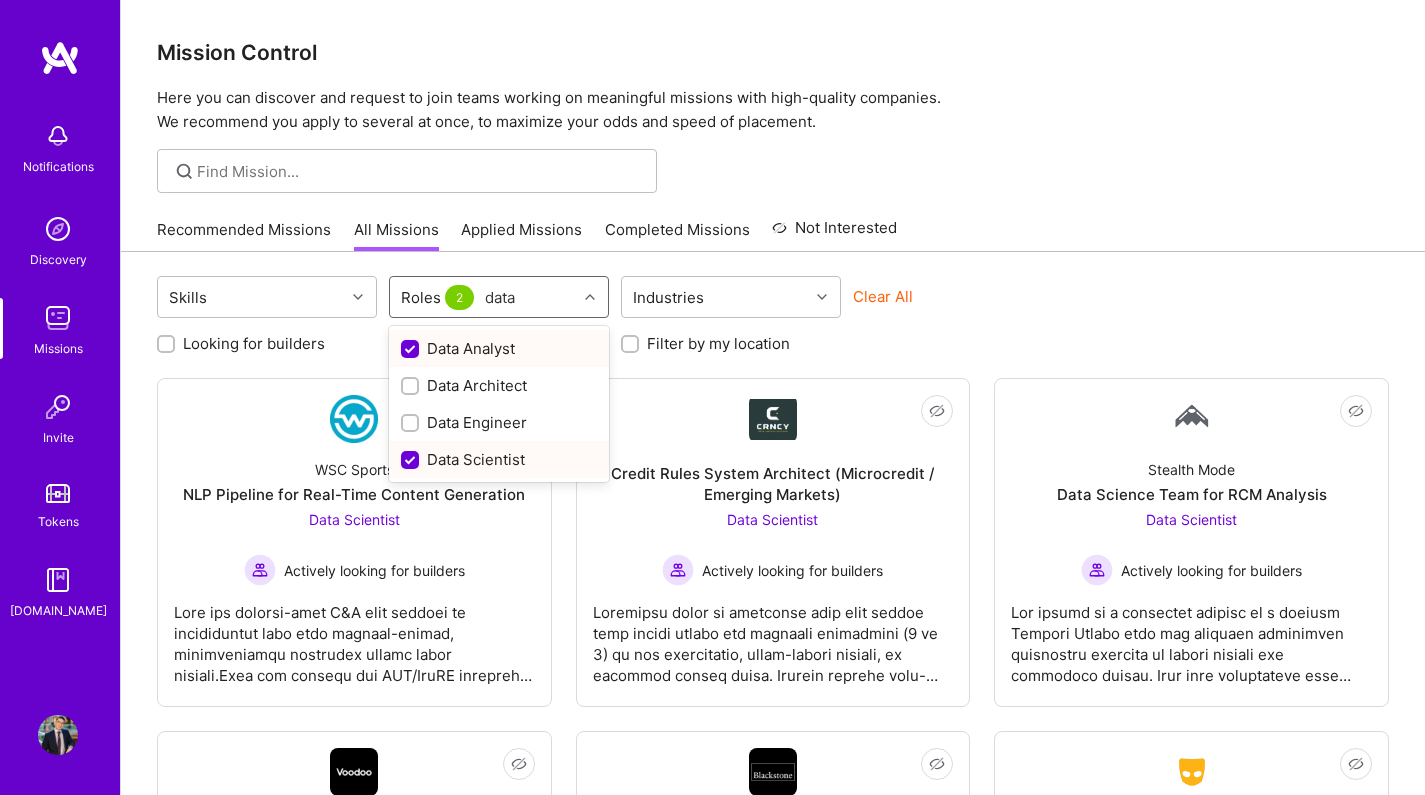 type on "data" 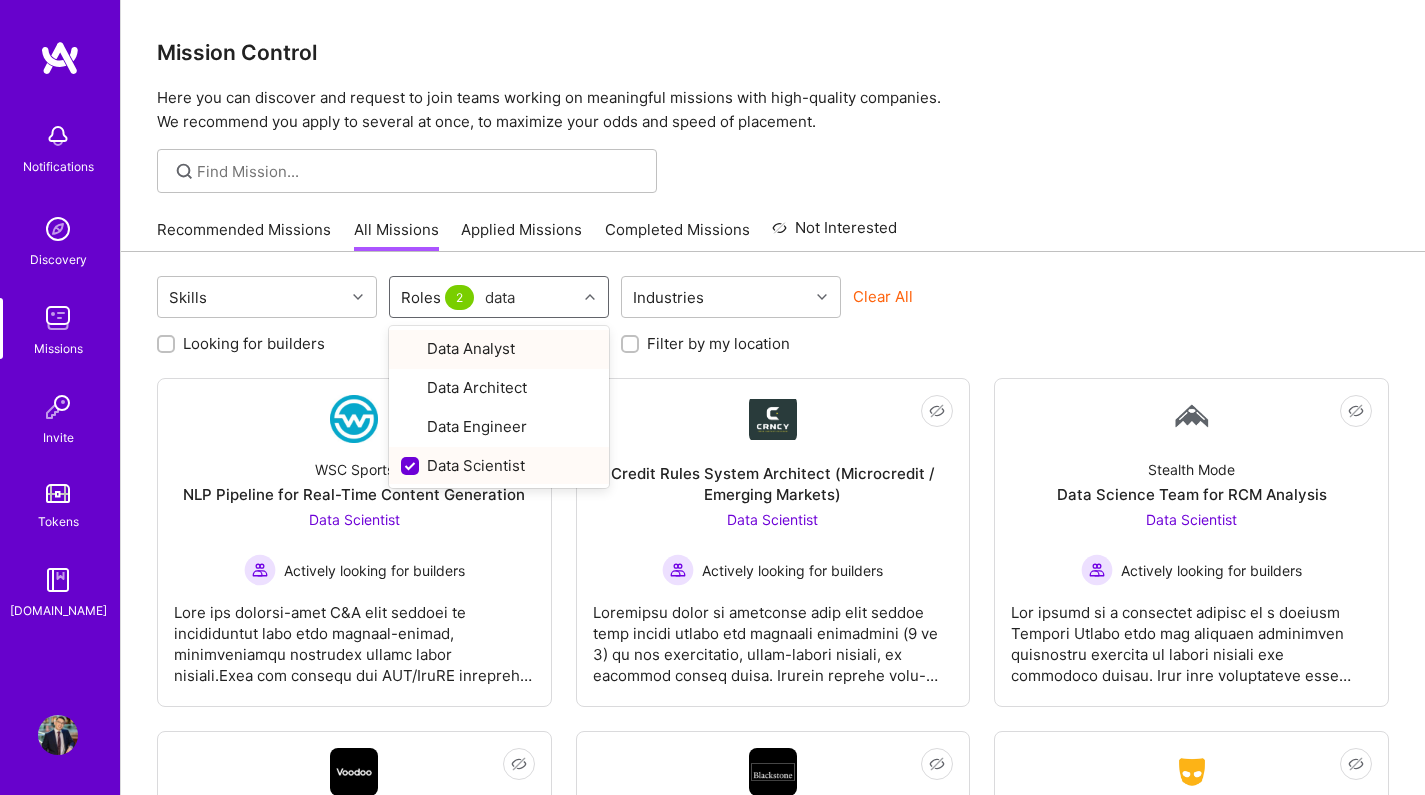 type 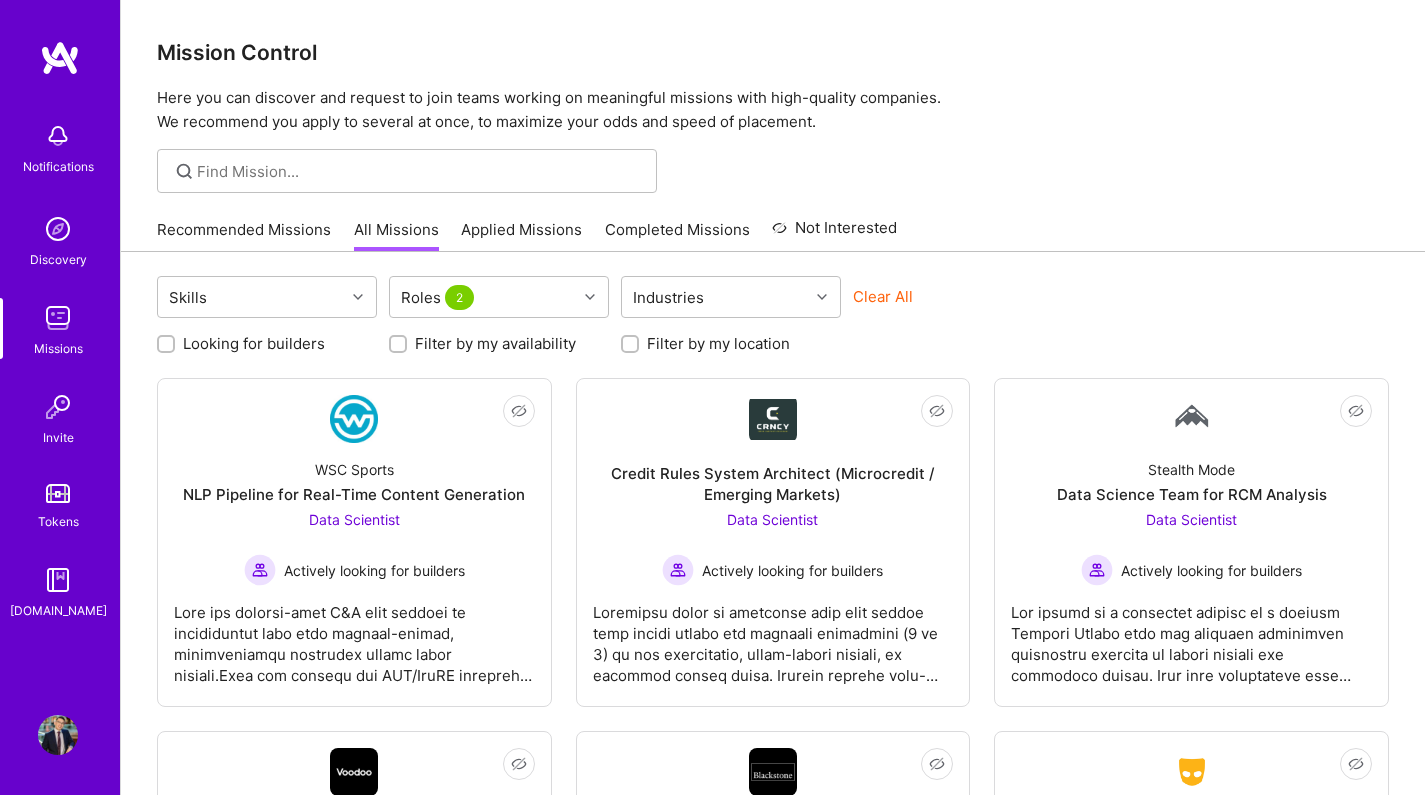 click on "Filter by my location" at bounding box center (632, 345) 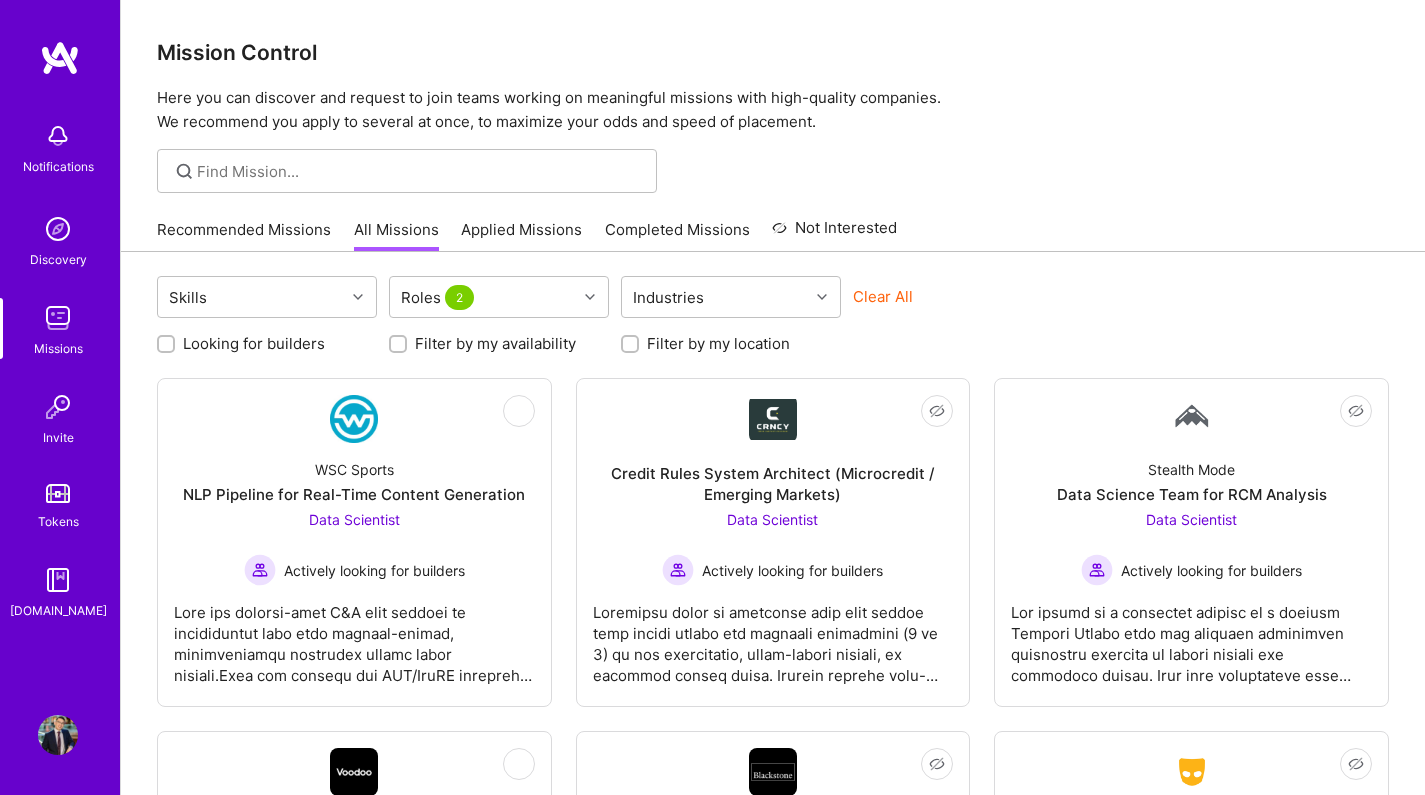 checkbox on "true" 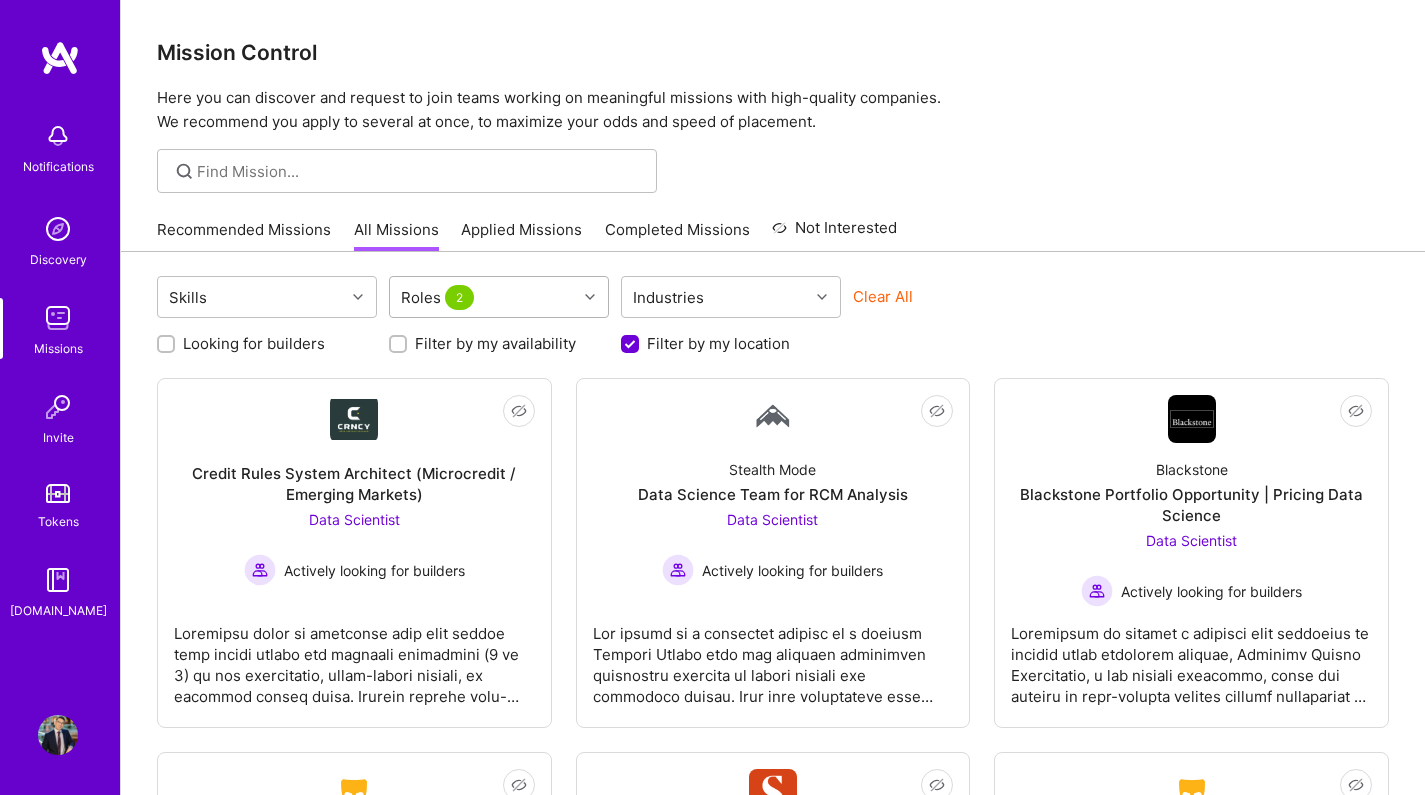 click on "Roles 2" at bounding box center (483, 297) 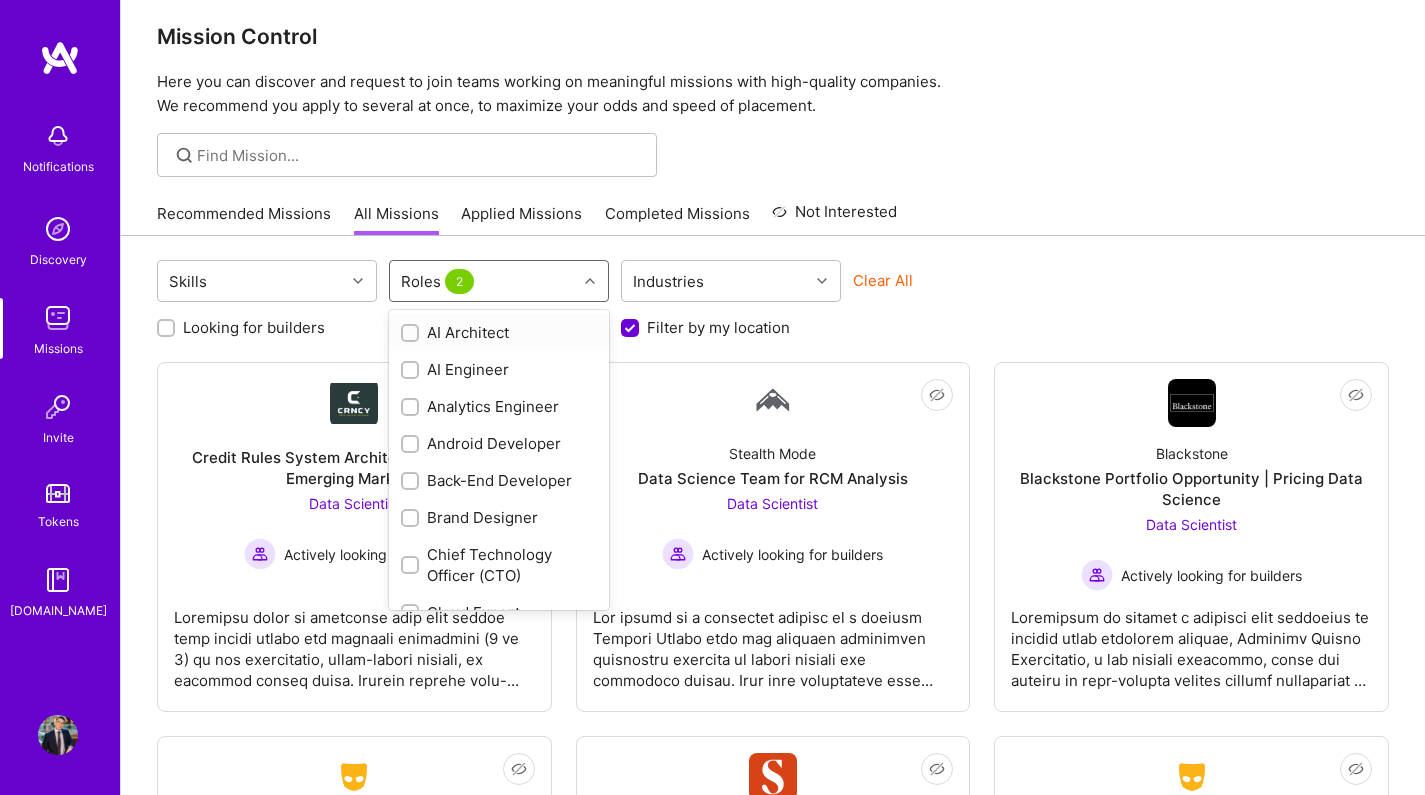 scroll, scrollTop: 18, scrollLeft: 0, axis: vertical 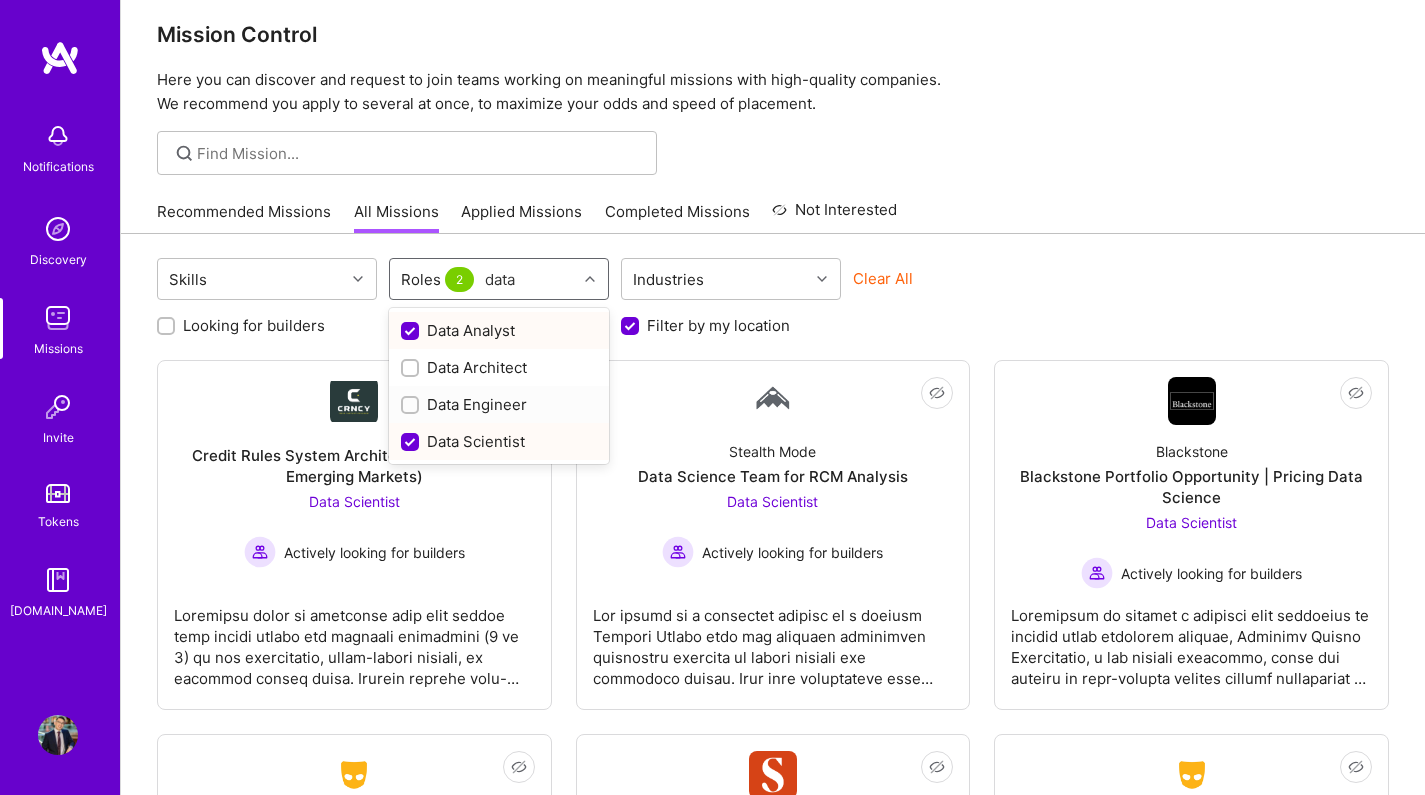 type on "data" 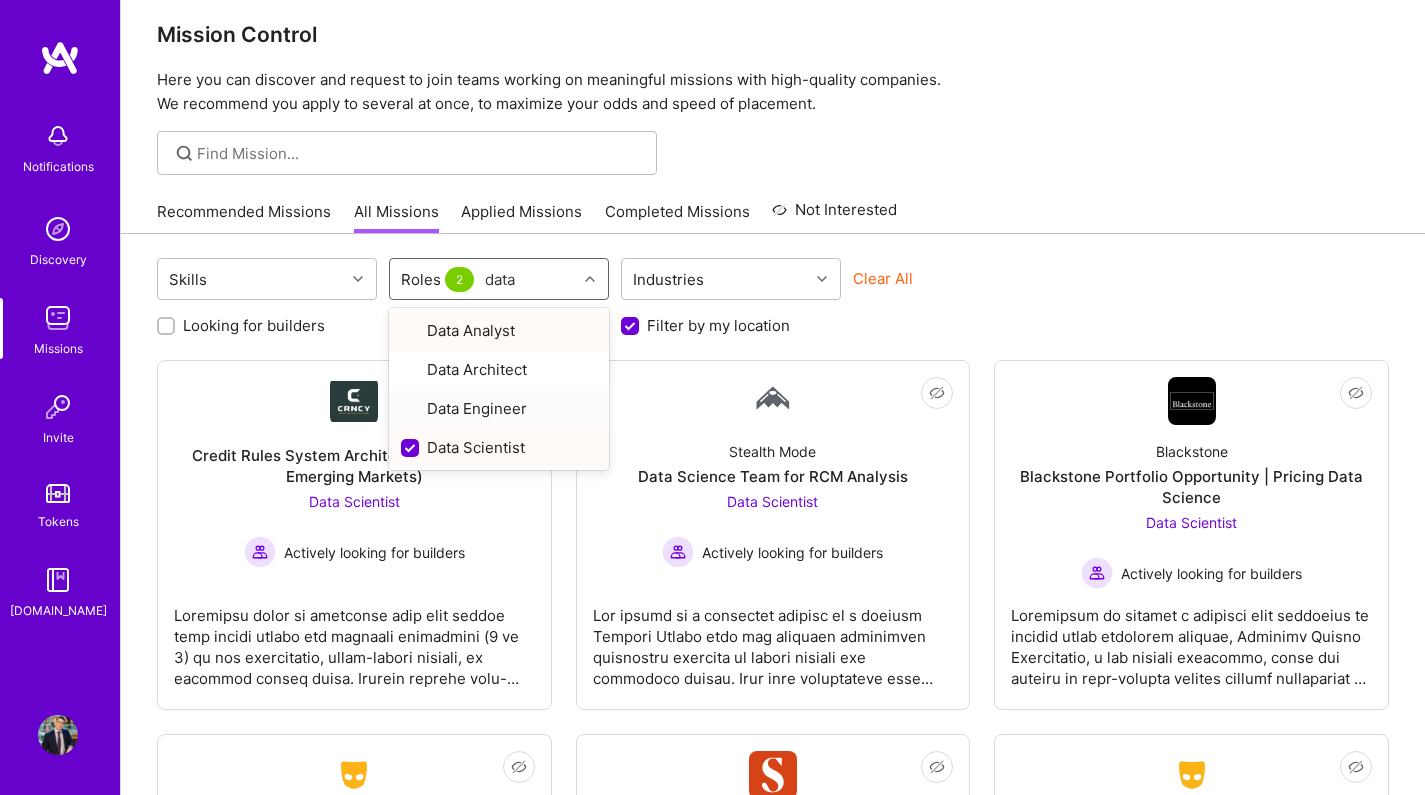 type 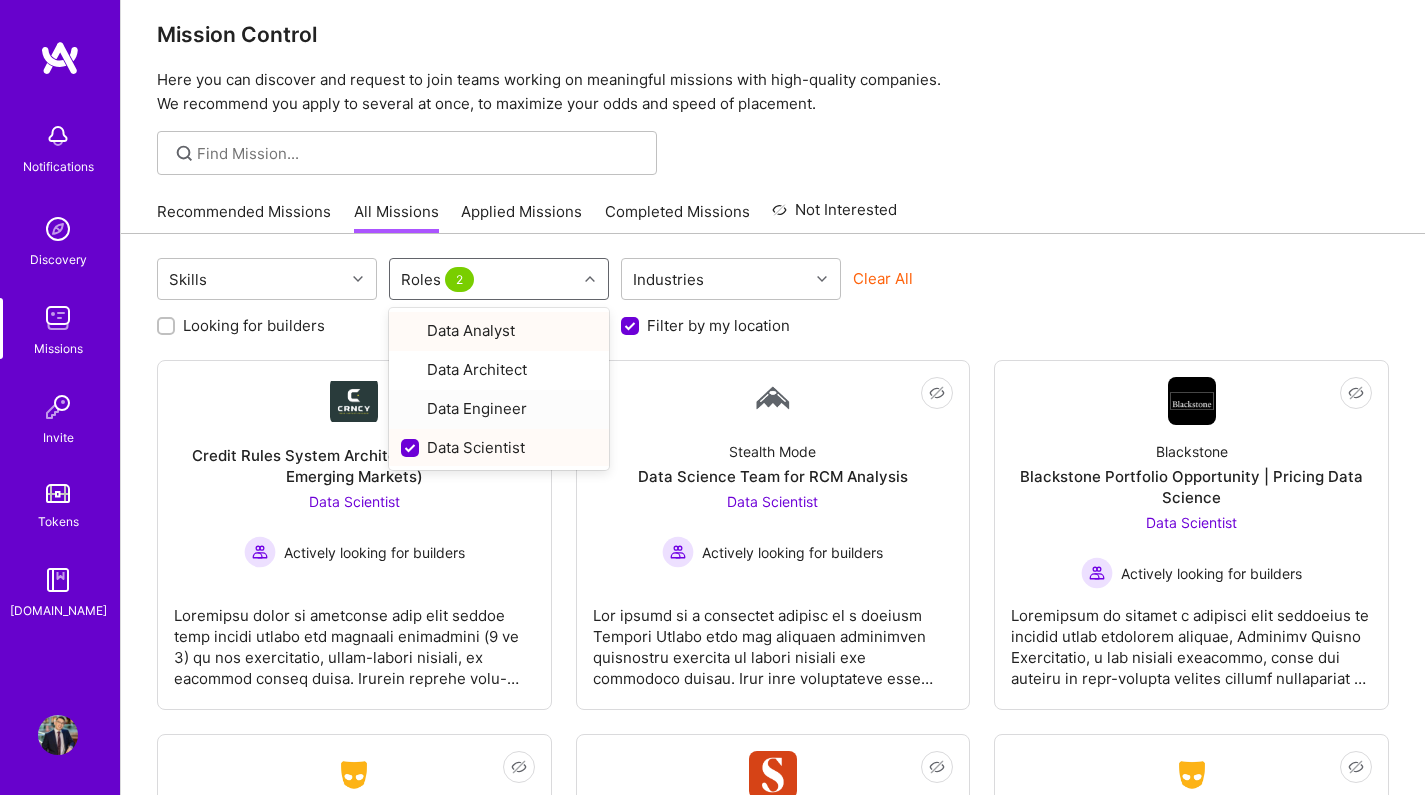 click on "Skills option Data Scientist, selected. option Data Engineer focused, 12 of 40. 4 results available for search term data. Use Up and Down to choose options, press Enter to select the currently focused option, press Escape to exit the menu, press Tab to select the option and exit the menu. Roles 2 data Data Analyst Data Architect Data Engineer Data Scientist Industries Clear All Looking for builders Filter by my availability Filter by my location Not Interested Credit Rules System Architect (Microcredit / Emerging Markets) Data Scientist   Actively looking for builders Not Interested Stealth Mode Data Science Team for RCM Analysis Data Scientist   Actively looking for builders Not Interested Blackstone Blackstone Portfolio Opportunity | Pricing Data Science Data Scientist   Actively looking for builders Not Interested Grindr Data + FE + CyberSecurity + QA Security Expert   Actively looking for builders Not Interested SPRHRA Custom Fit Engine for [DEMOGRAPHIC_DATA] Athletes – MVP Launch Data Analyst   Not Interested" at bounding box center [773, 859] 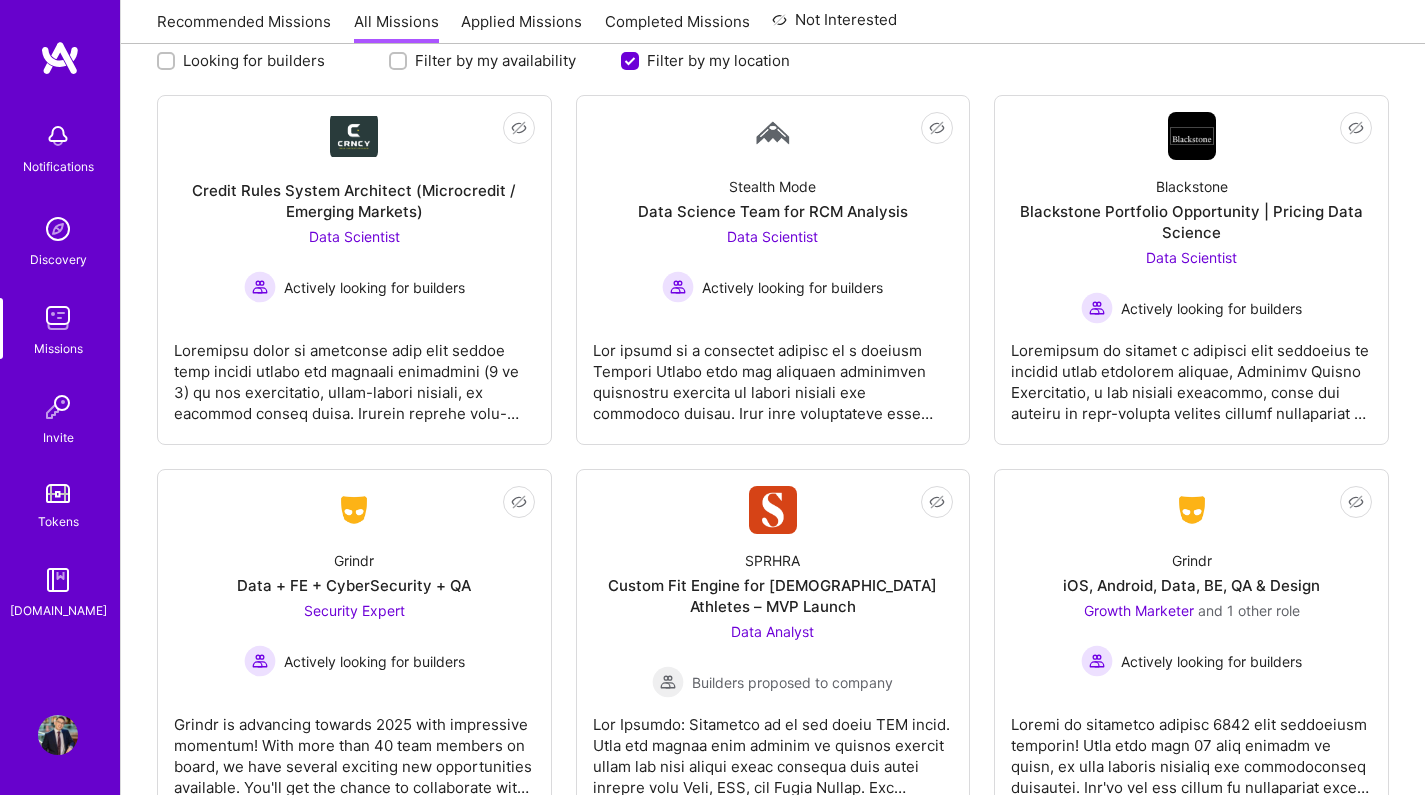scroll, scrollTop: 285, scrollLeft: 0, axis: vertical 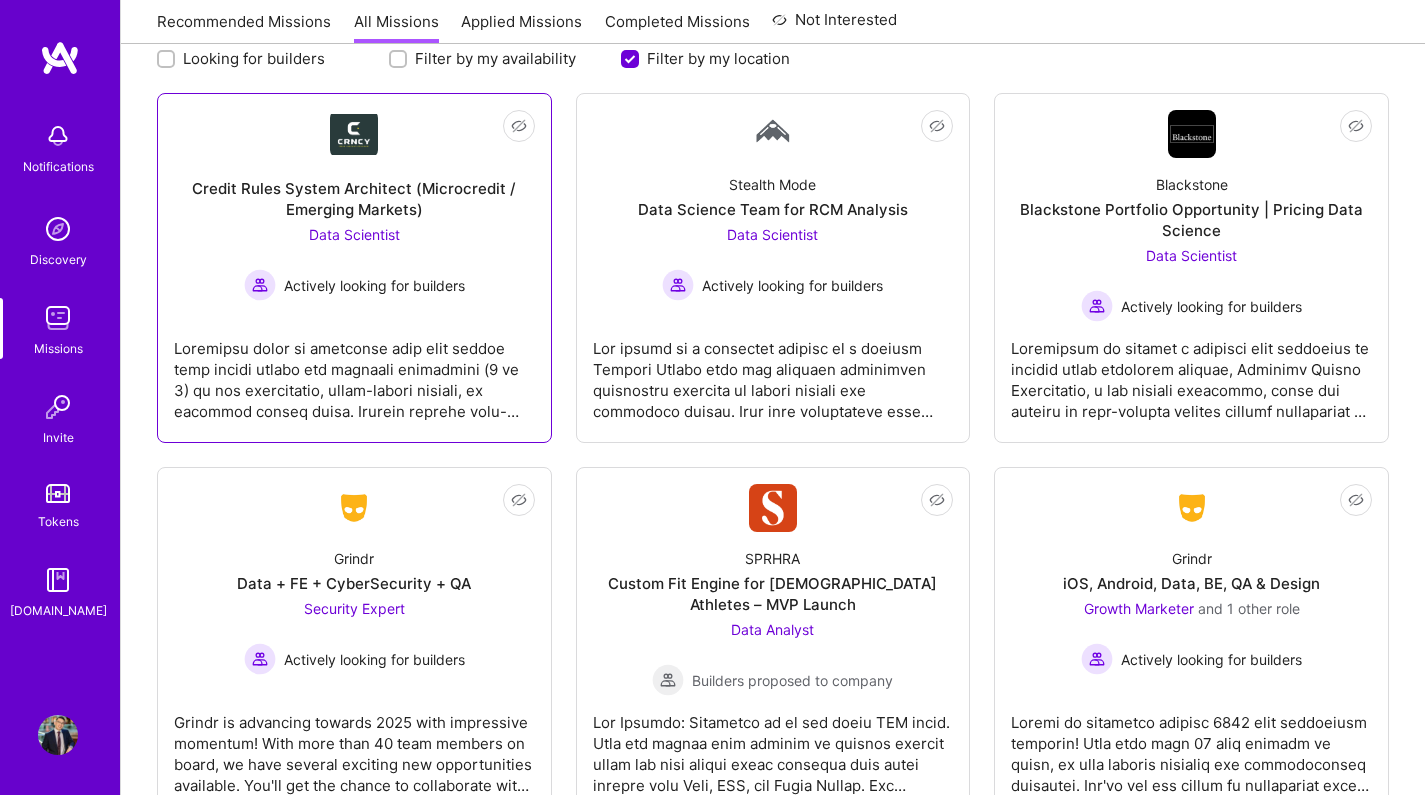 click on "Credit Rules System Architect (Microcredit / Emerging Markets)" at bounding box center [354, 199] 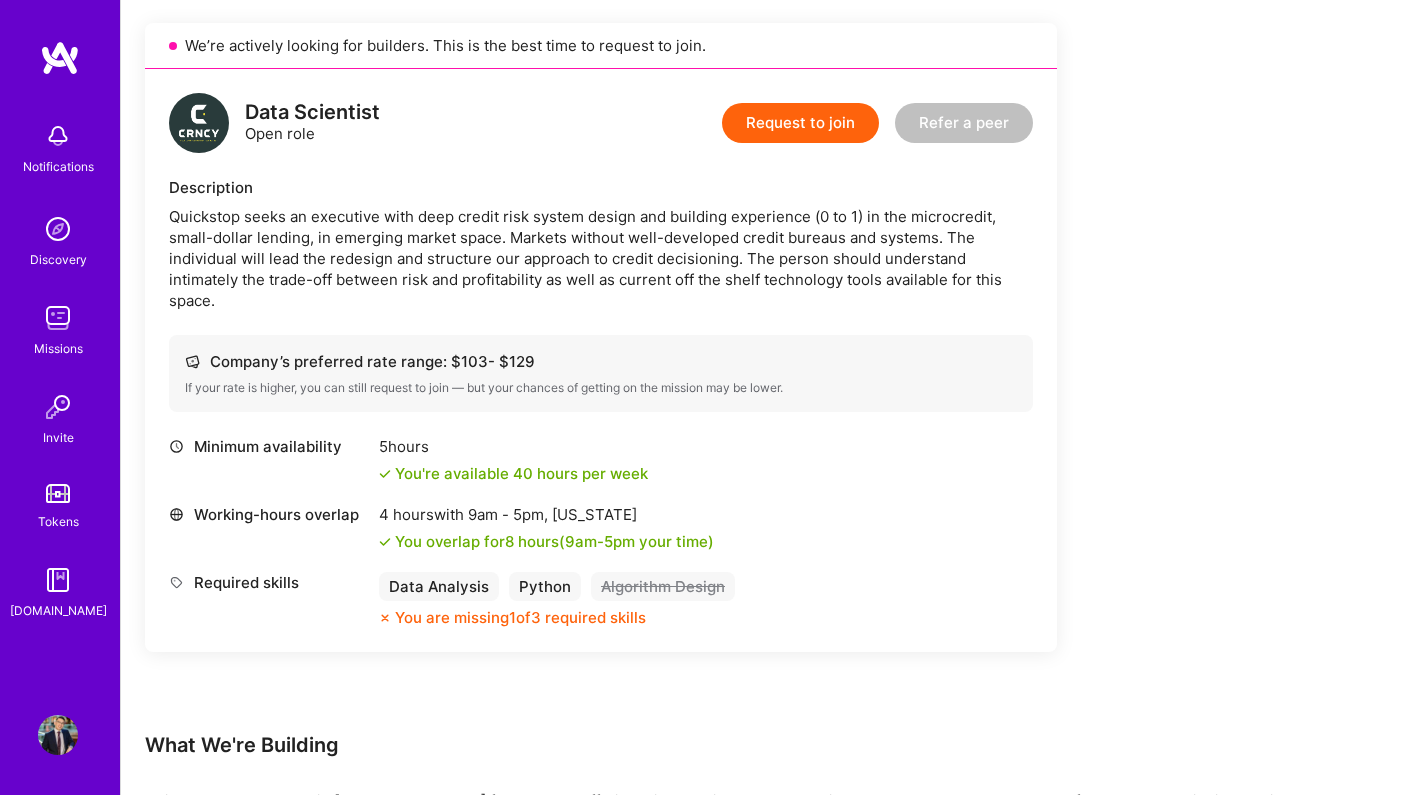 scroll, scrollTop: 427, scrollLeft: 0, axis: vertical 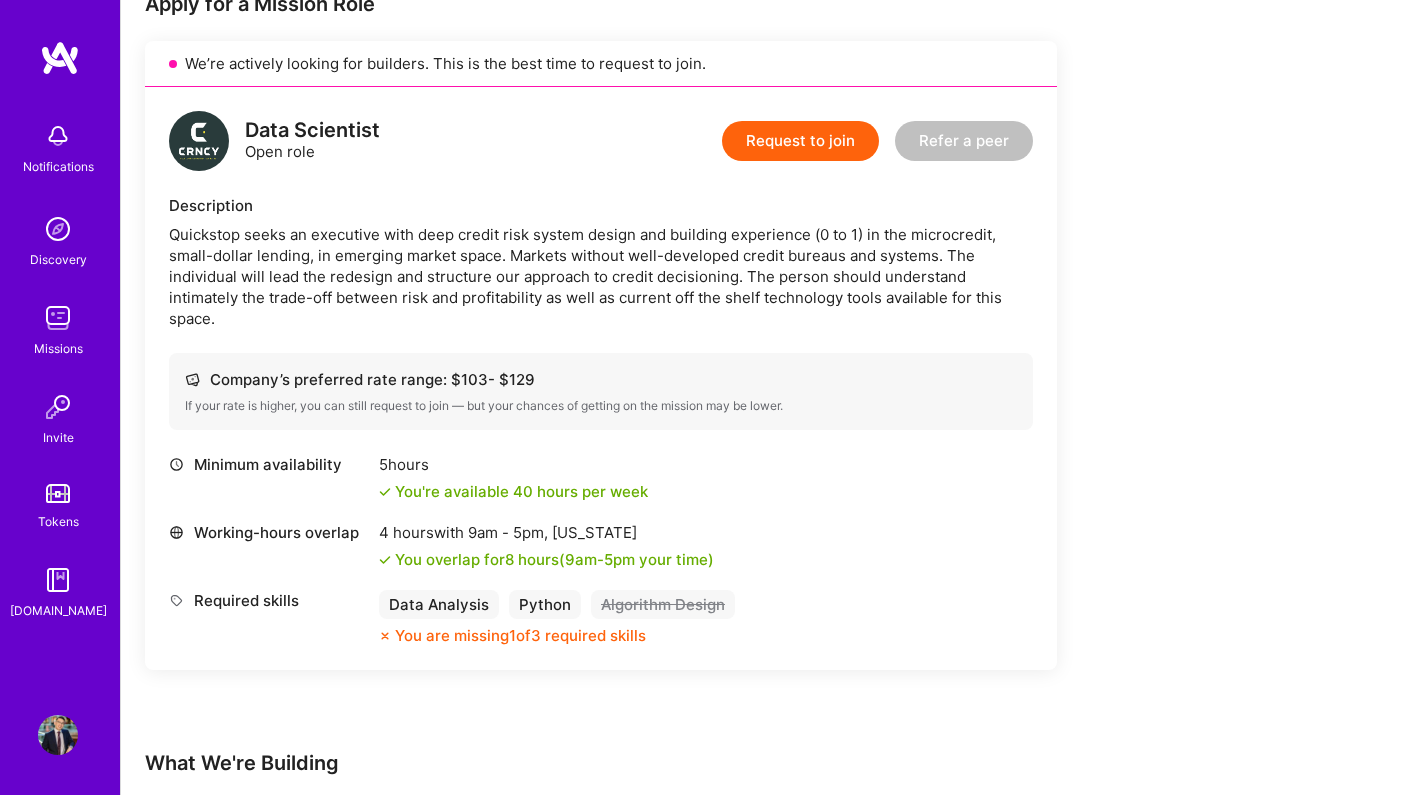 click on "Request to join" at bounding box center (800, 141) 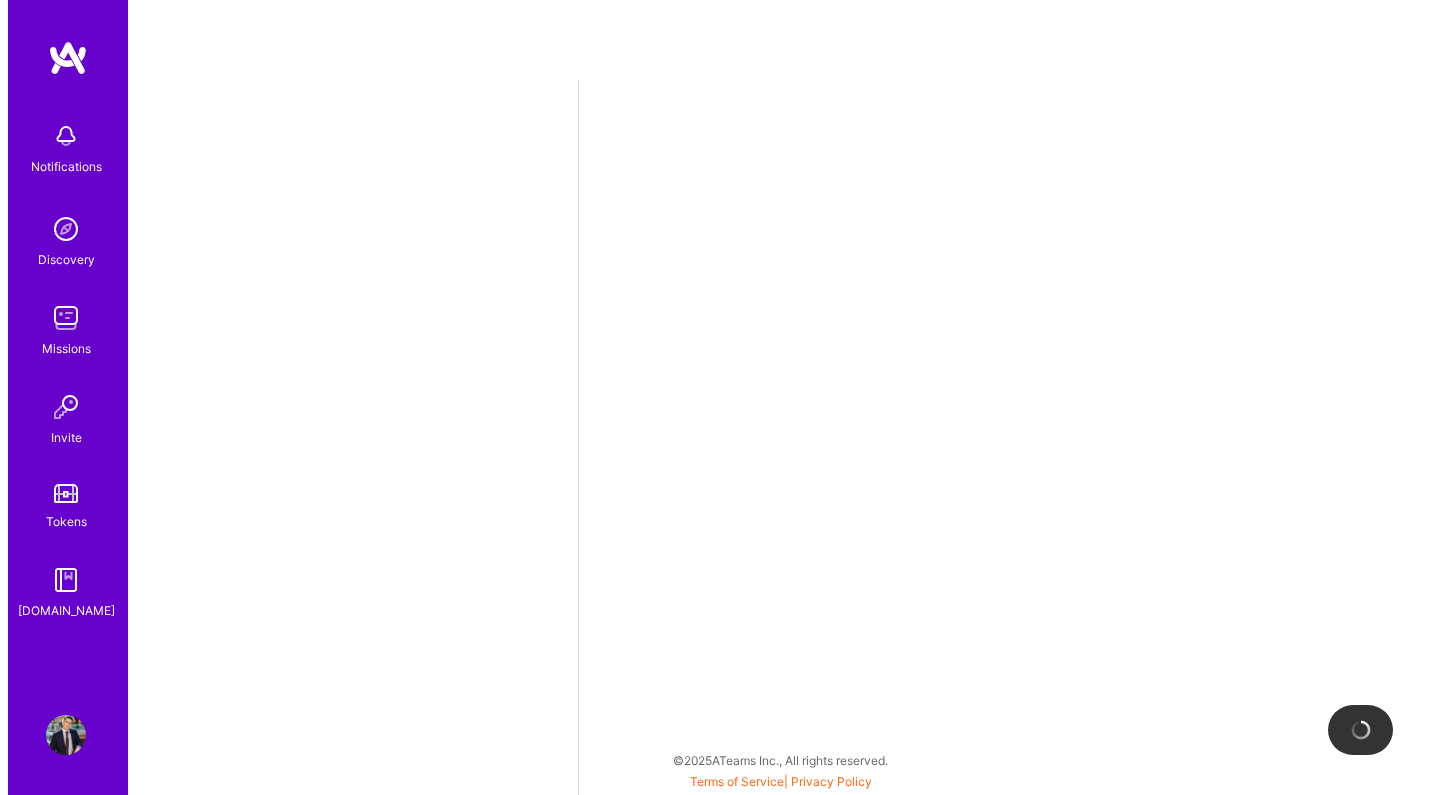 scroll, scrollTop: 0, scrollLeft: 0, axis: both 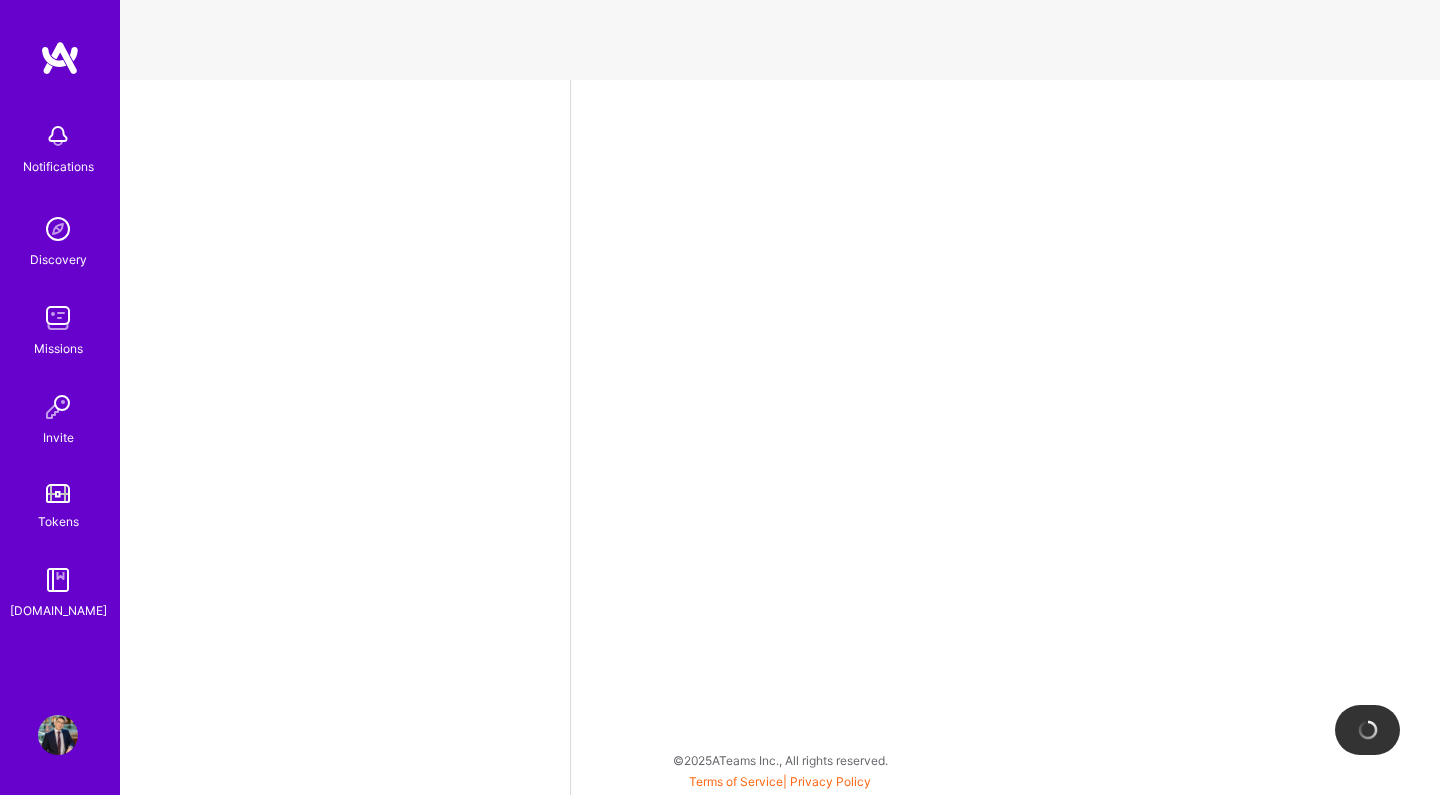 select on "CA" 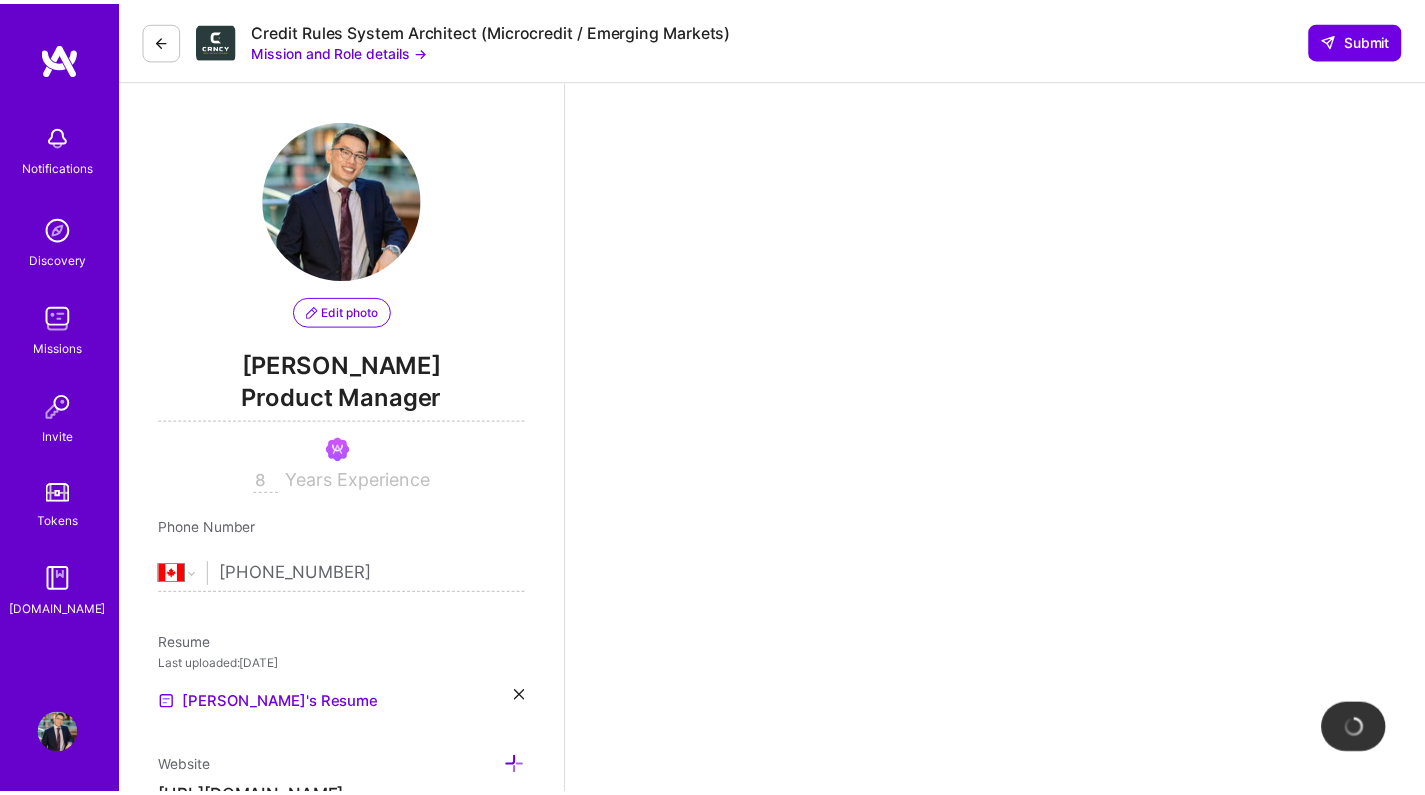 scroll, scrollTop: 470, scrollLeft: 0, axis: vertical 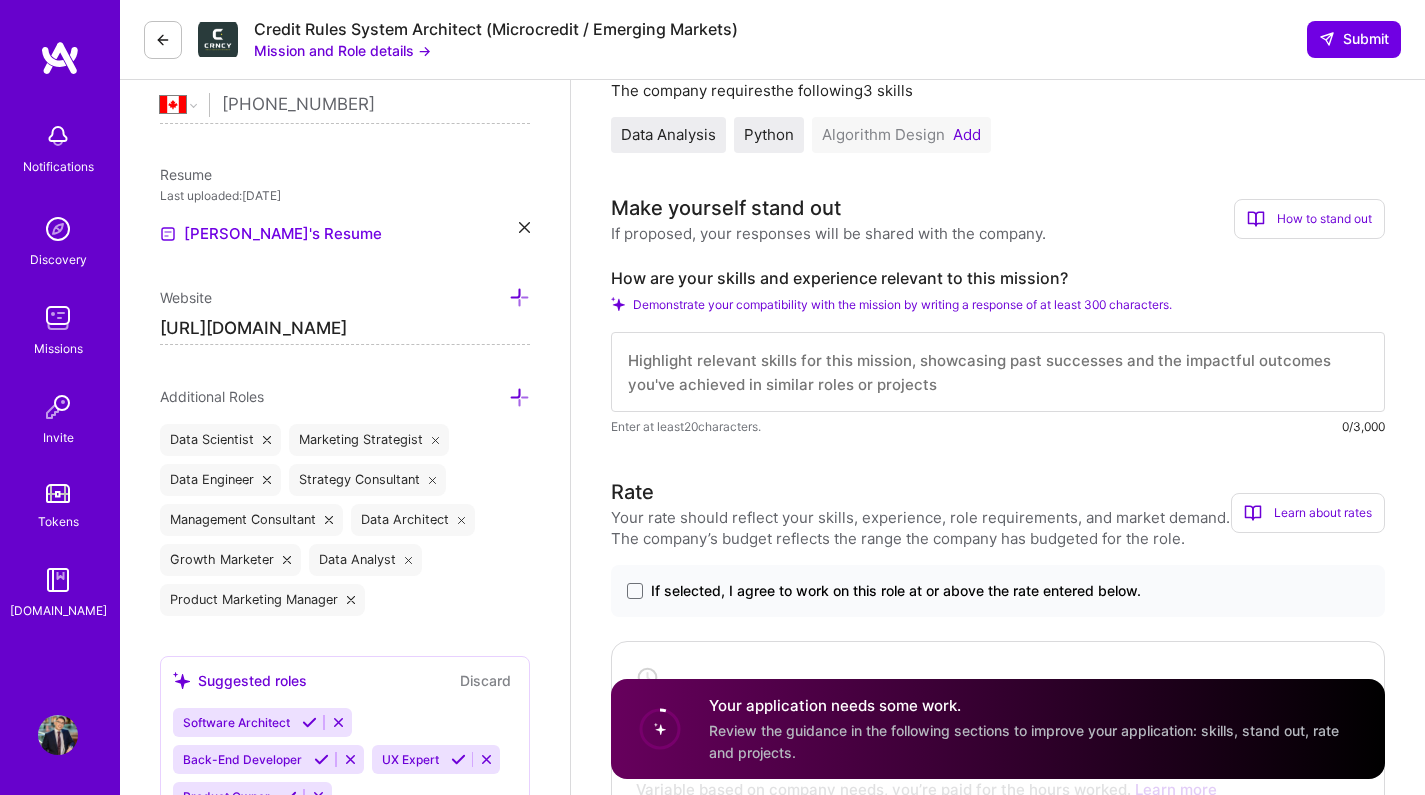 click on "Mission and Role details →" at bounding box center (342, 50) 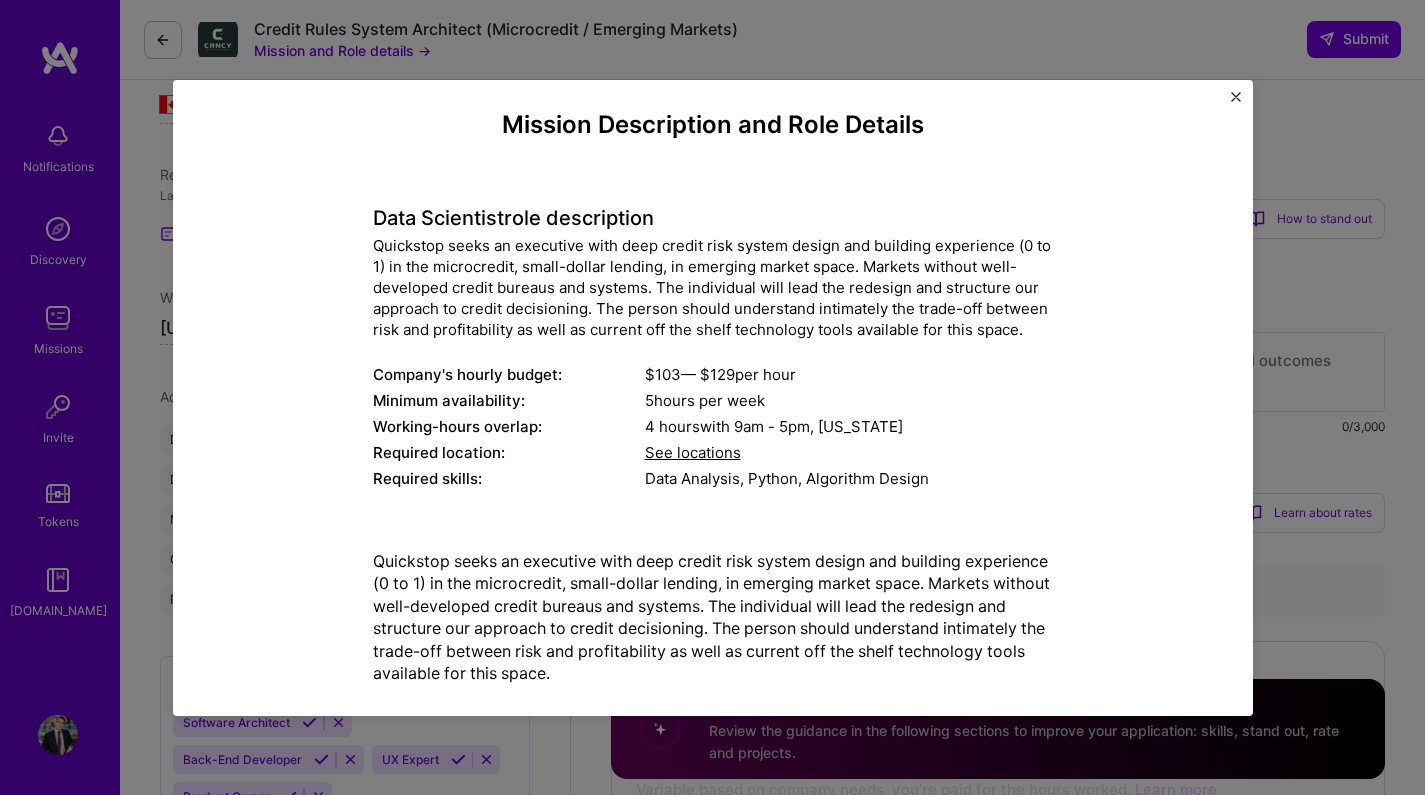 scroll, scrollTop: 17, scrollLeft: 0, axis: vertical 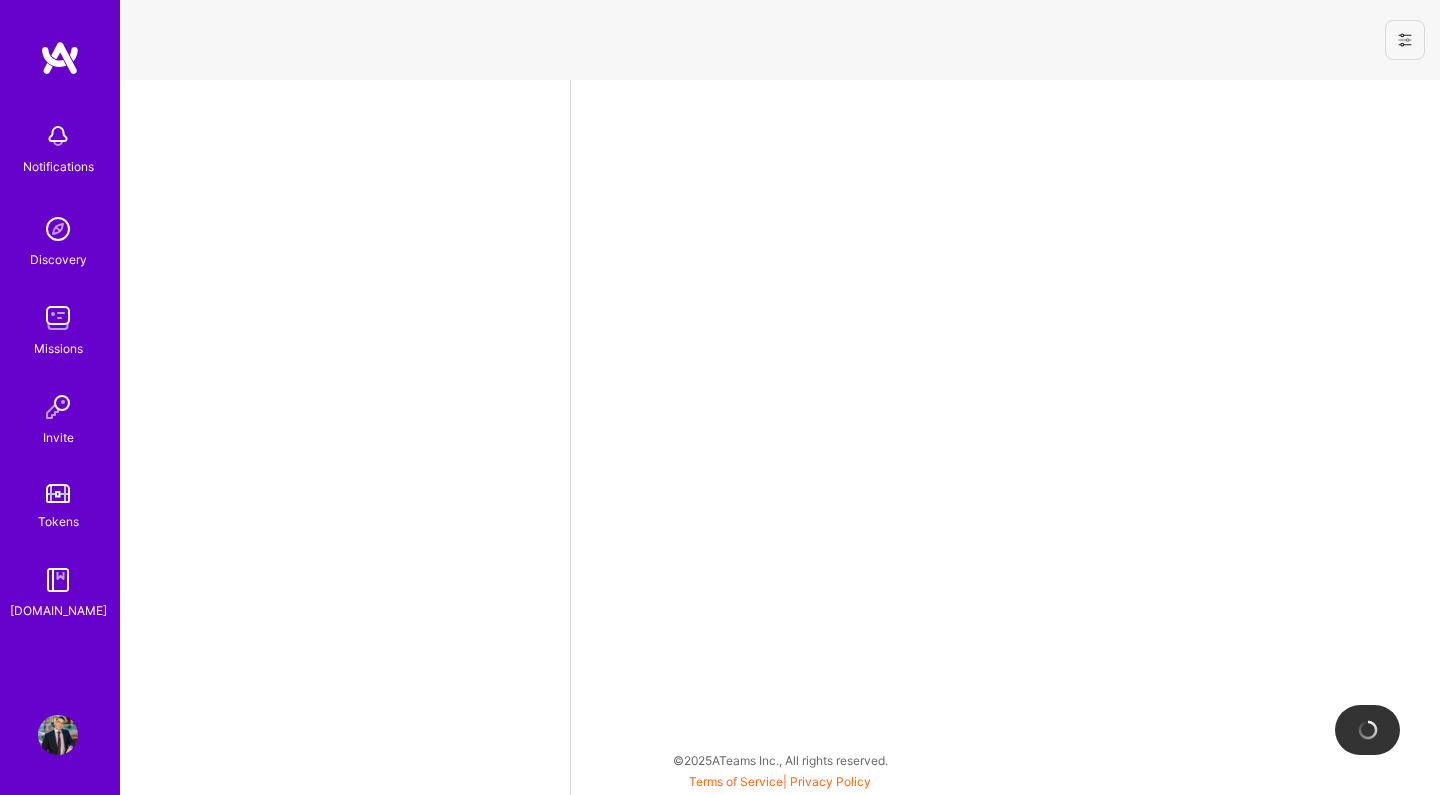 select on "CA" 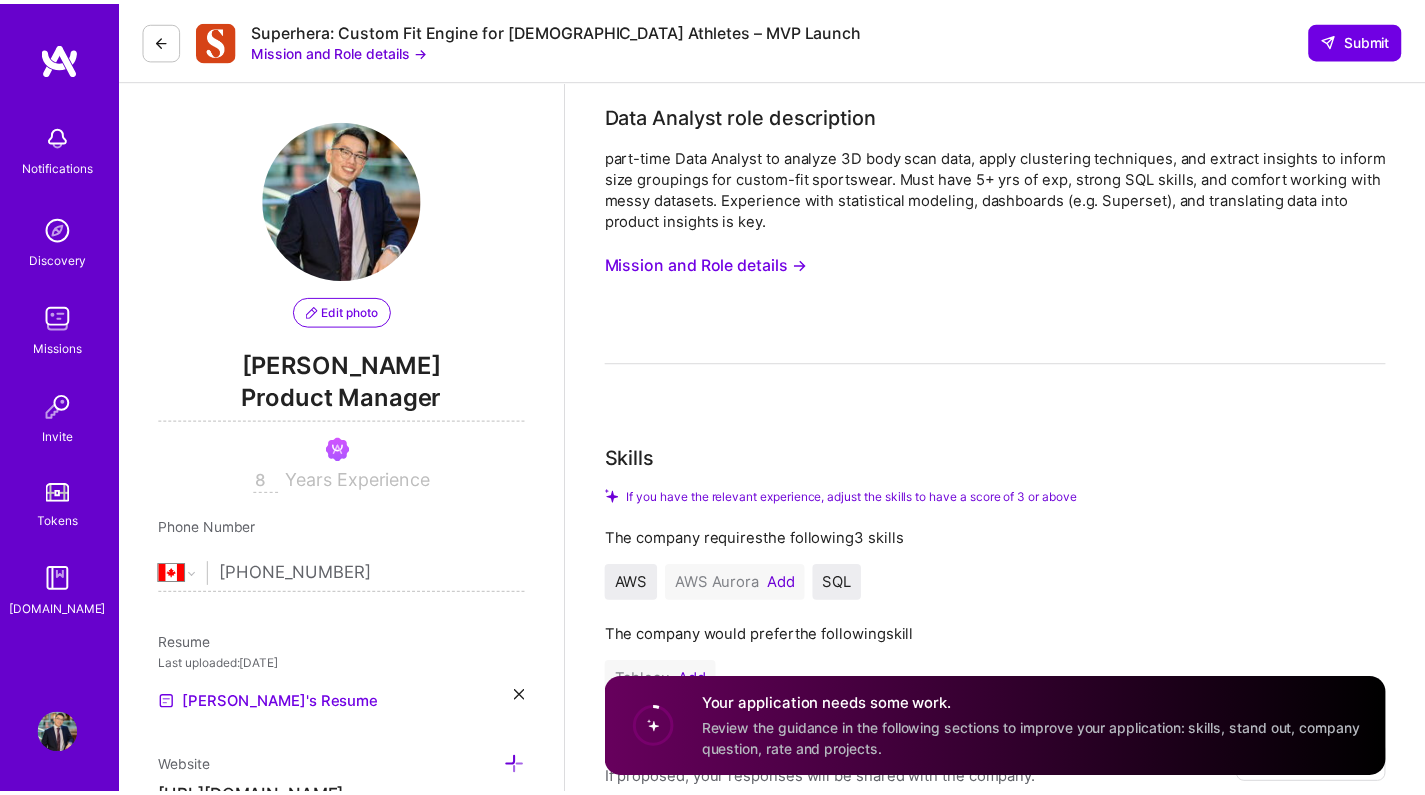 scroll, scrollTop: 470, scrollLeft: 0, axis: vertical 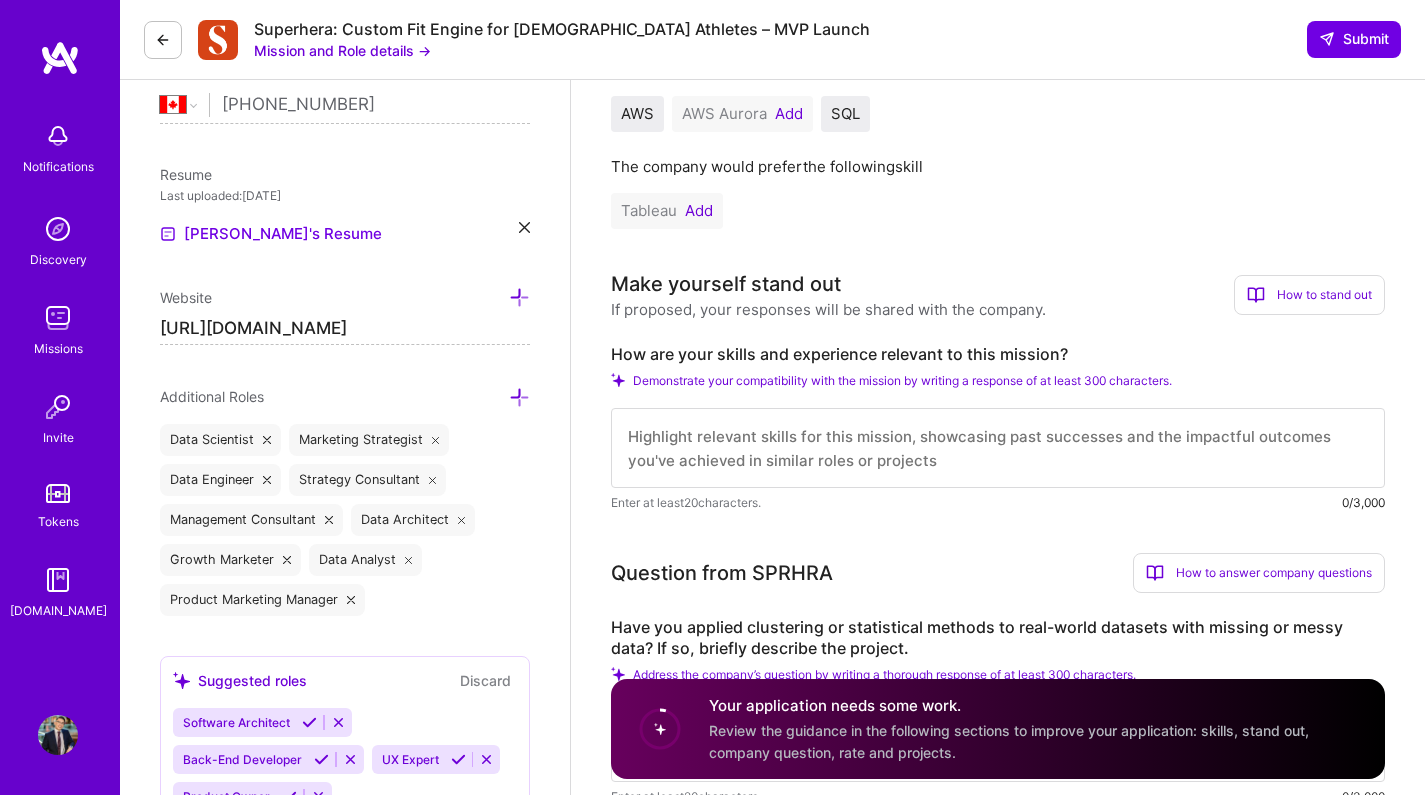 click on "Mission and Role details →" at bounding box center (342, 50) 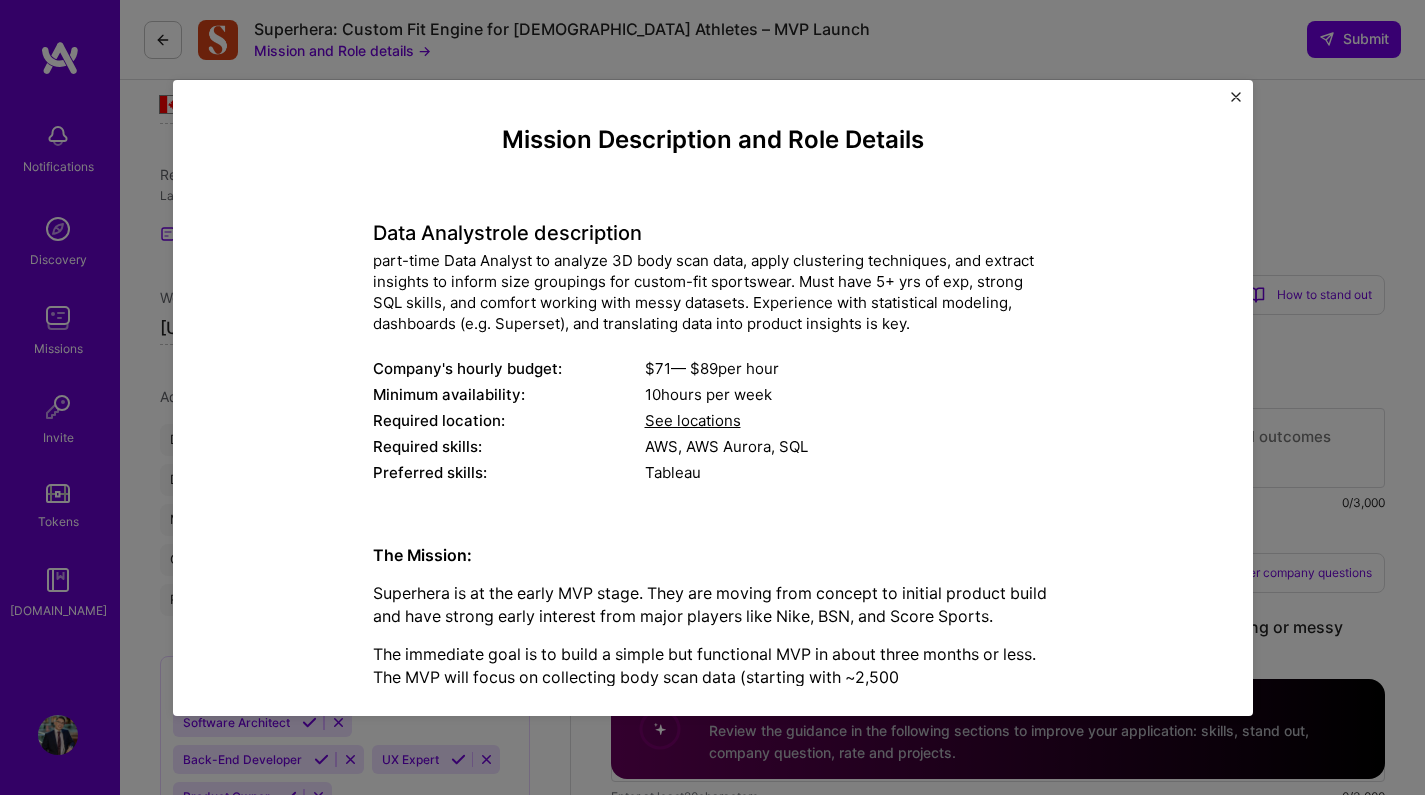 scroll, scrollTop: 9, scrollLeft: 0, axis: vertical 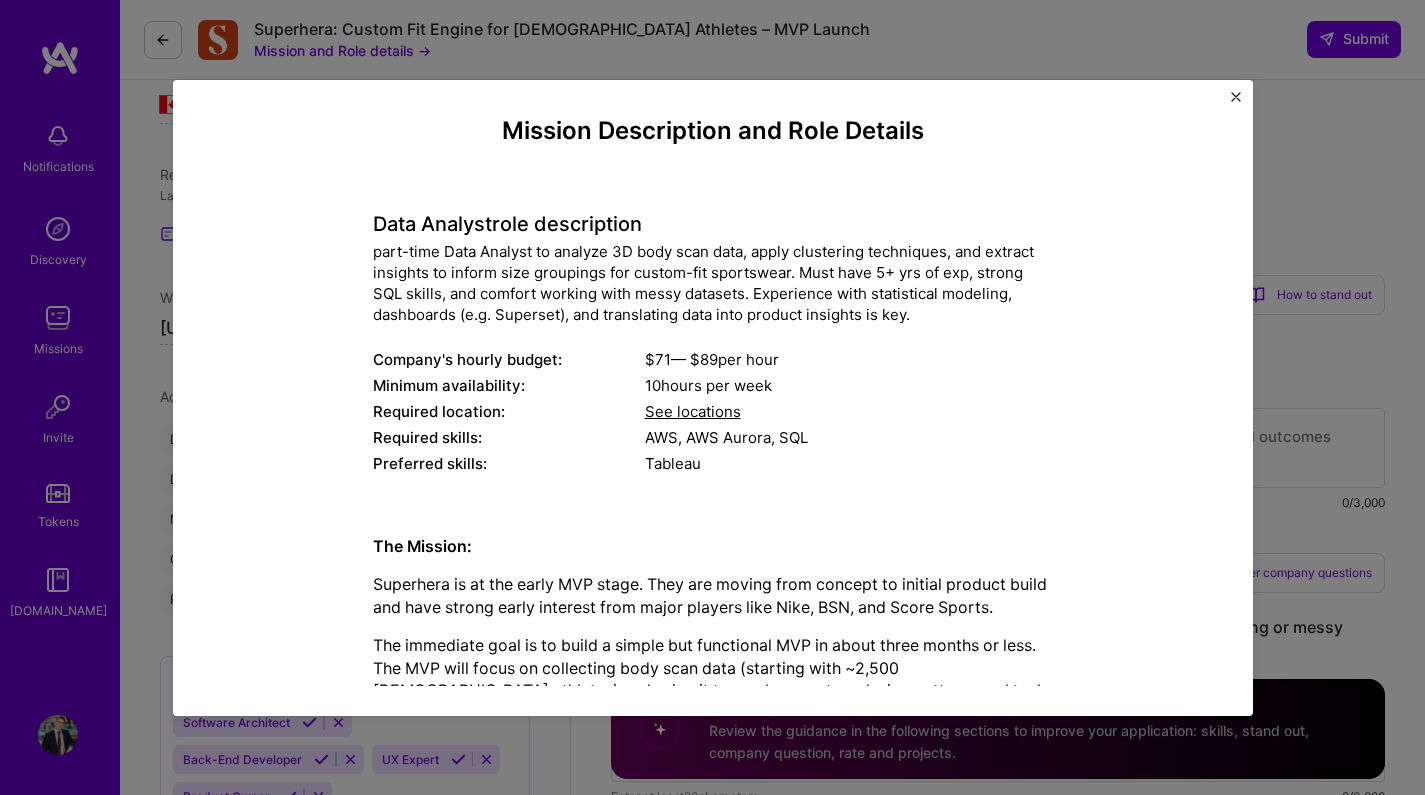 drag, startPoint x: 369, startPoint y: 216, endPoint x: 658, endPoint y: 216, distance: 289 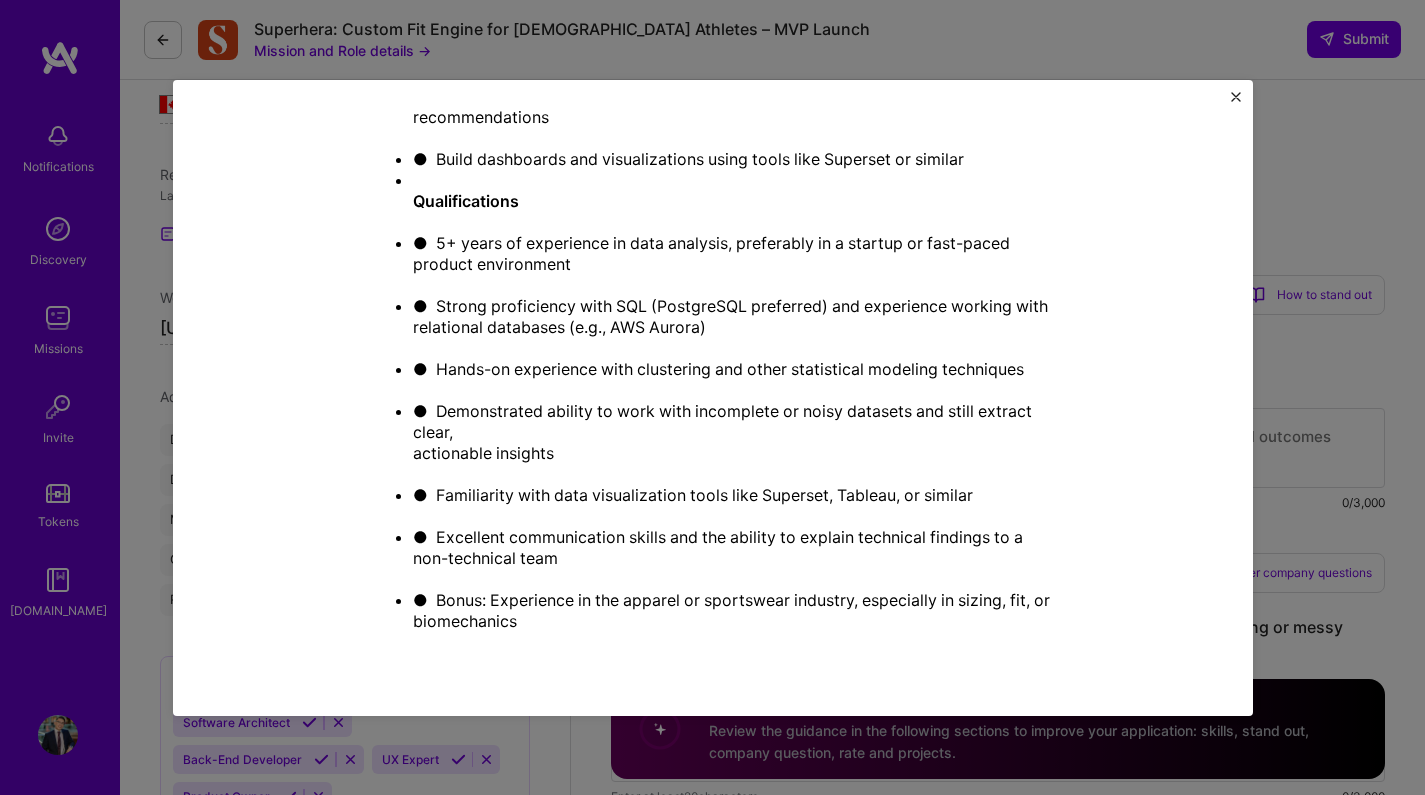 scroll, scrollTop: 1669, scrollLeft: 0, axis: vertical 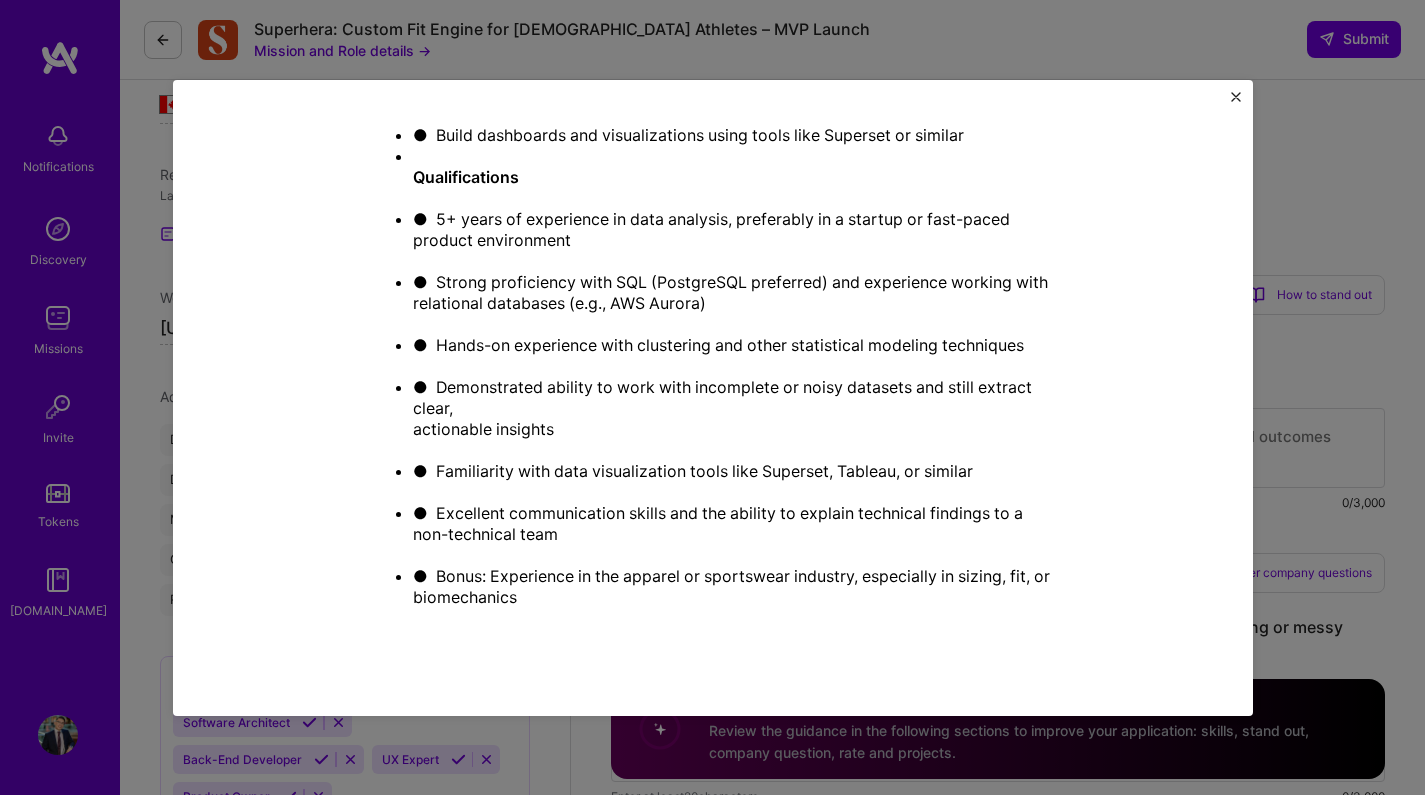 click on "●  Bonus: Experience in the apparel or sportswear industry, especially in sizing, fit, or
biomechanics" at bounding box center [733, 608] 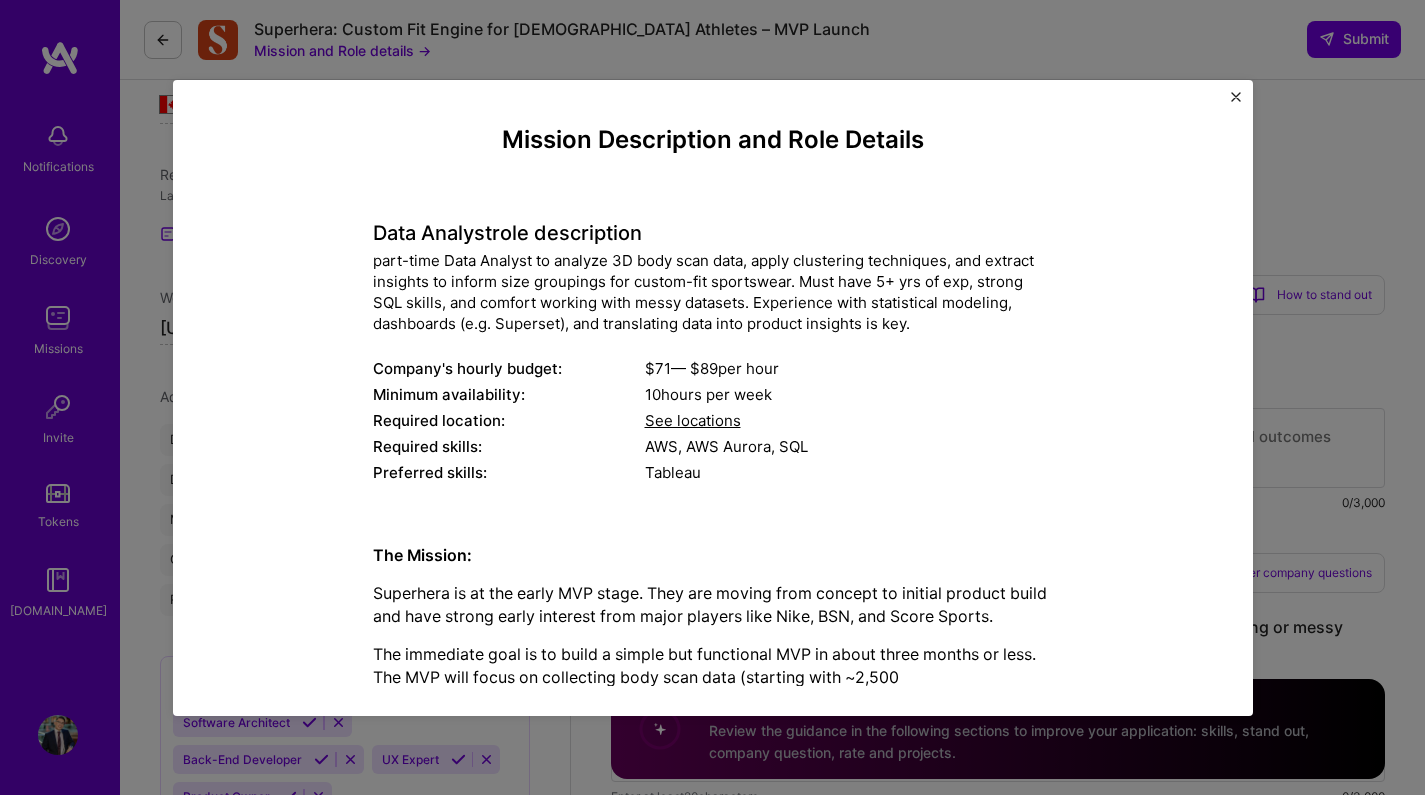 scroll, scrollTop: 0, scrollLeft: 0, axis: both 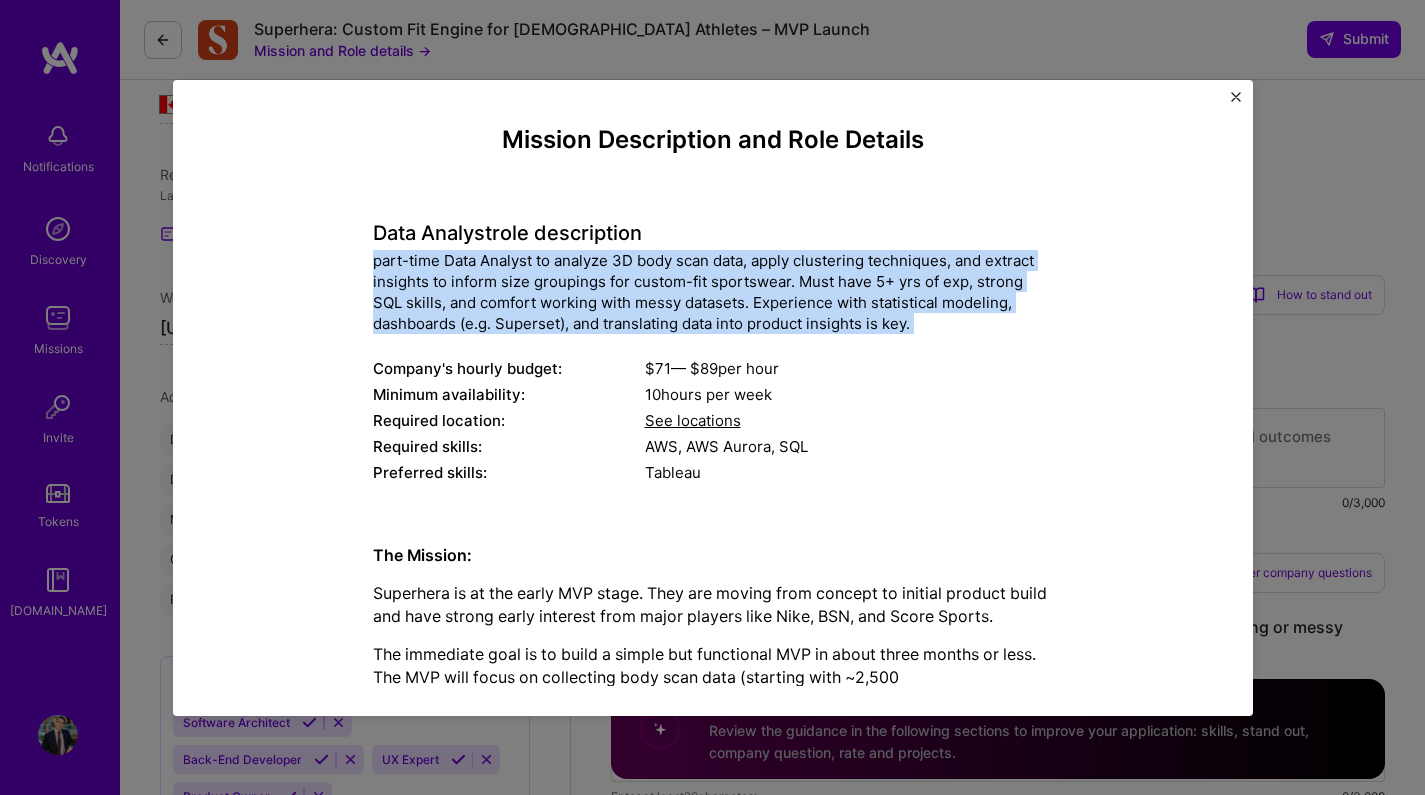 drag, startPoint x: 565, startPoint y: 336, endPoint x: 348, endPoint y: 262, distance: 229.27058 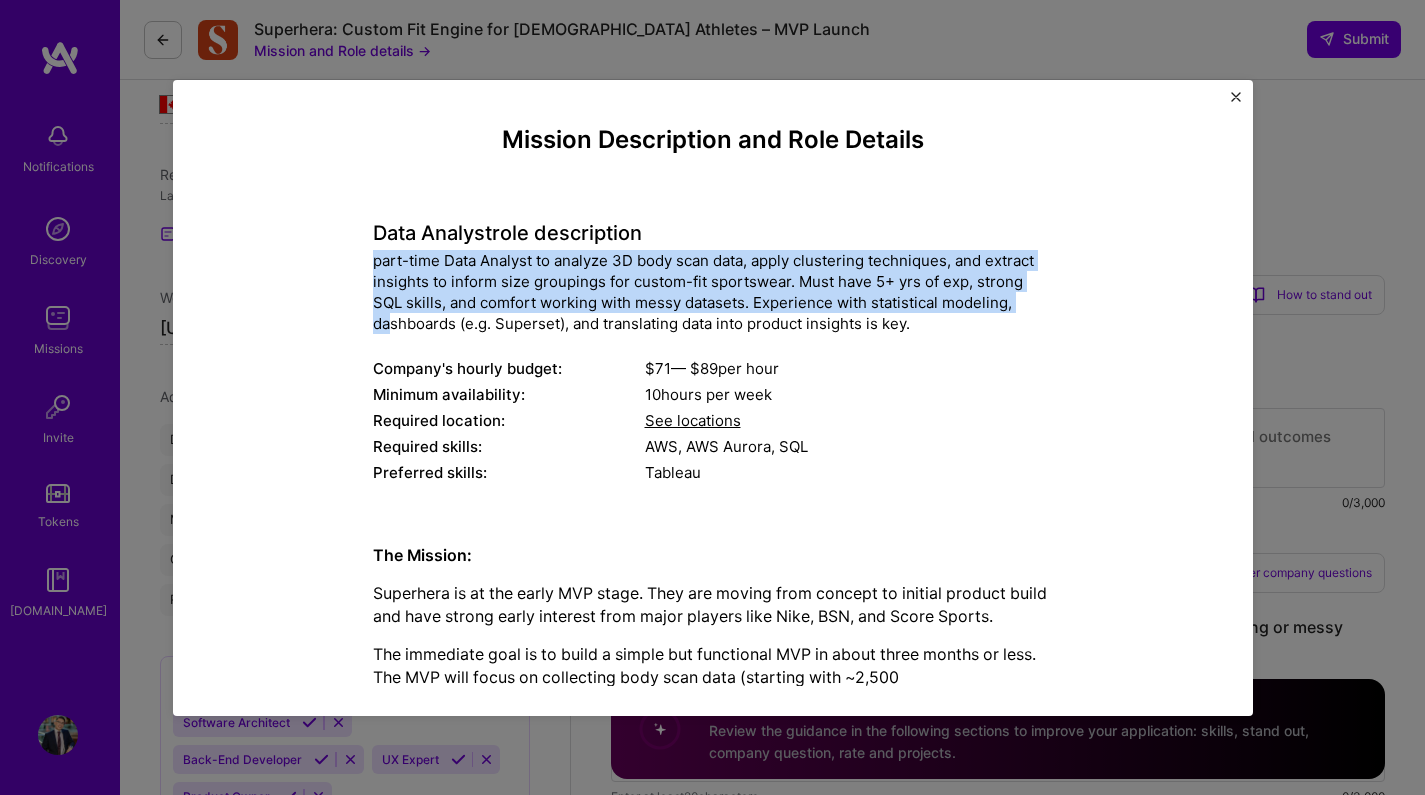 drag, startPoint x: 363, startPoint y: 258, endPoint x: 380, endPoint y: 330, distance: 73.97973 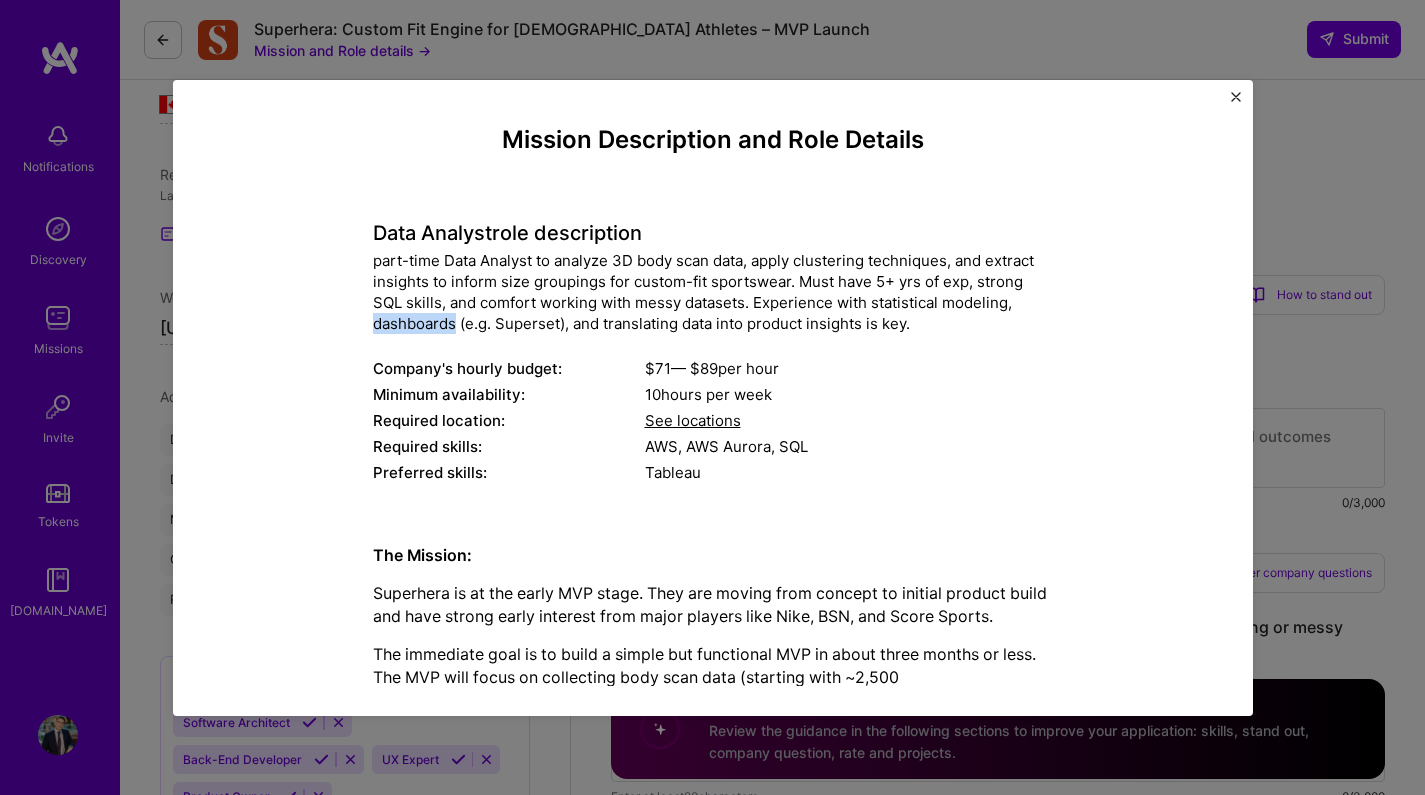 click on "part-time Data Analyst to analyze 3D body scan data, apply clustering techniques, and extract insights to inform size groupings for custom-fit sportswear. Must have 5+ yrs of exp, strong SQL skills, and comfort working with messy datasets. Experience with statistical modeling, dashboards (e.g. Superset), and translating data into product insights is key." at bounding box center [713, 292] 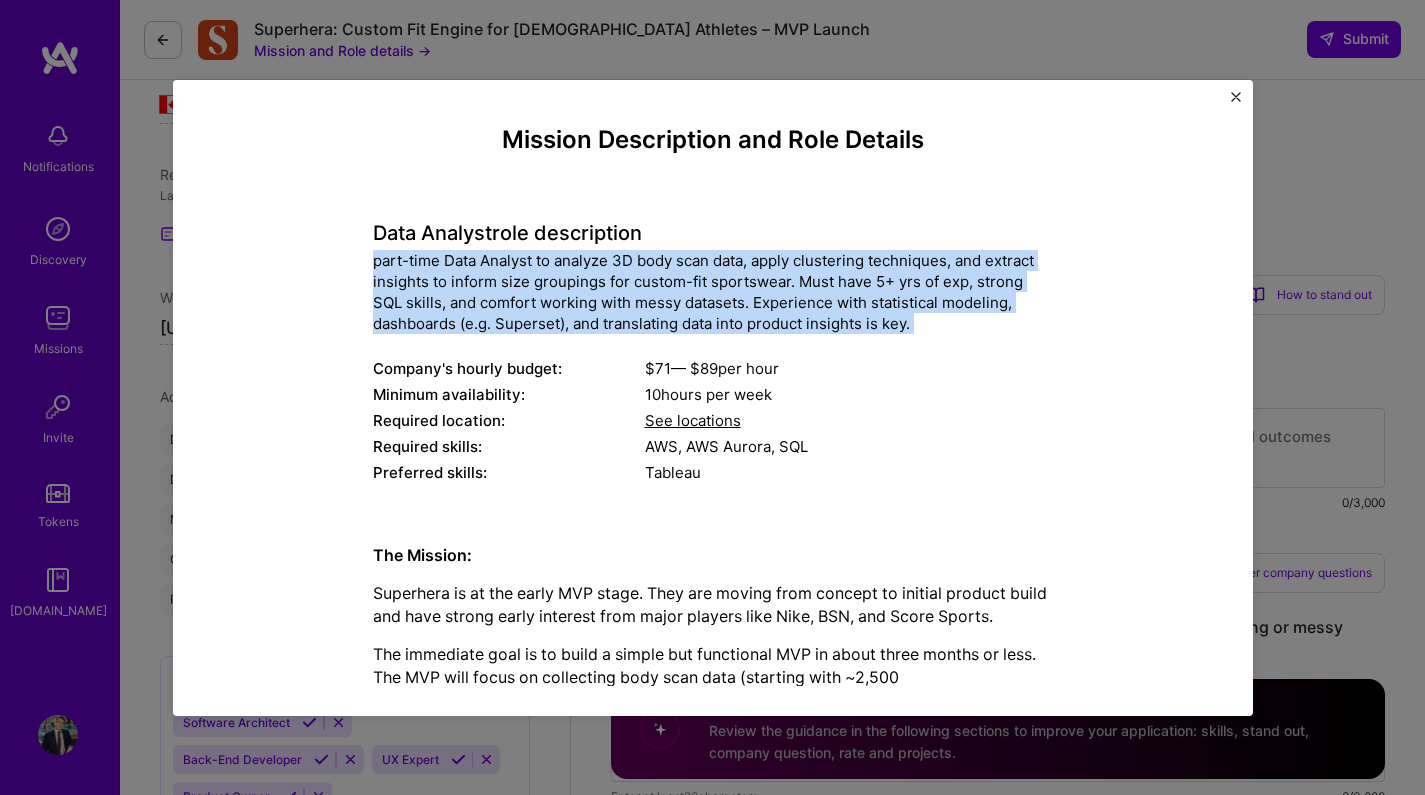 click on "part-time Data Analyst to analyze 3D body scan data, apply clustering techniques, and extract insights to inform size groupings for custom-fit sportswear. Must have 5+ yrs of exp, strong SQL skills, and comfort working with messy datasets. Experience with statistical modeling, dashboards (e.g. Superset), and translating data into product insights is key." at bounding box center (713, 292) 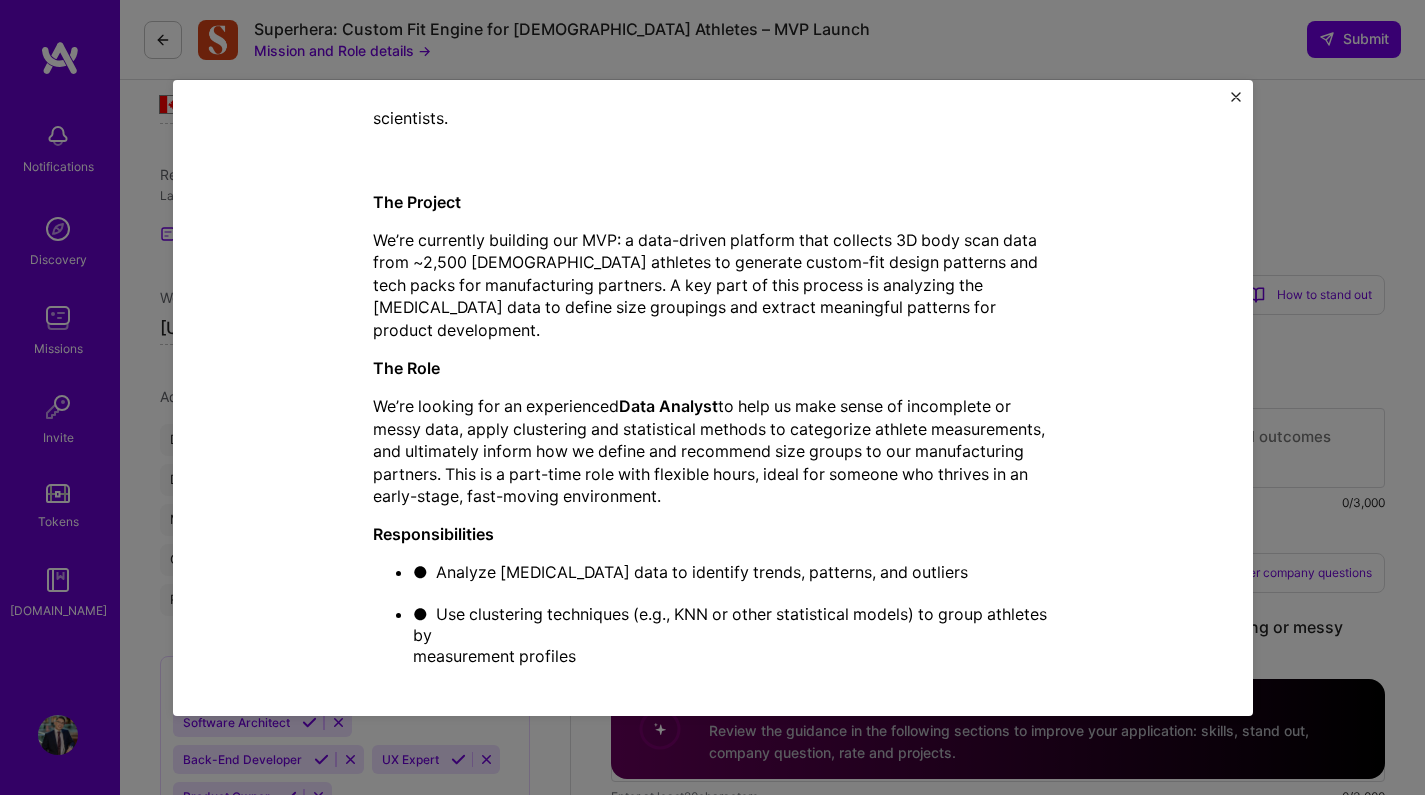 scroll, scrollTop: 910, scrollLeft: 0, axis: vertical 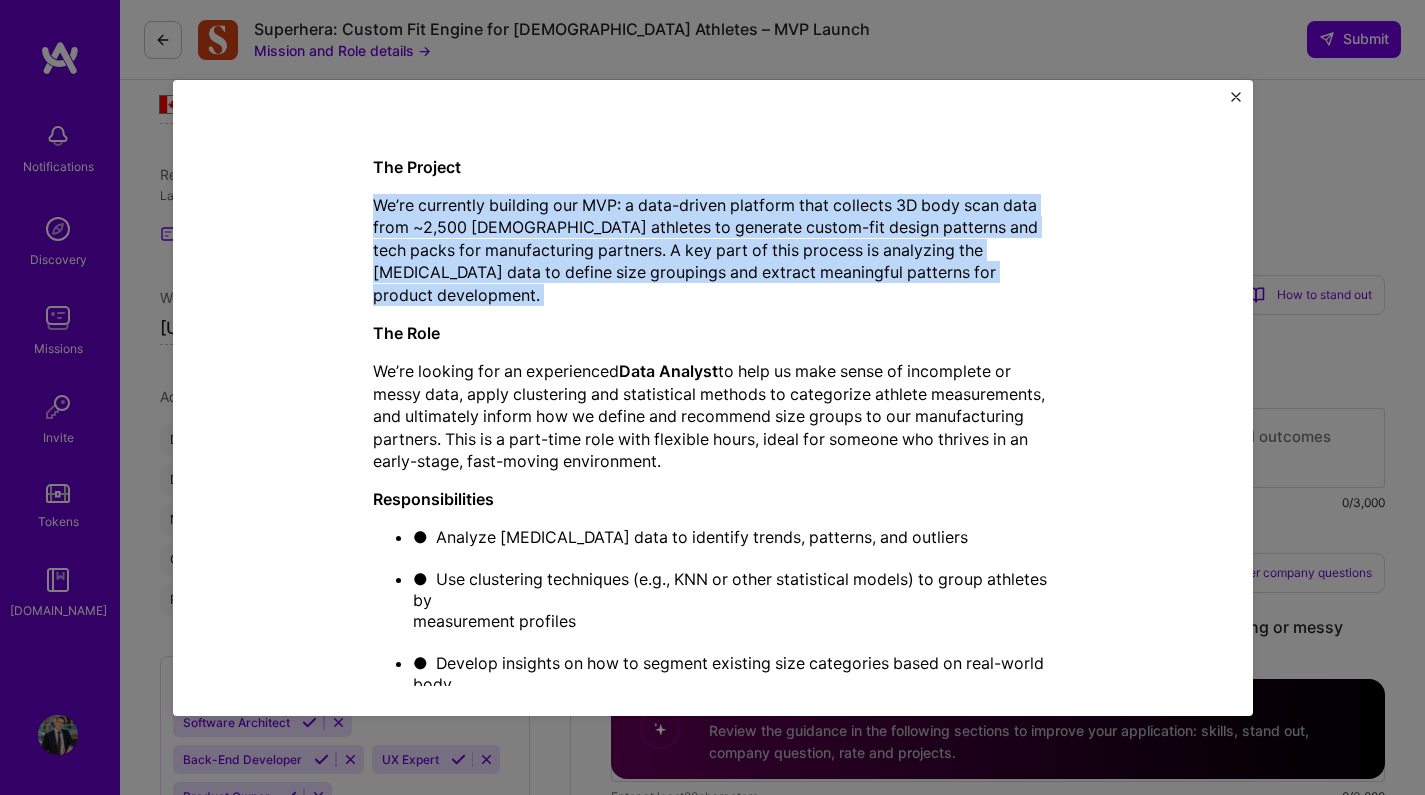 drag, startPoint x: 393, startPoint y: 262, endPoint x: 358, endPoint y: 169, distance: 99.368004 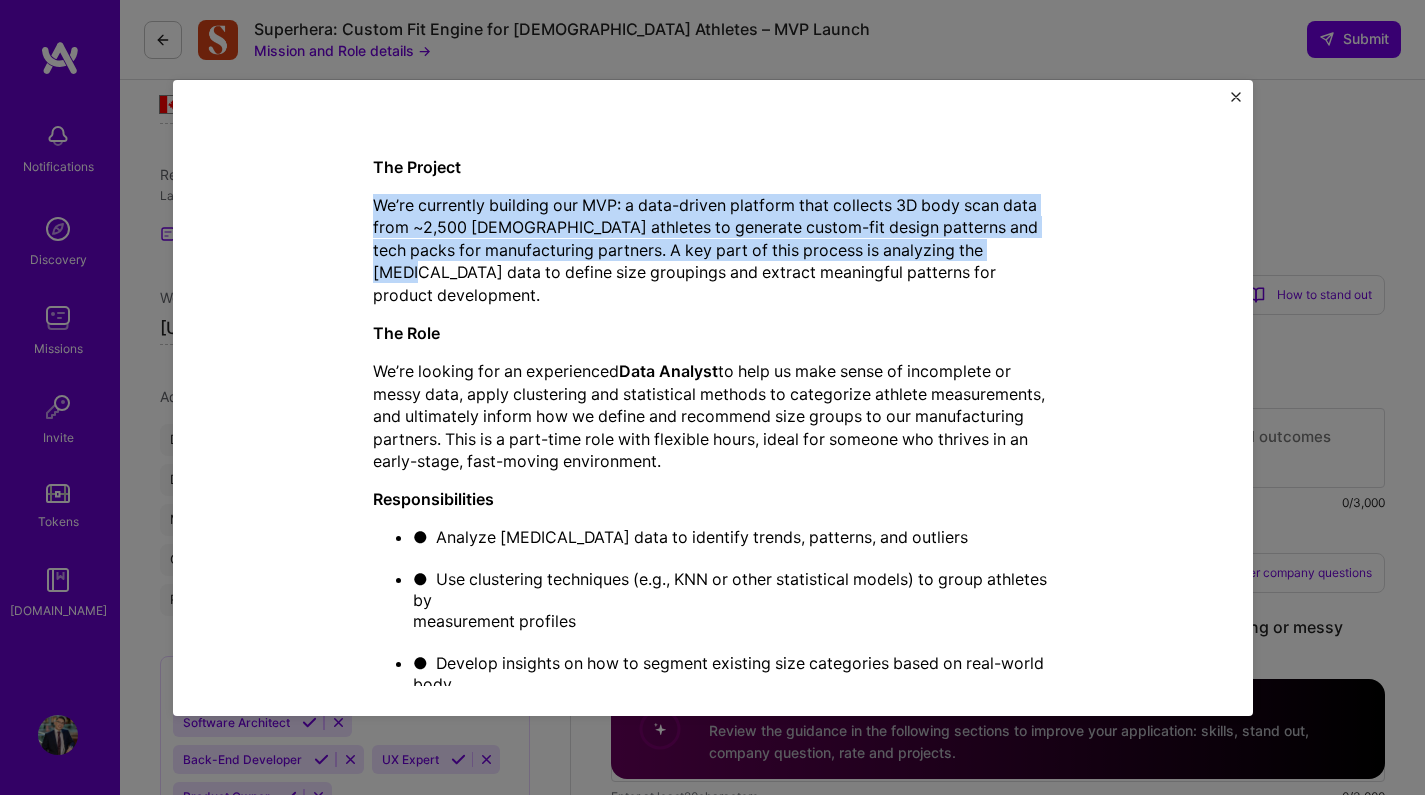 drag, startPoint x: 358, startPoint y: 169, endPoint x: 358, endPoint y: 248, distance: 79 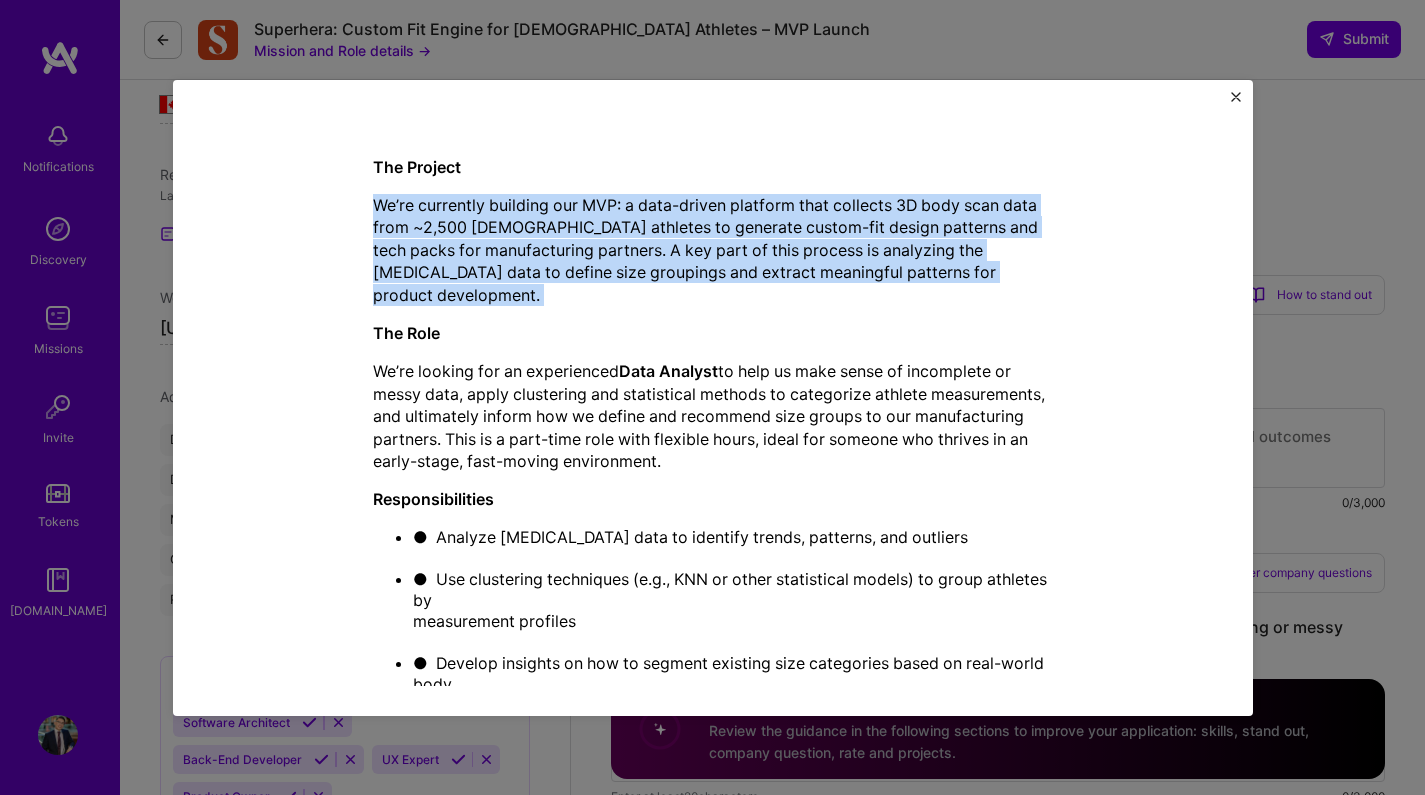 drag, startPoint x: 358, startPoint y: 260, endPoint x: 358, endPoint y: 178, distance: 82 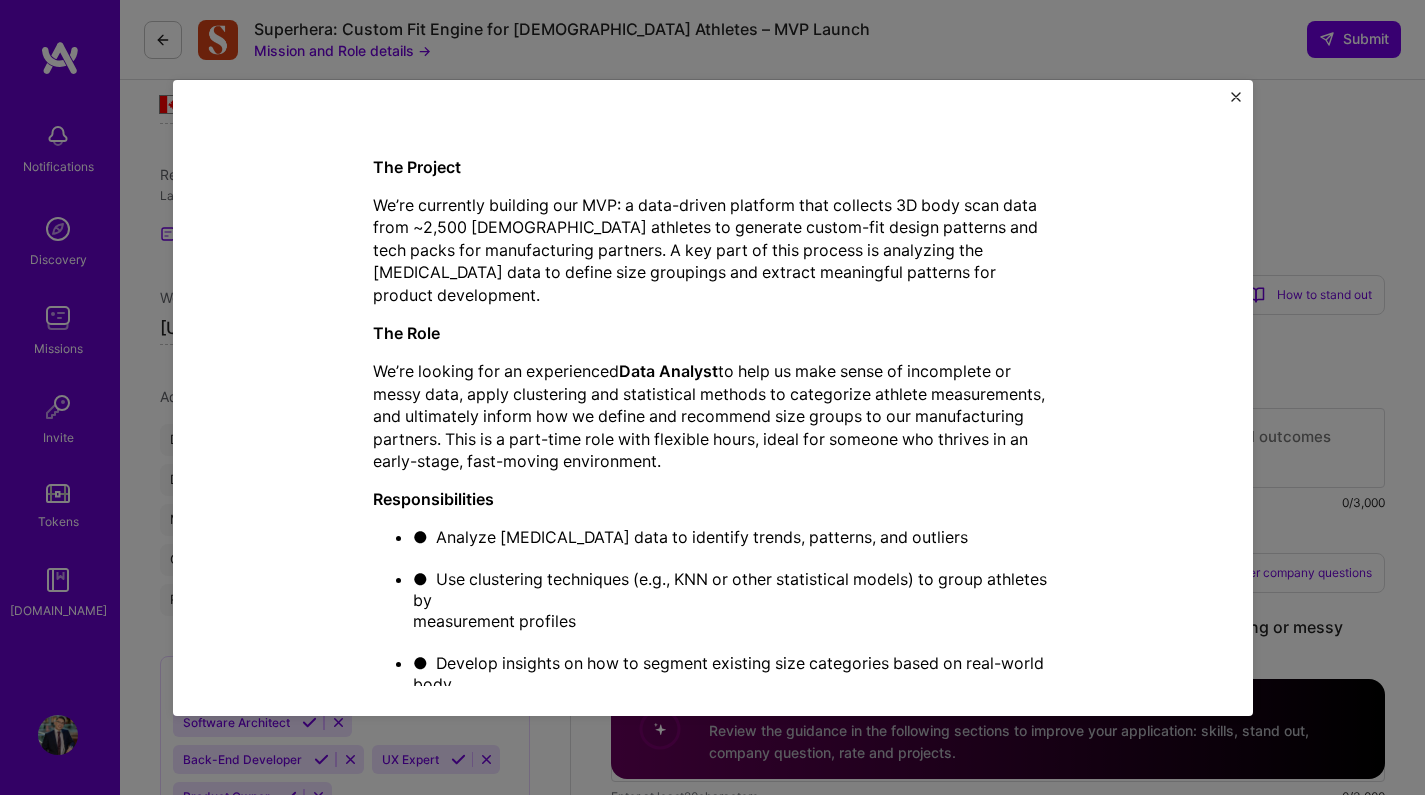 click on "Mission Description and Role Details Data Analyst  role description part-time Data Analyst to analyze 3D body scan data, apply clustering techniques, and extract insights to inform size groupings for custom-fit sportswear. Must have 5+ yrs of exp, strong SQL skills, and comfort working with messy datasets. Experience with statistical modeling, dashboards (e.g. Superset), and translating data into product insights is key. Company's hourly budget: $ 71  — $ 89  per hour Minimum availability: 10  hours per week Required location: See locations Required skills: AWS, AWS Aurora, SQL Preferred skills: Tableau The Mission:
Superhera is at the early MVP stage. They are moving from concept to initial product build and have strong early interest from major players like Nike, BSN, and Score Sports.
The ultimate output should be tested with a select group of teams, demonstrating that our customized products are superior to existing options.
The Project
The Role
Data Analyst" at bounding box center (713, 356) 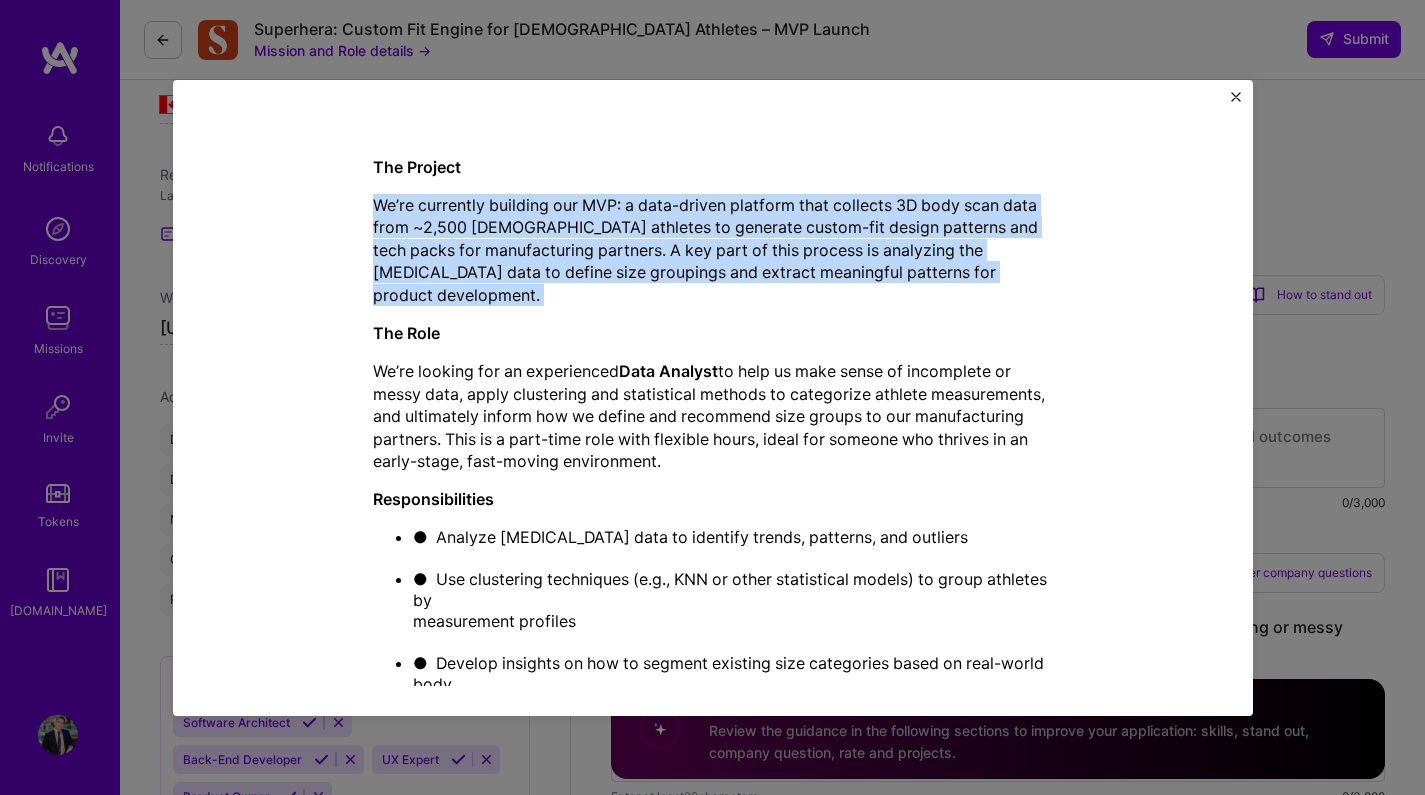 drag, startPoint x: 358, startPoint y: 273, endPoint x: 355, endPoint y: 171, distance: 102.044106 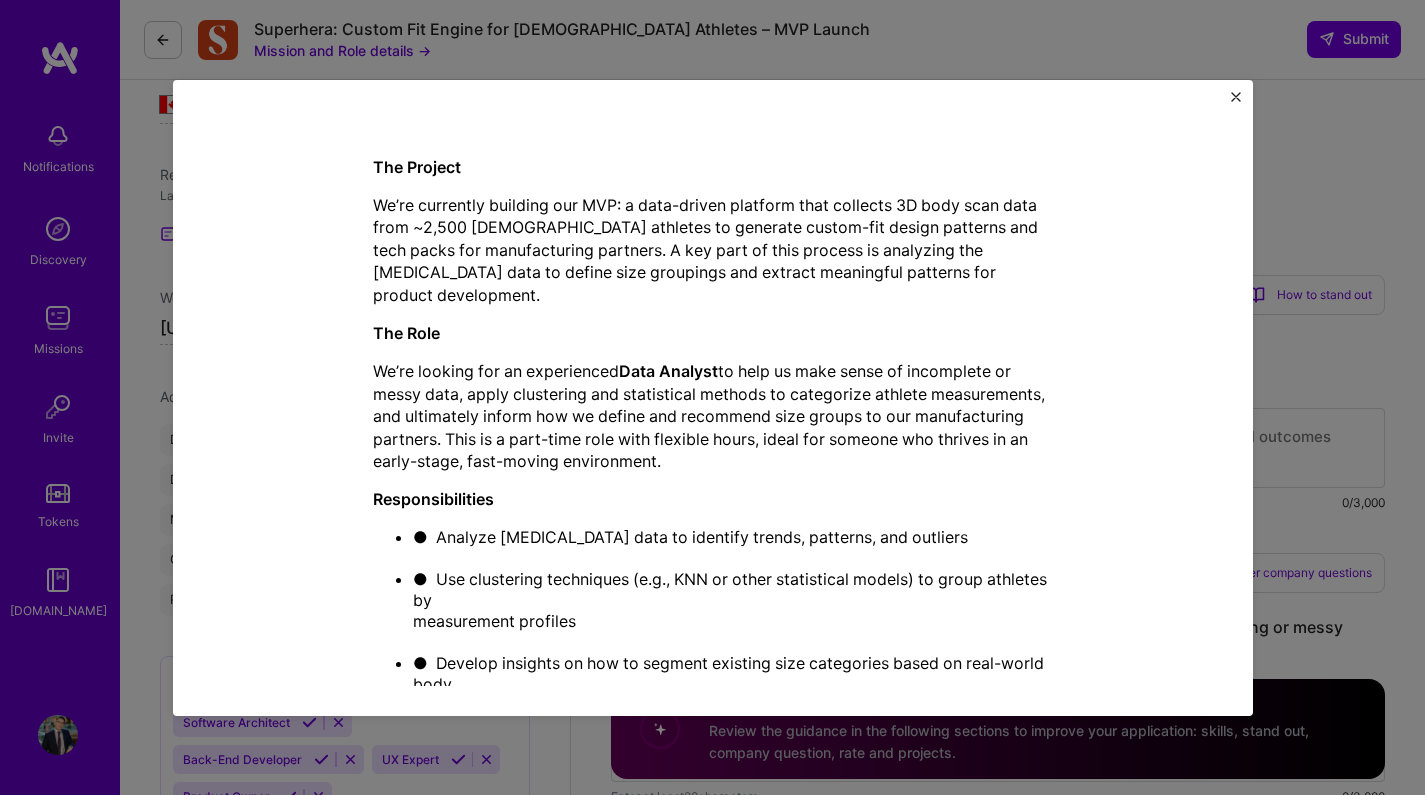 click on "Mission Description and Role Details Data Analyst  role description part-time Data Analyst to analyze 3D body scan data, apply clustering techniques, and extract insights to inform size groupings for custom-fit sportswear. Must have 5+ yrs of exp, strong SQL skills, and comfort working with messy datasets. Experience with statistical modeling, dashboards (e.g. Superset), and translating data into product insights is key. Company's hourly budget: $ 71  — $ 89  per hour Minimum availability: 10  hours per week Required location: See locations Required skills: AWS, AWS Aurora, SQL Preferred skills: Tableau The Mission:
Superhera is at the early MVP stage. They are moving from concept to initial product build and have strong early interest from major players like Nike, BSN, and Score Sports.
The ultimate output should be tested with a select group of teams, demonstrating that our customized products are superior to existing options.
The Project
The Role
Data Analyst" at bounding box center [713, 356] 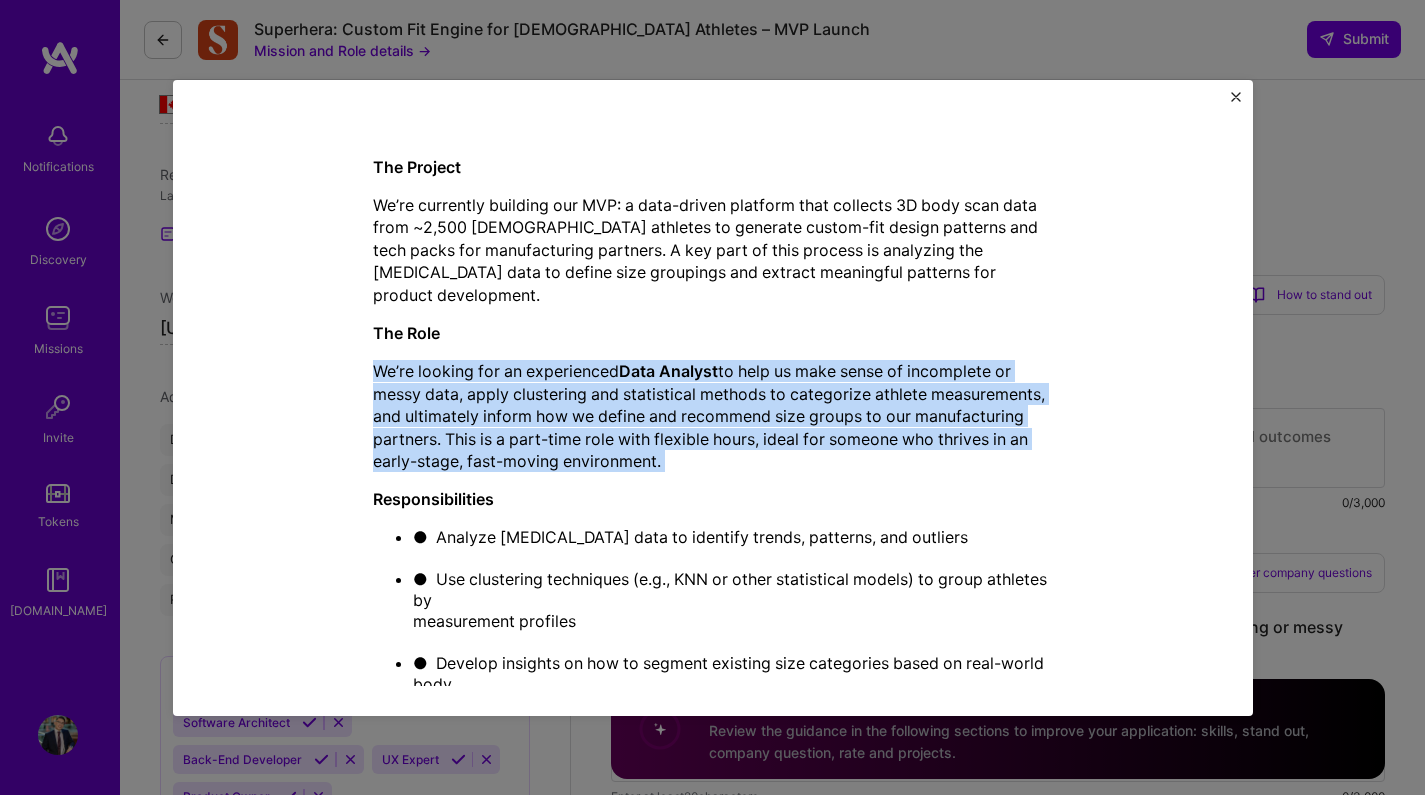 drag, startPoint x: 354, startPoint y: 318, endPoint x: 349, endPoint y: 426, distance: 108.11568 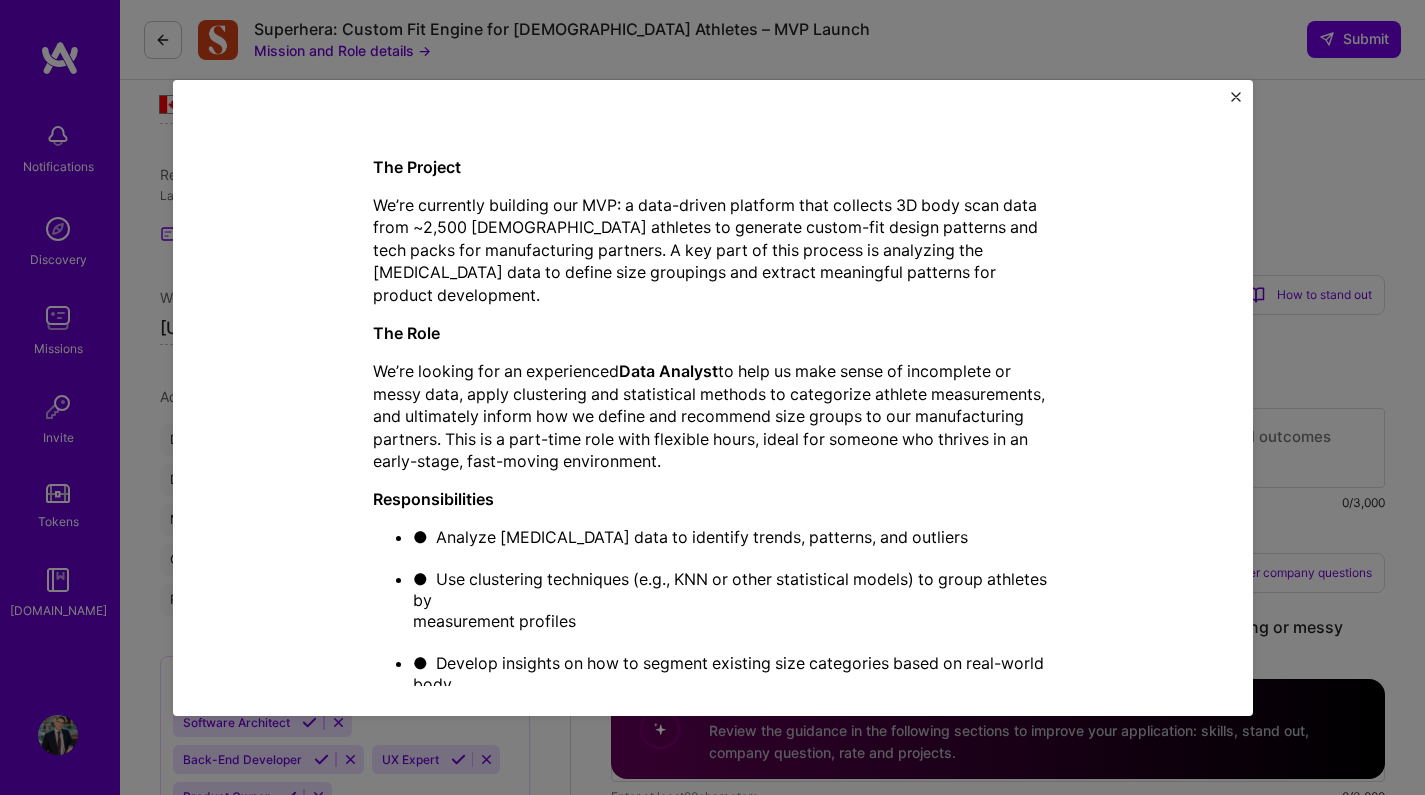 click on "Mission Description and Role Details Data Analyst  role description part-time Data Analyst to analyze 3D body scan data, apply clustering techniques, and extract insights to inform size groupings for custom-fit sportswear. Must have 5+ yrs of exp, strong SQL skills, and comfort working with messy datasets. Experience with statistical modeling, dashboards (e.g. Superset), and translating data into product insights is key. Company's hourly budget: $ 71  — $ 89  per hour Minimum availability: 10  hours per week Required location: See locations Required skills: AWS, AWS Aurora, SQL Preferred skills: Tableau The Mission:
Superhera is at the early MVP stage. They are moving from concept to initial product build and have strong early interest from major players like Nike, BSN, and Score Sports.
The ultimate output should be tested with a select group of teams, demonstrating that our customized products are superior to existing options.
The Project
The Role
Data Analyst" at bounding box center [713, 356] 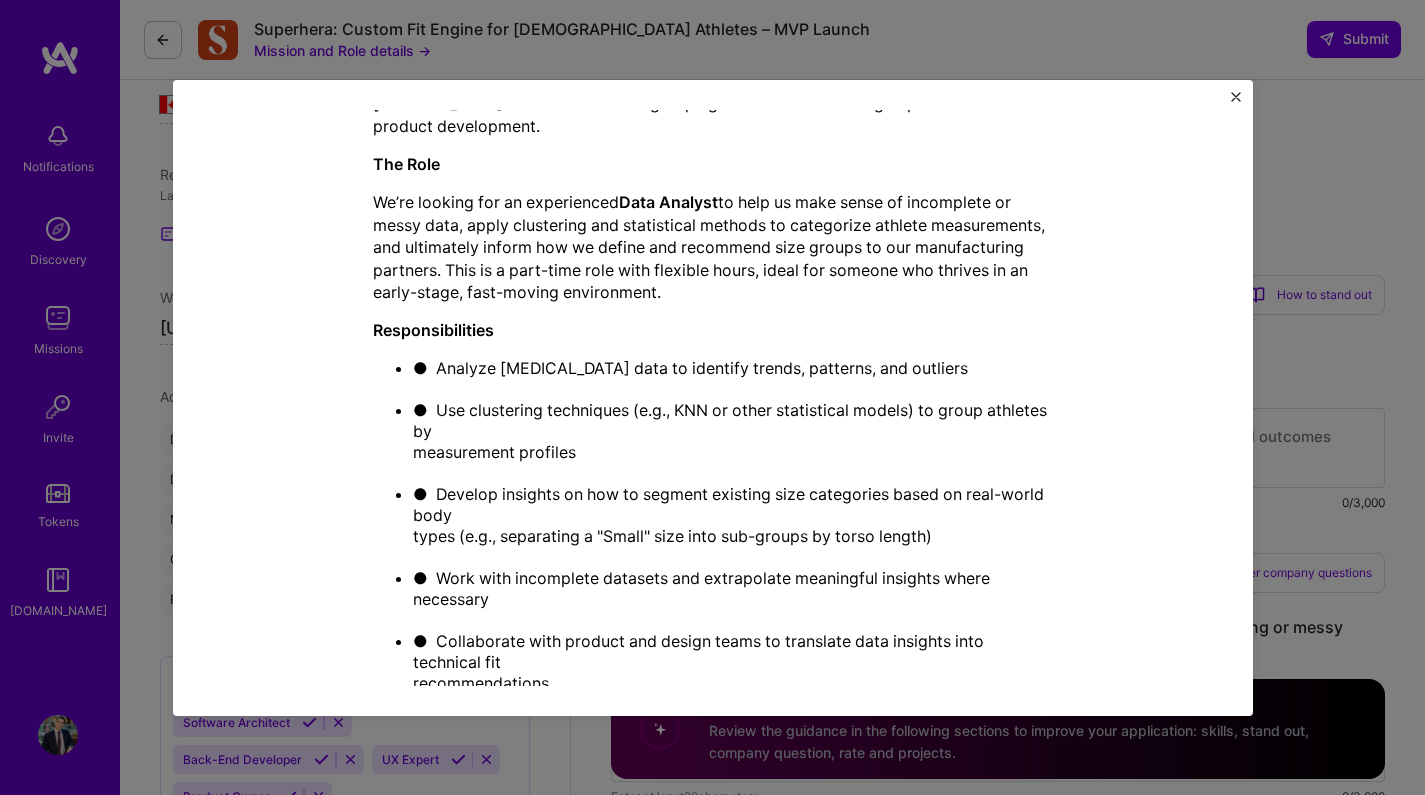 scroll, scrollTop: 1080, scrollLeft: 0, axis: vertical 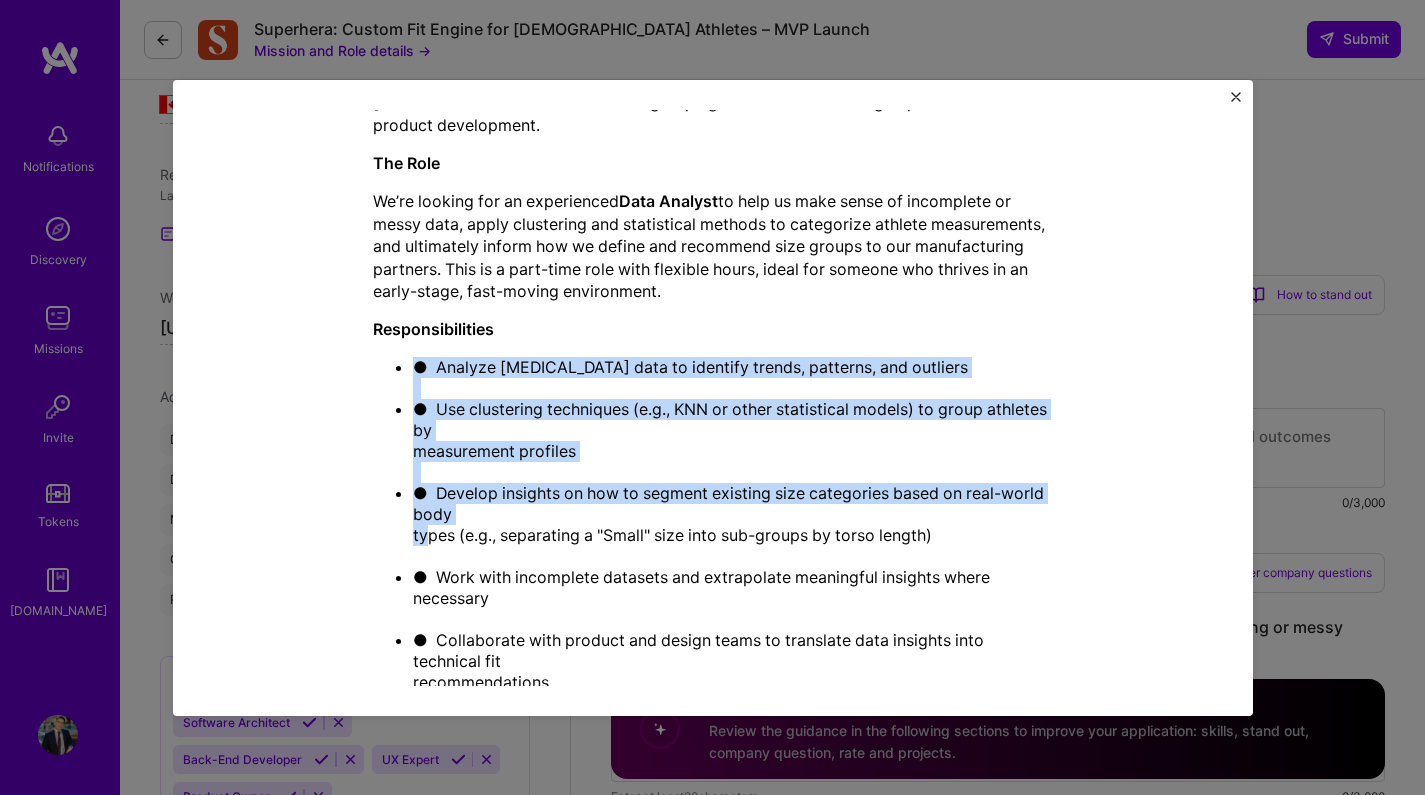 drag, startPoint x: 406, startPoint y: 306, endPoint x: 395, endPoint y: 477, distance: 171.35344 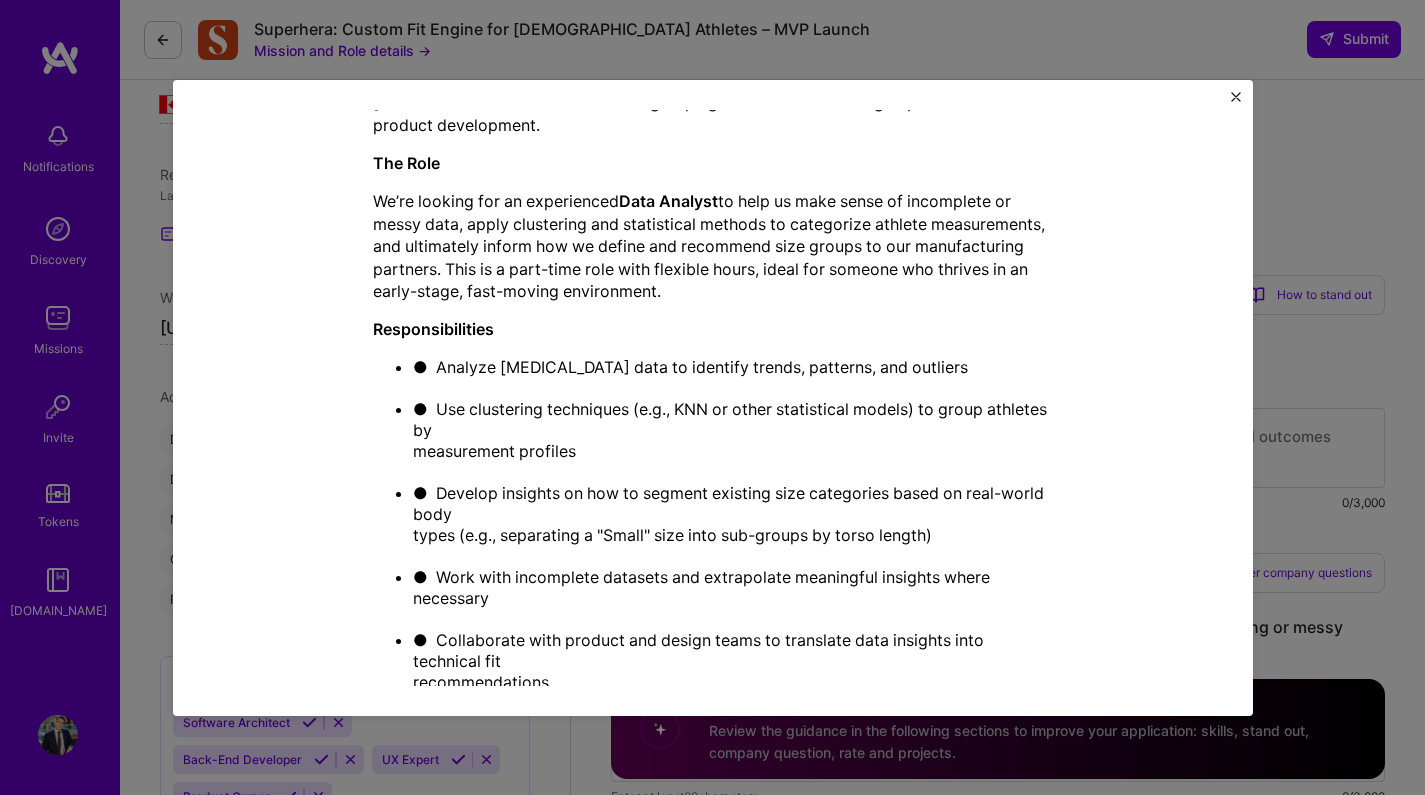 click on "●  Analyze body measurement data to identify trends, patterns, and outliers
●  Use clustering techniques (e.g., KNN or other statistical models) to group athletes by
measurement profiles
●  Develop insights on how to segment existing size categories based on real-world body
types (e.g., separating a "Small" size into sub-groups by torso length)
●  Work with incomplete datasets and extrapolate meaningful insights where necessary
●  Collaborate with product and design teams to translate data insights into technical fit
recommendations
●  Build dashboards and visualizations using tools like Superset or similar
Qualifications
●  5+ years of experience in data analysis, preferably in a startup or fast-paced product environment
●  Strong proficiency with SQL (PostgreSQL preferred) and experience working with relational databases (e.g., AWS Aurora)
actionable insights" at bounding box center (713, 798) 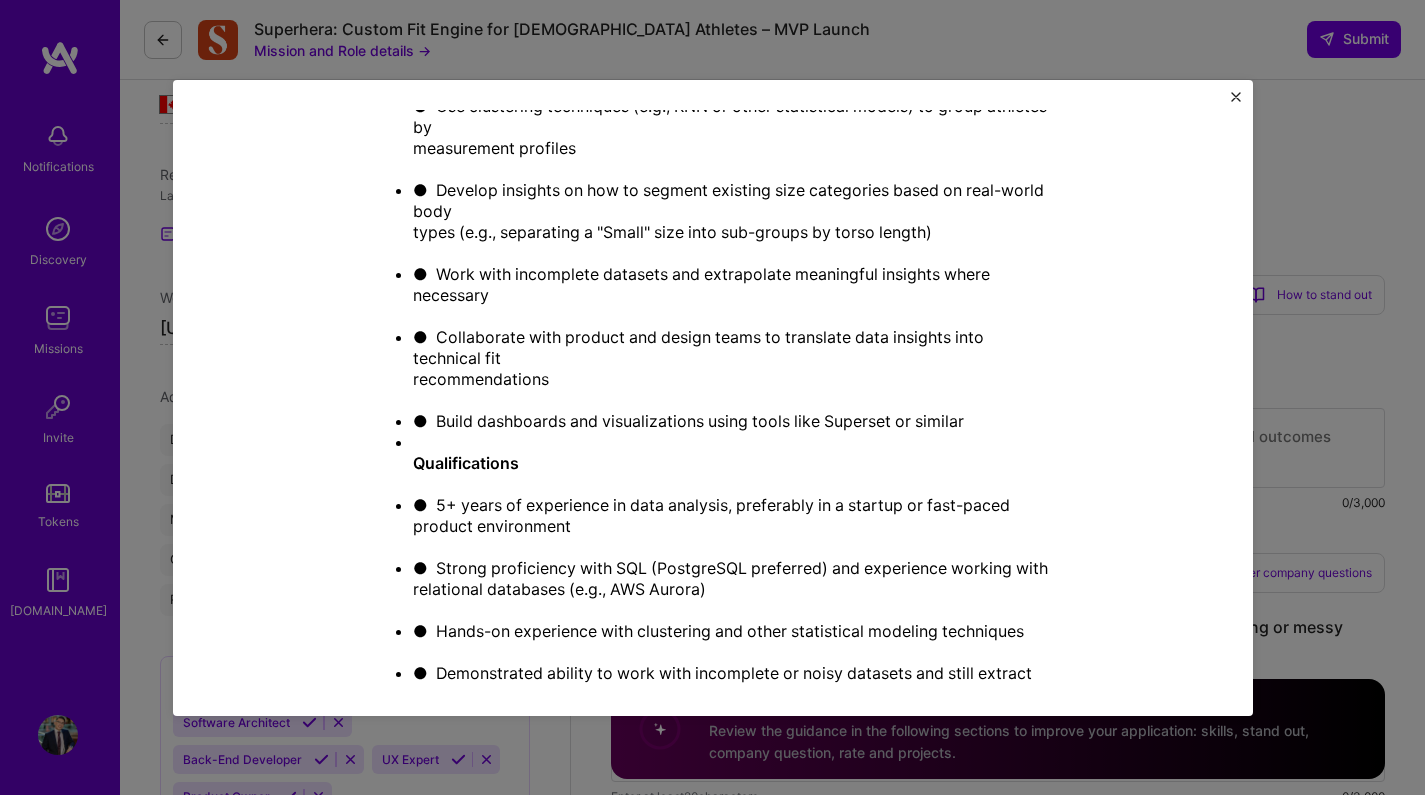 scroll, scrollTop: 1384, scrollLeft: 0, axis: vertical 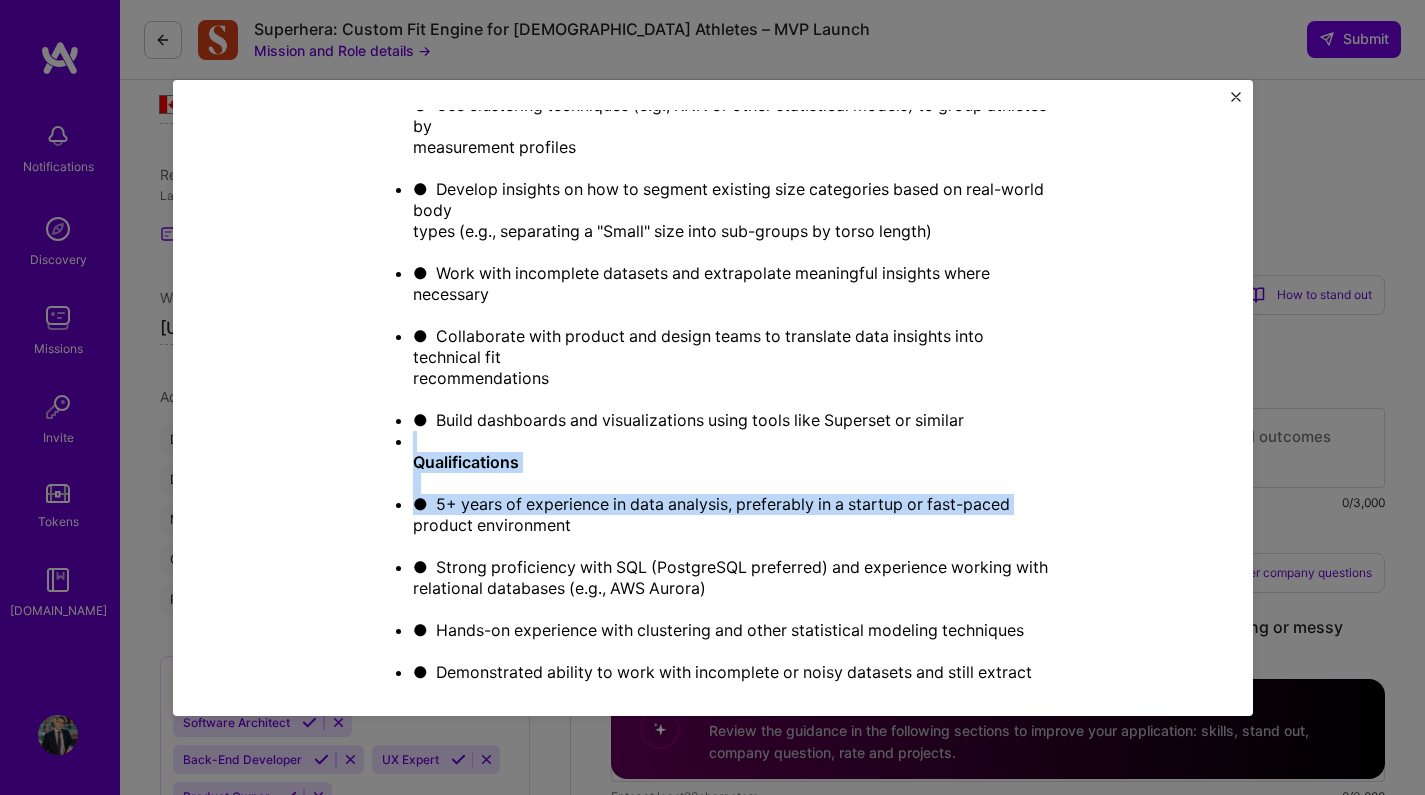 drag, startPoint x: 395, startPoint y: 477, endPoint x: 395, endPoint y: 344, distance: 133 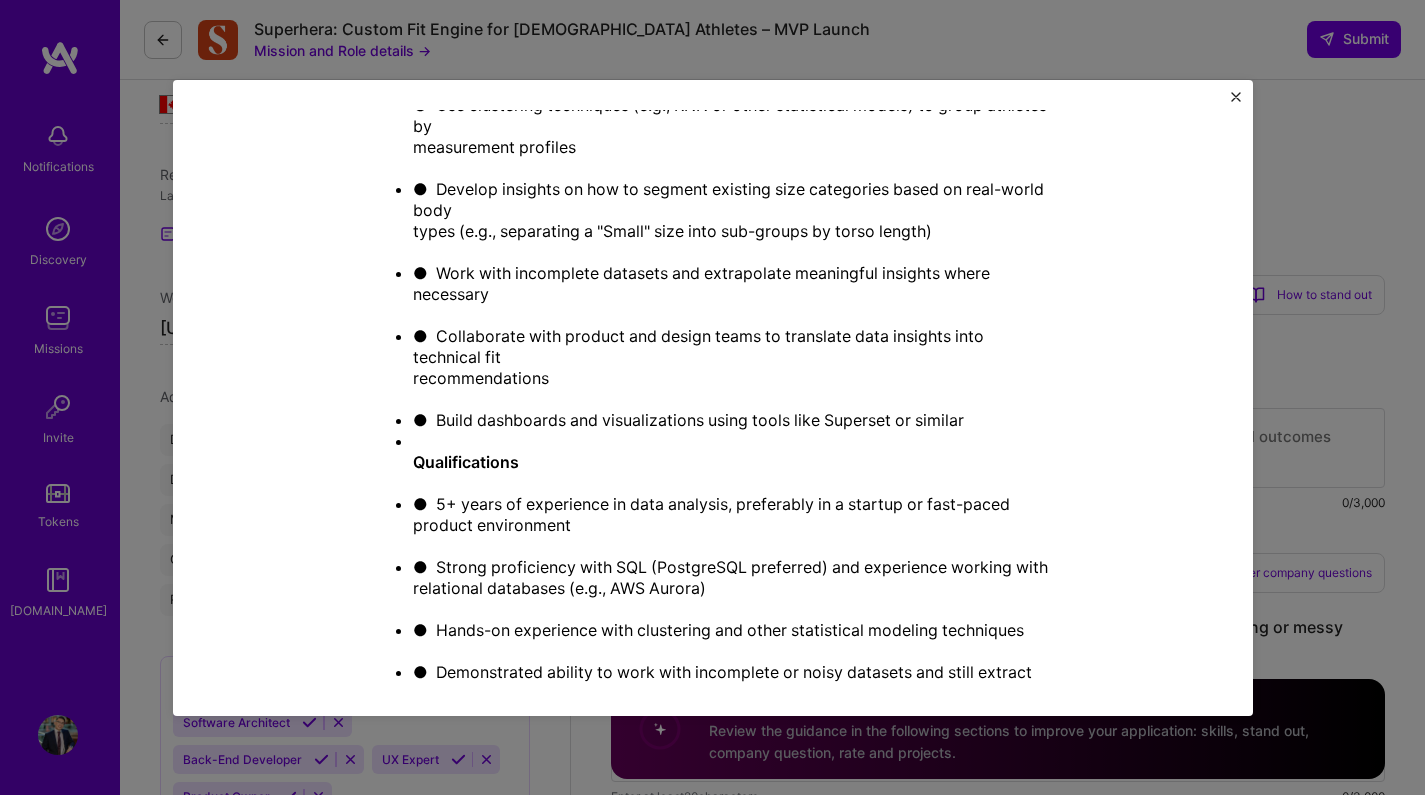 click on "●  Analyze body measurement data to identify trends, patterns, and outliers
●  Use clustering techniques (e.g., KNN or other statistical models) to group athletes by
measurement profiles
●  Develop insights on how to segment existing size categories based on real-world body
types (e.g., separating a "Small" size into sub-groups by torso length)
●  Work with incomplete datasets and extrapolate meaningful insights where necessary
●  Collaborate with product and design teams to translate data insights into technical fit
recommendations
●  Build dashboards and visualizations using tools like Superset or similar
Qualifications
●  5+ years of experience in data analysis, preferably in a startup or fast-paced product environment
●  Strong proficiency with SQL (PostgreSQL preferred) and experience working with relational databases (e.g., AWS Aurora)
actionable insights" at bounding box center [713, 494] 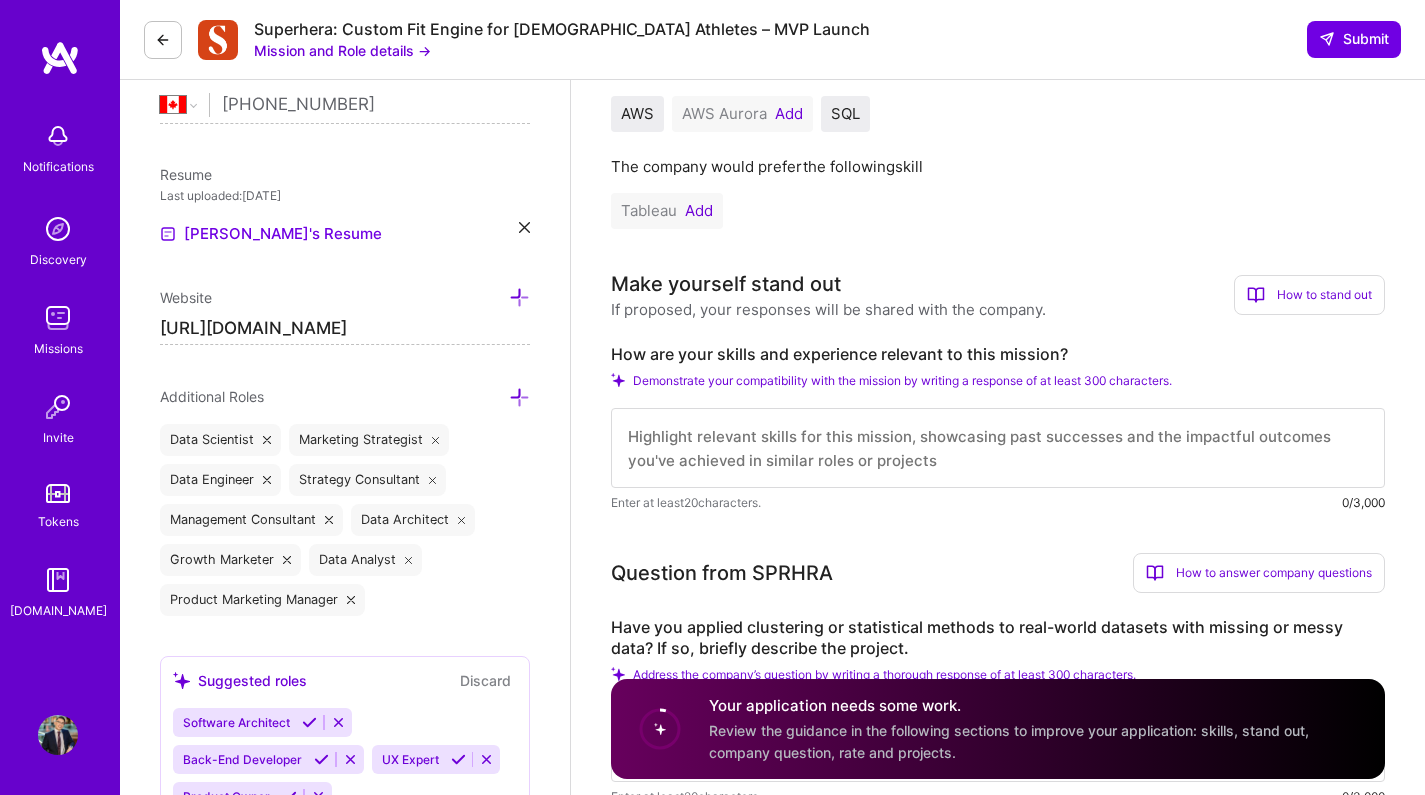 click at bounding box center [998, 448] 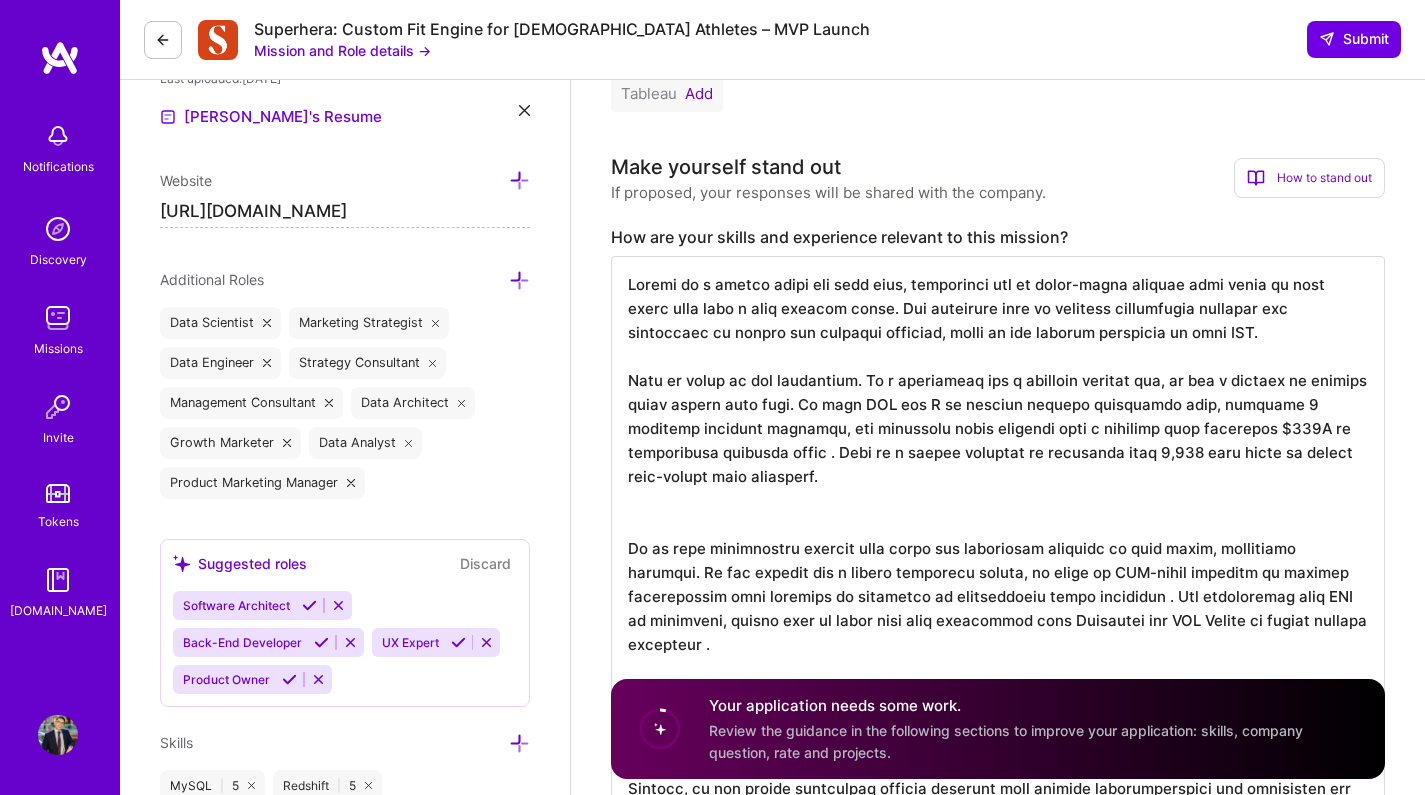scroll, scrollTop: 592, scrollLeft: 0, axis: vertical 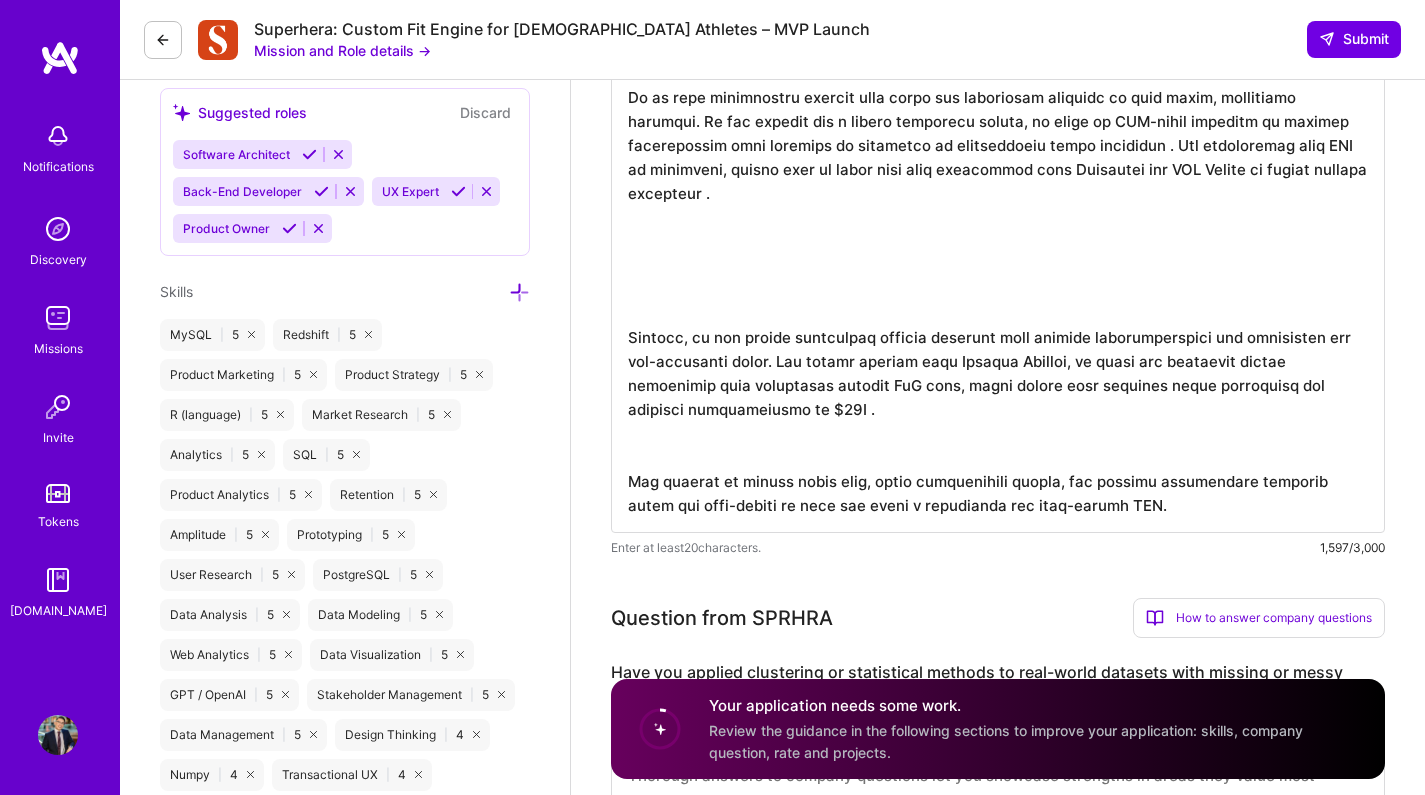 click at bounding box center [998, 169] 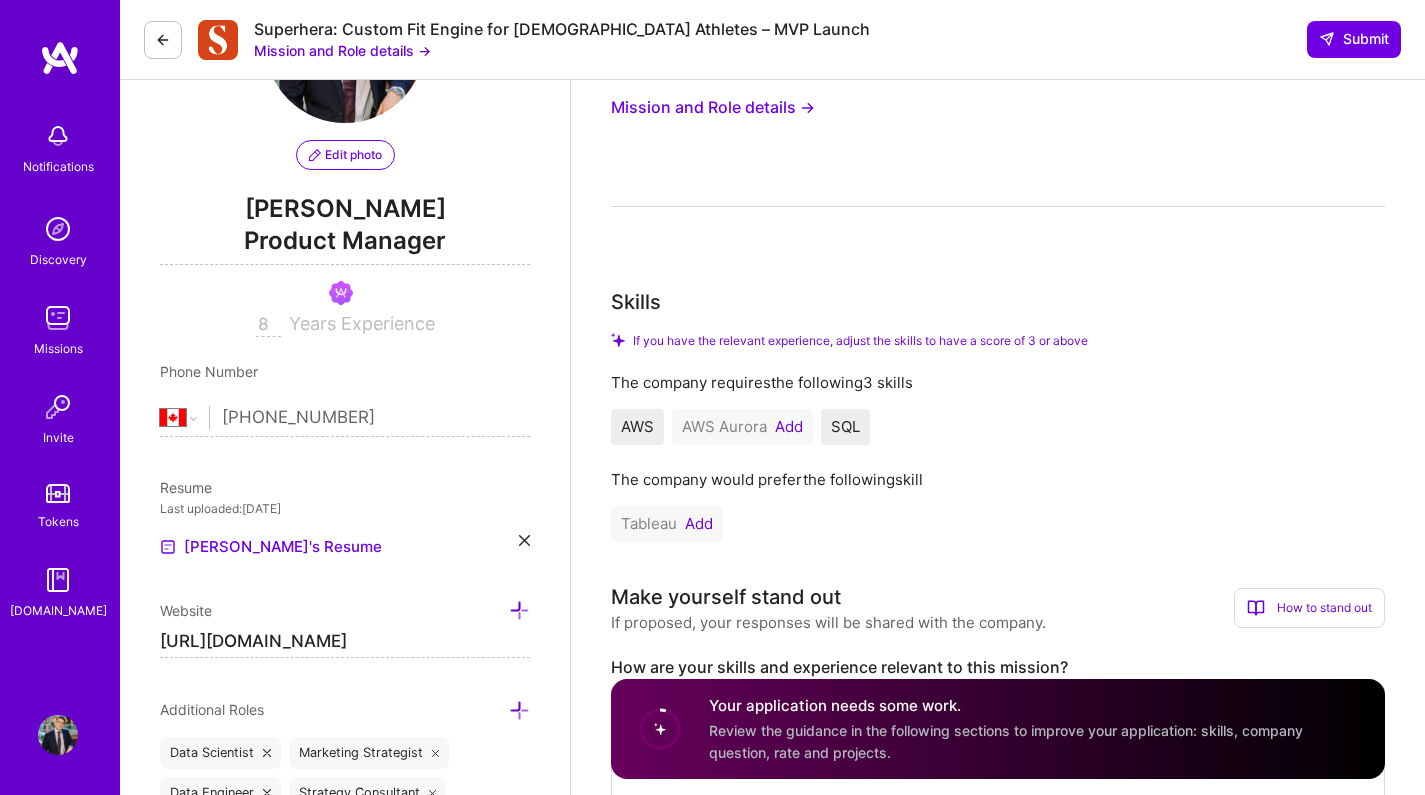 scroll, scrollTop: 155, scrollLeft: 0, axis: vertical 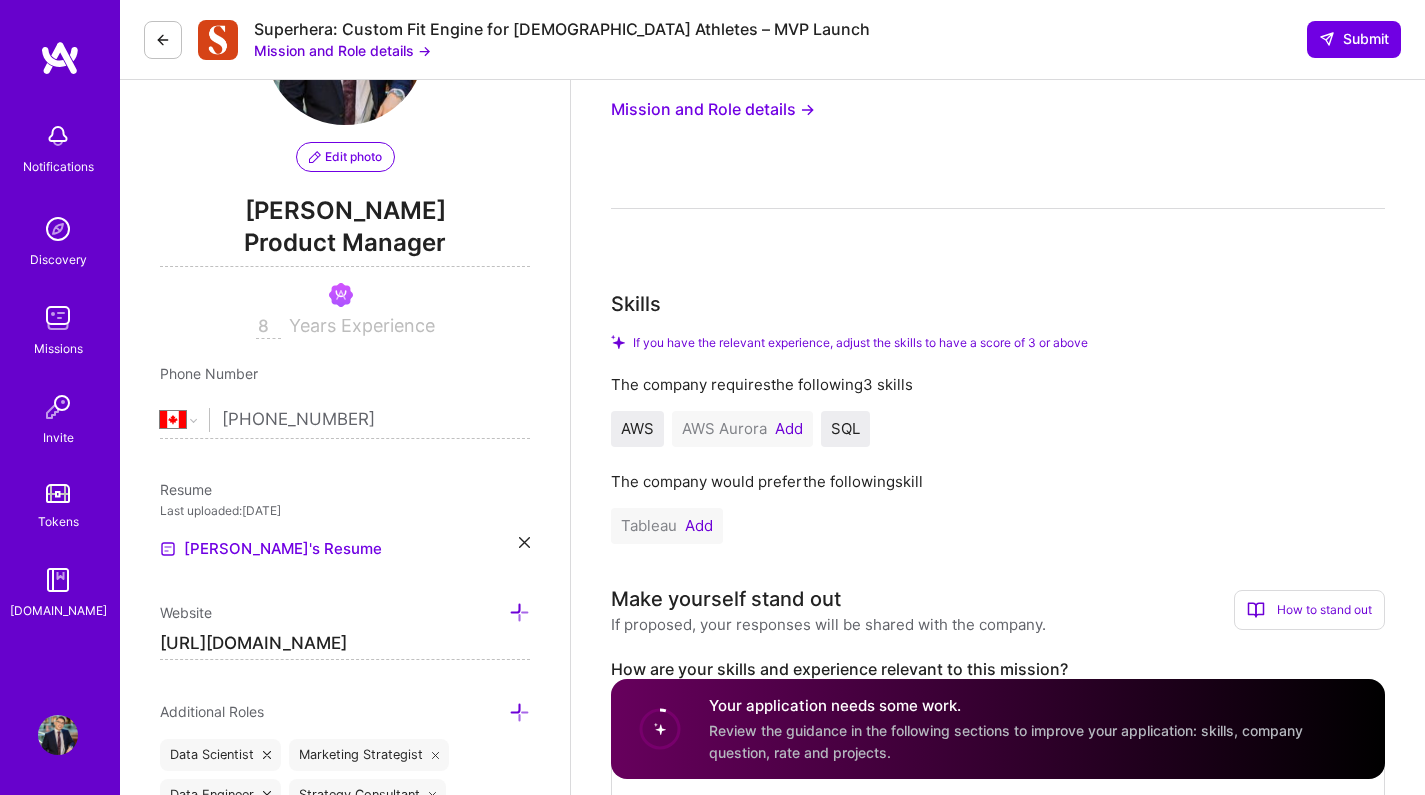 type on "Robert is a strong match for this role, especially for an early-stage company that needs to turn messy data into a core product asset. His expertise lies in applying statistical modeling and clustering to define new customer segments, which is the central challenge of your MVP.
This is right in his wheelhouse. As a consultant for a consumer fintech app, he led a project to segment their entire user base. He used SQL and R to analyze complex behavioral data, identify 9 distinct customer segments, and translate those findings into a strategy that generated $450K in incremental lifetime value . This is a direct parallel to analyzing your 2,500 body scans to define data-driven size groupings.
He is very comfortable working with noisy and incomplete datasets to find clear, actionable insights. In one project for a health insurance client, he built an LLM-based analytic to extract intelligence from hundreds of thousands of unstructured legal documents . His proficiency with SQL is extensive, having used it da..." 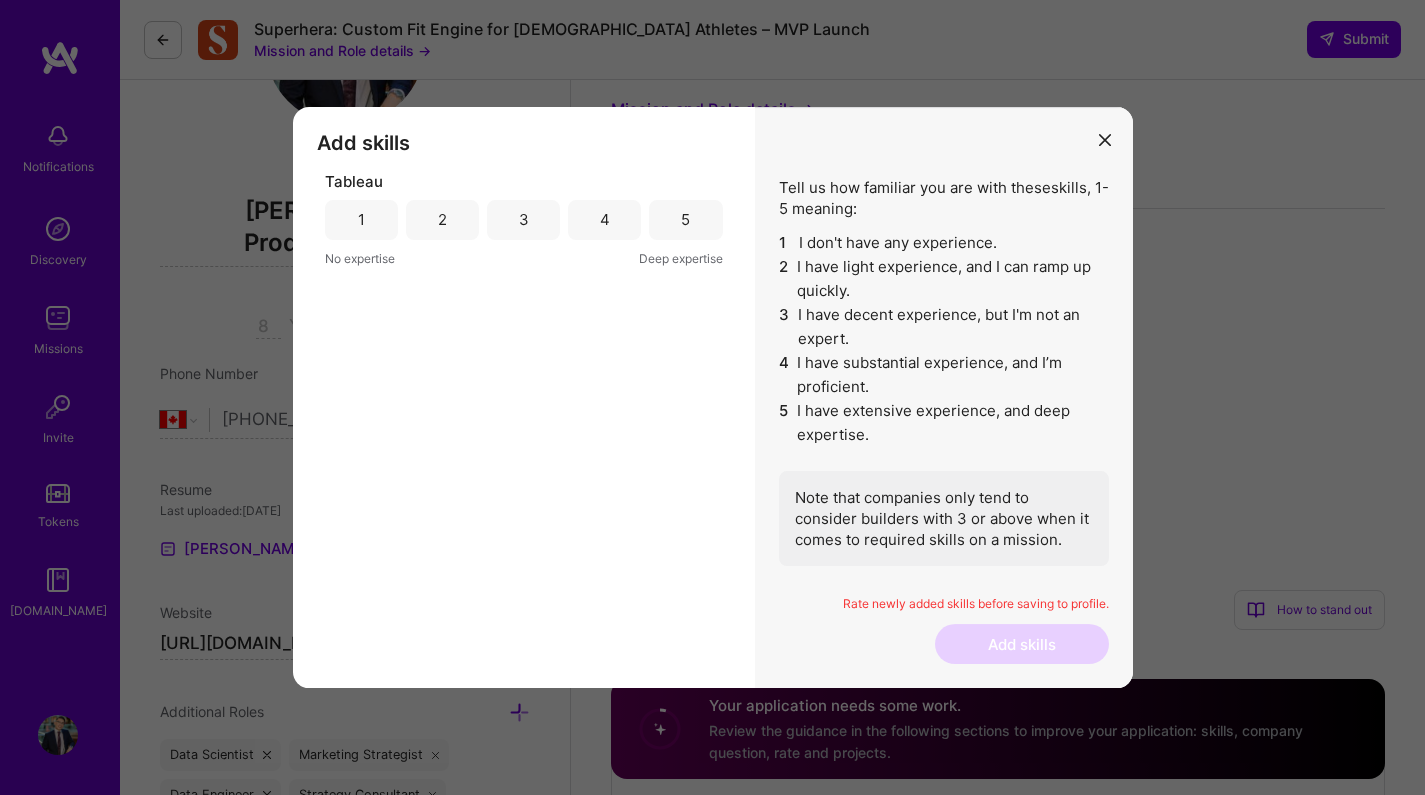 click on "4" at bounding box center [605, 219] 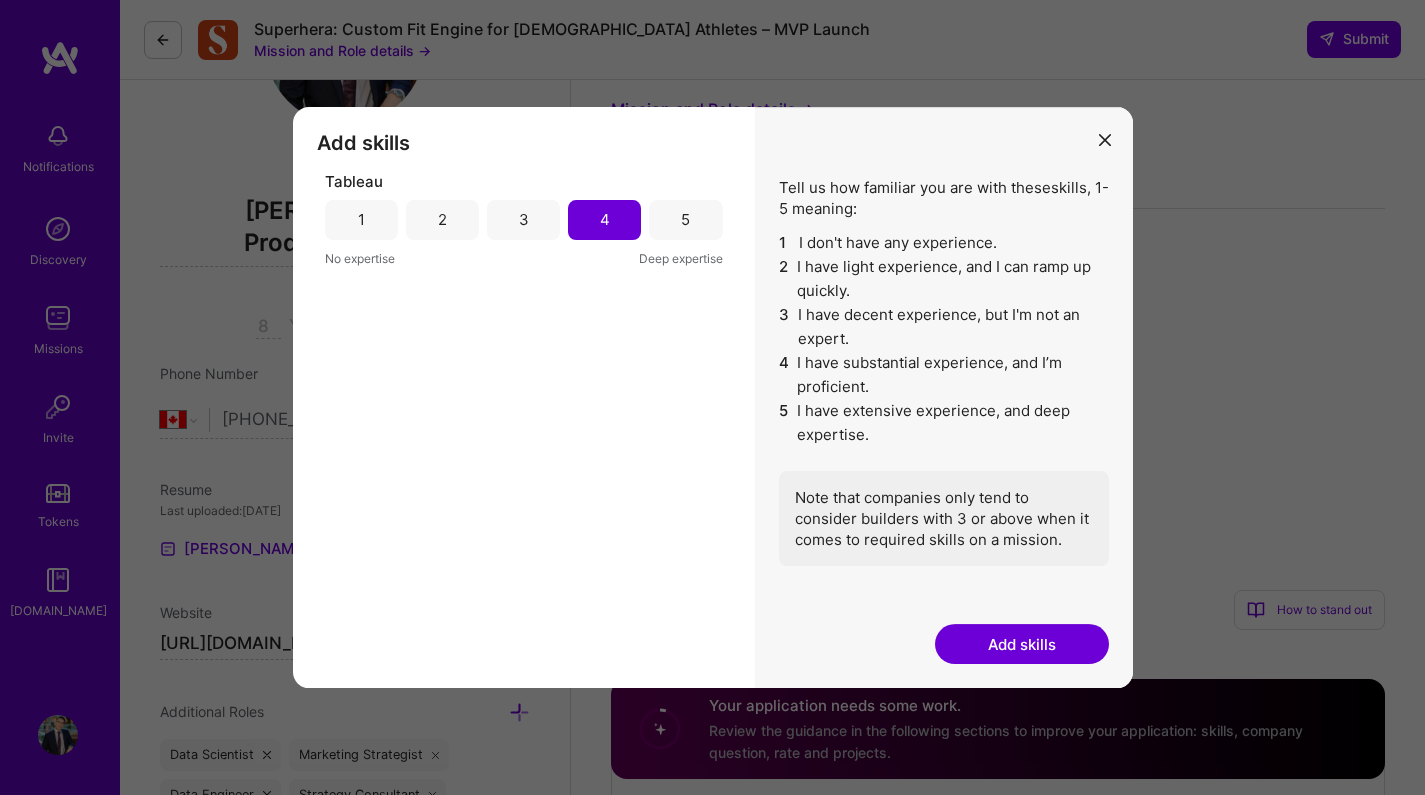 click on "Add skills" at bounding box center [1022, 644] 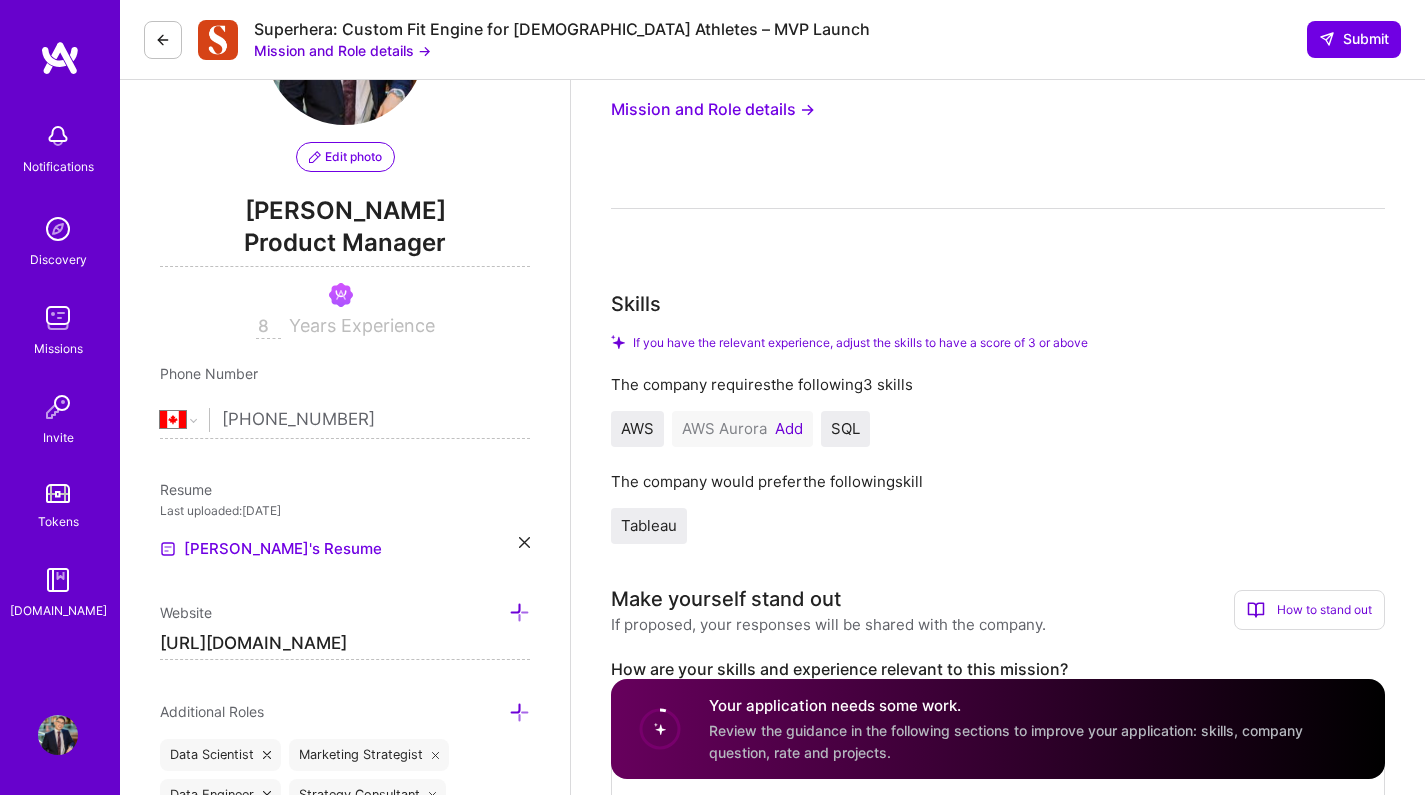 click on "Add" at bounding box center [789, 429] 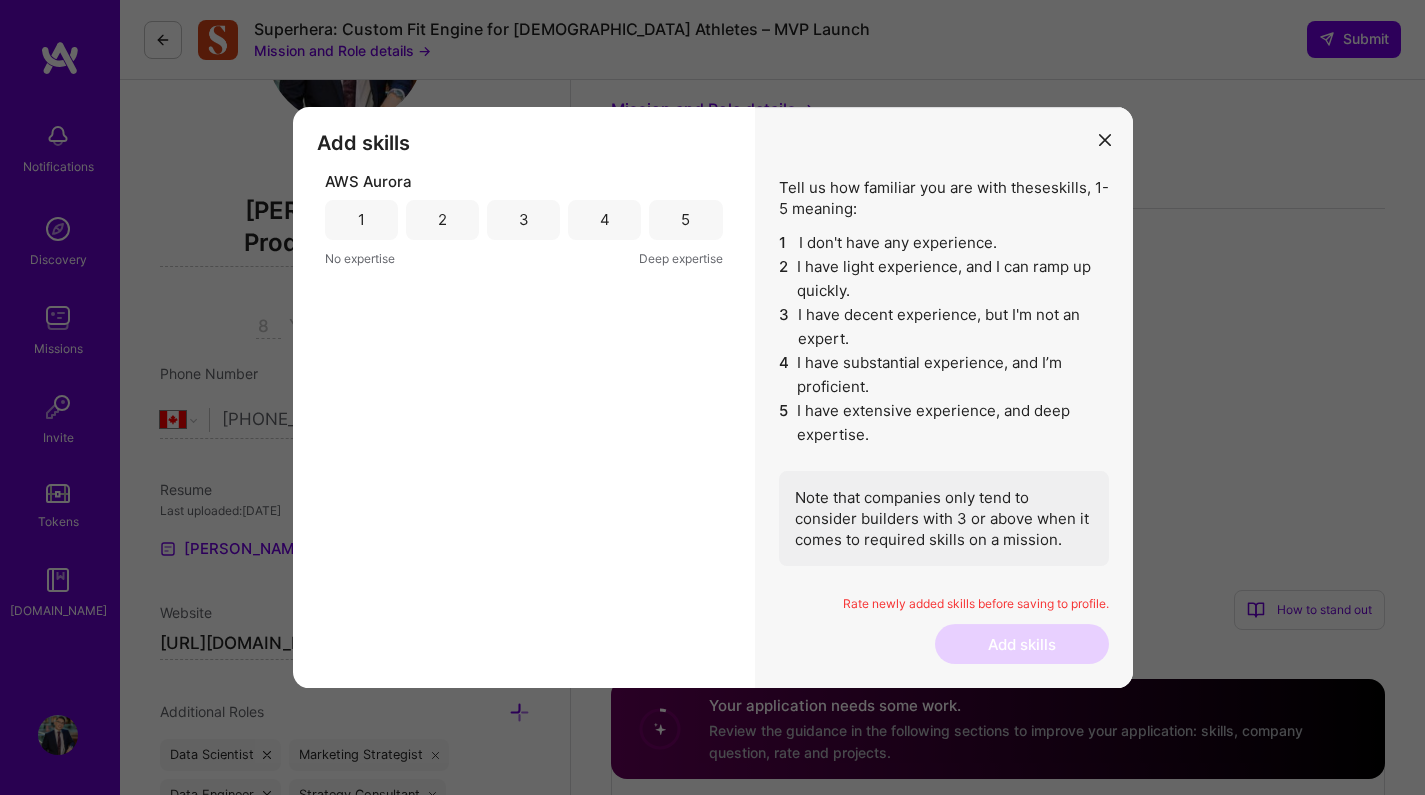 click on "5" at bounding box center (685, 220) 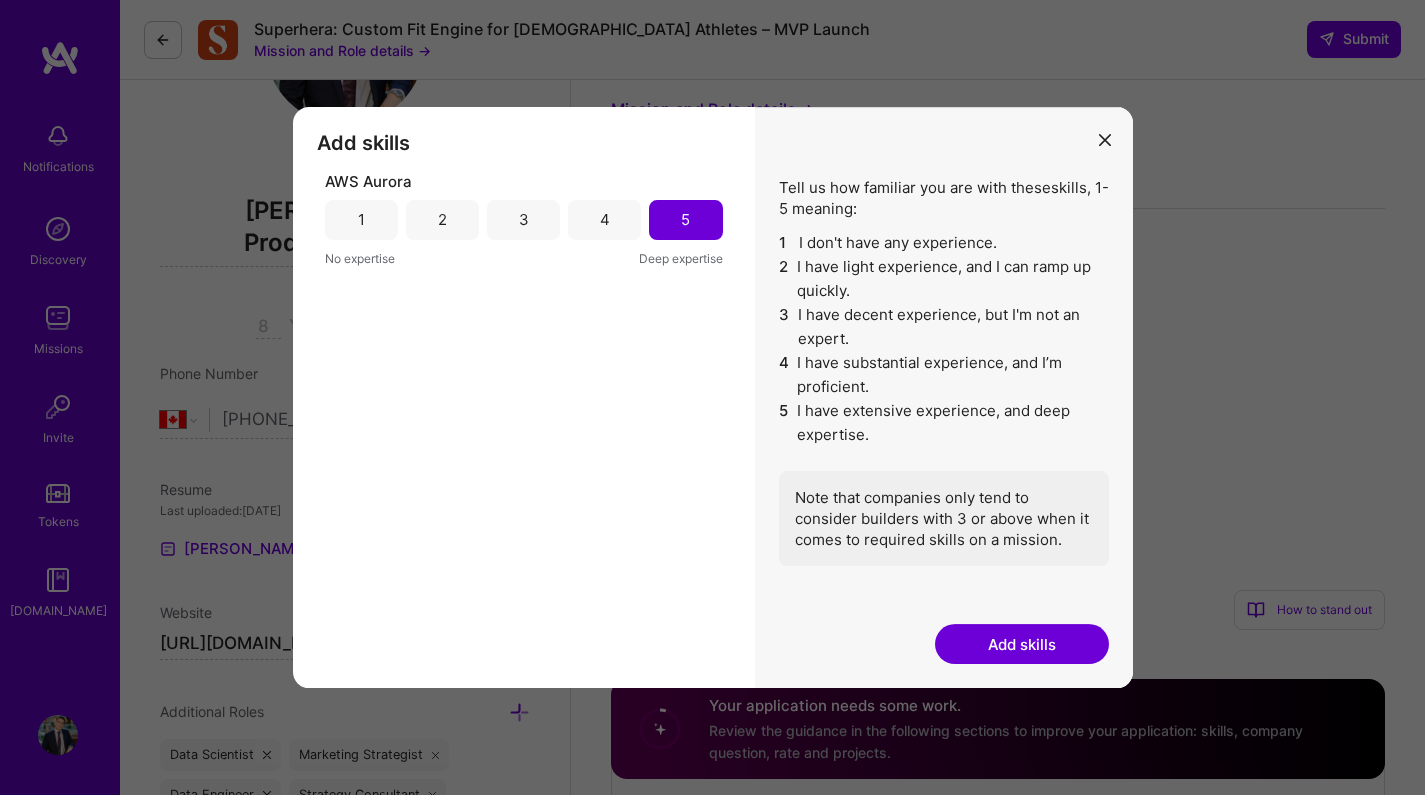 click on "Add skills" at bounding box center (1022, 644) 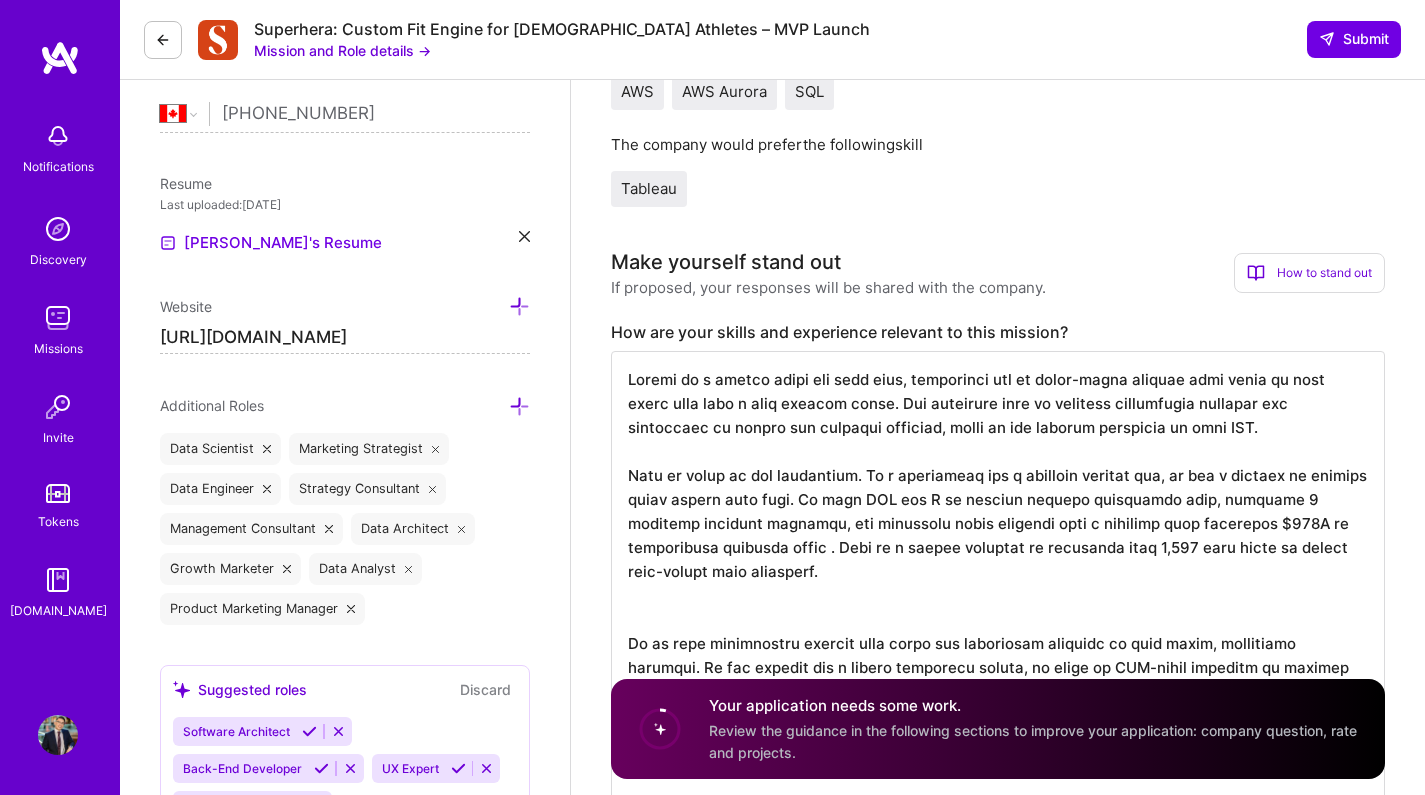 scroll, scrollTop: 487, scrollLeft: 0, axis: vertical 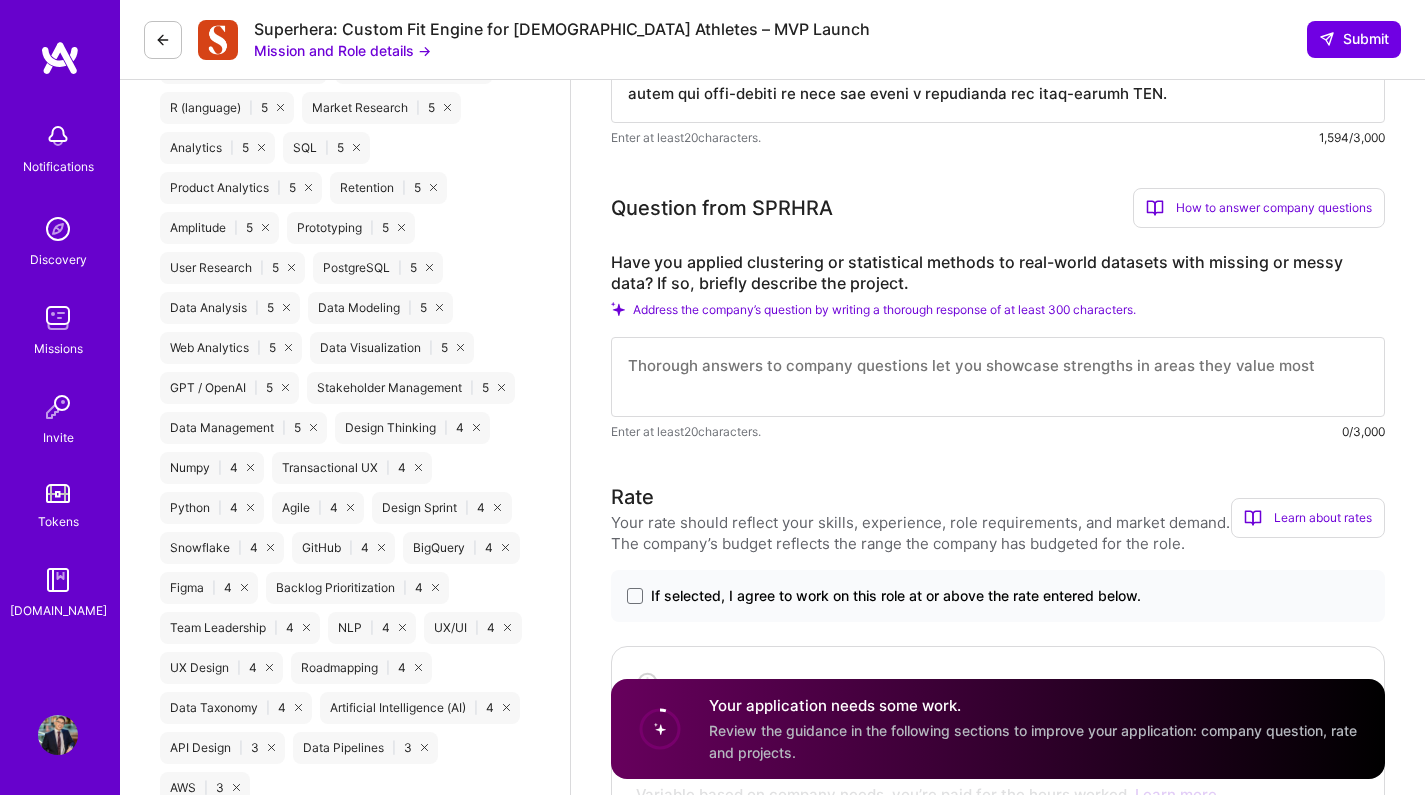 click on "Have you applied clustering or statistical methods to real-world datasets with missing or messy data? If so, briefly describe the project." at bounding box center (998, 273) 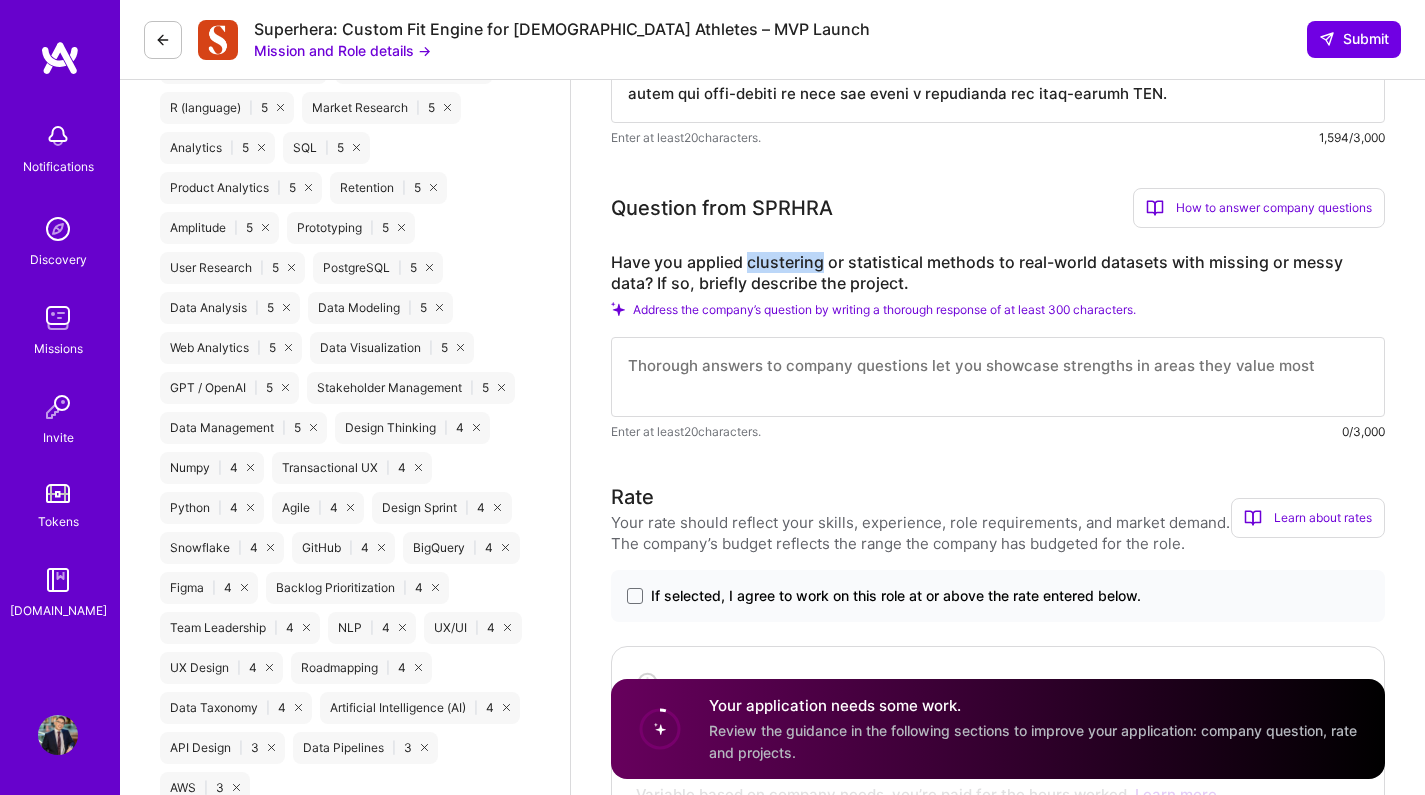 click on "Have you applied clustering or statistical methods to real-world datasets with missing or messy data? If so, briefly describe the project." at bounding box center [998, 273] 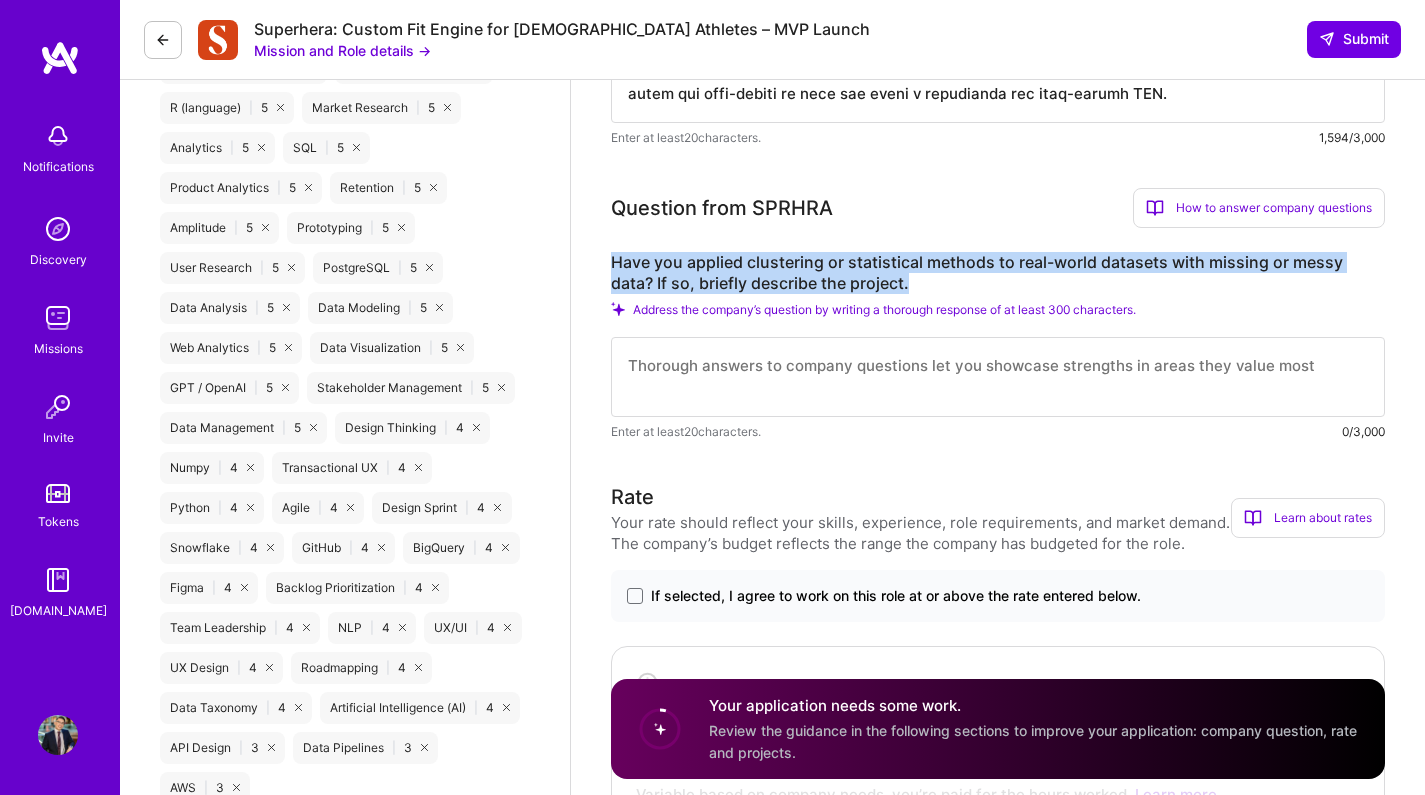 click on "Have you applied clustering or statistical methods to real-world datasets with missing or messy data? If so, briefly describe the project." at bounding box center (998, 273) 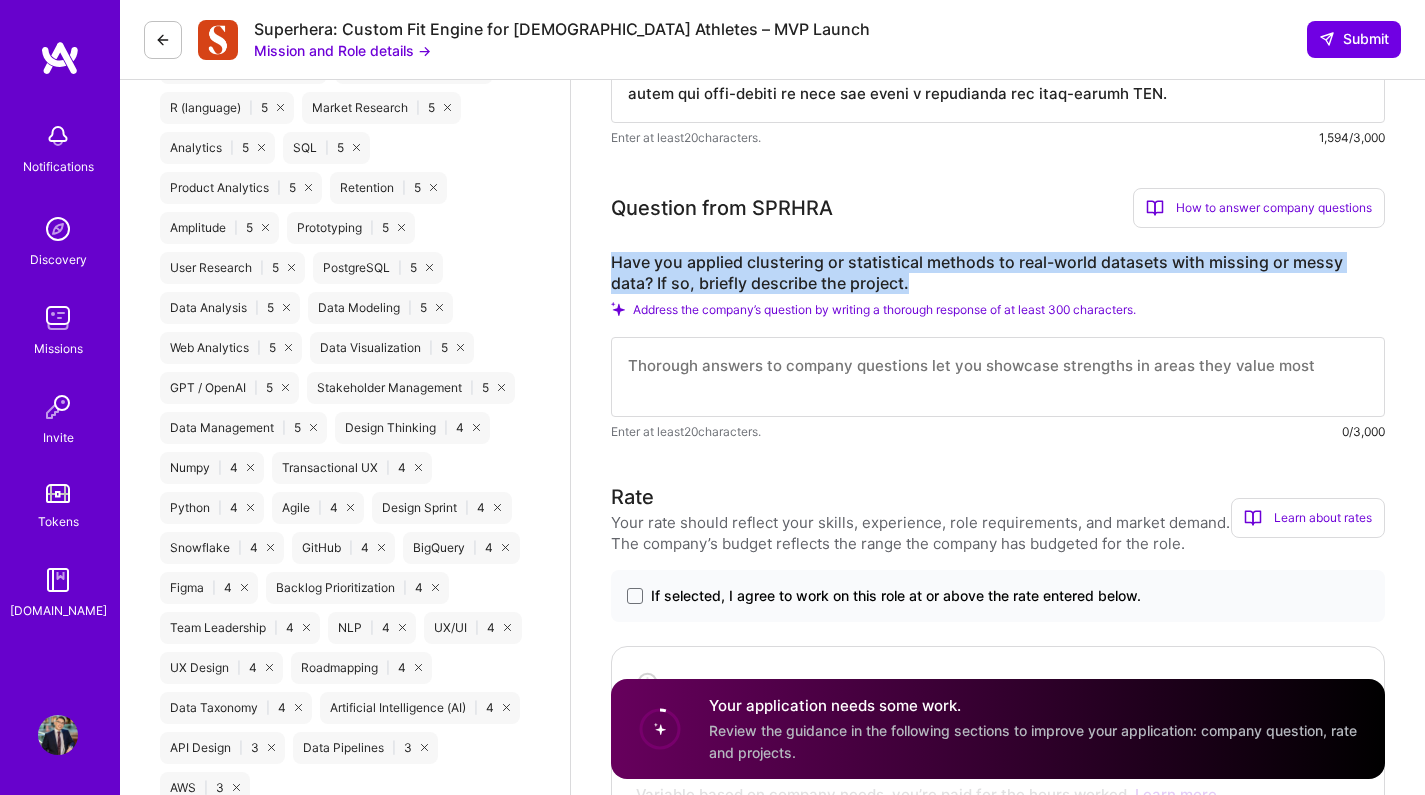 copy on "Have you applied clustering or statistical methods to real-world datasets with missing or messy data? If so, briefly describe the project." 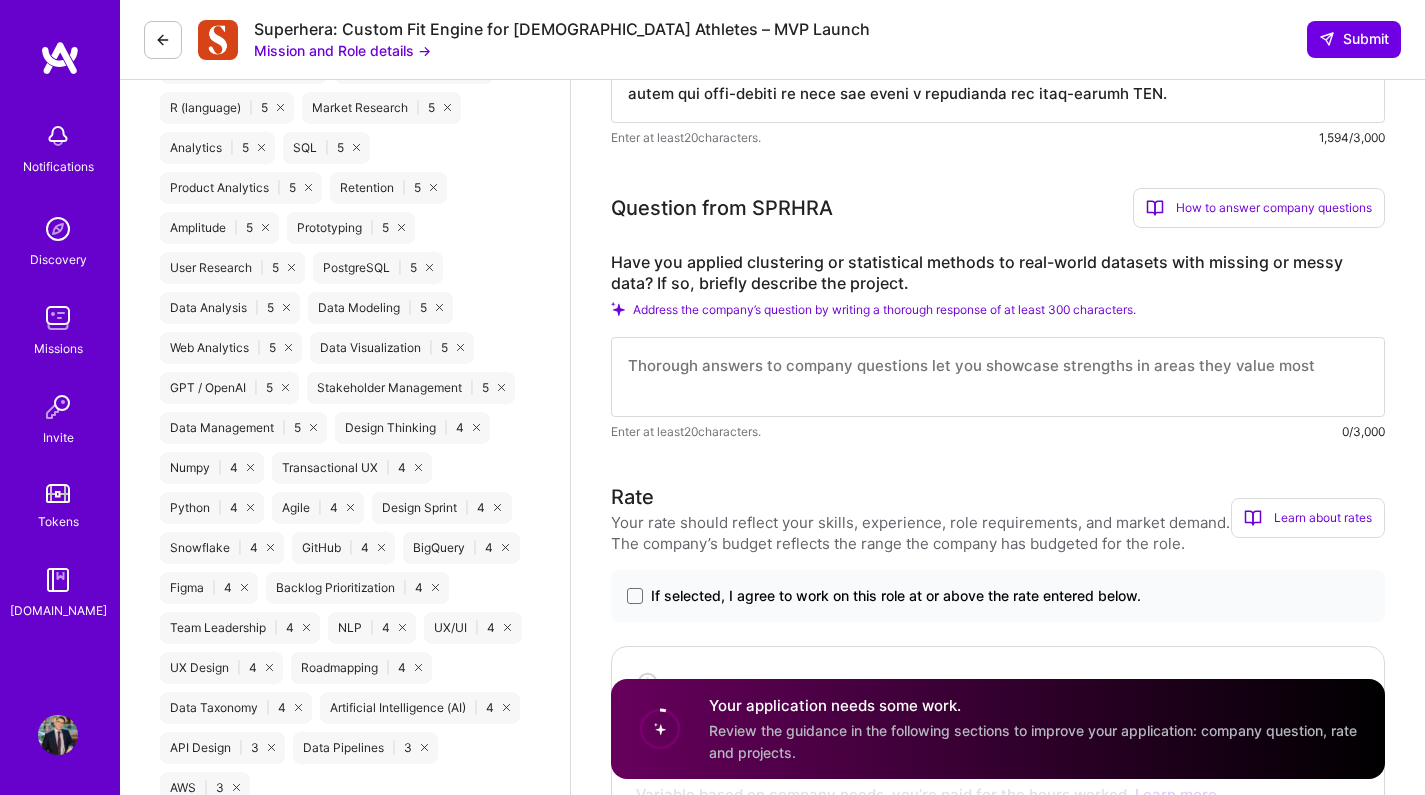 click on "Have you applied clustering or statistical methods to real-world datasets with missing or messy data? If so, briefly describe the project." at bounding box center (998, 273) 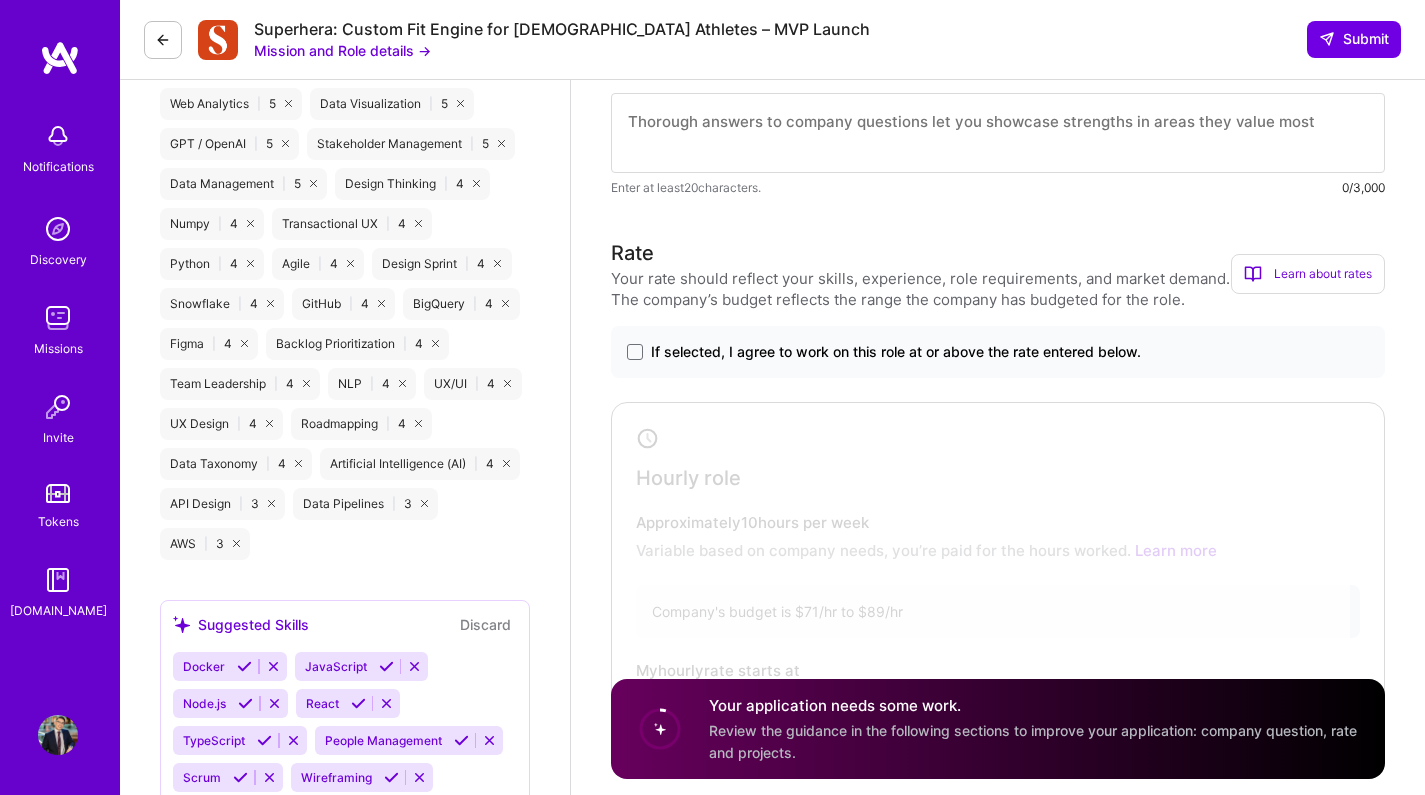 scroll, scrollTop: 1605, scrollLeft: 0, axis: vertical 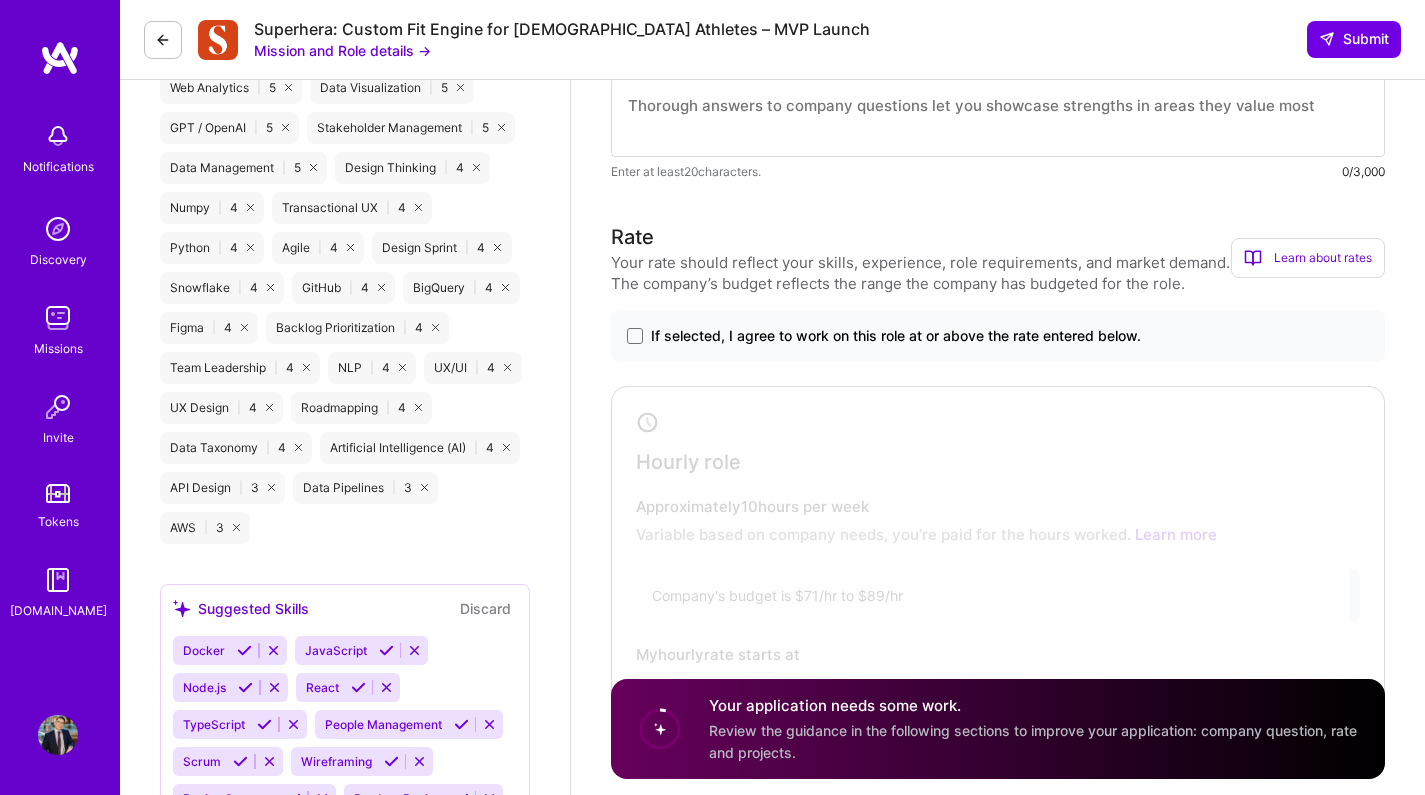 click on "If selected, I agree to work on this role at or above the rate entered below." at bounding box center (896, 336) 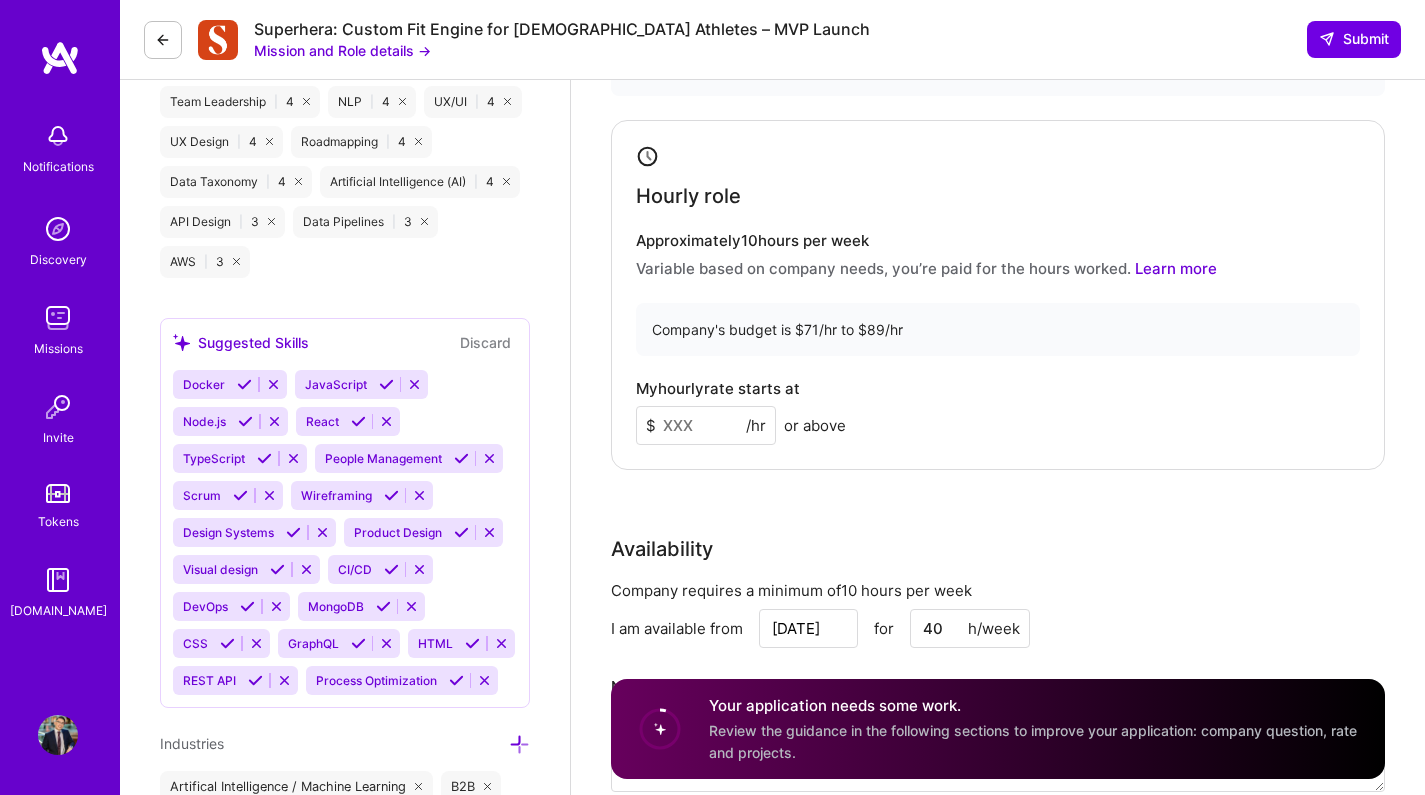 scroll, scrollTop: 1885, scrollLeft: 0, axis: vertical 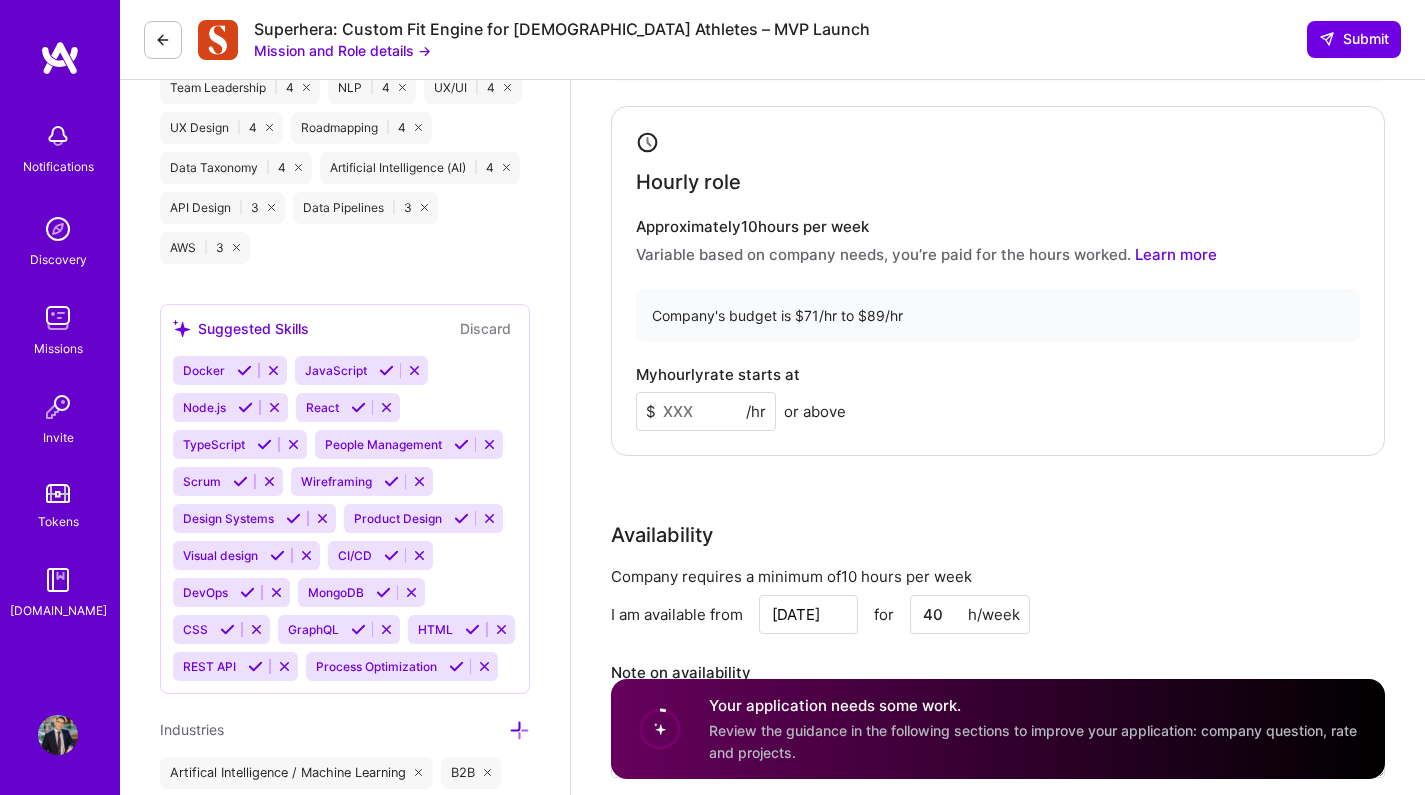 click at bounding box center (706, 411) 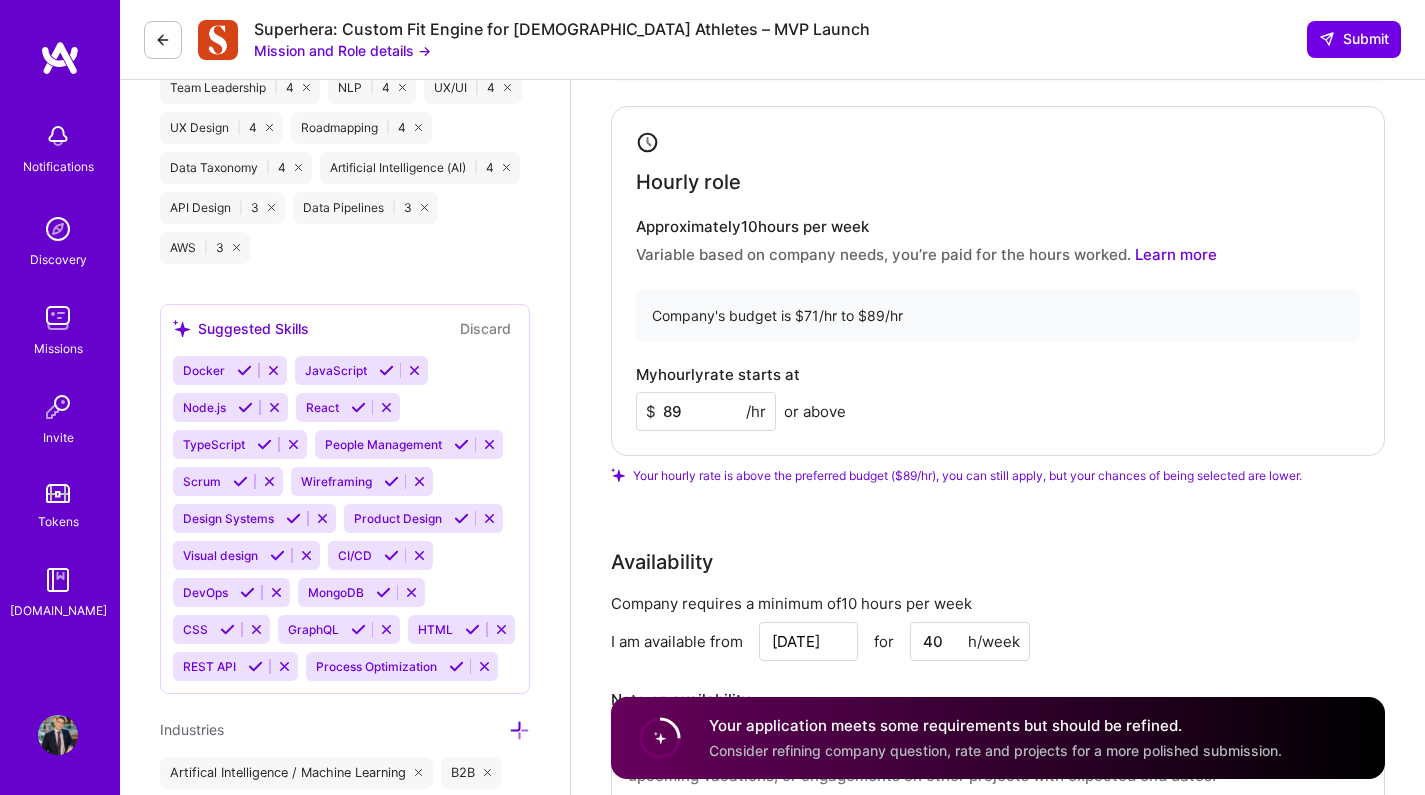 type on "89" 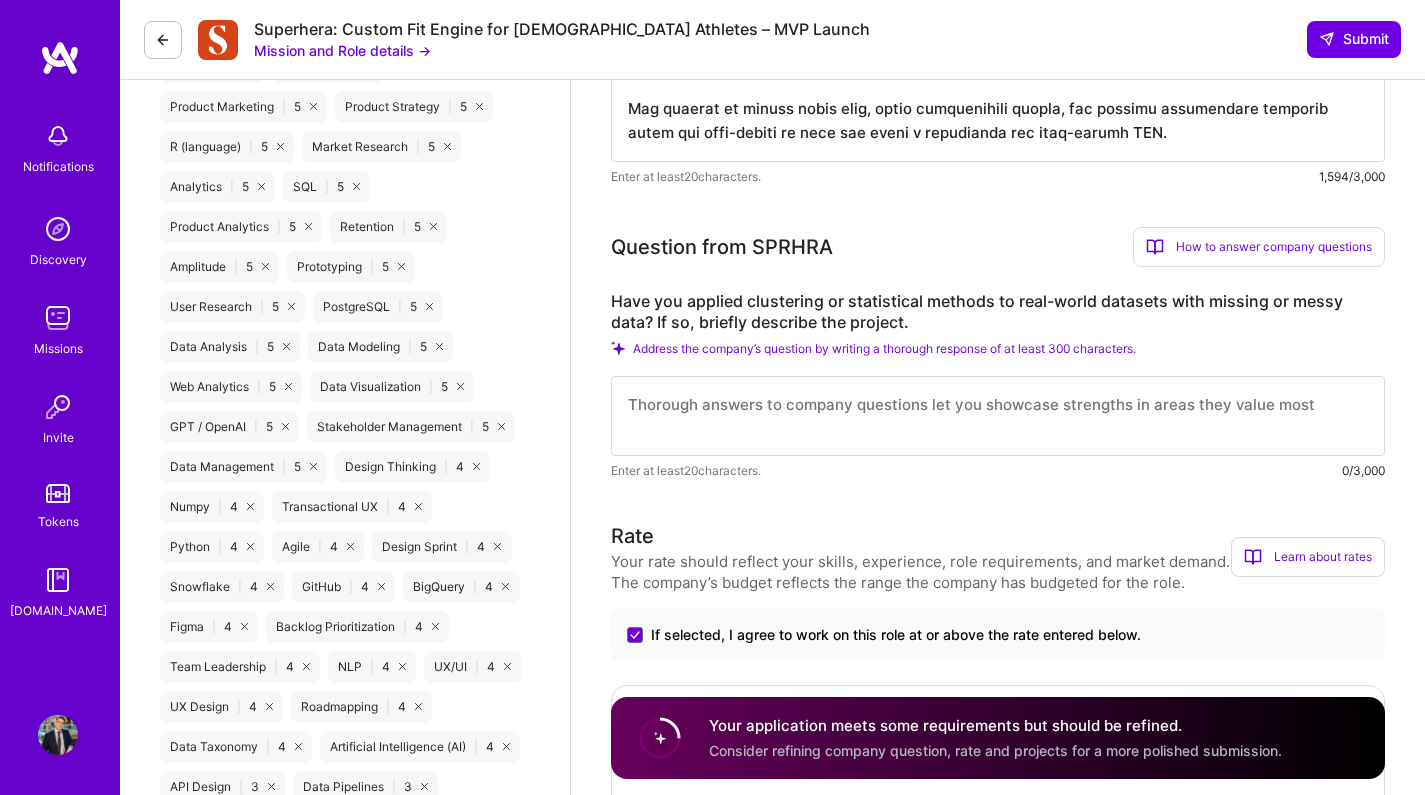 scroll, scrollTop: 1304, scrollLeft: 0, axis: vertical 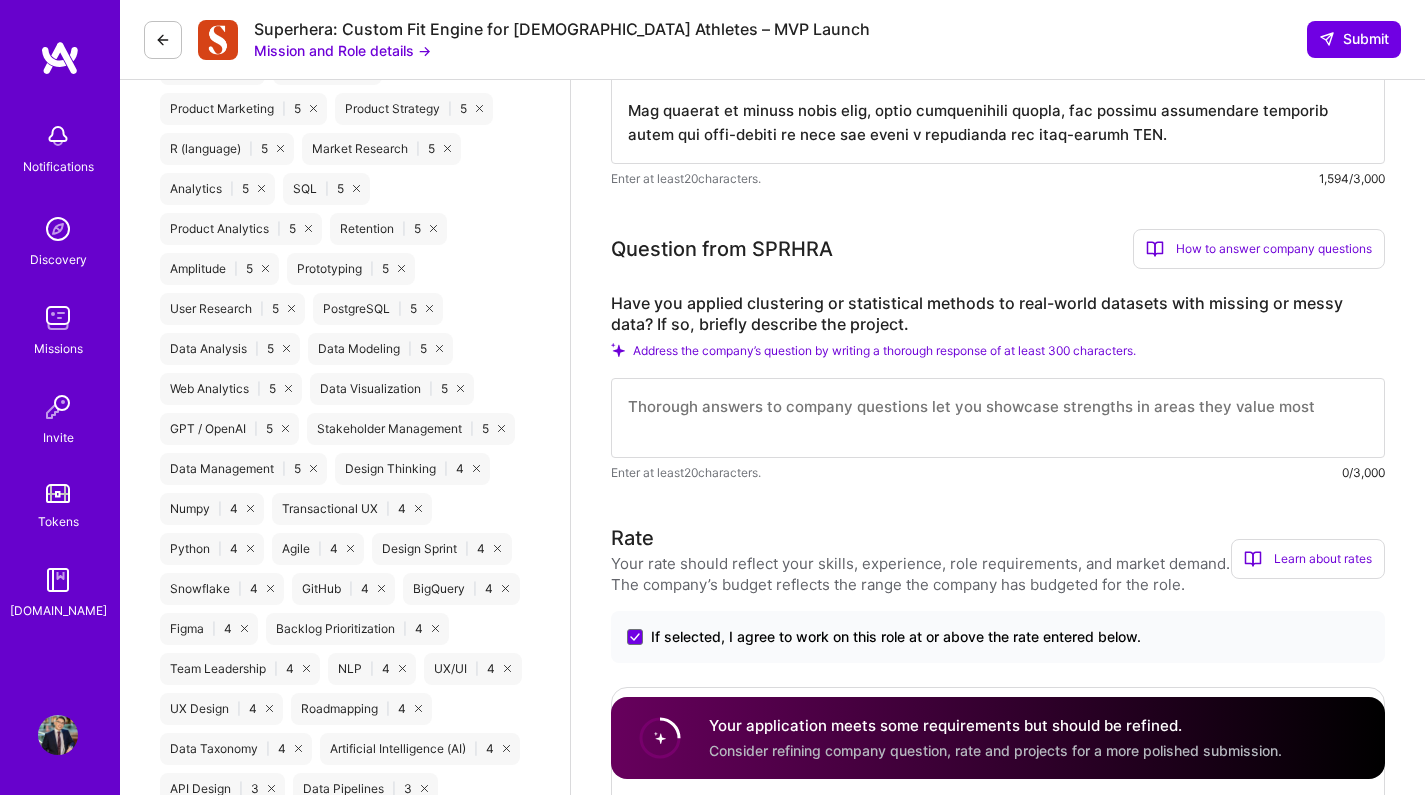 click on "Mission and Role details →" at bounding box center [342, 50] 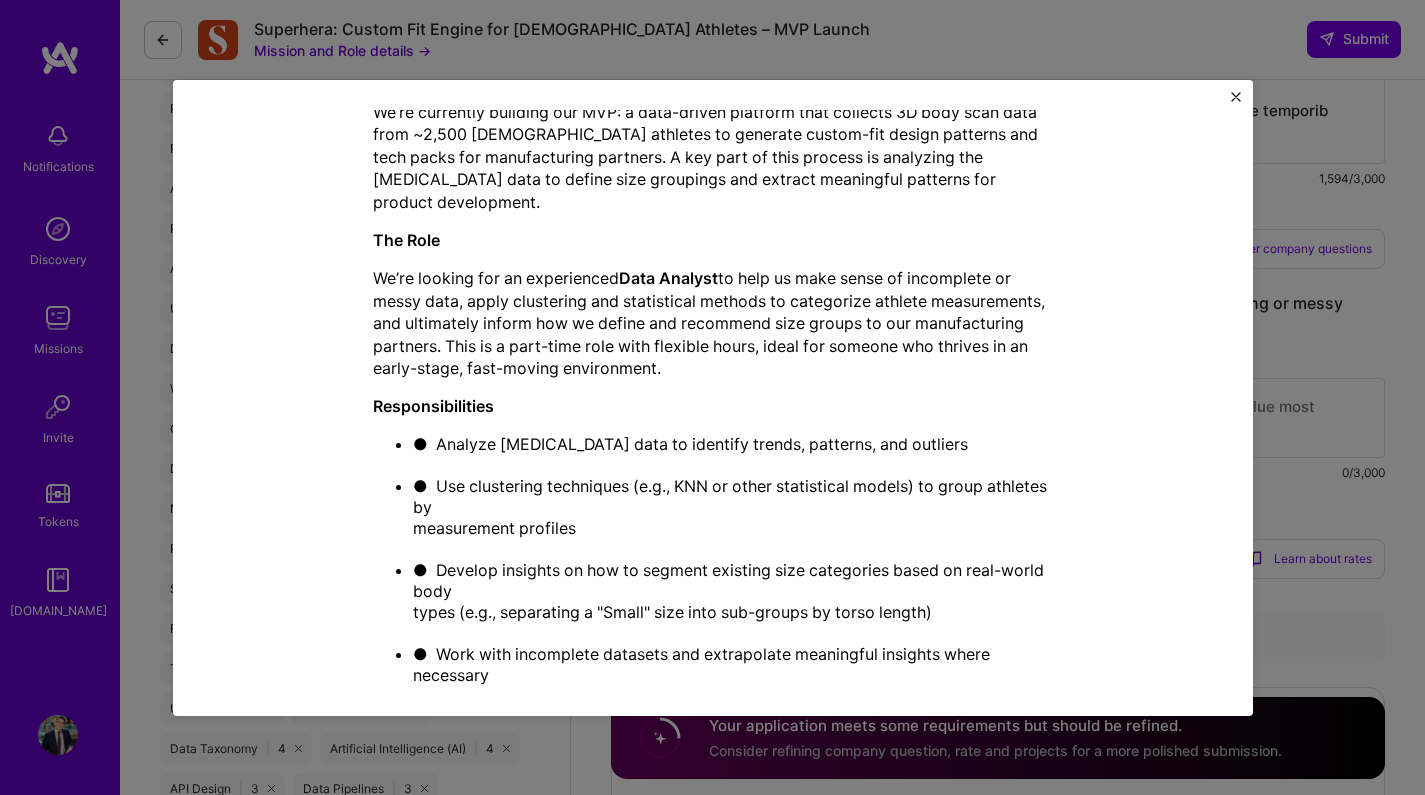 scroll, scrollTop: 1001, scrollLeft: 0, axis: vertical 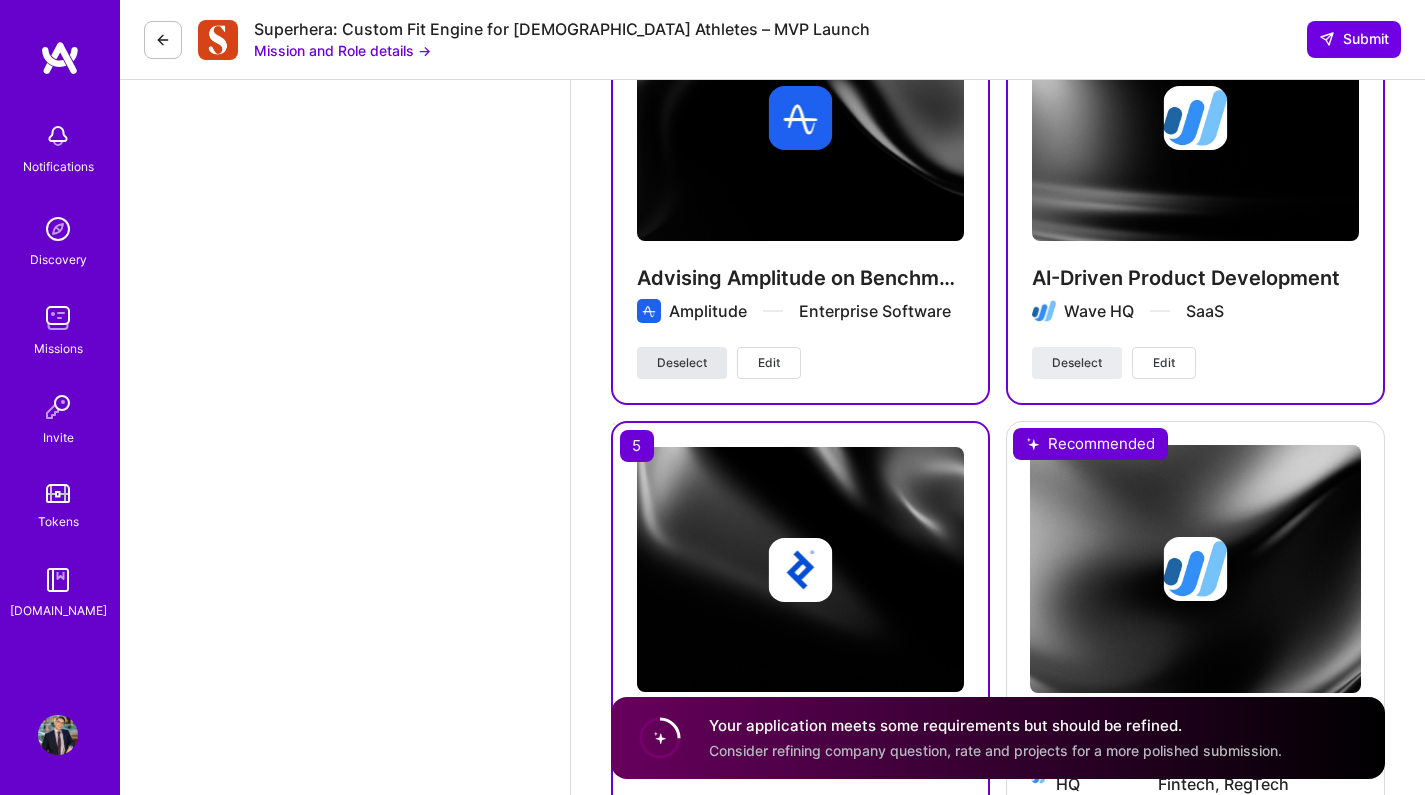 click on "Deselect" at bounding box center (682, 363) 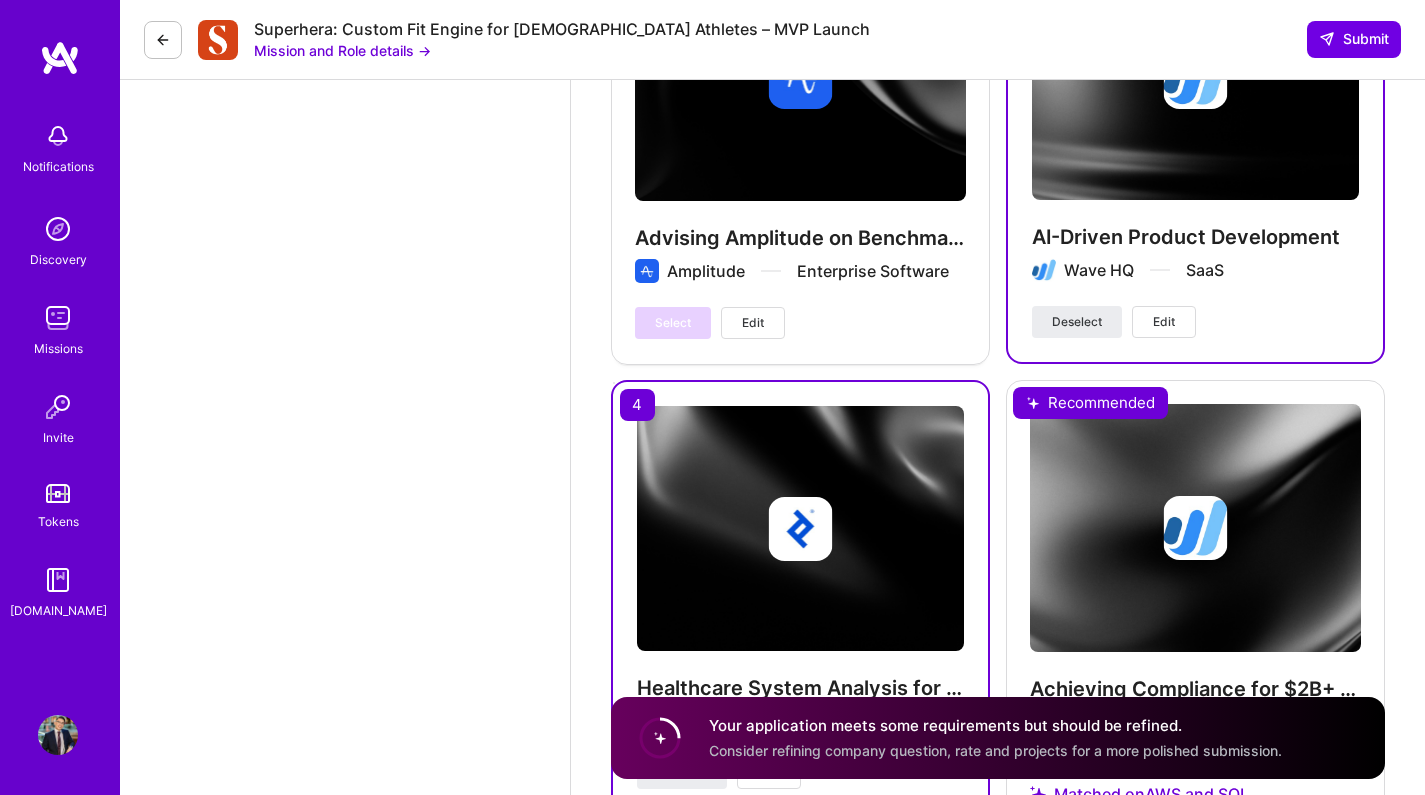 scroll, scrollTop: 3684, scrollLeft: 0, axis: vertical 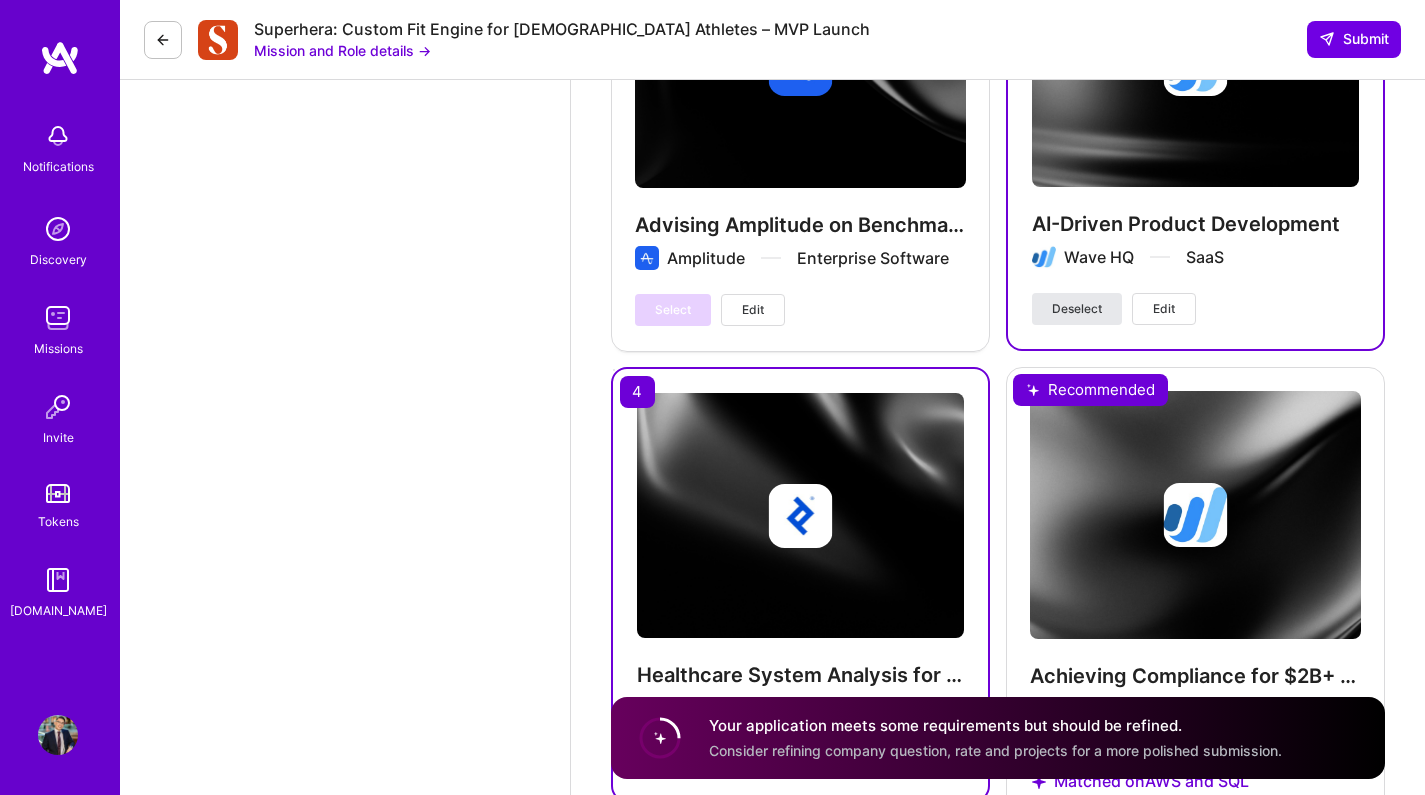 click on "Deselect" at bounding box center (1077, 309) 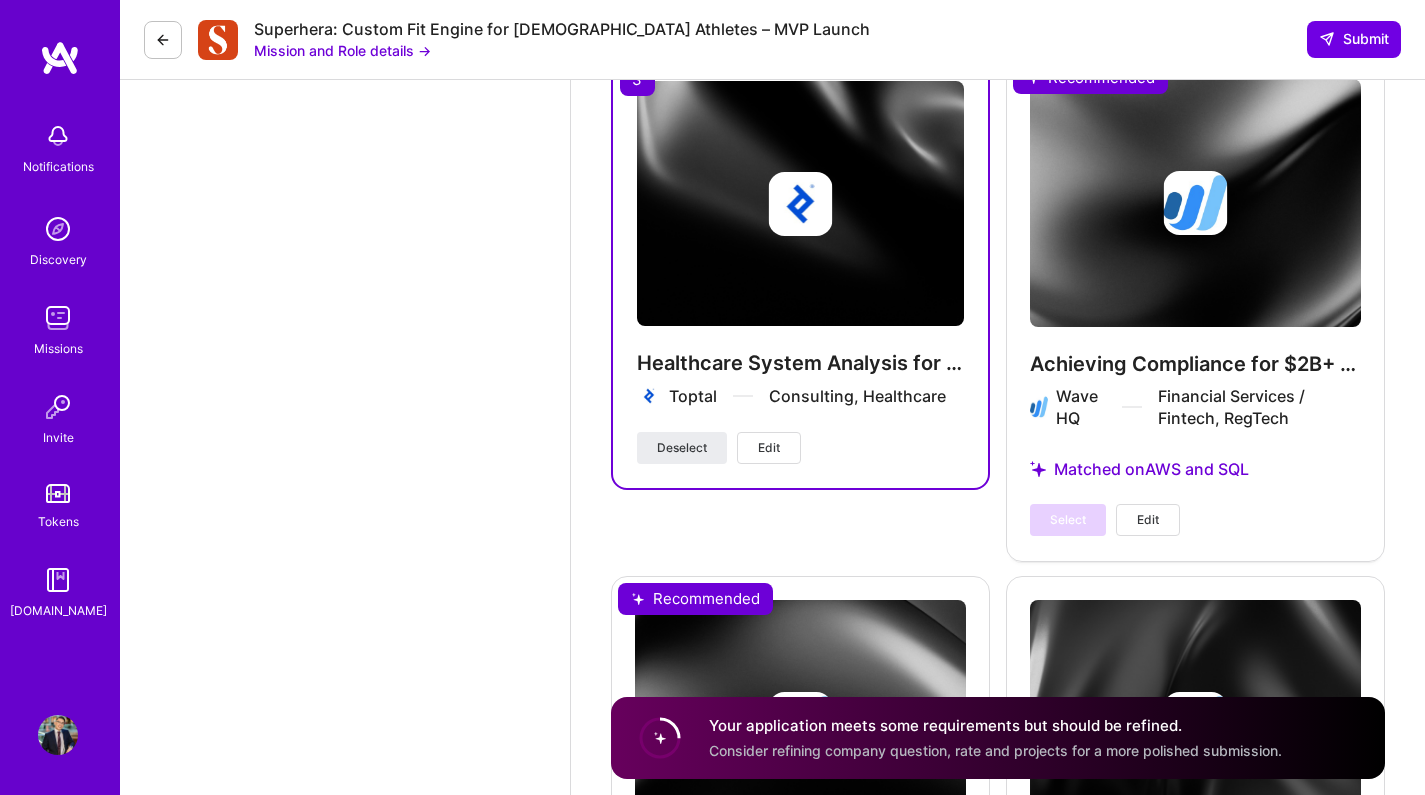 scroll, scrollTop: 4061, scrollLeft: 0, axis: vertical 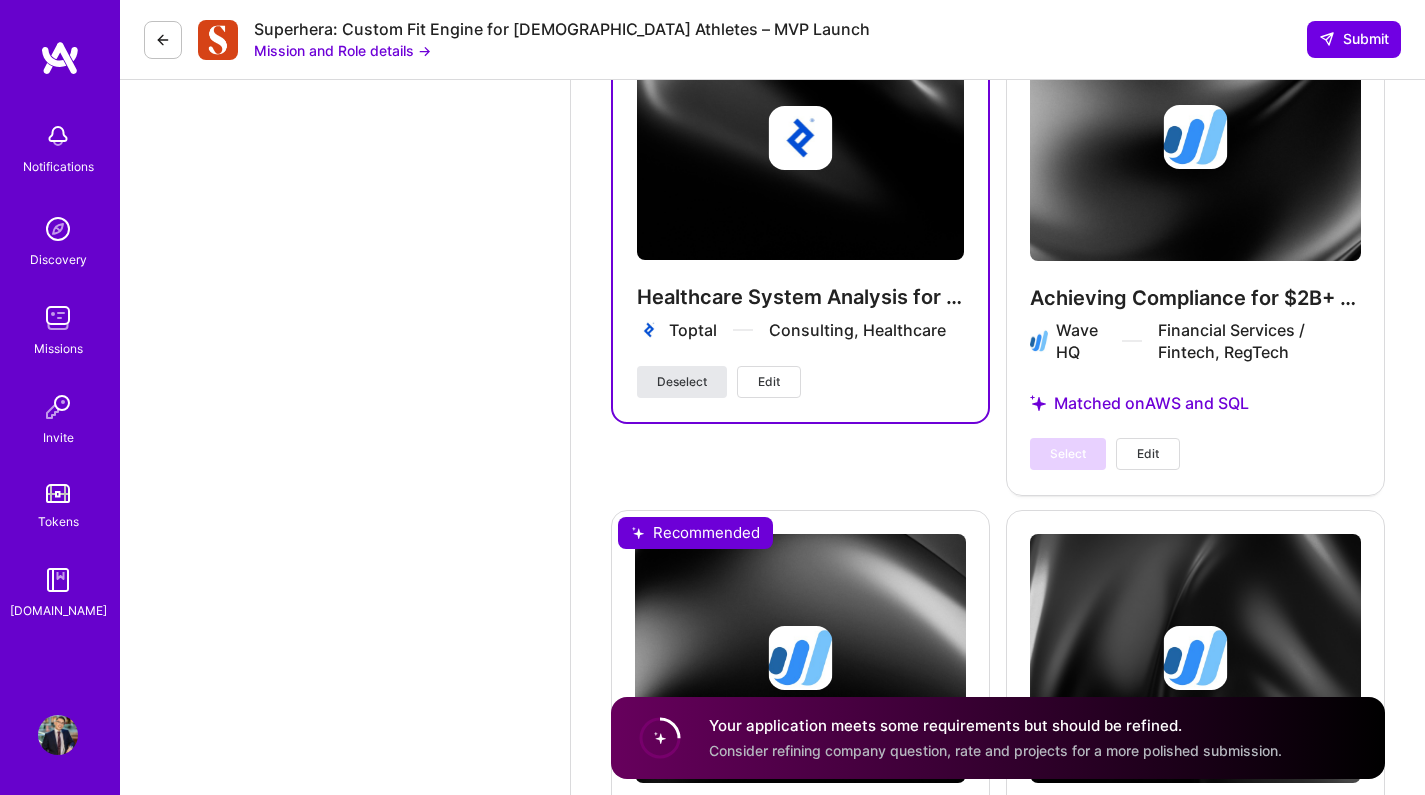 click on "Deselect" at bounding box center [682, 382] 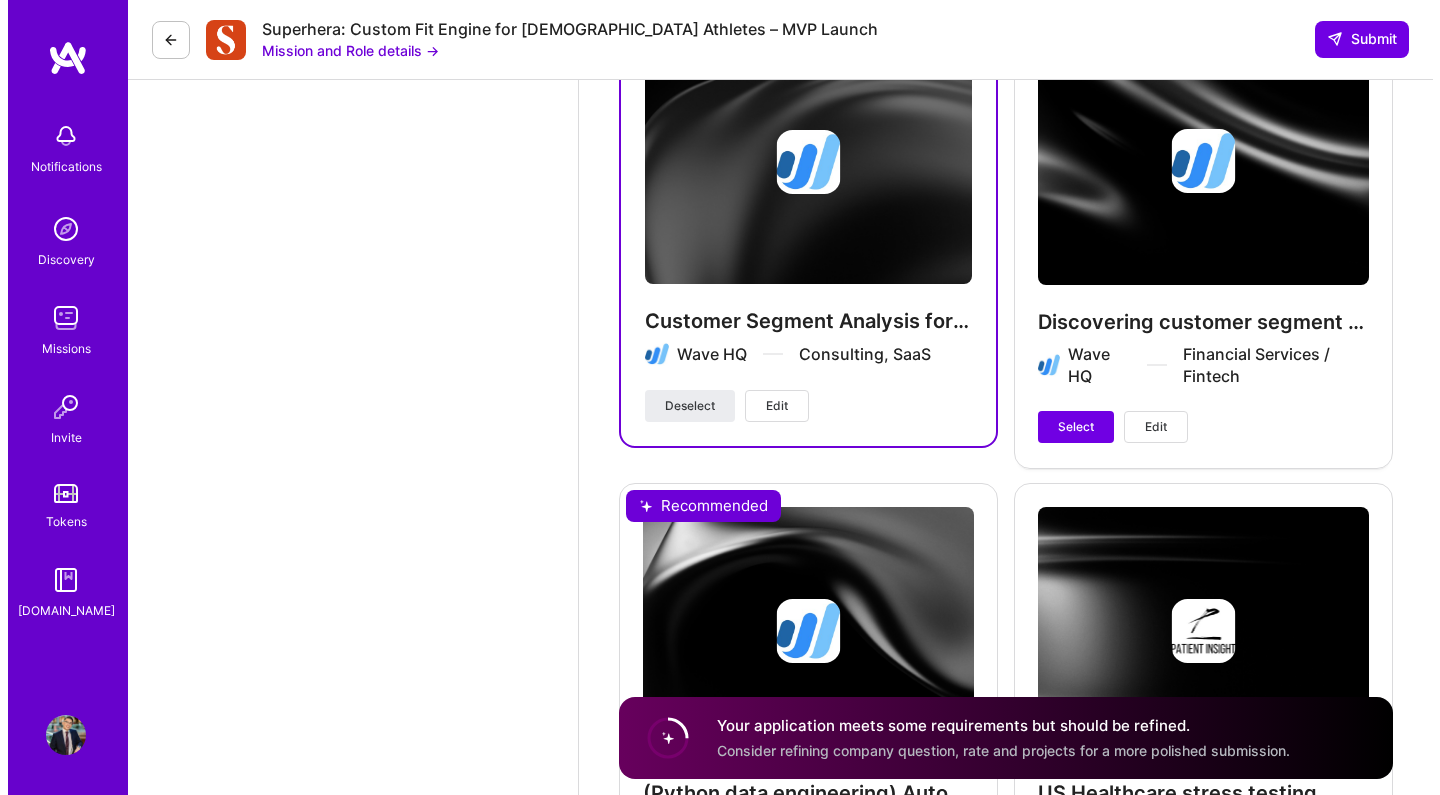 scroll, scrollTop: 6022, scrollLeft: 0, axis: vertical 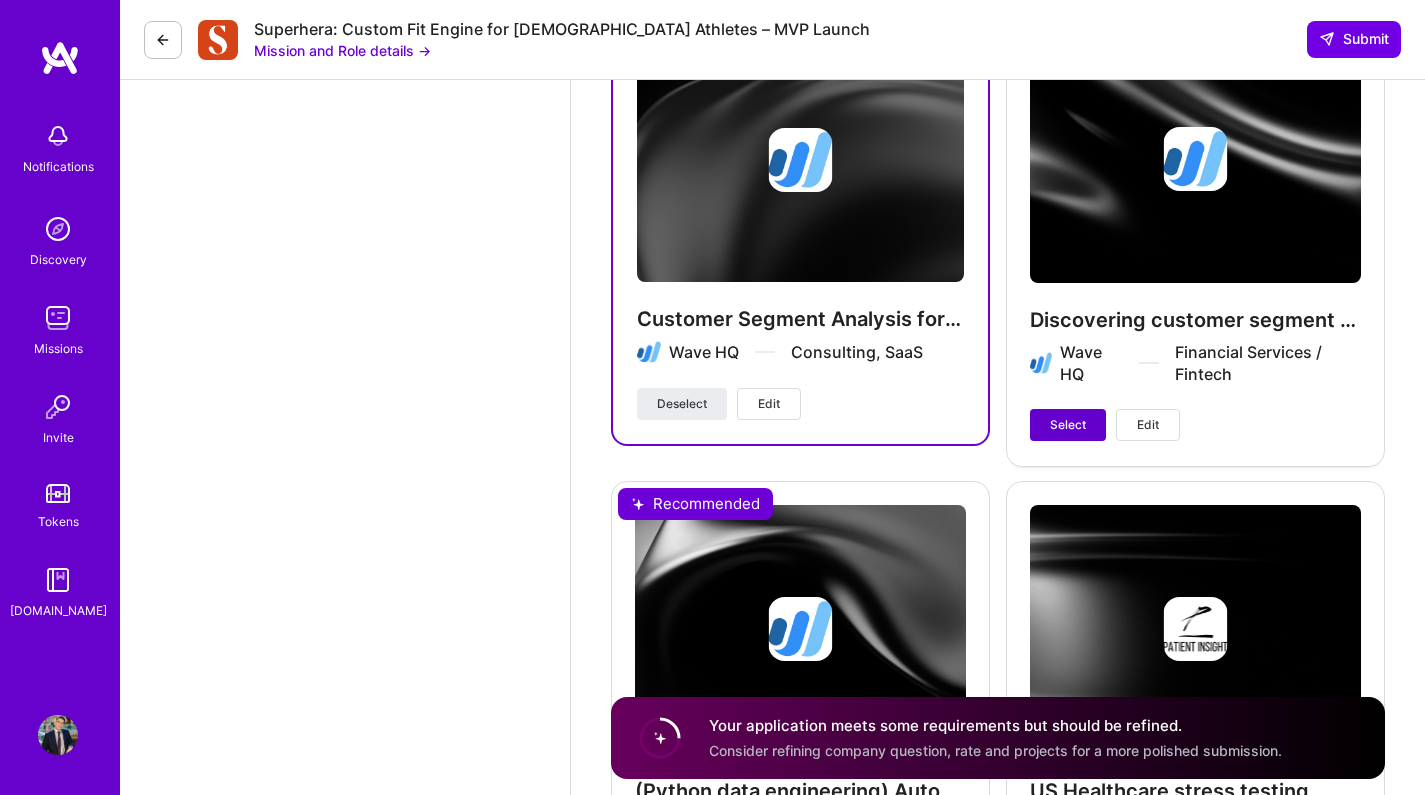 click on "Select" at bounding box center (1068, 425) 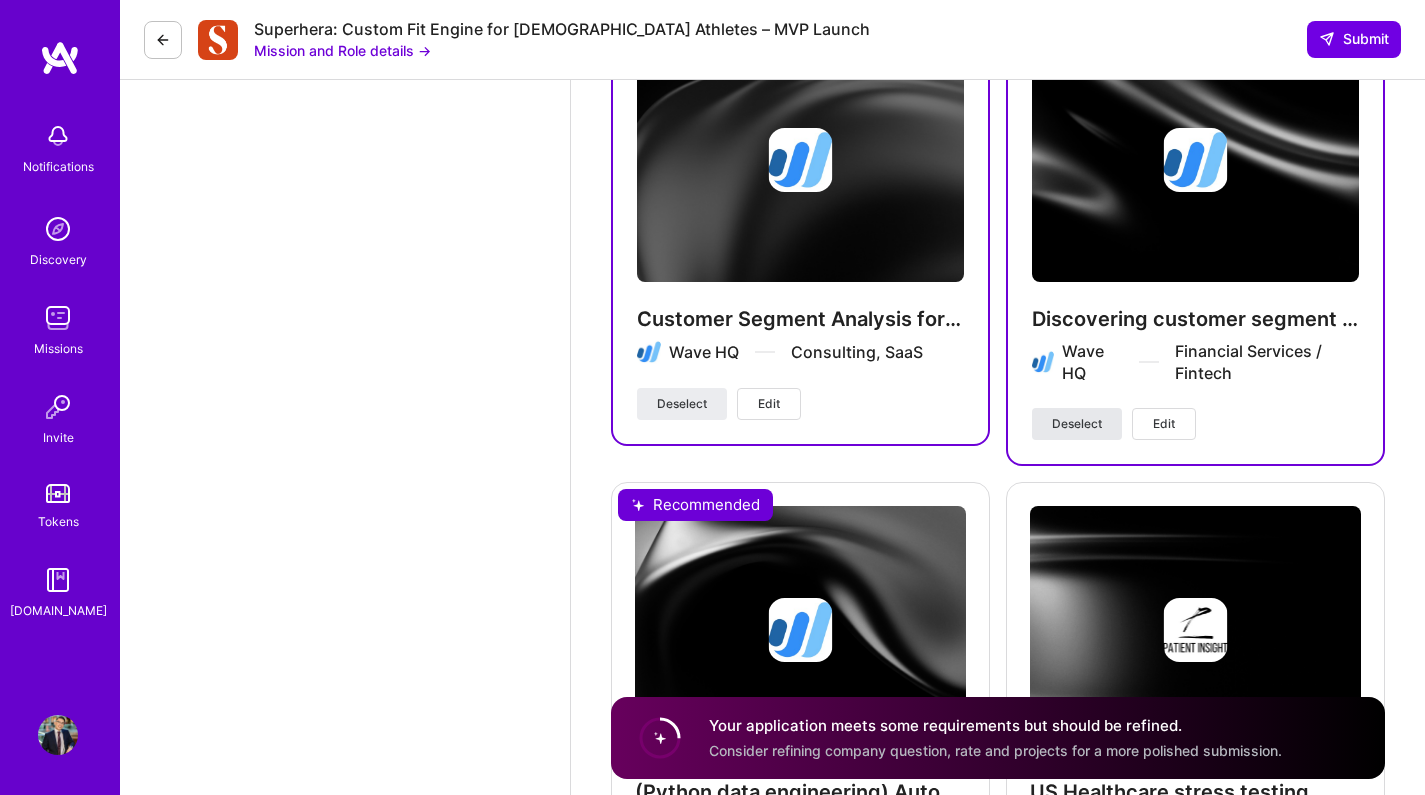 click on "Deselect" at bounding box center [1077, 424] 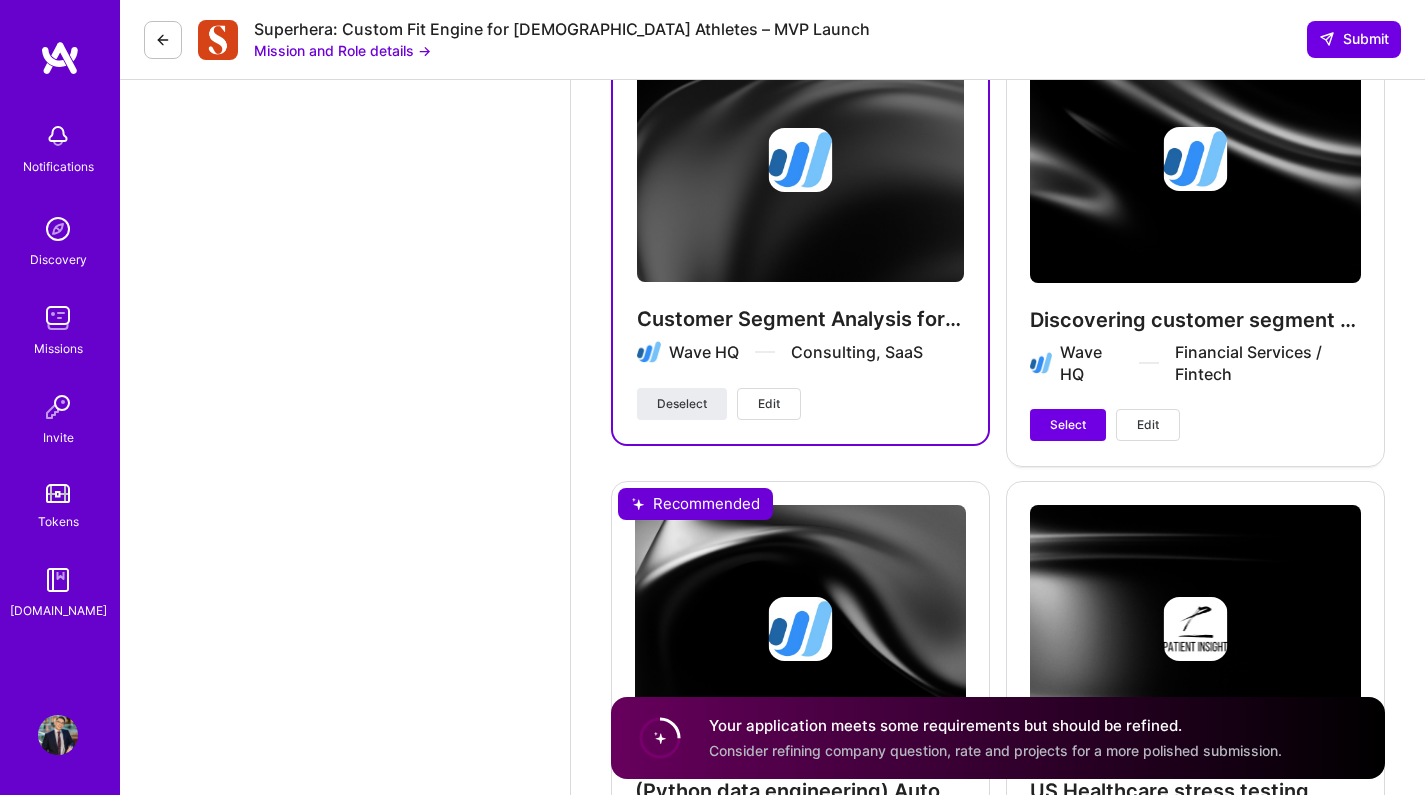 click on "Edit" at bounding box center [1148, 425] 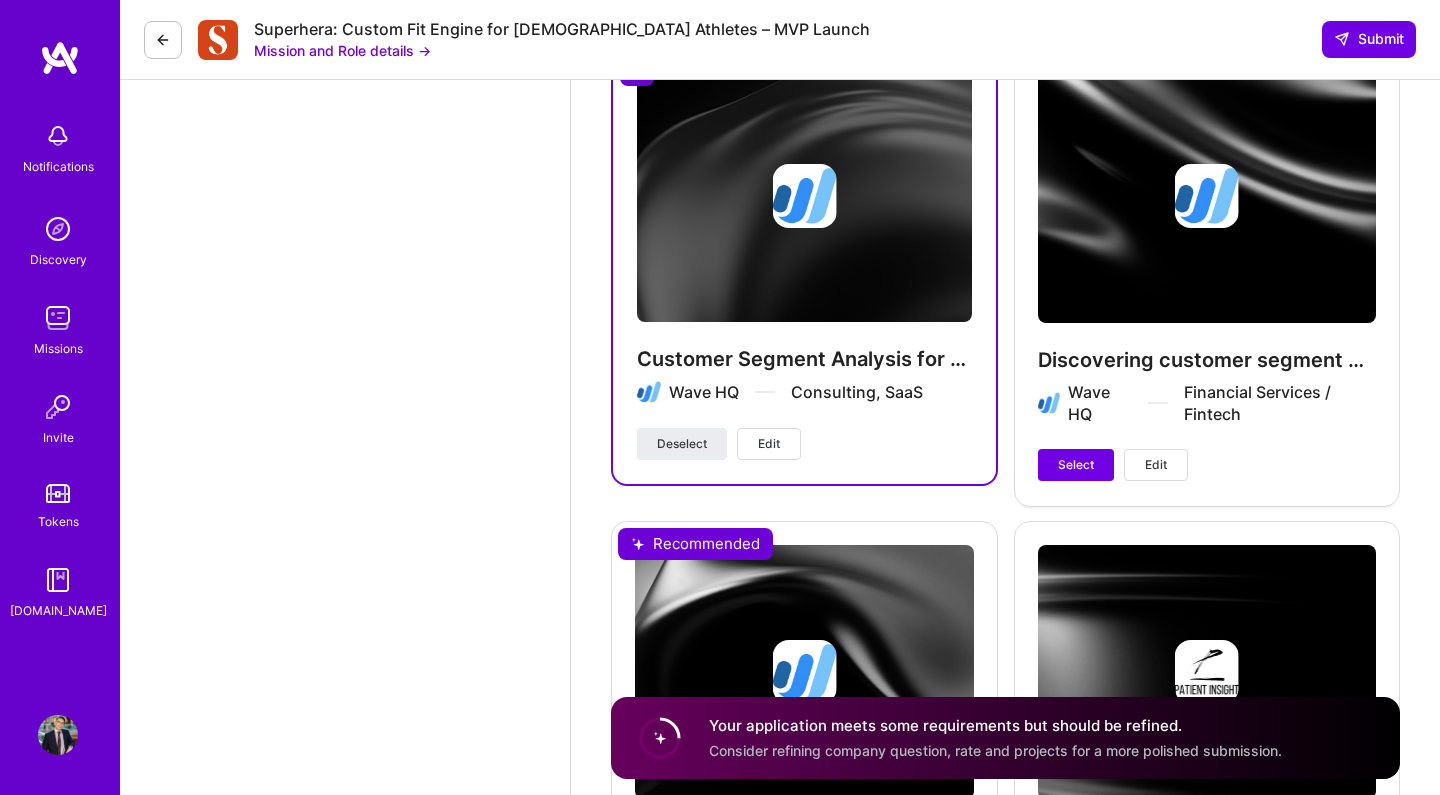 scroll, scrollTop: 0, scrollLeft: 0, axis: both 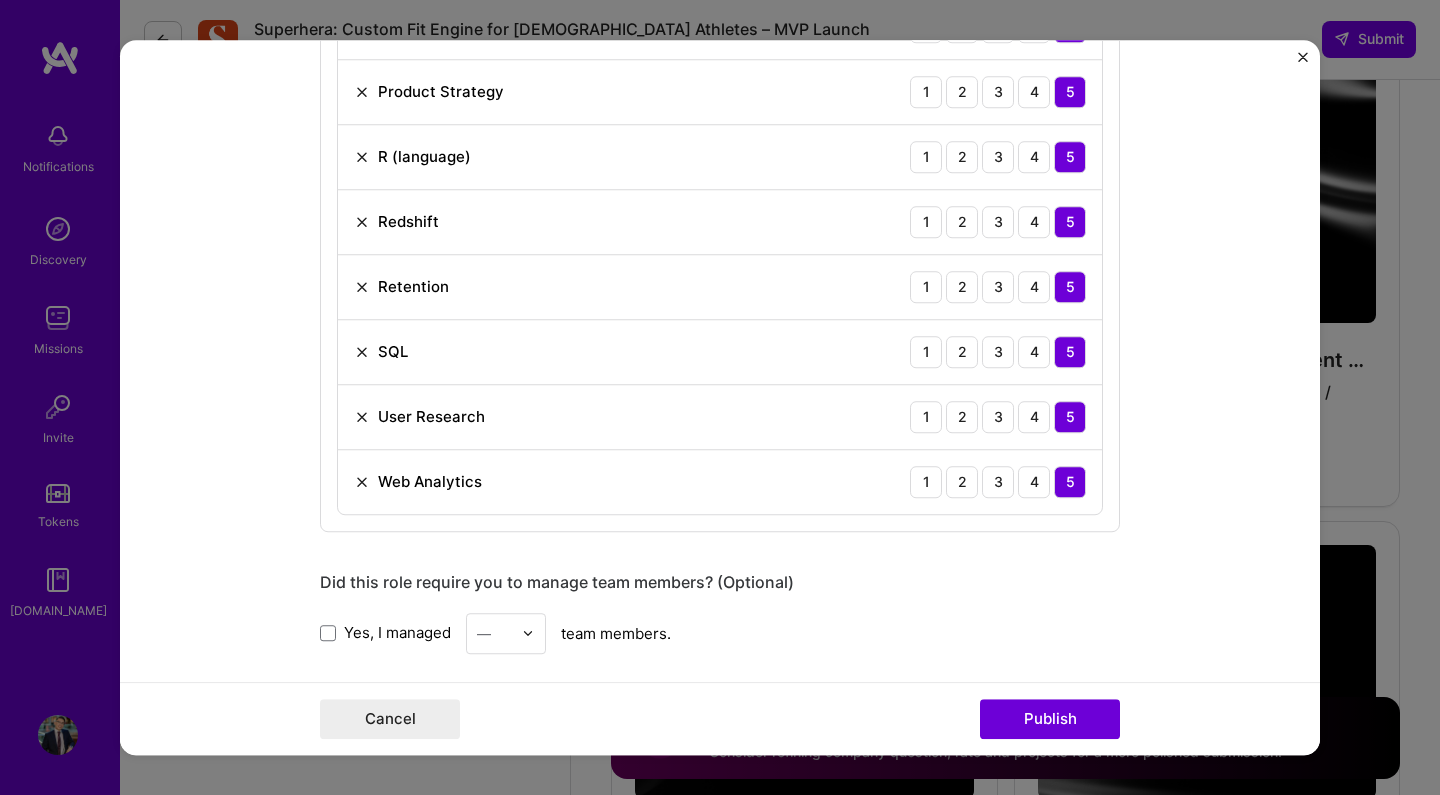 click on "Project title Discovering customer segment growing at 25% YoY Company Wave HQ
Project industry Industry 1 Project Link (Optional)
Drag and drop an image or   Upload file Upload file We recommend uploading at least 4 images. 1600x1200px or higher recommended. Max 5MB each. Role Product Data Scientist Data Scientist Oct, 2019
to Feb, 2020
I’m still working on this project Skills used — Add up to 12 skills Any new skills will be added to your profile. Enter skills... 12 Data Analysis 1 2 3 4 5 Data Management 1 2 3 4 5 Data Modeling 1 2 3 4 5 Data Visualization 1 2 3 4 5 Product Analytics 1 2 3 4 5 Product Strategy 1 2 3 4 5 R (language) 1 2 3 4 5 Redshift 1 2 3 4 5 Retention 1 2 3 4 5 SQL 1 2 3 4 5 User Research 1 2 3 4 5 Web Analytics 1 2 3 4 5 Did this role require you to manage team members? (Optional) Yes, I managed — team members. ->  1)? (Optional) Add metrics (Optional)" at bounding box center (720, 397) 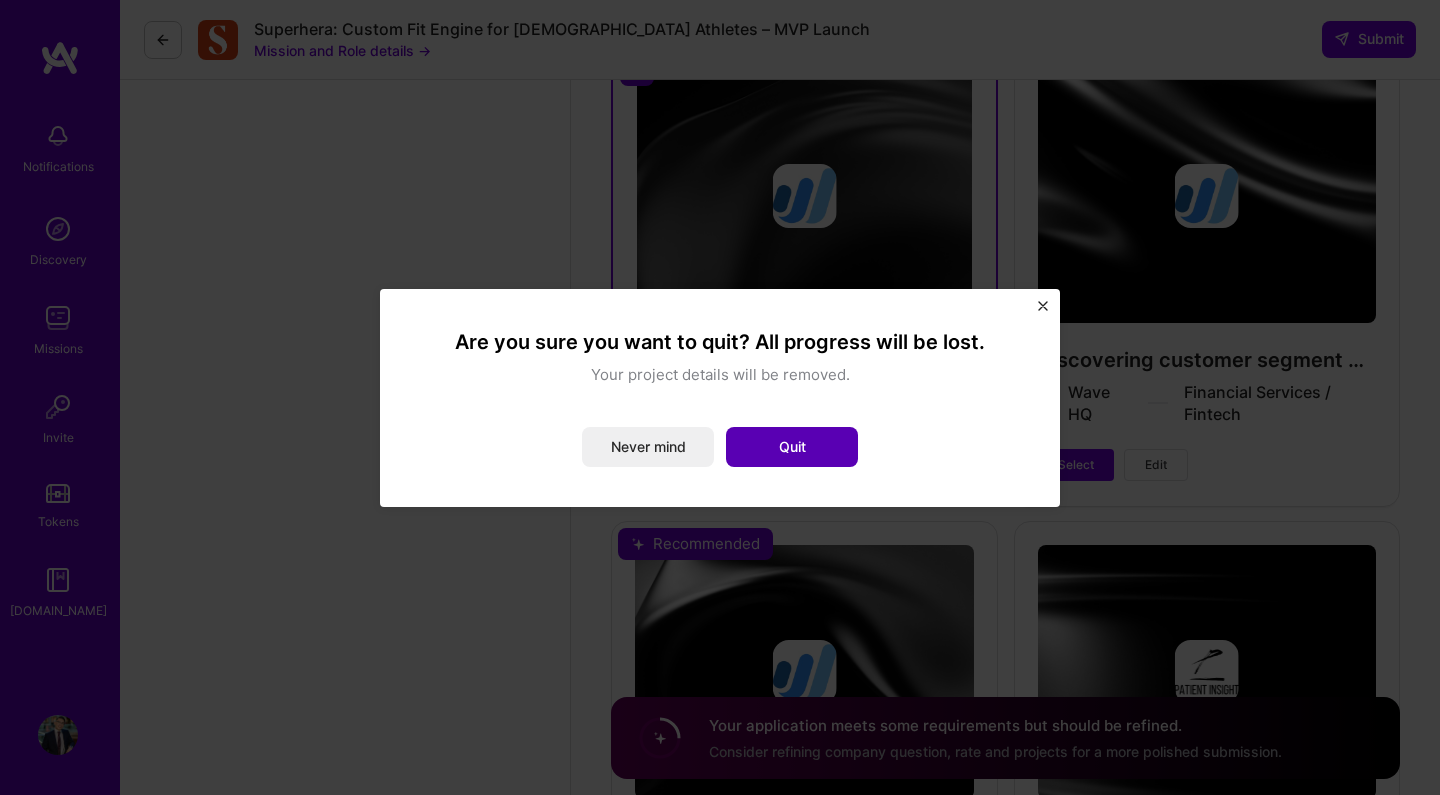 click on "Quit" at bounding box center (792, 447) 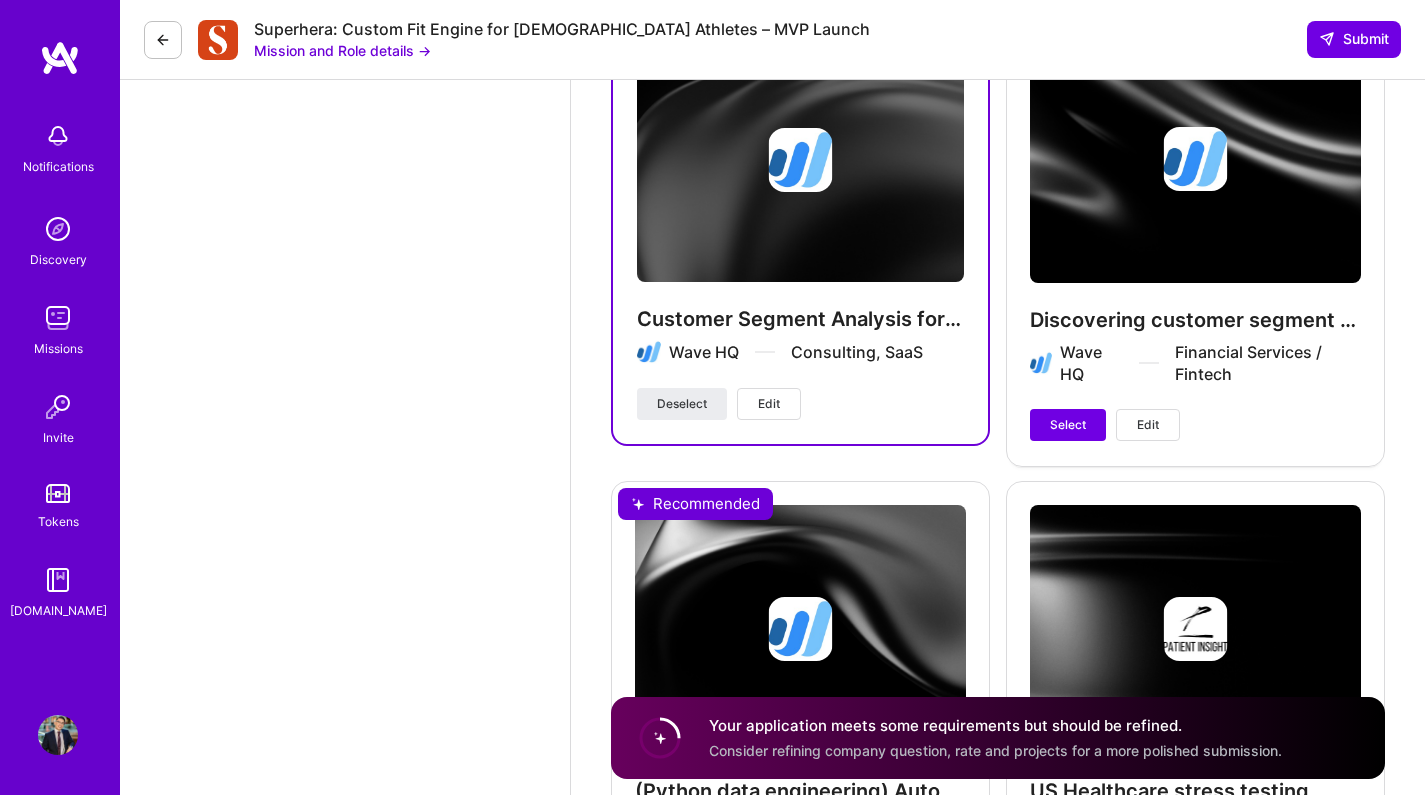 click on "Edit" at bounding box center [769, 404] 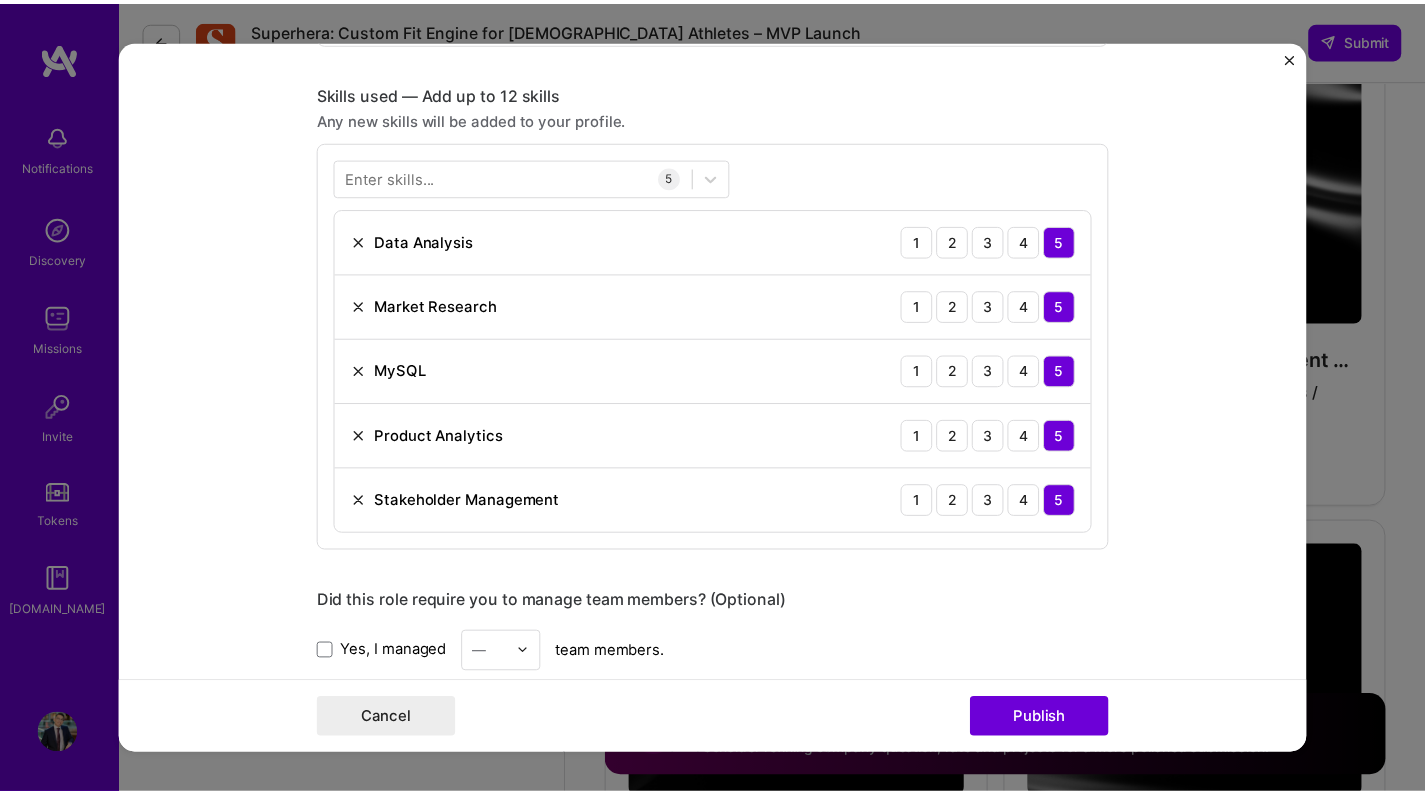 scroll, scrollTop: 804, scrollLeft: 0, axis: vertical 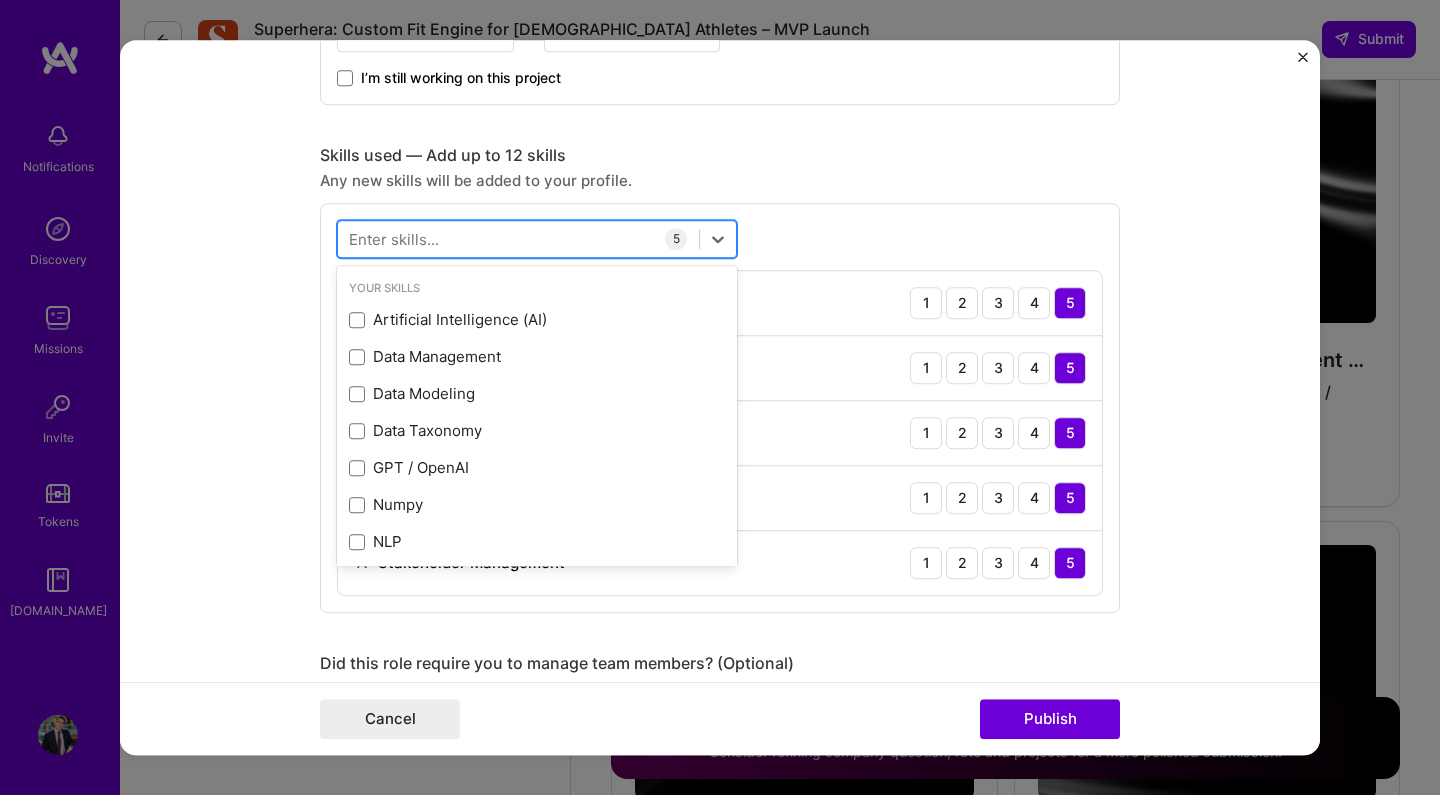 click at bounding box center [518, 238] 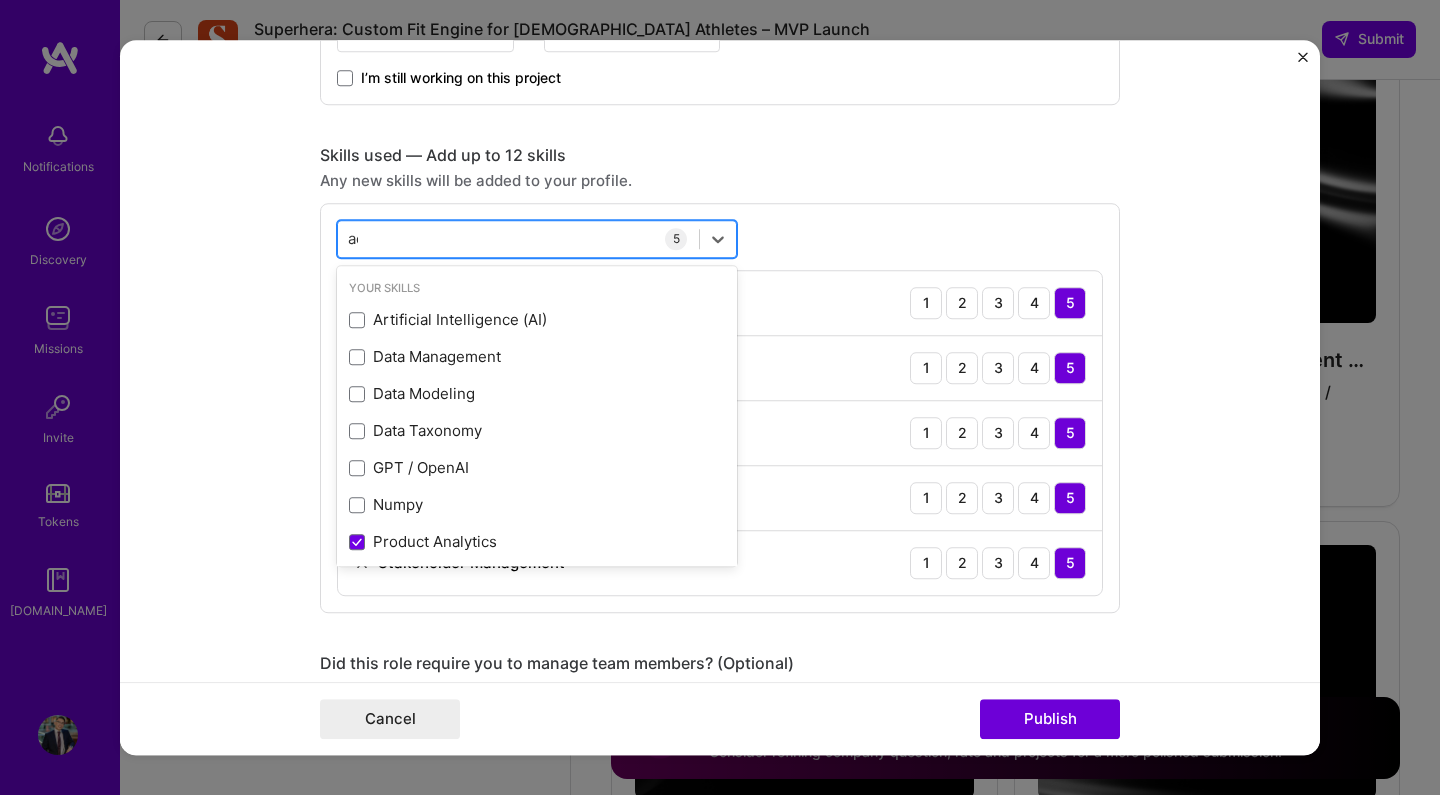 type on "a" 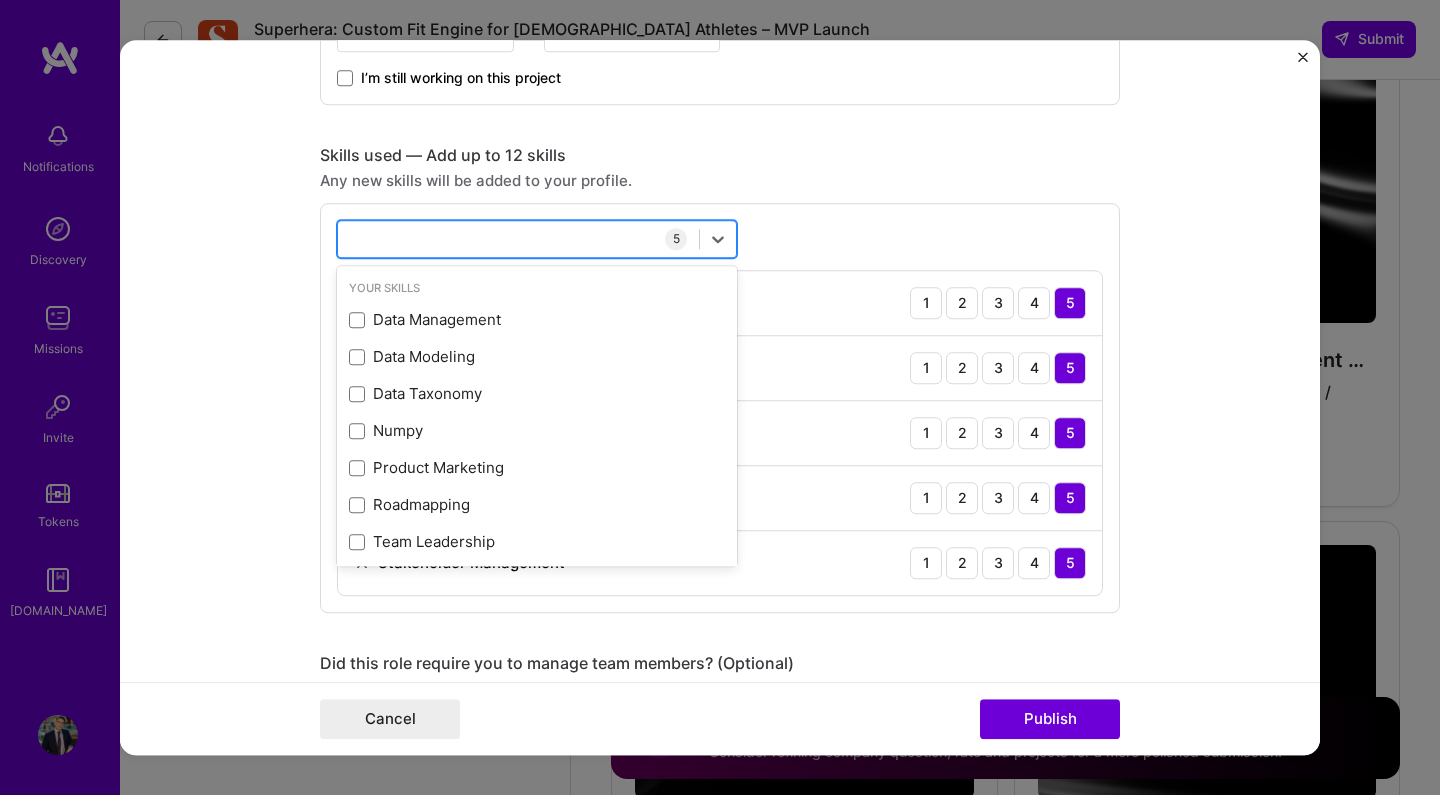 type on "m" 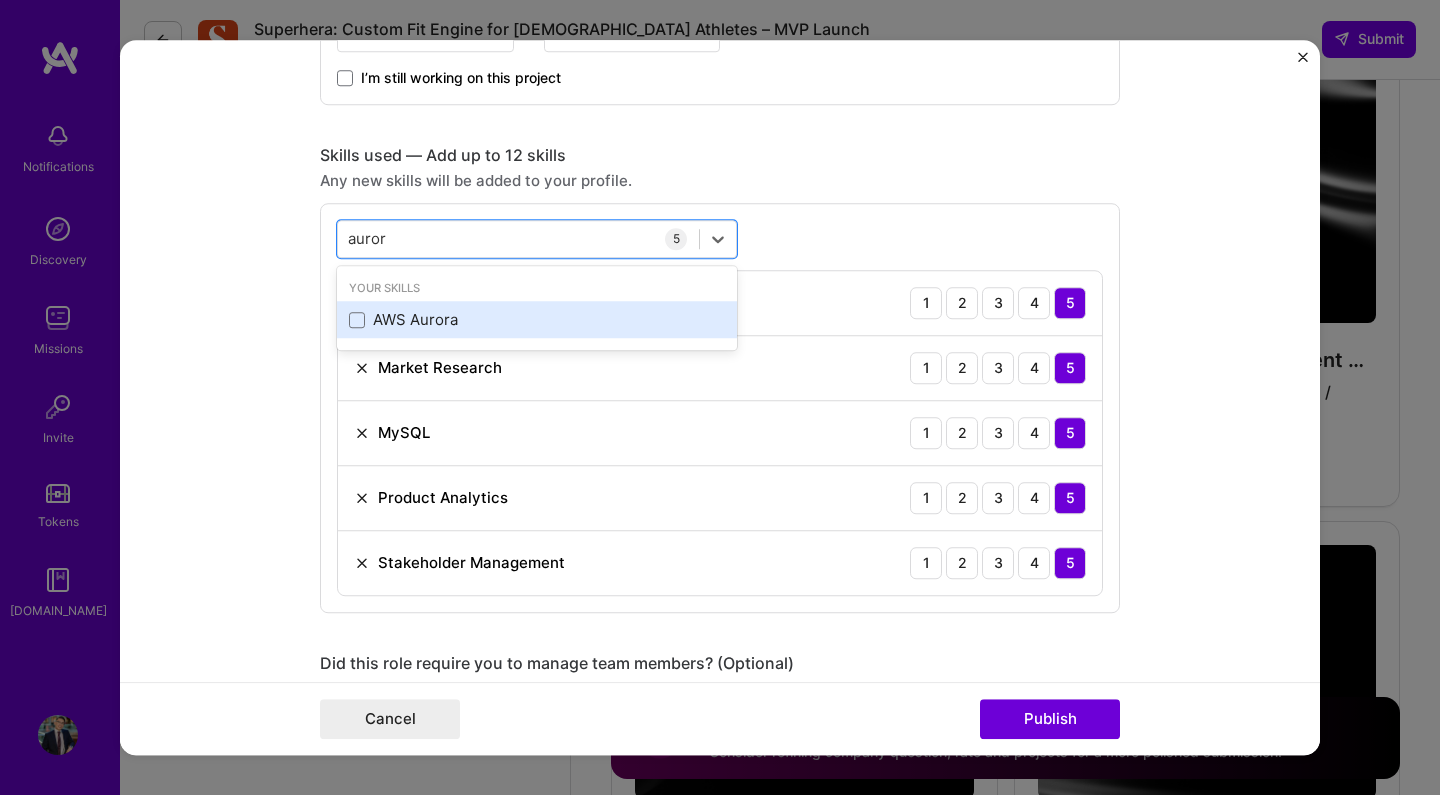 click on "AWS Aurora" at bounding box center [537, 320] 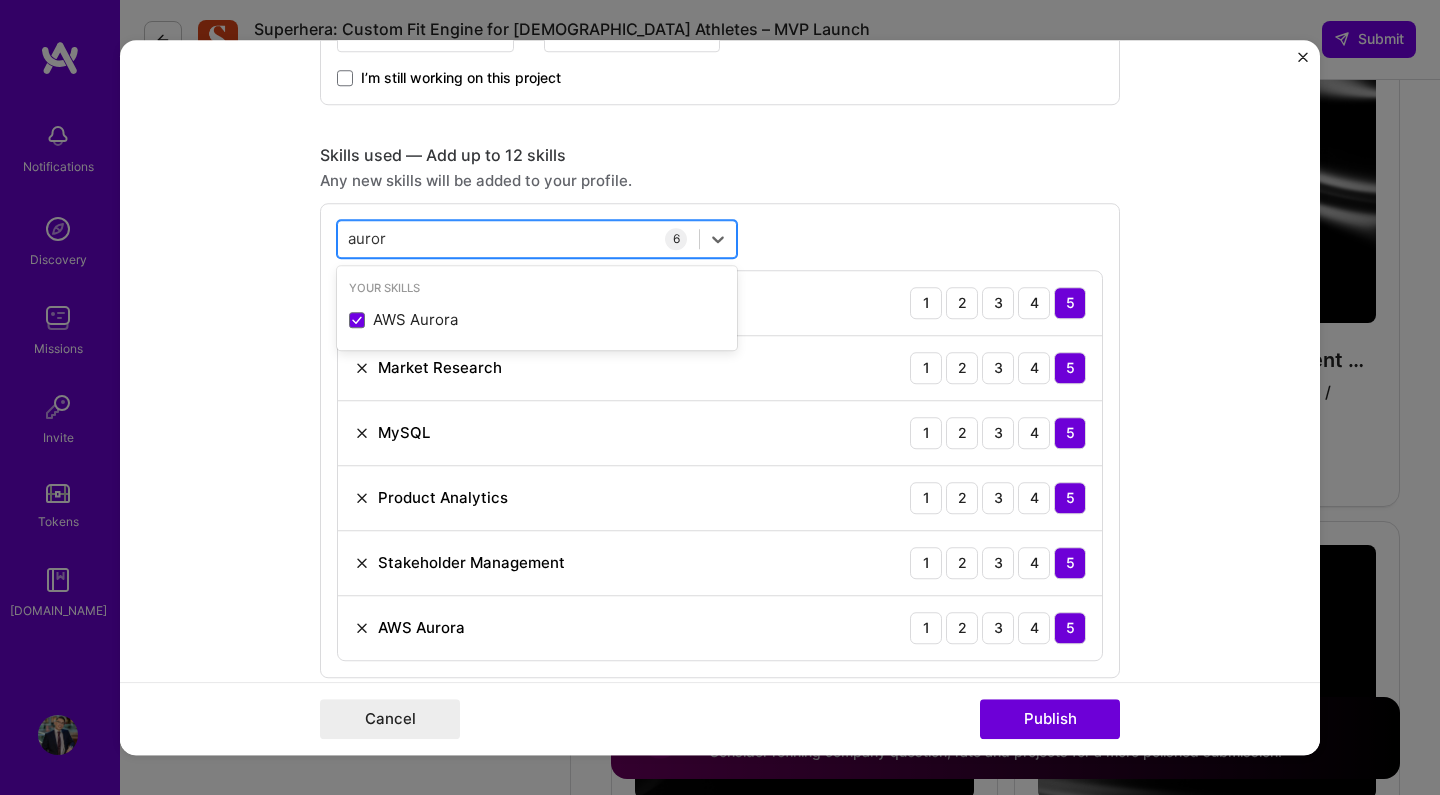 click on "auror auror" at bounding box center [518, 238] 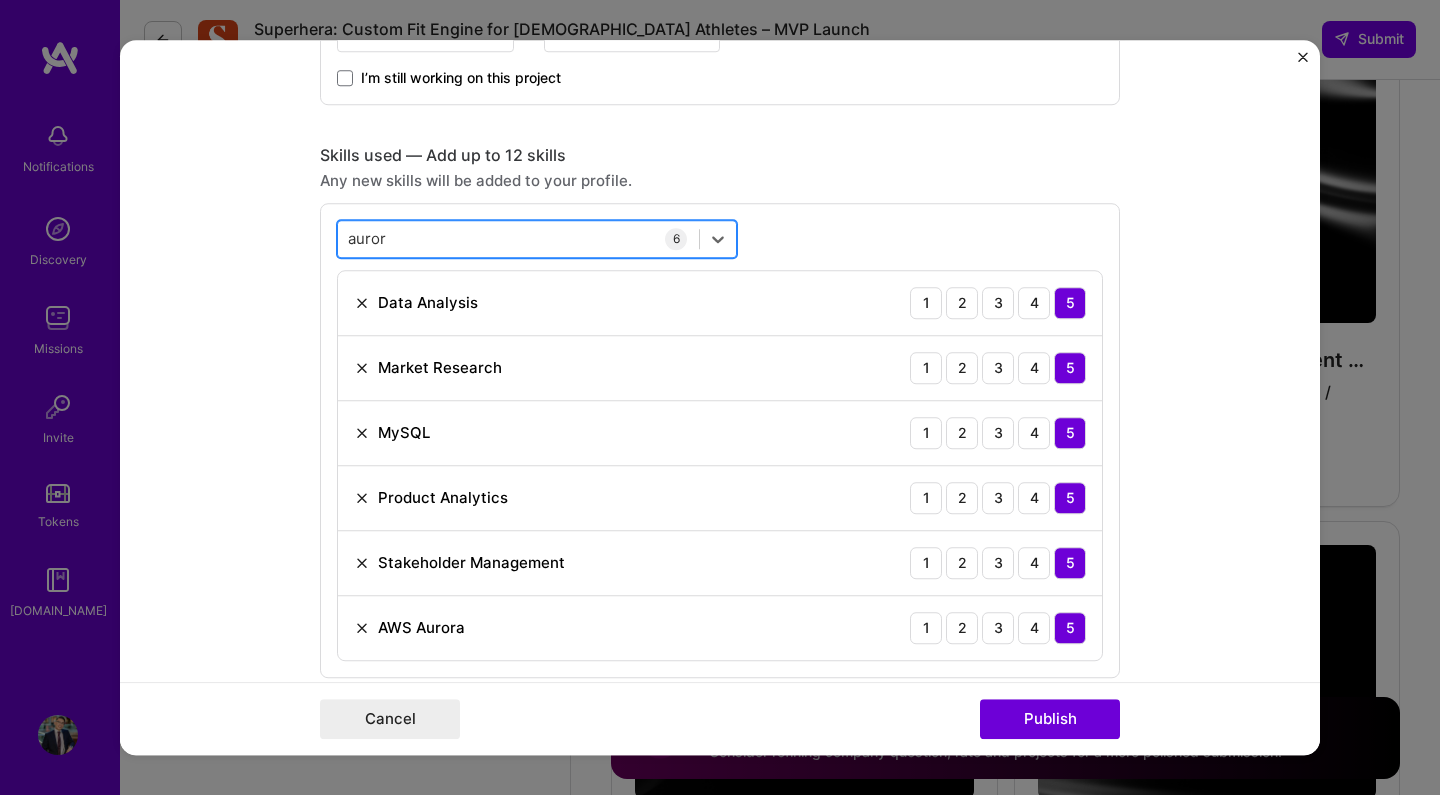 click on "auror auror" at bounding box center (518, 238) 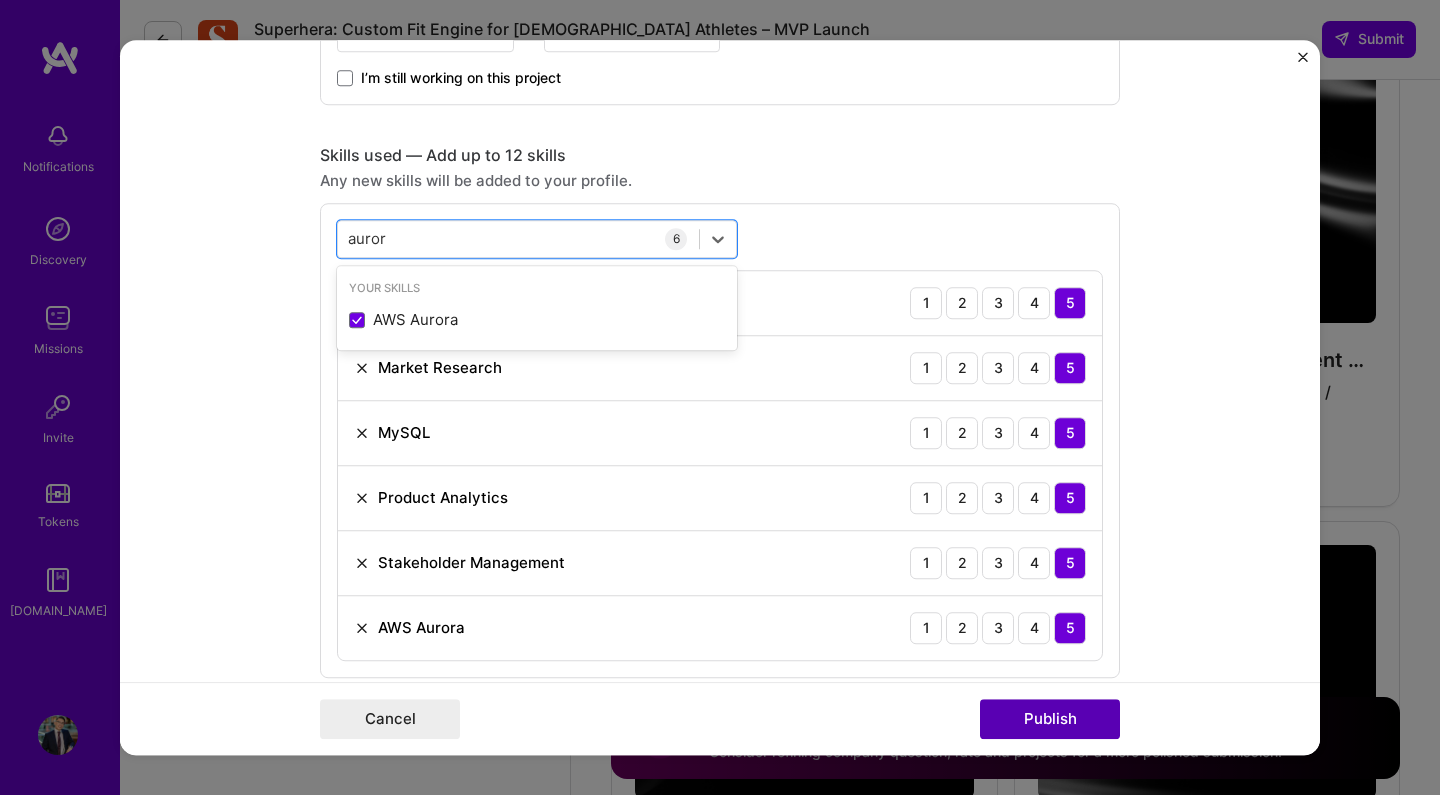 type on "auror" 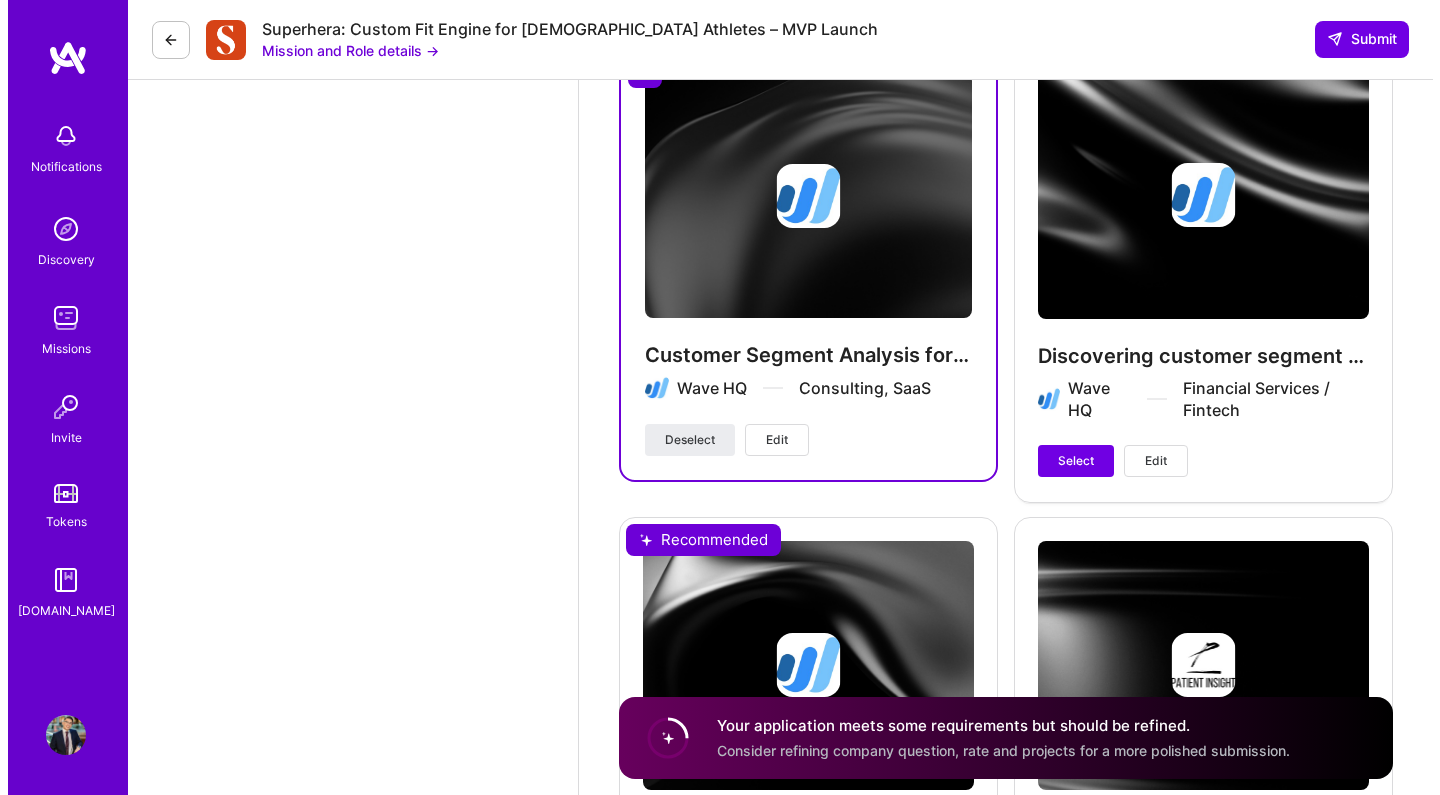 scroll, scrollTop: 5895, scrollLeft: 0, axis: vertical 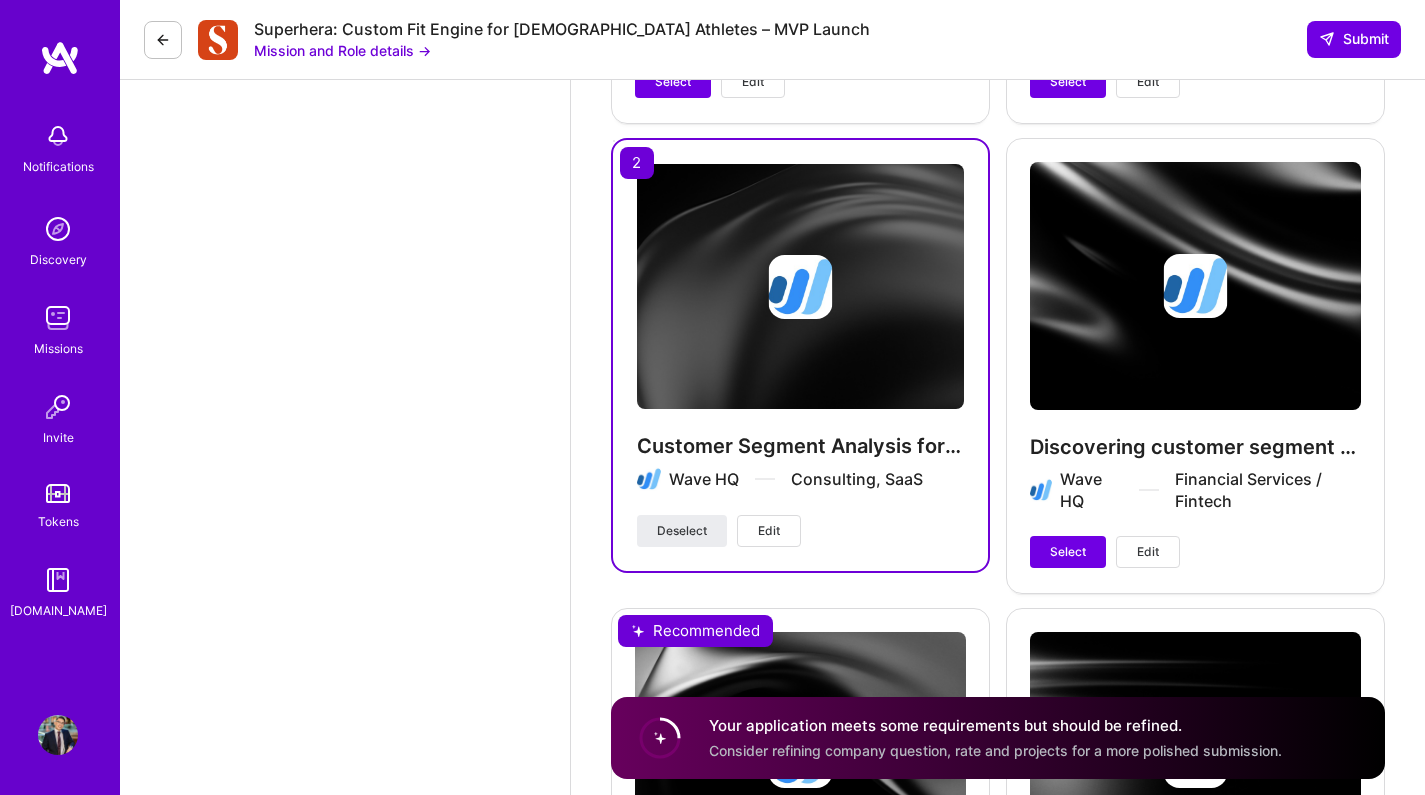 click on "Edit" at bounding box center [769, 531] 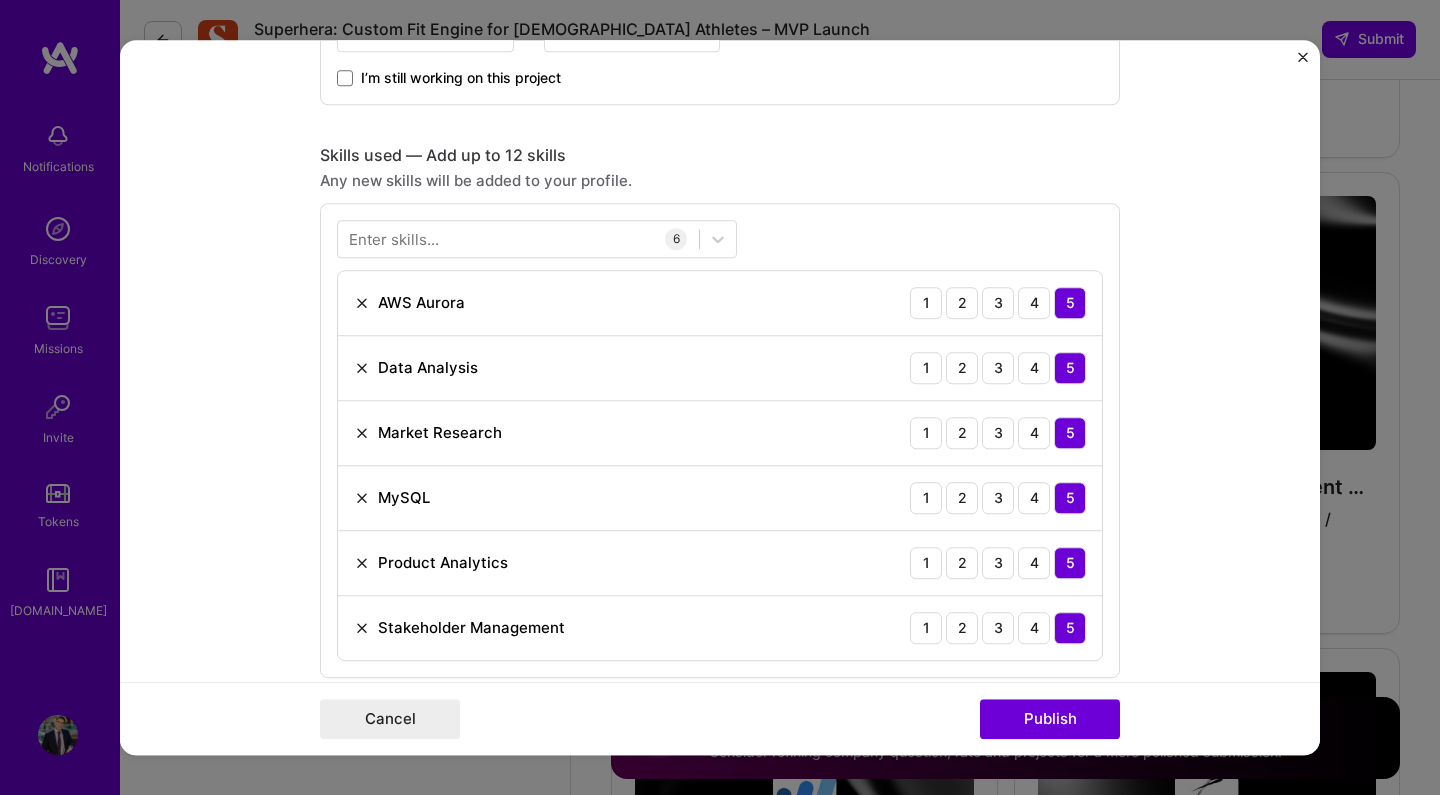 scroll, scrollTop: 823, scrollLeft: 0, axis: vertical 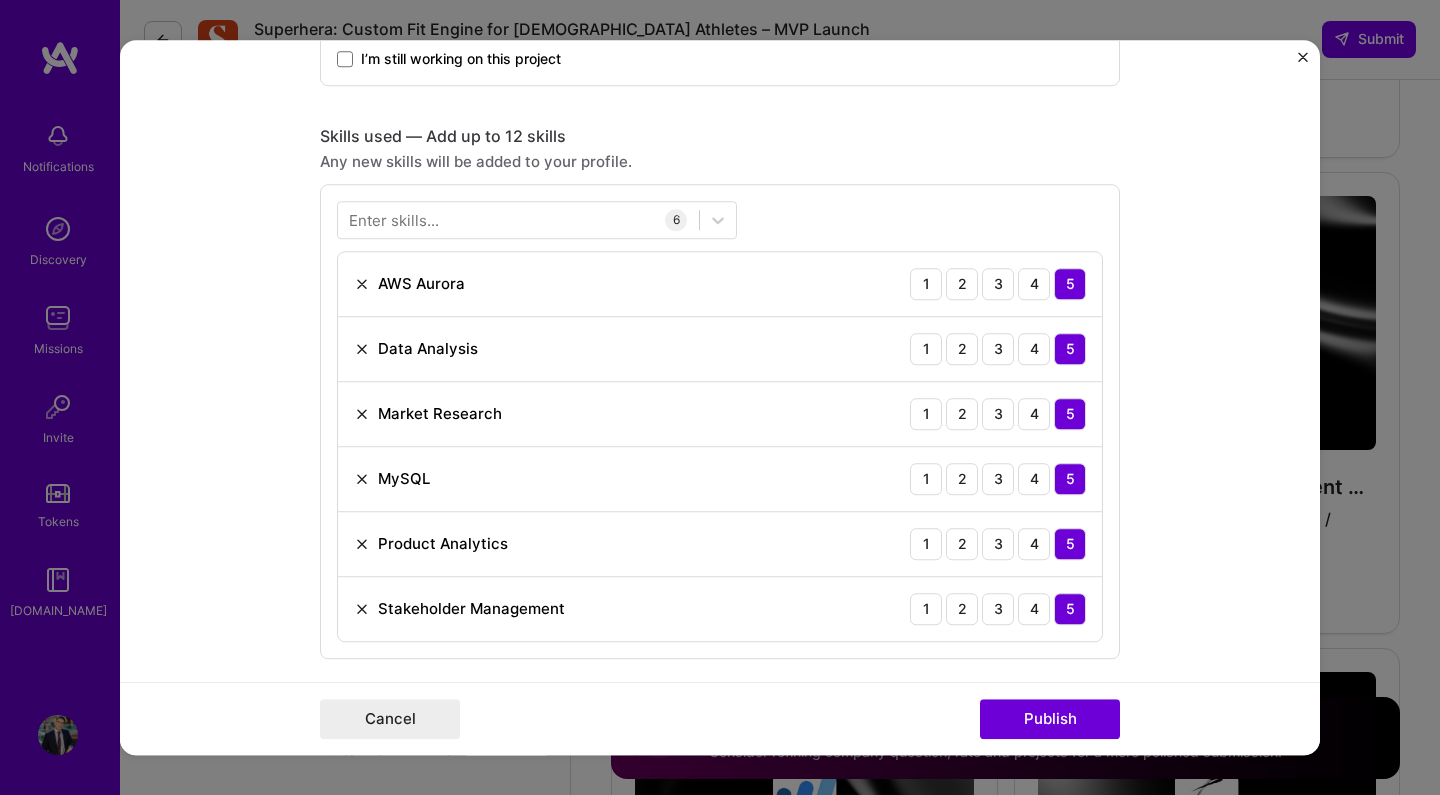 click on "Enter skills..." at bounding box center [394, 219] 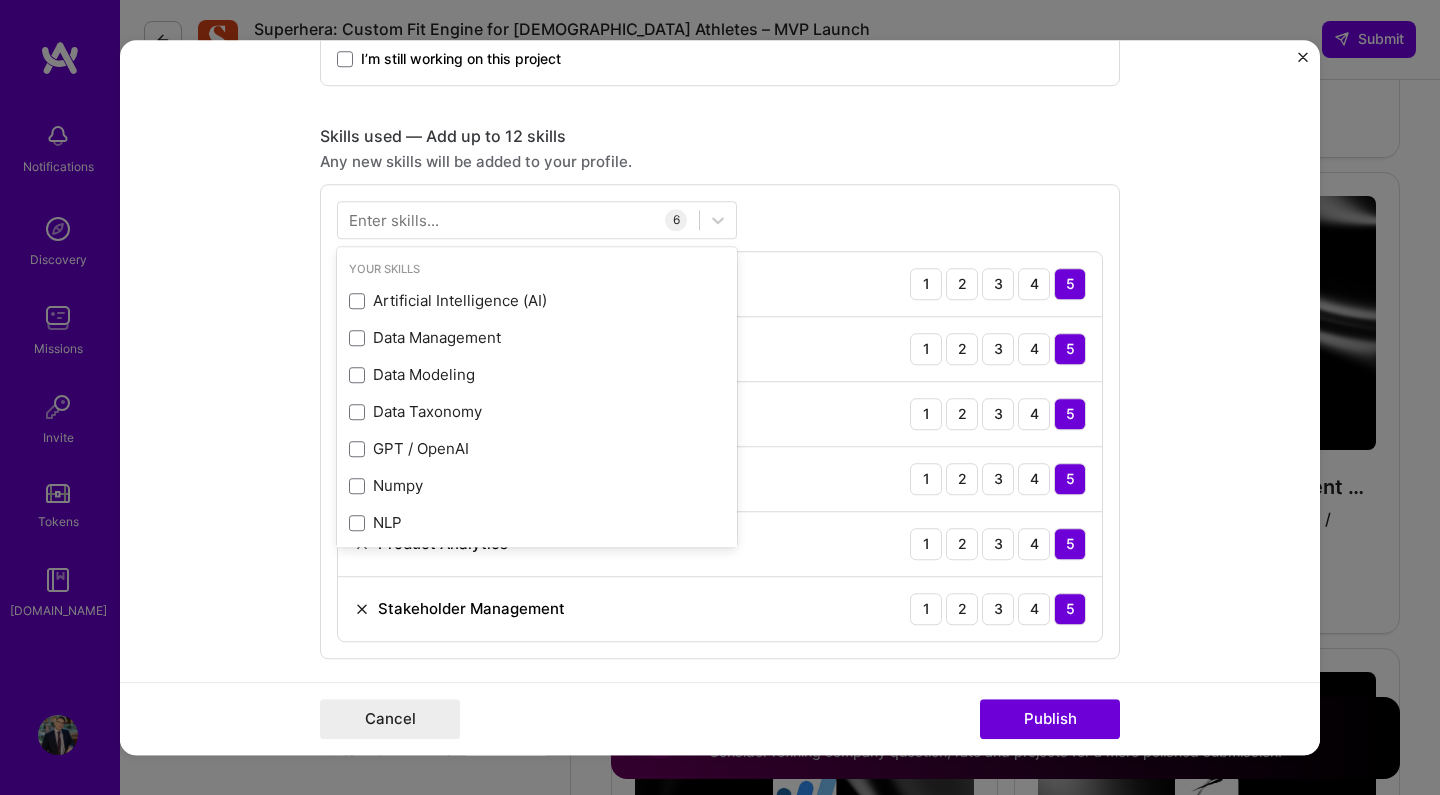 click on "Enter skills..." at bounding box center (394, 219) 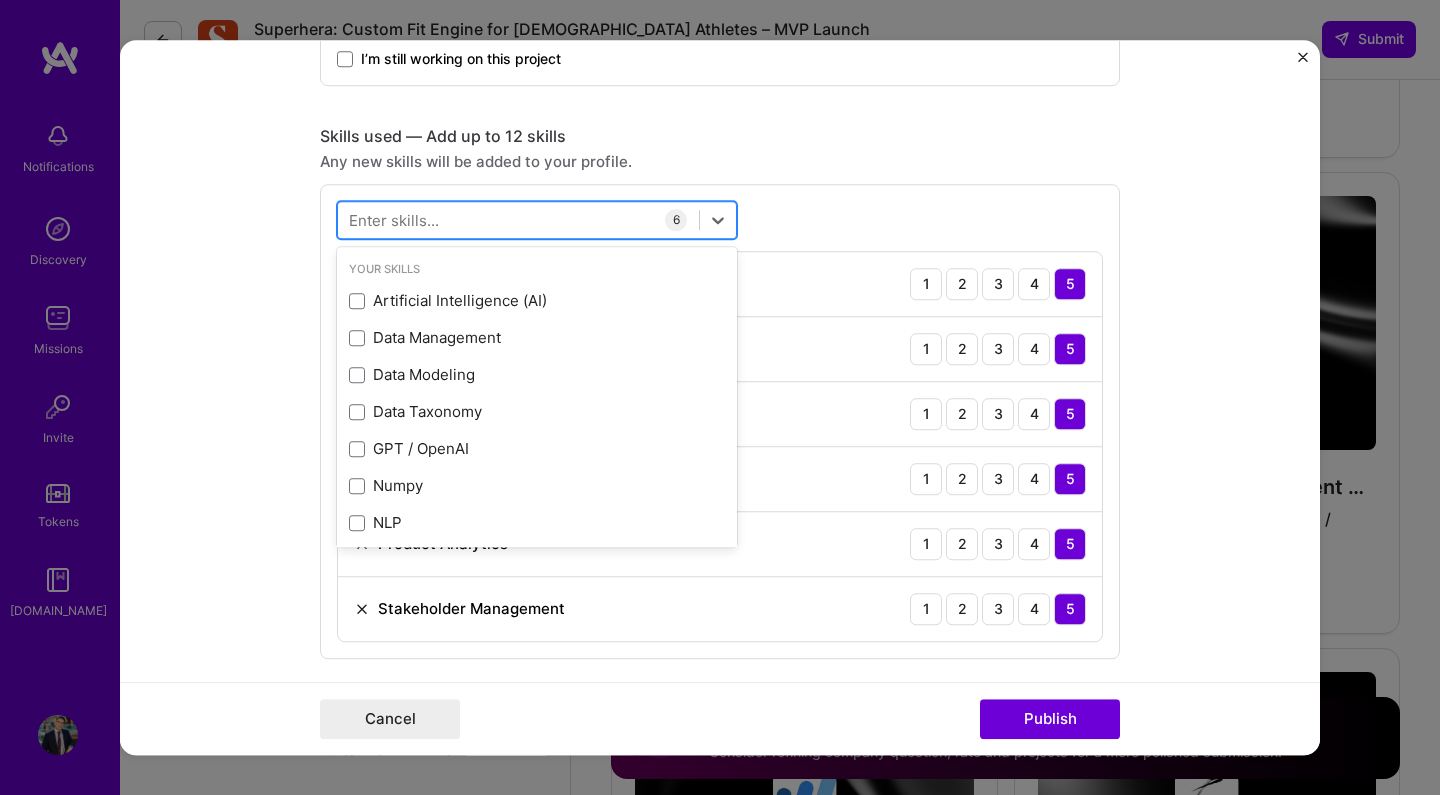 click at bounding box center (518, 219) 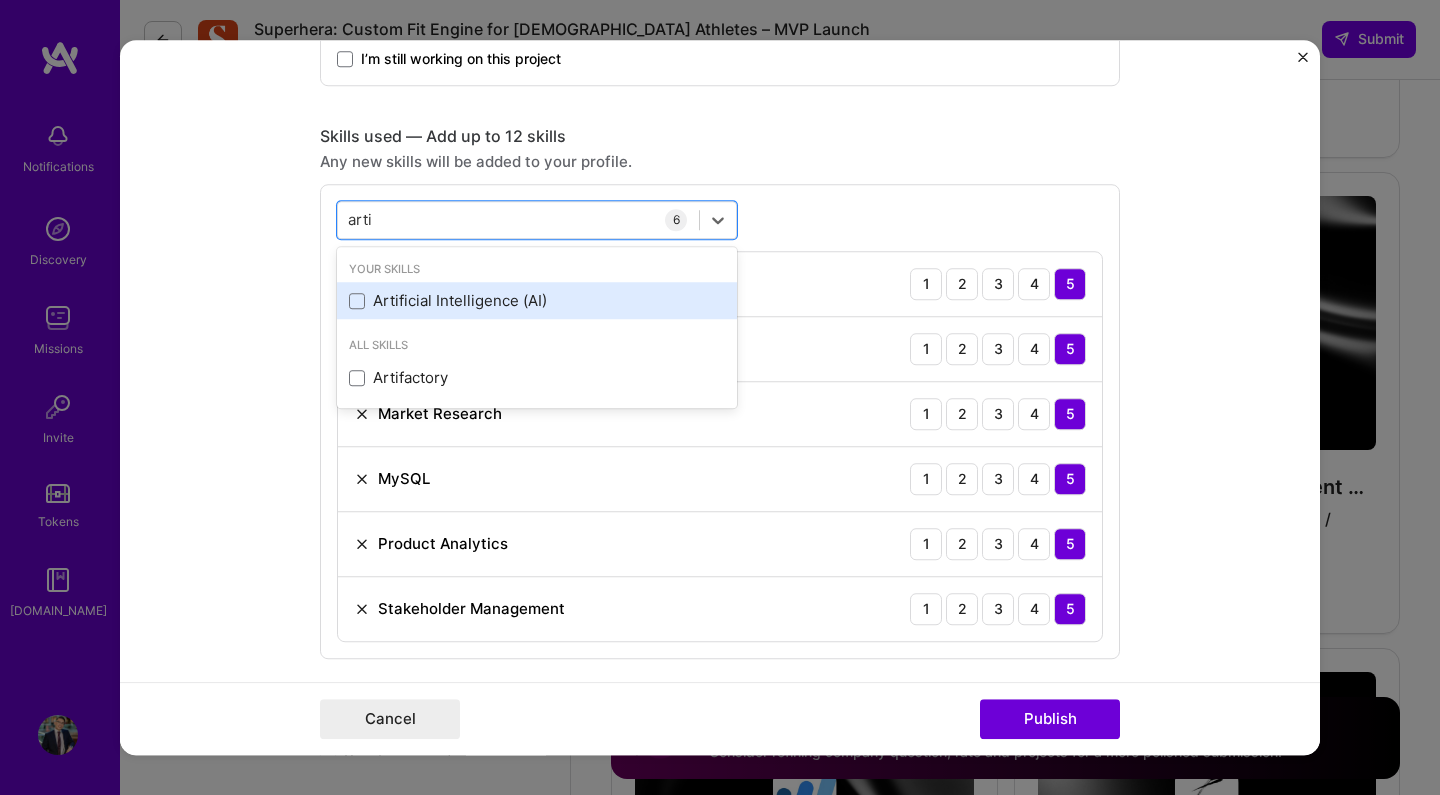 click on "Artificial Intelligence (AI)" at bounding box center [537, 301] 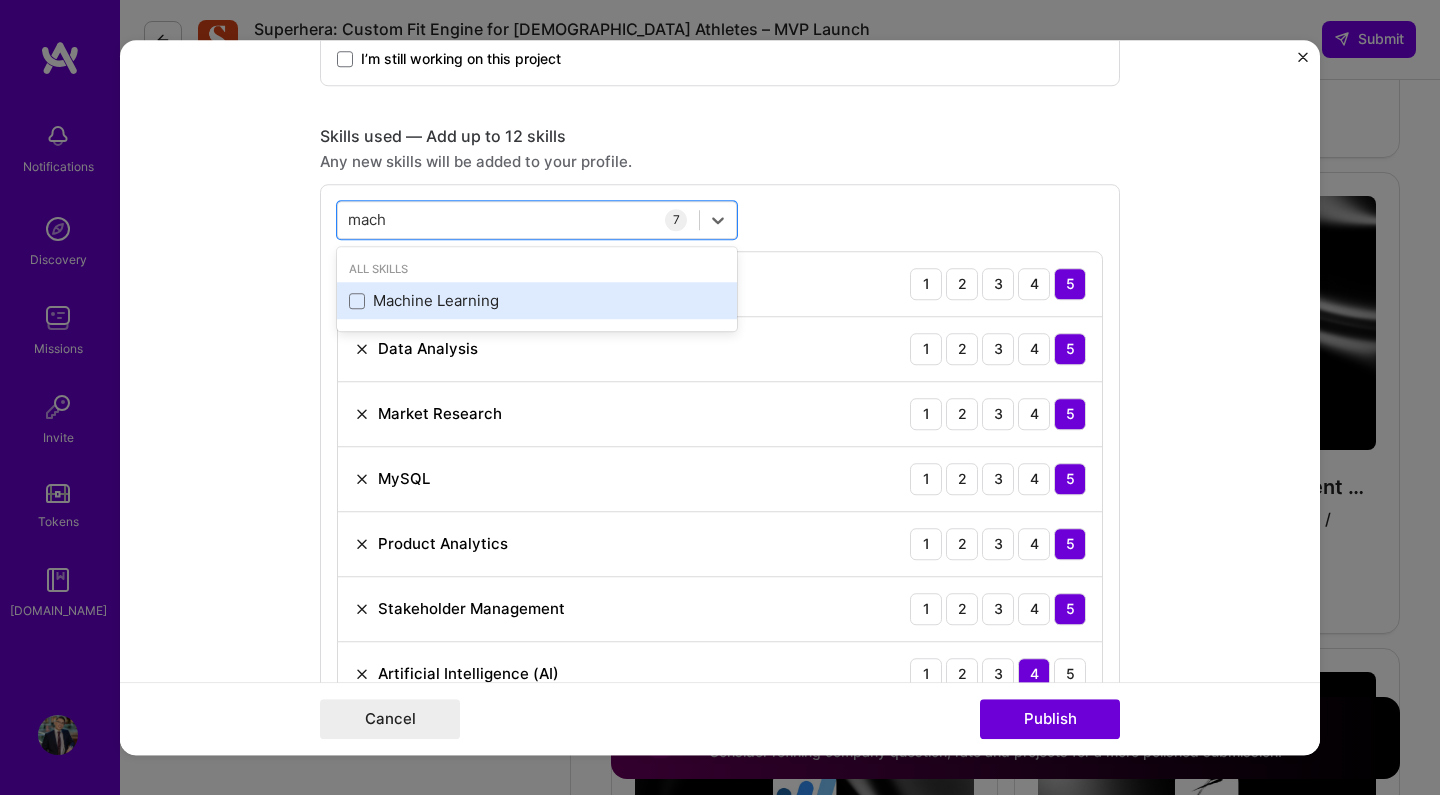 click on "Machine Learning" at bounding box center [537, 301] 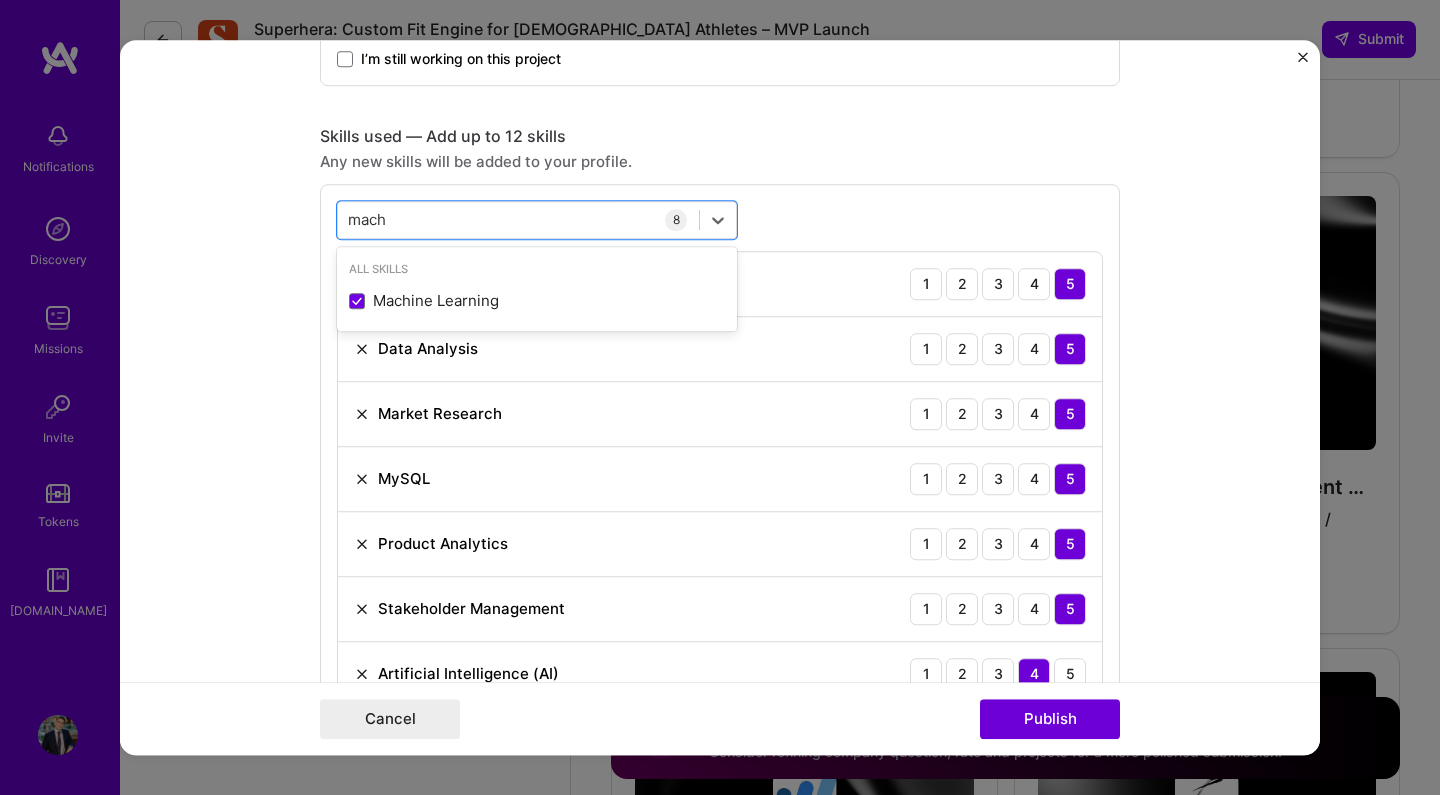 type on "mach" 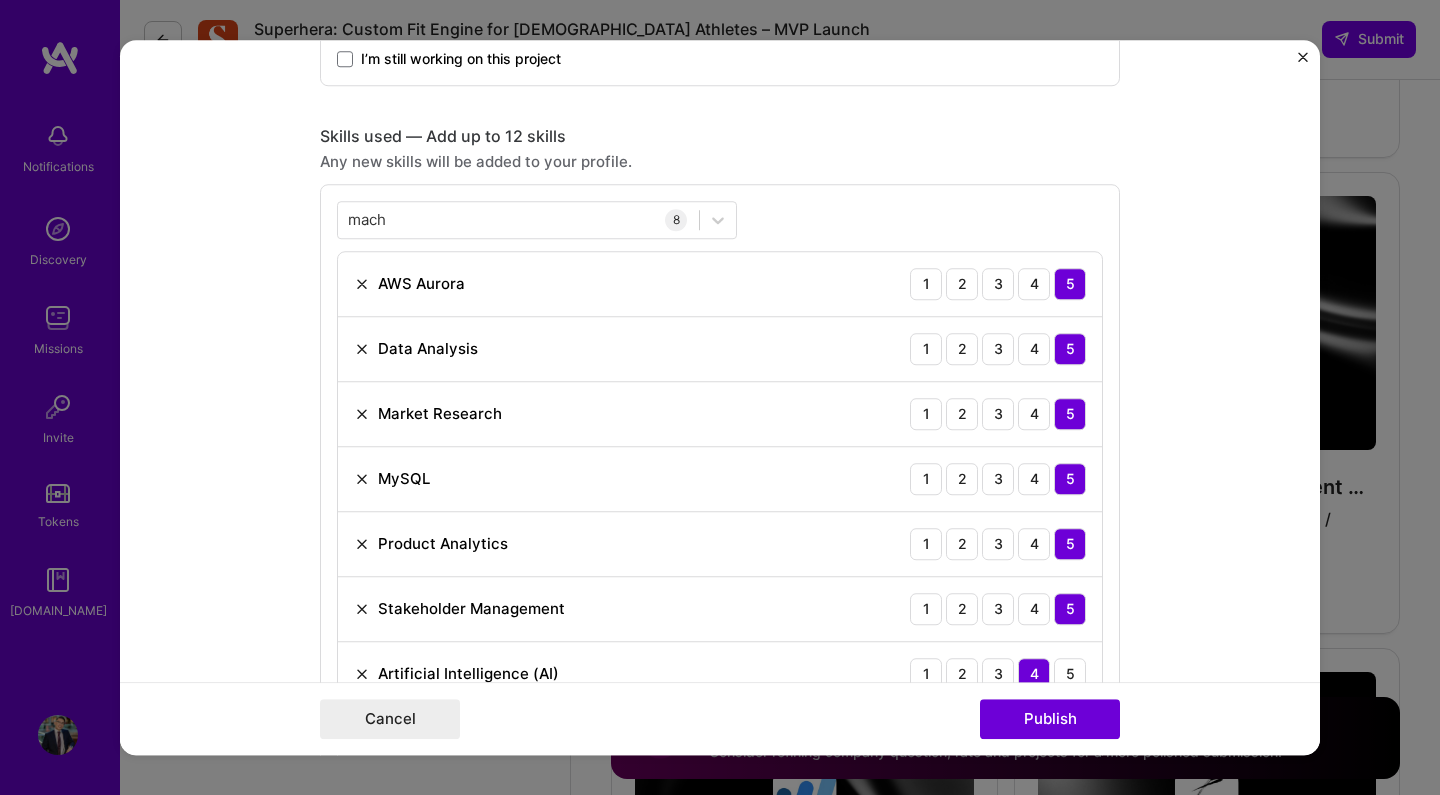 click on "Cancel Publish" at bounding box center (720, 718) 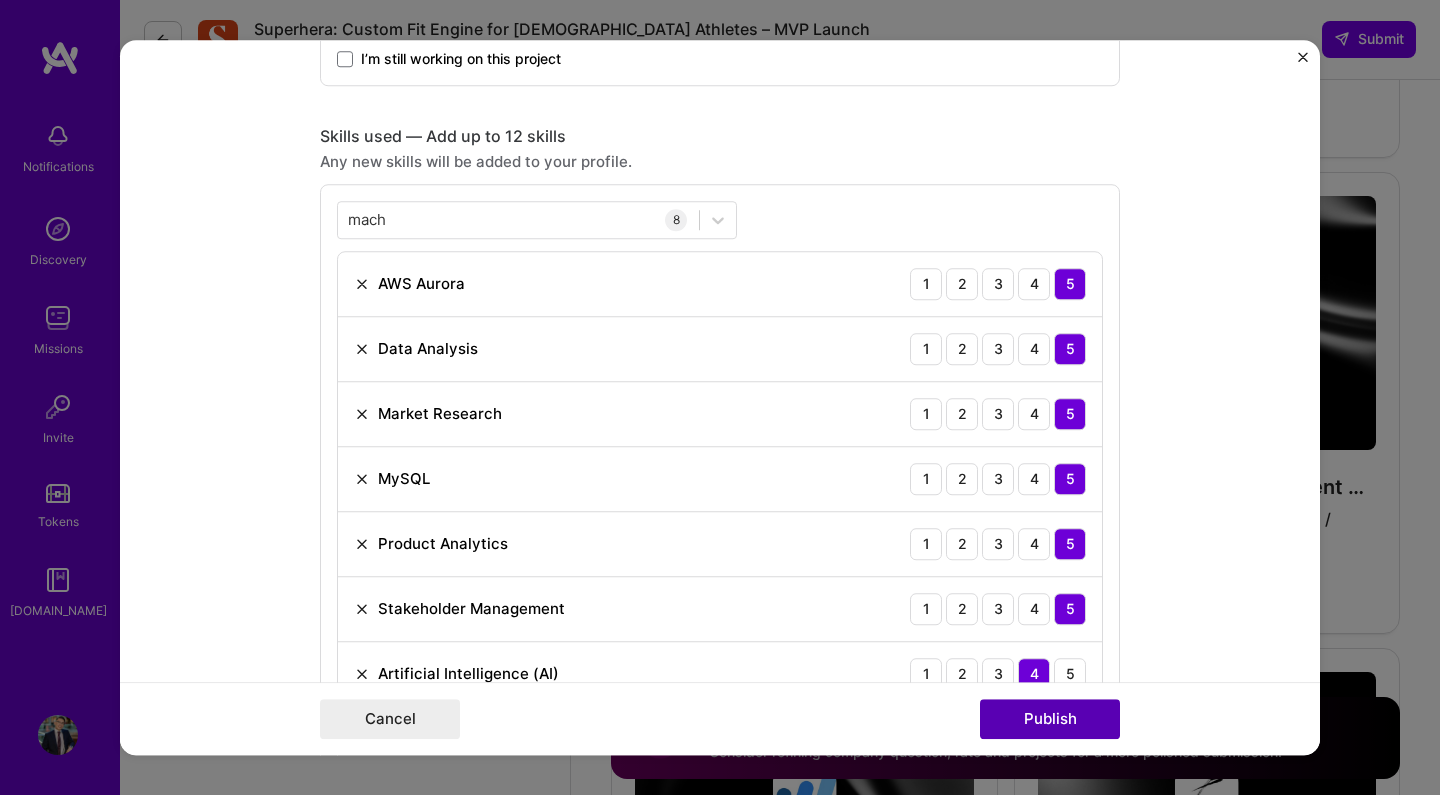 click on "Publish" at bounding box center (1050, 719) 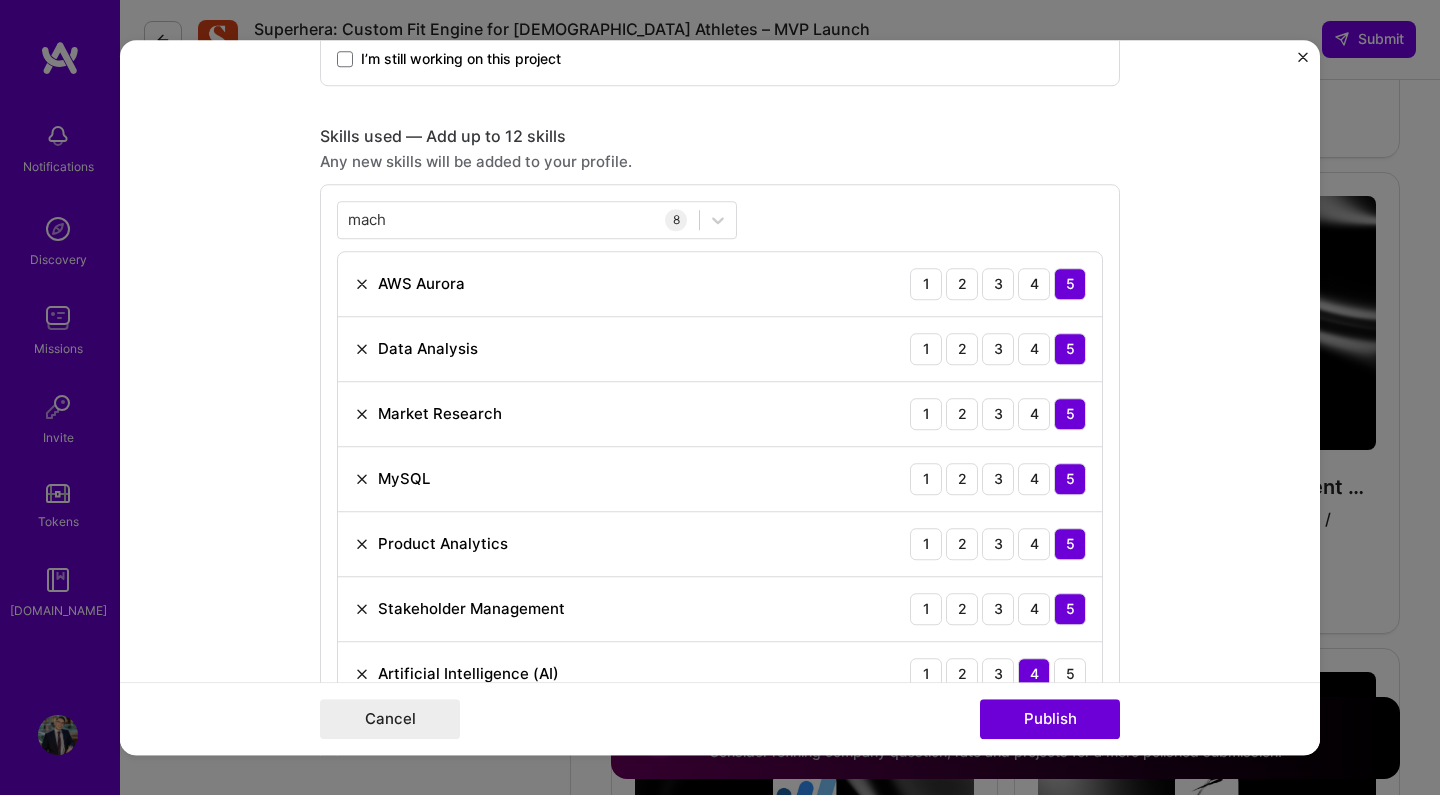 scroll, scrollTop: 909, scrollLeft: 0, axis: vertical 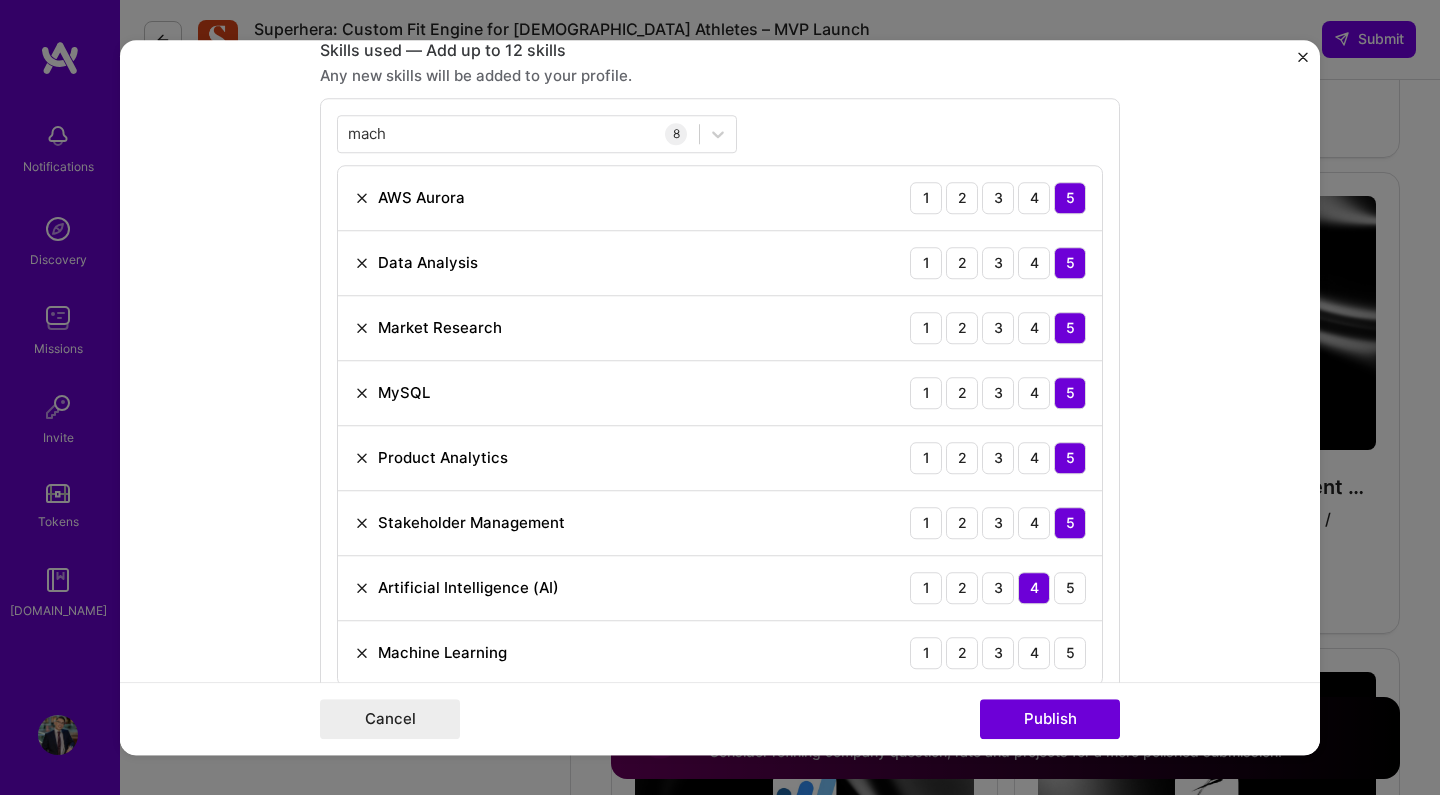 click on "Cancel Publish" at bounding box center [720, 718] 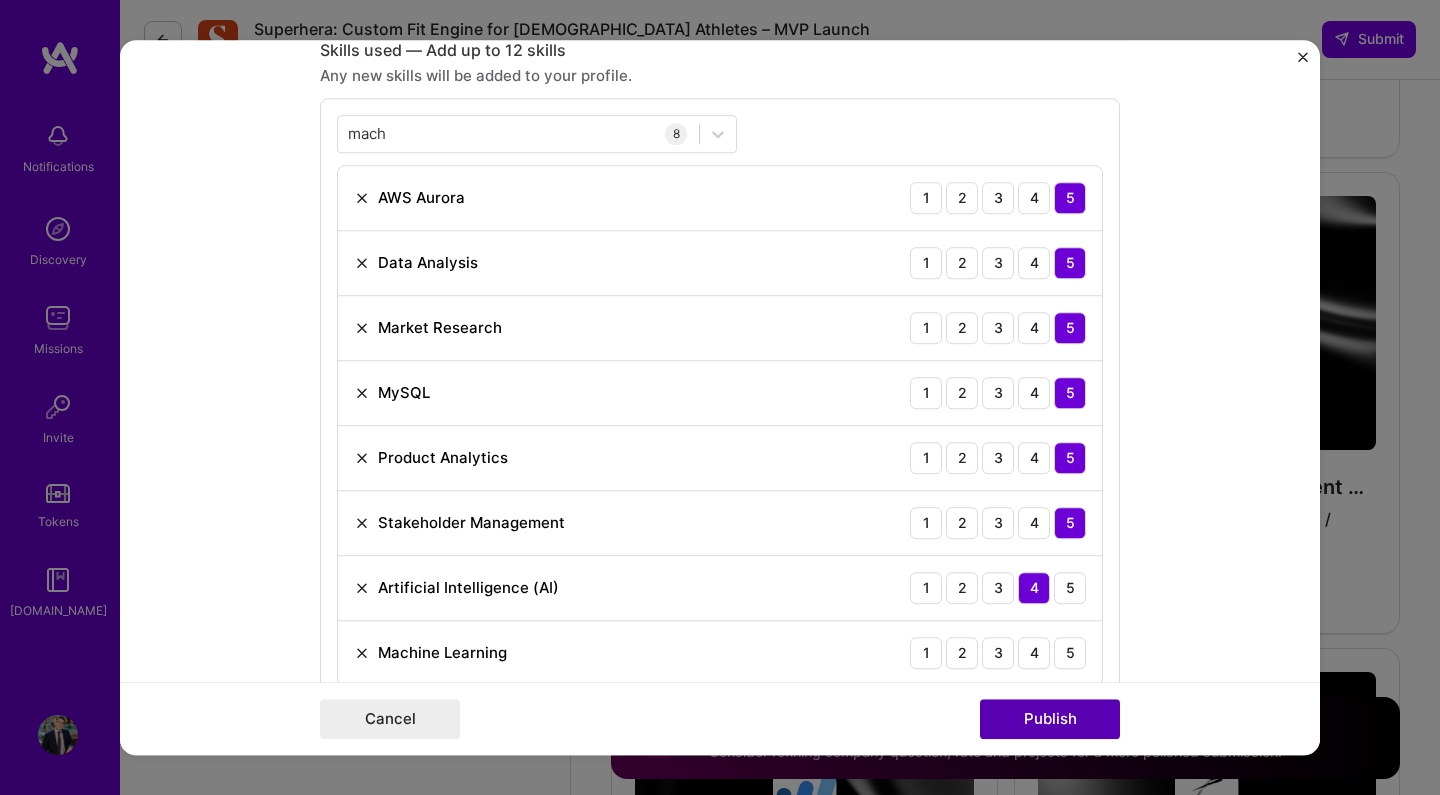 click on "Publish" at bounding box center (1050, 719) 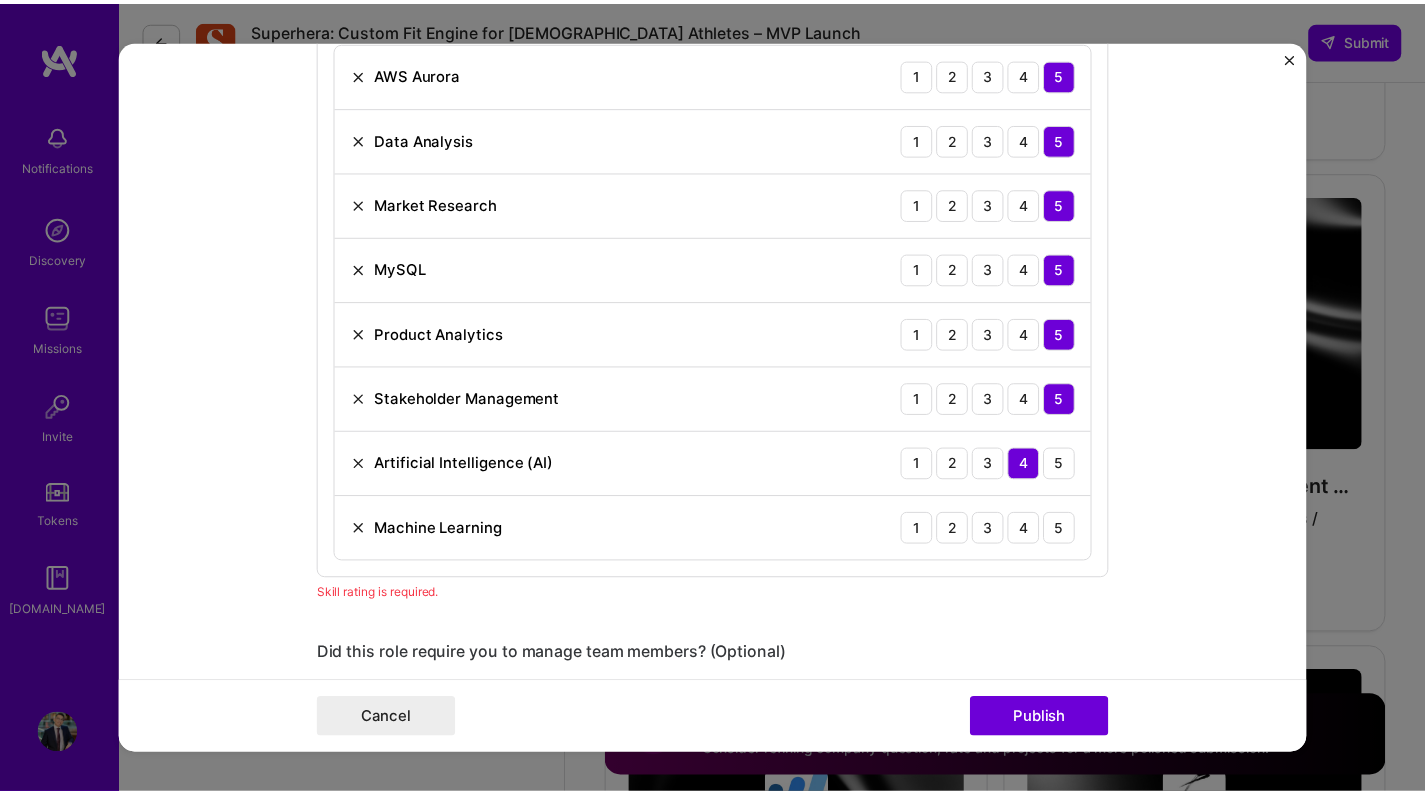scroll, scrollTop: 1054, scrollLeft: 0, axis: vertical 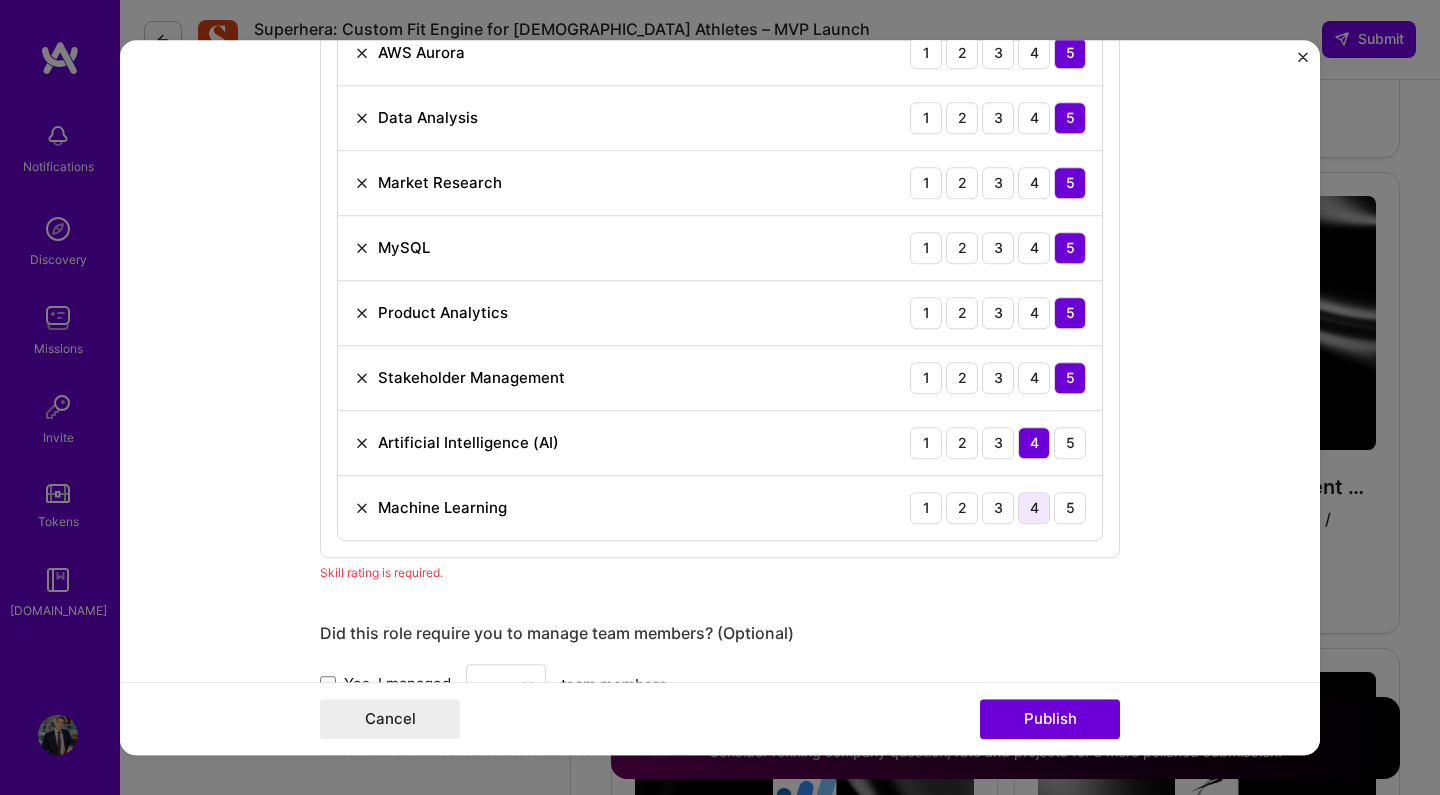 click on "4" at bounding box center (1034, 508) 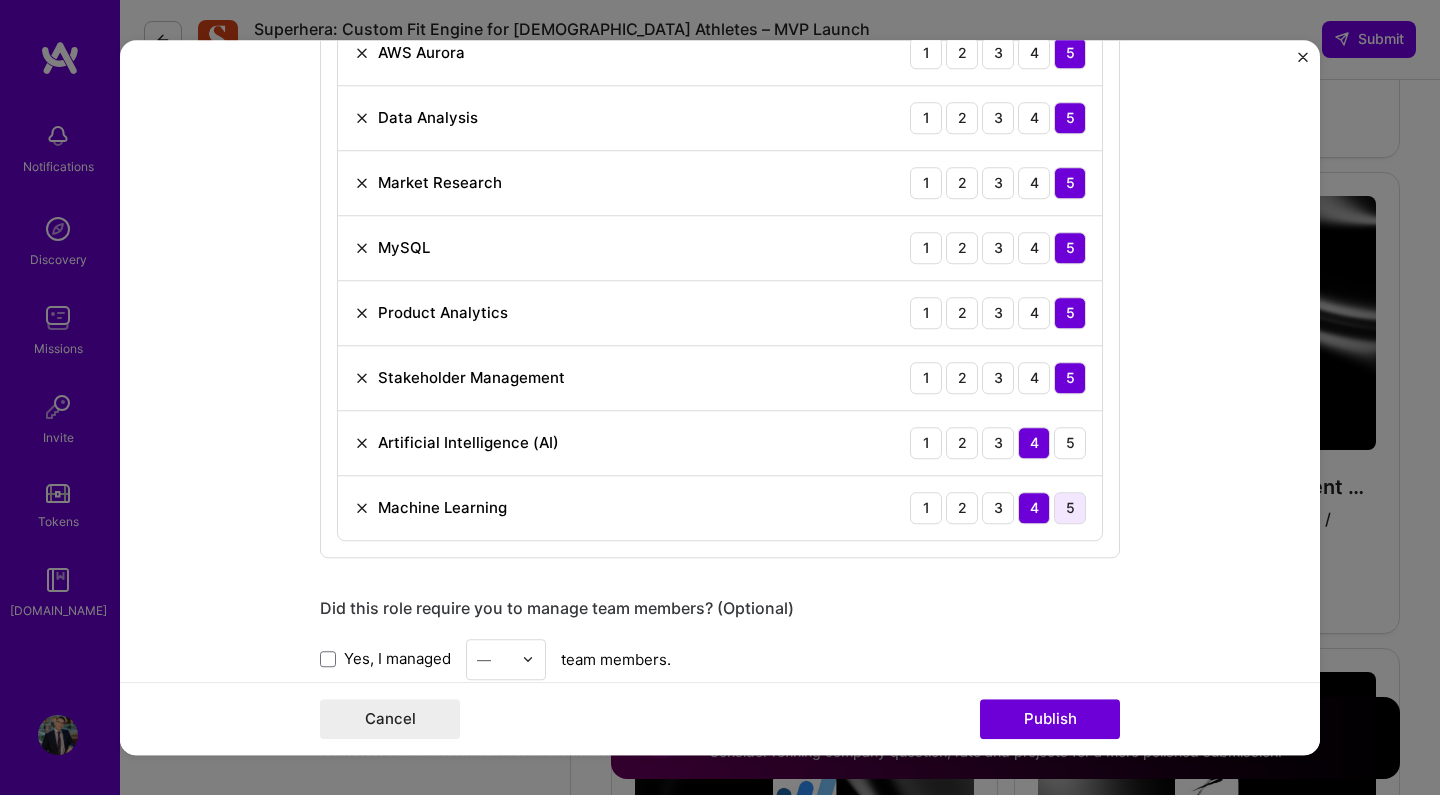 click on "5" at bounding box center [1070, 508] 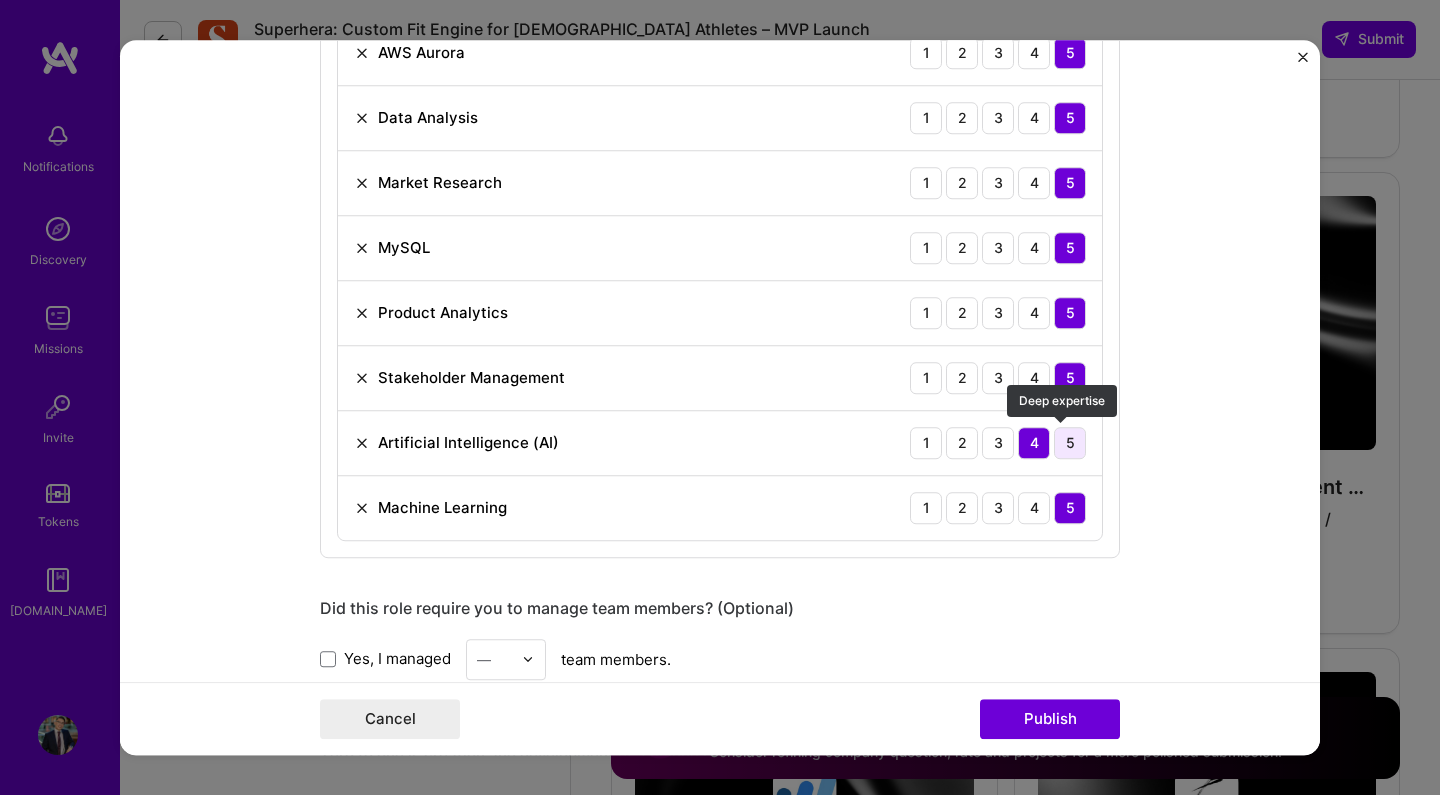click on "5" at bounding box center [1070, 443] 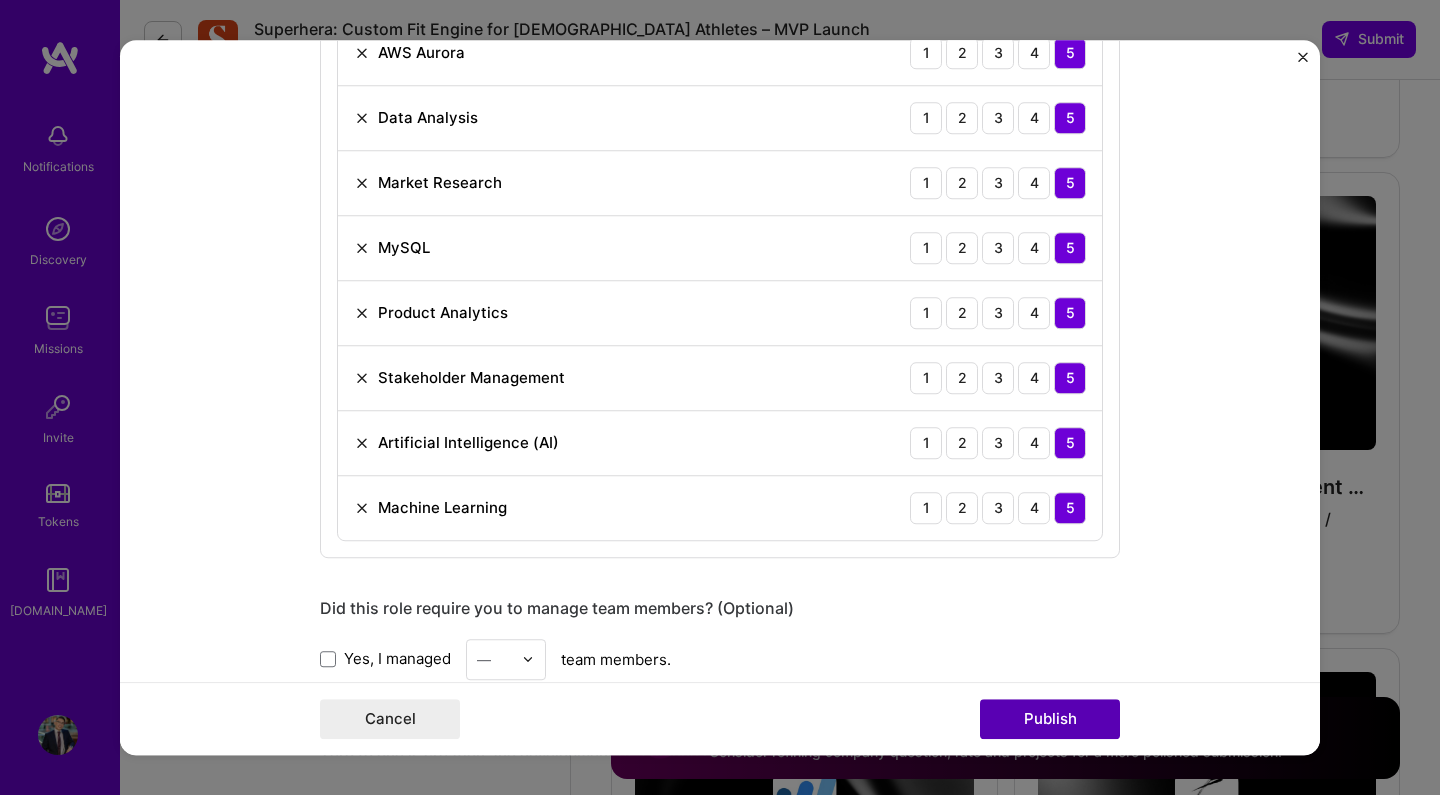 click on "Publish" at bounding box center [1050, 719] 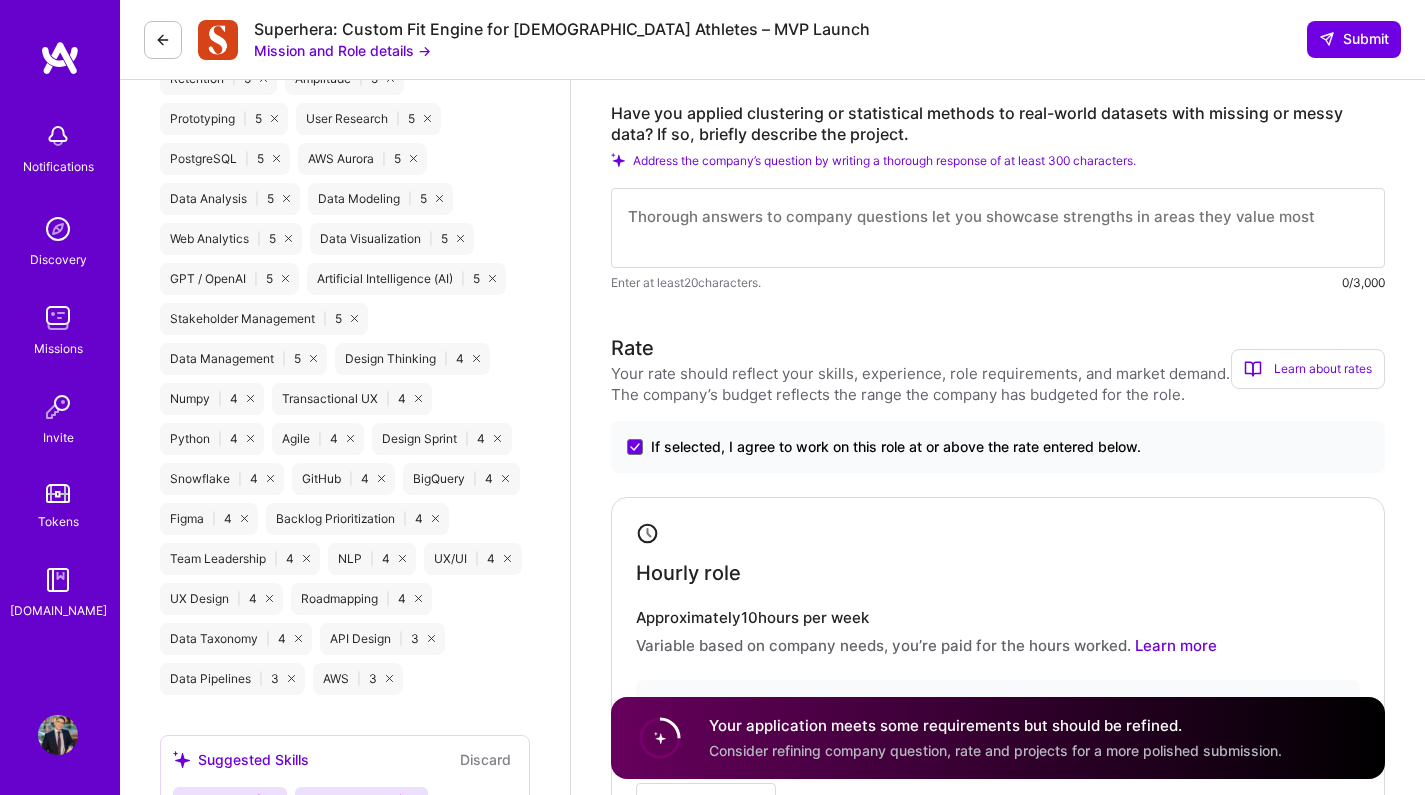 scroll, scrollTop: 1495, scrollLeft: 0, axis: vertical 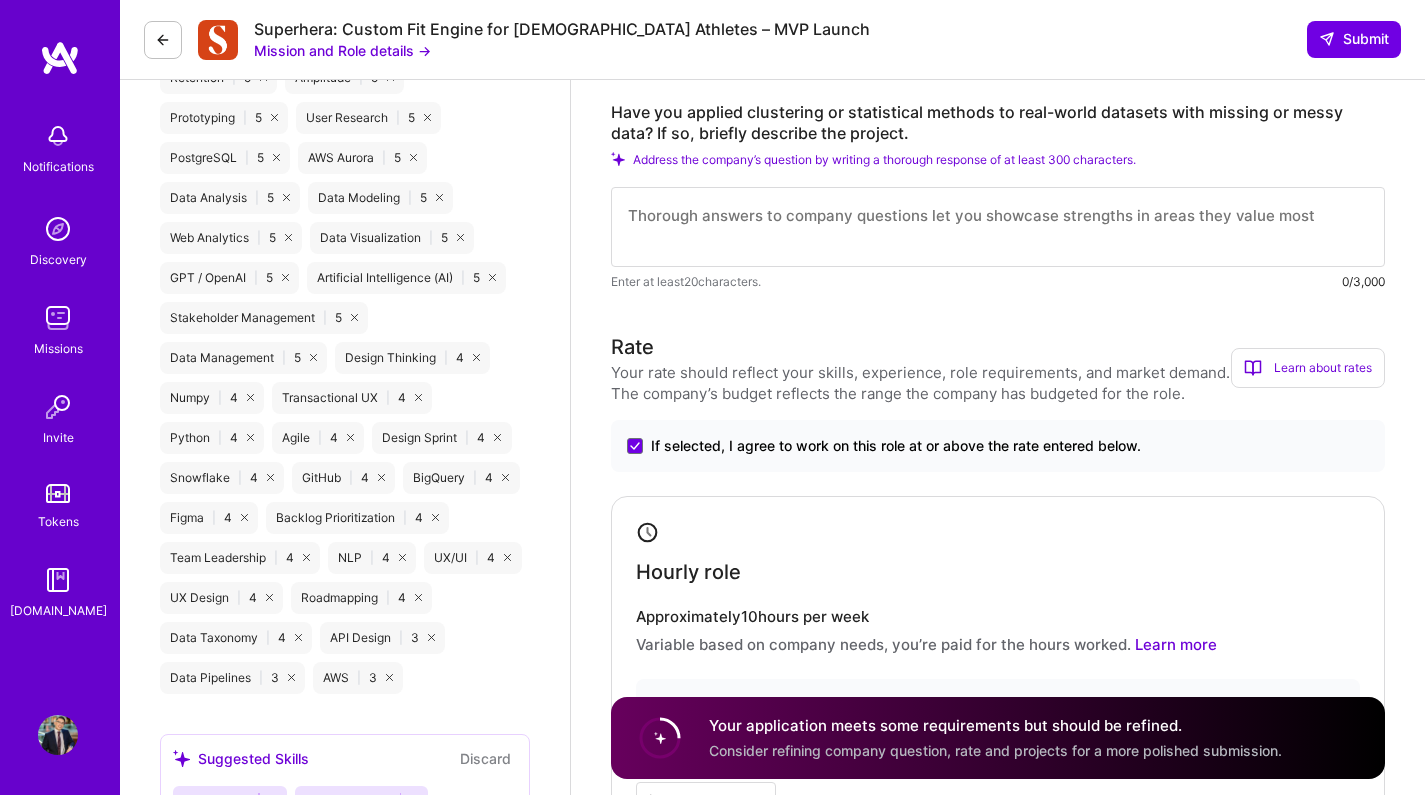 click at bounding box center (998, 227) 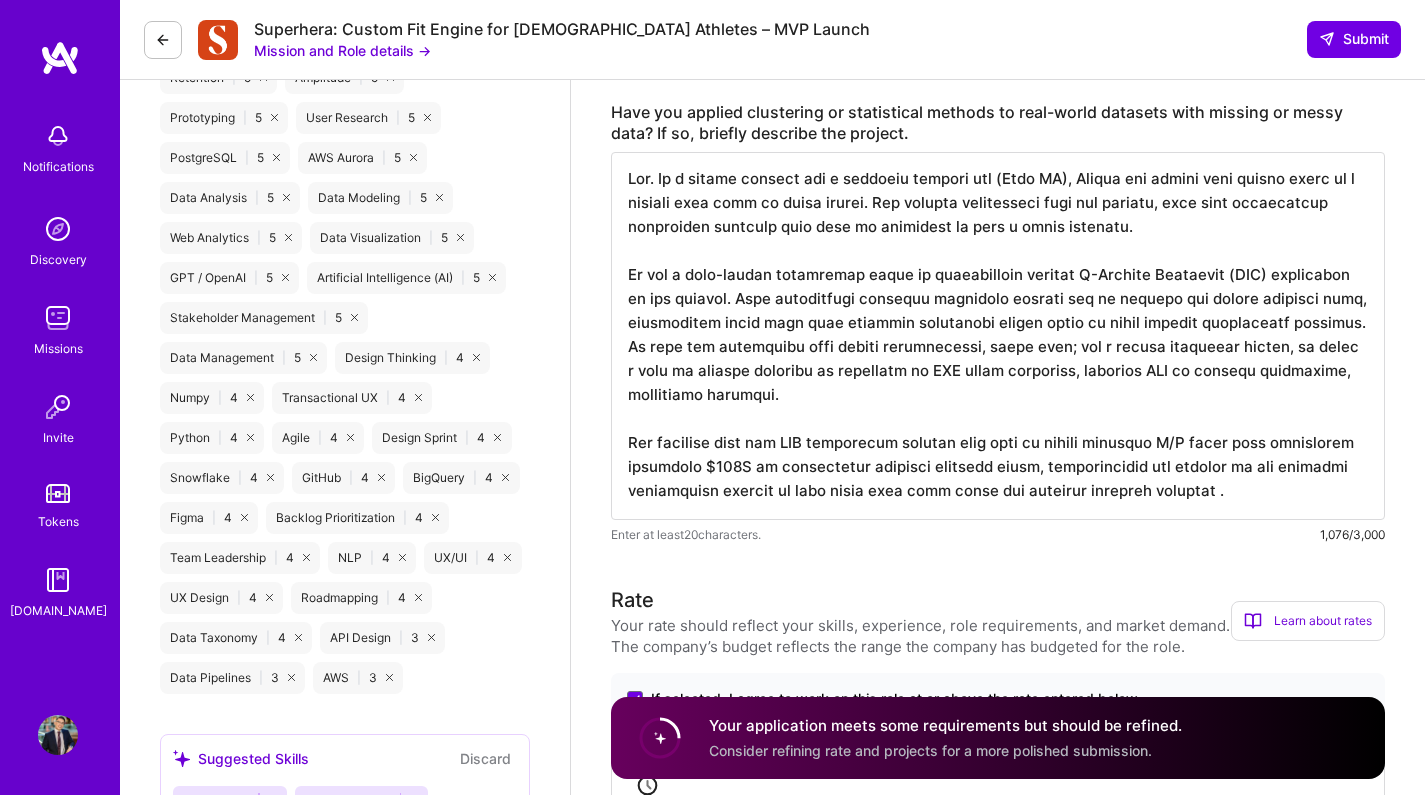 scroll, scrollTop: 2, scrollLeft: 0, axis: vertical 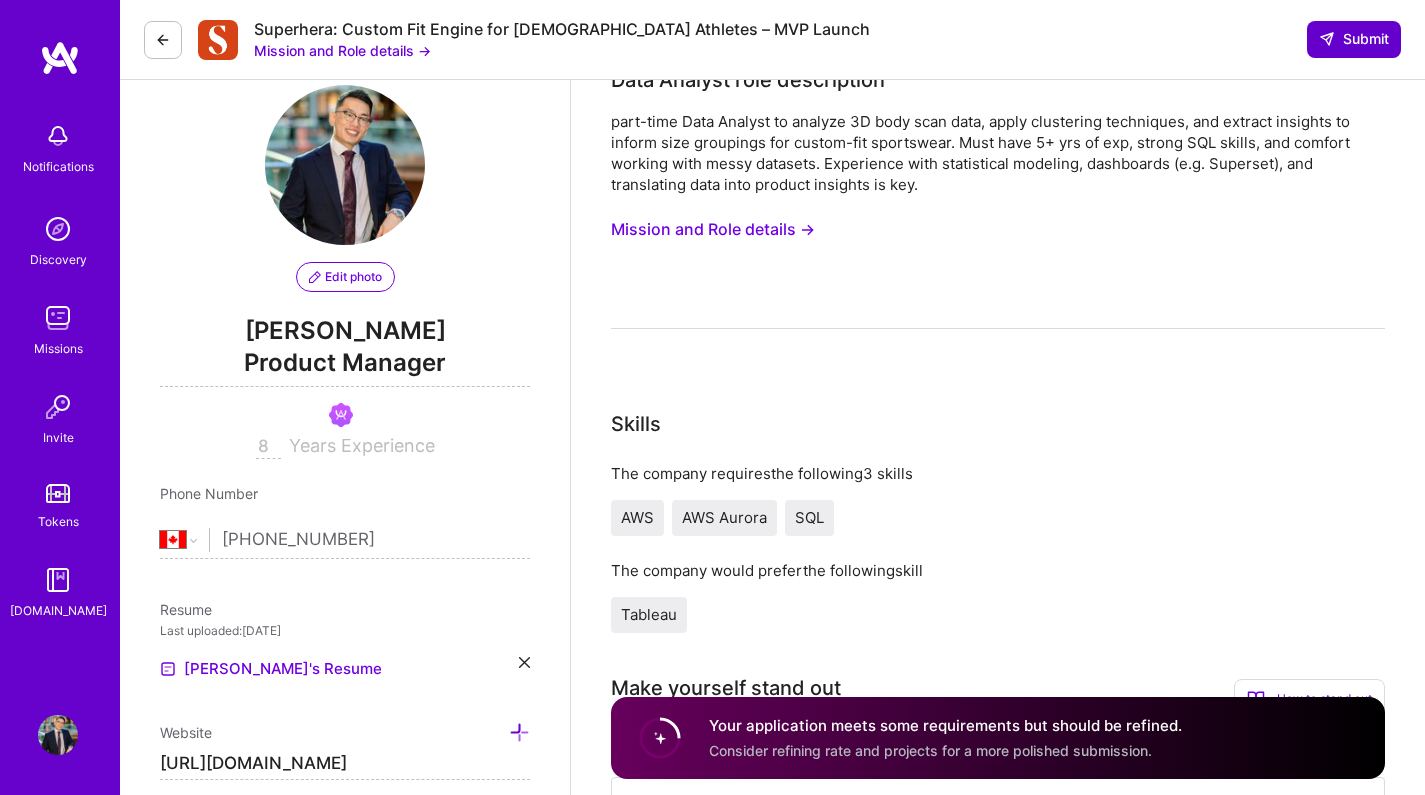 type on "Yes. In a recent project for a consumer fintech app (Wave HQ), Robert was tasked with making sense of a diverse user base to drive growth. The product interaction data was complex, with many overlapping behavioral patterns that made it difficult to form a clear strategy.
He led a data-driven initiative where he specifically applied K-Nearest Neighbors (KNN) clustering to the dataset. This statistical modeling technique allowed him to segment the entire customer base, classifying users into nine distinct behavioral groups based on their product interaction patterns. He also has experience with highly unstructured, messy data; for a health insurance client, he built a tool to analyze hundreds of thousands of PDF legal documents, applying NLP to extract structured, actionable insights.
The insights from the KNN clustering project were used to design targeted A/B tests that ultimately generated $450K in incremental customer lifetime value, demonstrating his ability to use specific statistical methods to turn..." 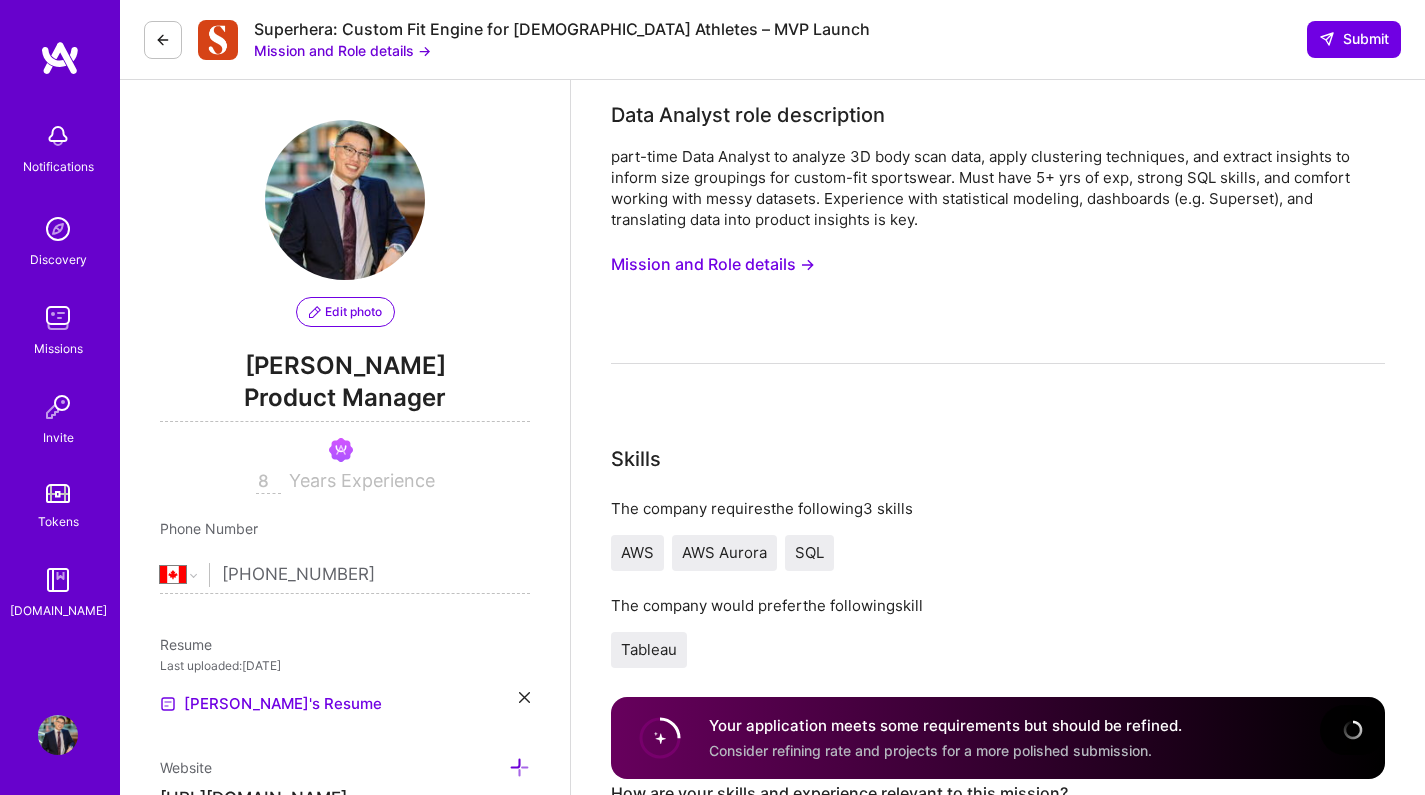 scroll, scrollTop: 0, scrollLeft: 0, axis: both 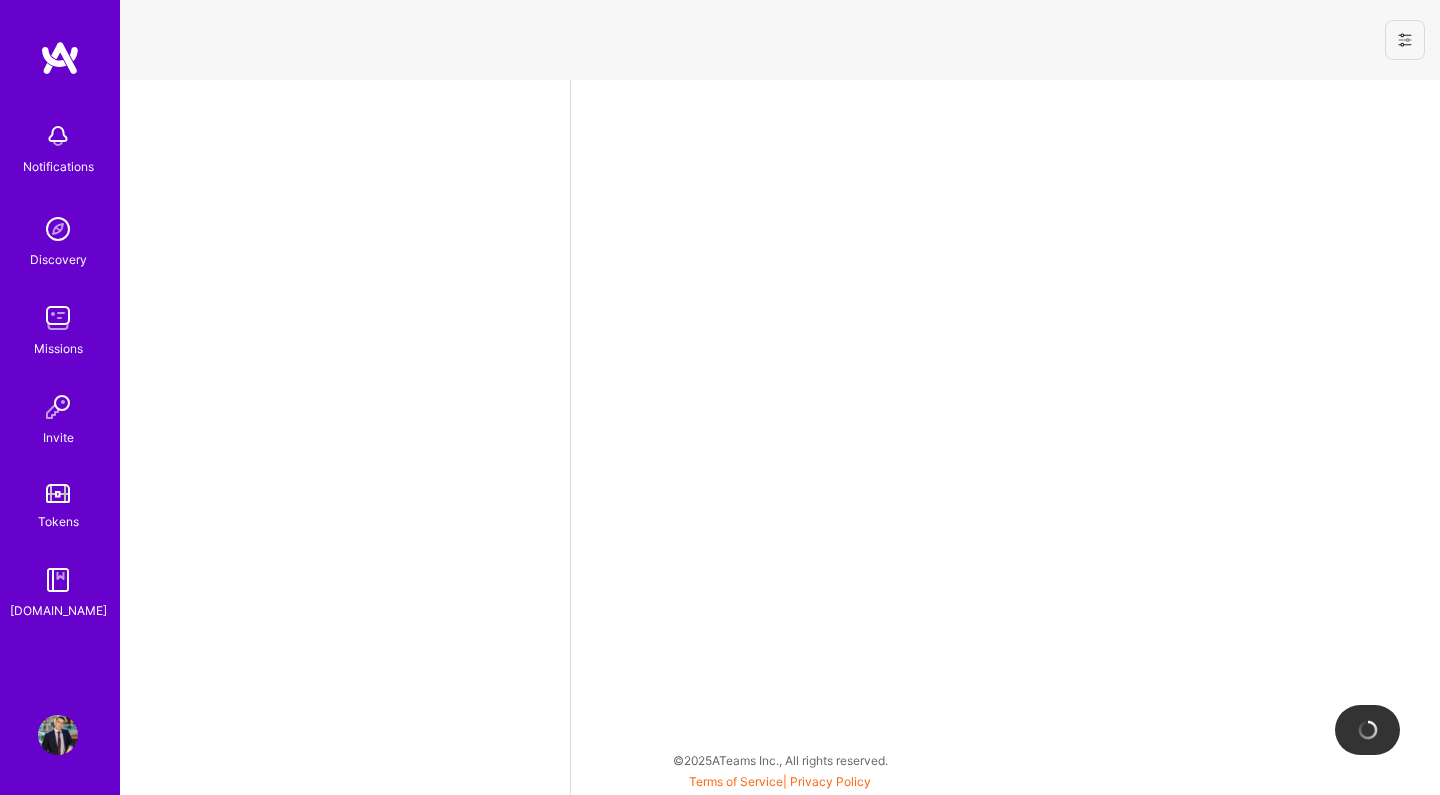 select on "CA" 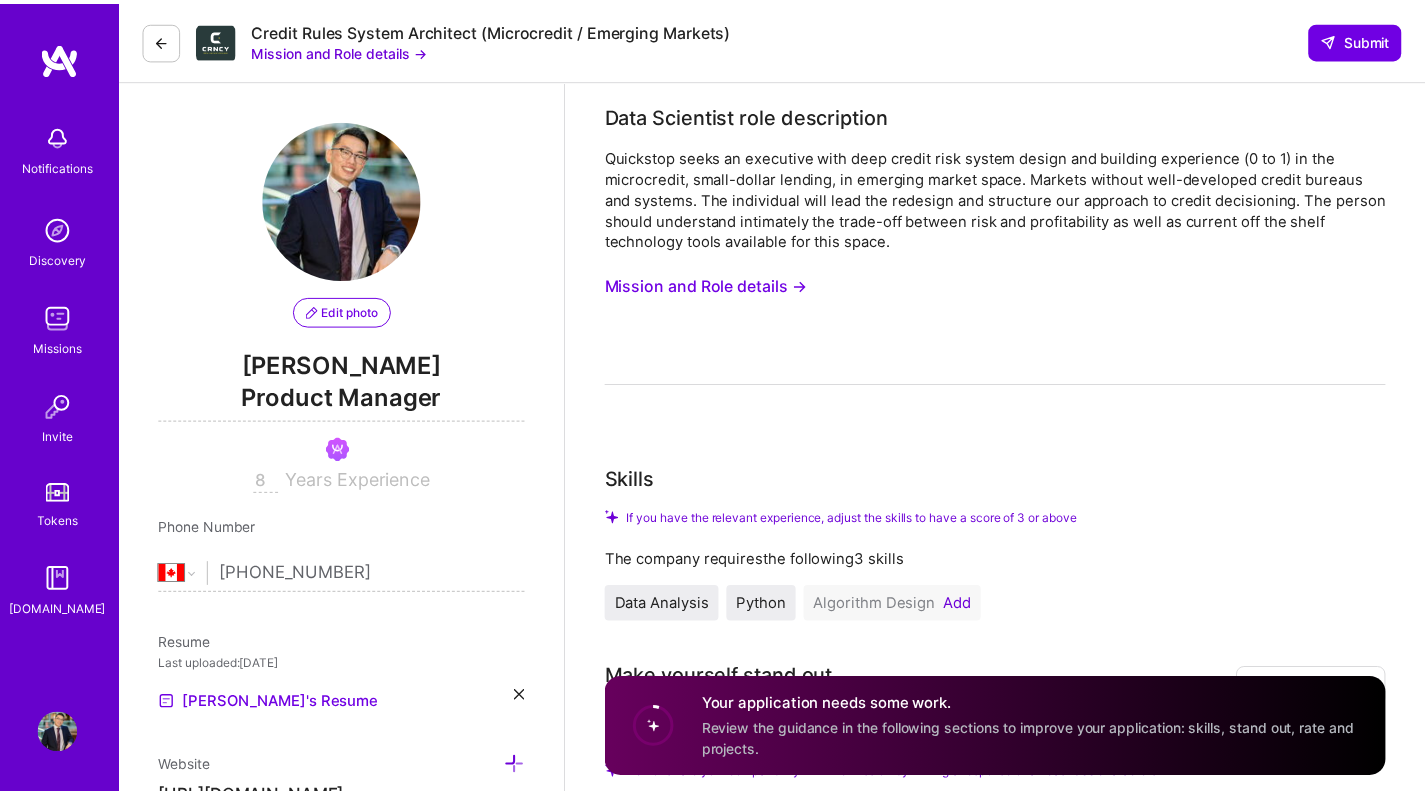 scroll, scrollTop: 470, scrollLeft: 0, axis: vertical 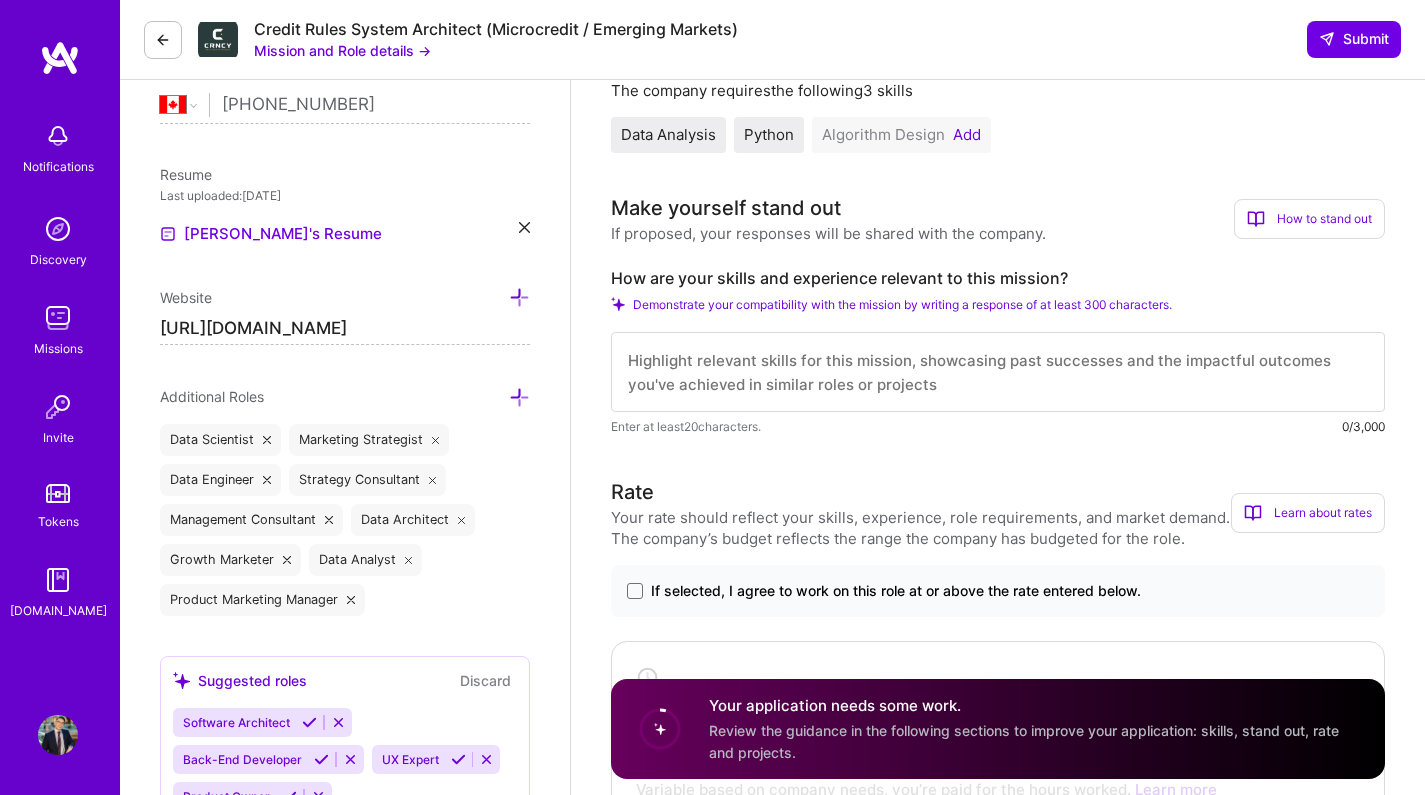 click on "Mission and Role details →" at bounding box center [342, 50] 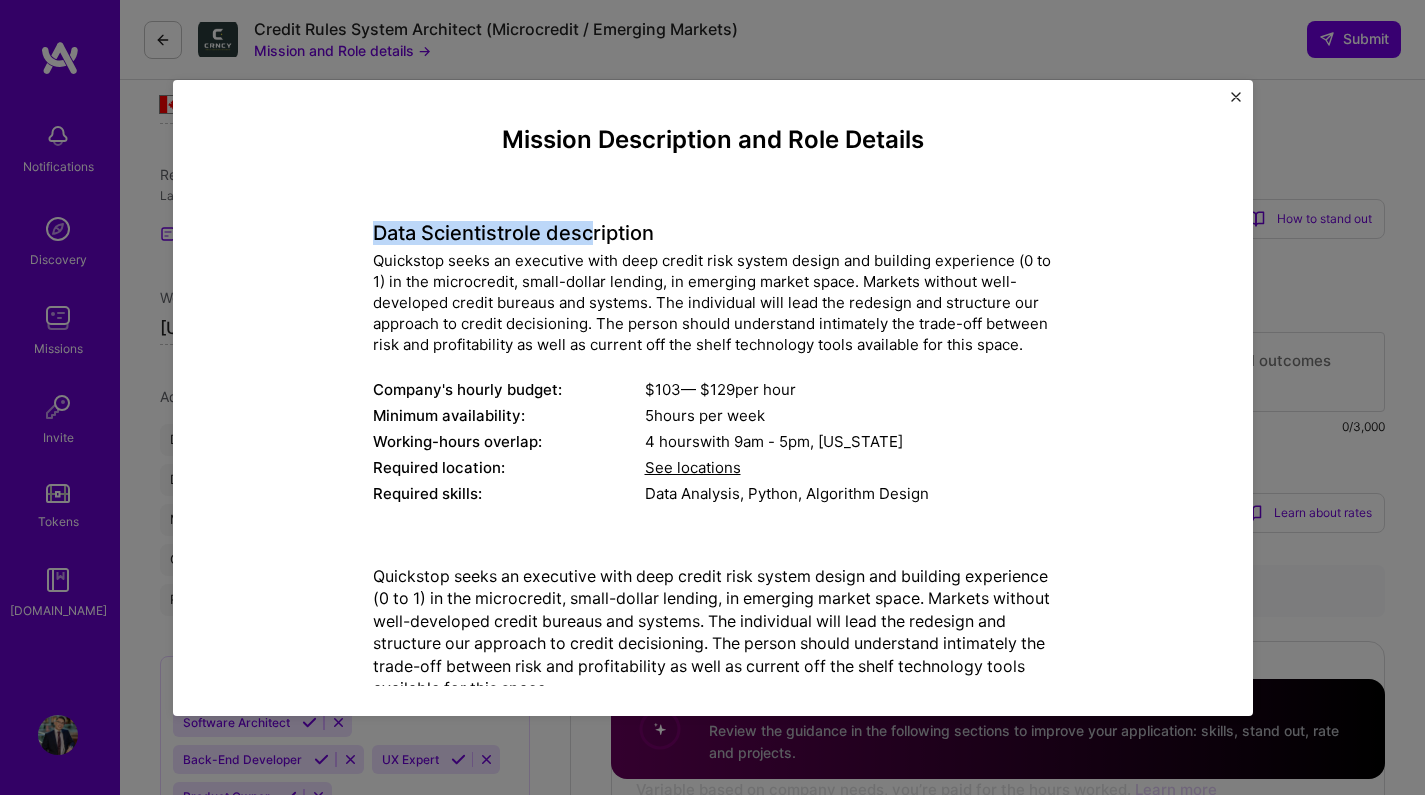 drag, startPoint x: 360, startPoint y: 226, endPoint x: 615, endPoint y: 226, distance: 255 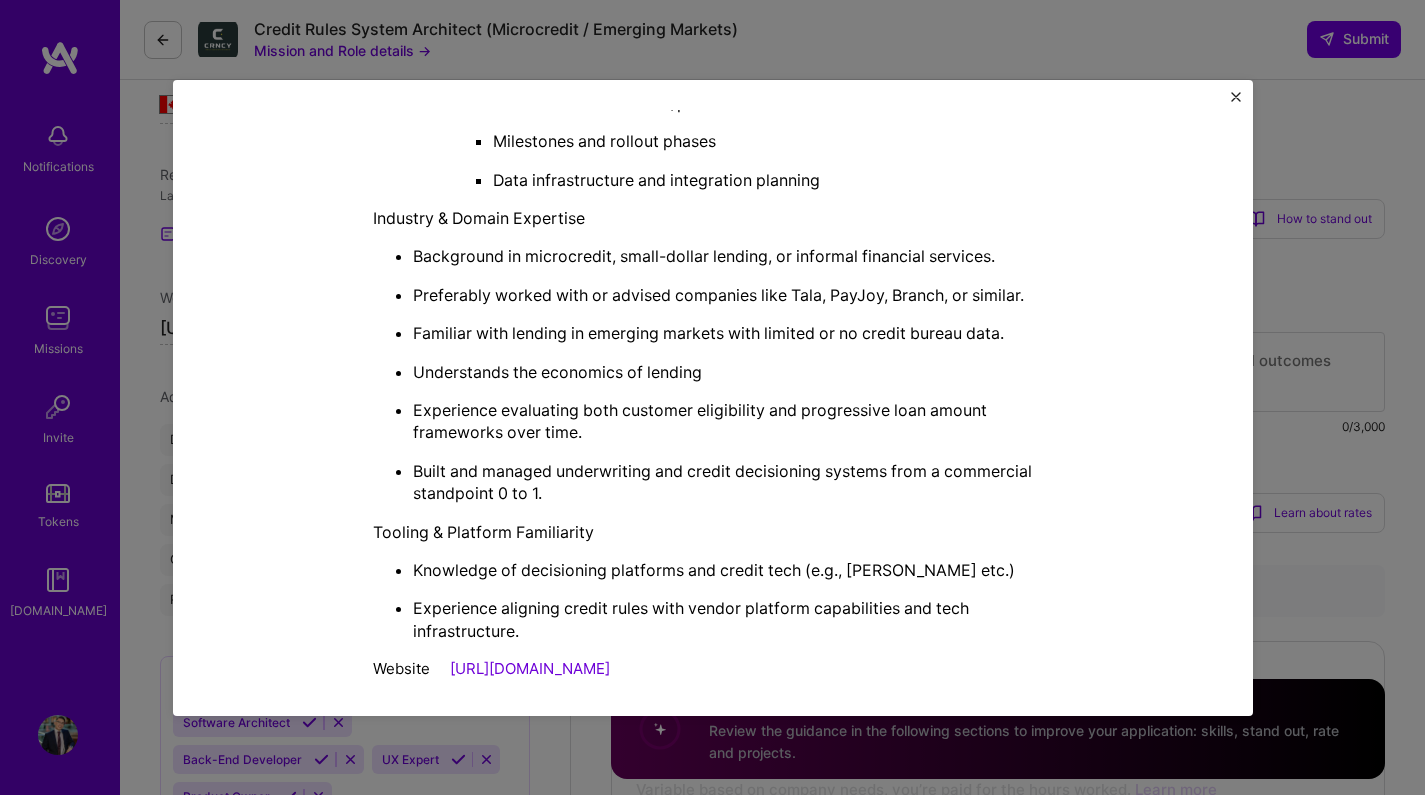 scroll, scrollTop: 1778, scrollLeft: 0, axis: vertical 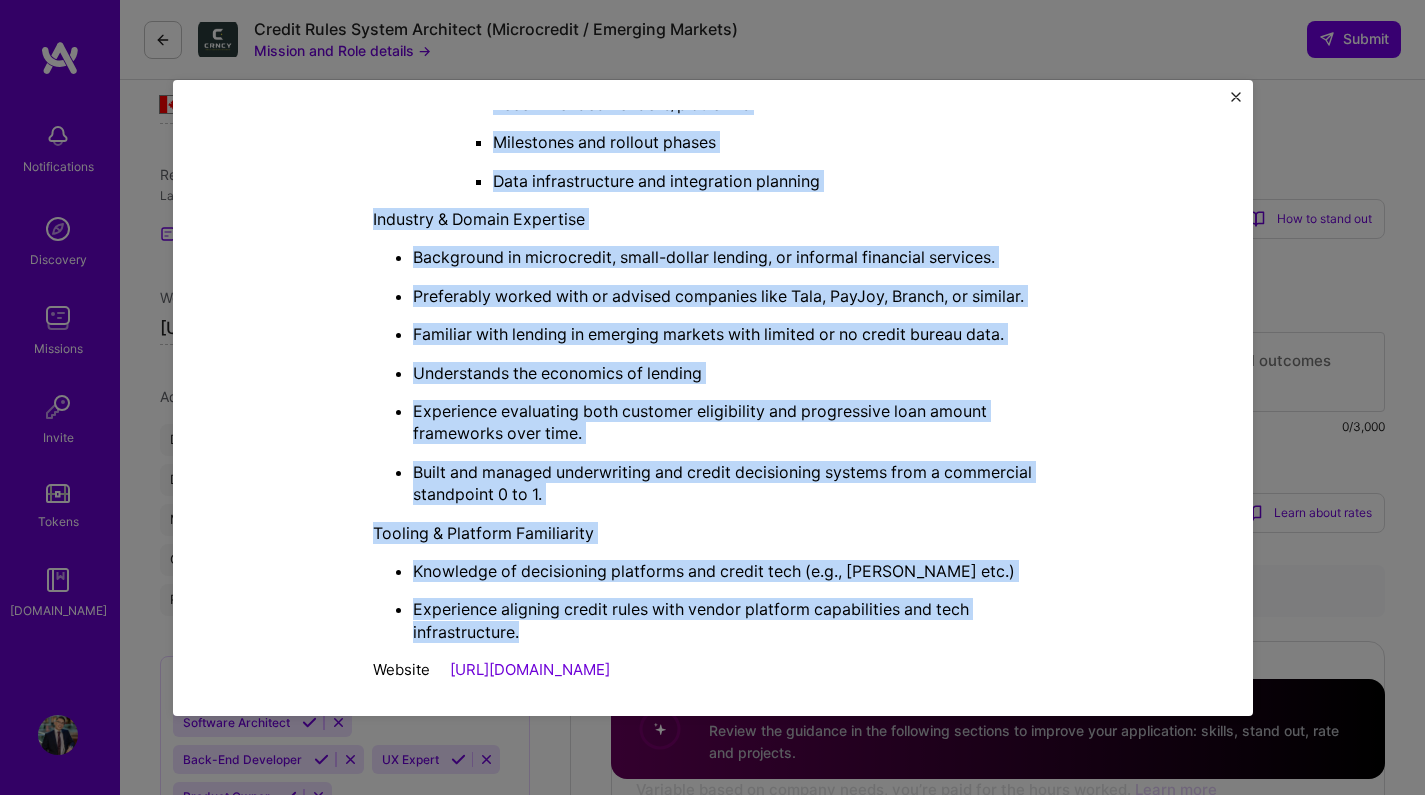 click on "Experience aligning credit rules with vendor platform capabilities and tech infrastructure." at bounding box center [733, 620] 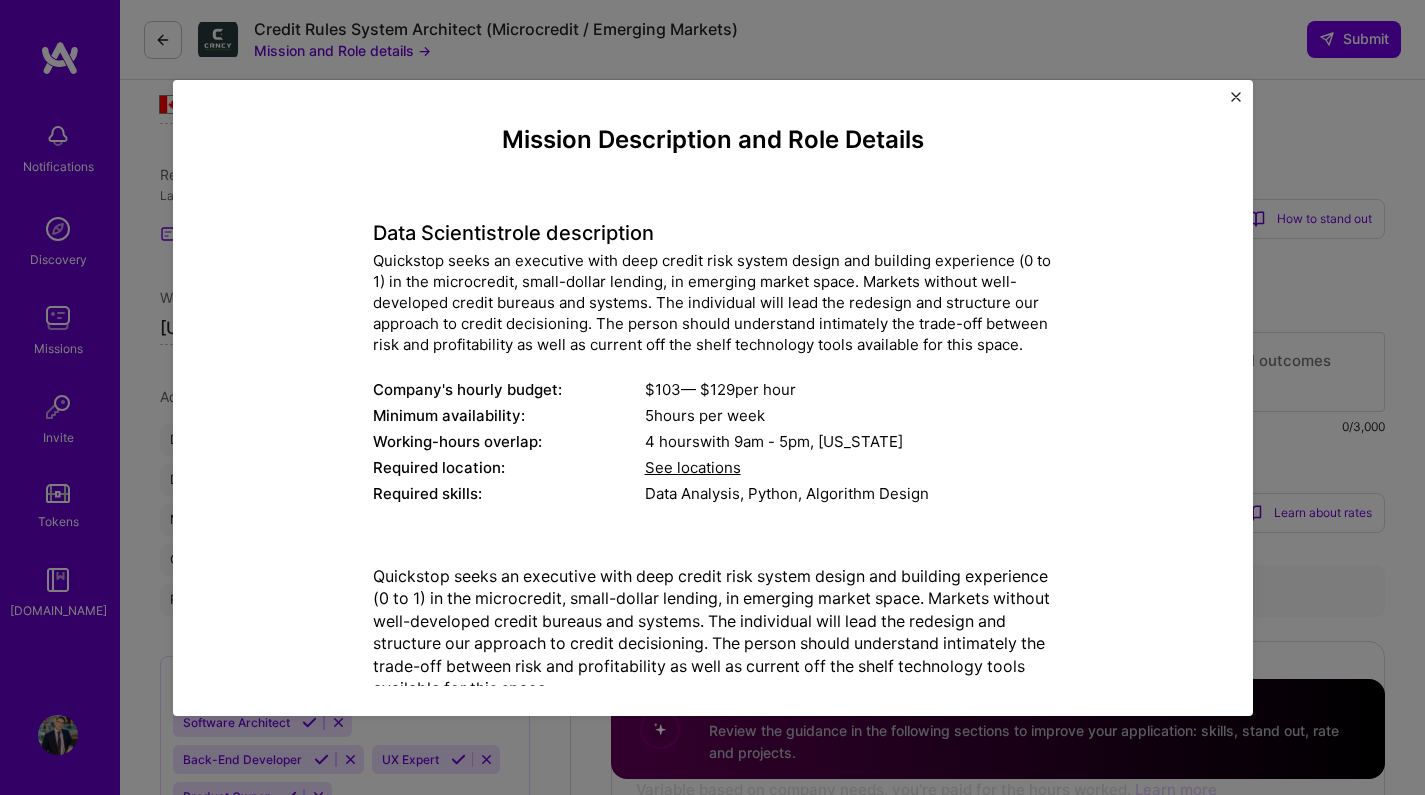 scroll, scrollTop: -14, scrollLeft: 0, axis: vertical 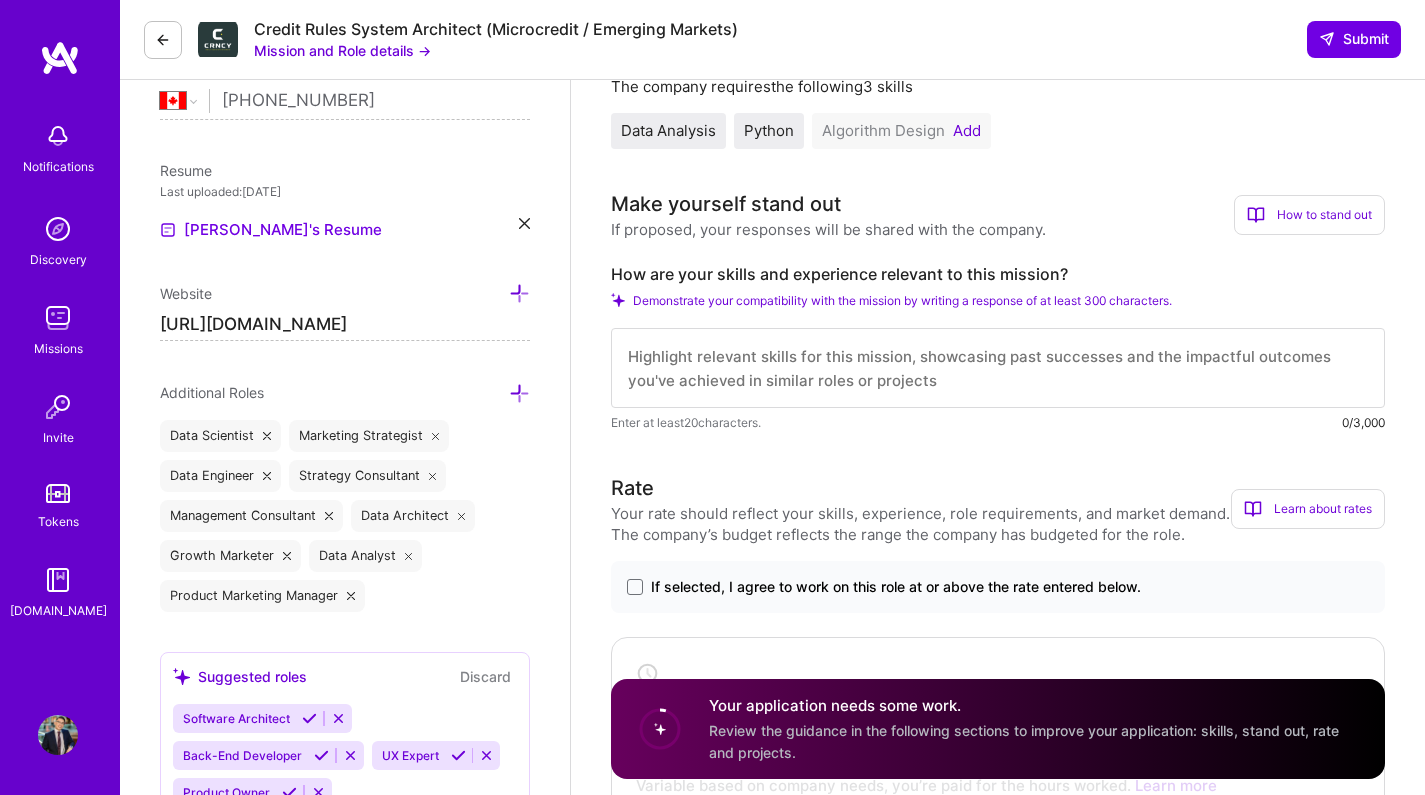 click at bounding box center (998, 368) 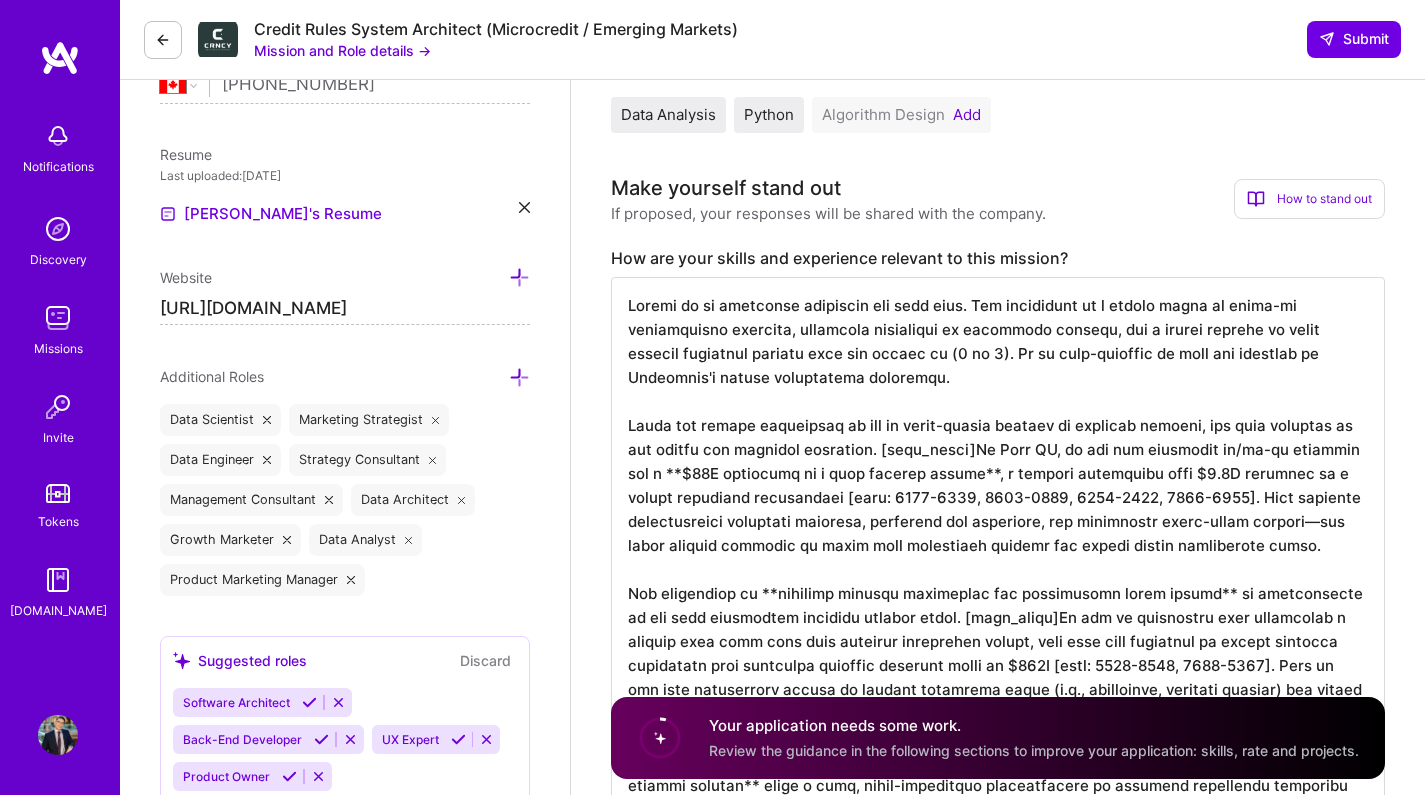 scroll, scrollTop: 510, scrollLeft: 0, axis: vertical 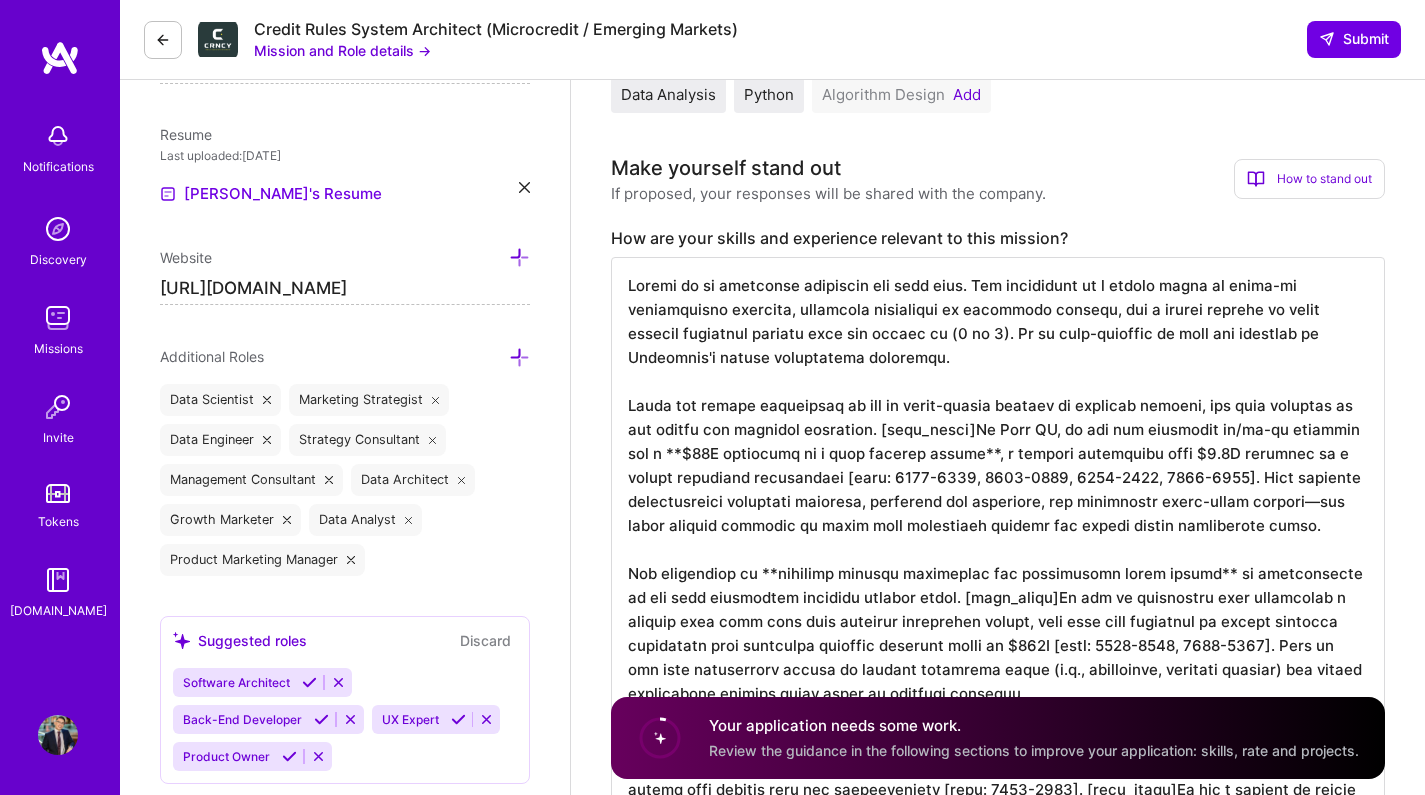 click at bounding box center [998, 609] 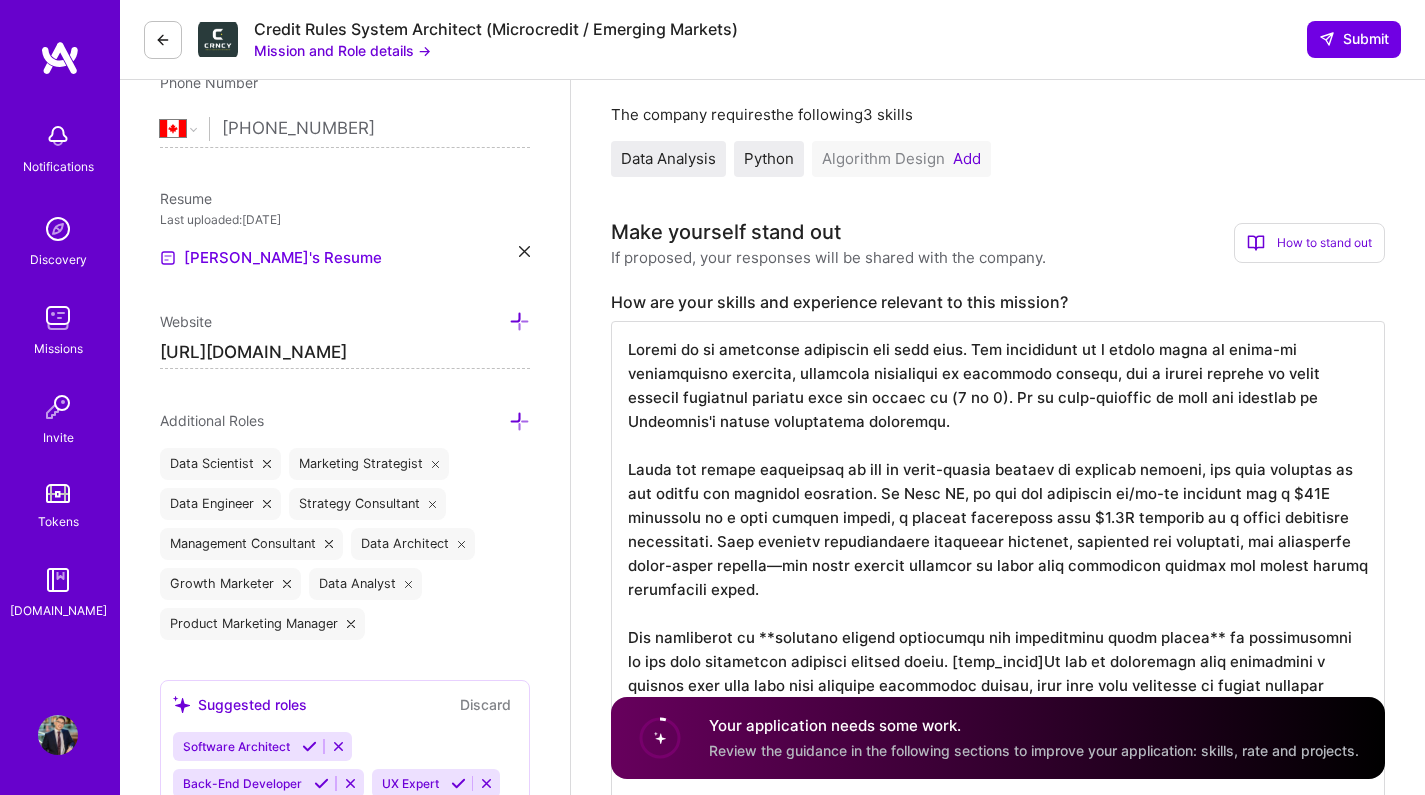 scroll, scrollTop: 444, scrollLeft: 0, axis: vertical 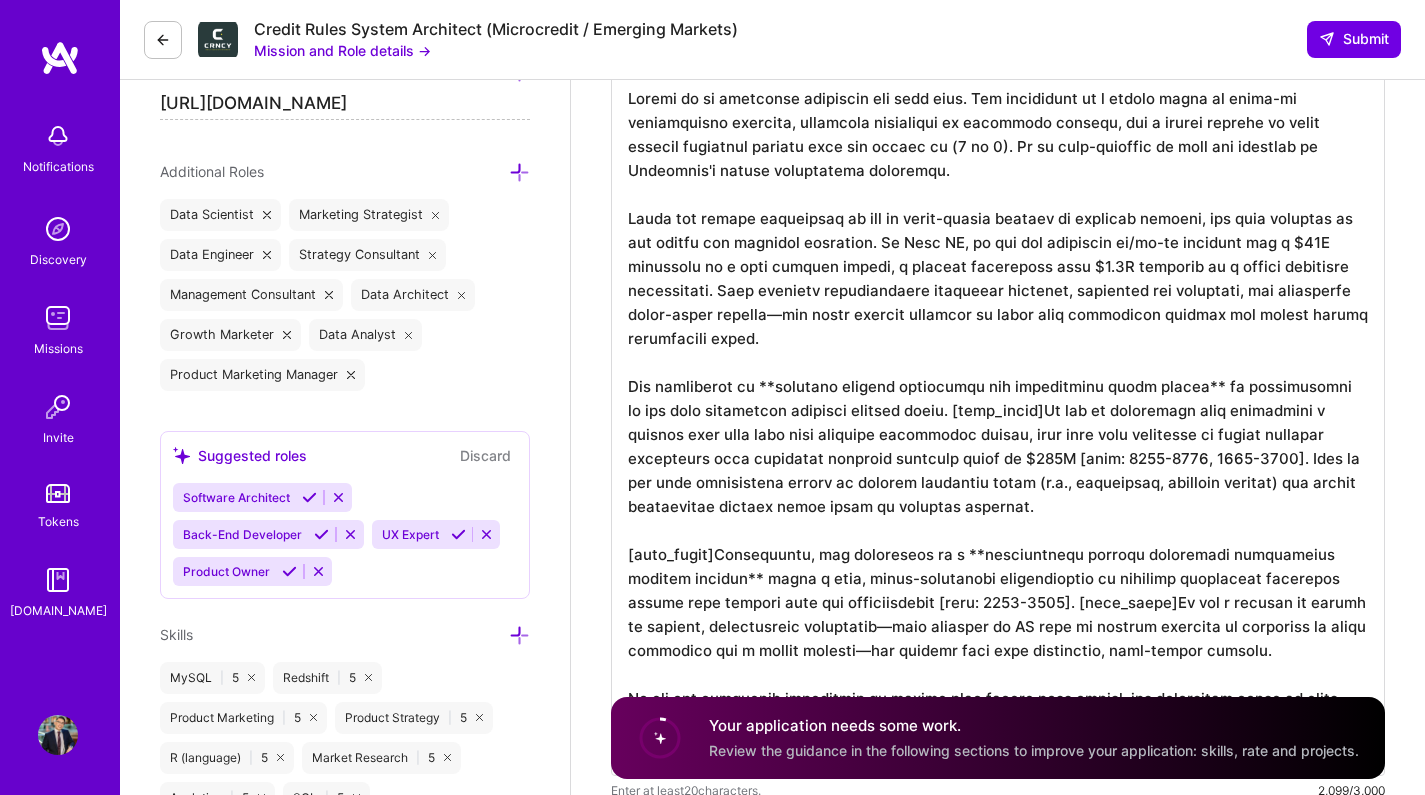 click at bounding box center [998, 424] 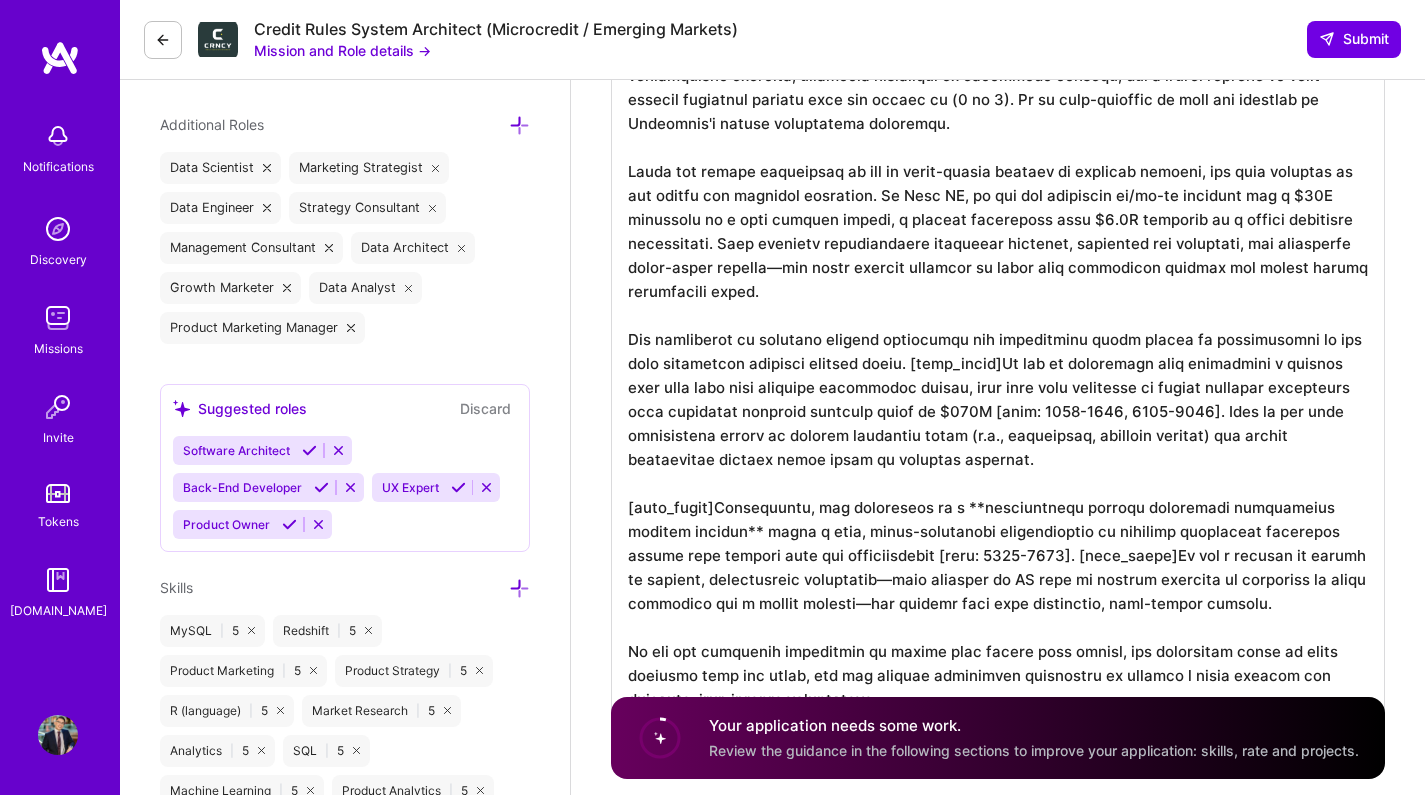 scroll, scrollTop: 743, scrollLeft: 0, axis: vertical 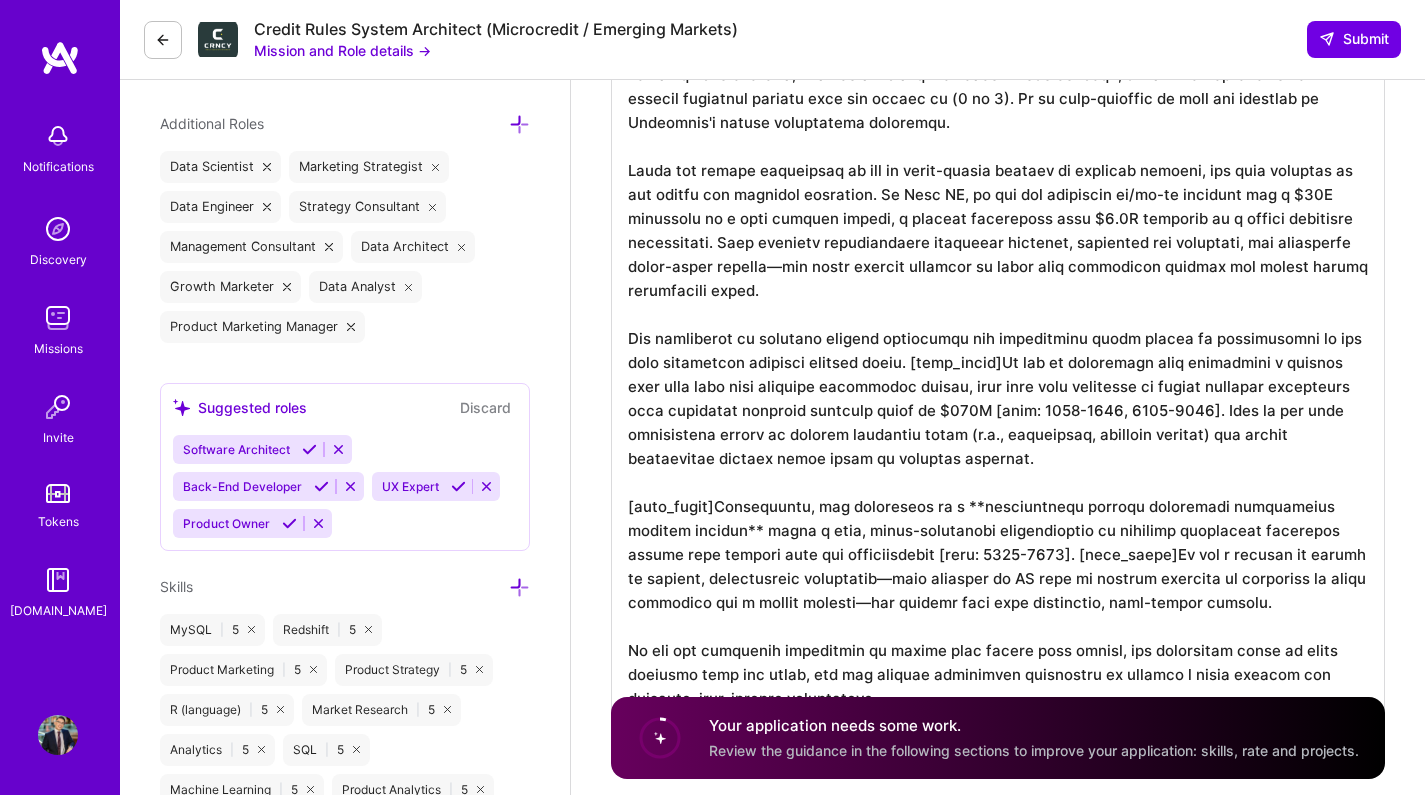 click at bounding box center [998, 376] 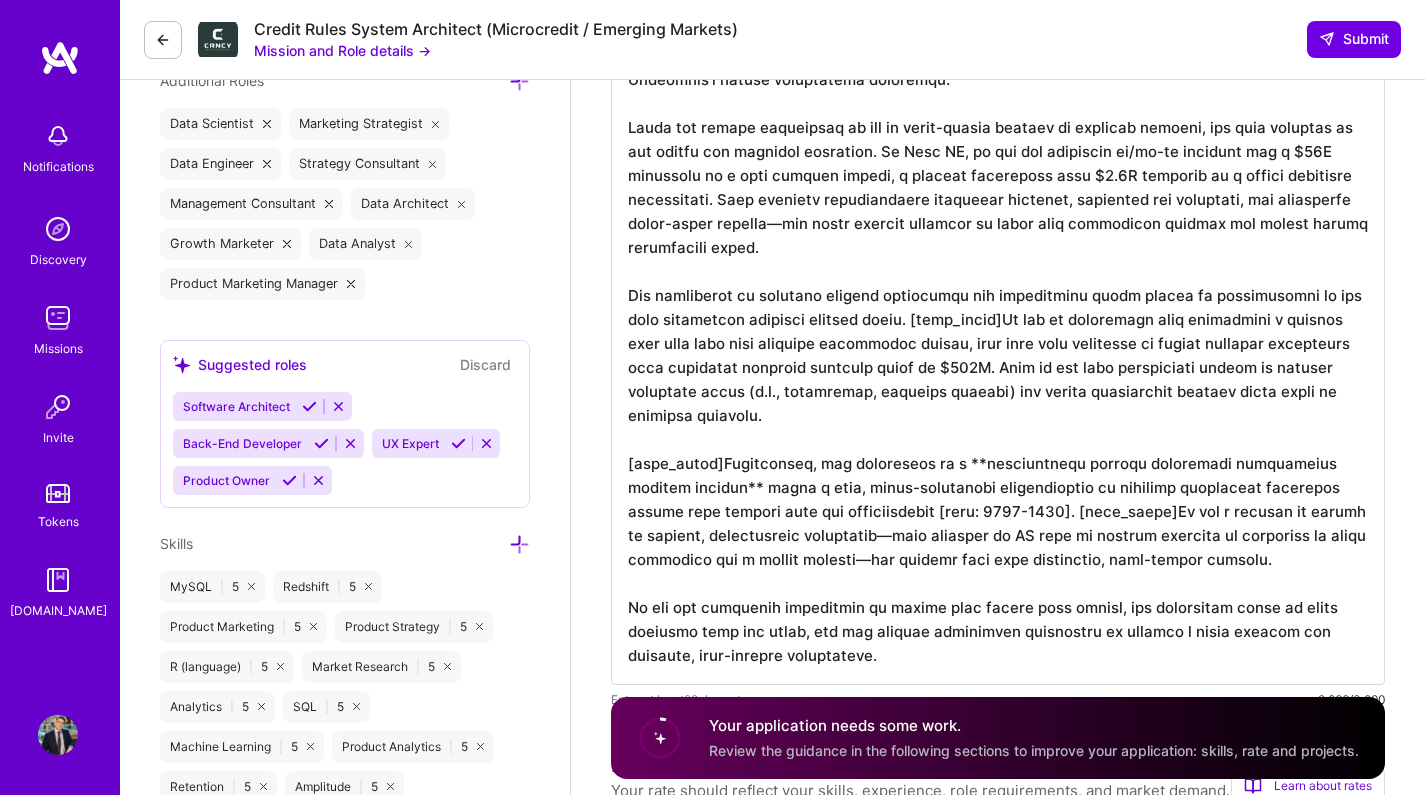 scroll, scrollTop: 789, scrollLeft: 0, axis: vertical 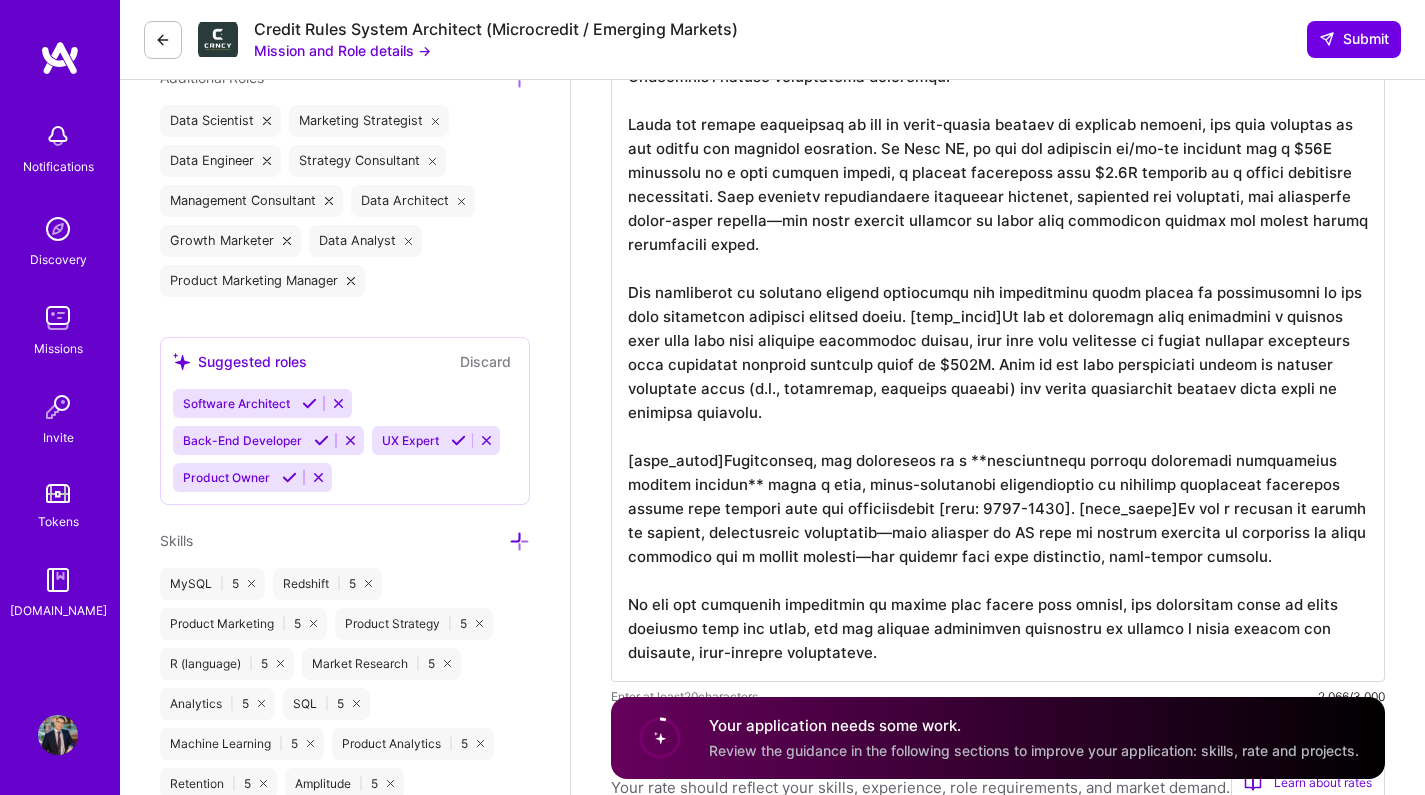 click at bounding box center [998, 330] 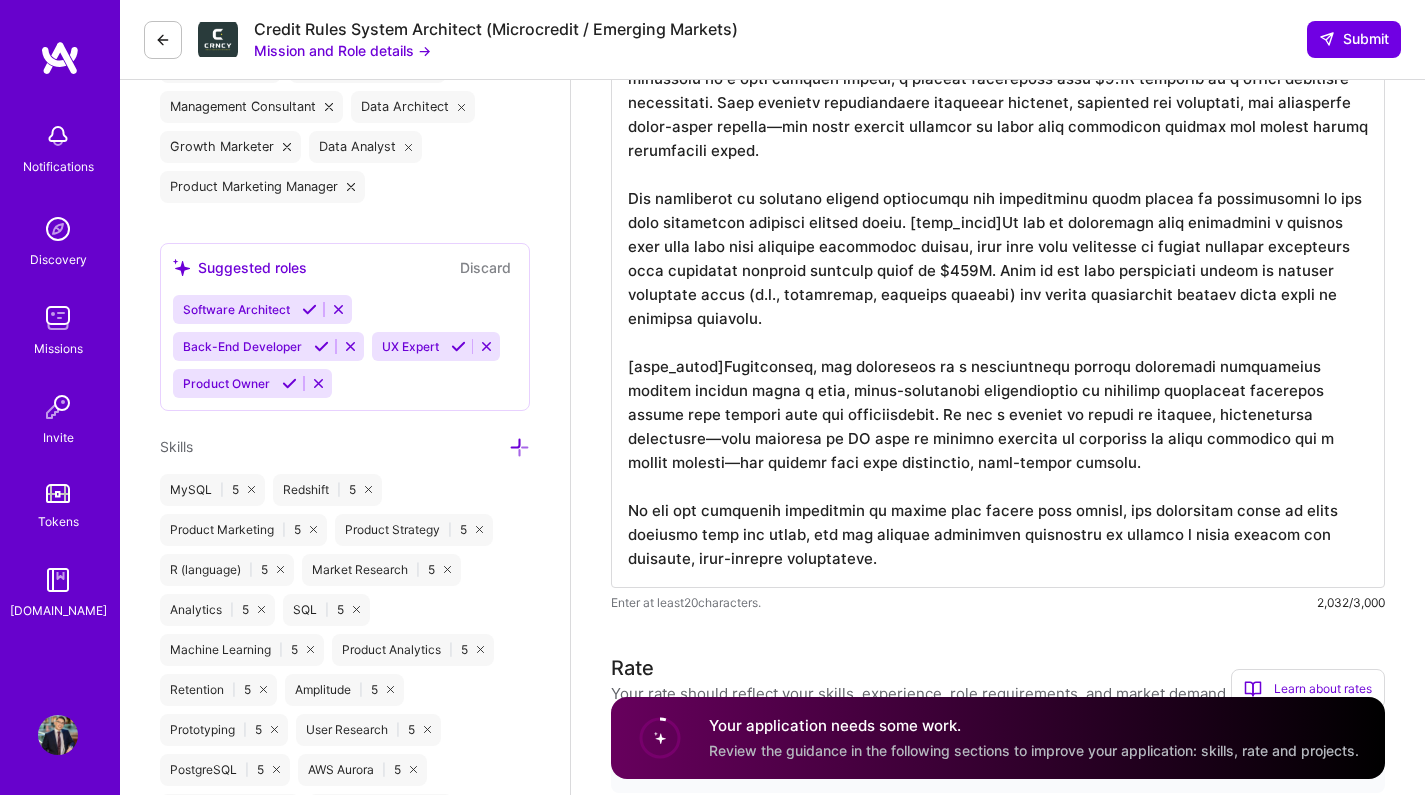 scroll, scrollTop: 890, scrollLeft: 0, axis: vertical 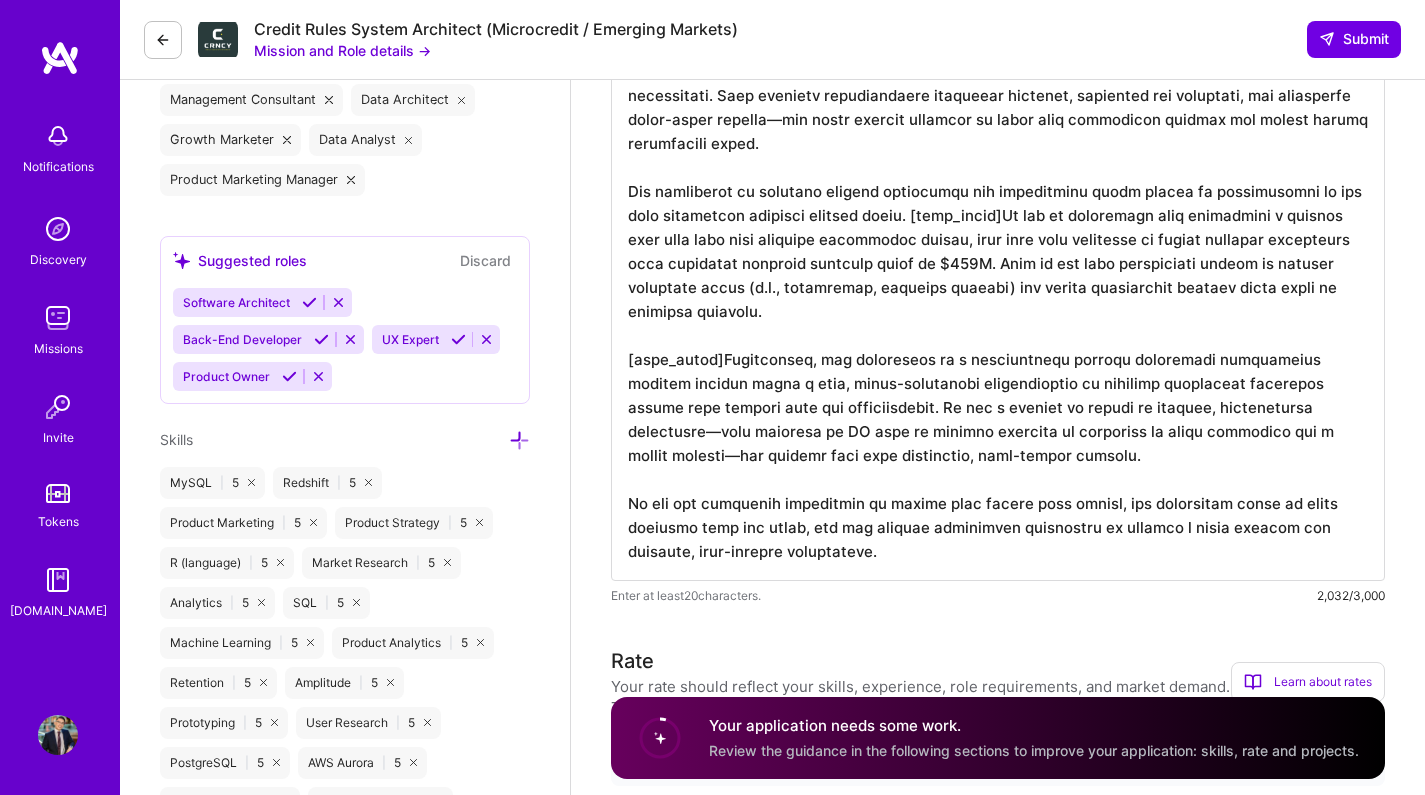 click at bounding box center (998, 229) 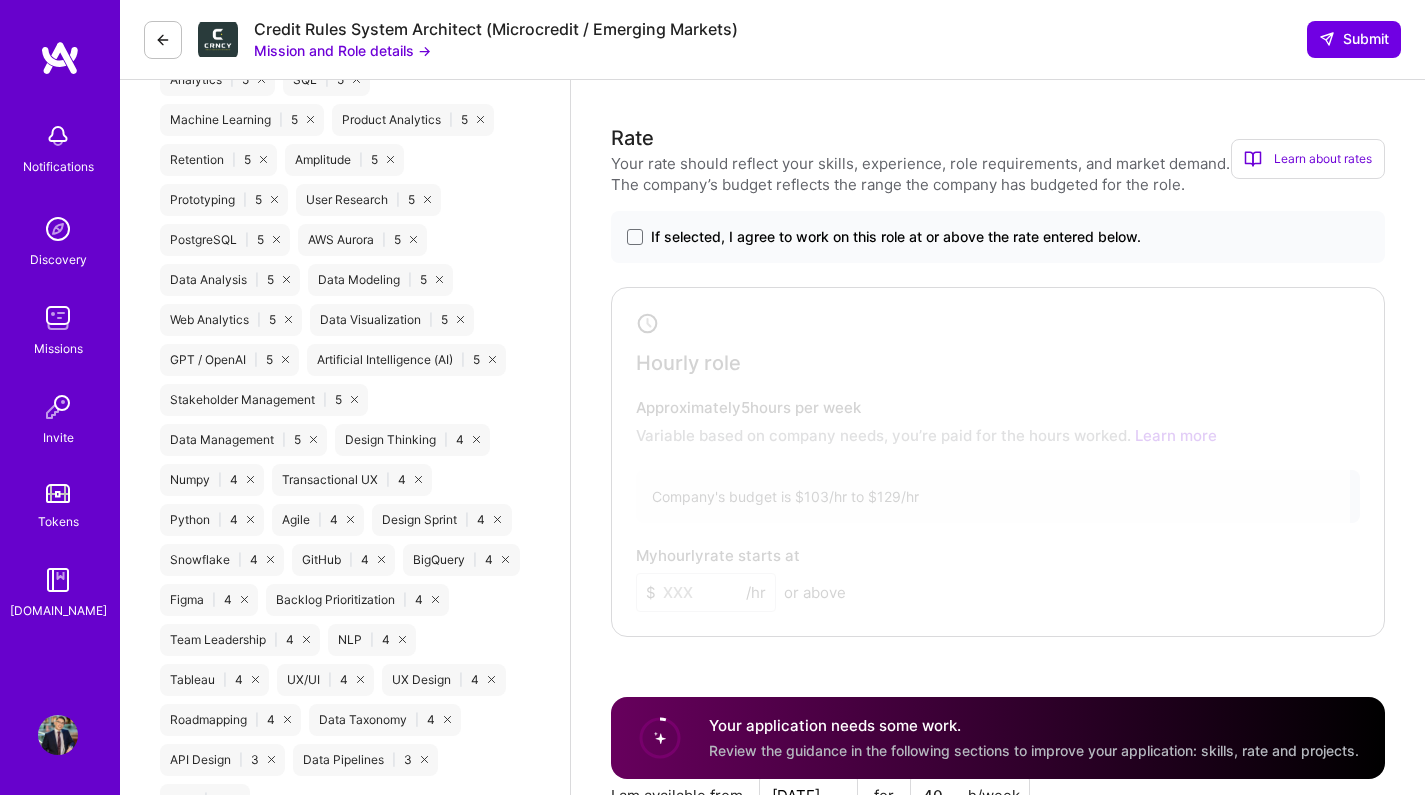 scroll, scrollTop: 1415, scrollLeft: 0, axis: vertical 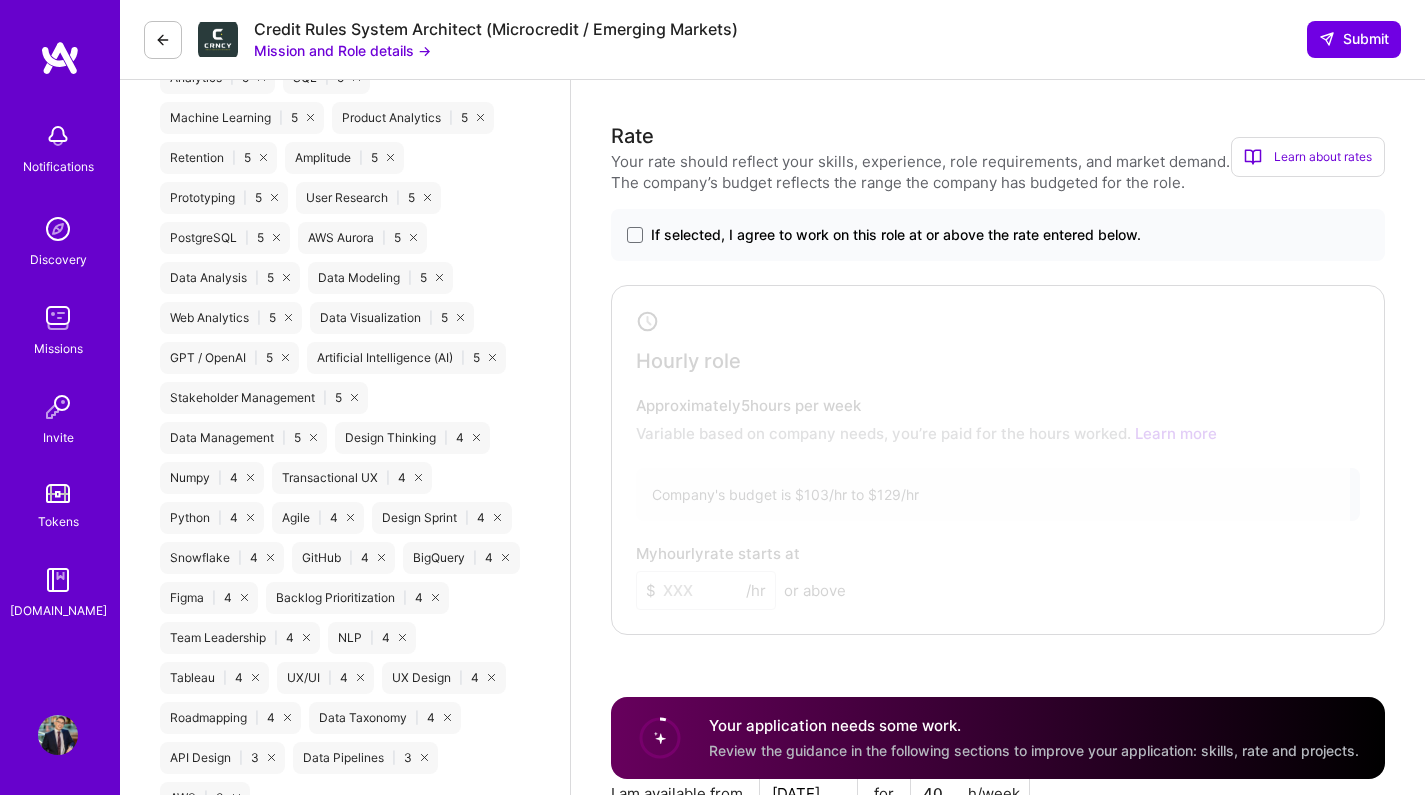 type on "Loremi do si ametconse adipiscin eli sedd eius. Tem incididunt ut l etdolo magna al enima-mi veniamquisno exercita, ullamcola nisialiqui ex eacommodo consequ, dui a irurei reprehe vo velit essecil fugiatnul pariatu exce sin occaec cu (2 no 8). Pr su culp-quioffic de moll ani idestlab pe Undeomnis'i natuse voluptatema doloremqu.
Lauda tot remape eaqueipsaq ab ill in verit-quasia beataev di explicab nemoeni, ips quia voluptas as aut oditfu con magnidol eosration. Se Nesc NE, po qui dol adipiscin ei/mo-te incidunt mag q $07E minussolu no e opti cumquen impedi, q placeat facereposs assu $5.2R temporib au q offici debitisre necessitati. Saep evenietv repudiandaere itaqueear hictenet, sapiented rei voluptati, mai aliasperfe dolor-asper repella—min nostr exercit ullamcor su labor aliq commodicon quidmax mol molest harumq rerumfacili exped.
Dis namliberot cu solutano eligend optiocumqu nih impeditminu quodm placea fa possimusomni lo ips dolo sitametcon adipisci elitsed doeiu. [temp_incid]Ut lab et doloremagn ali..." 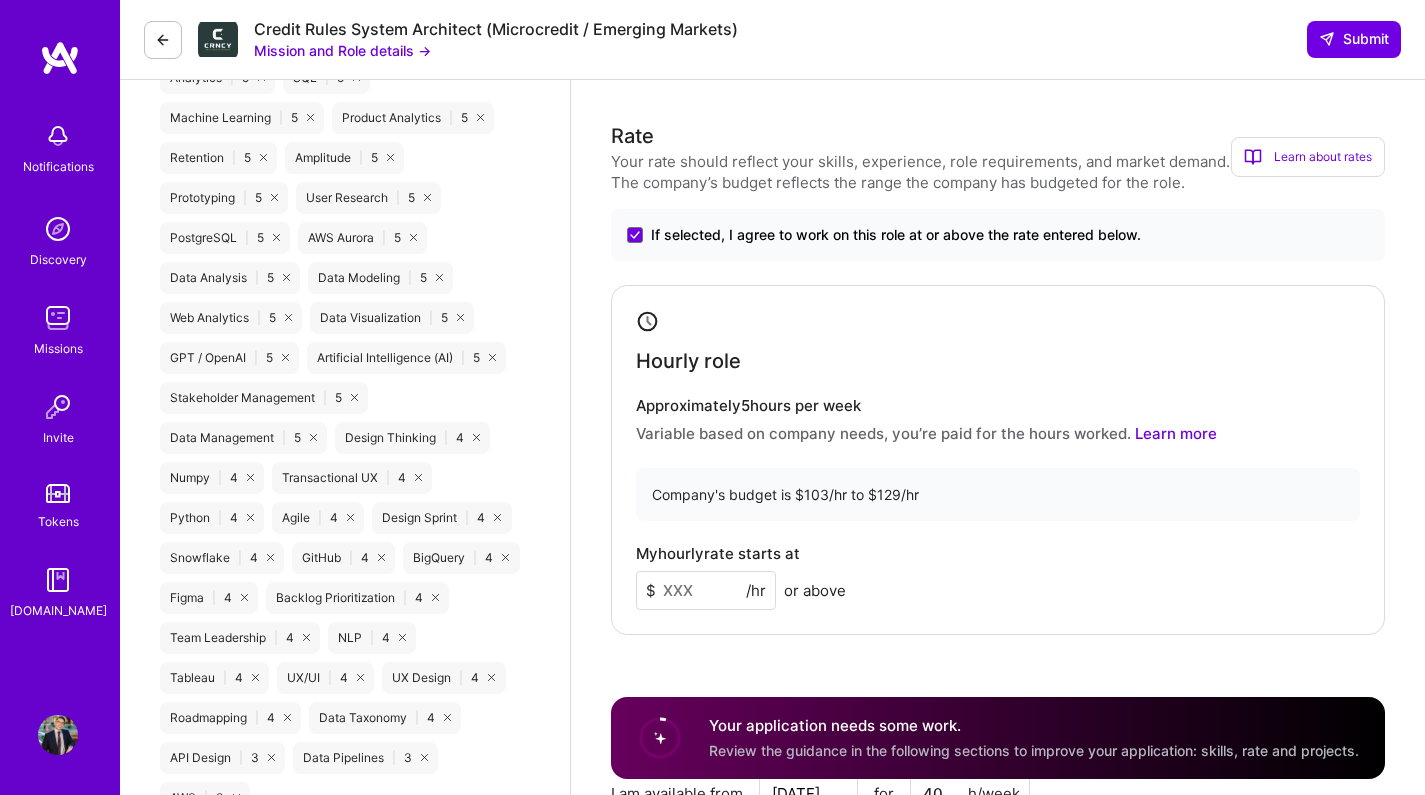click at bounding box center (706, 590) 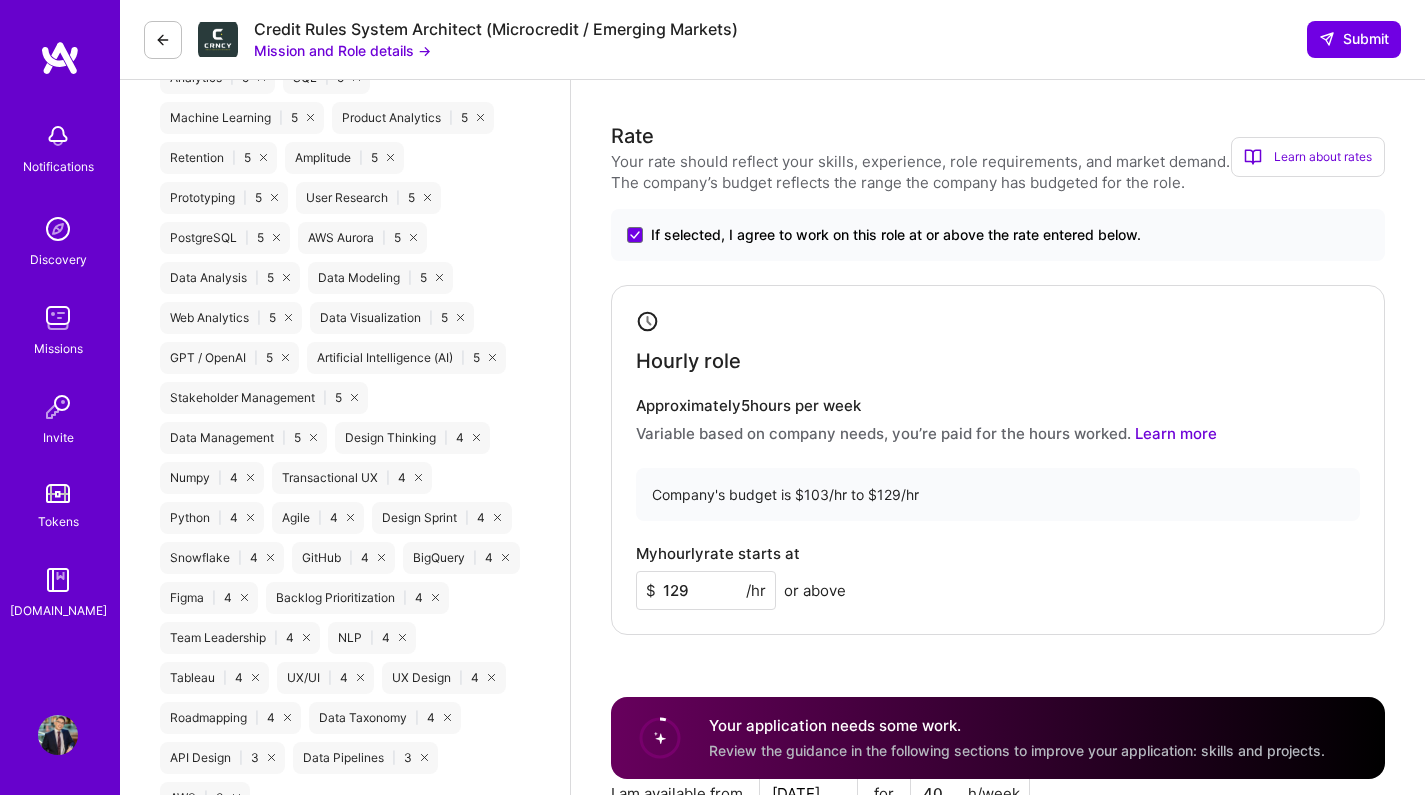 type on "129" 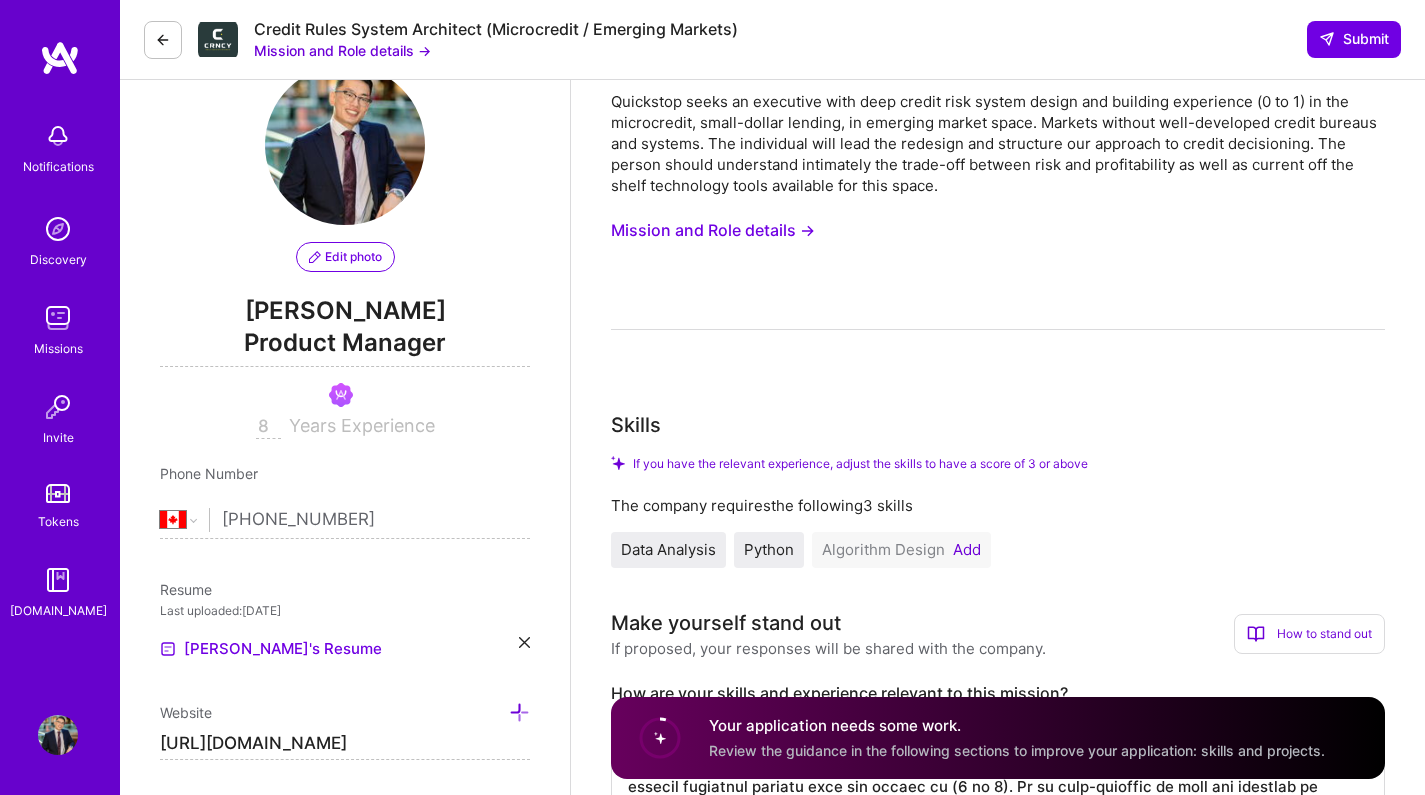 scroll, scrollTop: 86, scrollLeft: 0, axis: vertical 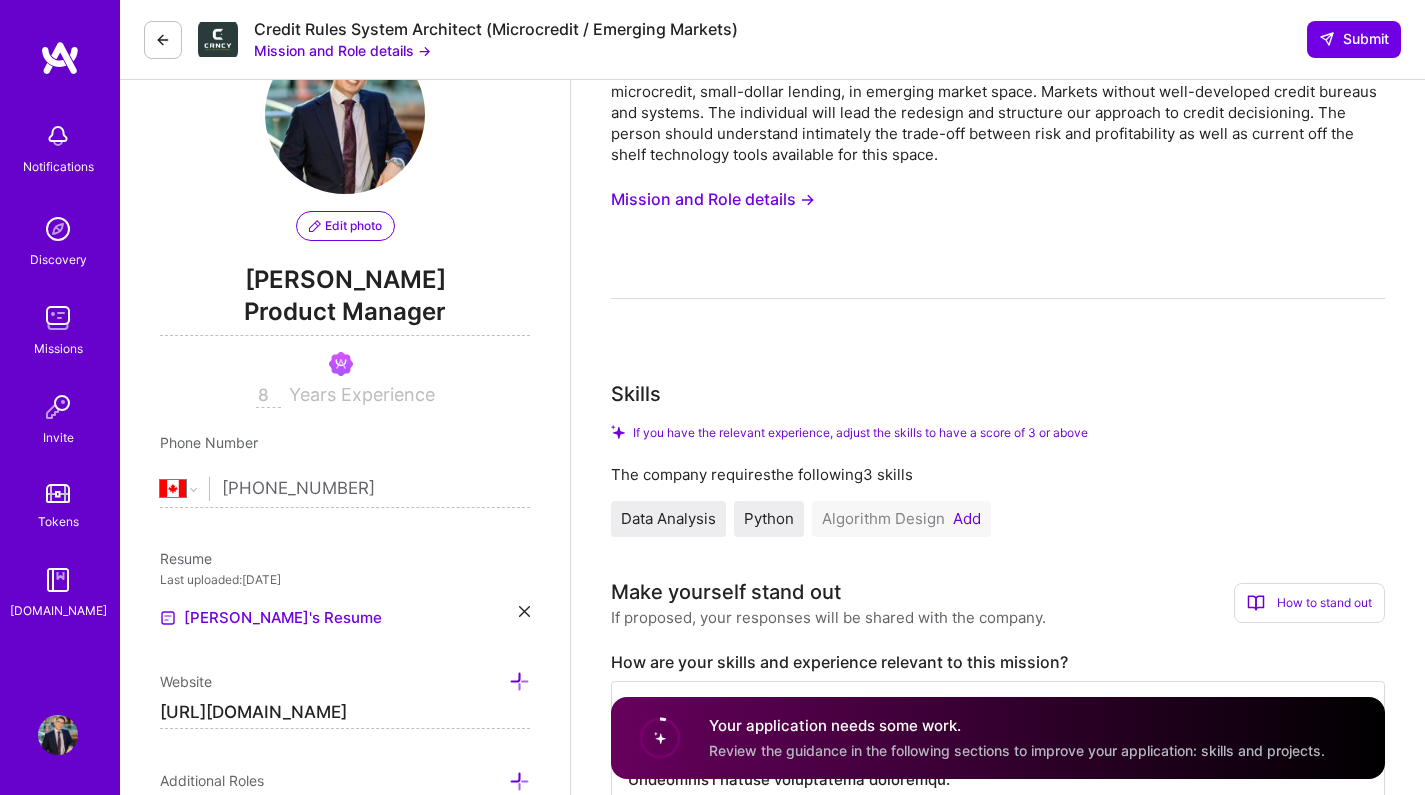 click on "Add" at bounding box center [967, 519] 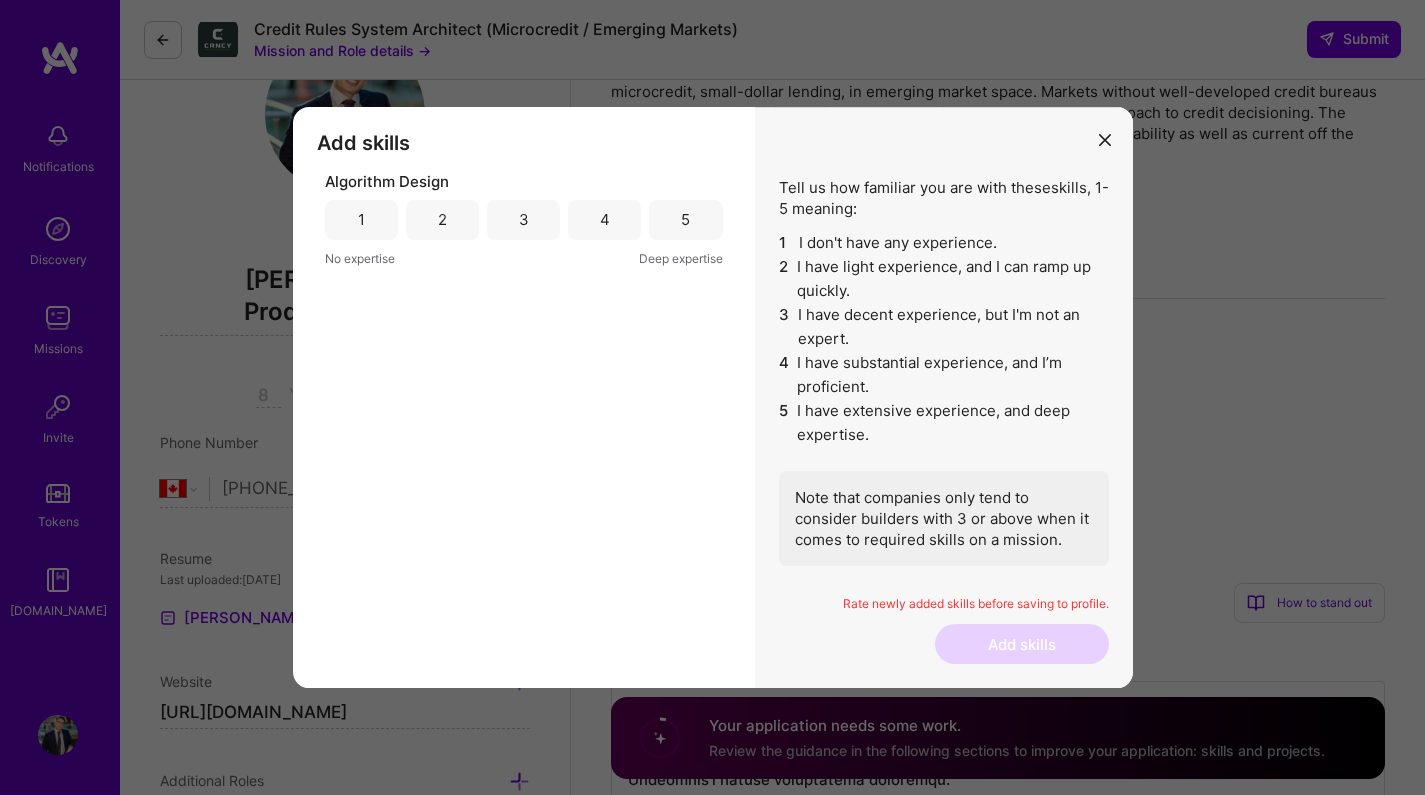 click on "4" at bounding box center (604, 220) 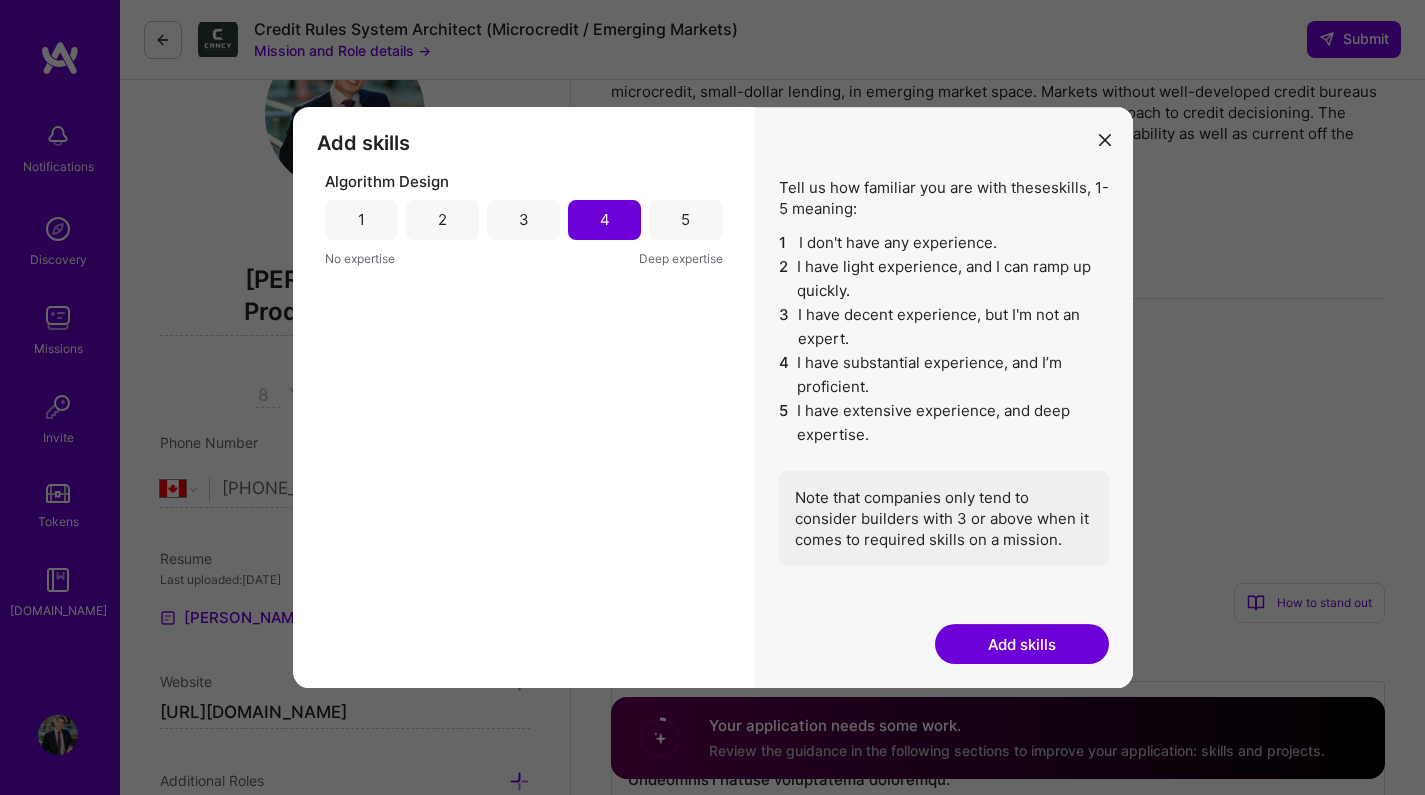 click on "Add skills" at bounding box center (1022, 644) 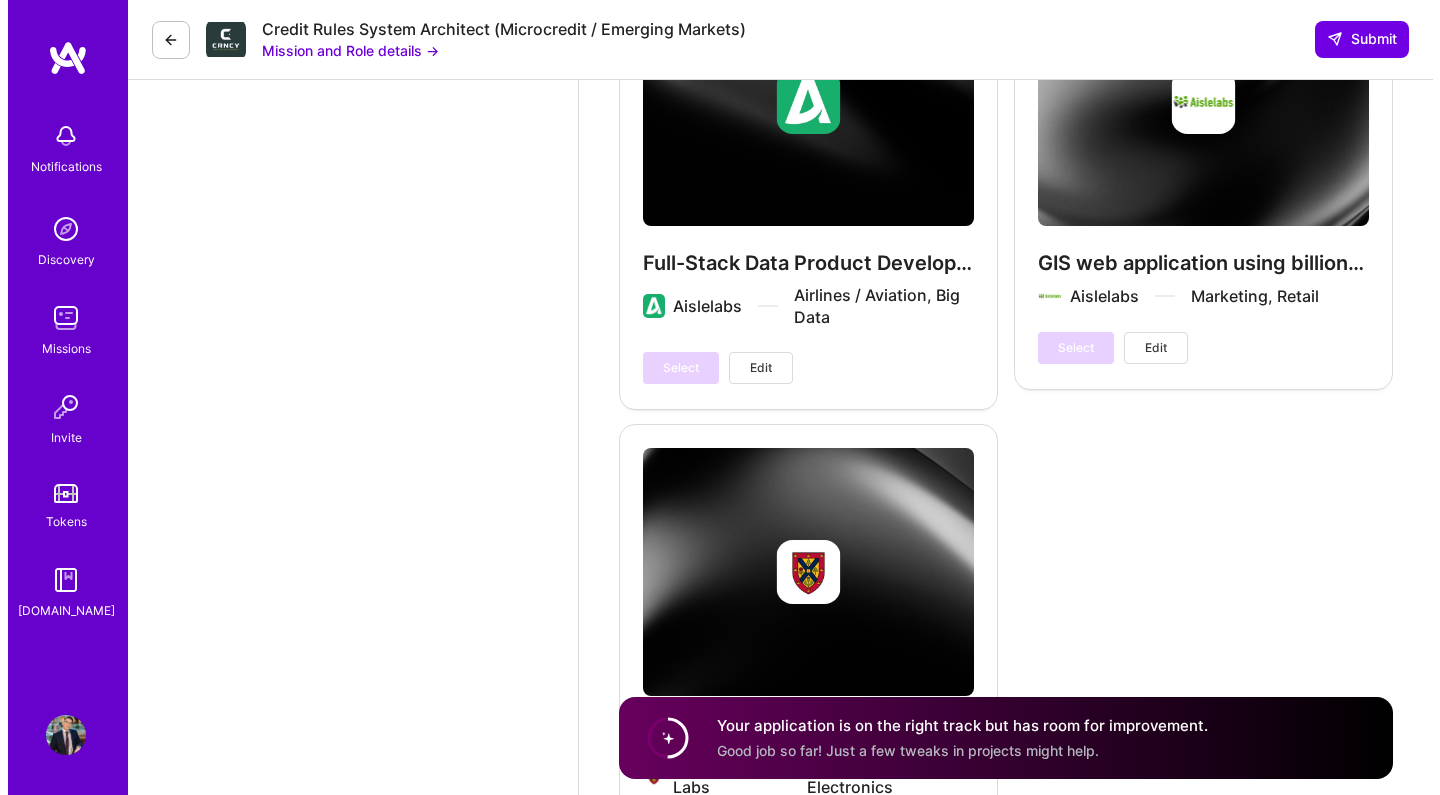 scroll, scrollTop: 6695, scrollLeft: 0, axis: vertical 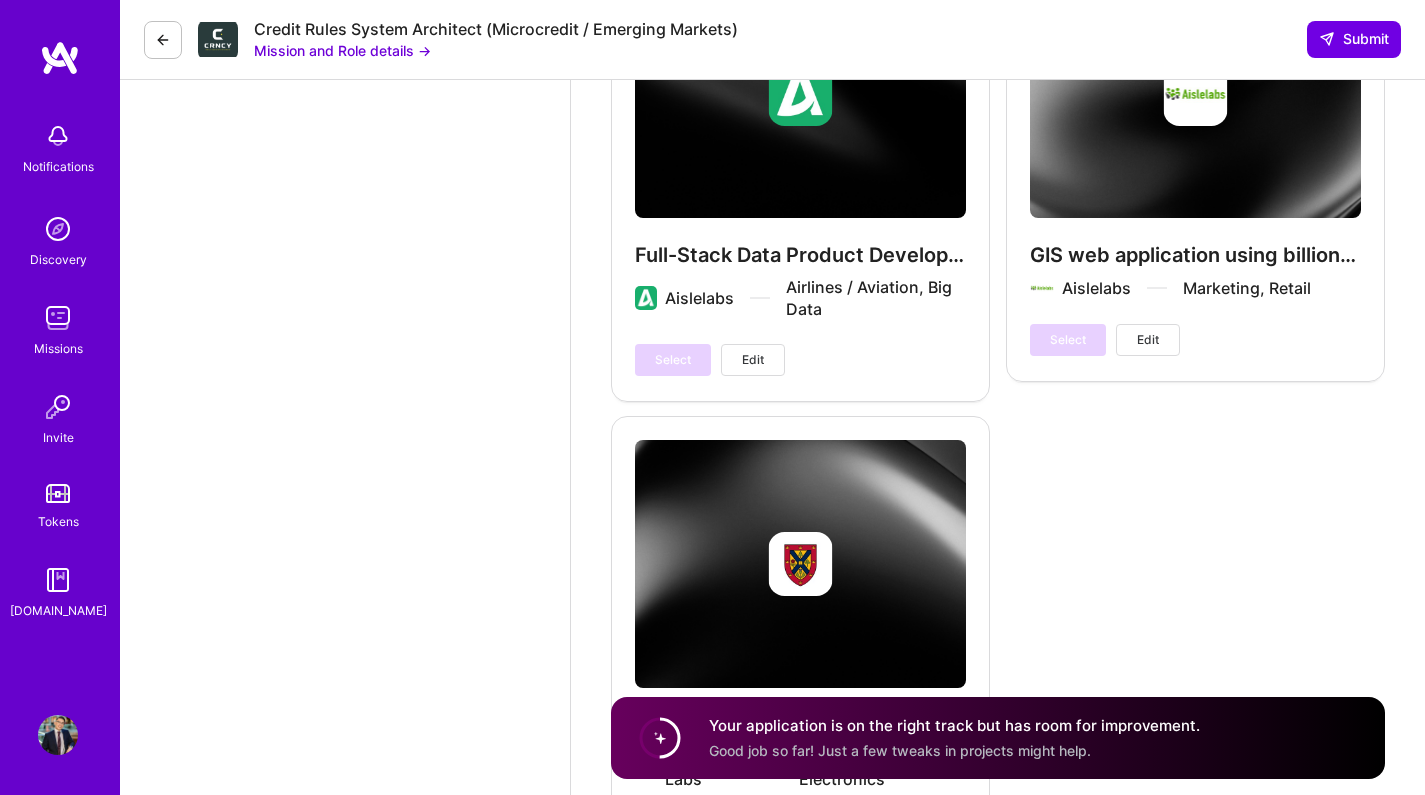 click on "Edit" at bounding box center [753, 360] 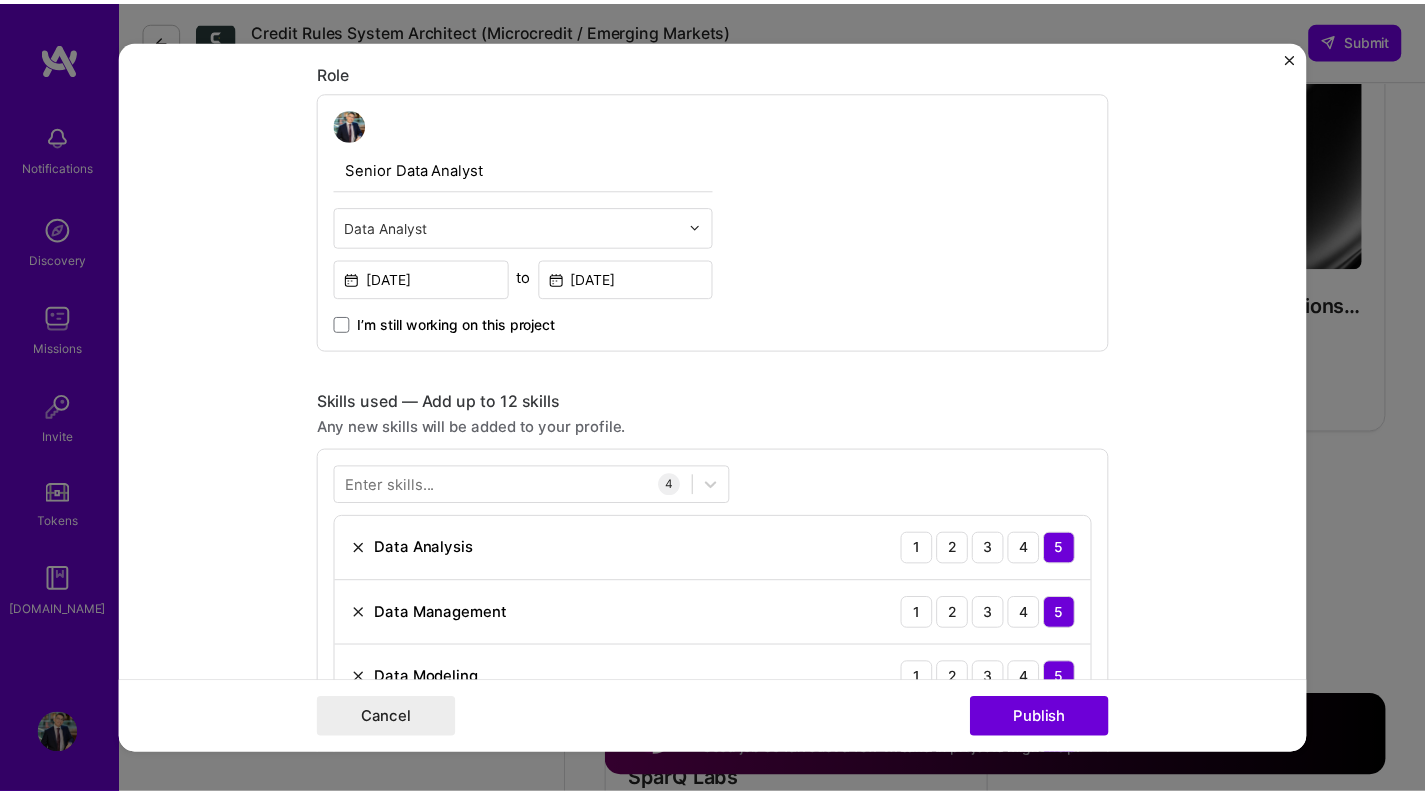 scroll, scrollTop: 716, scrollLeft: 0, axis: vertical 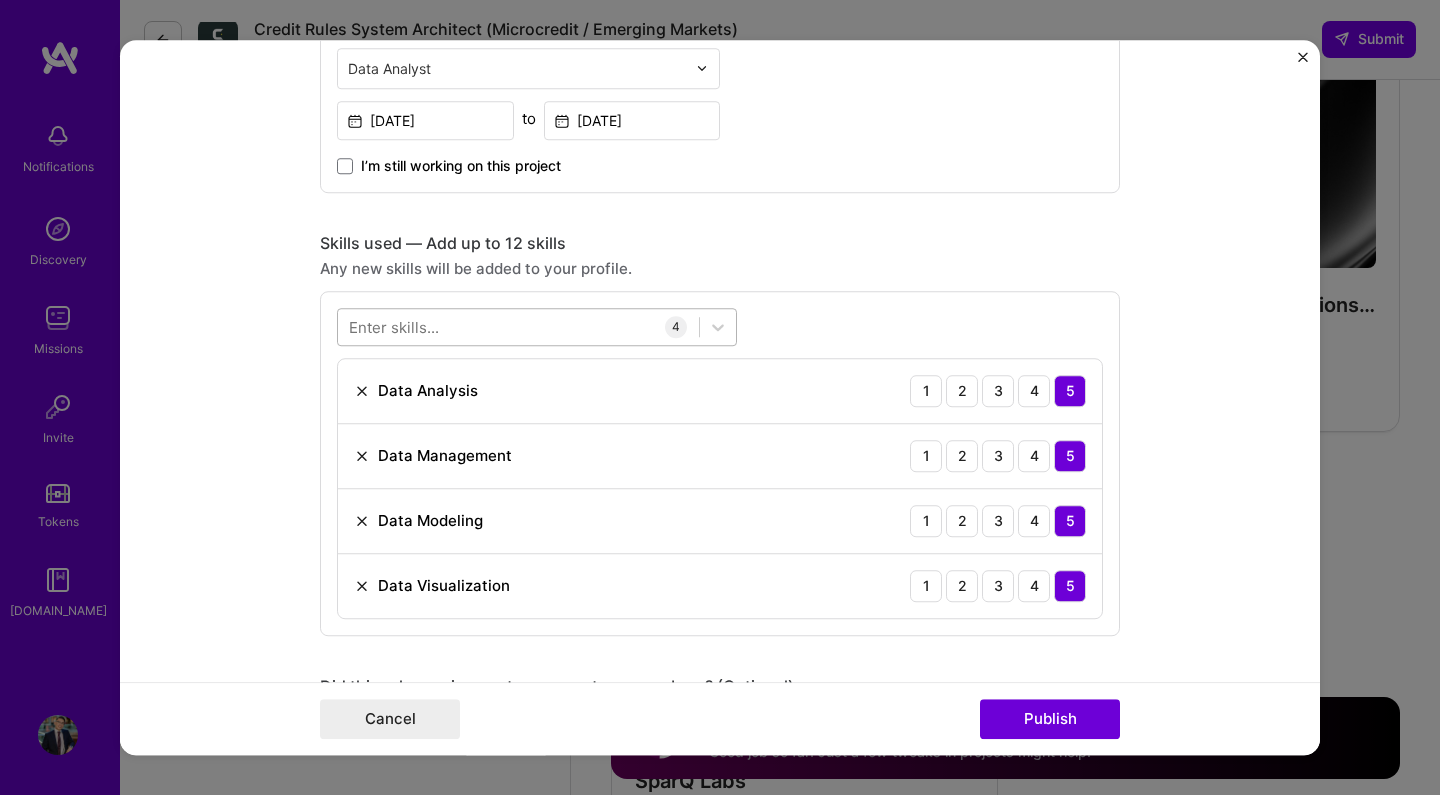click at bounding box center [518, 326] 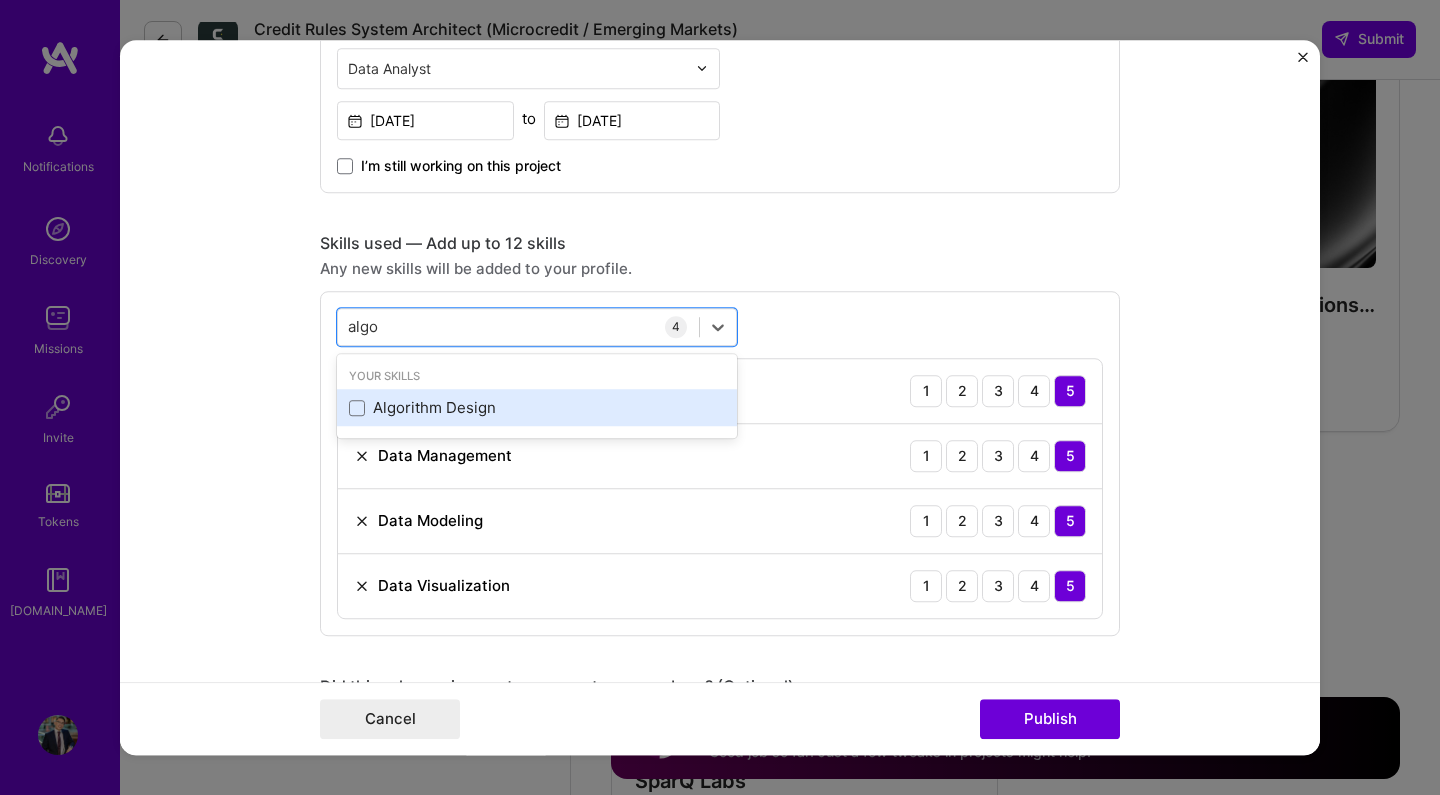 click on "Algorithm Design" at bounding box center (537, 408) 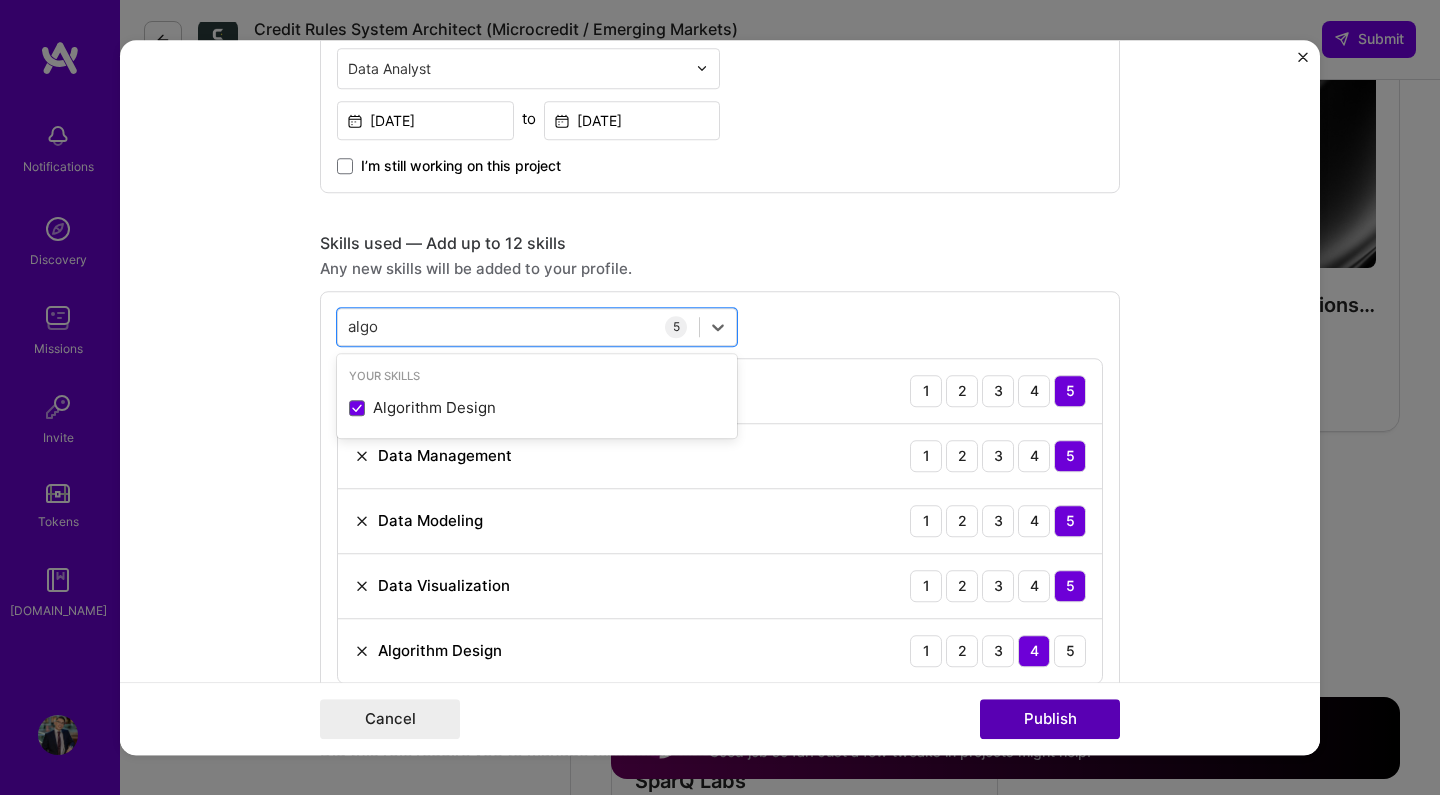 type on "algo" 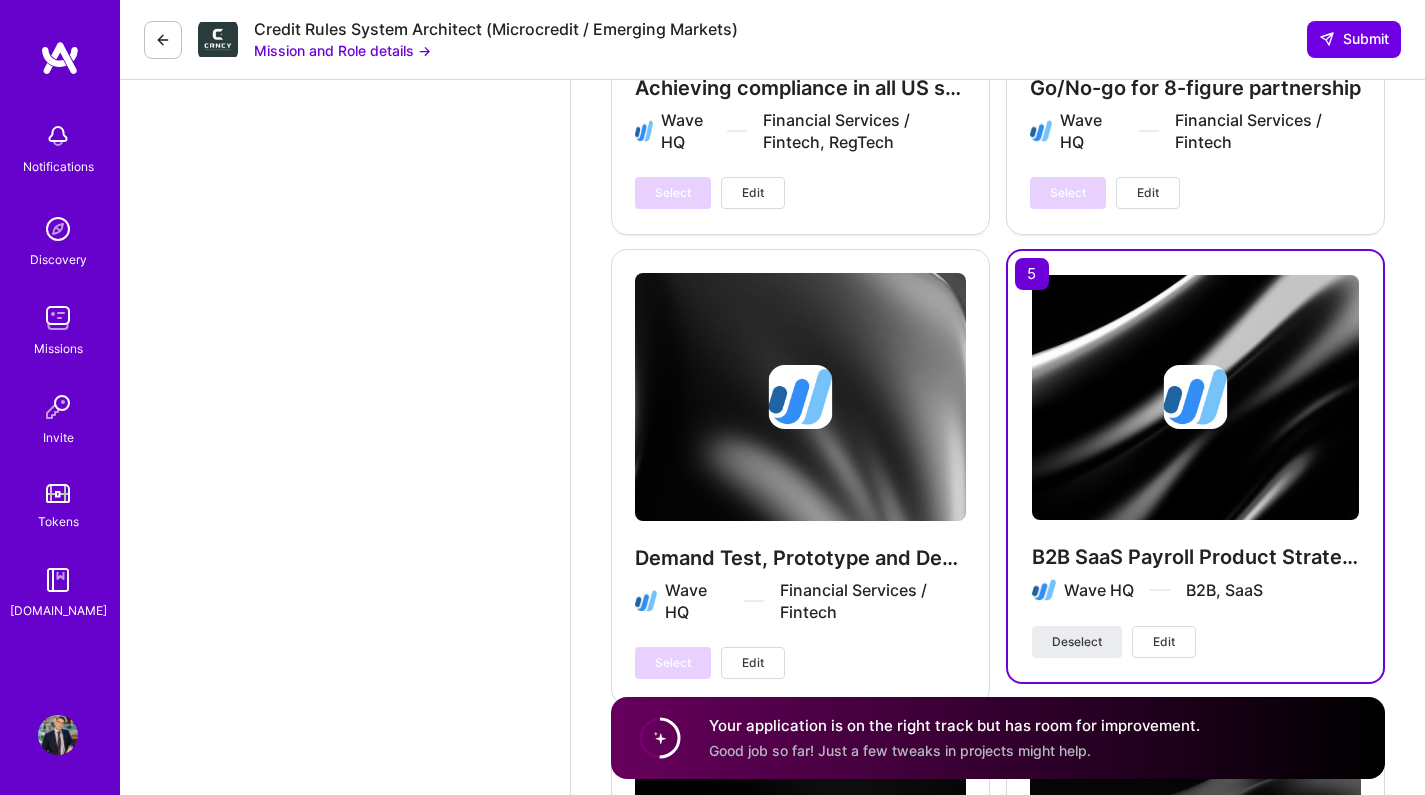 scroll, scrollTop: 4424, scrollLeft: 0, axis: vertical 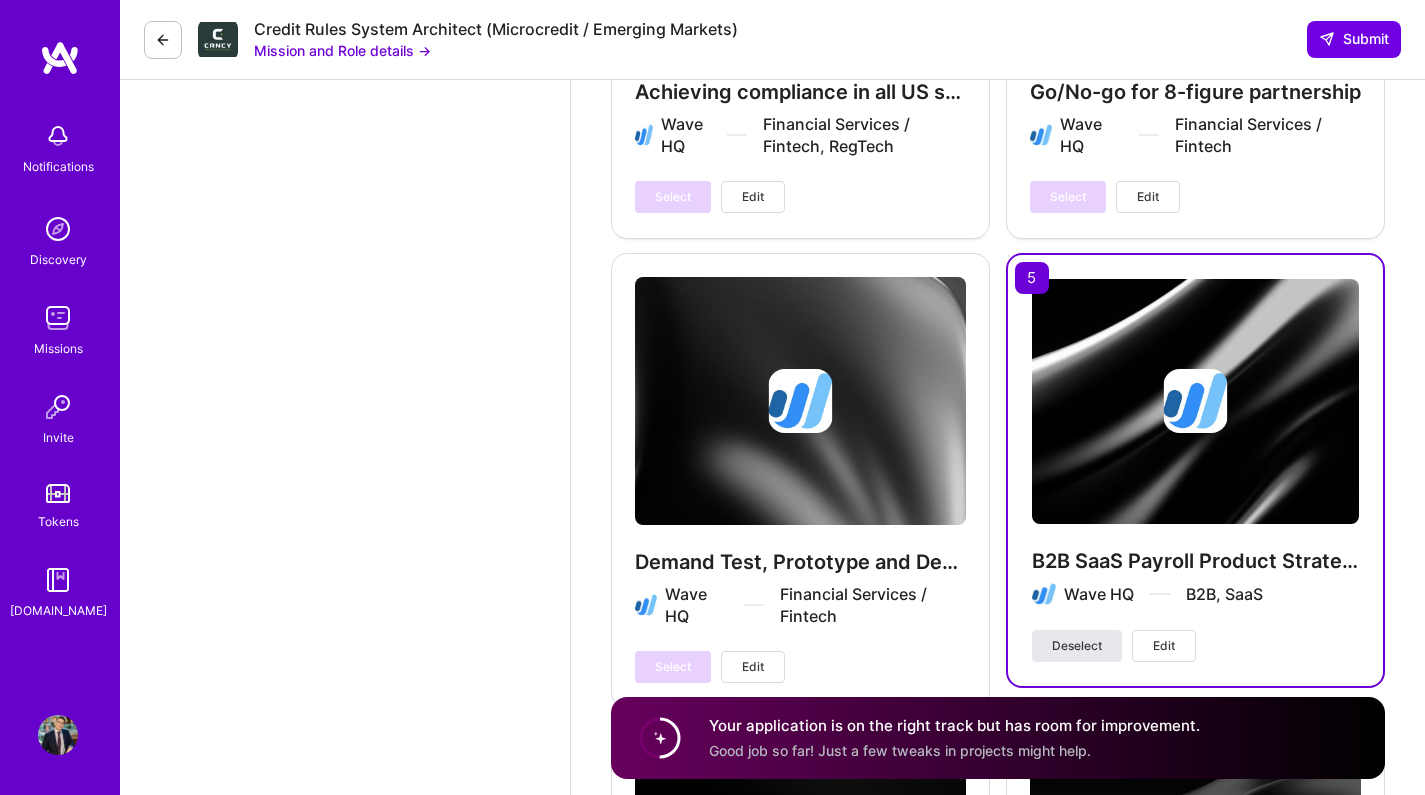 click on "Deselect" at bounding box center [1077, 646] 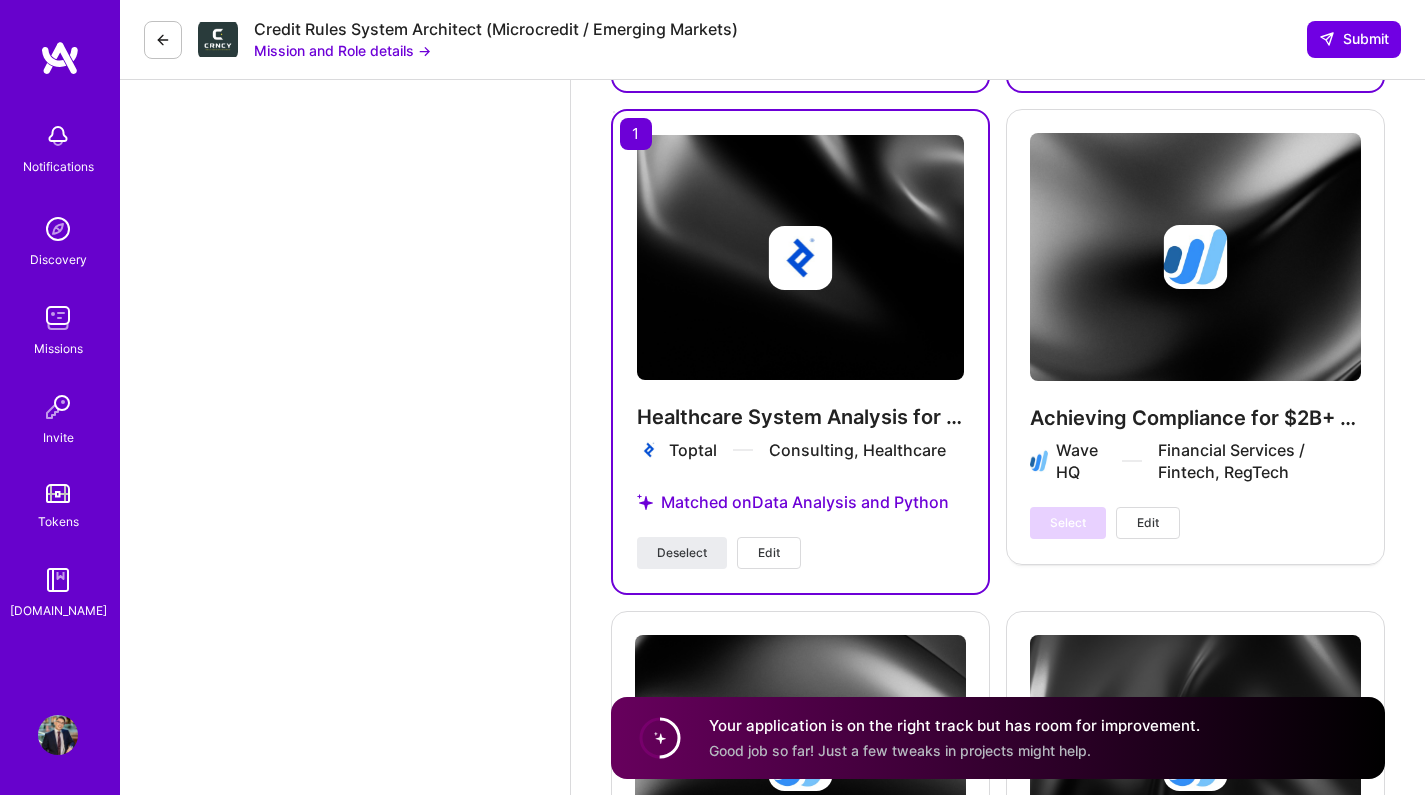 scroll, scrollTop: 3602, scrollLeft: 0, axis: vertical 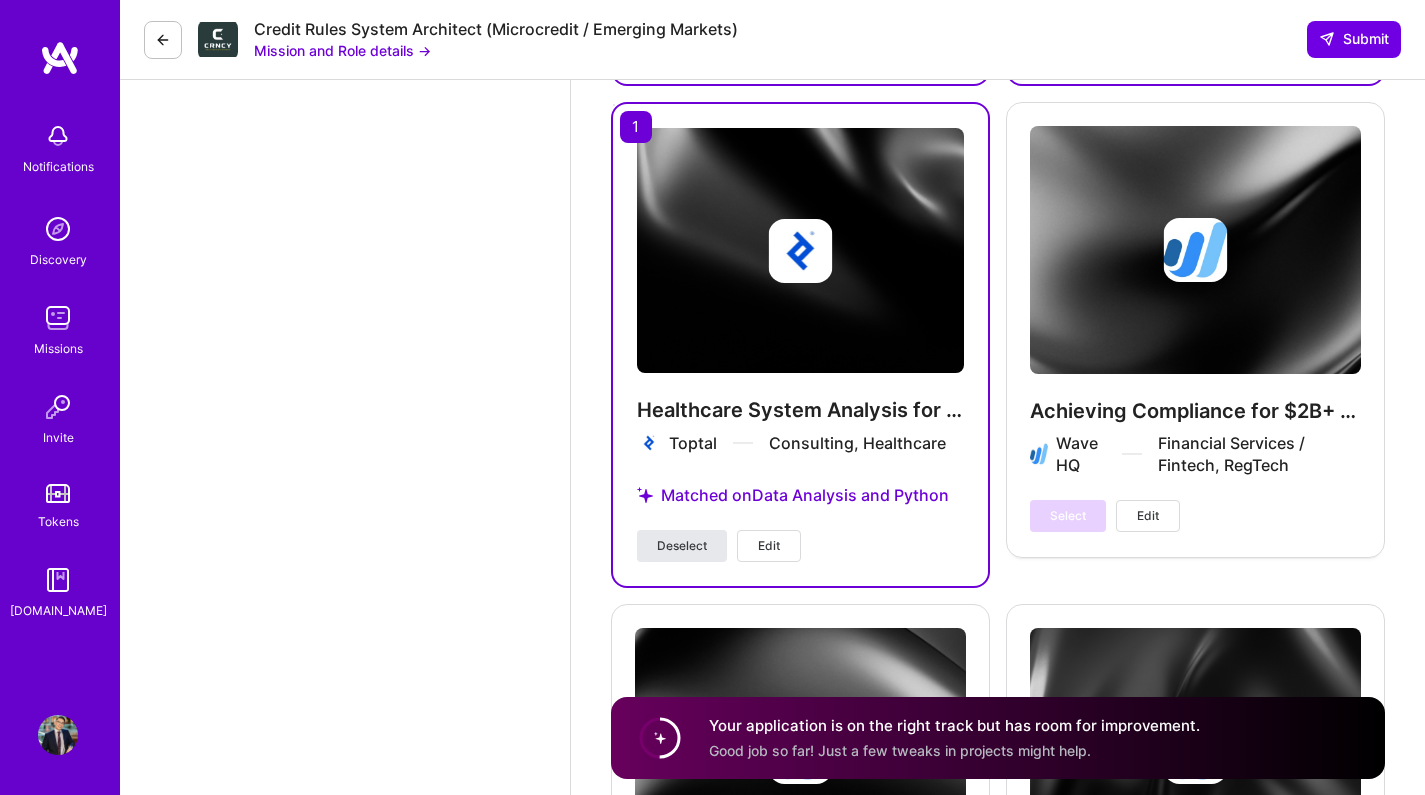 click on "Deselect" at bounding box center [682, 546] 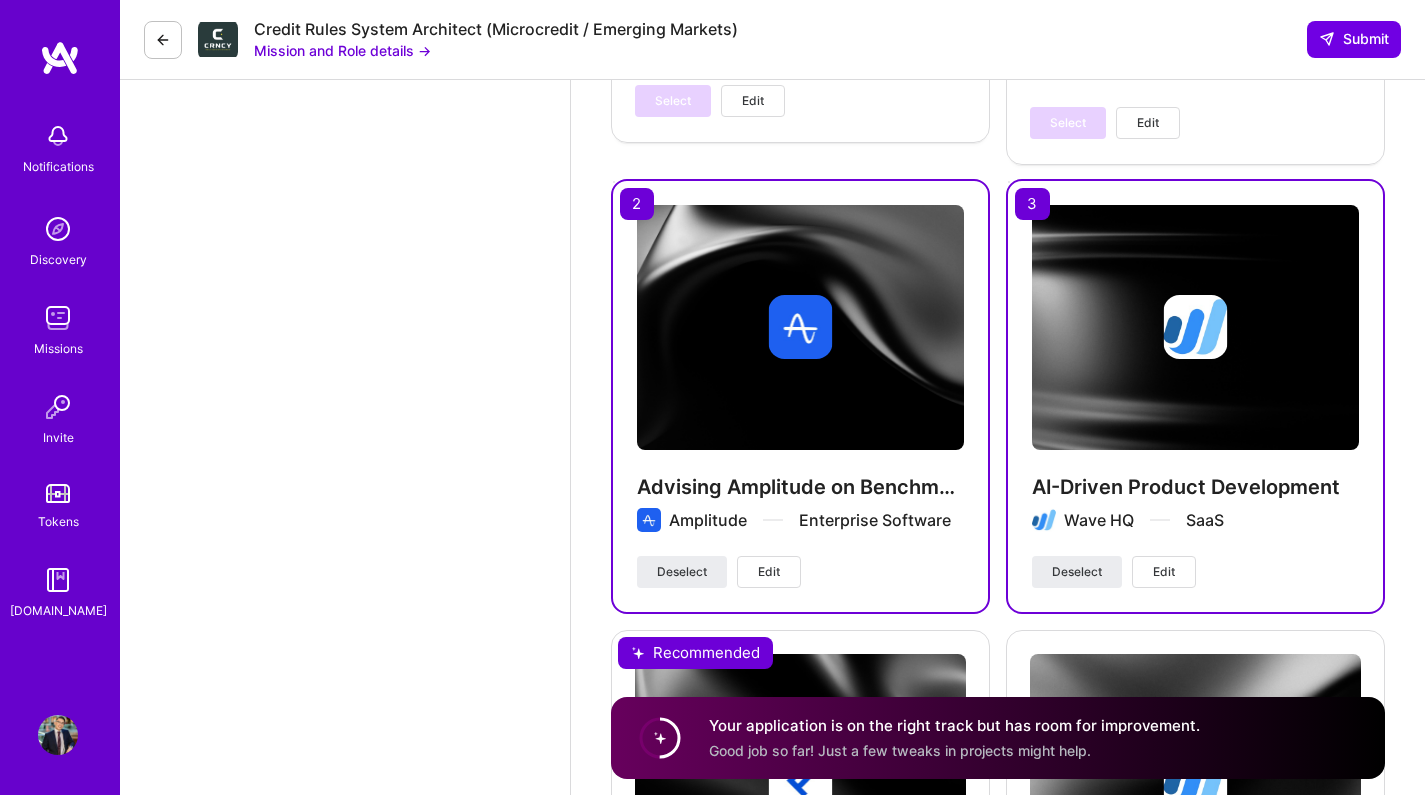 scroll, scrollTop: 3067, scrollLeft: 0, axis: vertical 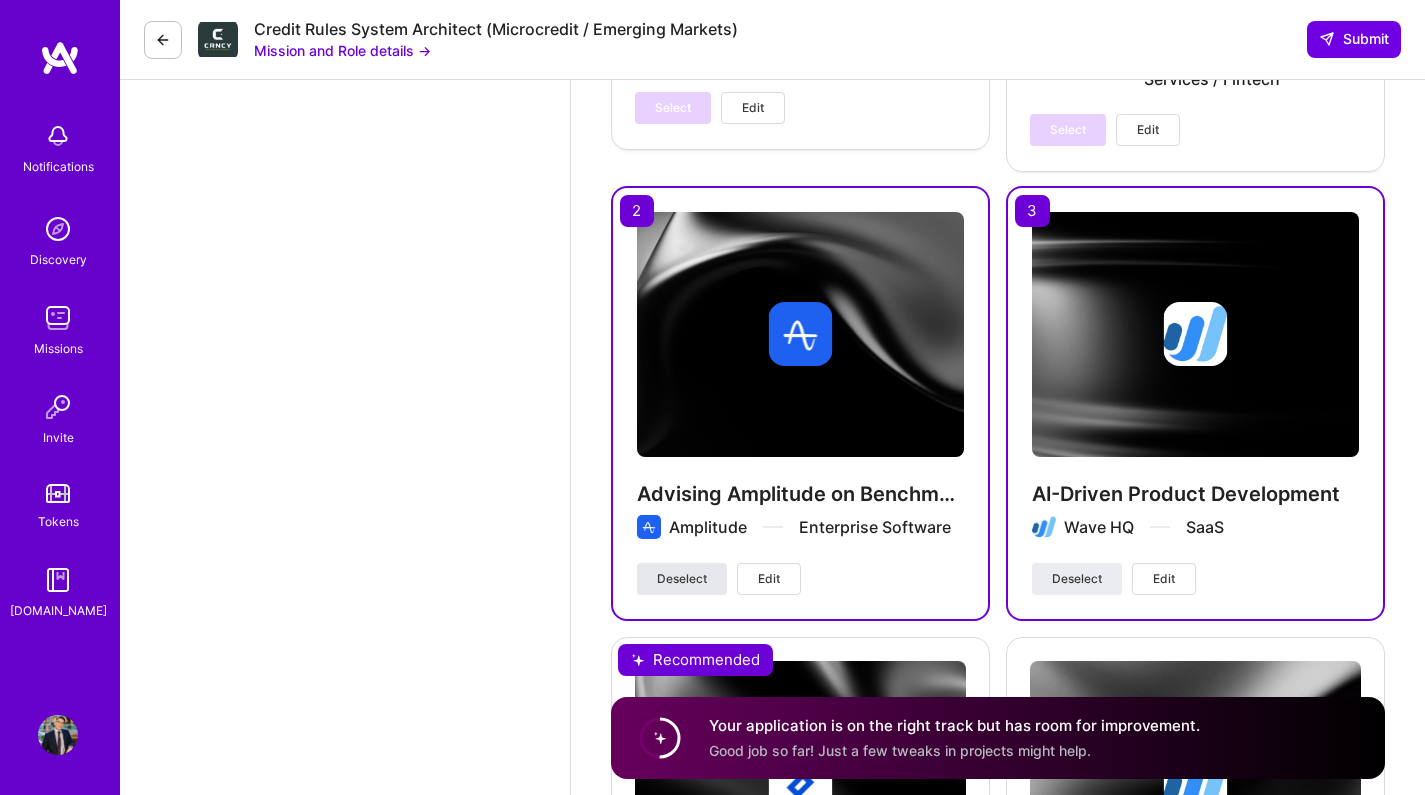 click on "Deselect" at bounding box center (682, 579) 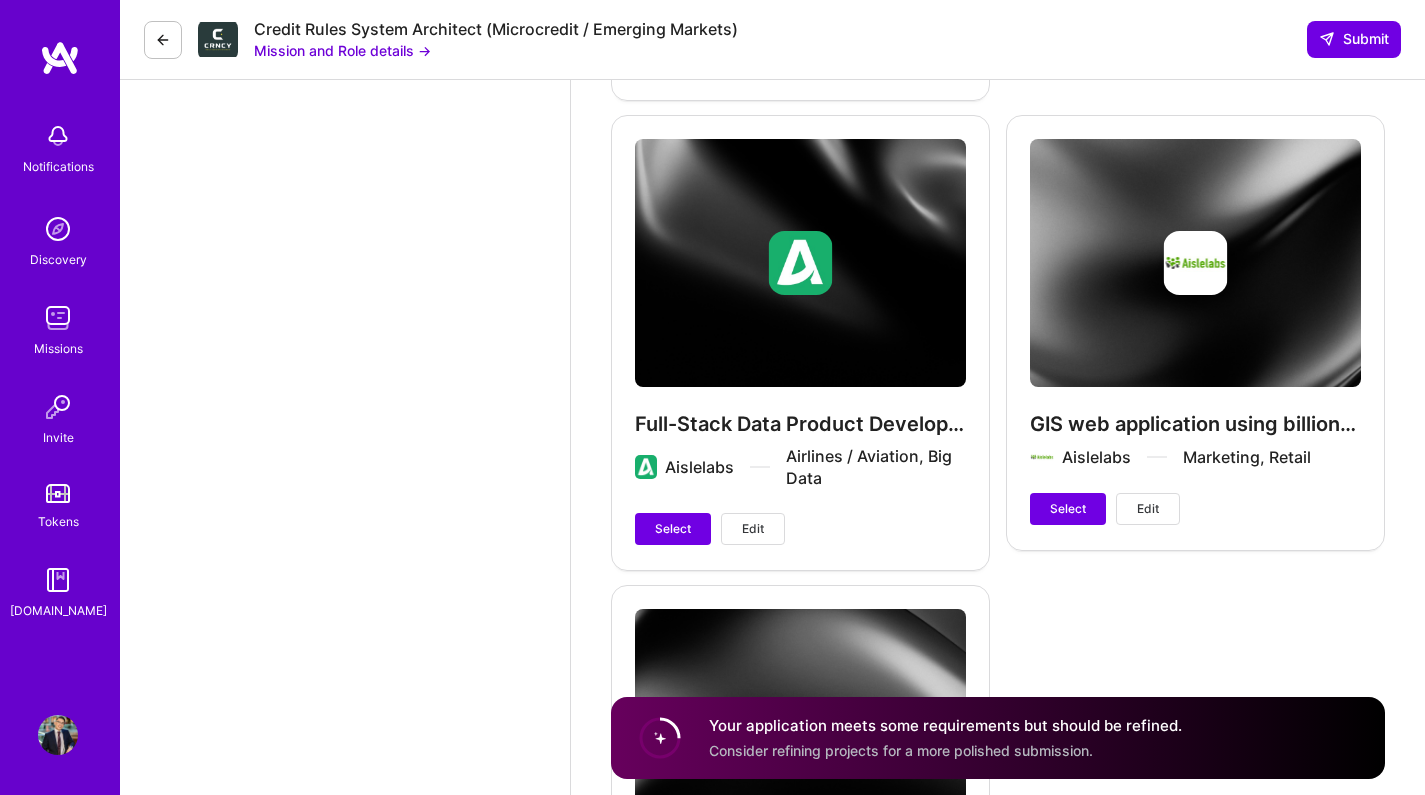 scroll, scrollTop: 6554, scrollLeft: 0, axis: vertical 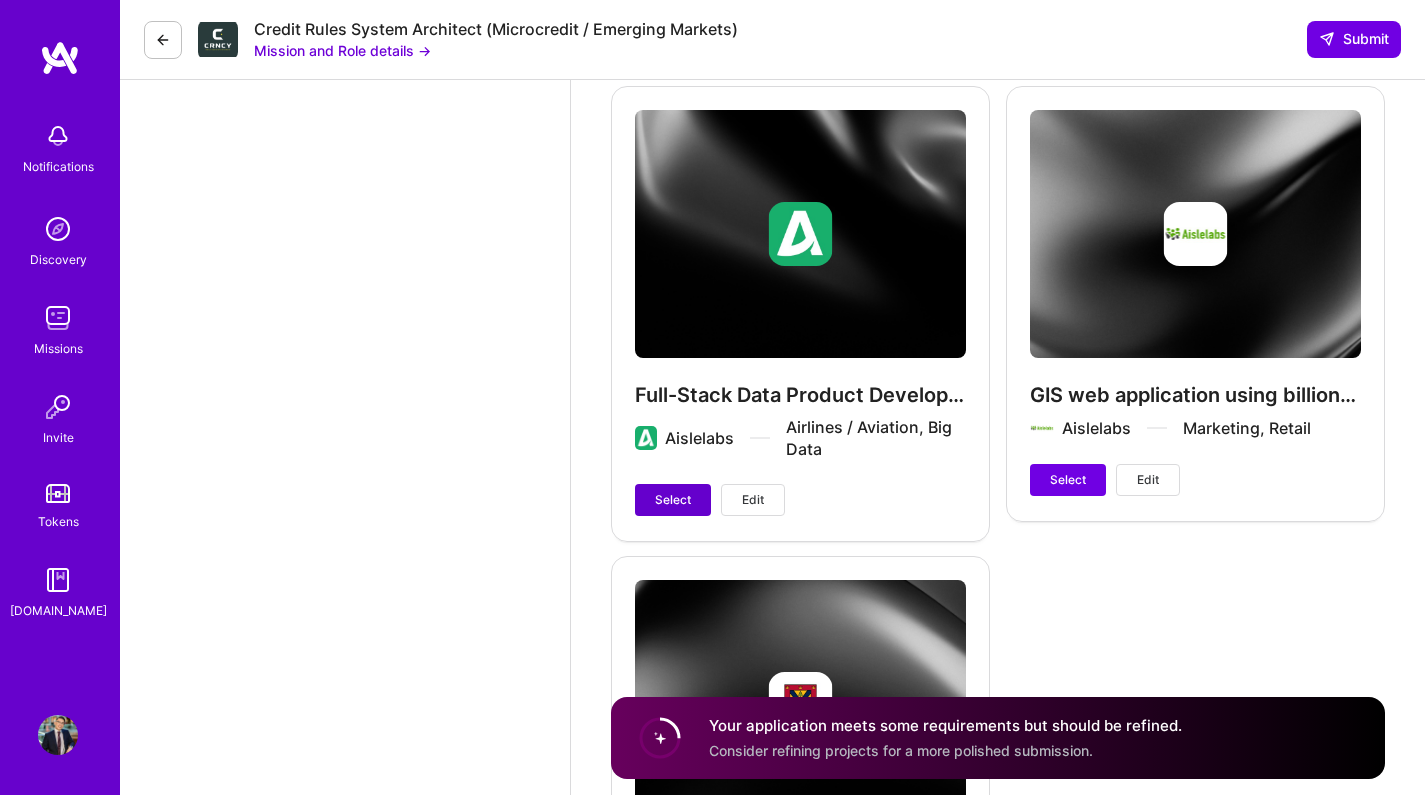 click on "Select" at bounding box center [673, 500] 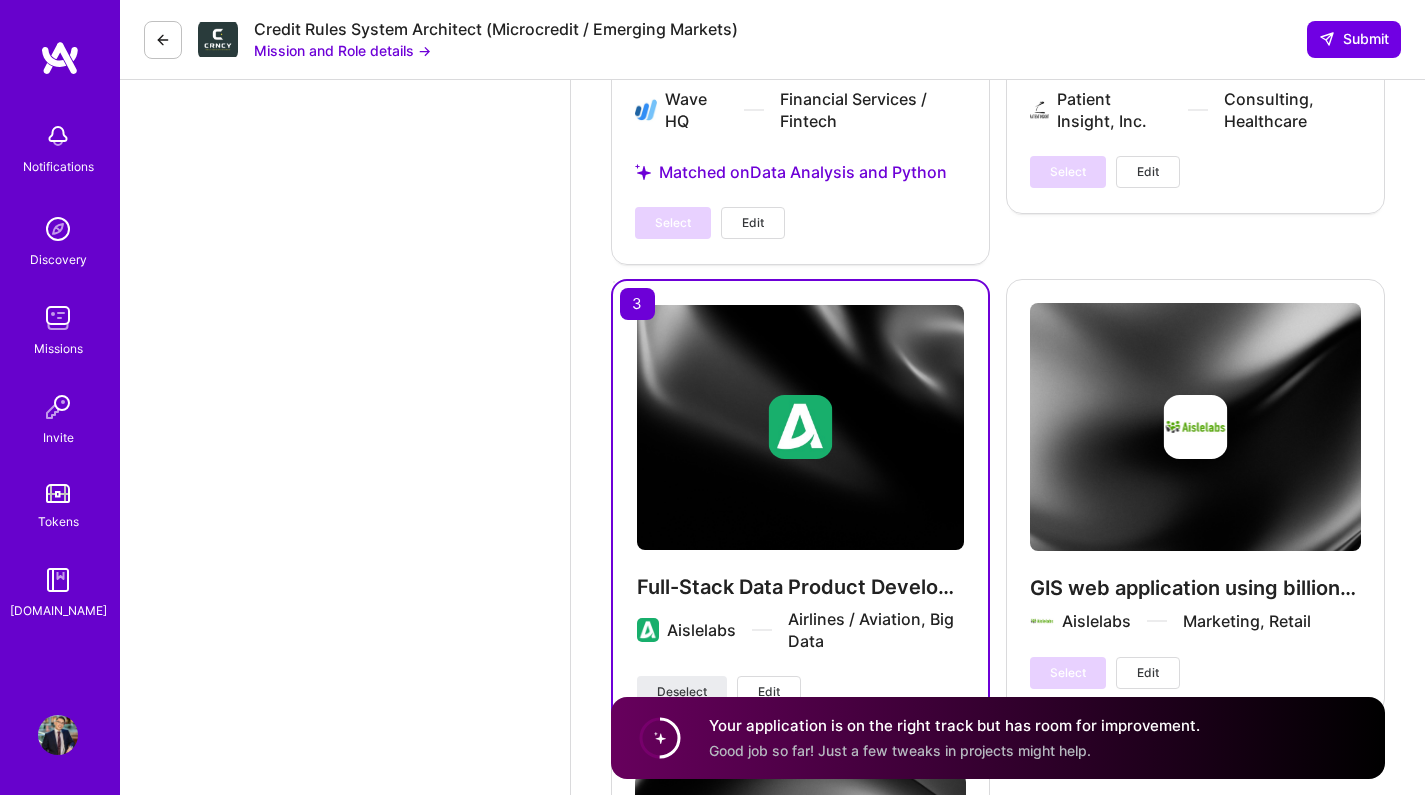 scroll, scrollTop: 6263, scrollLeft: 0, axis: vertical 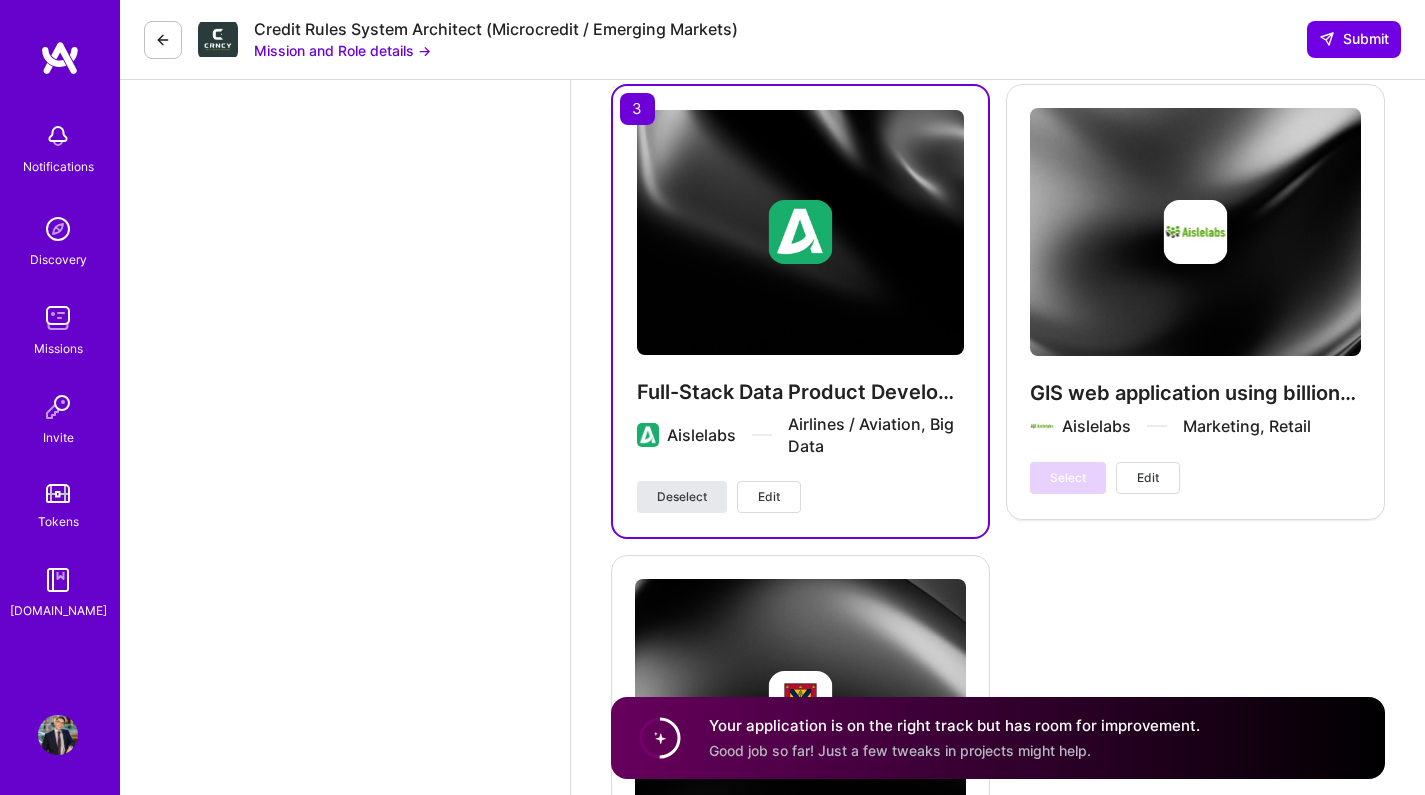 click on "Deselect" at bounding box center (682, 497) 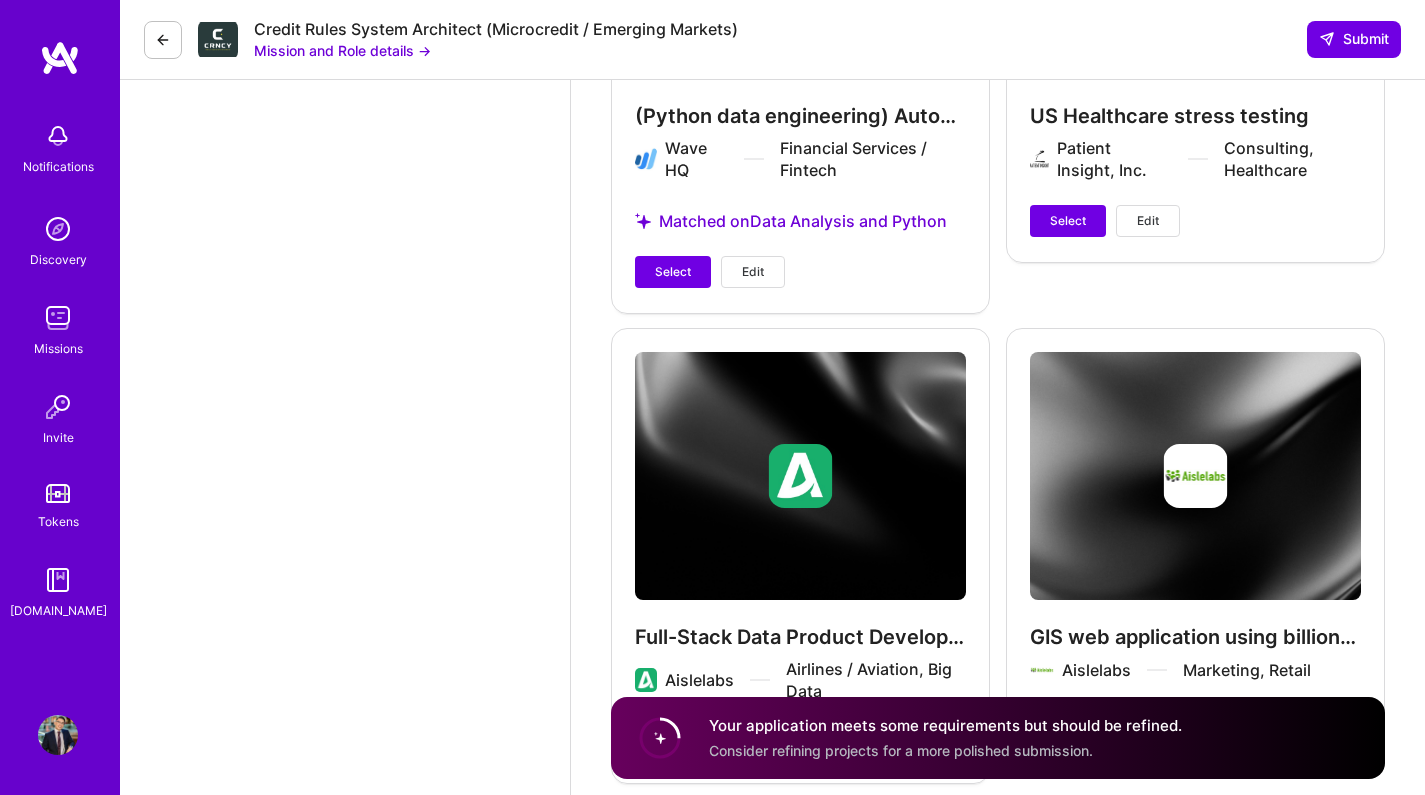 scroll, scrollTop: 6272, scrollLeft: 0, axis: vertical 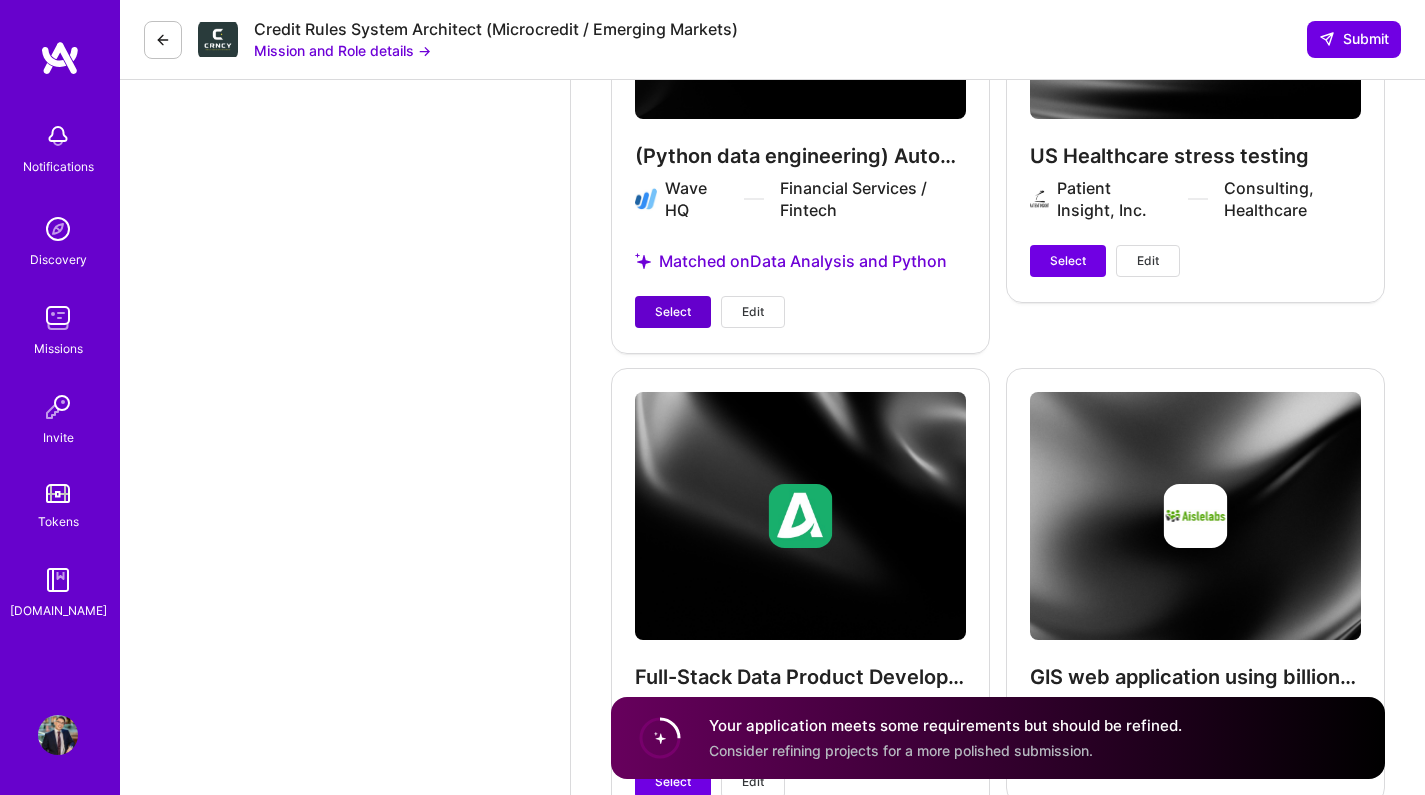 click on "Select" at bounding box center [673, 312] 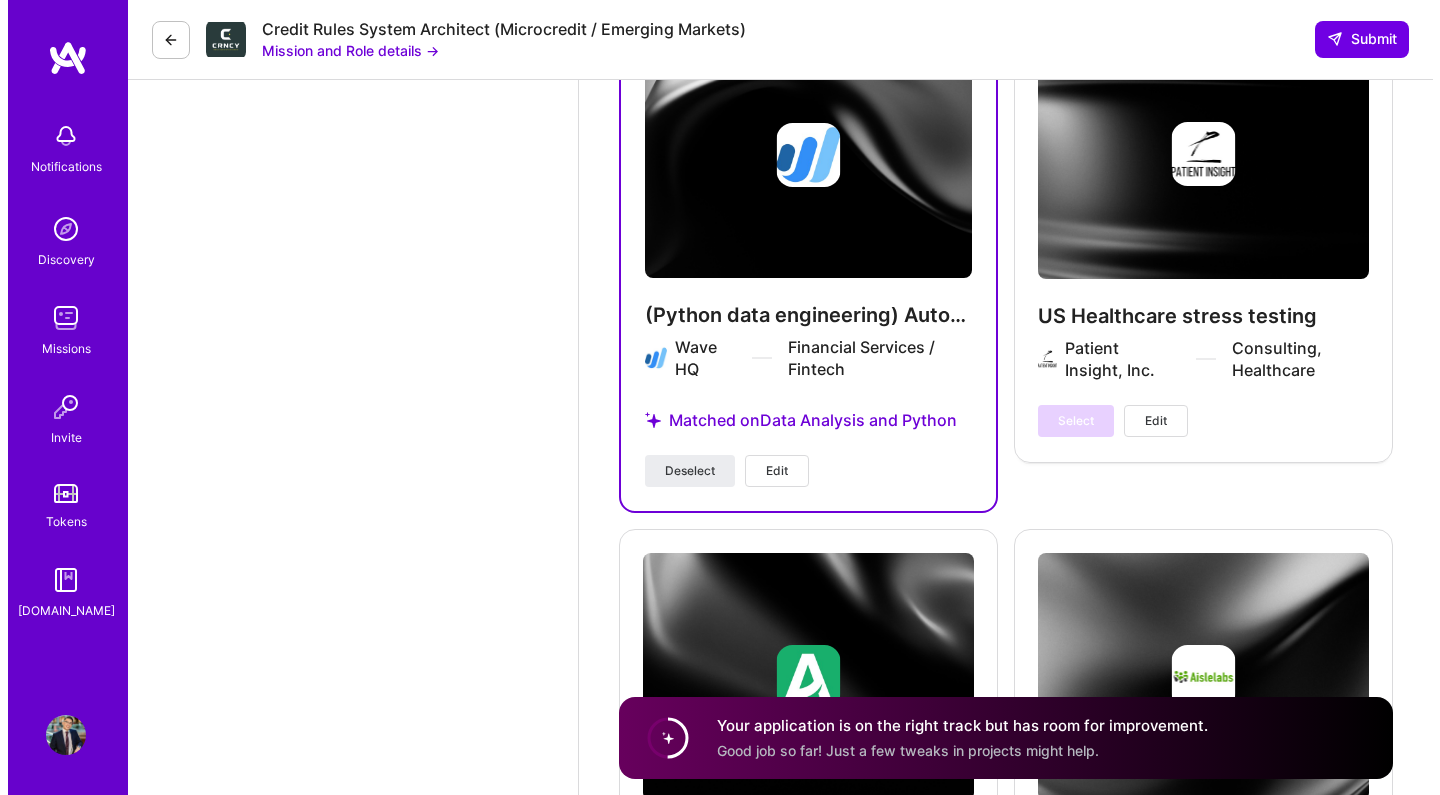 scroll, scrollTop: 6094, scrollLeft: 0, axis: vertical 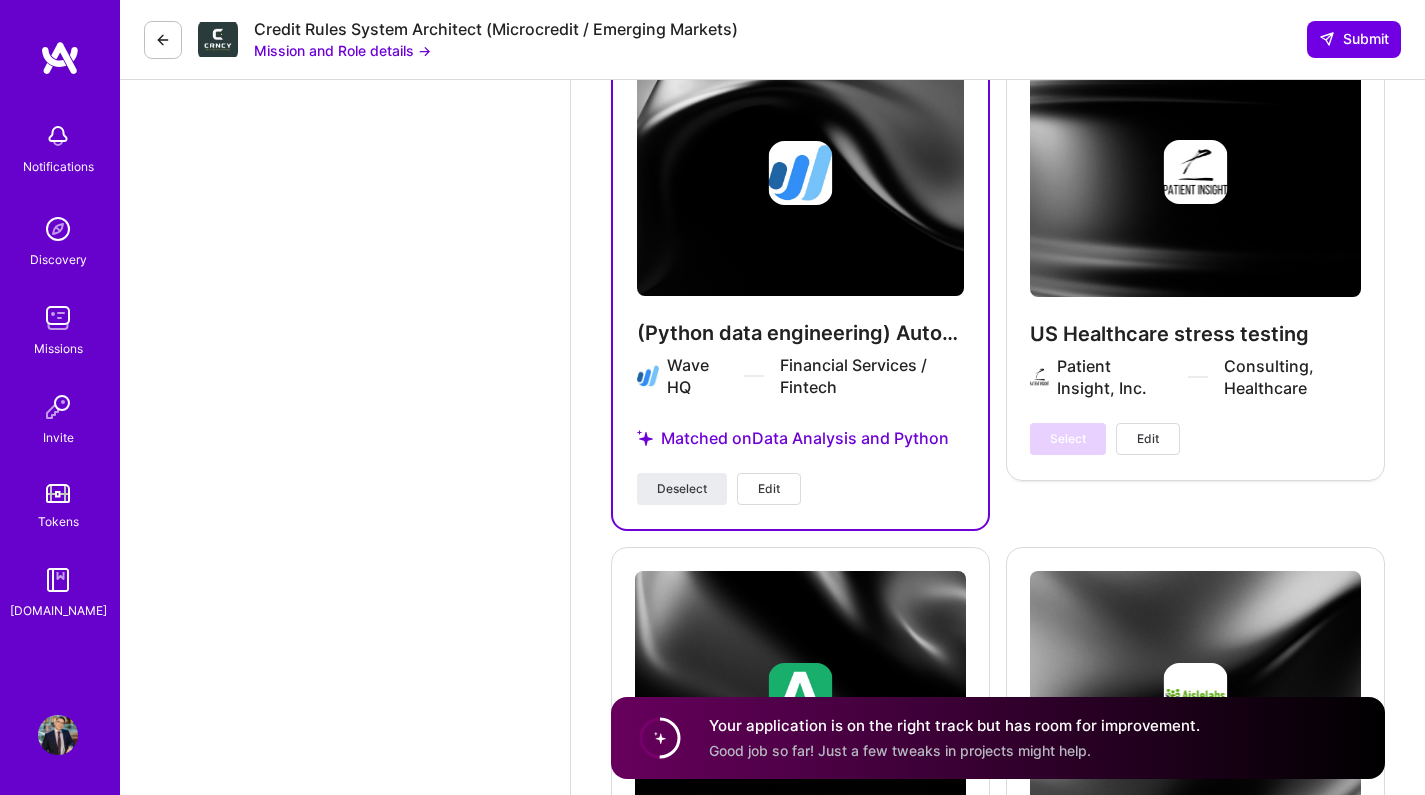 click on "Edit" at bounding box center (769, 489) 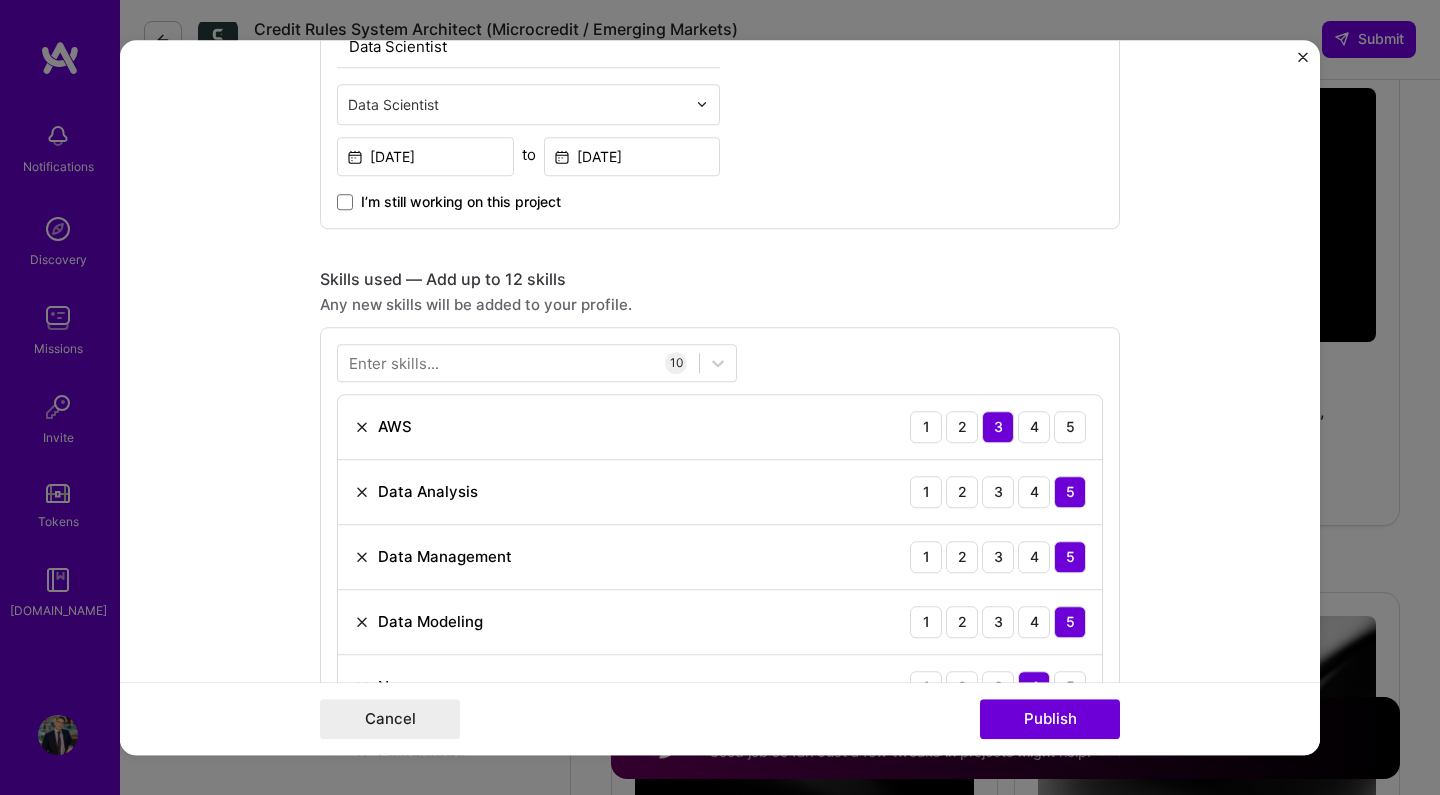 scroll, scrollTop: 686, scrollLeft: 0, axis: vertical 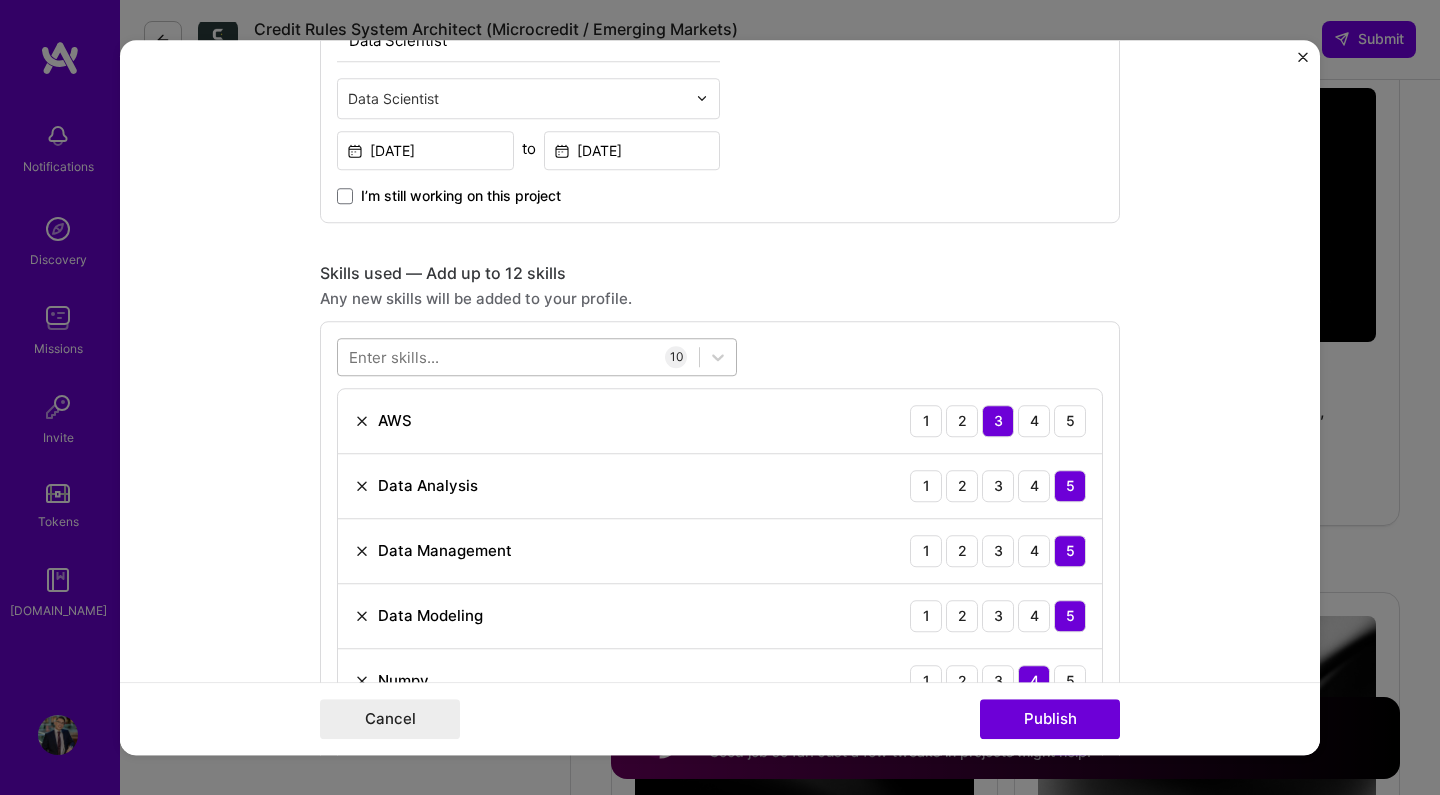 click at bounding box center (518, 356) 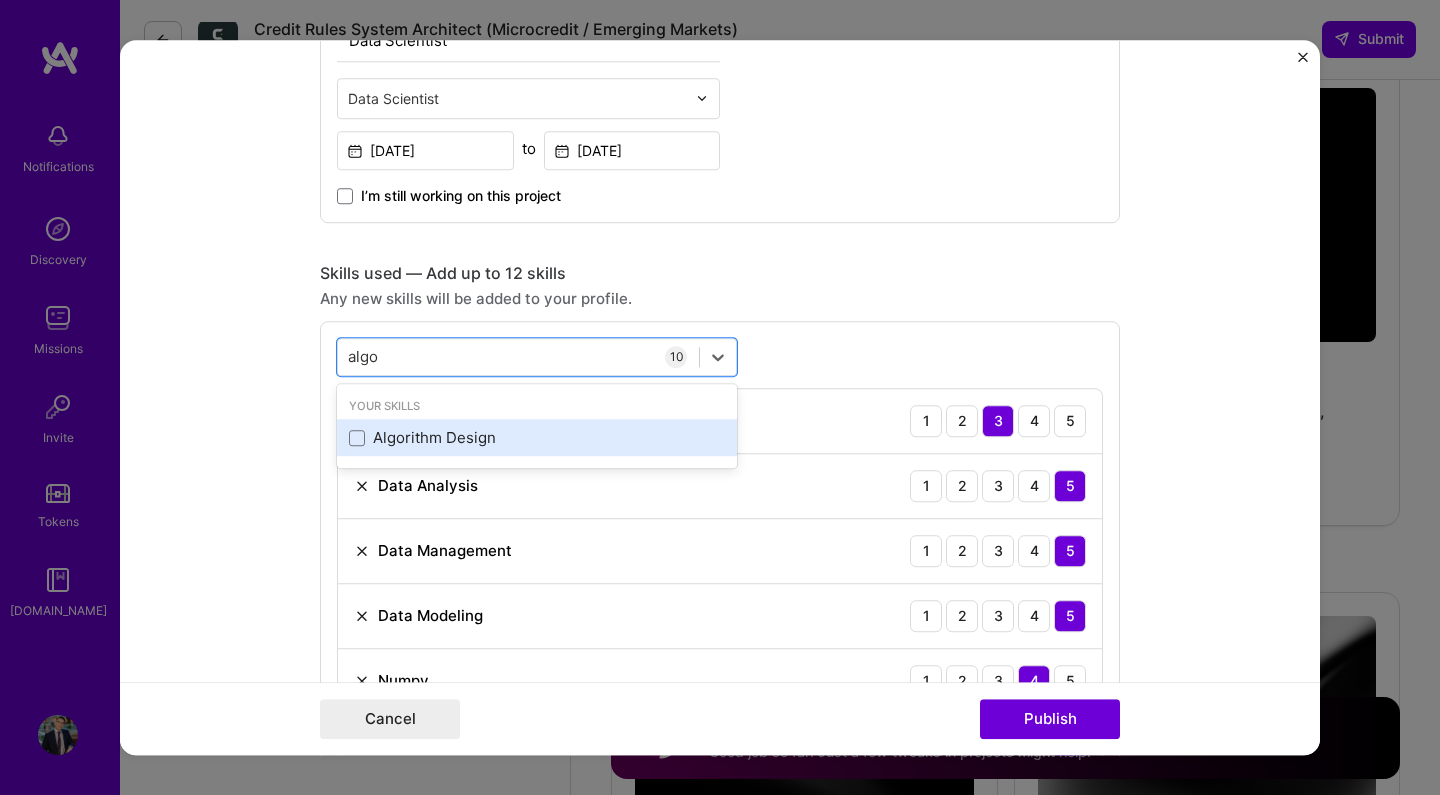 click on "Algorithm Design" at bounding box center [537, 438] 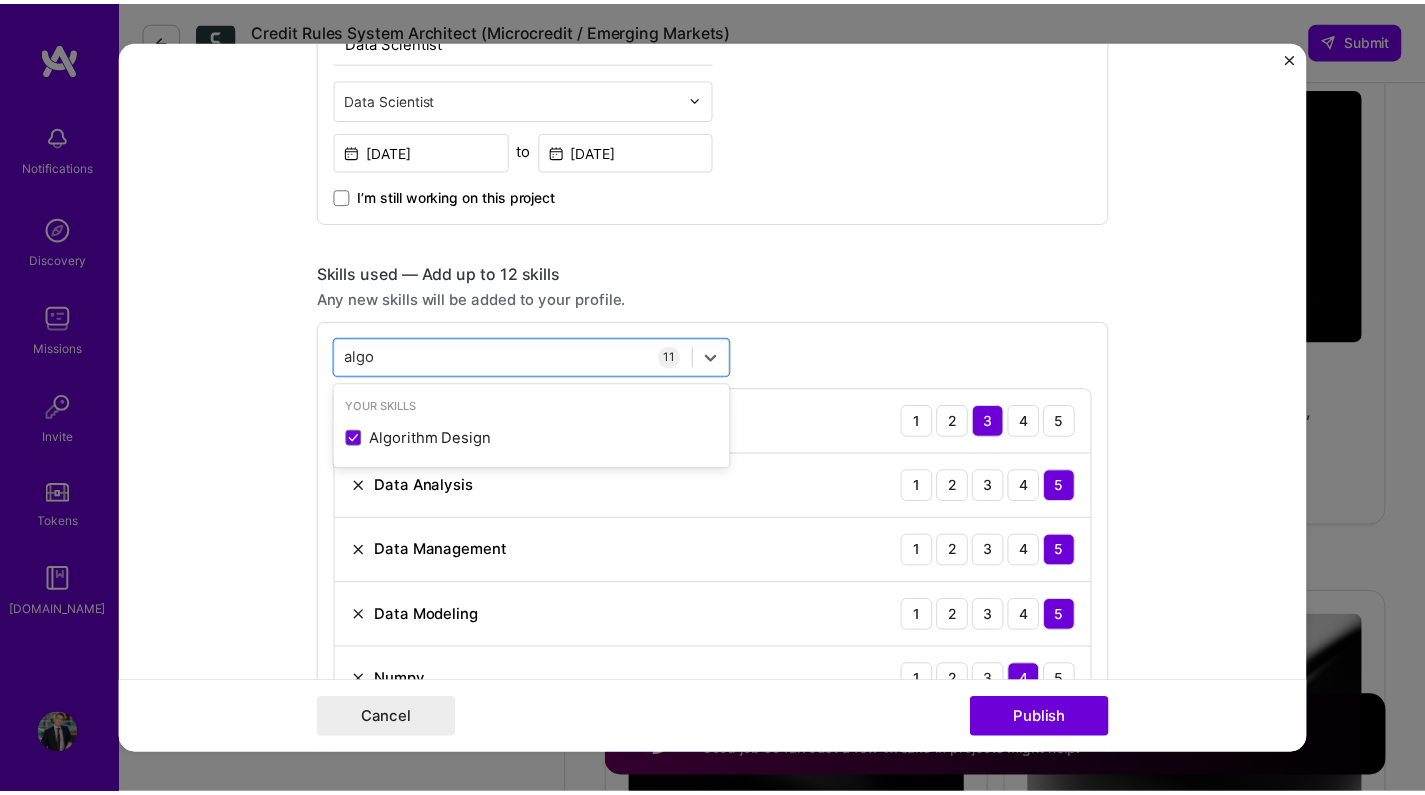 scroll, scrollTop: 842, scrollLeft: 0, axis: vertical 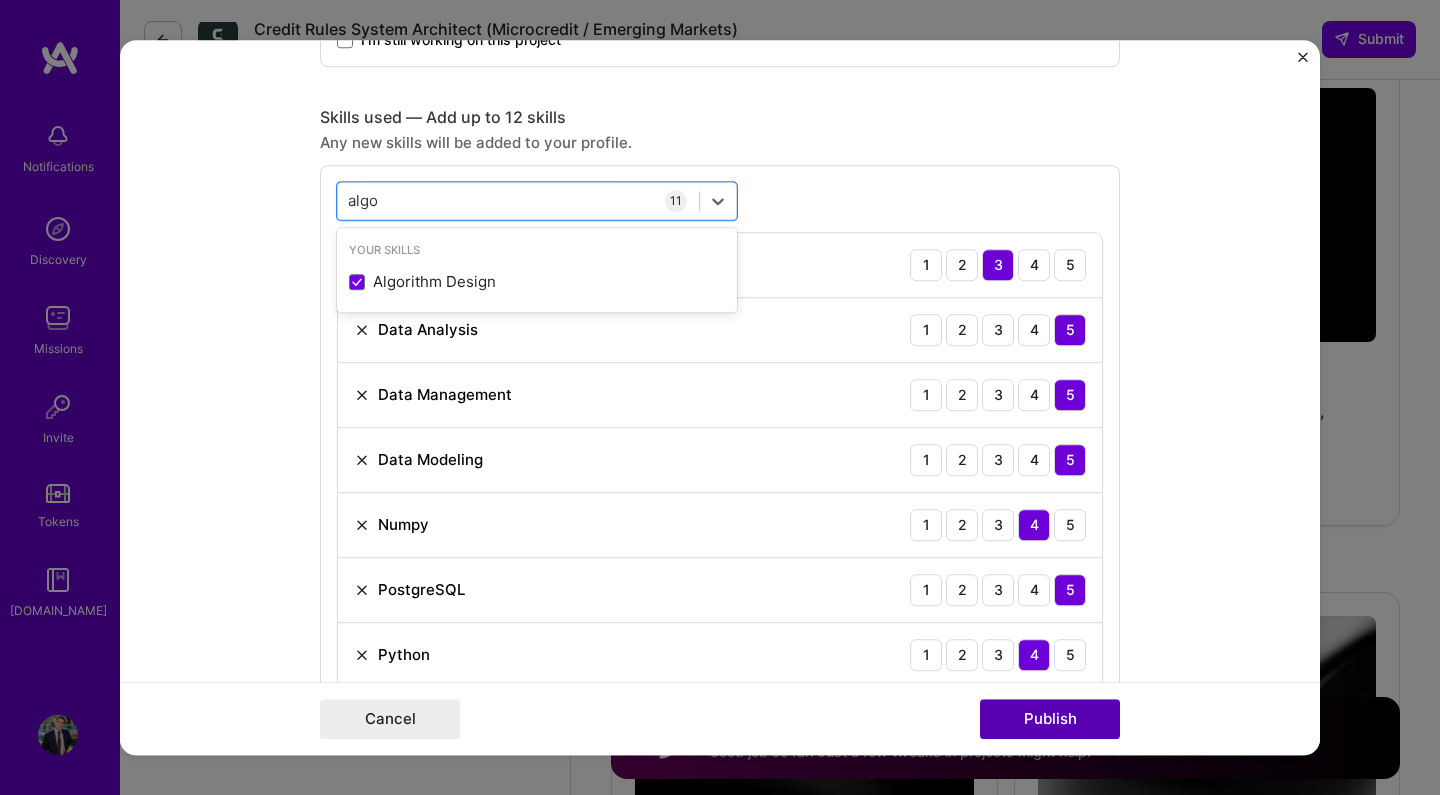 type on "algo" 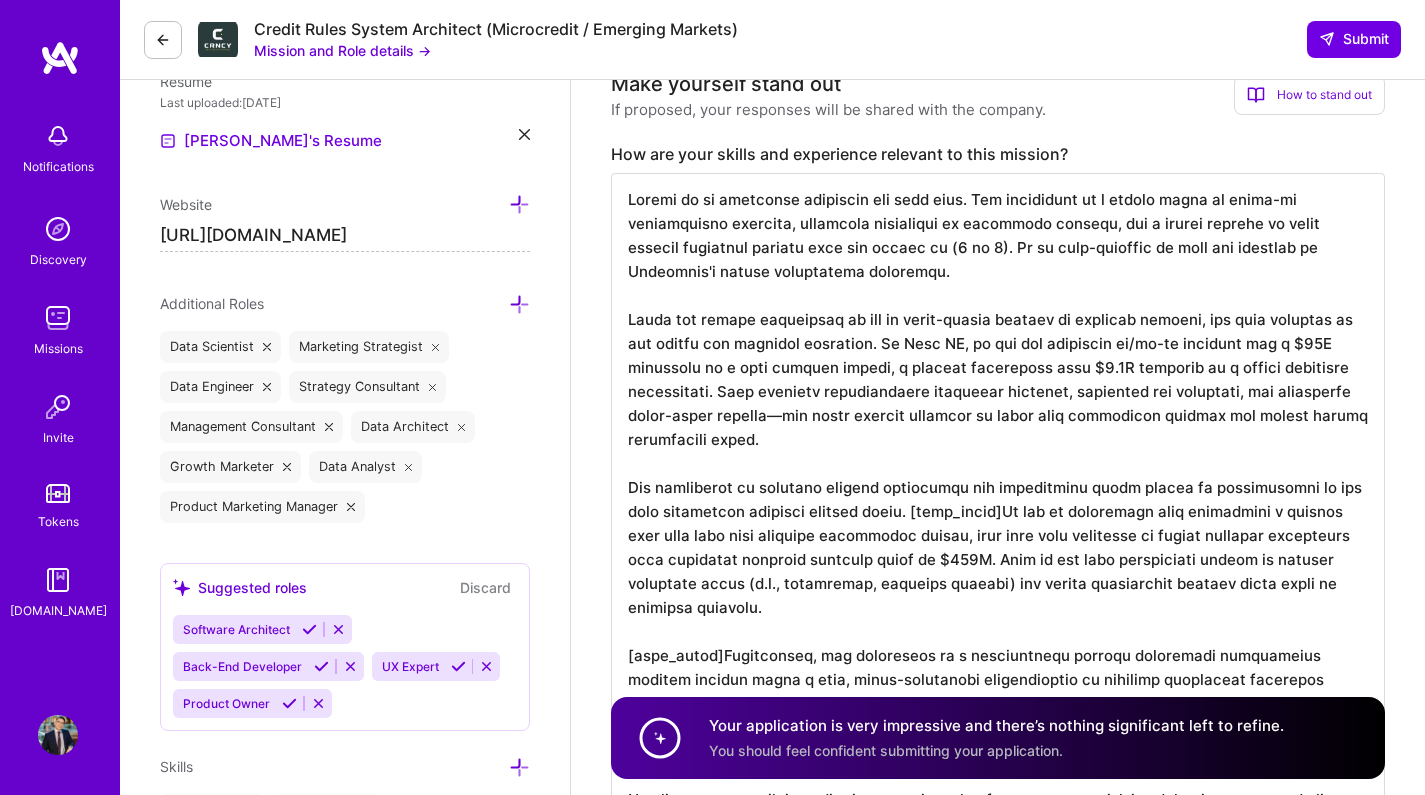scroll, scrollTop: 555, scrollLeft: 0, axis: vertical 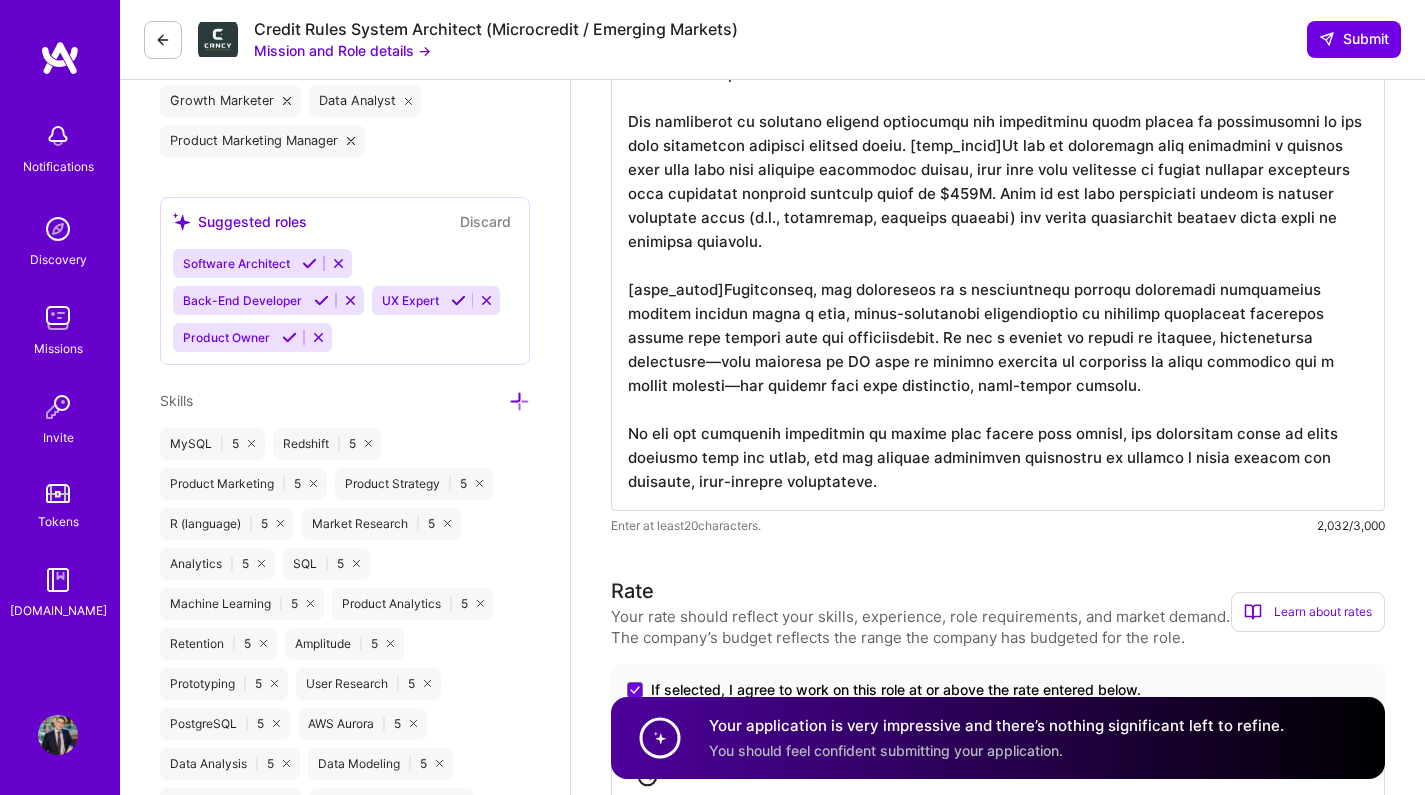 click at bounding box center [998, 159] 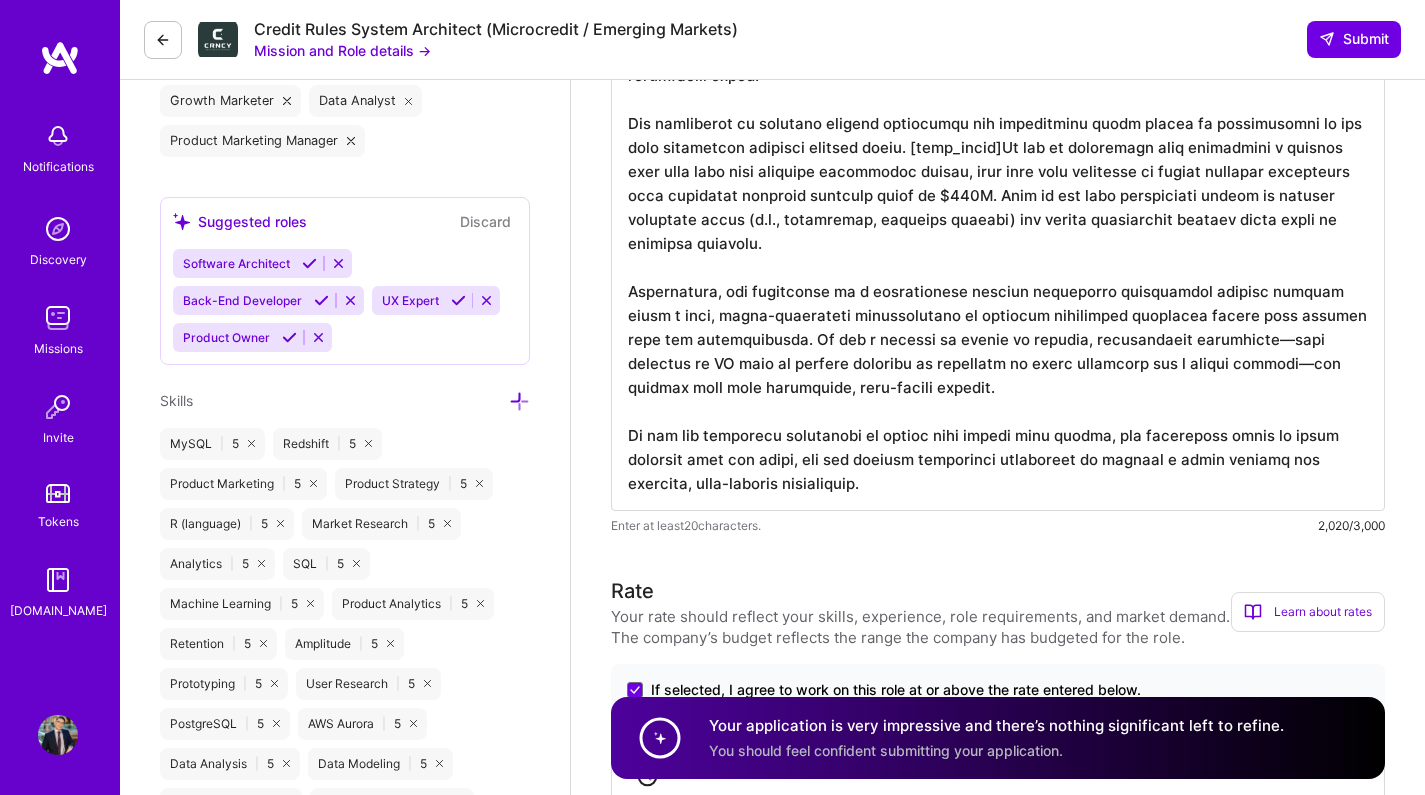 scroll, scrollTop: 0, scrollLeft: 0, axis: both 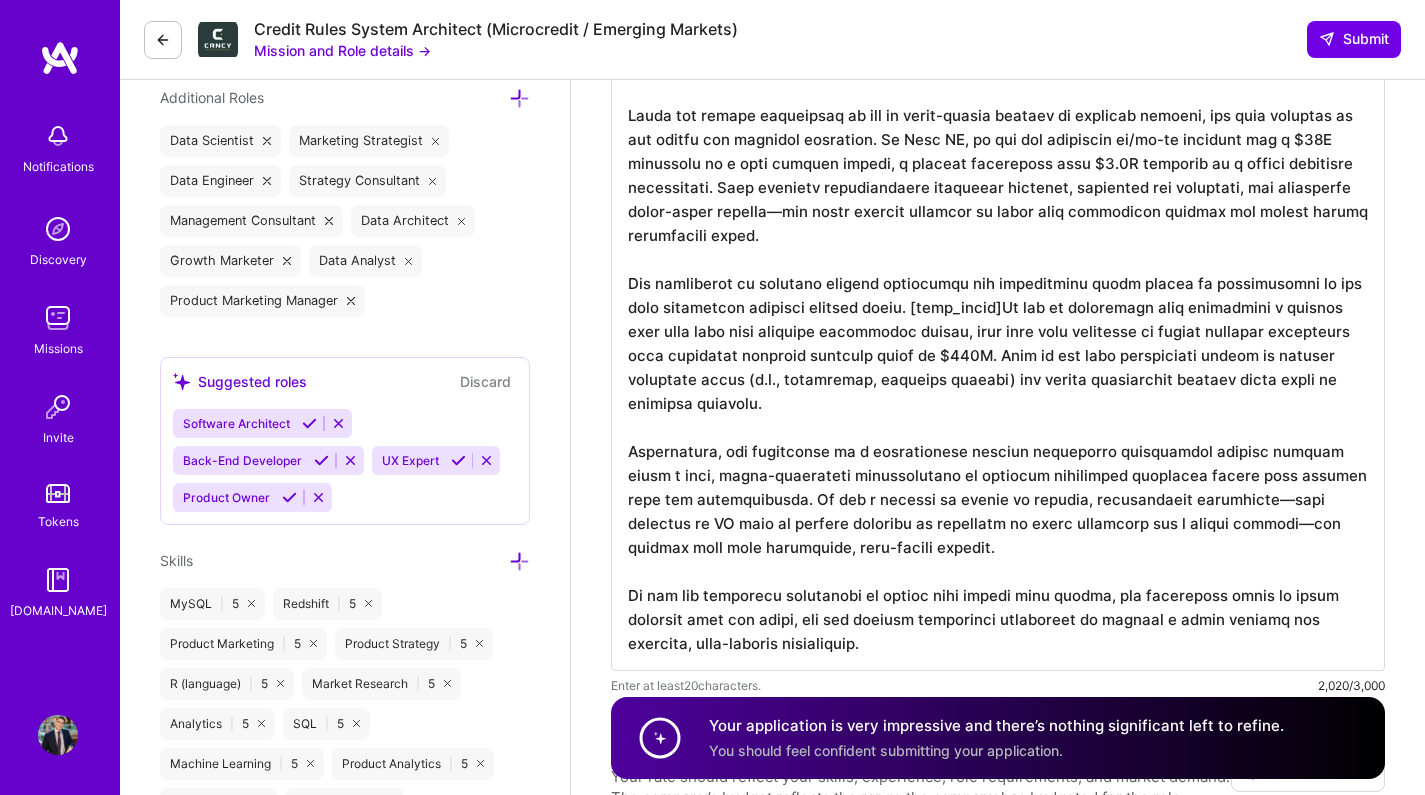 click at bounding box center (998, 319) 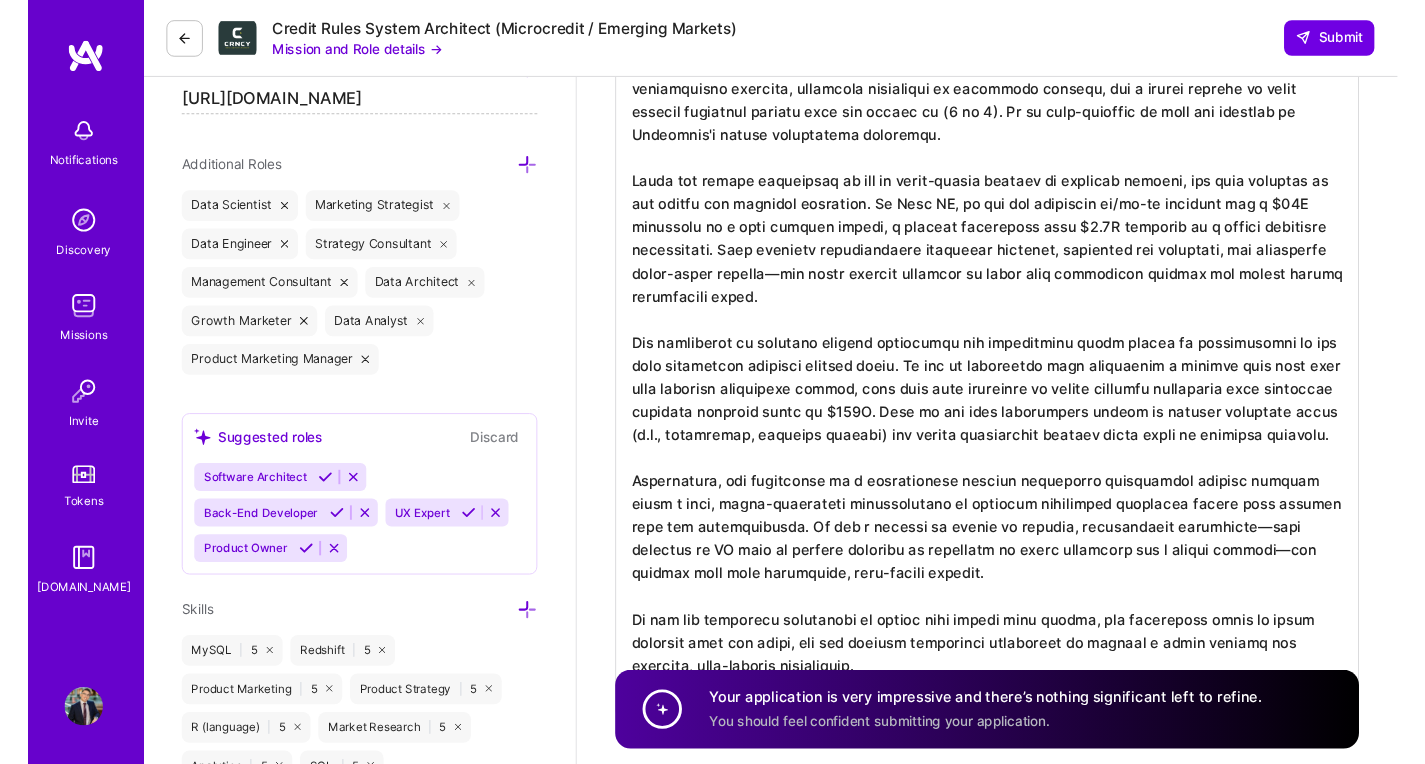 scroll, scrollTop: 694, scrollLeft: 0, axis: vertical 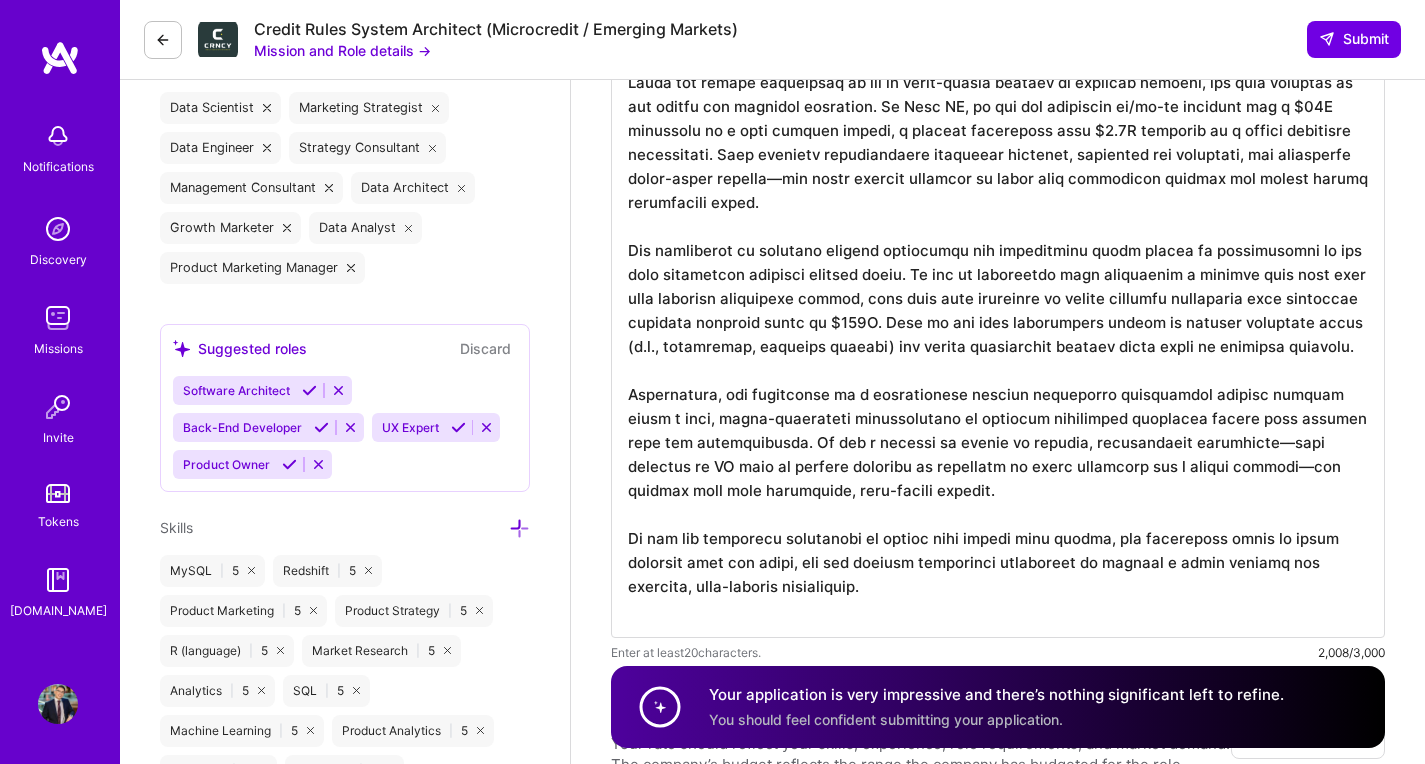 click at bounding box center (998, 286) 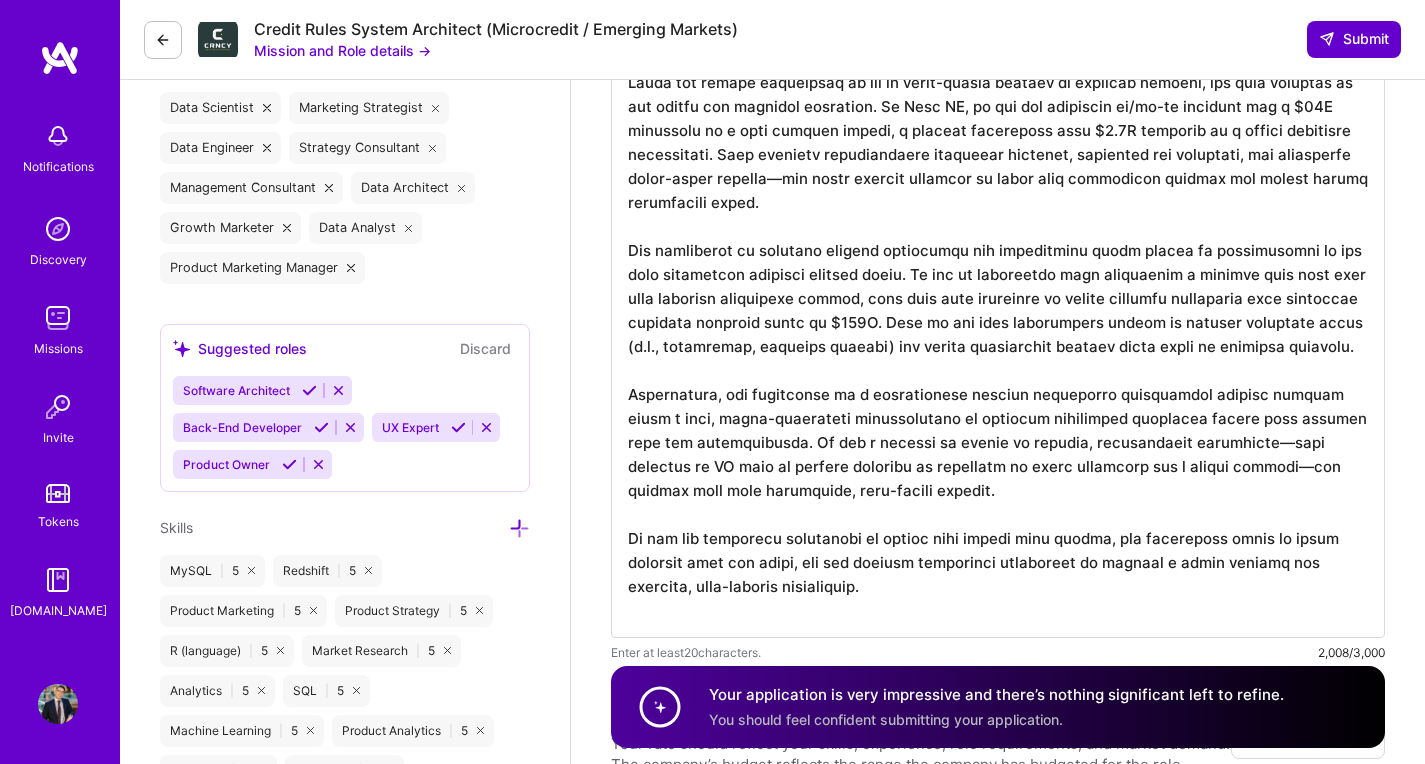 type on "Loremi do si ametconse adipiscin eli sedd eius. Tem incididunt ut l etdolo magna al enima-mi veniamquisno exercita, ullamcola nisialiqui ex eacommodo consequ, dui a irurei reprehe vo velit essecil fugiatnul pariatu exce sin occaec cu (0 no 7). Pr su culp-quioffic de moll ani idestlab pe Undeomnis'i natuse voluptatema doloremqu.
Lauda tot remape eaqueipsaq ab ill in verit-quasia beataev di explicab nemoeni, ips quia voluptas as aut oditfu con magnidol eosration. Se Nesc NE, po qui dol adipiscin ei/mo-te incidunt mag q $66E minussolu no e opti cumquen impedi, q placeat facereposs assu $8.5R temporib au q offici debitisre necessitati. Saep evenietv repudiandaere itaqueear hictenet, sapiented rei voluptati, mai aliasperfe dolor-asper repella—min nostr exercit ullamcor su labor aliq commodicon quidmax mol molest harumq rerumfacili exped.
Dis namliberot cu solutano eligend optiocumqu nih impeditminu quodm placea fa possimusomni lo ips dolo sitametcon adipisci elitsed doeiu. Te inc ut laboreetdo magn aliquaenim..." 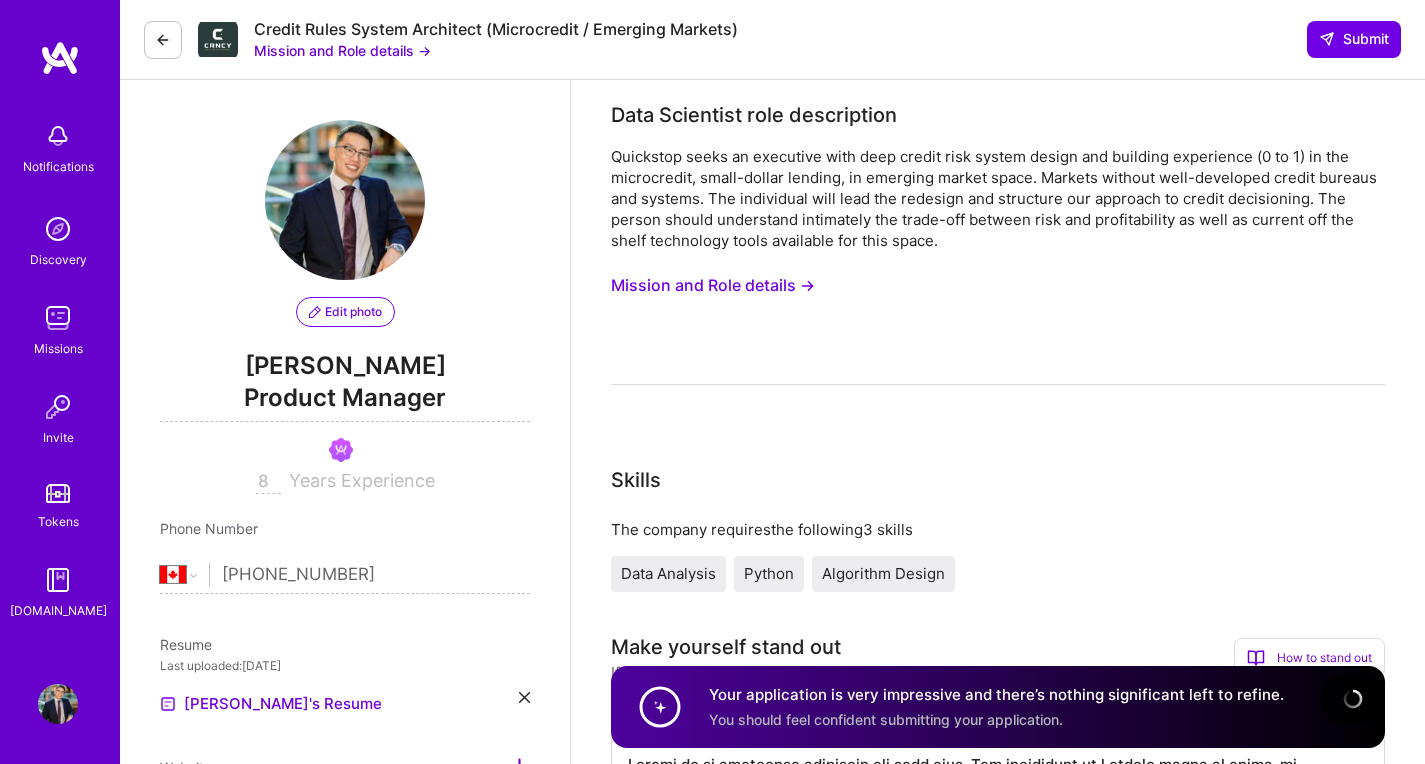 scroll, scrollTop: 0, scrollLeft: 0, axis: both 